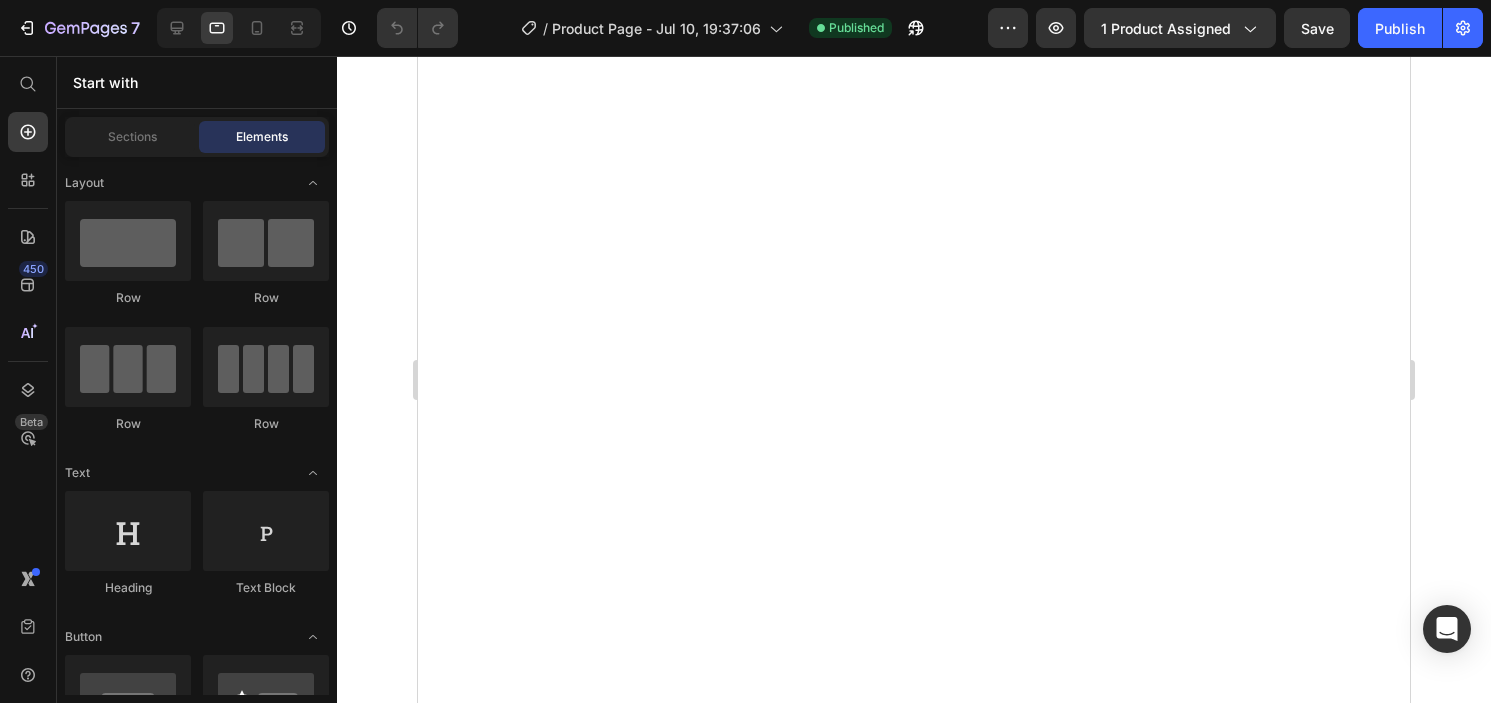 scroll, scrollTop: 0, scrollLeft: 0, axis: both 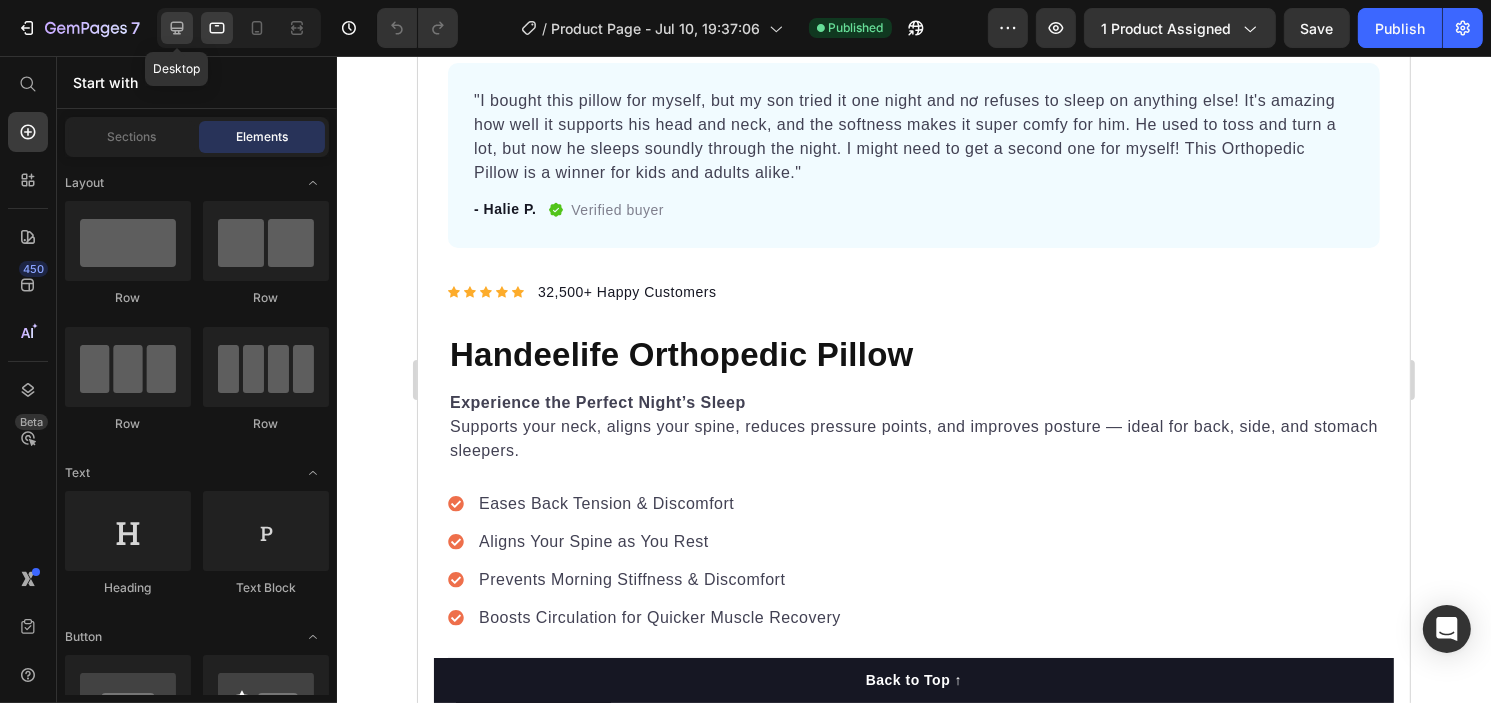drag, startPoint x: 178, startPoint y: 19, endPoint x: 50, endPoint y: 58, distance: 133.80957 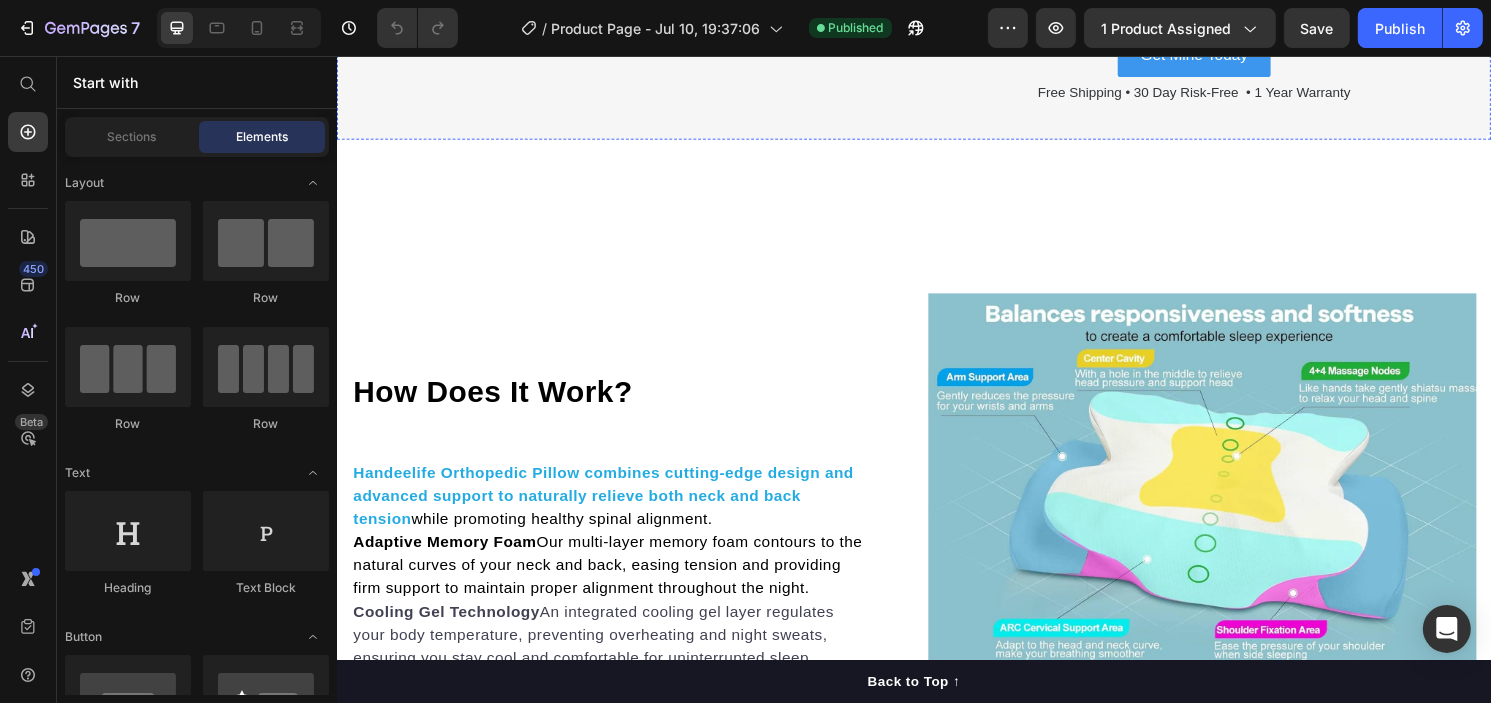 scroll, scrollTop: 2896, scrollLeft: 0, axis: vertical 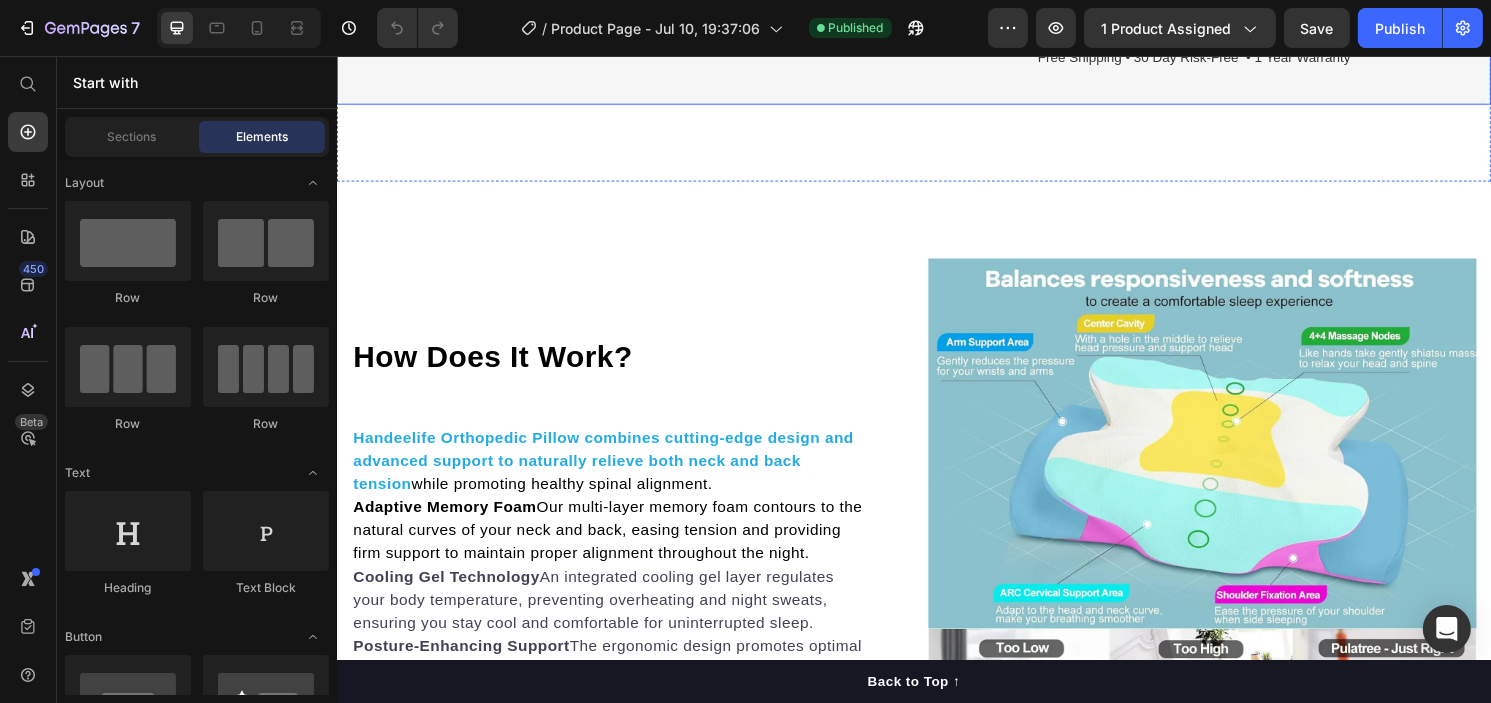 click on "Image Text Block Row Say Goodbye to Neck Pain, Stiffness, and Poor Posture—Permanently Heading Image Unlike typical pillows and supports that fail to provide adequate alignment, SpineAlign is specifically designed to naturally align both your neck and back as you sleep or relax, reducing strain and promoting a healthy posture.   SpineAlign pillow targets the root cause of neck and back pain through scientifically proven ergonomic design, improving blood flow, and relieving tension in the muscles along your spine.   With consistent use, SpineAlign rehabilitates damaged tissues, prevents stiffness, and eliminates chronic neck and back pain— leaving you with improved posture and enhanced overall health. Breathable Fabric for All-Day Comfort Made from premium materials, our product keeps you cool throughout the night while ensuring durability that lasts for years of use.   Easy to Clean Text Block Get Mine Today Button Free Shipping • 30 Day Risk-Free  • 1 Year Warranty Text Block Row" at bounding box center [936, -315] 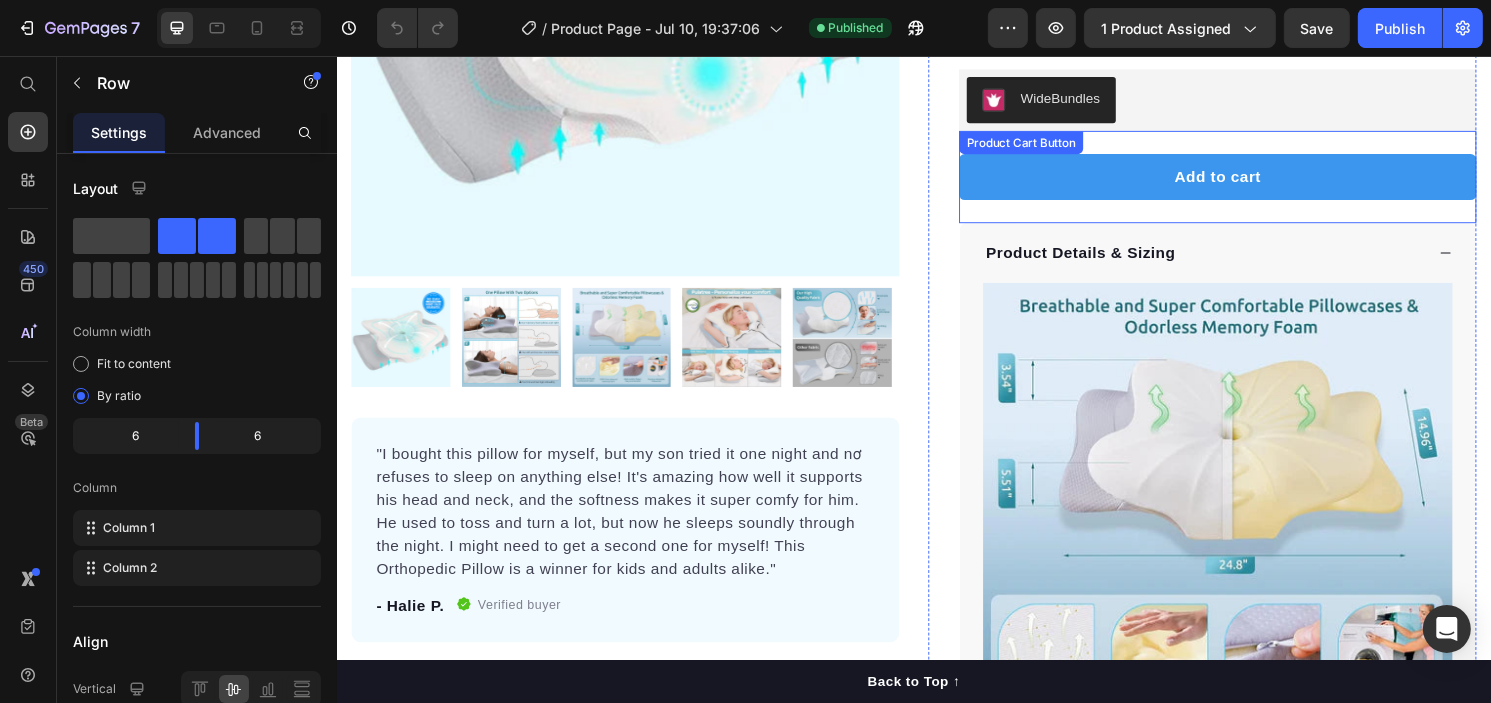 scroll, scrollTop: 488, scrollLeft: 0, axis: vertical 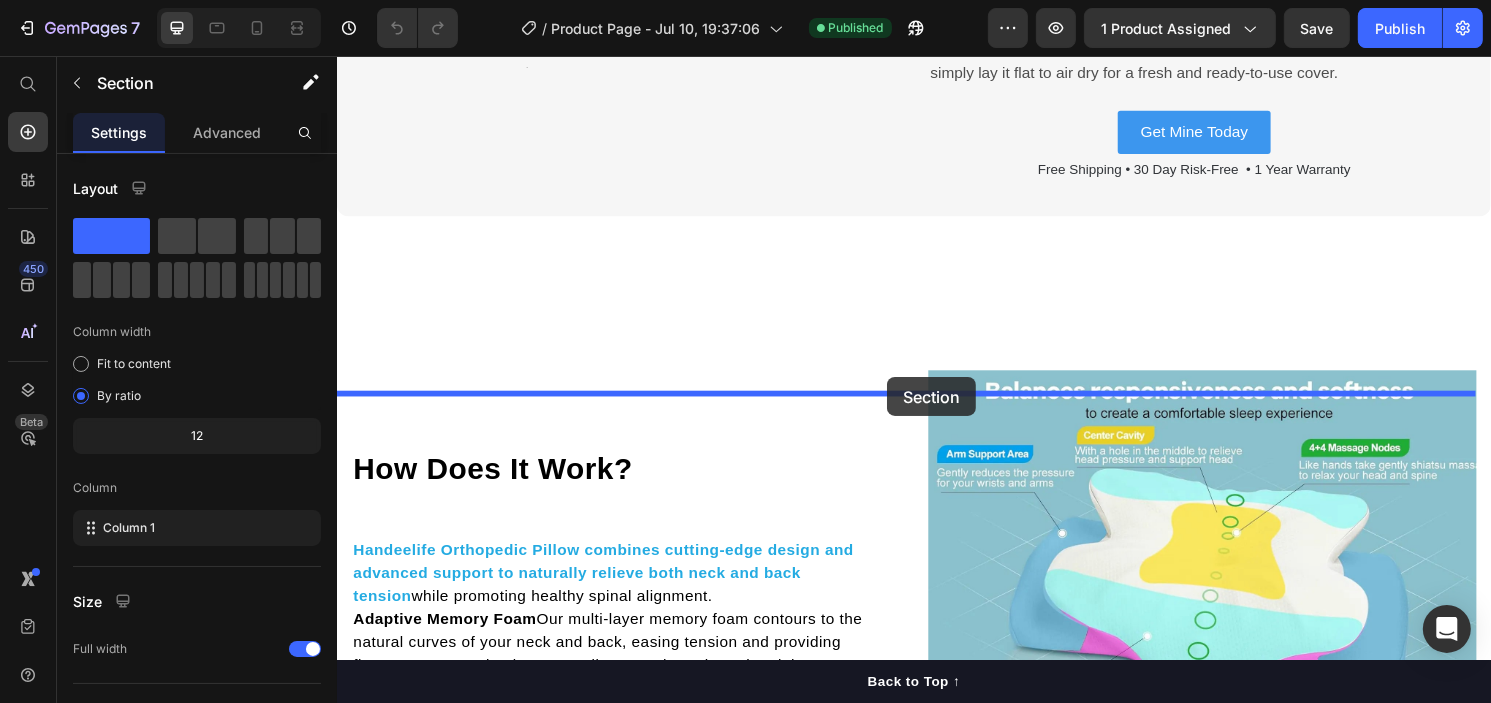 drag, startPoint x: 1025, startPoint y: 193, endPoint x: 908, endPoint y: 390, distance: 229.12442 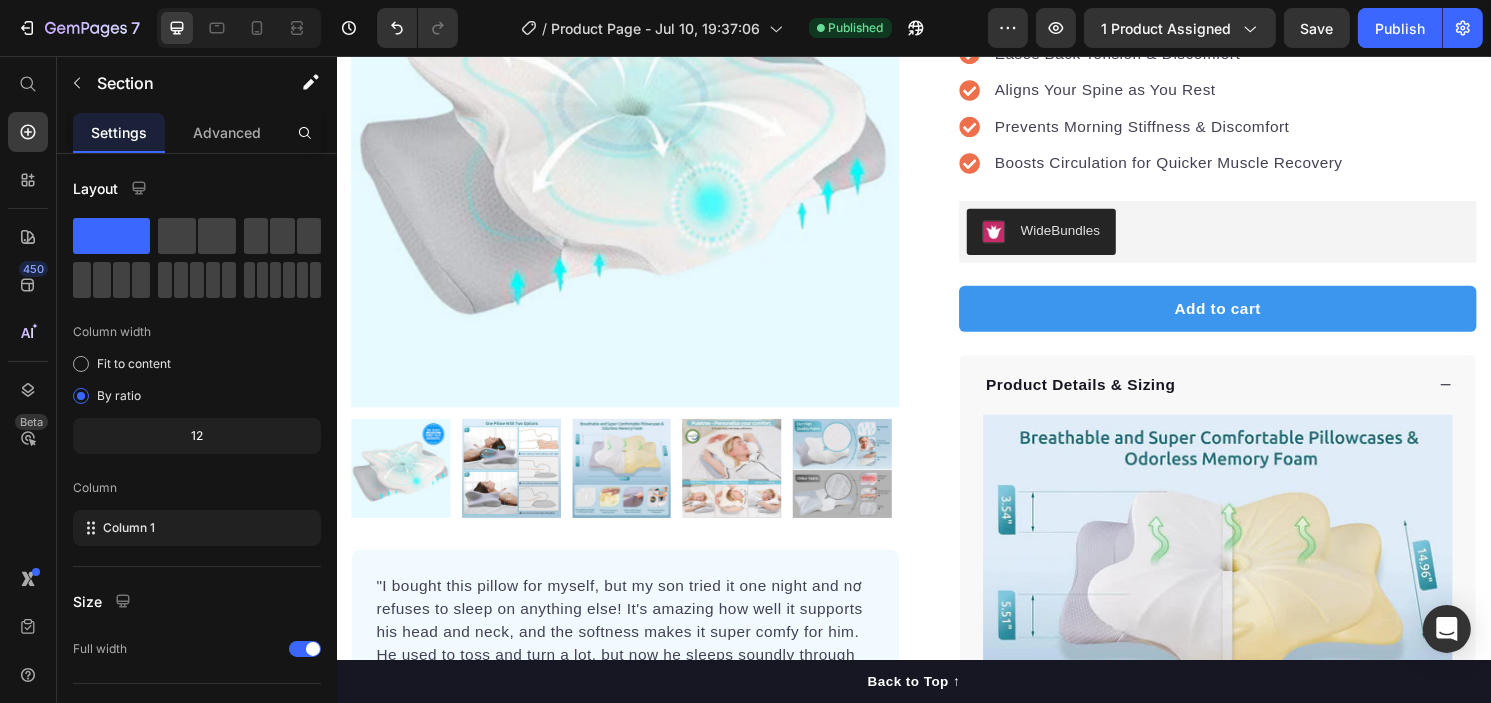 scroll, scrollTop: 351, scrollLeft: 0, axis: vertical 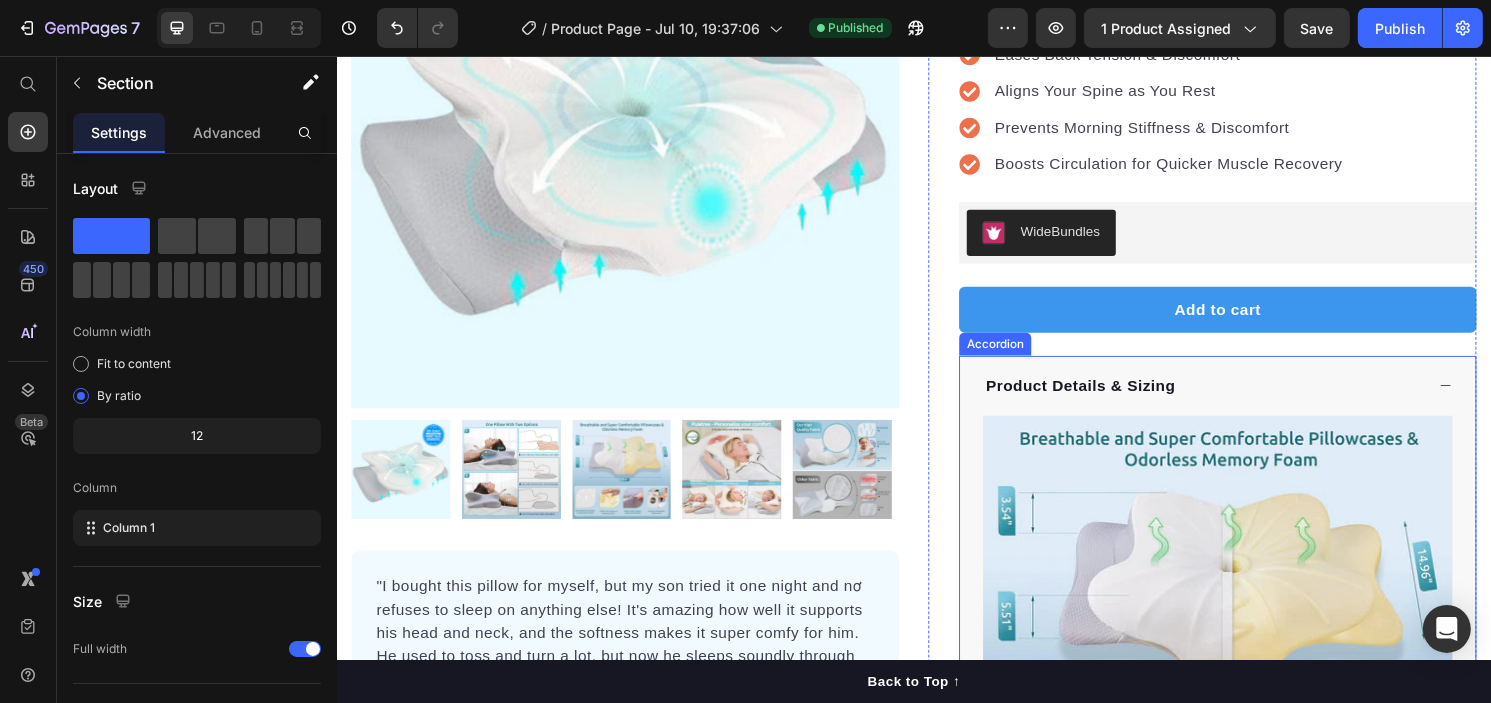 click 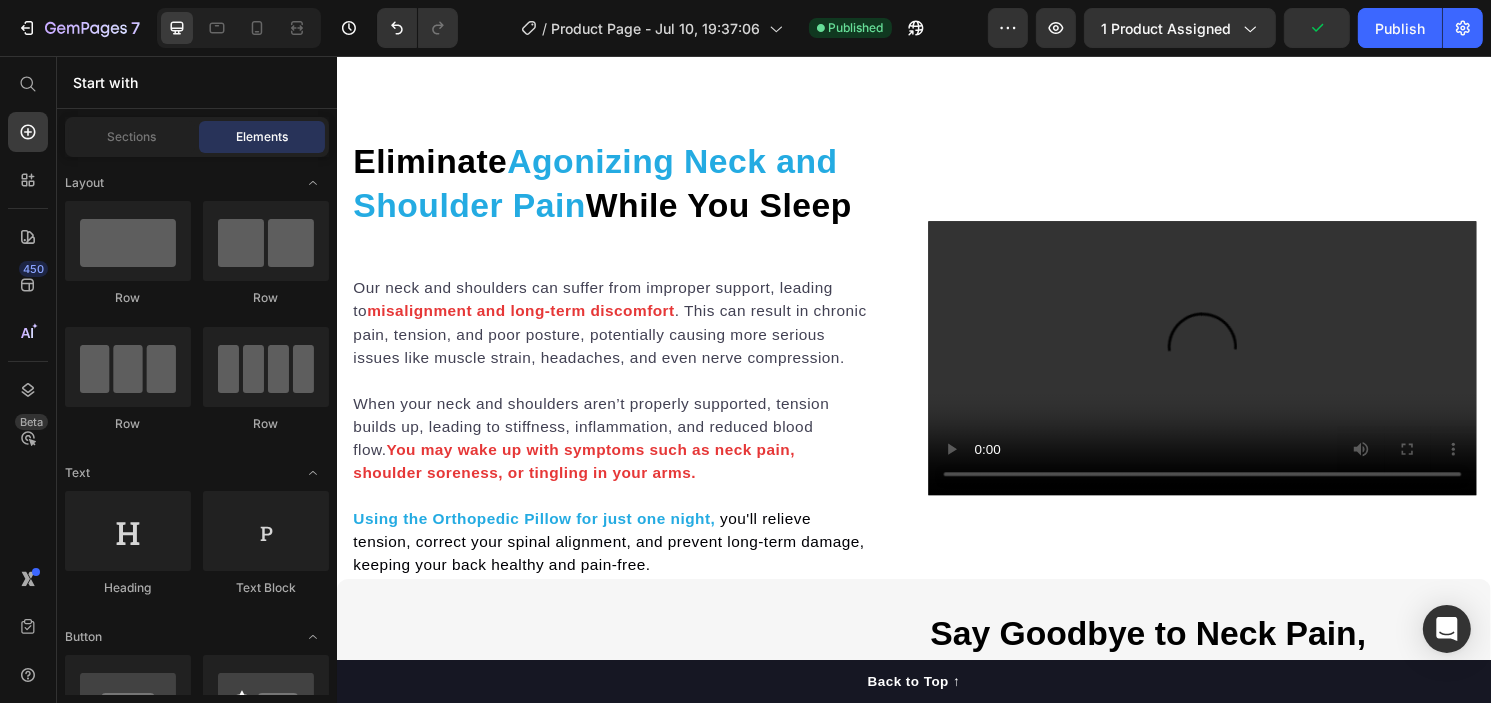 scroll, scrollTop: 1500, scrollLeft: 0, axis: vertical 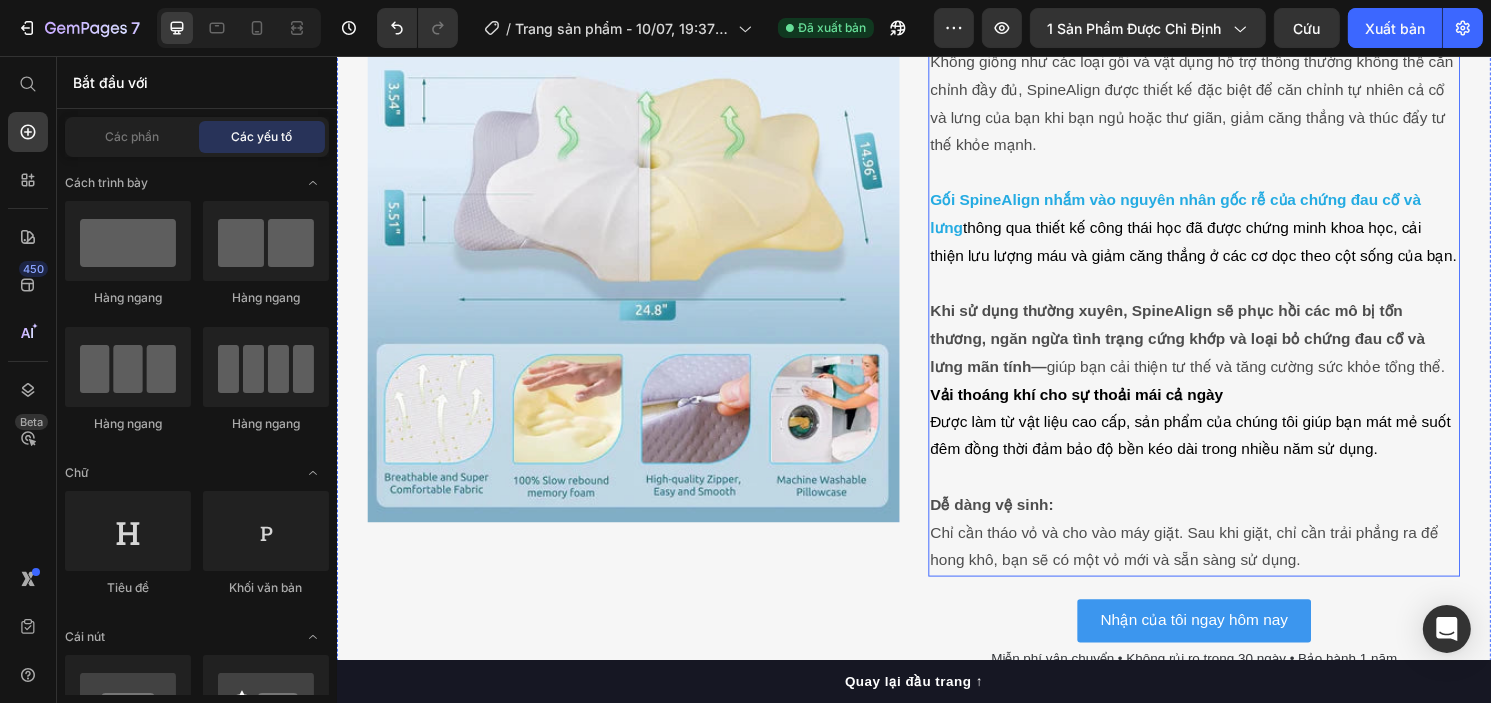 click on "Gối SpineAlign nhắm vào nguyên nhân gốc rễ của chứng đau cổ và lưng" at bounding box center [1208, 221] 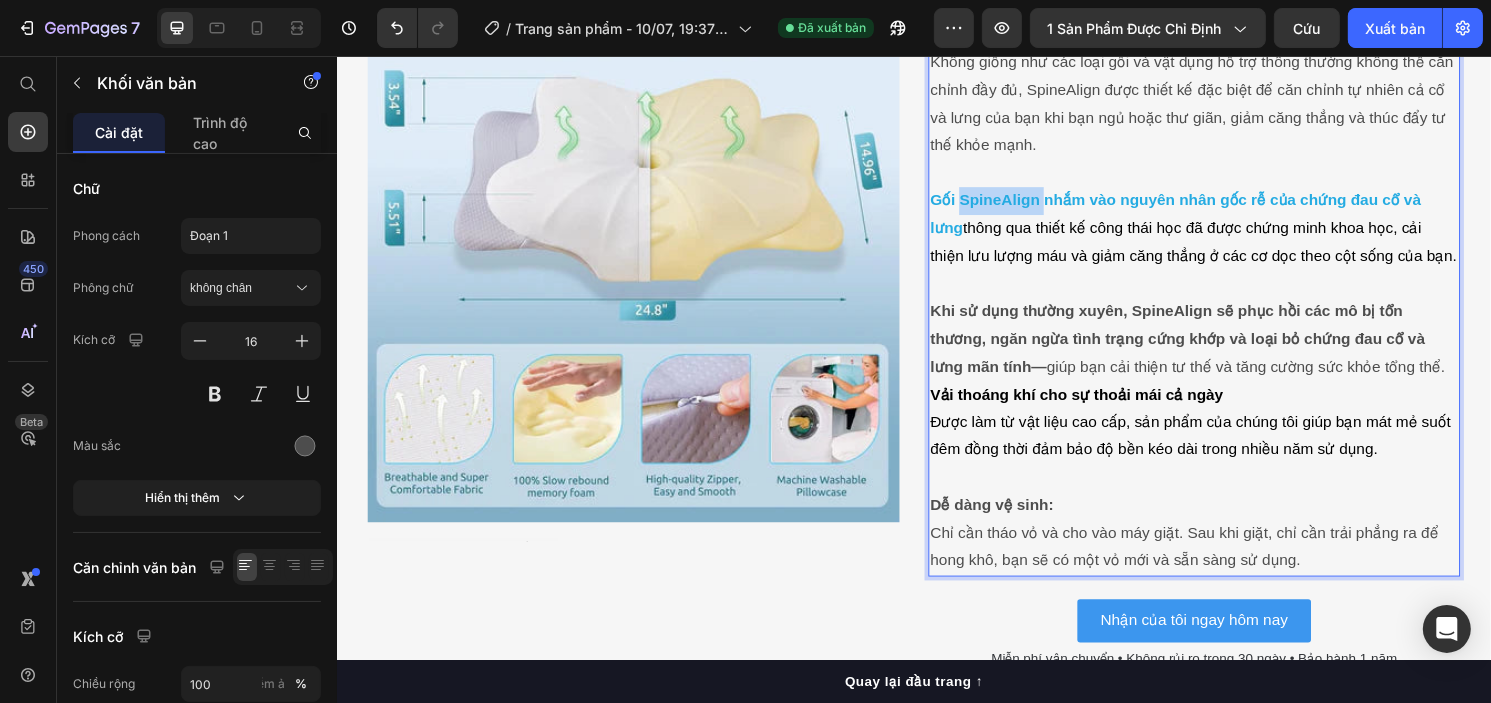 click on "Gối SpineAlign nhắm vào nguyên nhân gốc rễ của chứng đau cổ và lưng" at bounding box center (1208, 221) 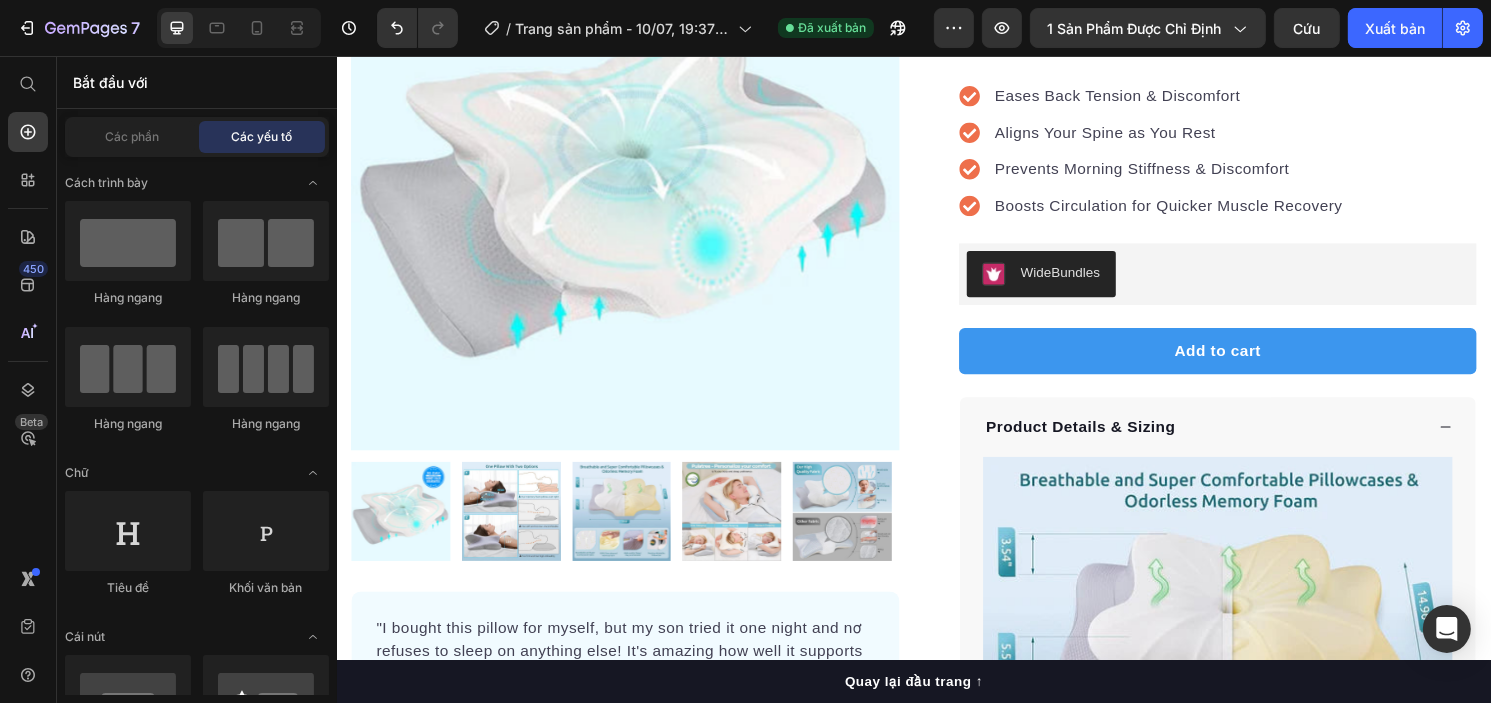 scroll, scrollTop: 83, scrollLeft: 0, axis: vertical 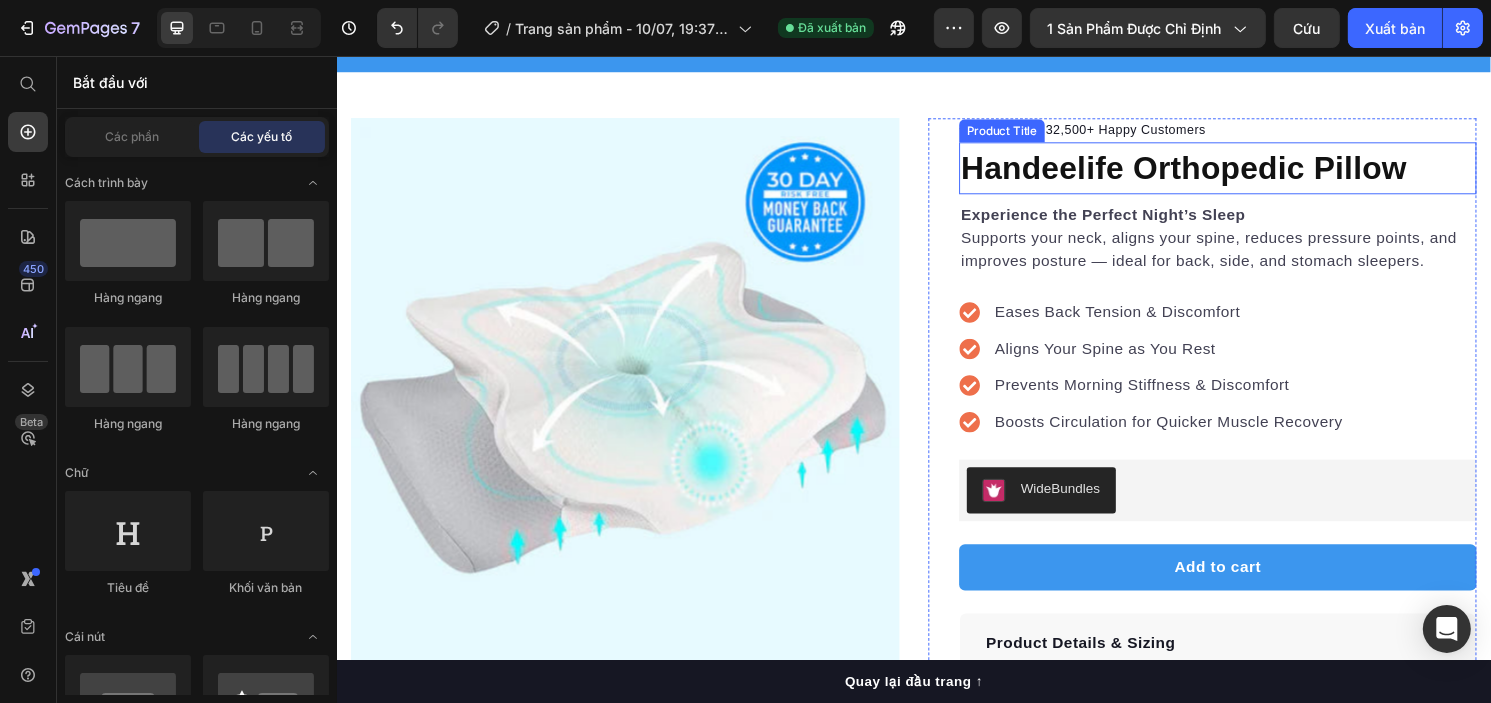 click on "Handeelife Orthopedic Pillow" at bounding box center (1252, 173) 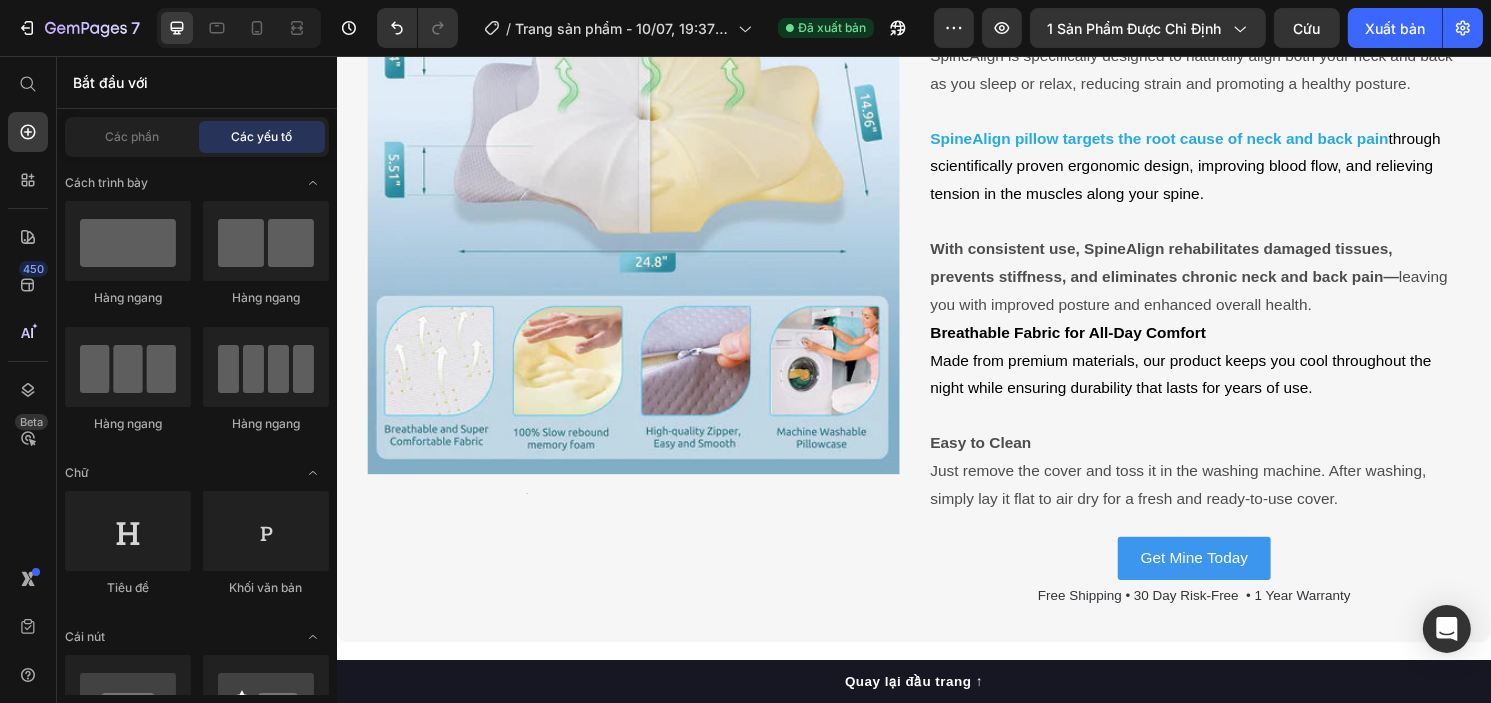 scroll, scrollTop: 2242, scrollLeft: 0, axis: vertical 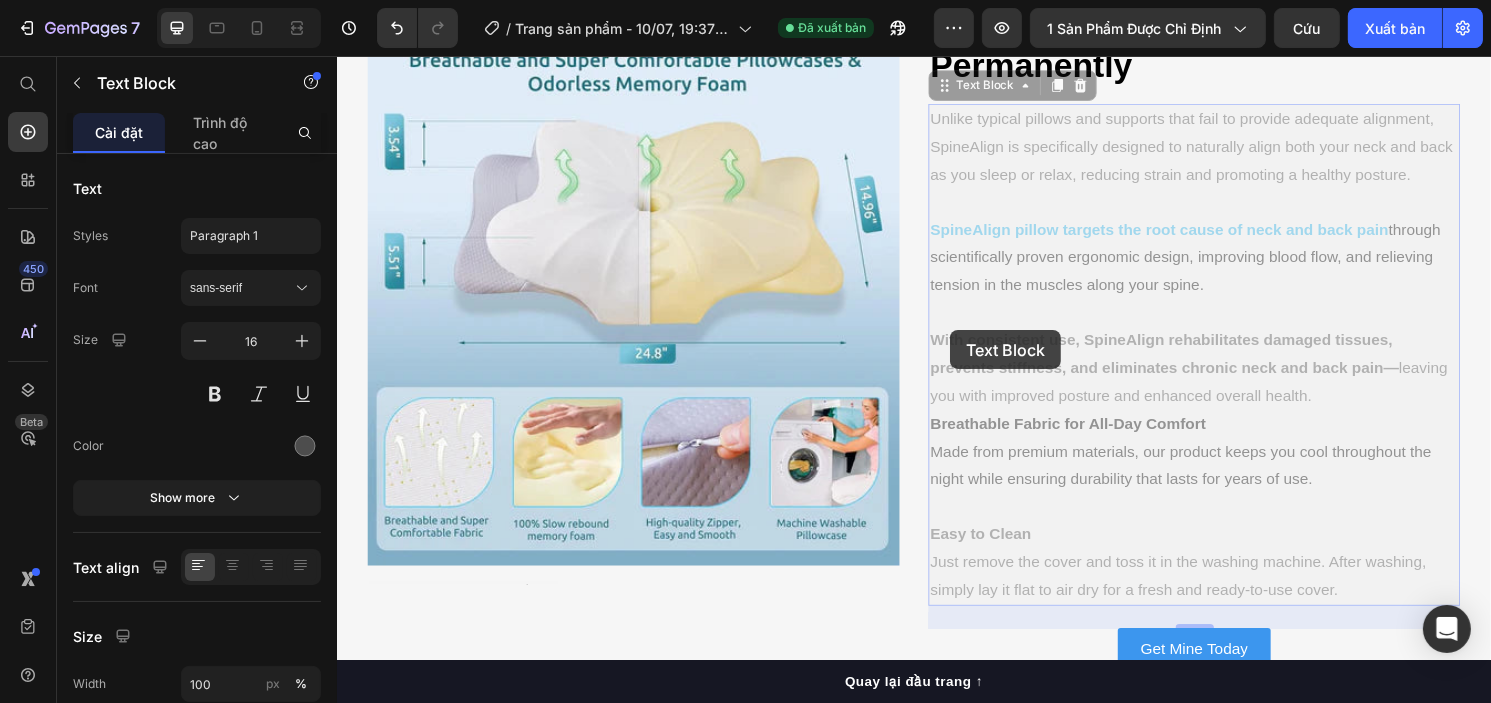 drag, startPoint x: 1019, startPoint y: 339, endPoint x: 1008, endPoint y: 340, distance: 11.045361 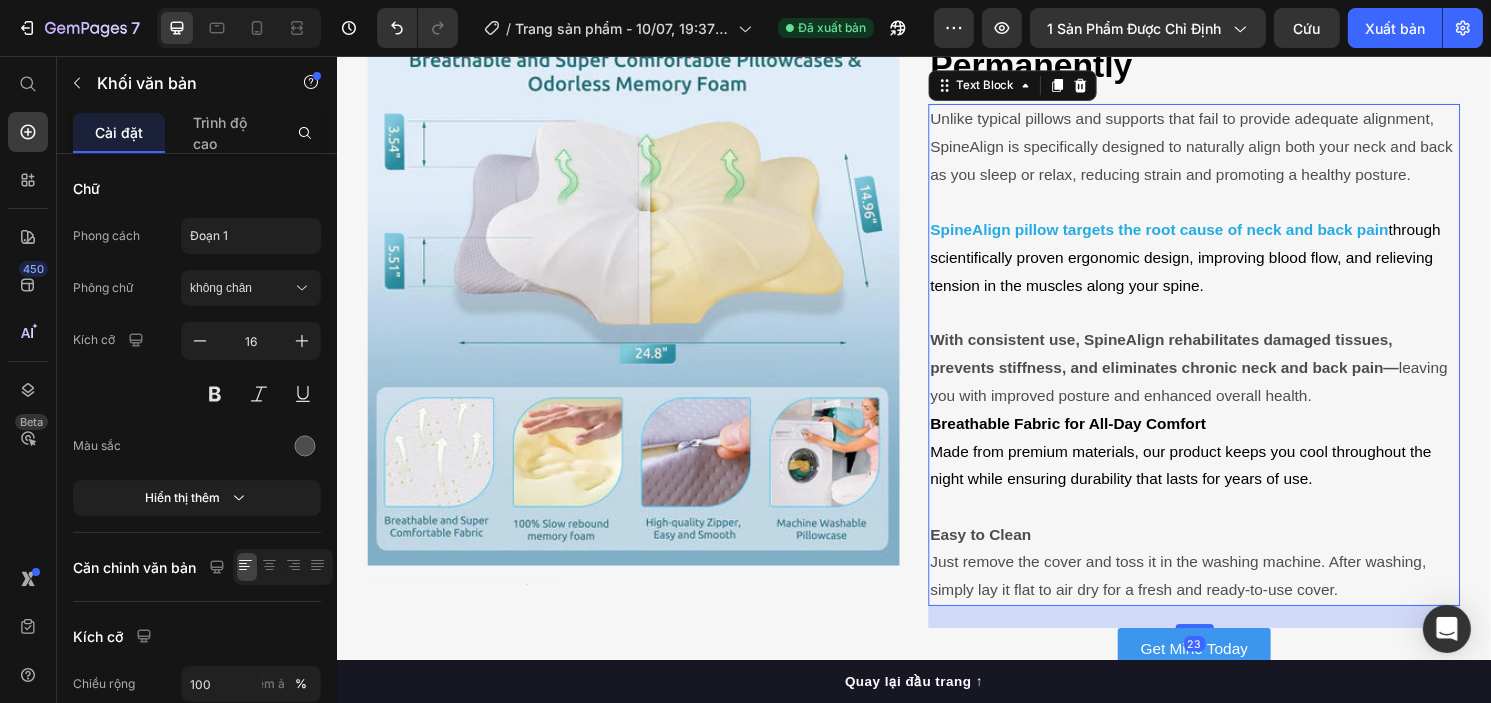 click on "SpineAlign pillow targets the root cause of neck and back pain" at bounding box center [1191, 236] 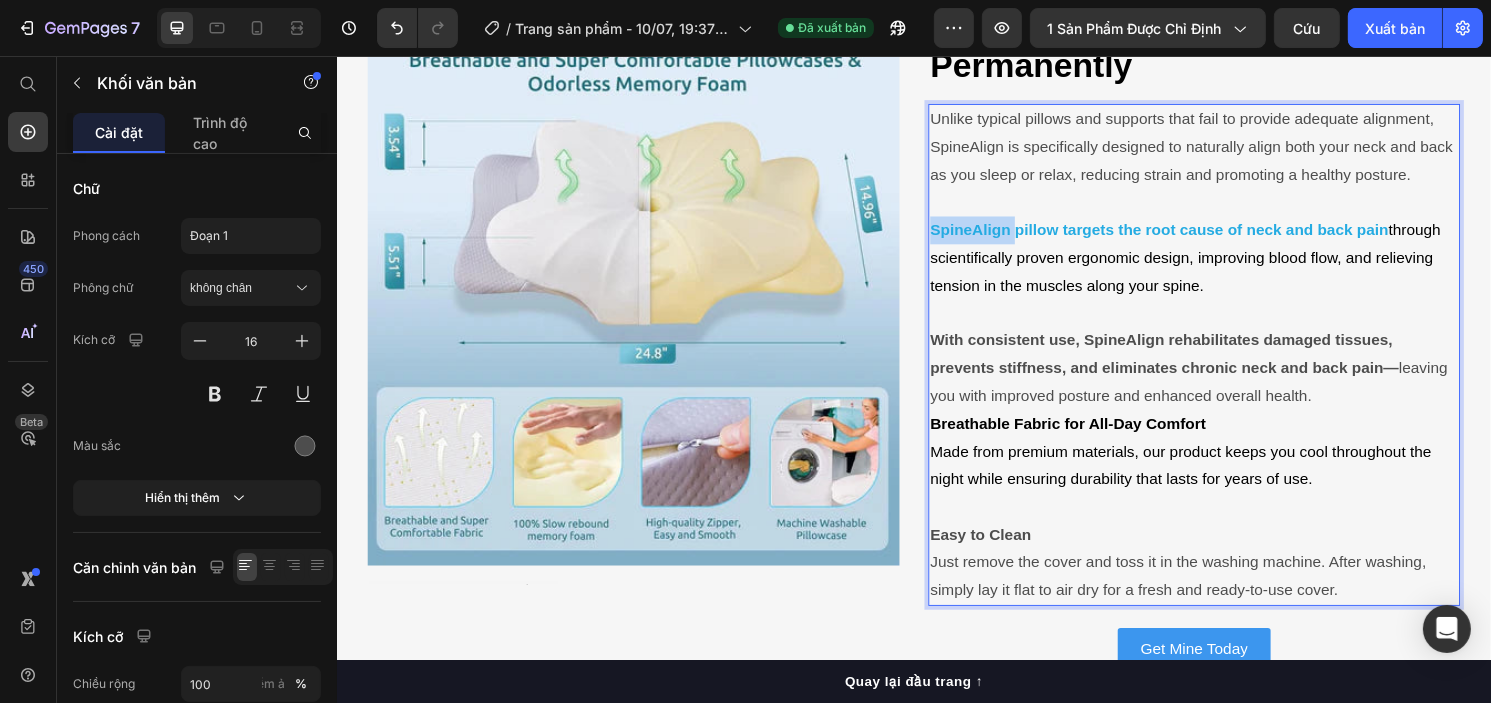 click on "SpineAlign pillow targets the root cause of neck and back pain" at bounding box center [1191, 236] 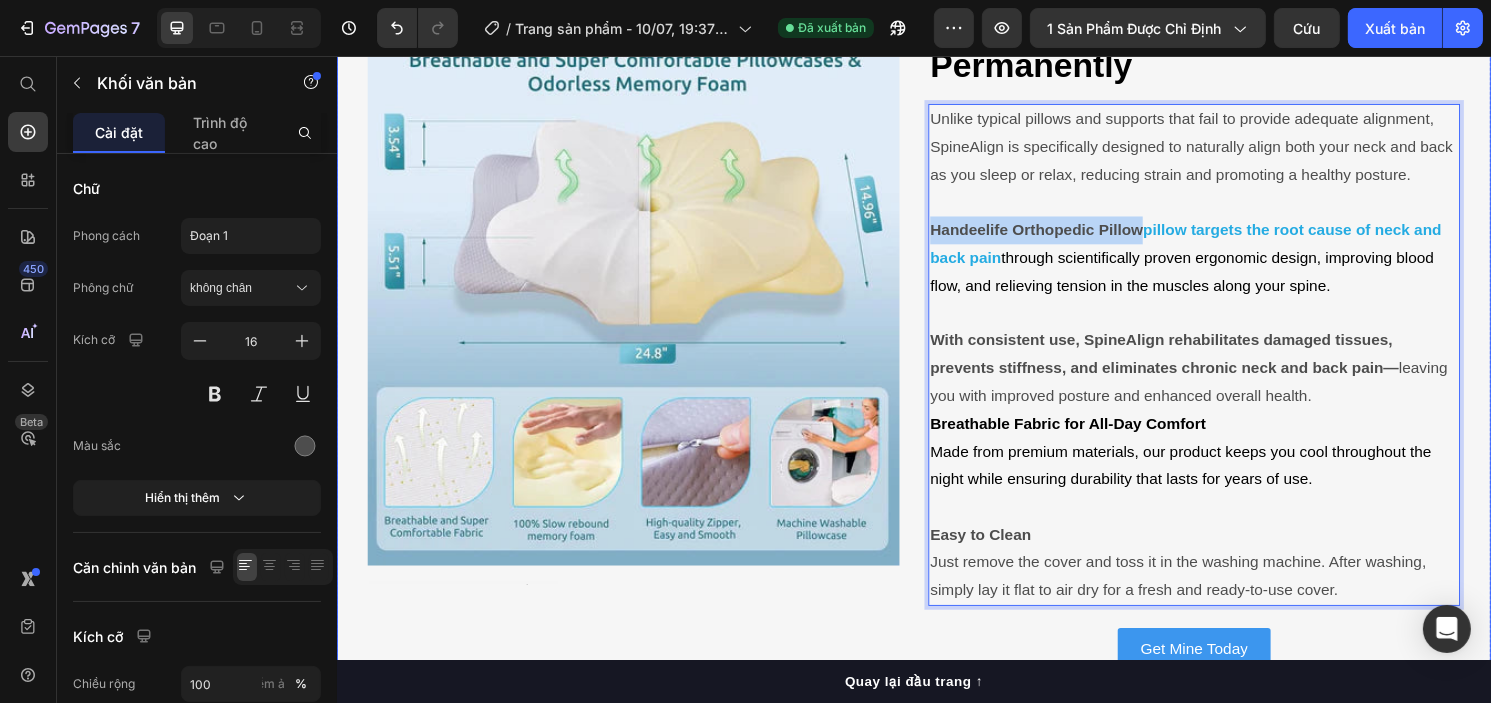 drag, startPoint x: 1166, startPoint y: 338, endPoint x: 940, endPoint y: 339, distance: 226.00221 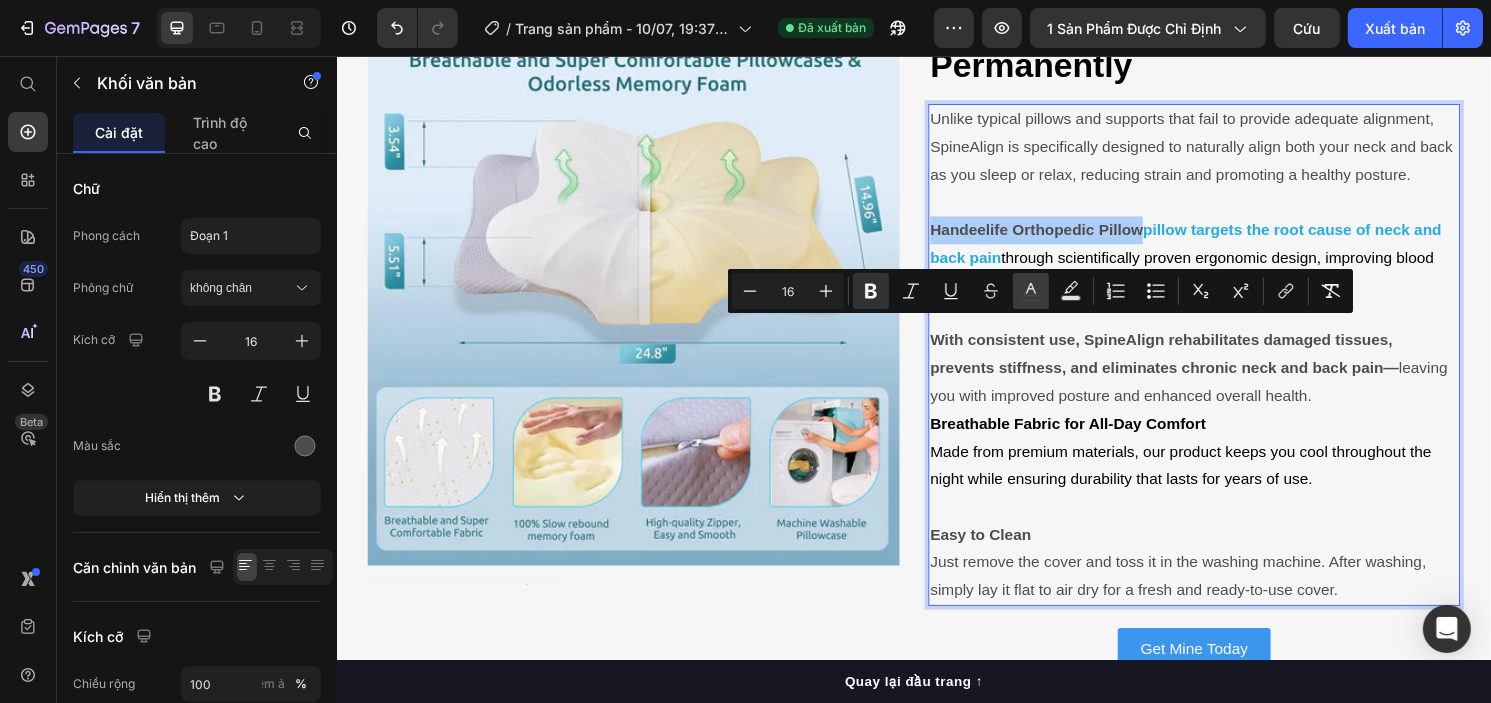click 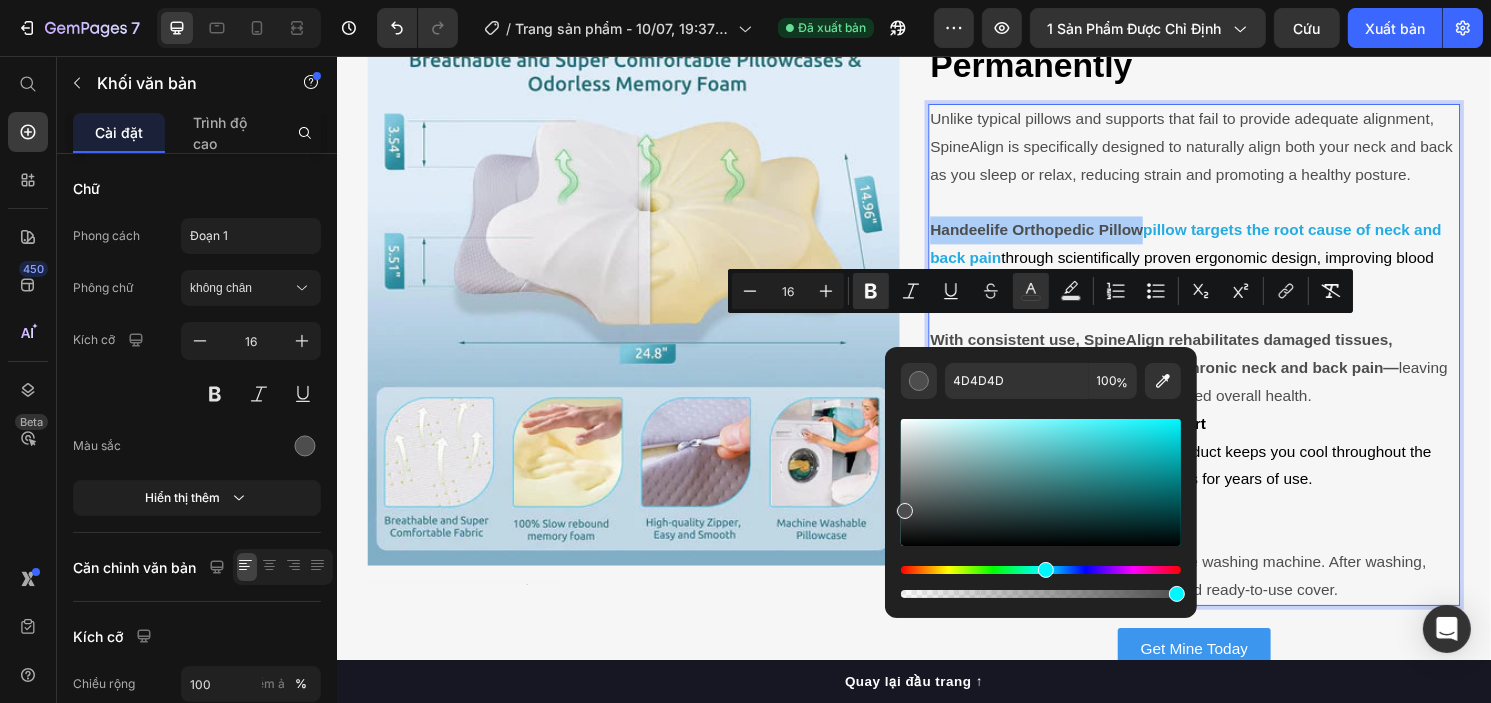 click at bounding box center (1041, 570) 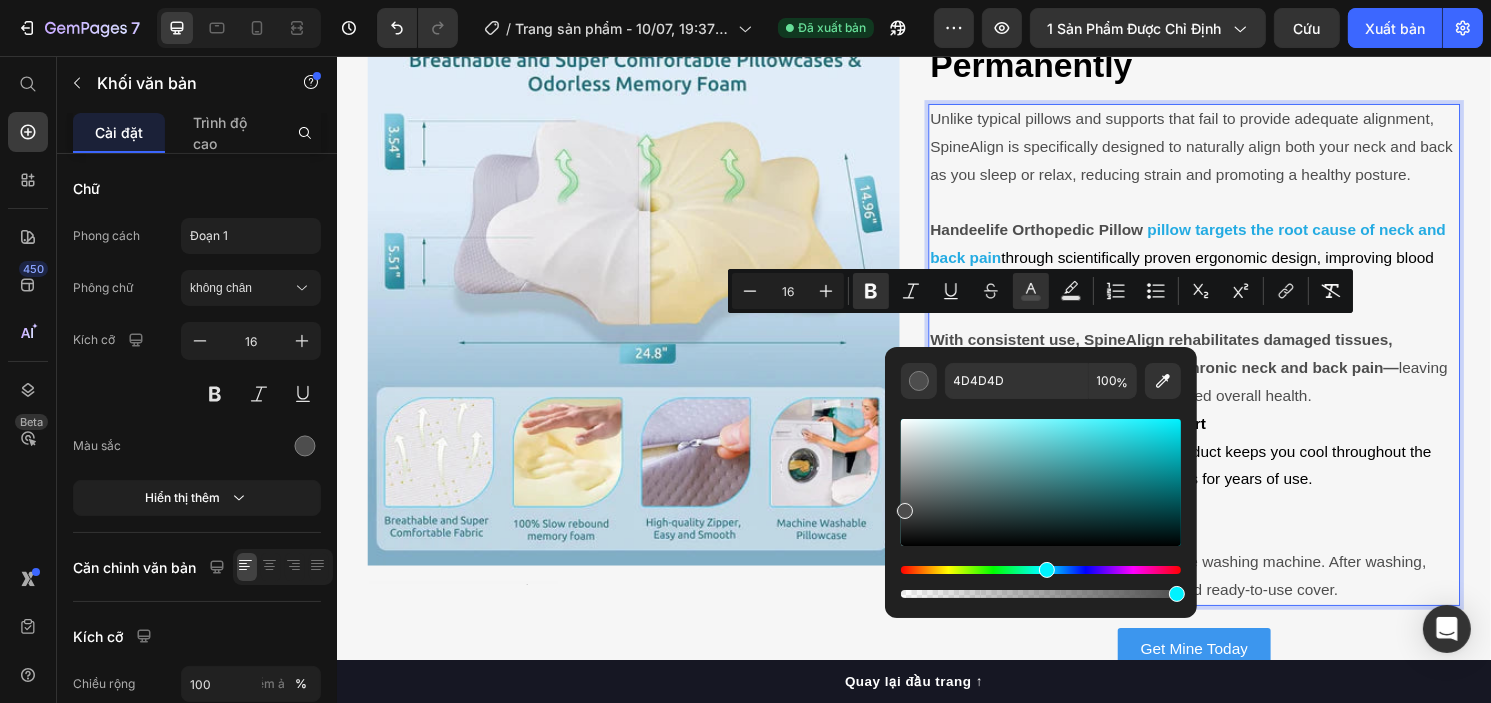 click at bounding box center (1041, 570) 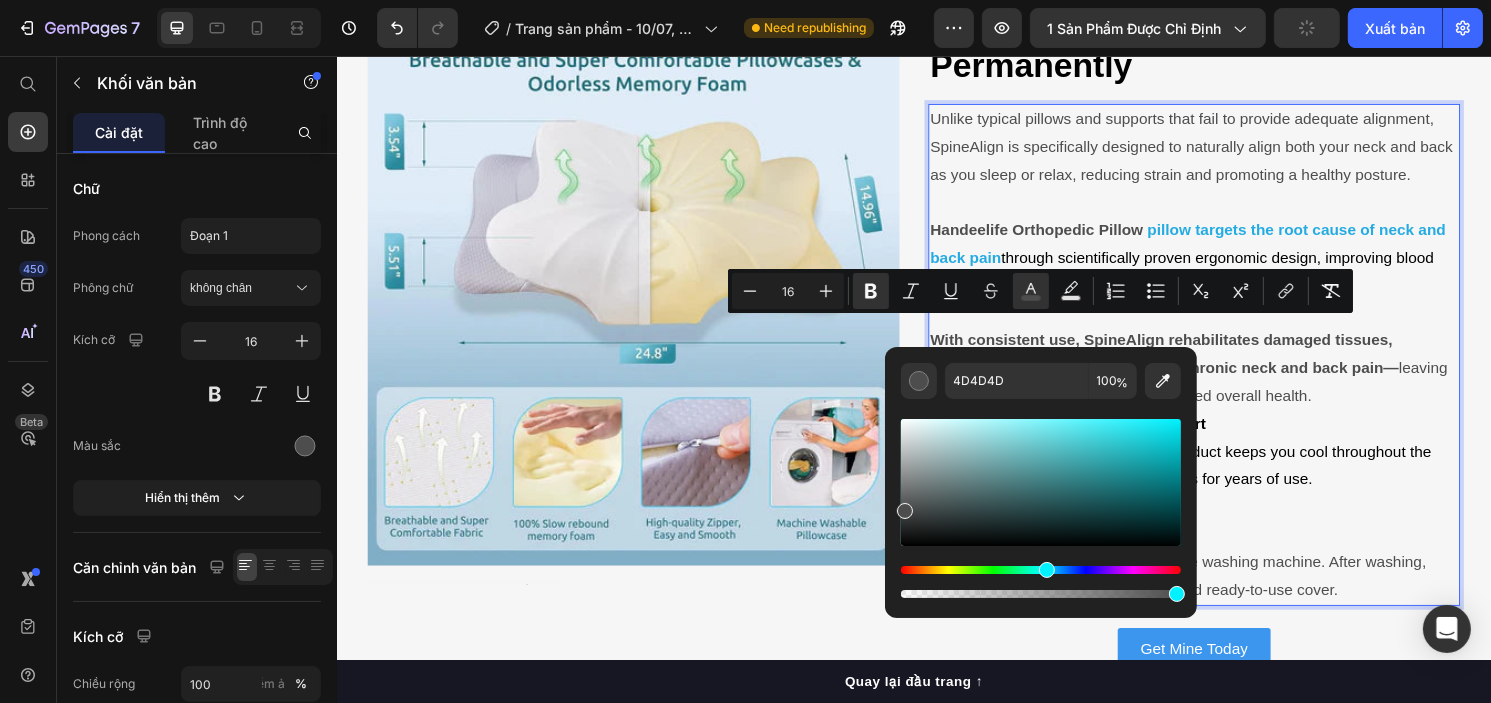 click at bounding box center [1041, 570] 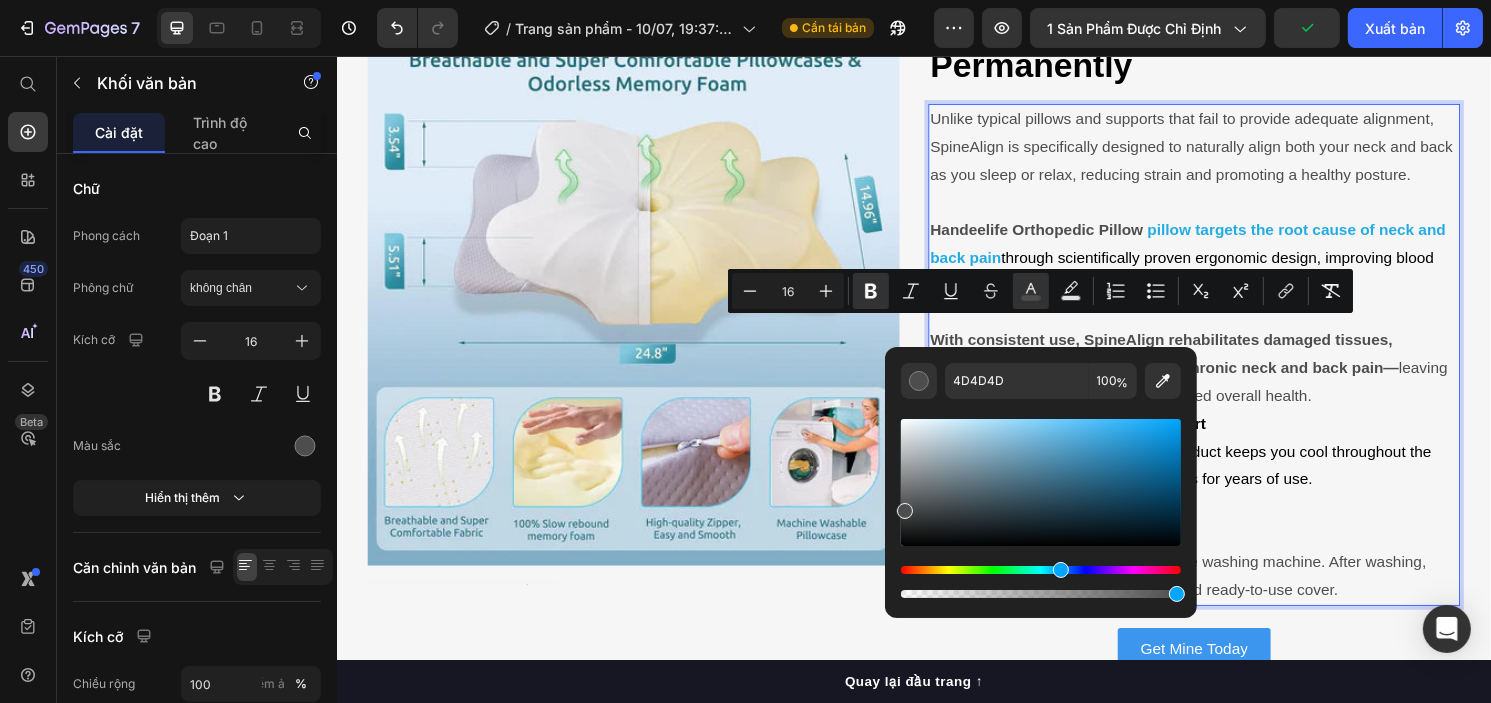 click at bounding box center (1061, 570) 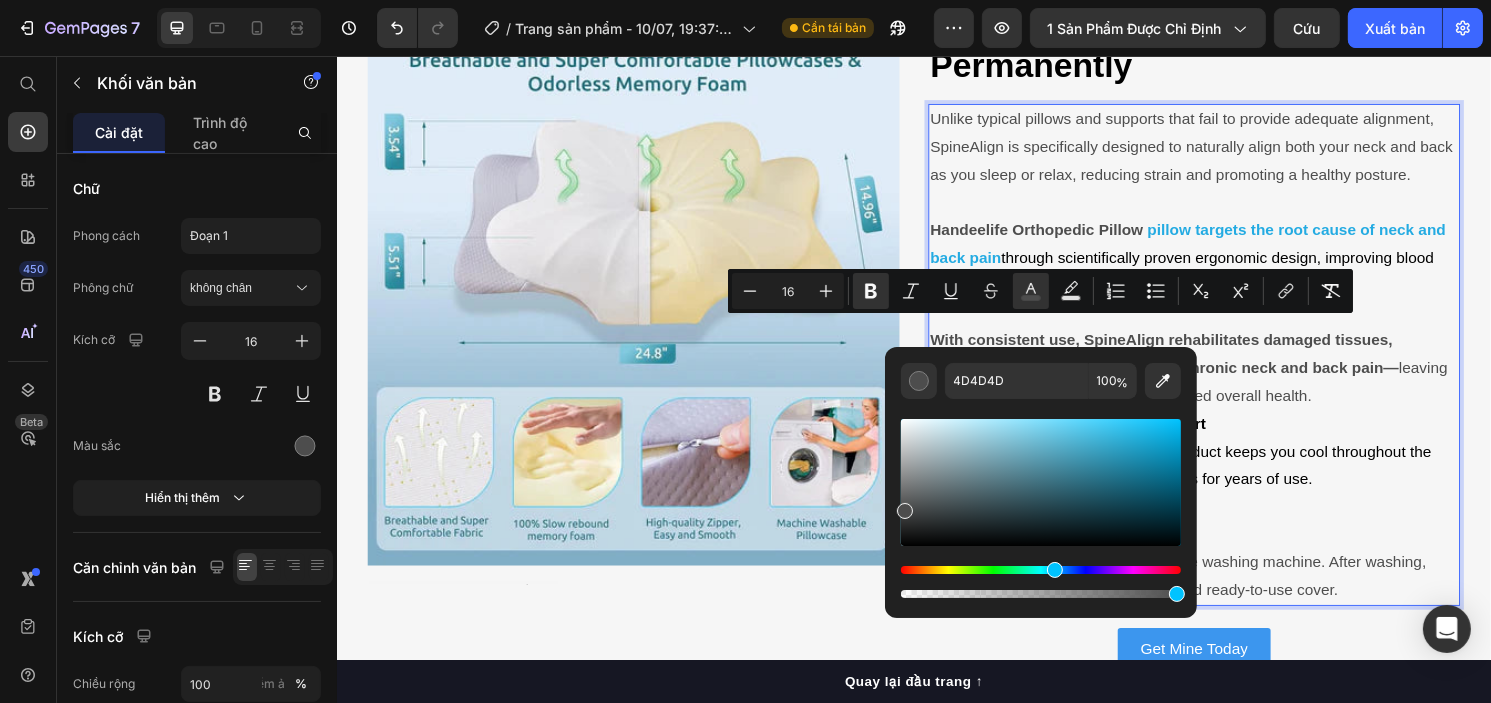 click at bounding box center [1177, 594] 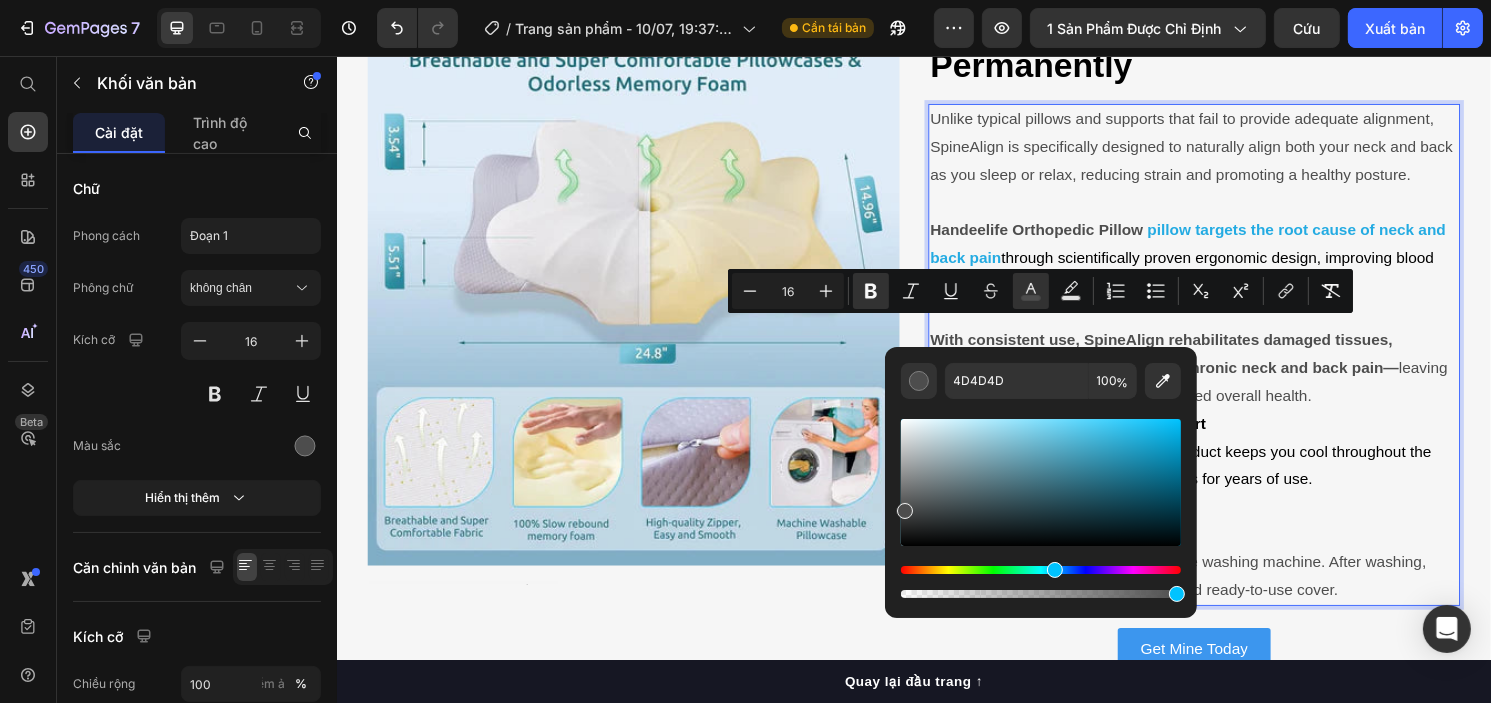 type on "99" 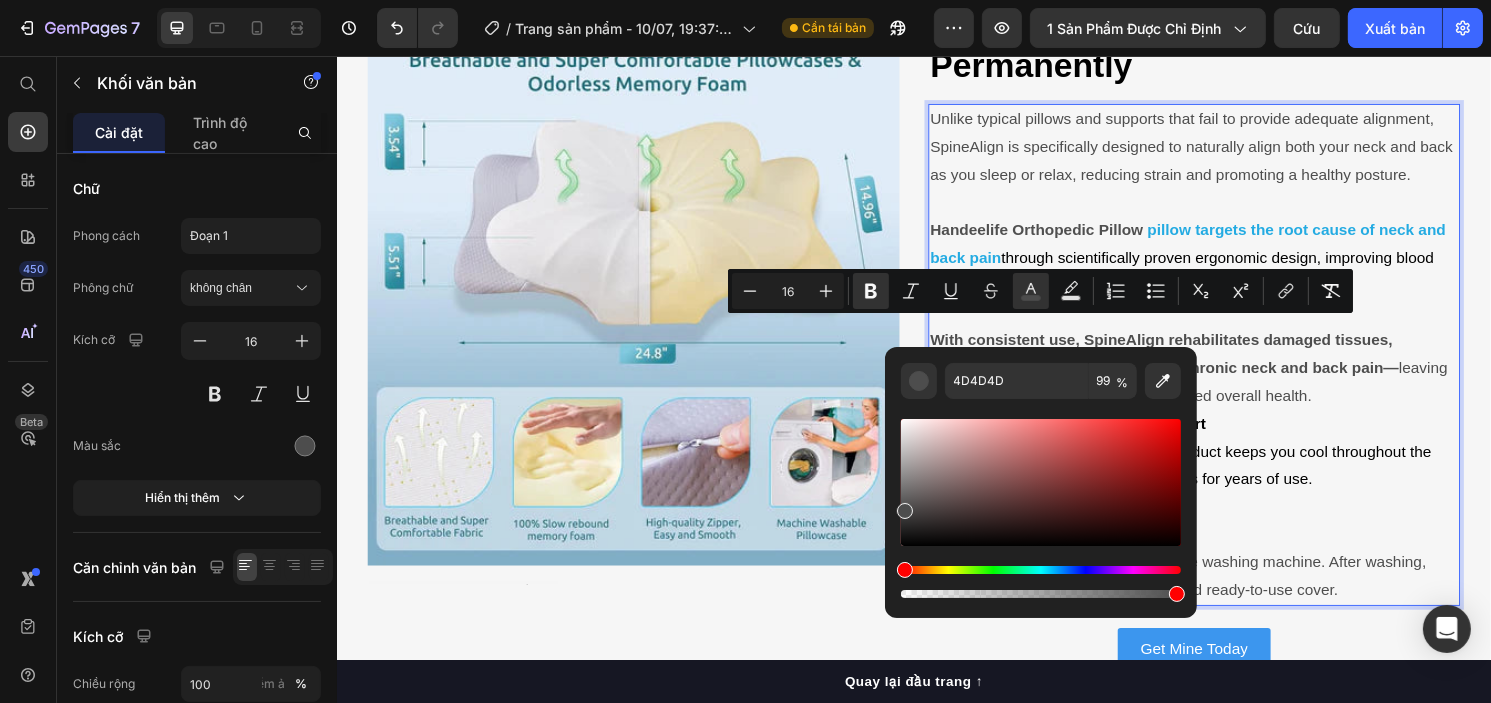 click at bounding box center [1041, 570] 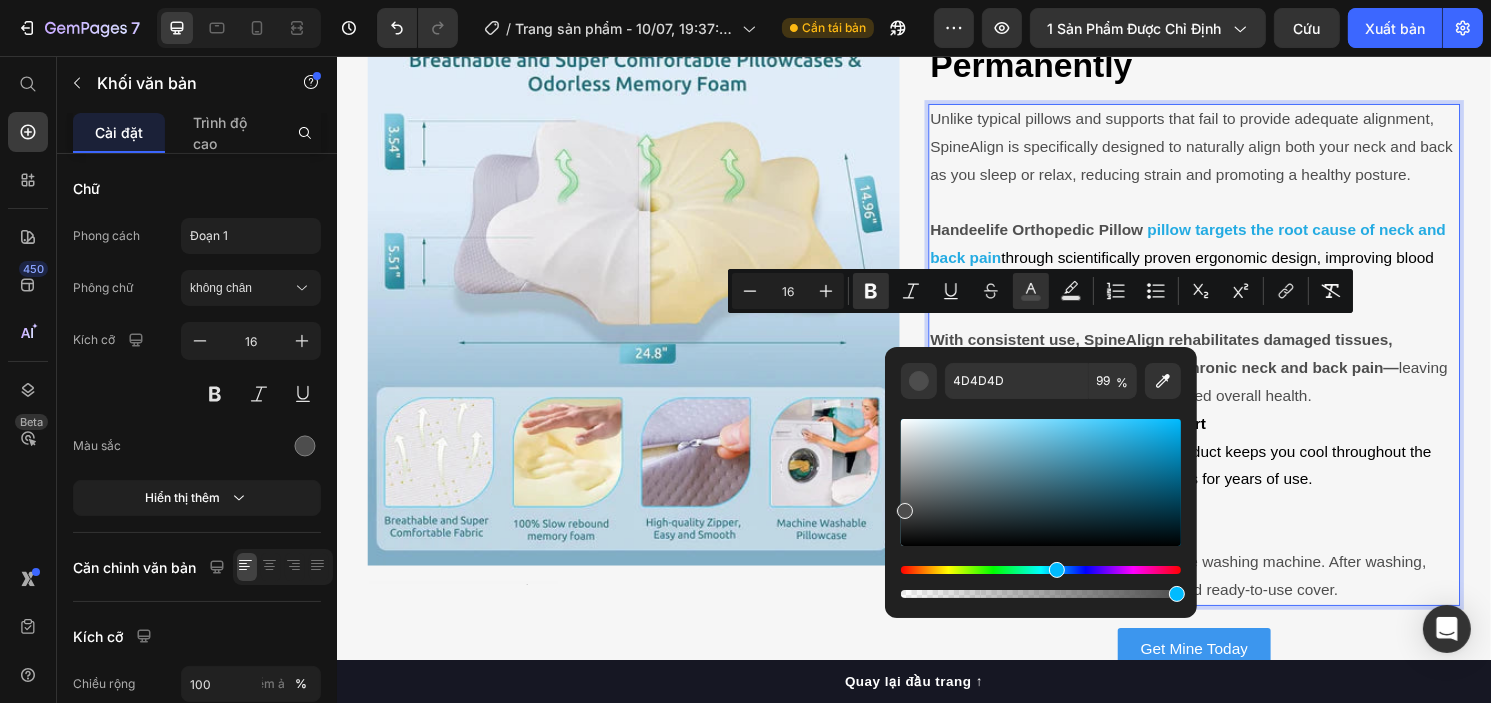 click at bounding box center (1041, 570) 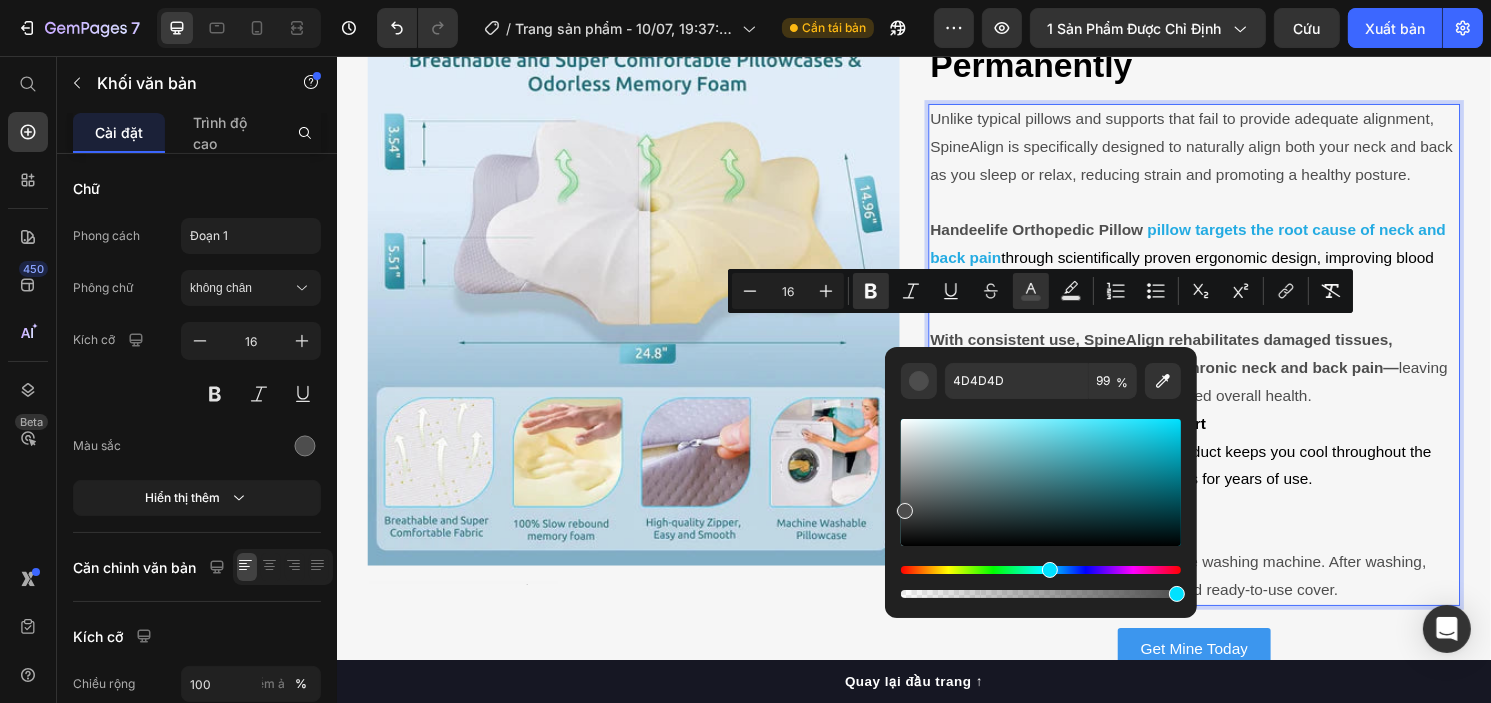 click at bounding box center [1041, 482] 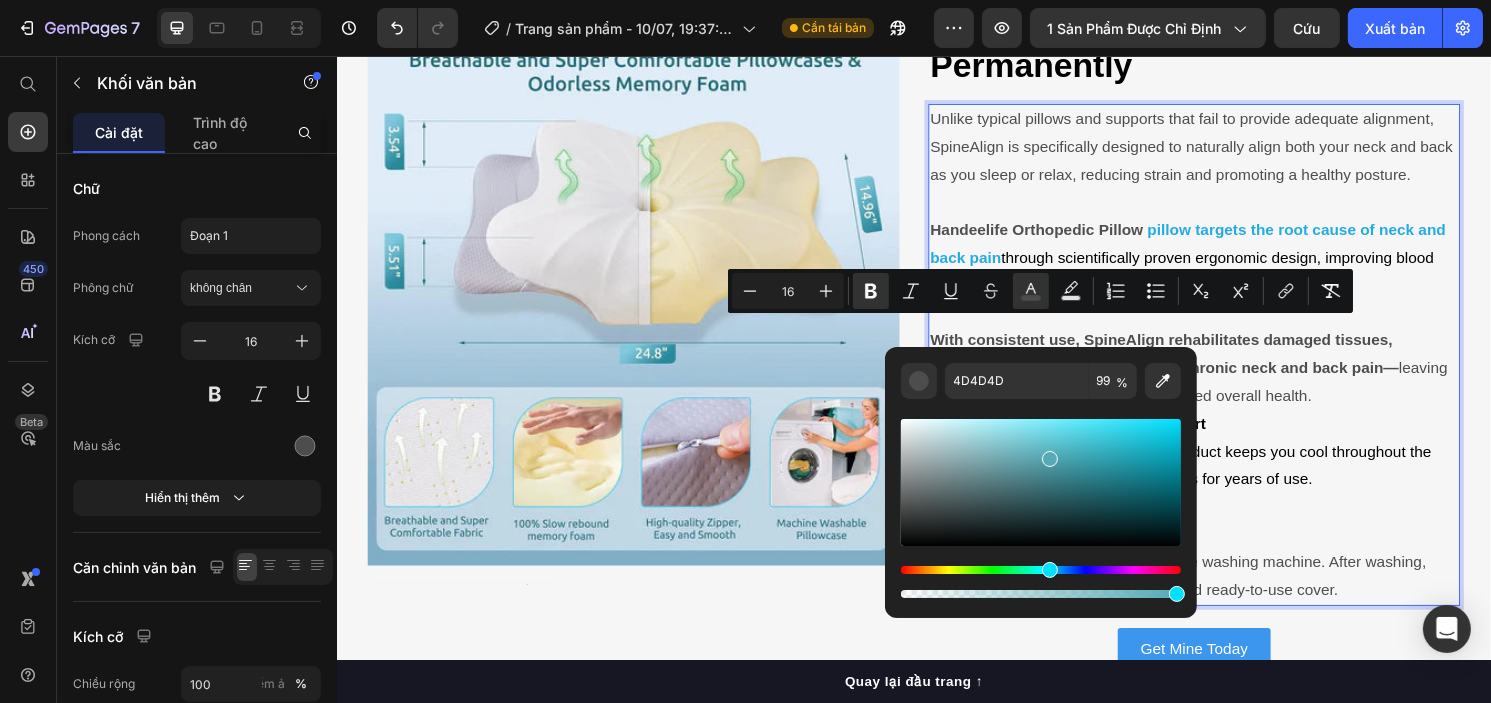 type on "56AAB5" 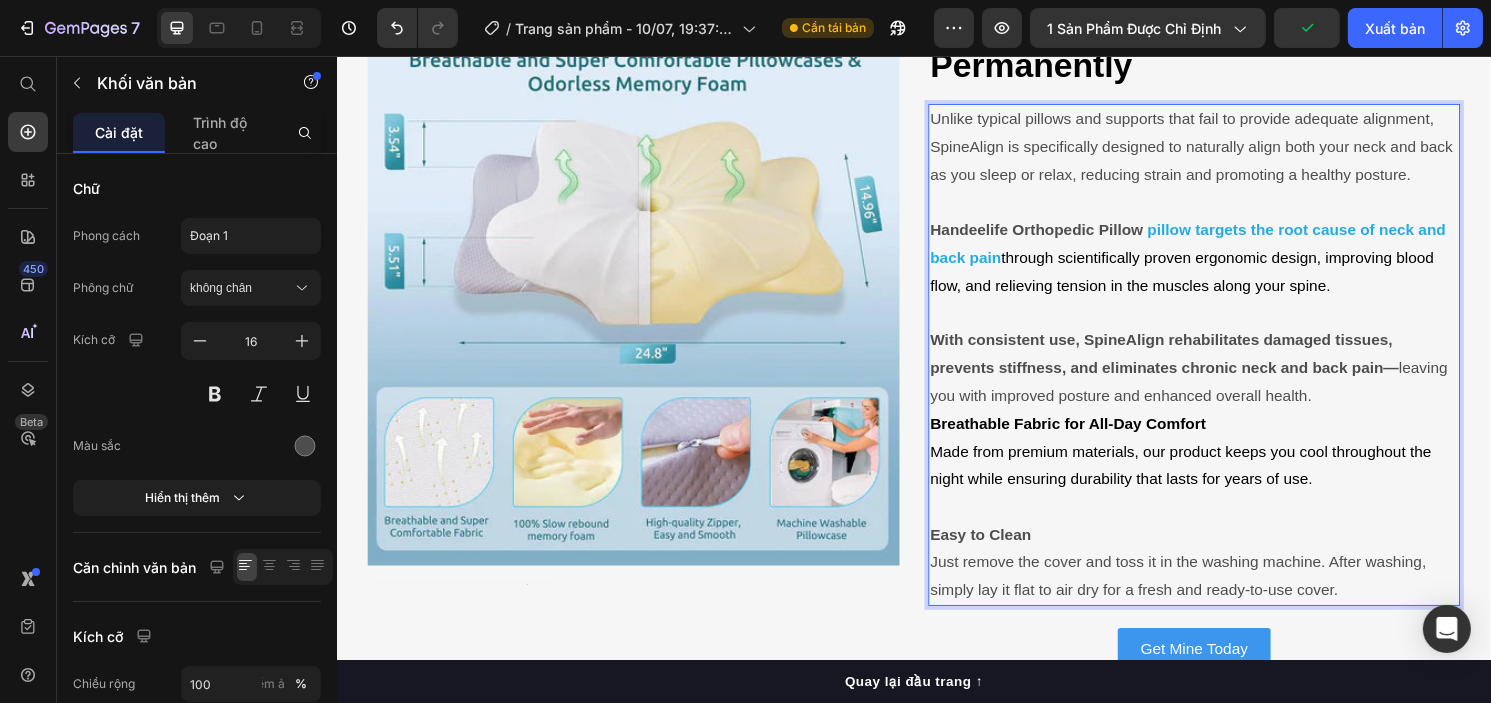 click on "through scientifically proven ergonomic design, improving blood flow, and relieving tension in the muscles along your spine." at bounding box center [1215, 280] 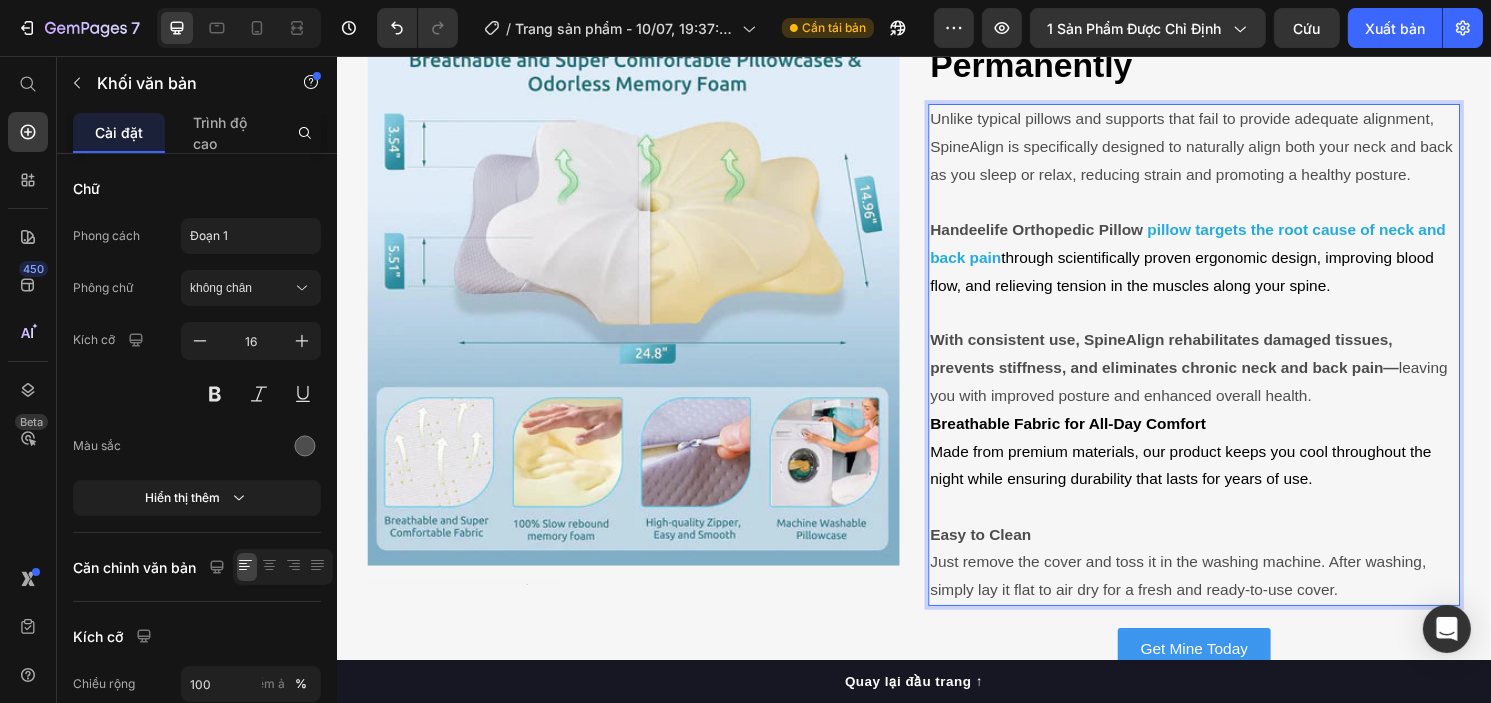 click on "pillow targets the root cause of neck and back pain" at bounding box center [1221, 251] 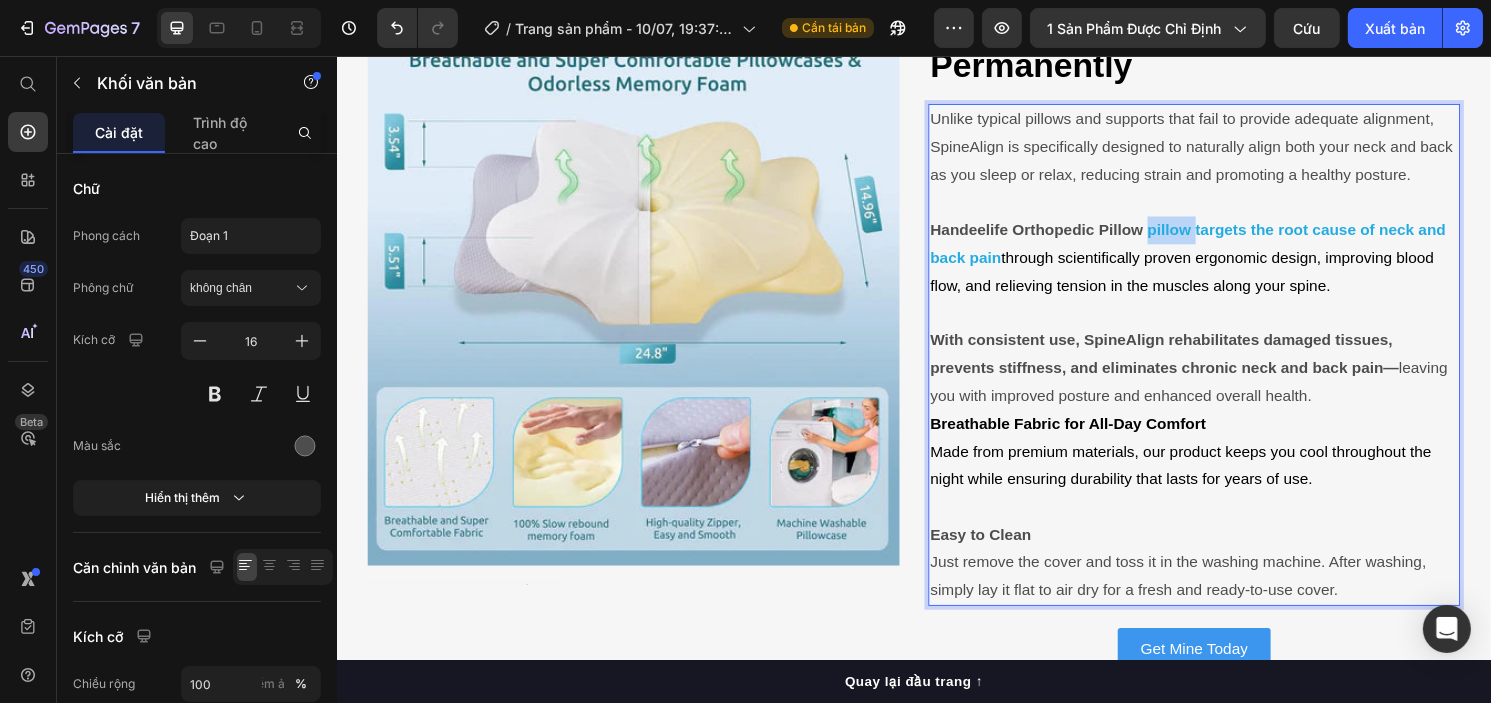 click on "pillow targets the root cause of neck and back pain" at bounding box center (1221, 251) 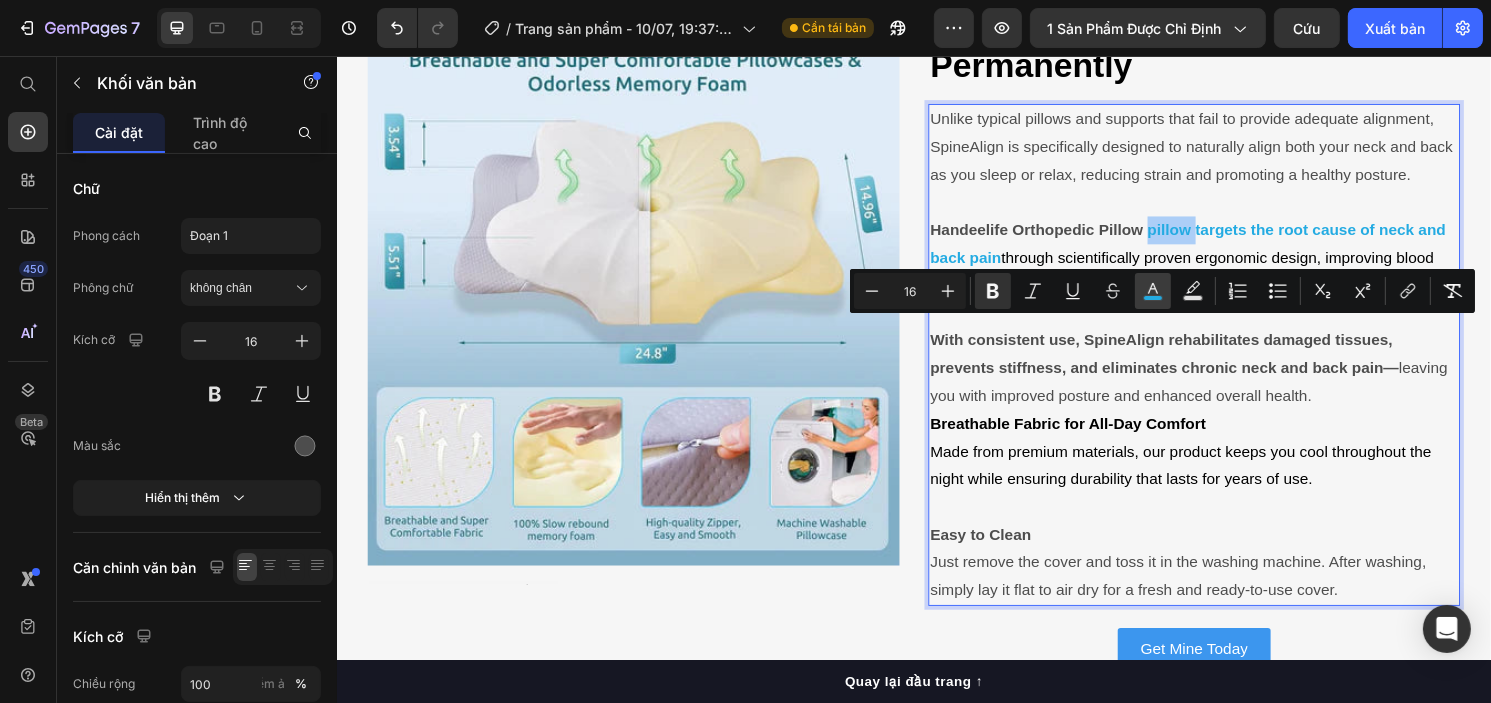 click 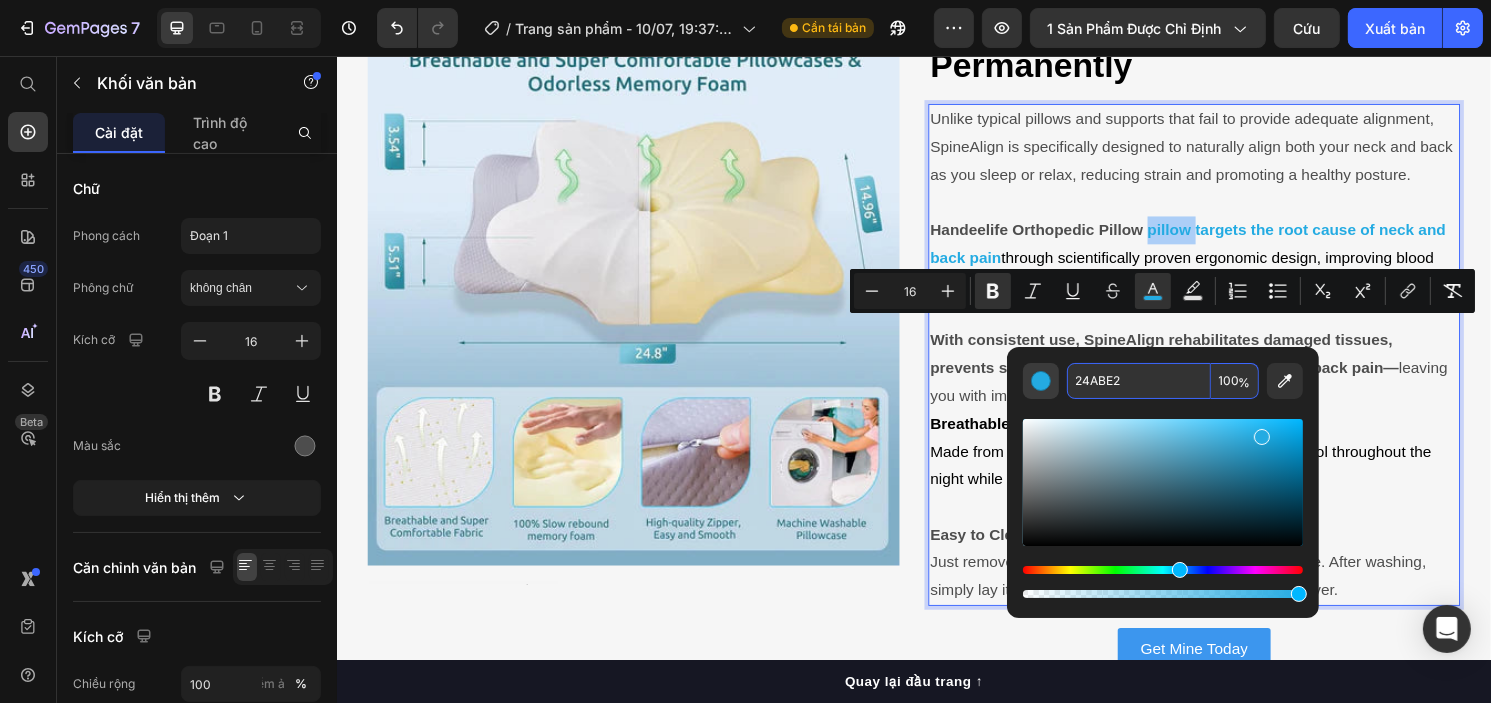 copy on "pillow" 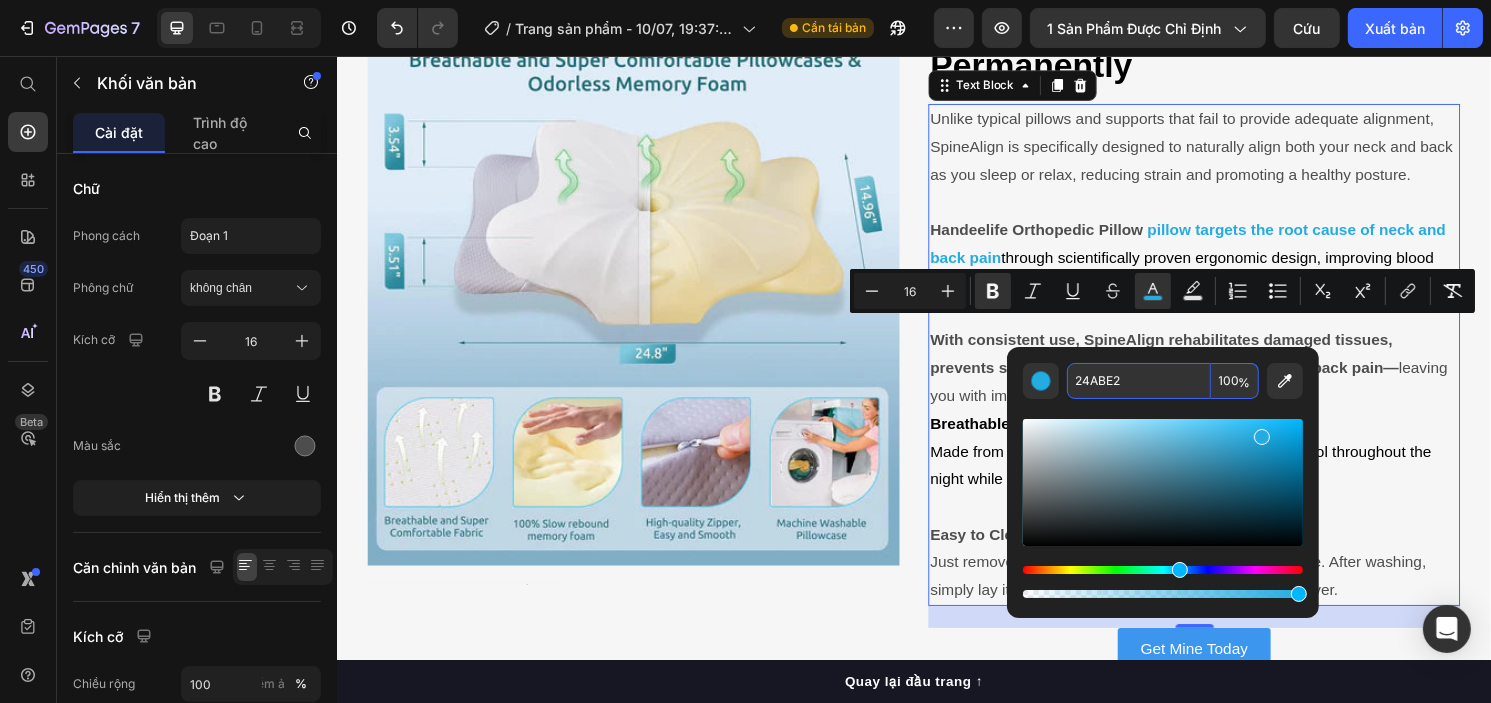 click on "Handeelife Orthopedic Pillow" at bounding box center (1063, 236) 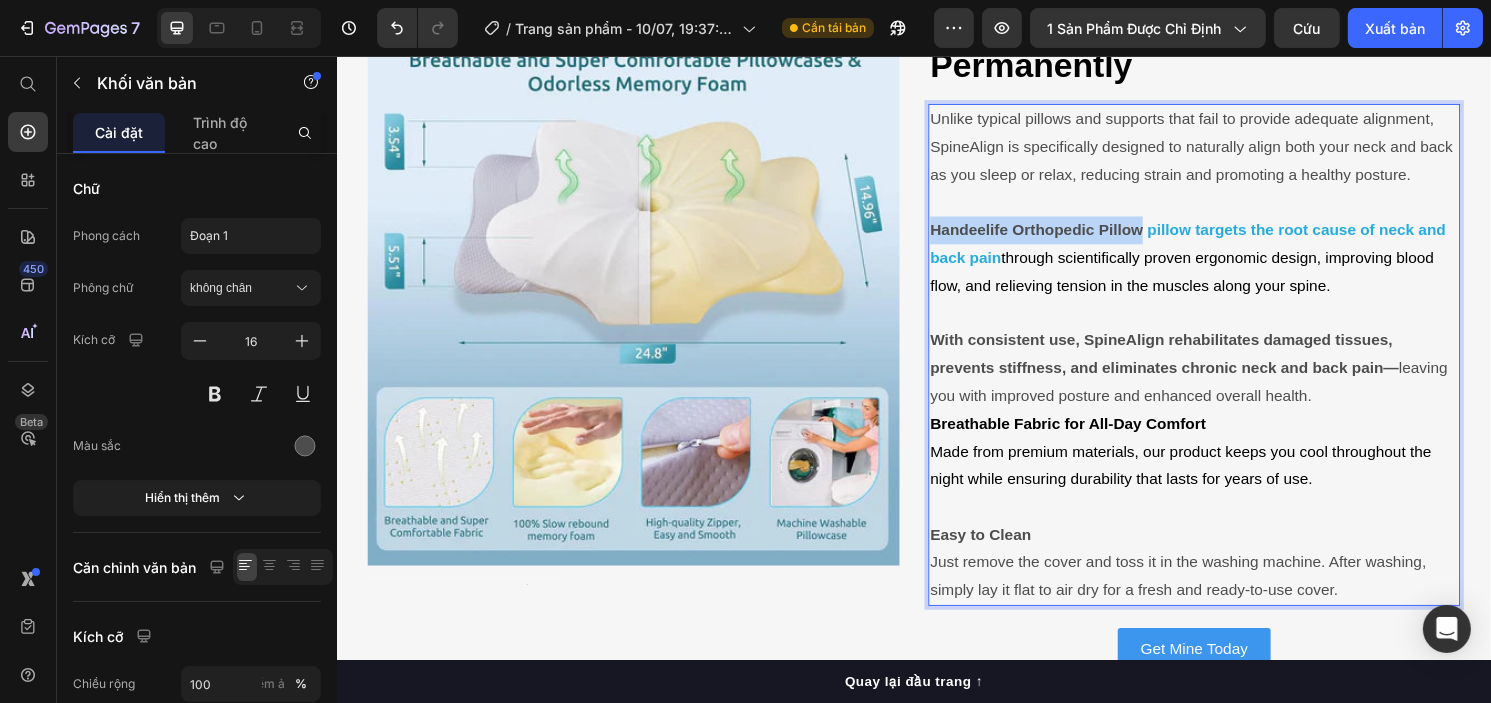 drag, startPoint x: 948, startPoint y: 333, endPoint x: 1167, endPoint y: 344, distance: 219.27608 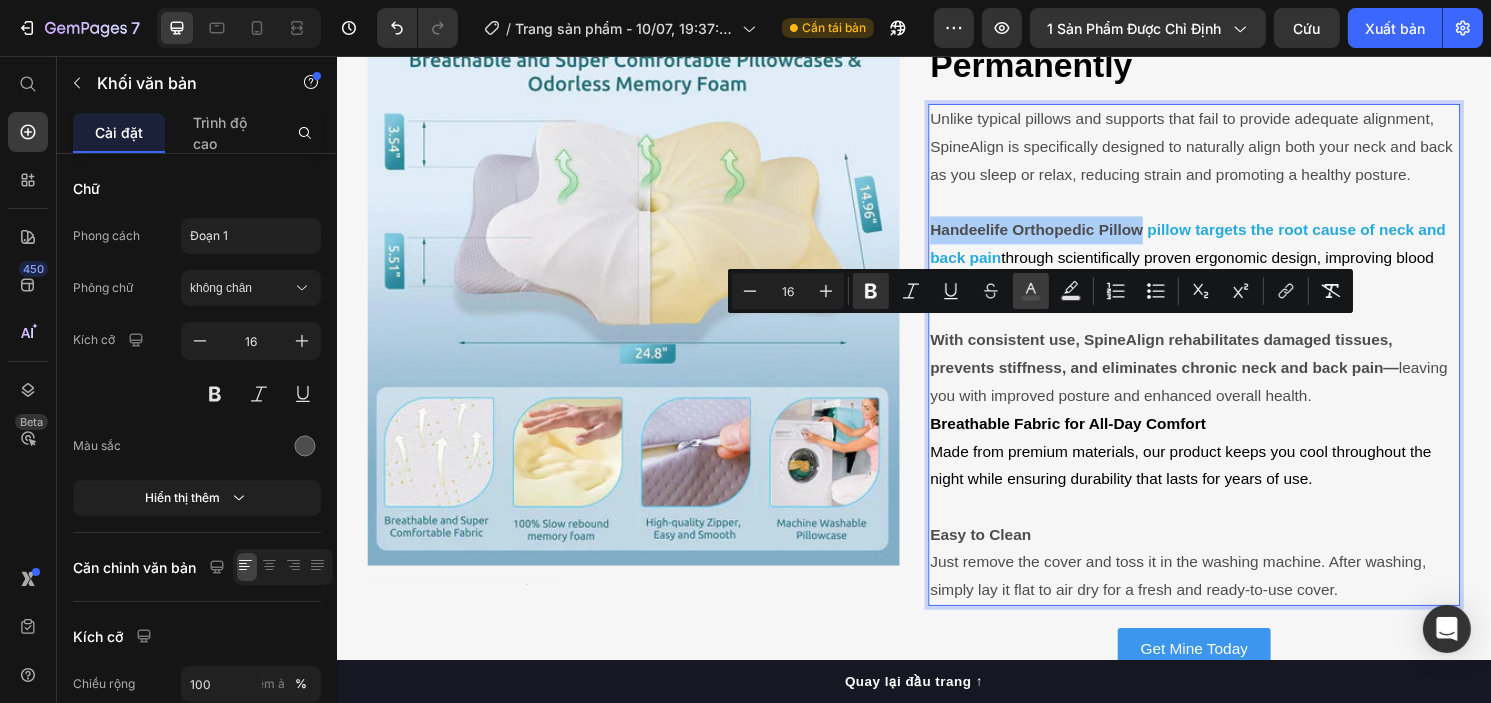 click 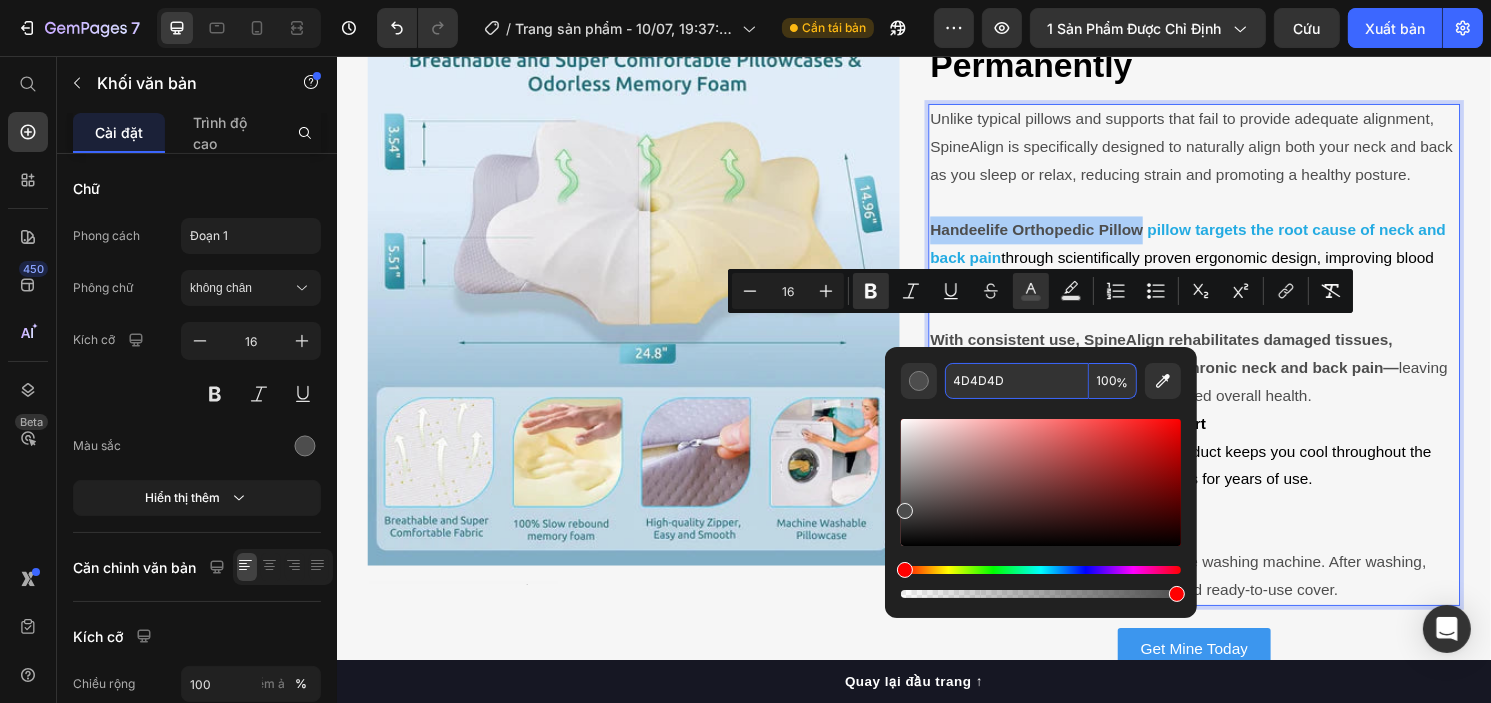 paste on "24ABE2" 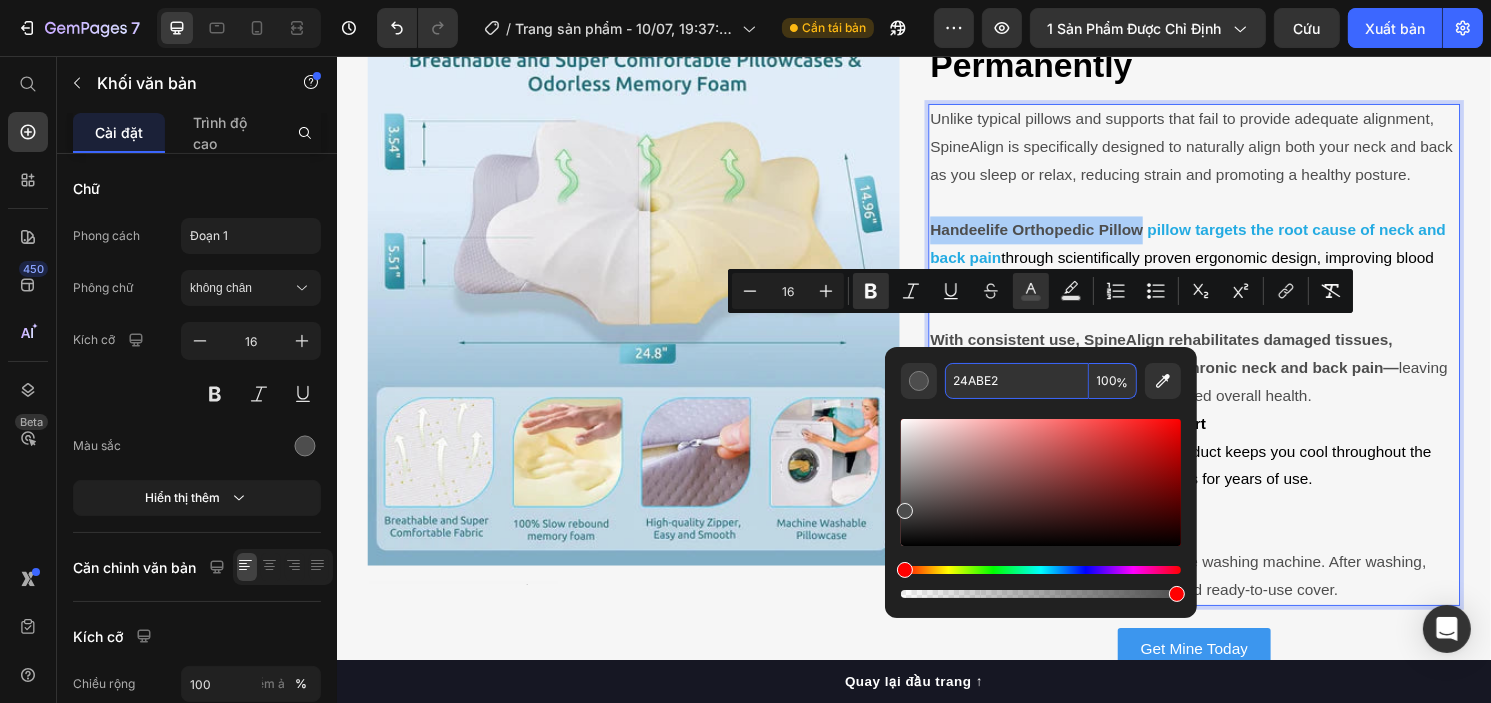 type on "24ABE2" 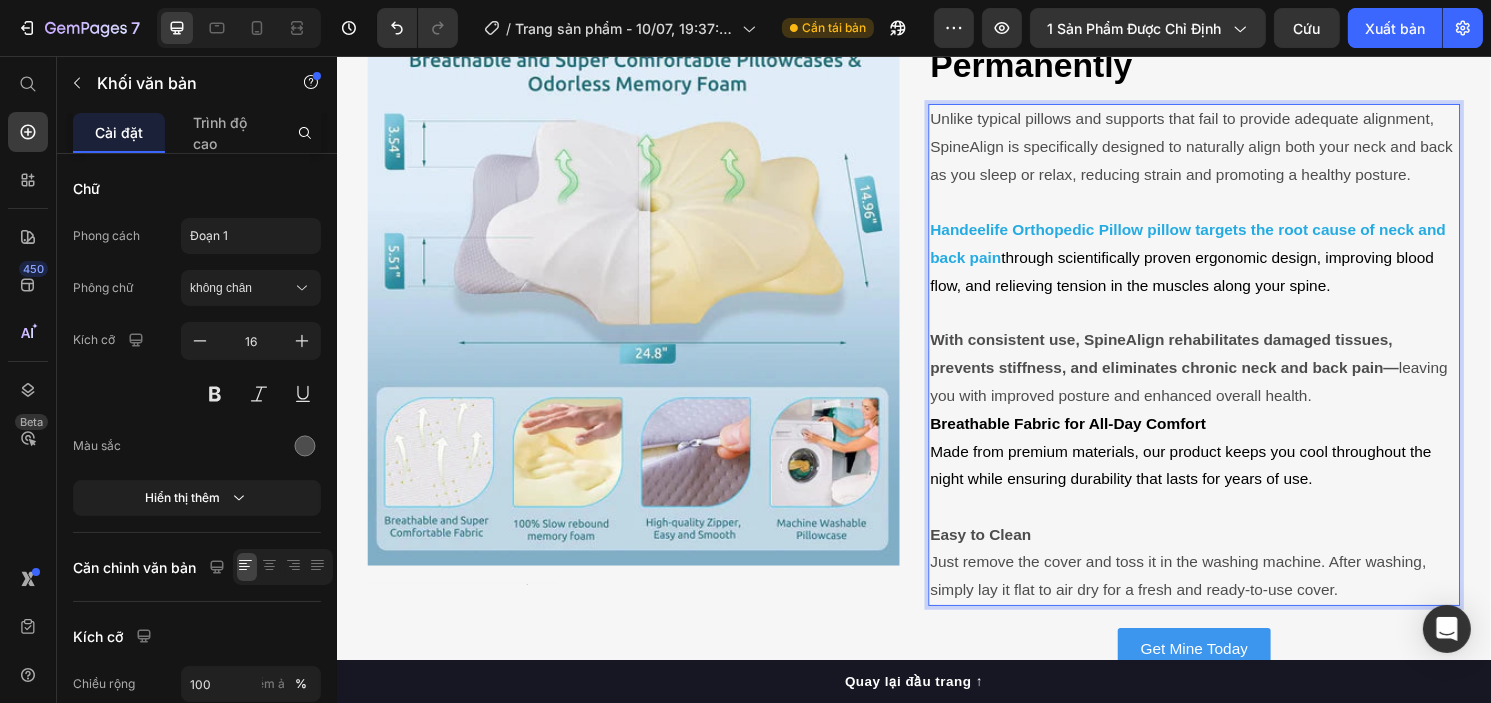 click on "With consistent use, SpineAlign rehabilitates damaged tissues, prevents stiffness, and eliminates chronic neck and back pain—" at bounding box center (1196, 366) 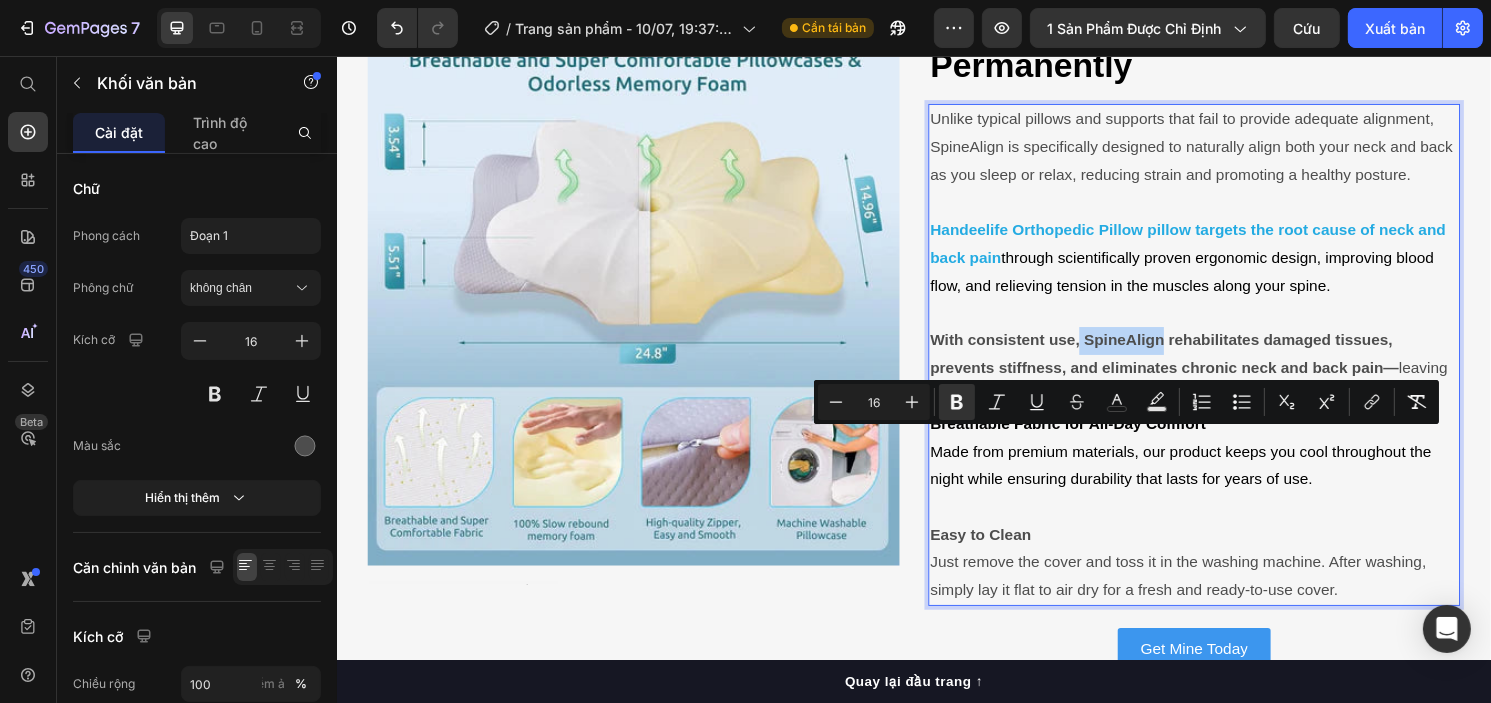 drag, startPoint x: 1101, startPoint y: 458, endPoint x: 1184, endPoint y: 454, distance: 83.09633 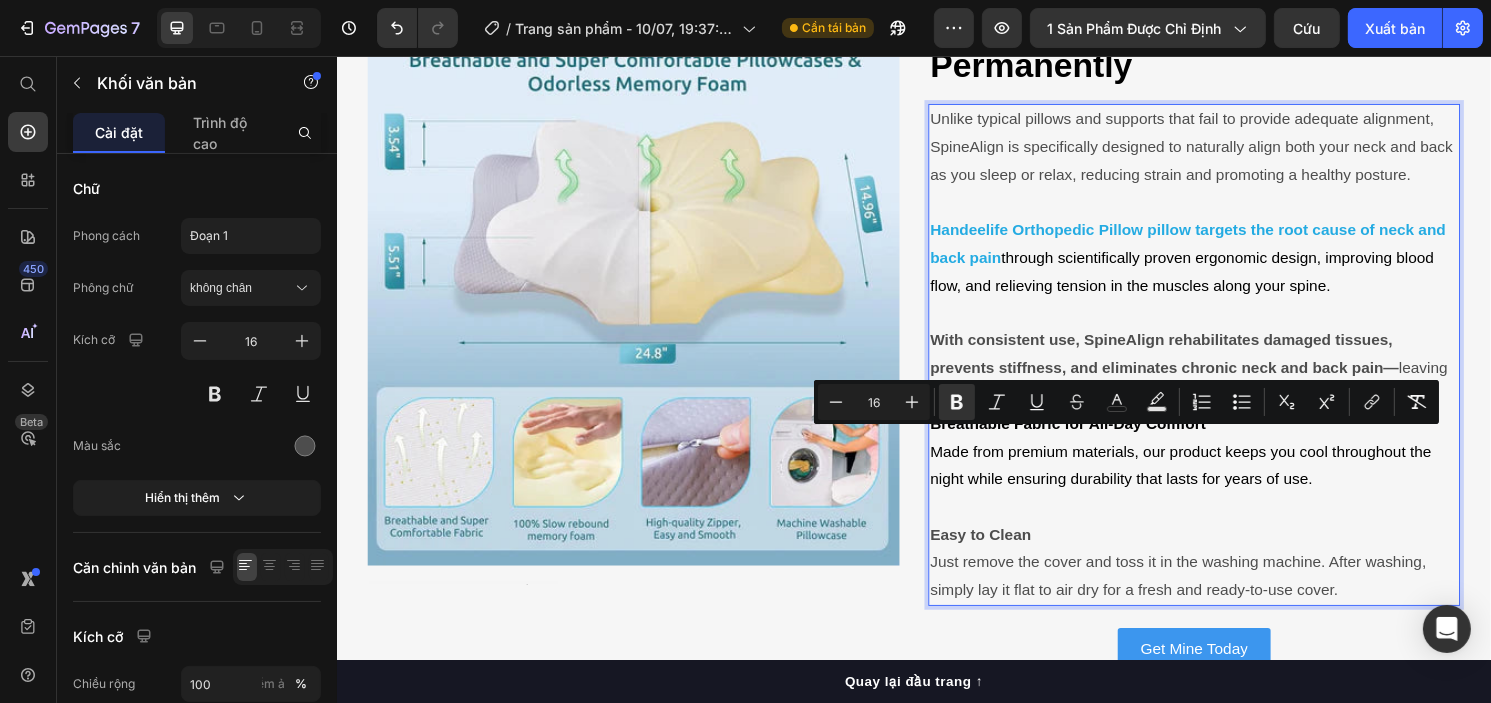 click on "Handeelife Orthopedic Pillow   pillow targets the root cause of neck and back pain through scientifically proven ergonomic design, improving blood flow, and relieving tension in the muscles along your spine." at bounding box center (1227, 266) 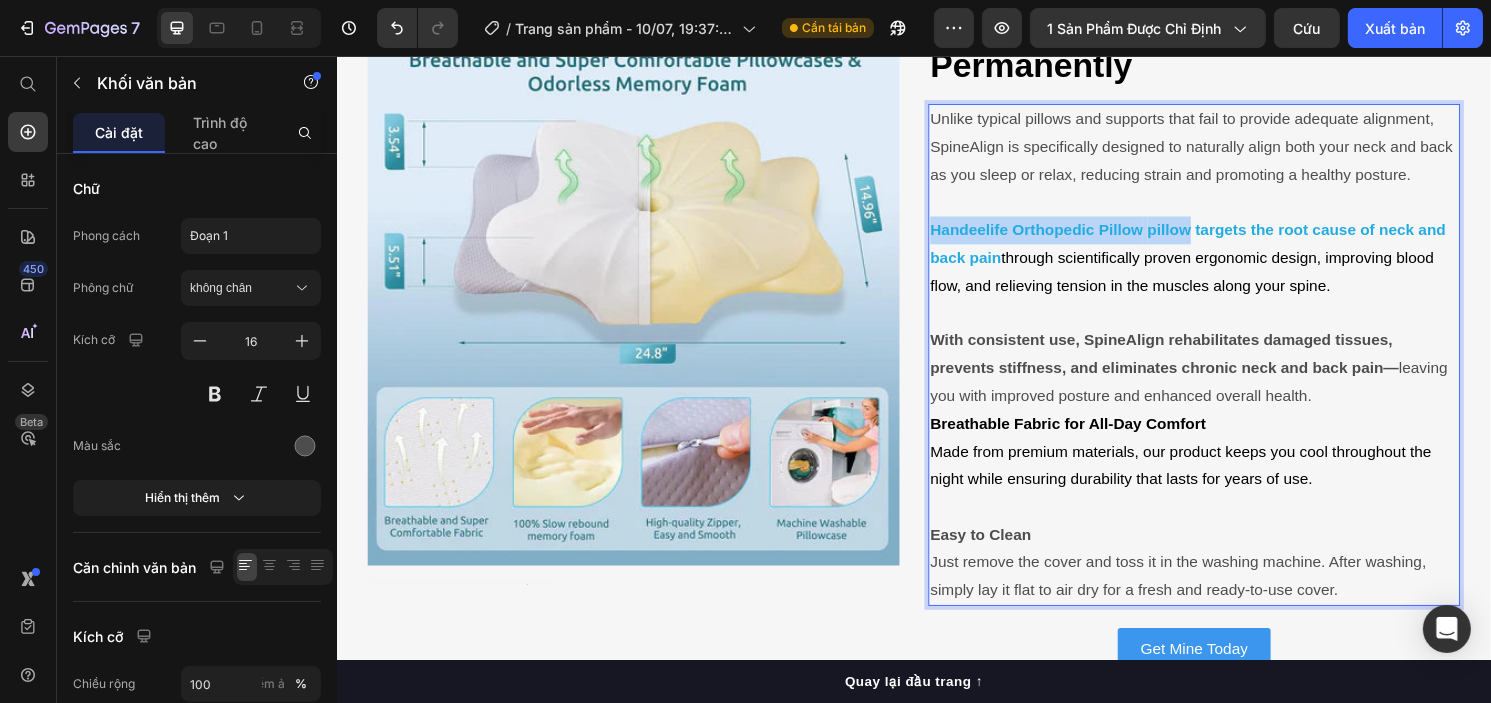drag, startPoint x: 1217, startPoint y: 340, endPoint x: 942, endPoint y: 345, distance: 275.04544 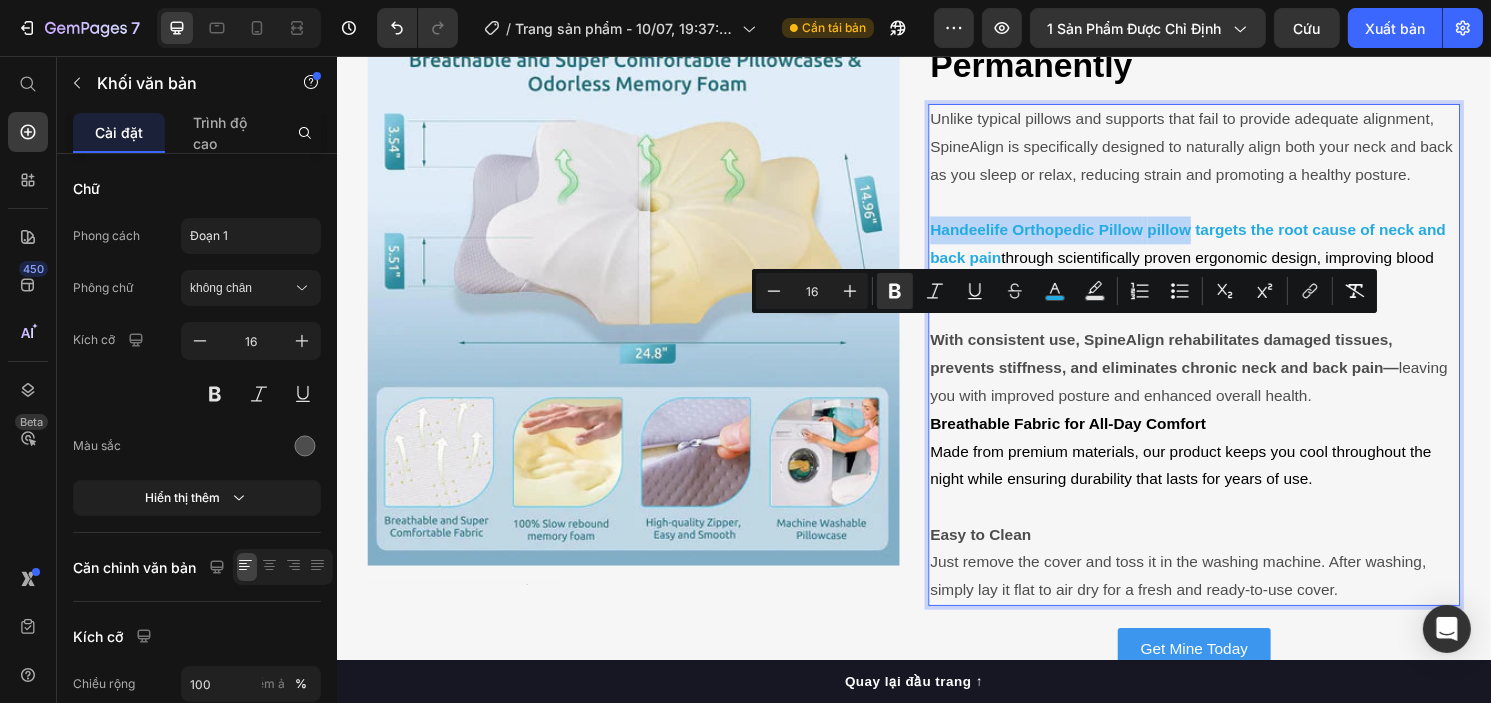 copy on "Handeelife Orthopedic Pillow   pillow" 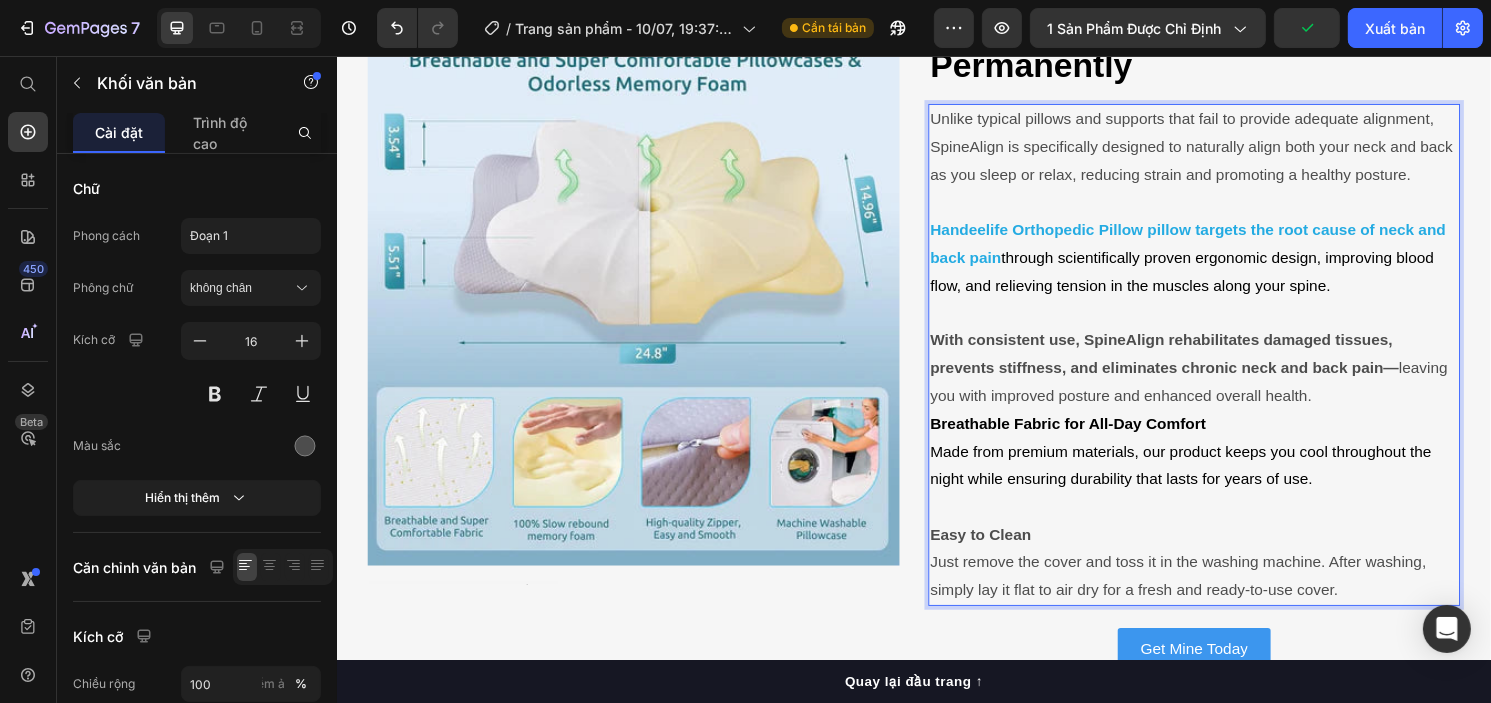 click on "With consistent use, SpineAlign rehabilitates damaged tissues, prevents stiffness, and eliminates chronic neck and back pain—" at bounding box center [1196, 366] 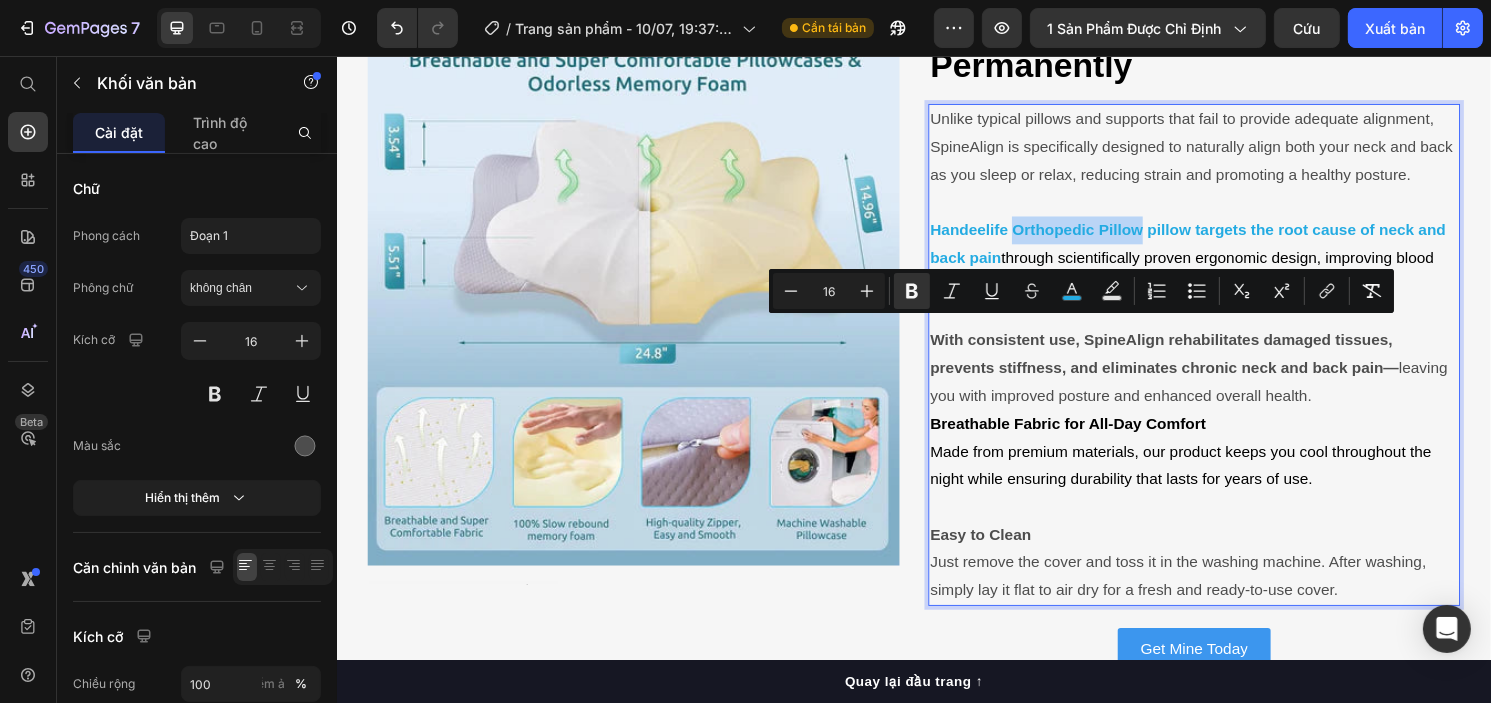 drag, startPoint x: 1033, startPoint y: 337, endPoint x: 1167, endPoint y: 337, distance: 134 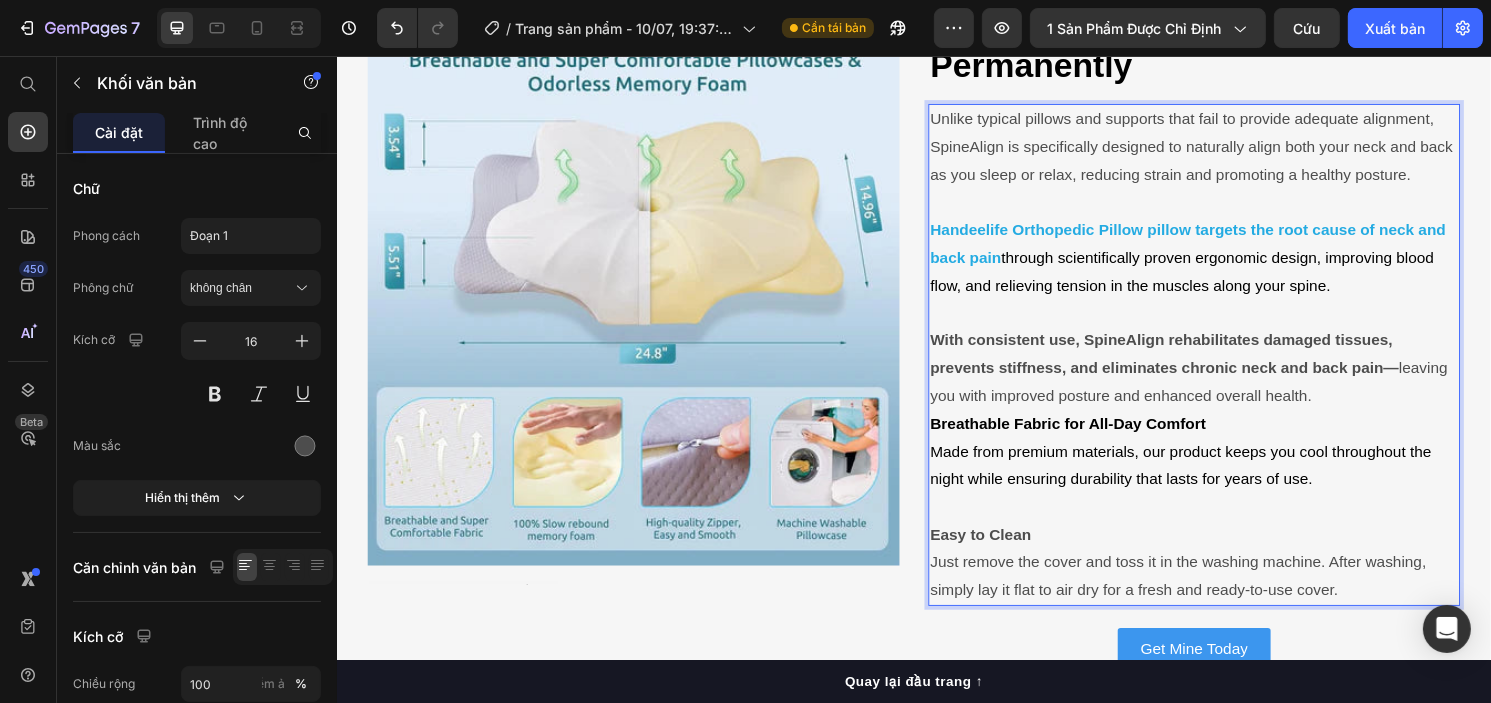 click on "pillow targets the root cause of neck and back pain" at bounding box center (1221, 251) 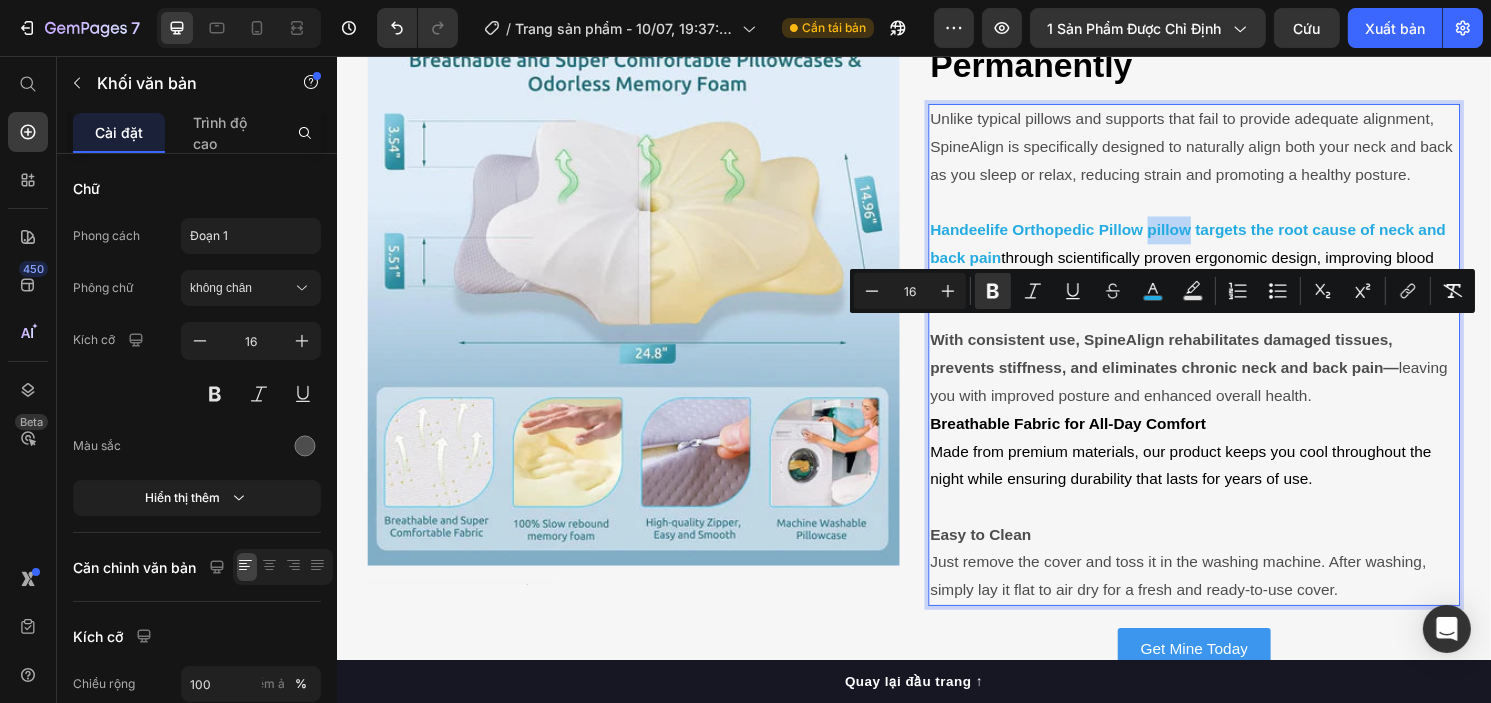 drag, startPoint x: 1217, startPoint y: 338, endPoint x: 1170, endPoint y: 341, distance: 47.095646 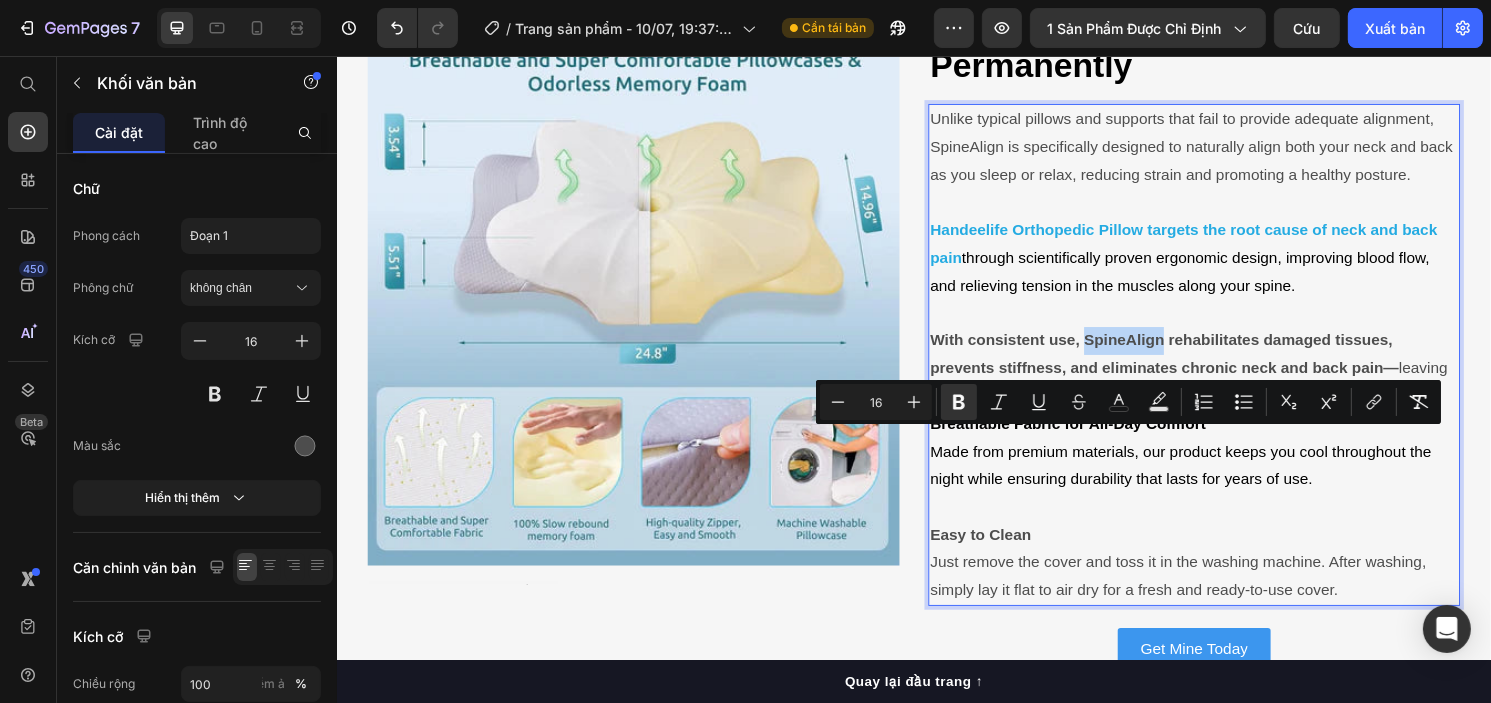drag, startPoint x: 1106, startPoint y: 449, endPoint x: 1186, endPoint y: 450, distance: 80.00625 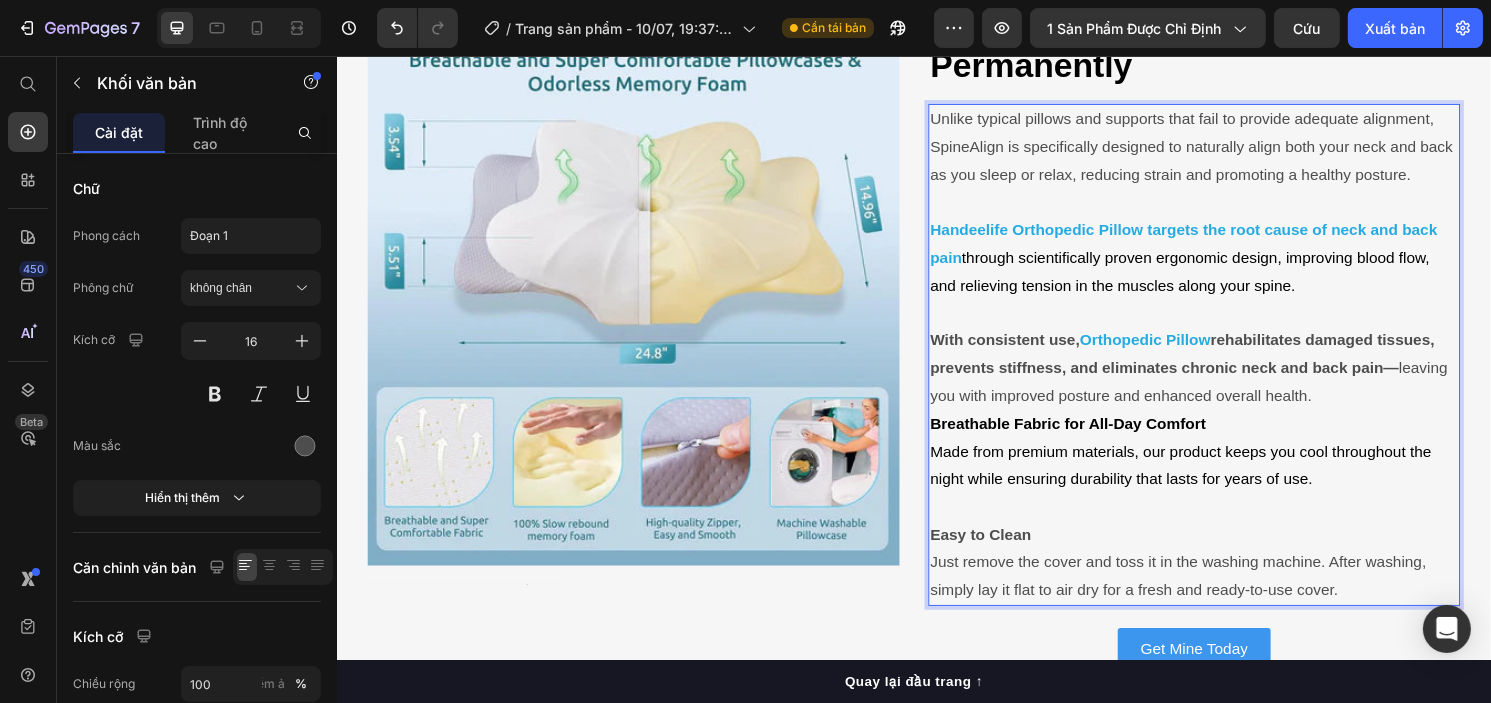 click on "Made from premium materials, our product keeps you cool throughout the night while ensuring durability that lasts for years of use." at bounding box center (1213, 482) 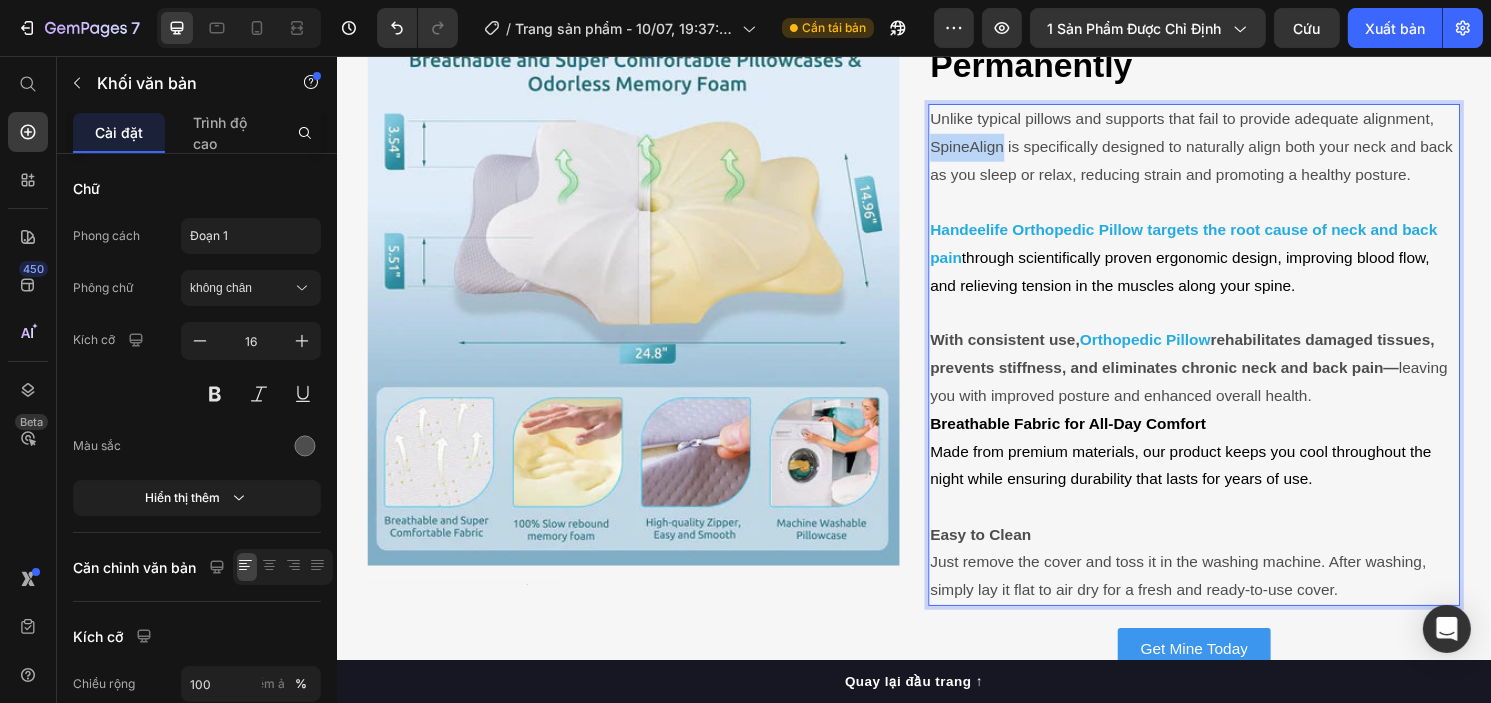 drag, startPoint x: 1017, startPoint y: 253, endPoint x: 943, endPoint y: 263, distance: 74.672615 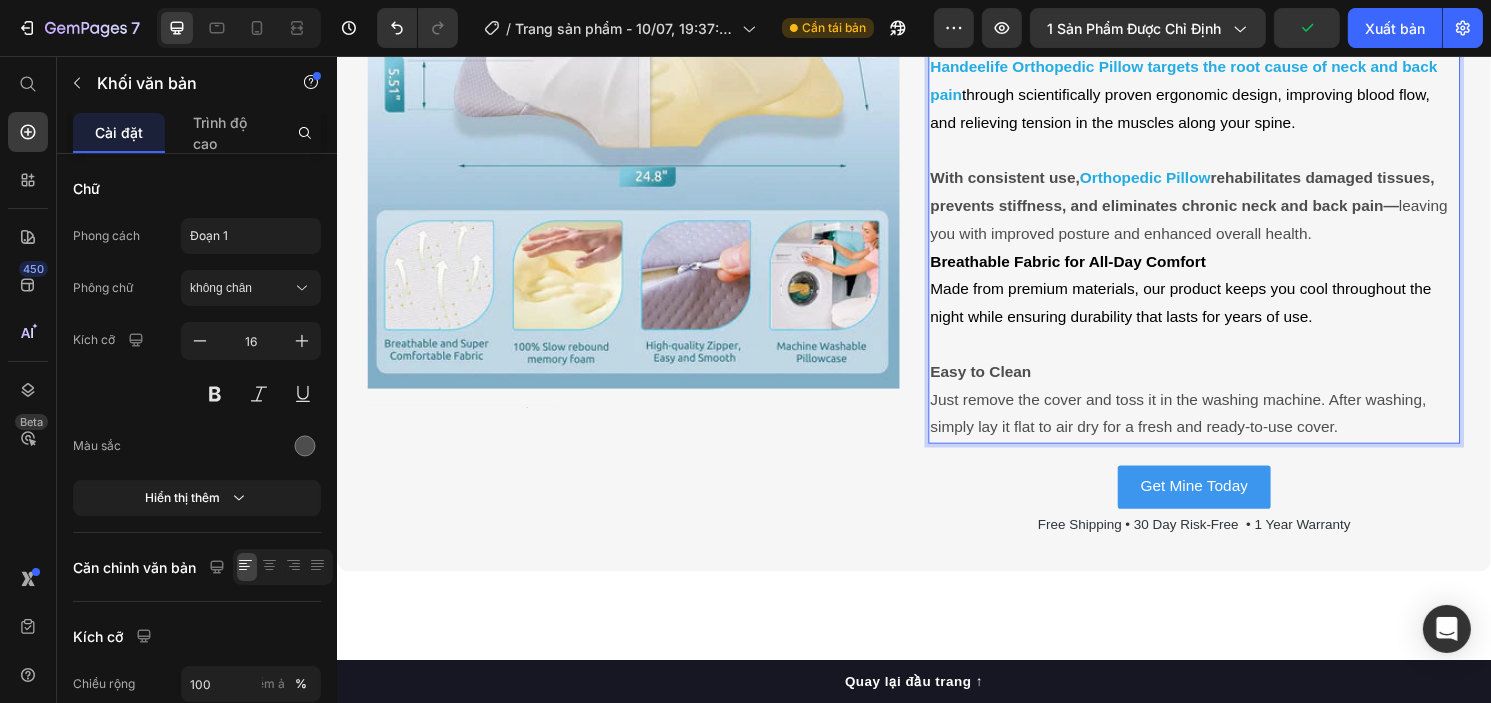 scroll, scrollTop: 2440, scrollLeft: 0, axis: vertical 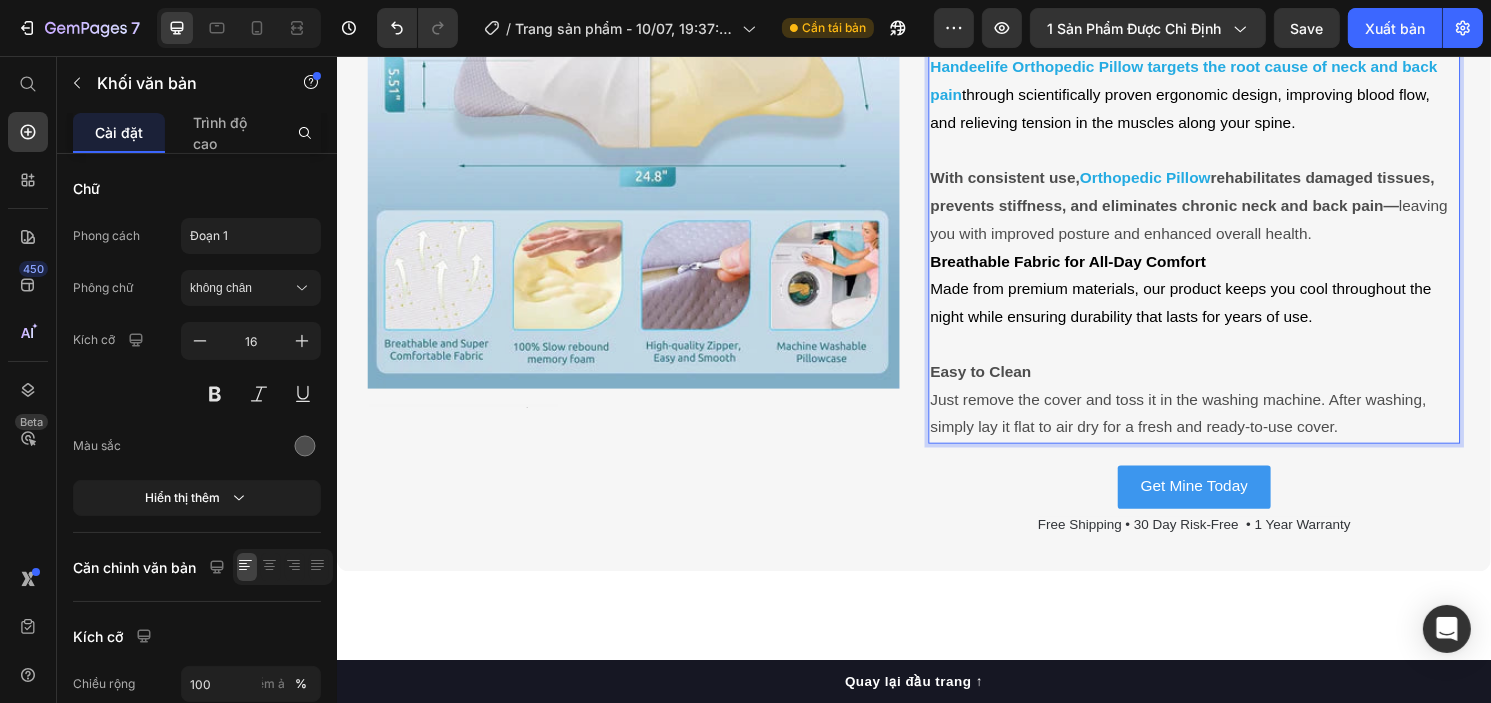 click on "Made from premium materials, our product keeps you cool throughout the night while ensuring durability that lasts for years of use." at bounding box center [1213, 312] 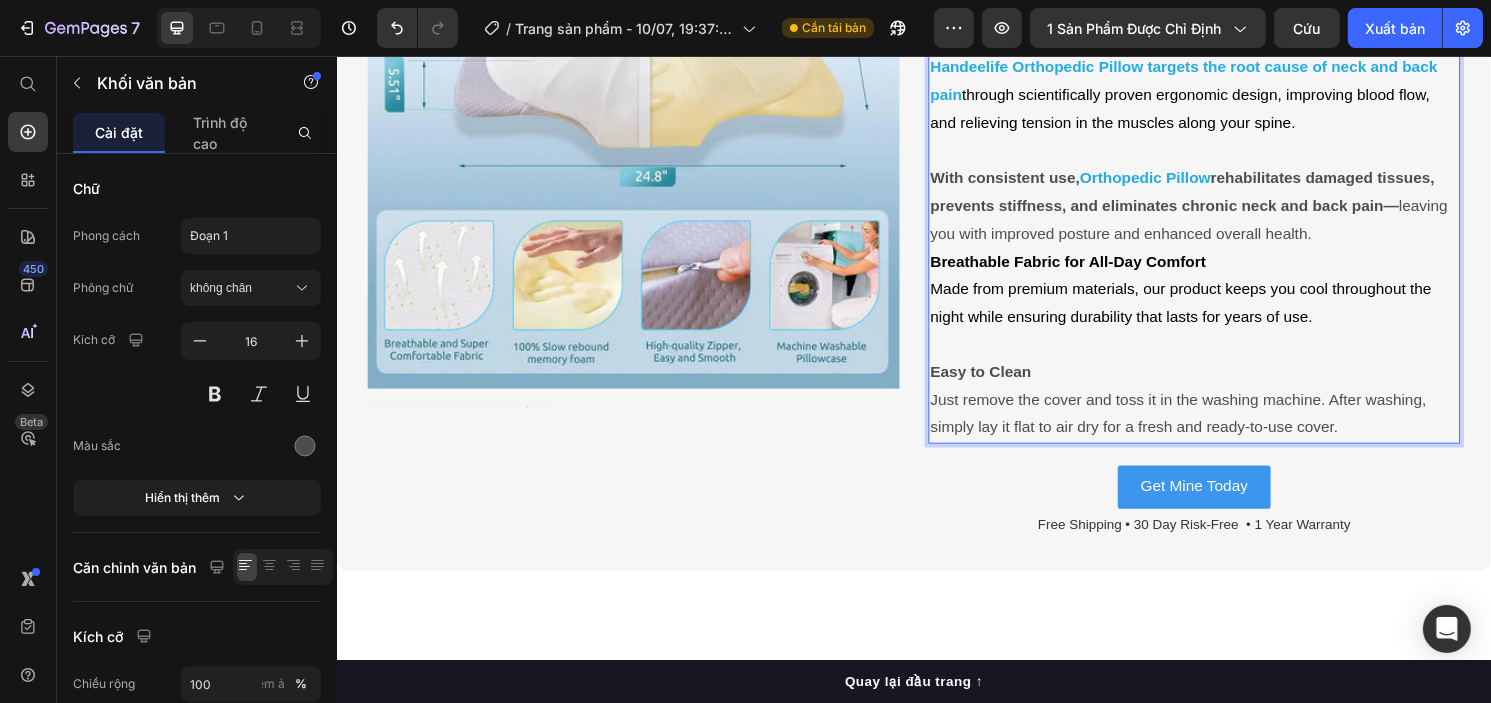 click at bounding box center [1227, 356] 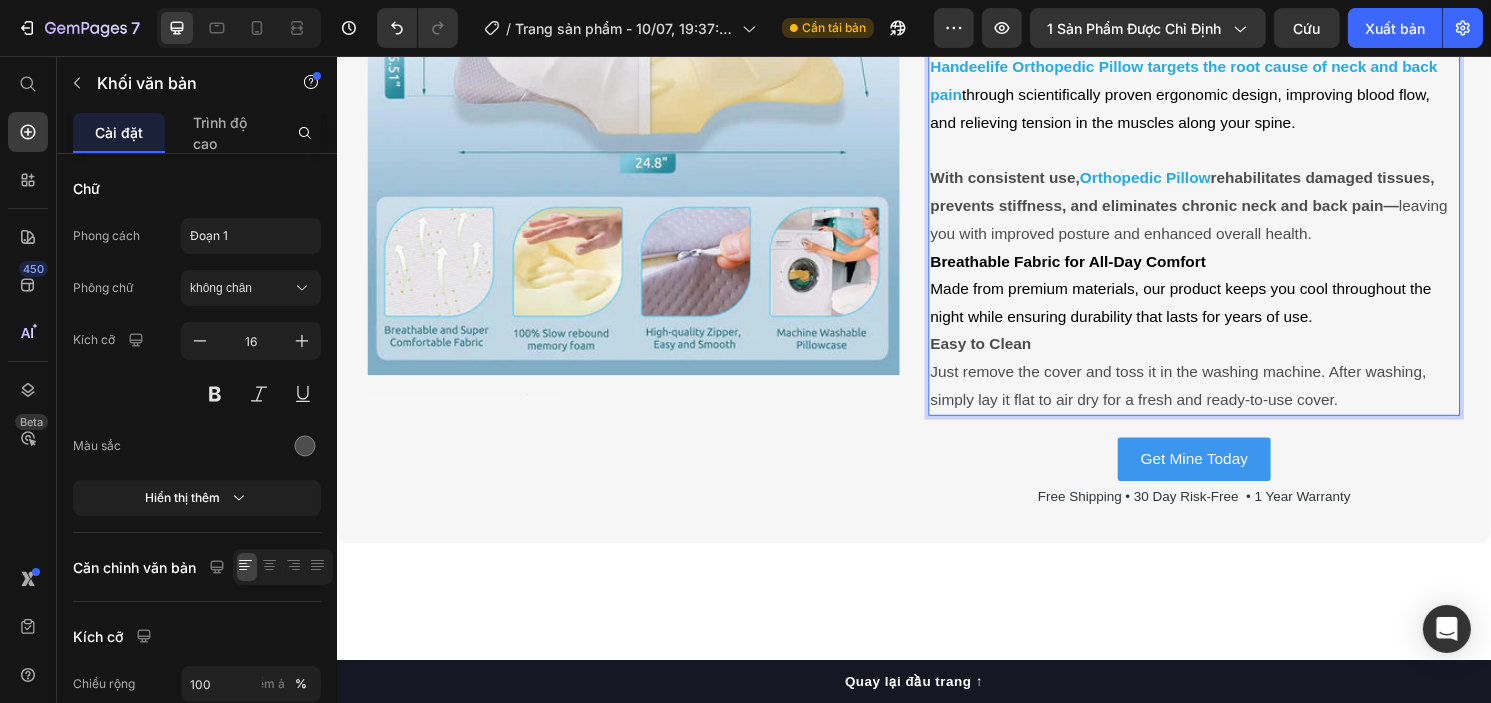 click at bounding box center [1227, 154] 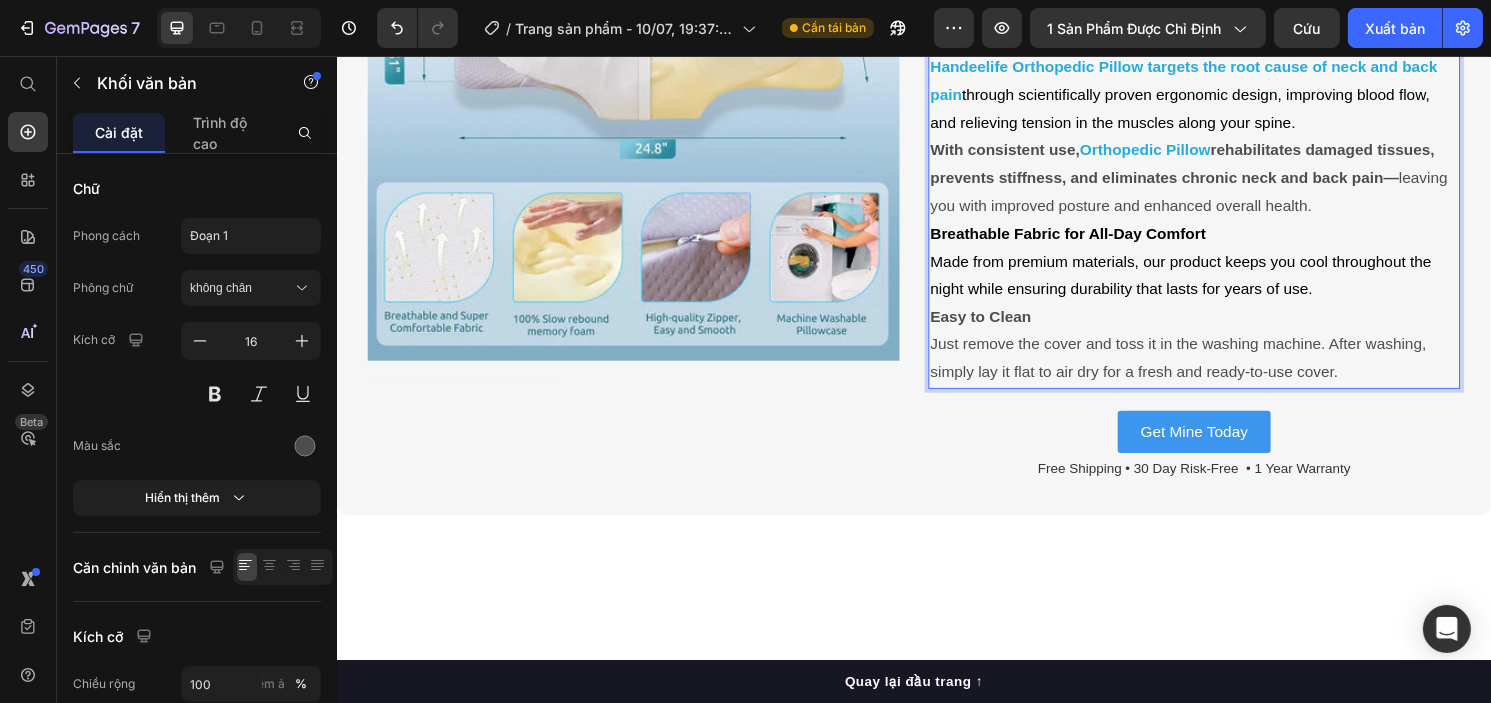 click at bounding box center (1227, 39) 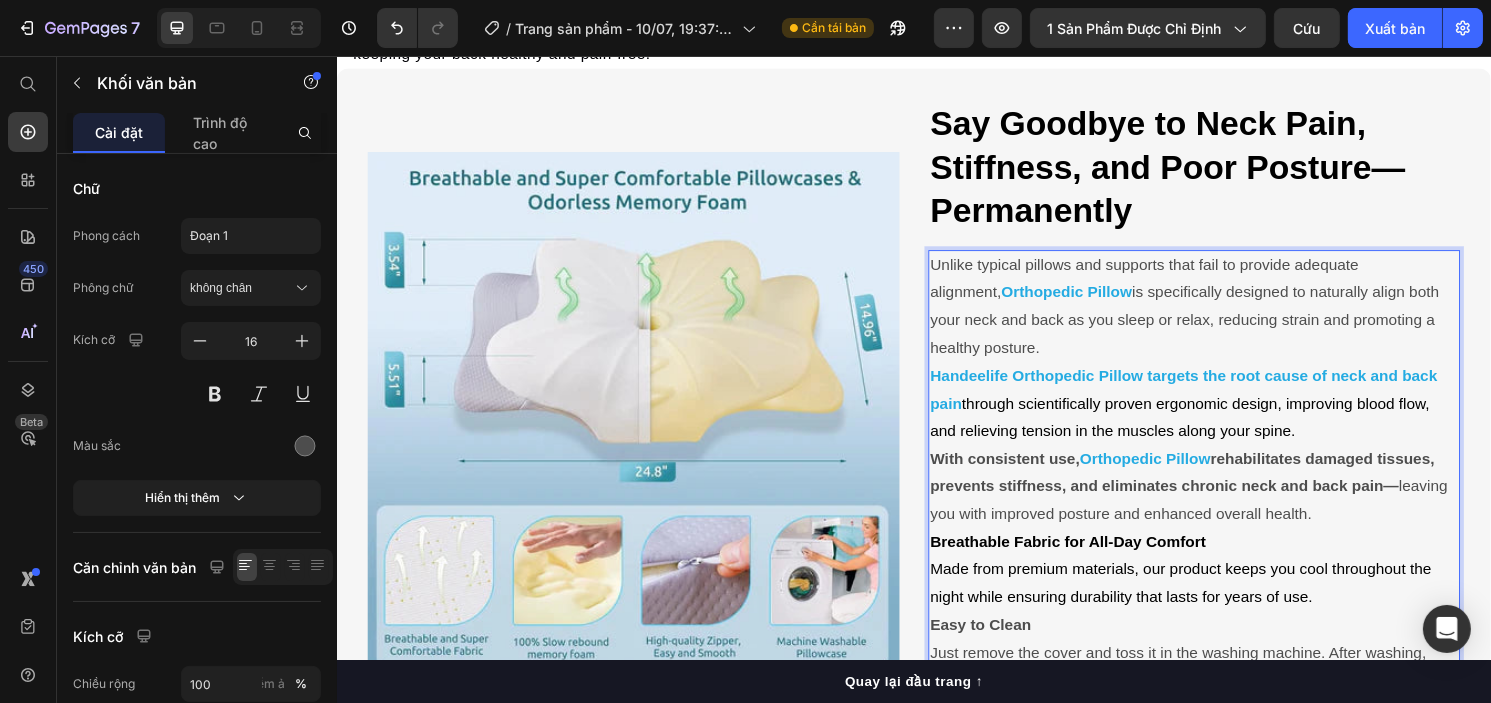 scroll, scrollTop: 1740, scrollLeft: 0, axis: vertical 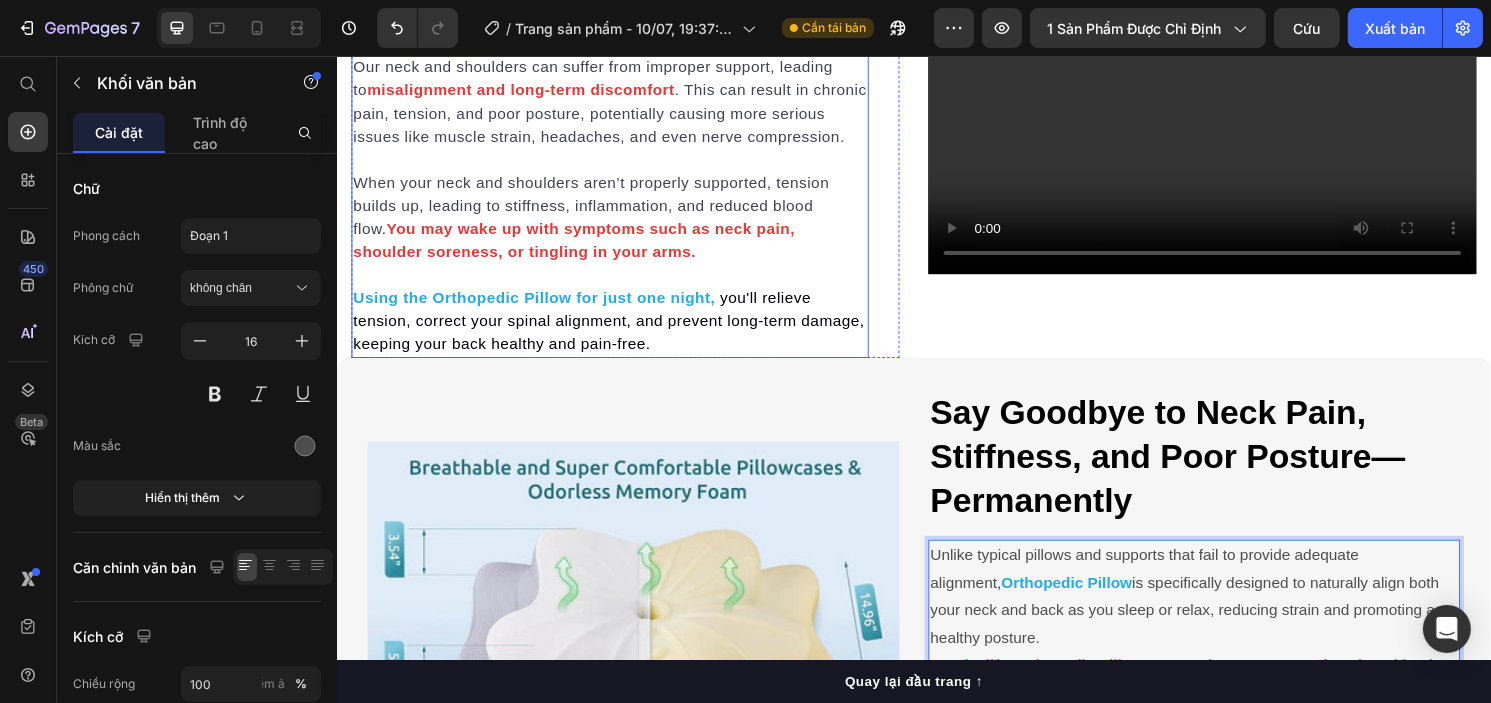 click at bounding box center [620, 284] 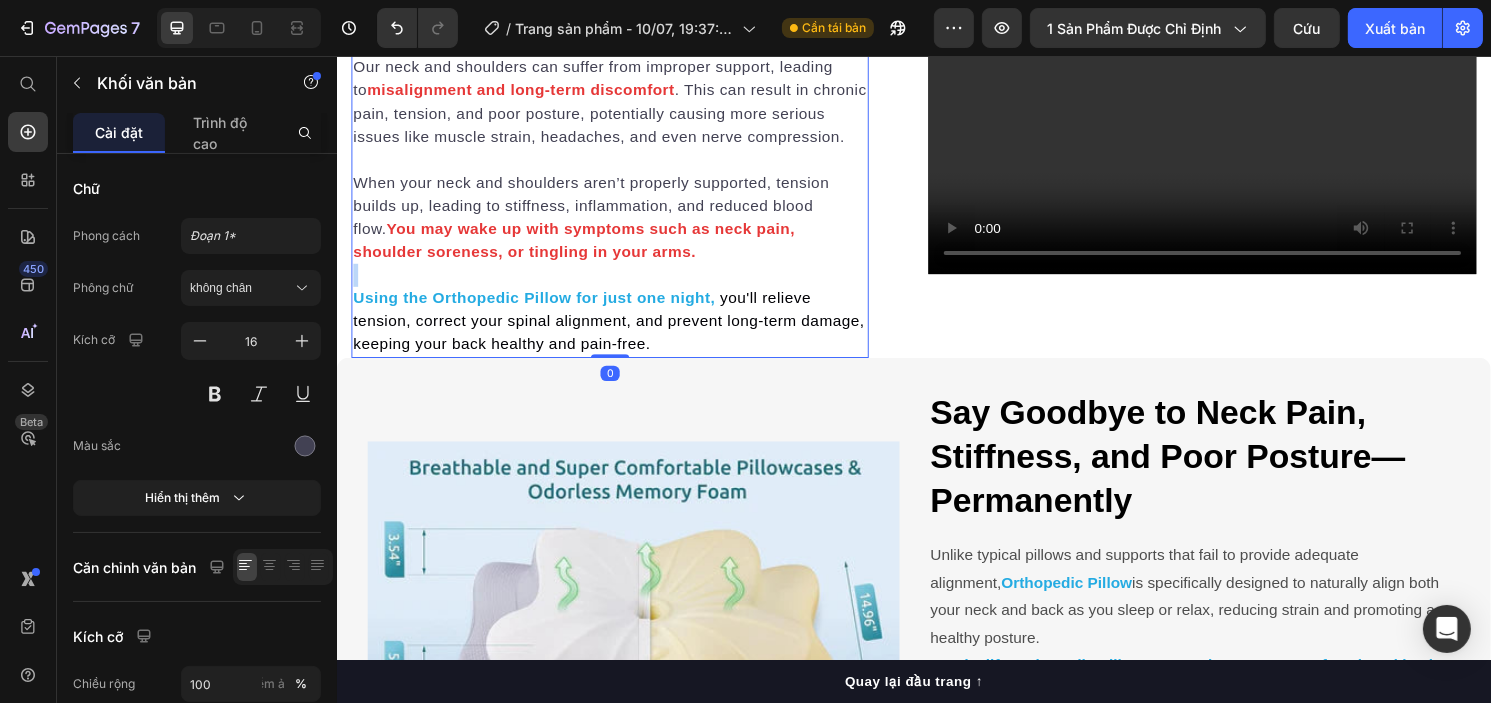 click at bounding box center (620, 284) 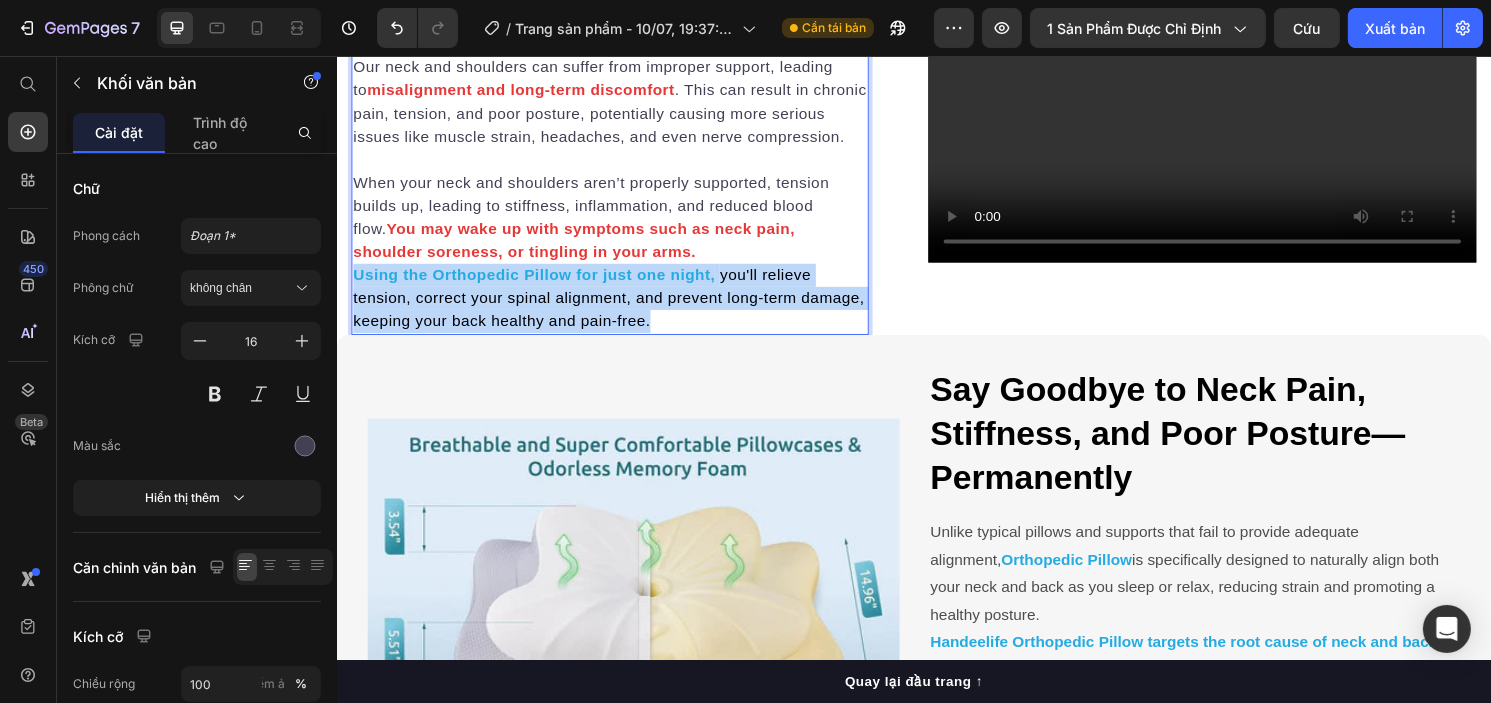 scroll, scrollTop: 1752, scrollLeft: 0, axis: vertical 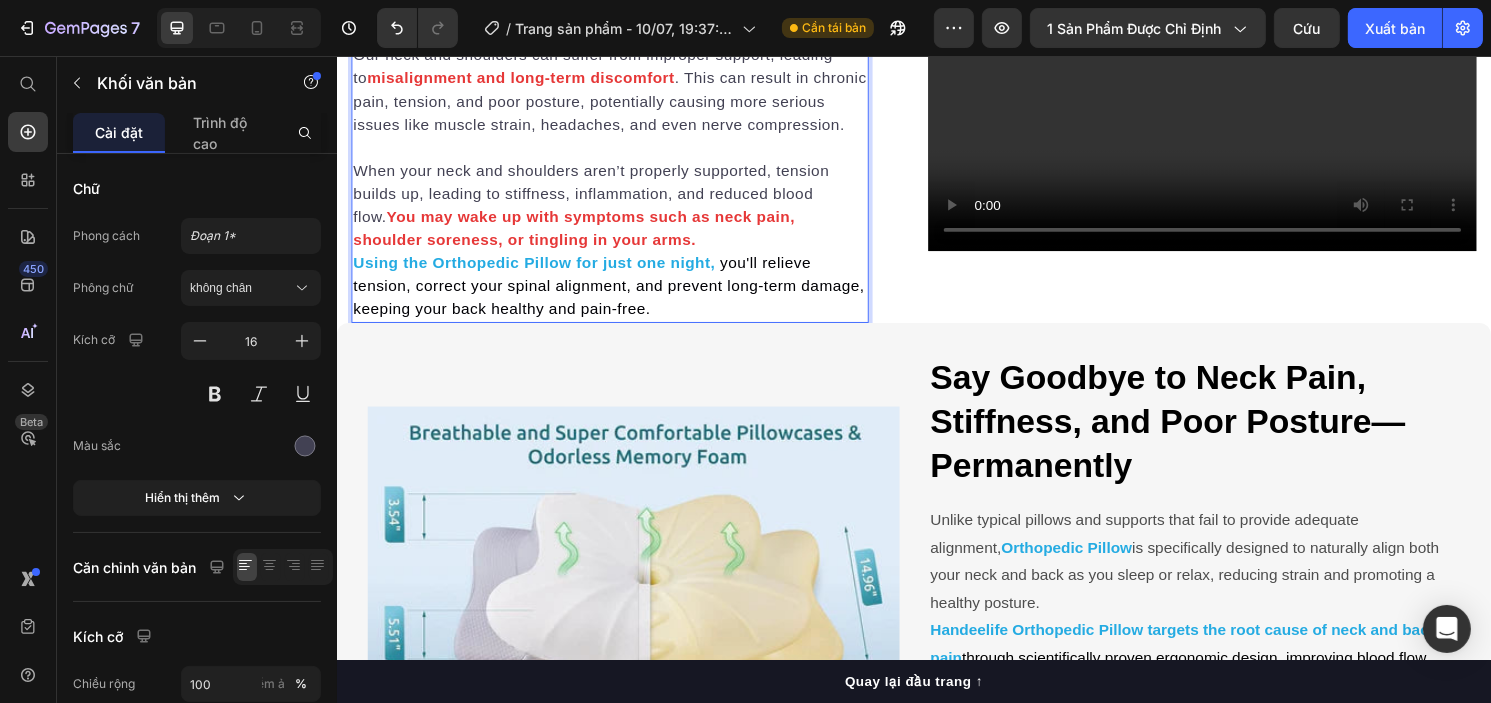 click at bounding box center [620, 152] 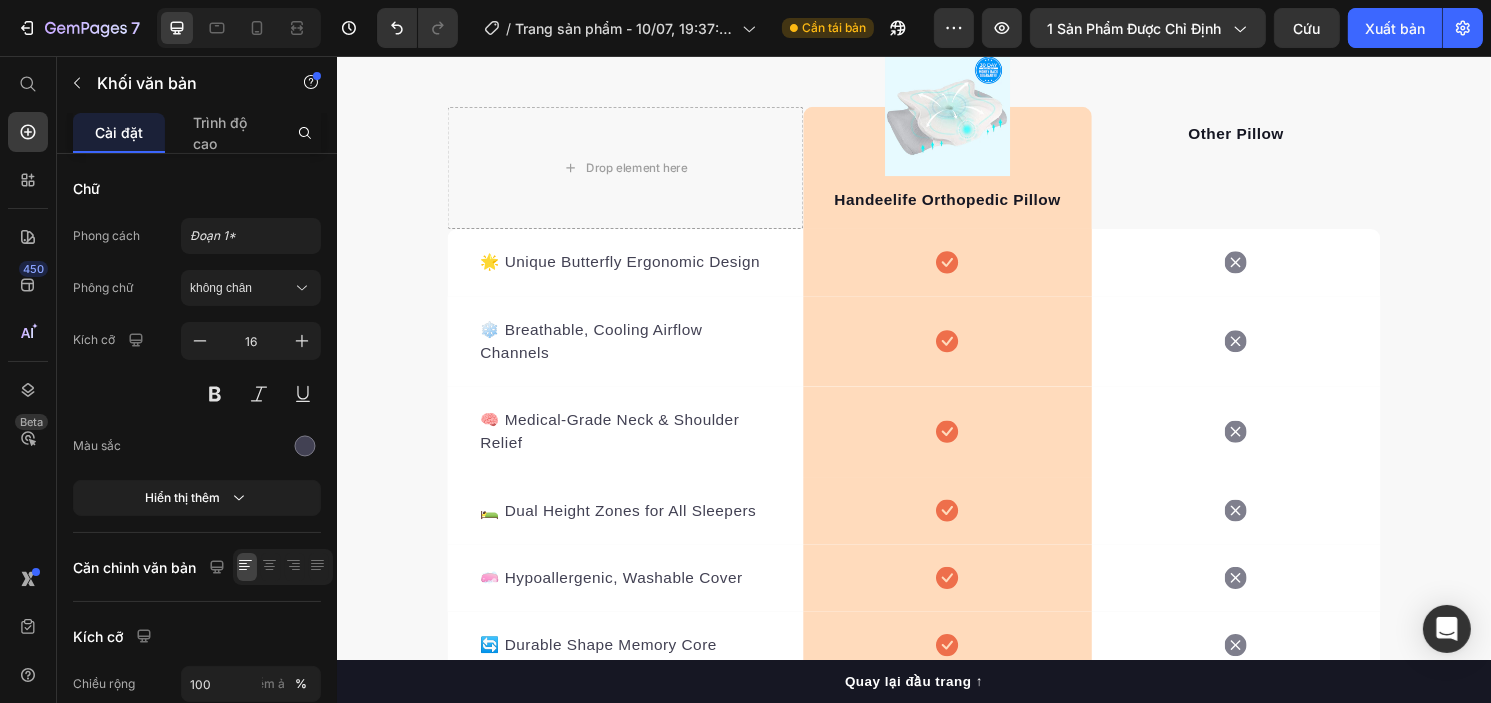 scroll, scrollTop: 5864, scrollLeft: 0, axis: vertical 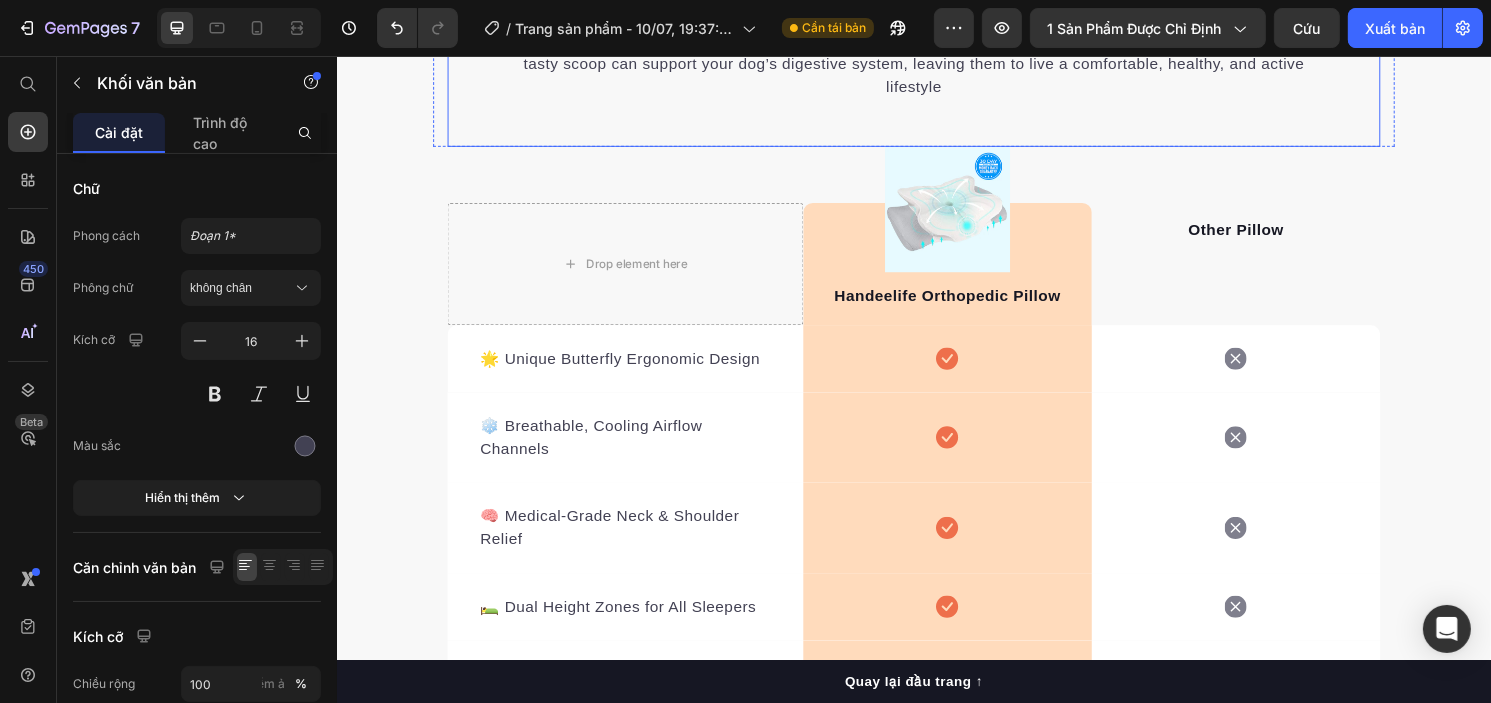 click on "It’s easy to see why Super Tummy Daily is recommended #1 by vets and owners. The powerful ingredients in each tasty scoop can support your dog’s digestive system, leaving them to live a comfortable, healthy, and active lifestyle" at bounding box center (936, 65) 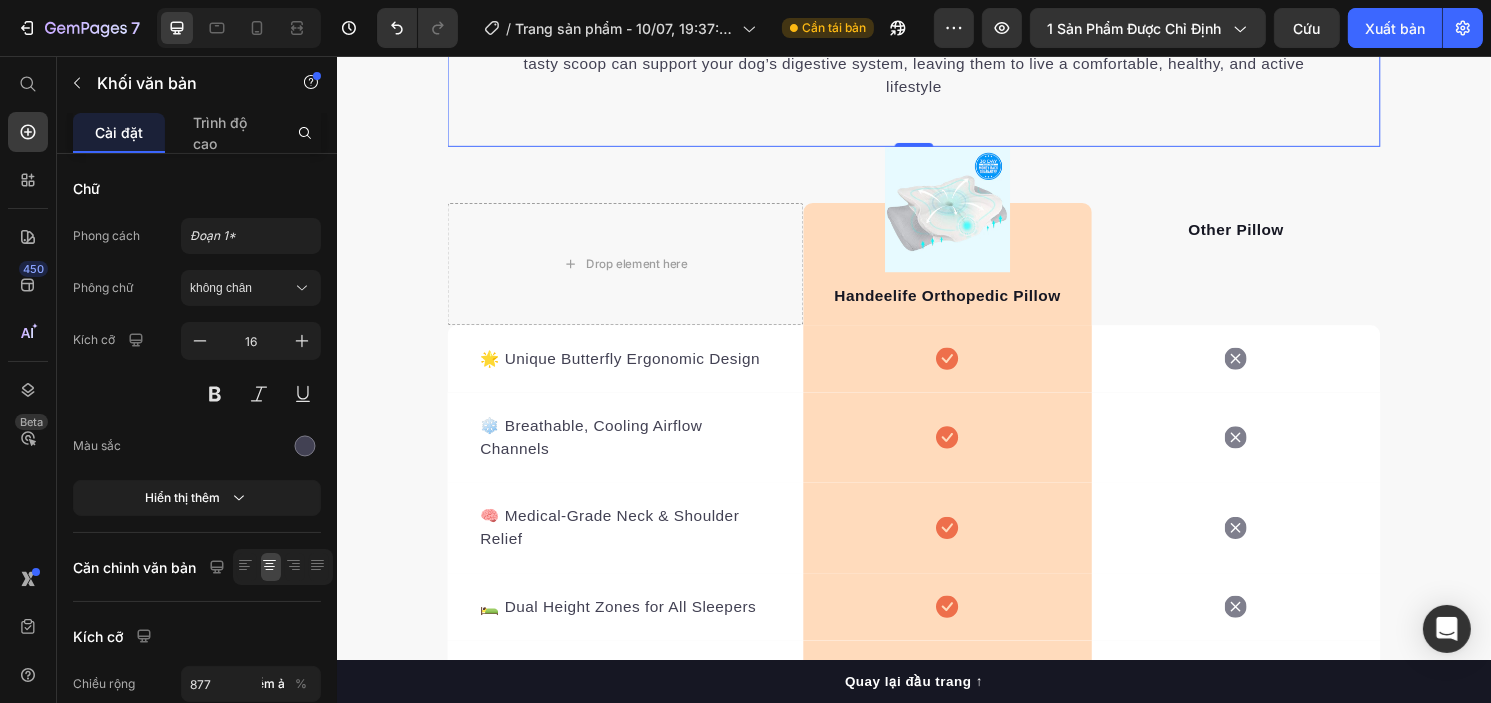 click on "It’s easy to see why Super Tummy Daily is recommended #1 by vets and owners. The powerful ingredients in each tasty scoop can support your dog’s digestive system, leaving them to live a comfortable, healthy, and active lifestyle" at bounding box center [936, 65] 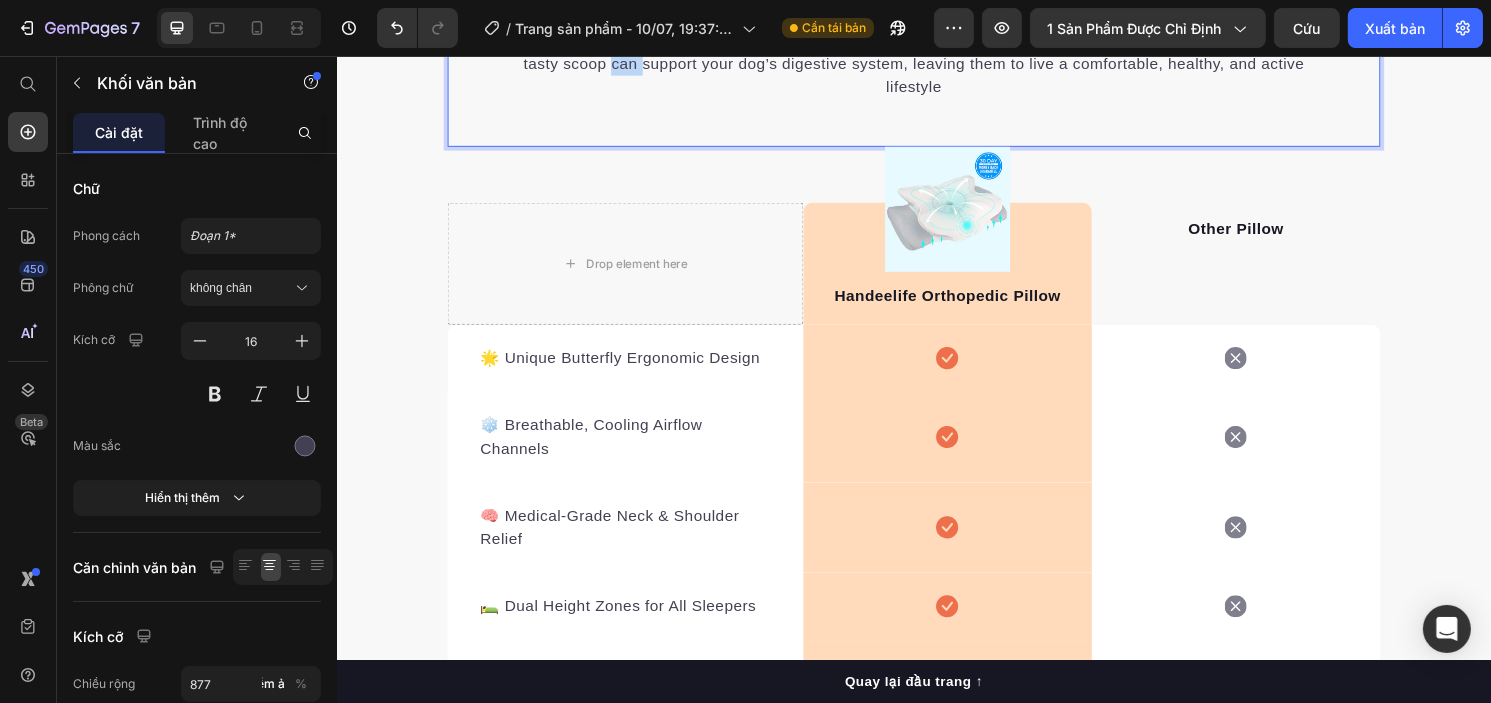 click on "It’s easy to see why Super Tummy Daily is recommended #1 by vets and owners. The powerful ingredients in each tasty scoop can support your dog’s digestive system, leaving them to live a comfortable, healthy, and active lifestyle" at bounding box center [936, 65] 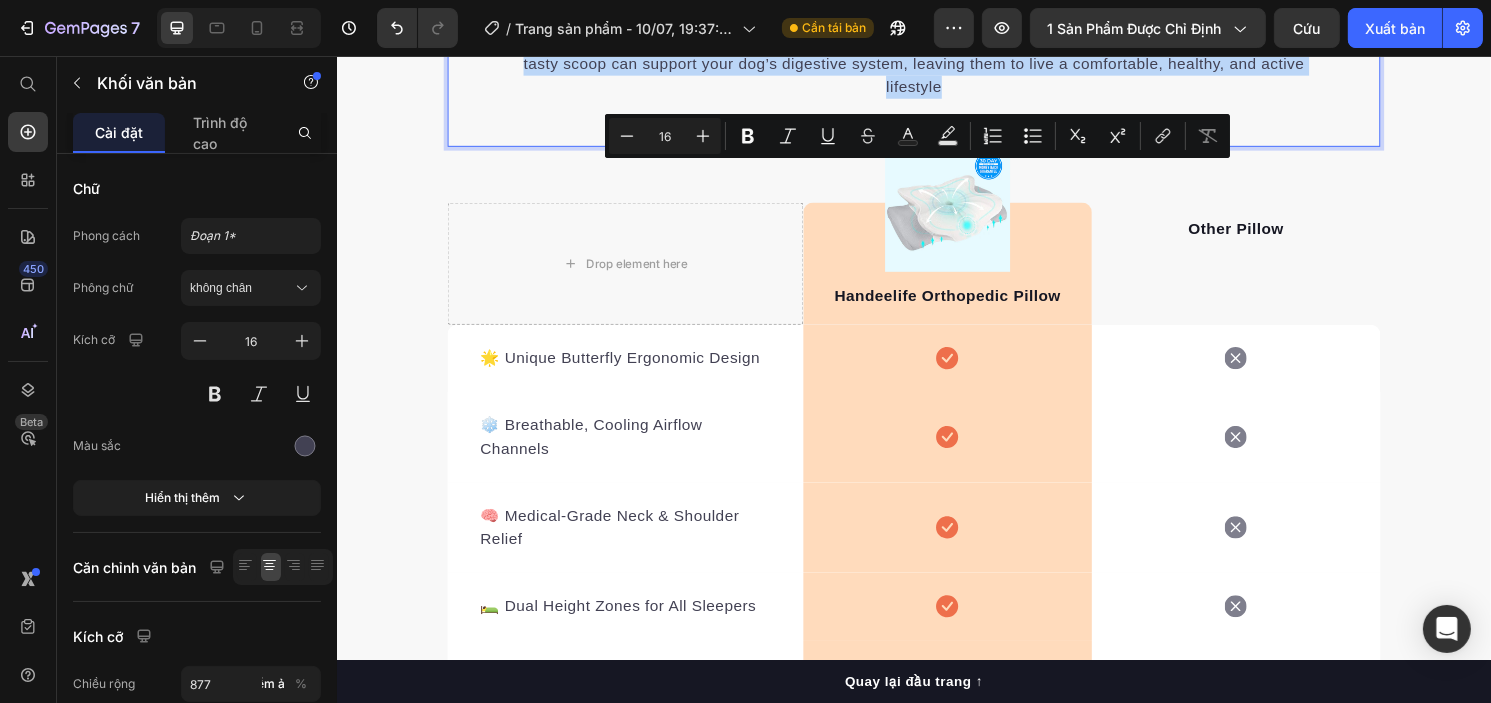 click on "It’s easy to see why Super Tummy Daily is recommended #1 by vets and owners. The powerful ingredients in each tasty scoop can support your dog’s digestive system, leaving them to live a comfortable, healthy, and active lifestyle" at bounding box center [936, 65] 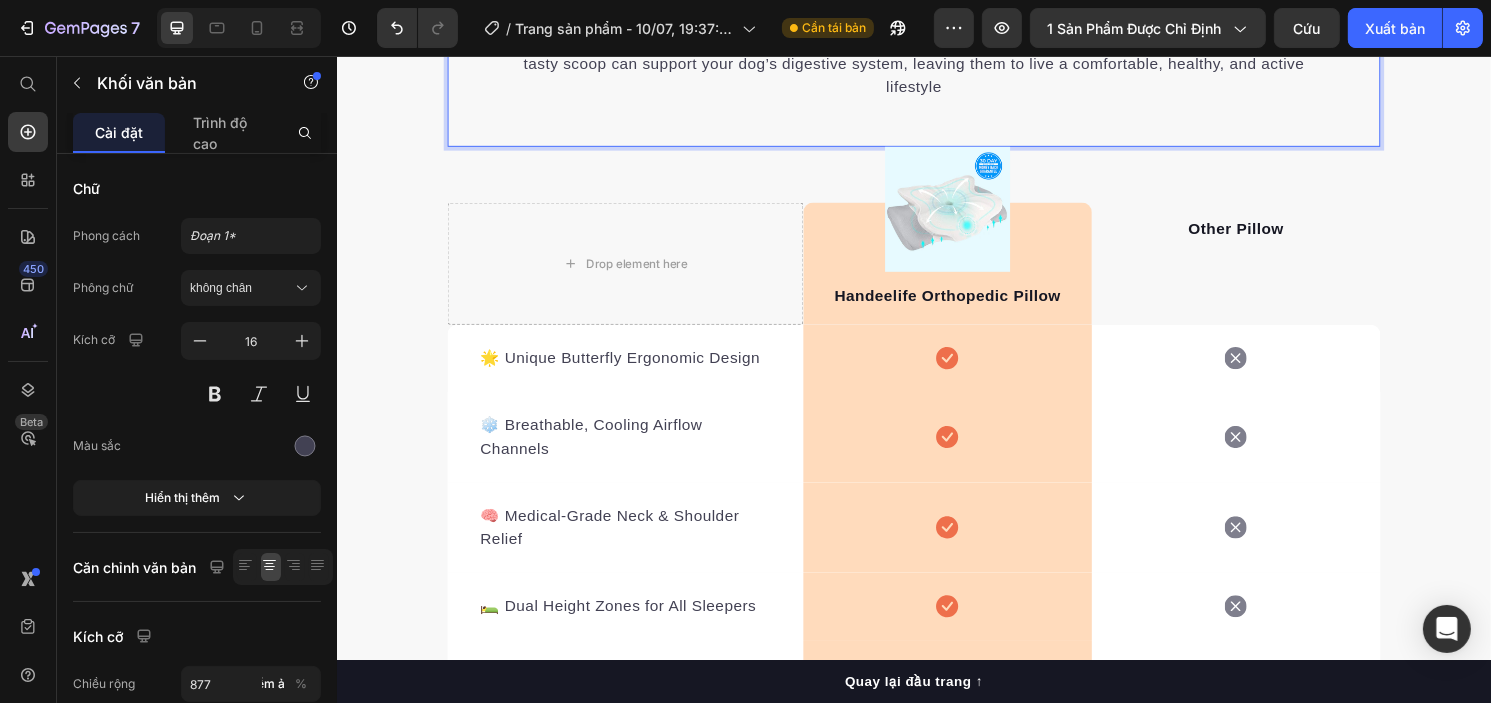 click on "It’s easy to see why Super Tummy Daily is recommended #1 by vets and owners. The powerful ingredients in each tasty scoop can support your dog’s digestive system, leaving them to live a comfortable, healthy, and active lifestyle" at bounding box center [936, 65] 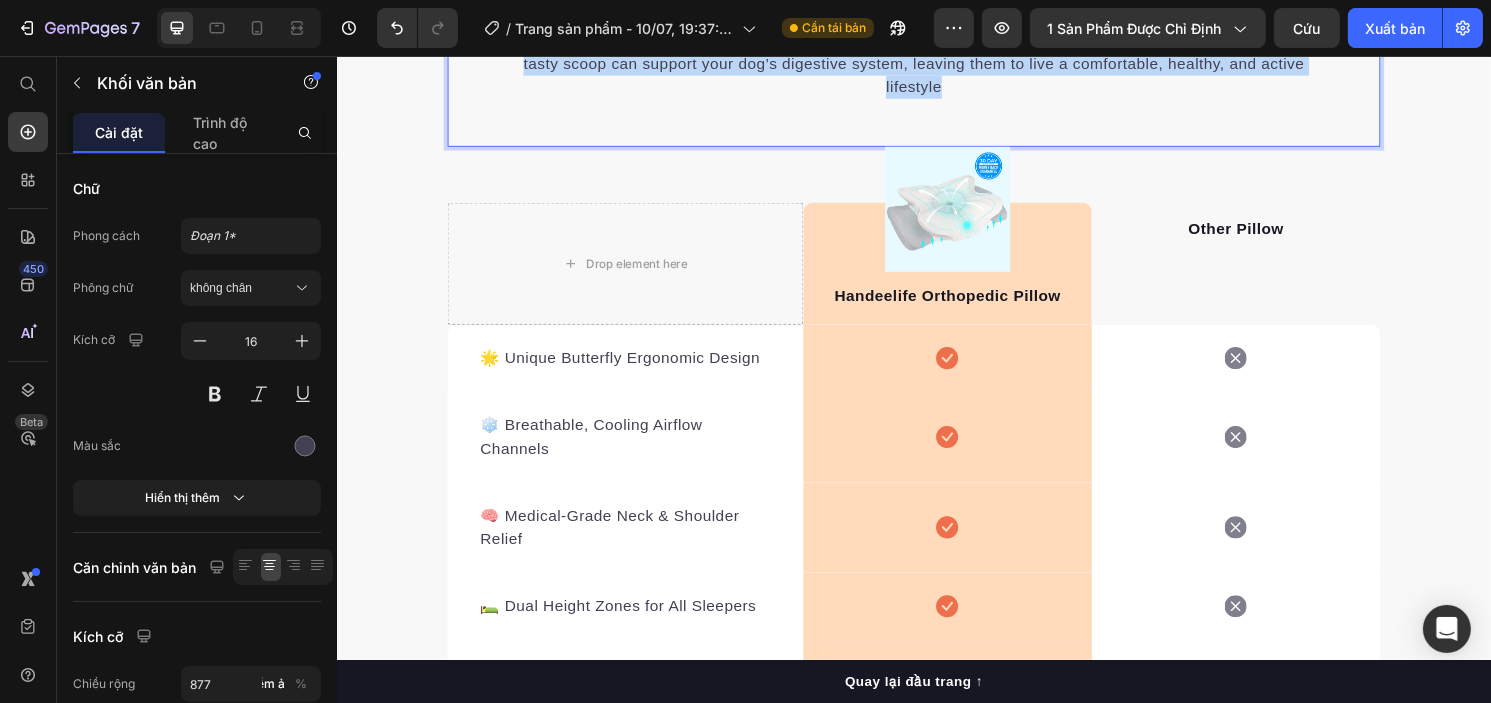 drag, startPoint x: 1113, startPoint y: 176, endPoint x: 1155, endPoint y: 221, distance: 61.554855 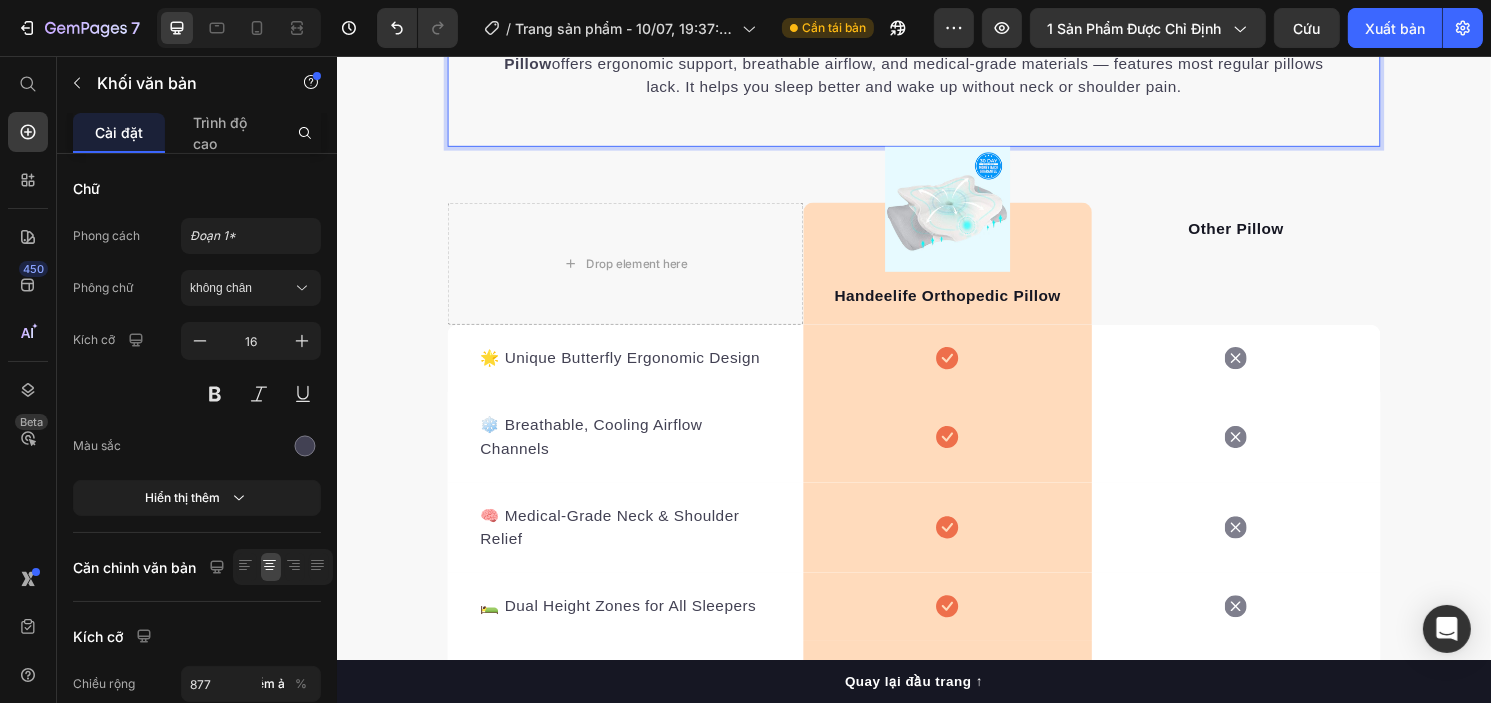 click on "It’s easy to see why Super Tummy Daily is recommended #1 by vets and owners.  Handeelife Orthopedic Pillow  offers ergonomic support, breathable airflow, and medical-grade materials — features most regular pillows lack. It helps you sleep better and wake up without neck or shoulder pain." at bounding box center [936, 65] 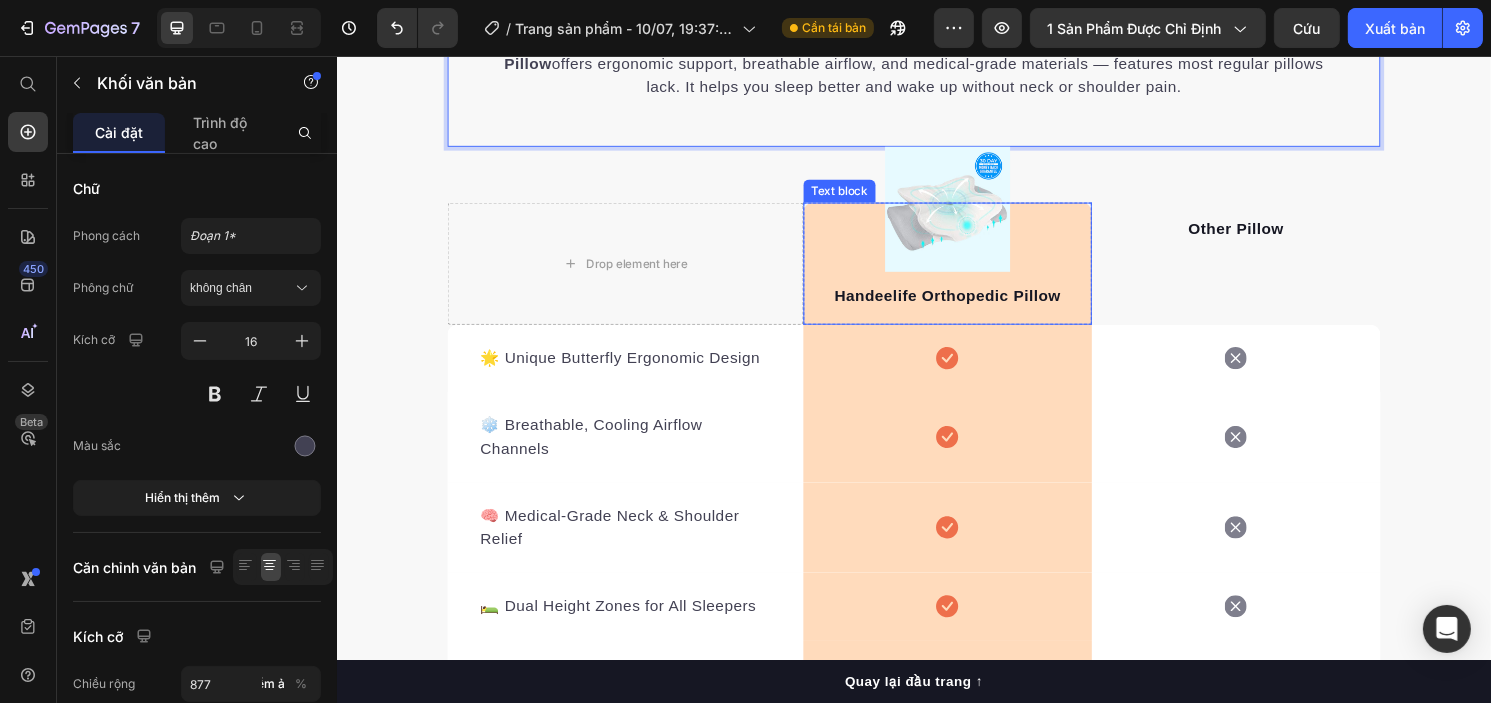click on "Handeelife Orthopedic Pillow" at bounding box center [971, 306] 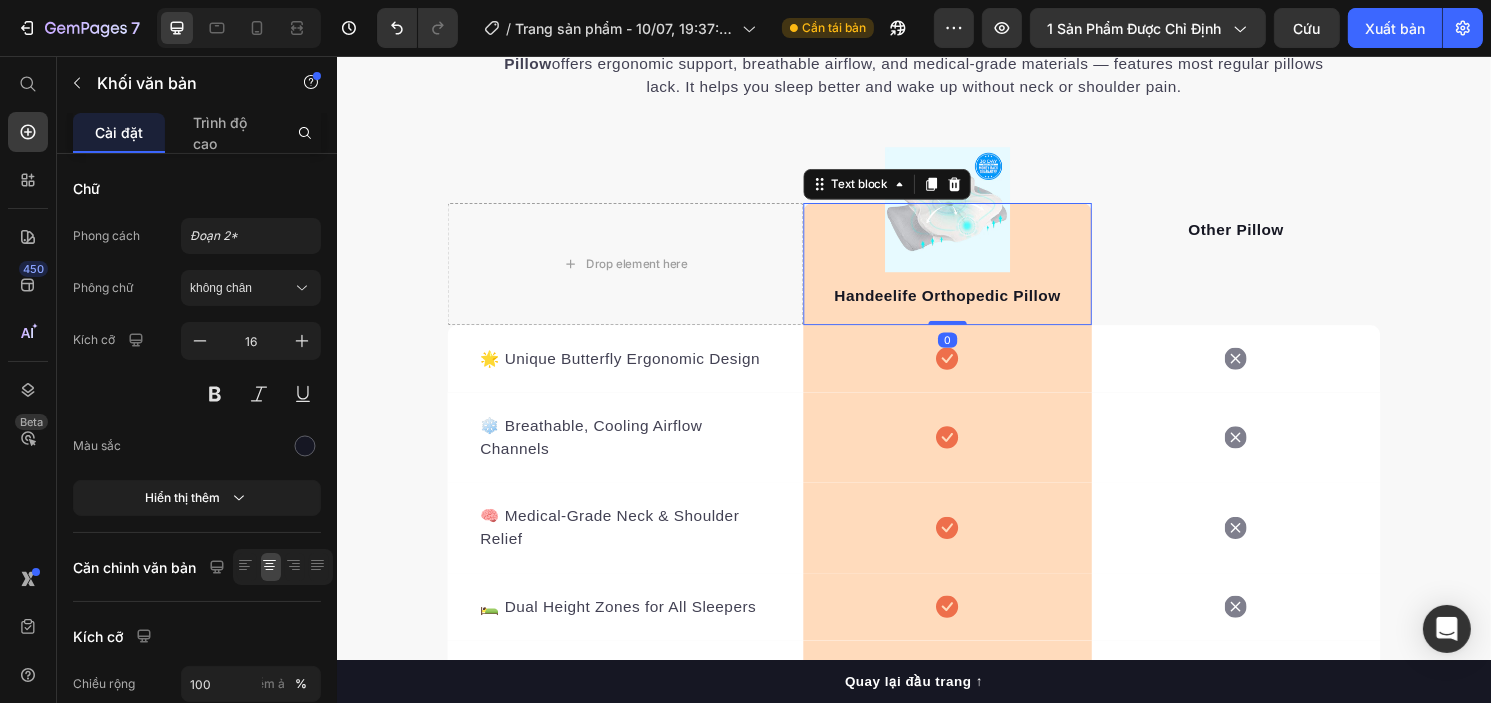 click on "Handeelife Orthopedic Pillow" at bounding box center (971, 306) 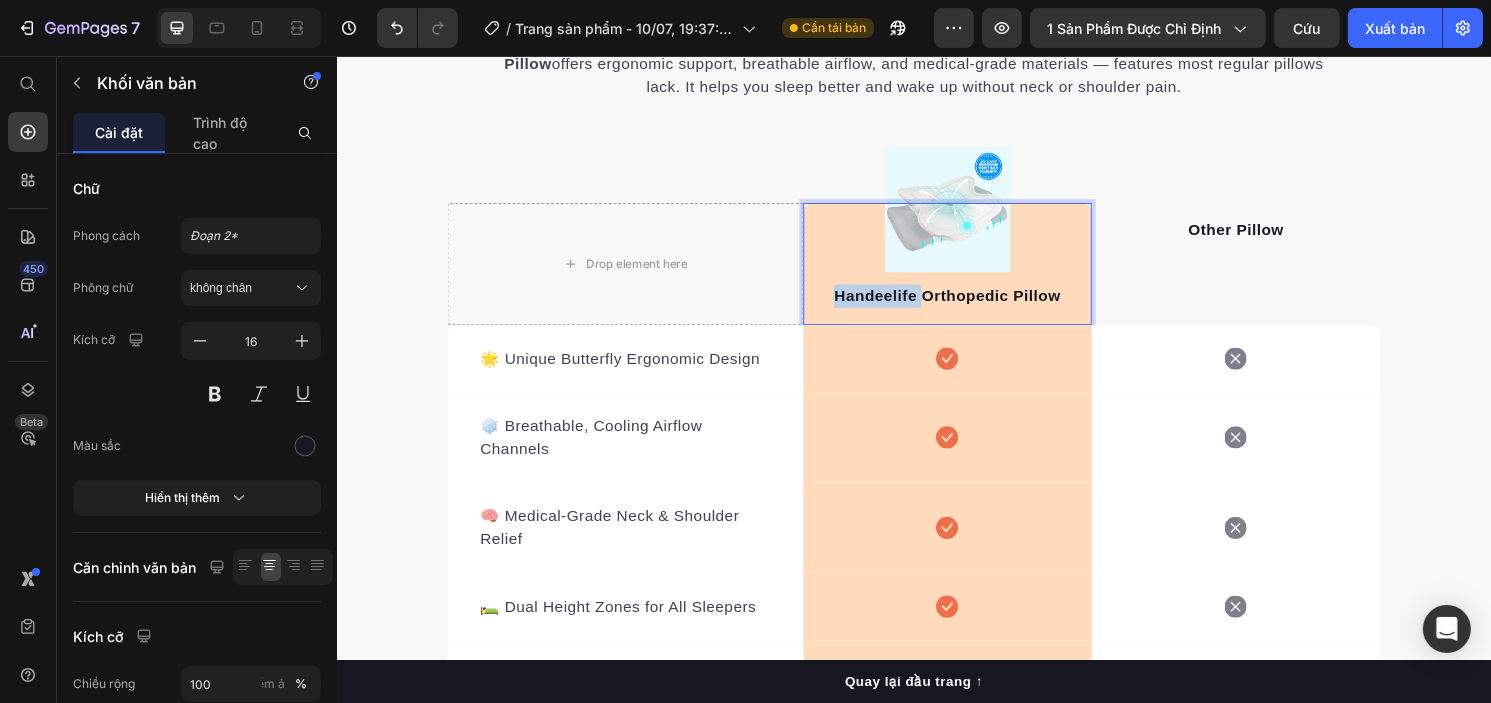 click on "Handeelife Orthopedic Pillow" at bounding box center [971, 306] 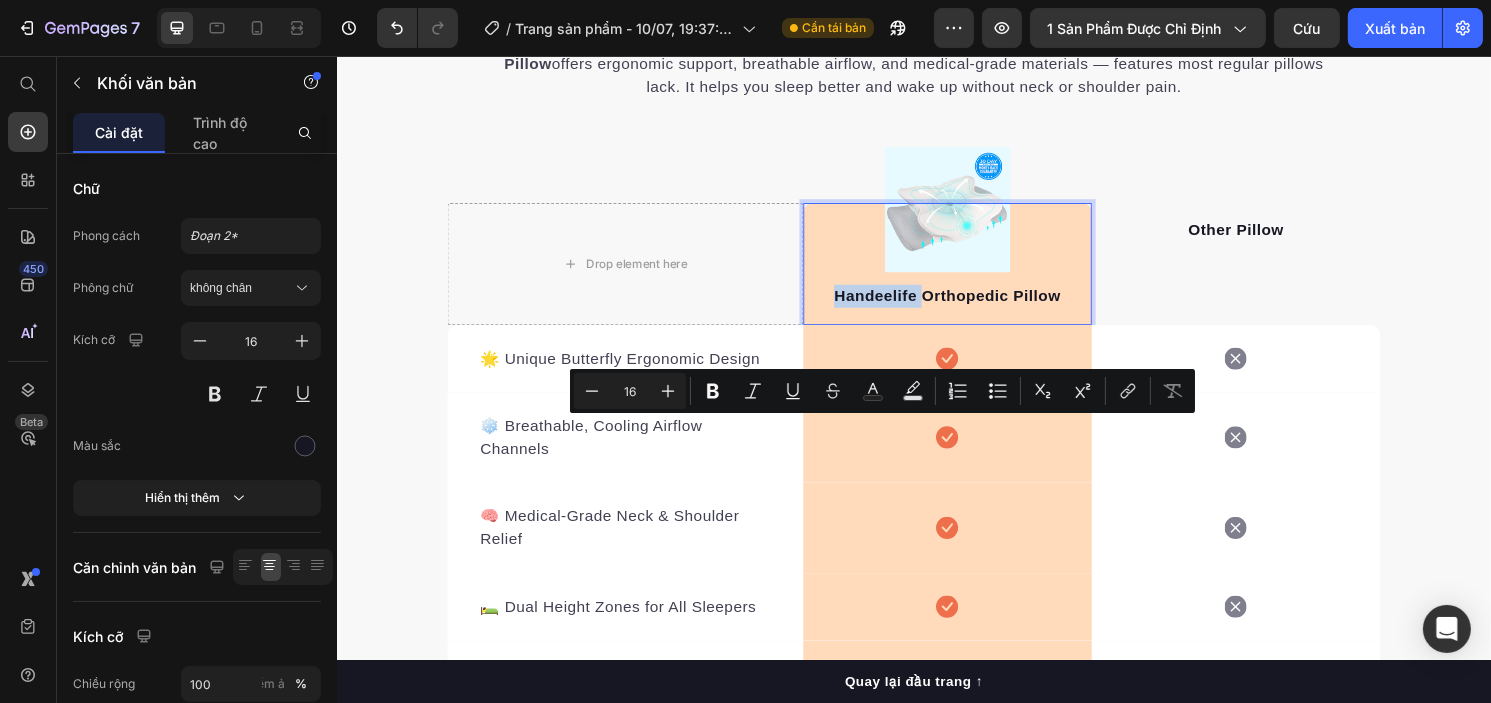 click on "Handeelife Orthopedic Pillow" at bounding box center [971, 306] 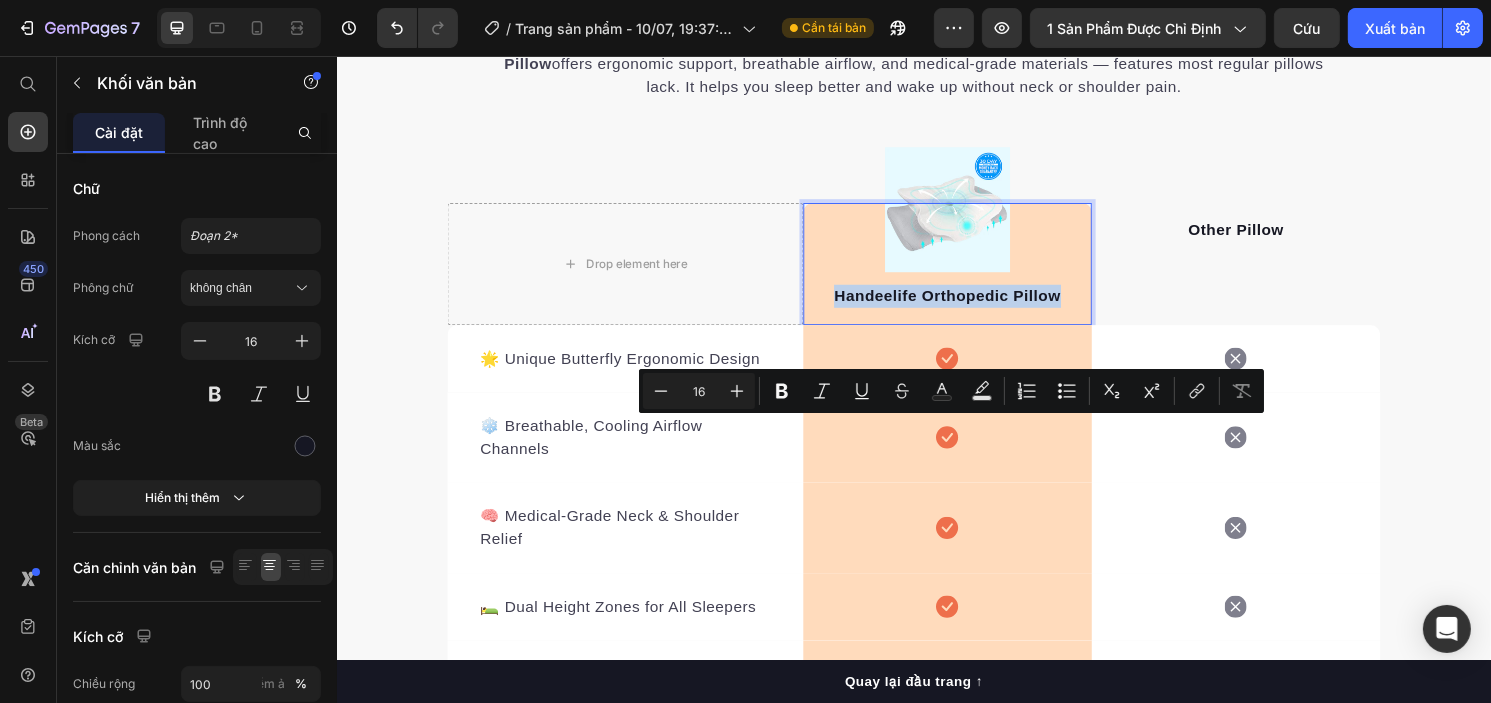 drag, startPoint x: 849, startPoint y: 440, endPoint x: 1047, endPoint y: 444, distance: 198.0404 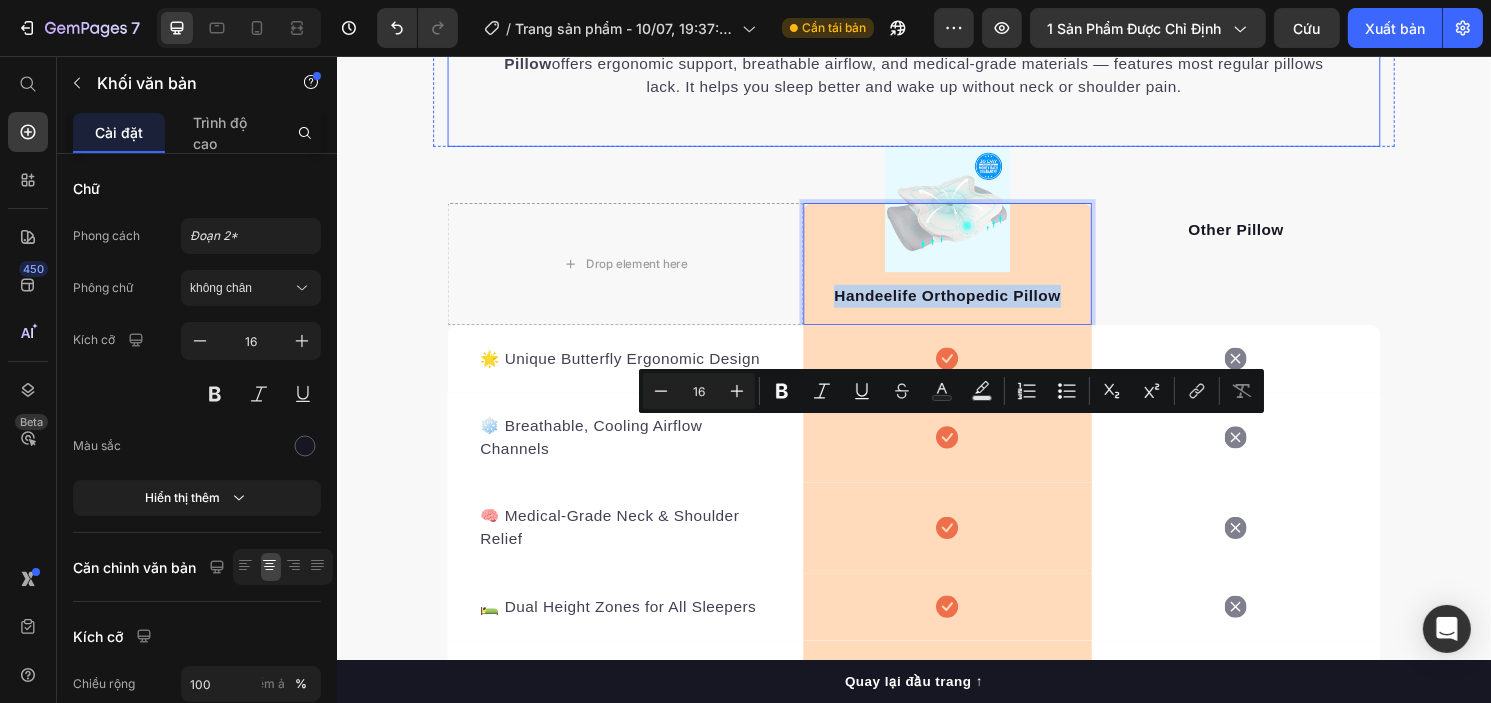 click on "It’s easy to see why Super Tummy Daily is recommended #1 by vets and owners.  Handeelife Orthopedic Pillow  offers ergonomic support, breathable airflow, and medical-grade materials — features most regular pillows lack. It helps you sleep better and wake up without neck or shoulder pain." at bounding box center [936, 65] 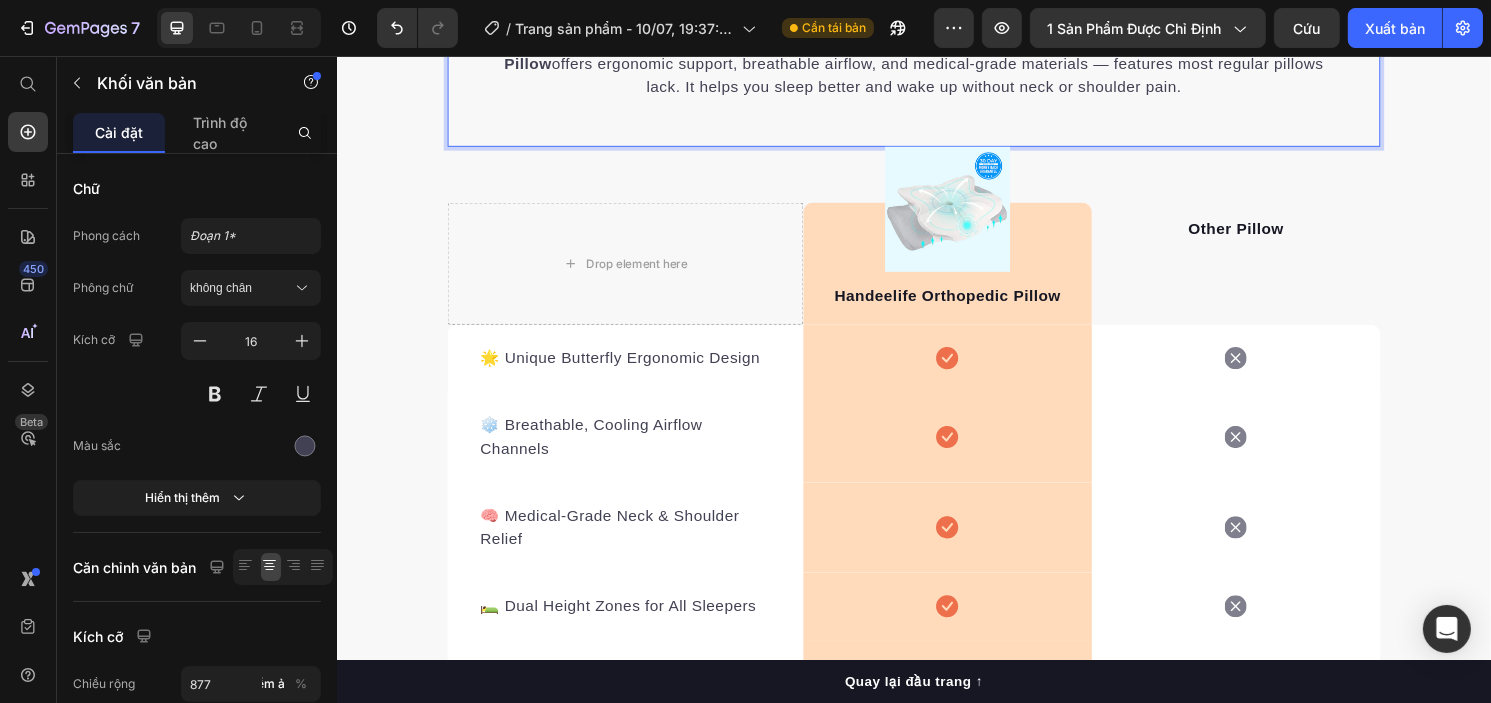 click on "It’s easy to see why Super Tummy Daily is recommended #1 by vets and owners.  Handeelife Orthopedic Pillow  offers ergonomic support, breathable airflow, and medical-grade materials — features most regular pillows lack. It helps you sleep better and wake up without neck or shoulder pain." at bounding box center (936, 65) 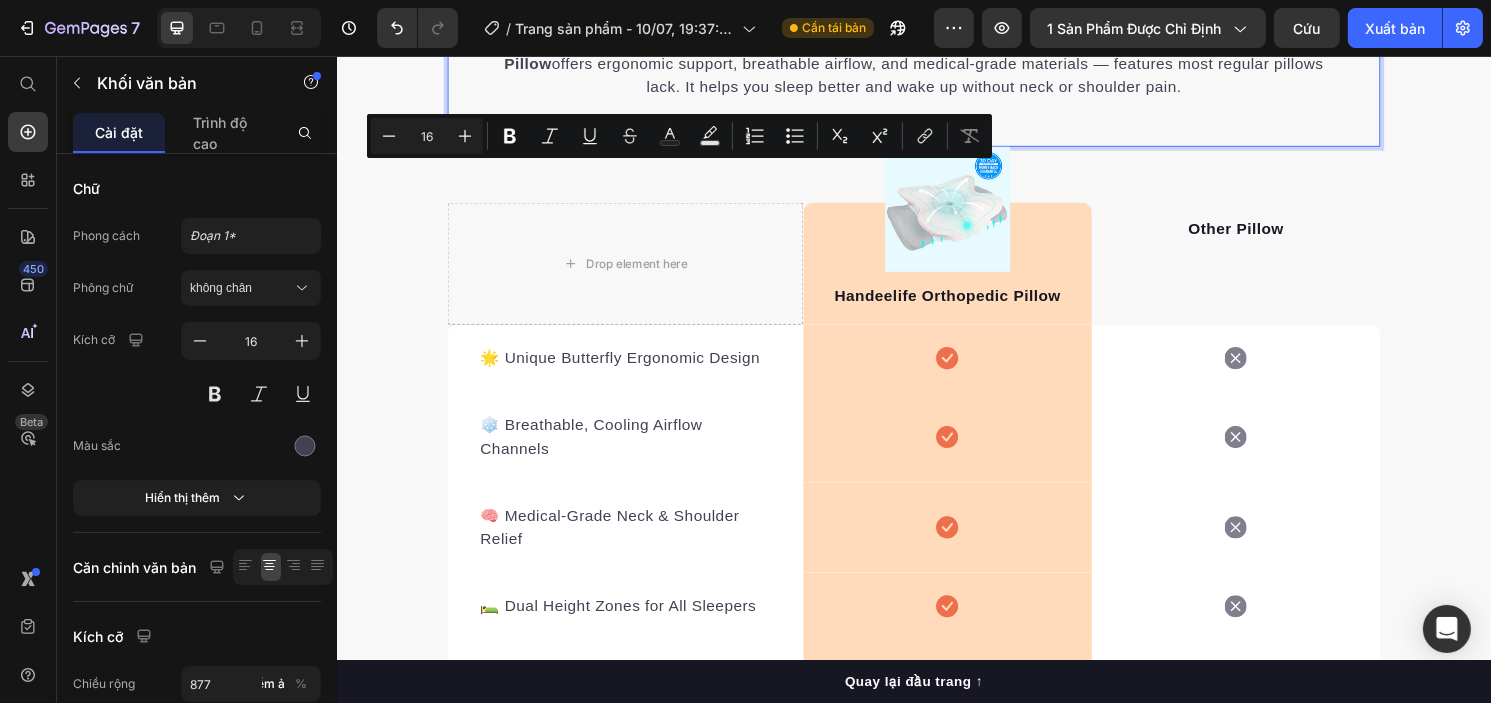 click on "It’s easy to see why Super Tummy Daily is recommended #1 by vets and owners.  Handeelife Orthopedic Pillow  offers ergonomic support, breathable airflow, and medical-grade materials — features most regular pillows lack. It helps you sleep better and wake up without neck or shoulder pain." at bounding box center (936, 65) 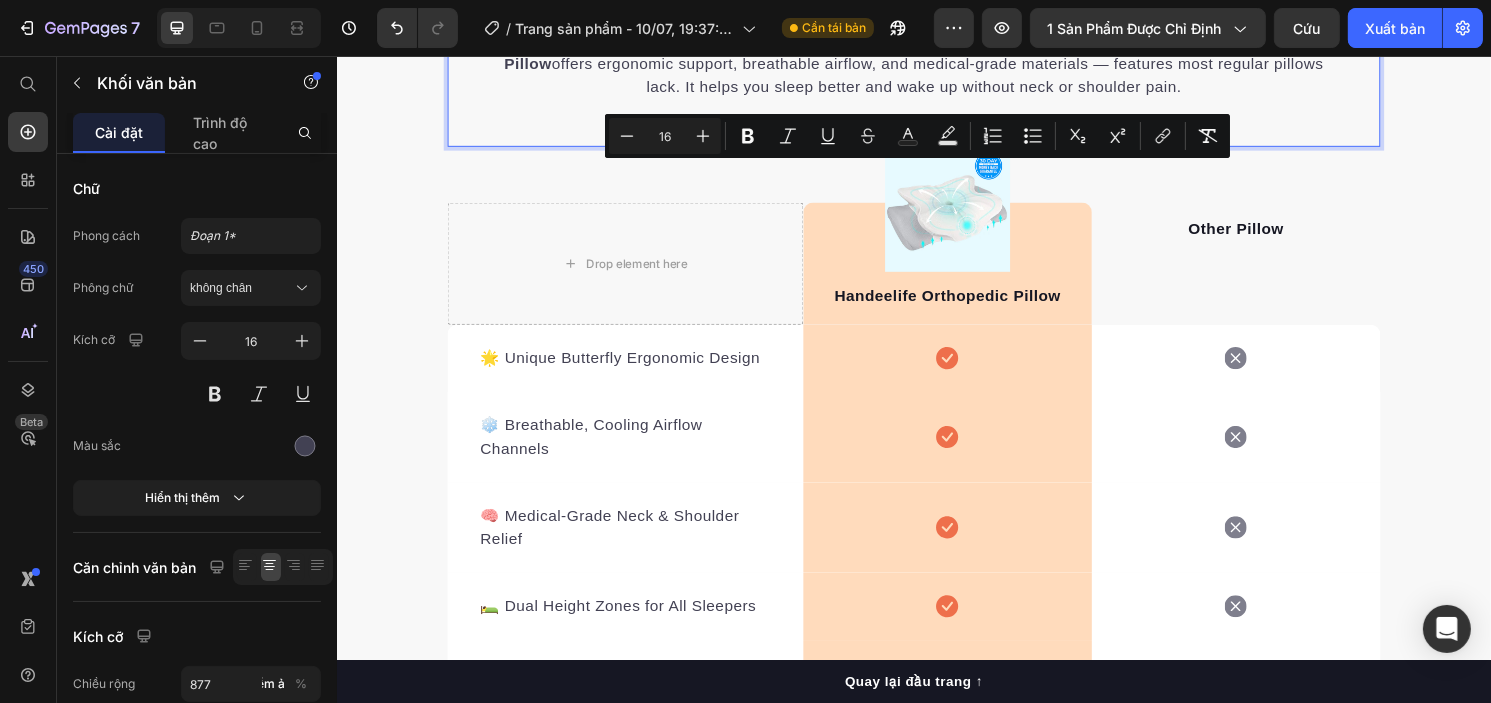 click on "It’s easy to see why Super Tummy Daily is recommended #1 by vets and owners.  Handeelife Orthopedic Pillow  offers ergonomic support, breathable airflow, and medical-grade materials — features most regular pillows lack. It helps you sleep better and wake up without neck or shoulder pain." at bounding box center (936, 65) 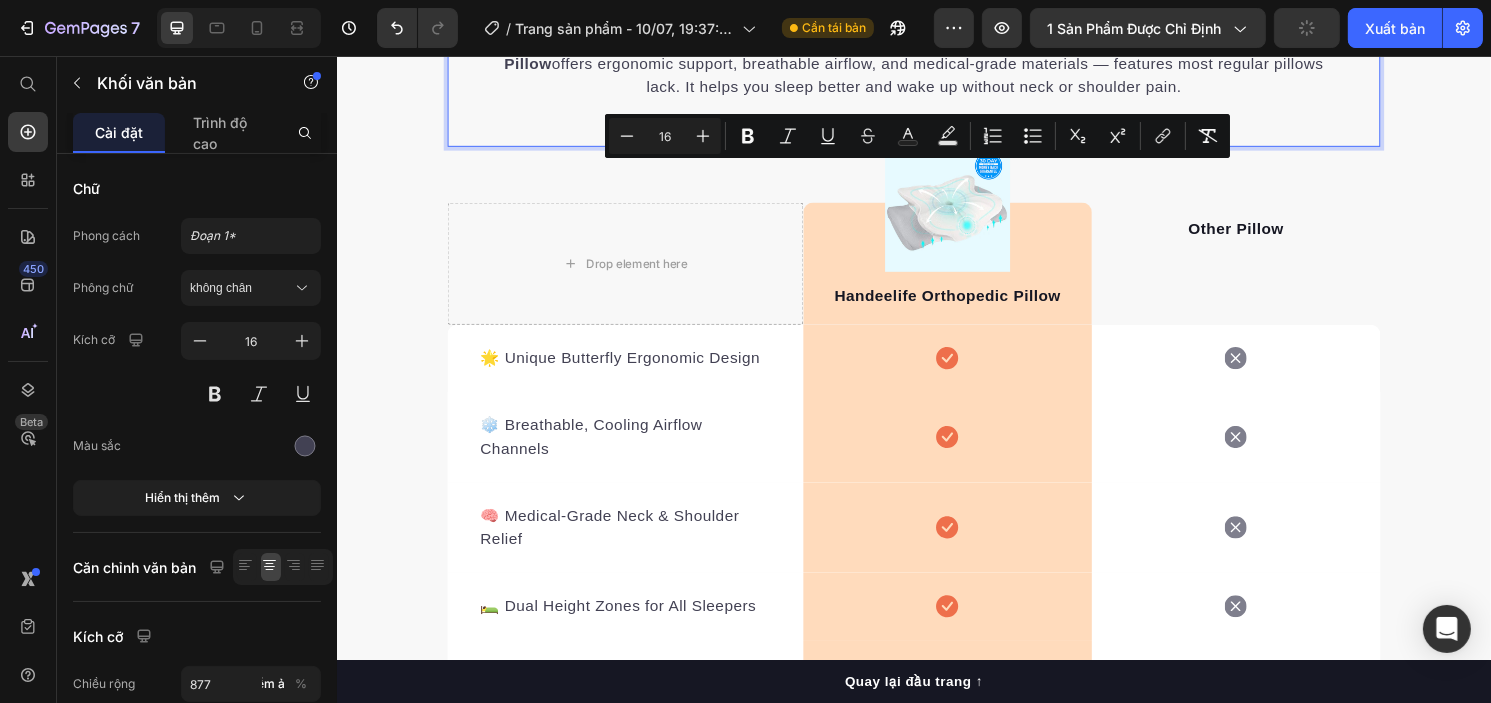 click on "It’s easy to see why Super Tummy Daily is recommended #1 by vets and owners.  Handeelife Orthopedic Pillow  offers ergonomic support, breathable airflow, and medical-grade materials — features most regular pillows lack. It helps you sleep better and wake up without neck or shoulder pain." at bounding box center (936, 65) 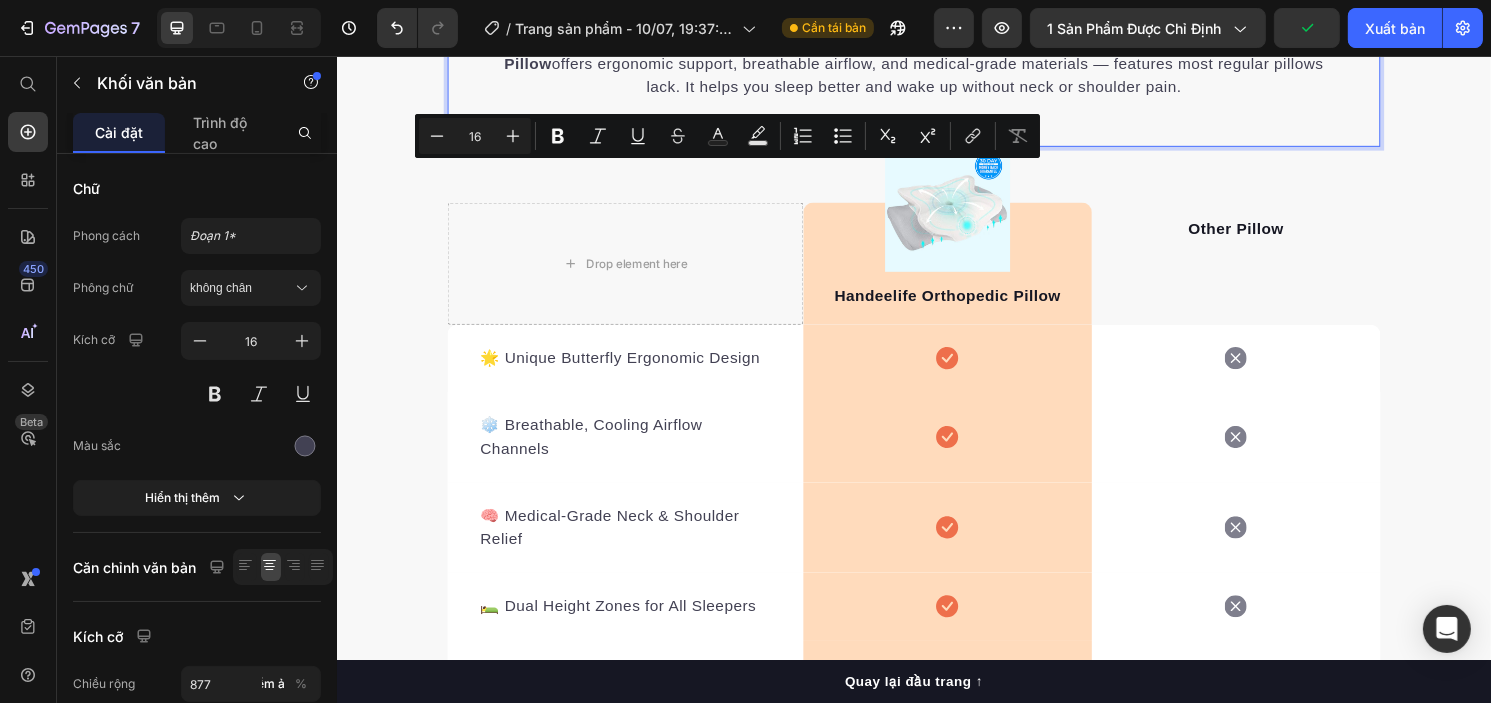 drag, startPoint x: 660, startPoint y: 174, endPoint x: 800, endPoint y: 176, distance: 140.01428 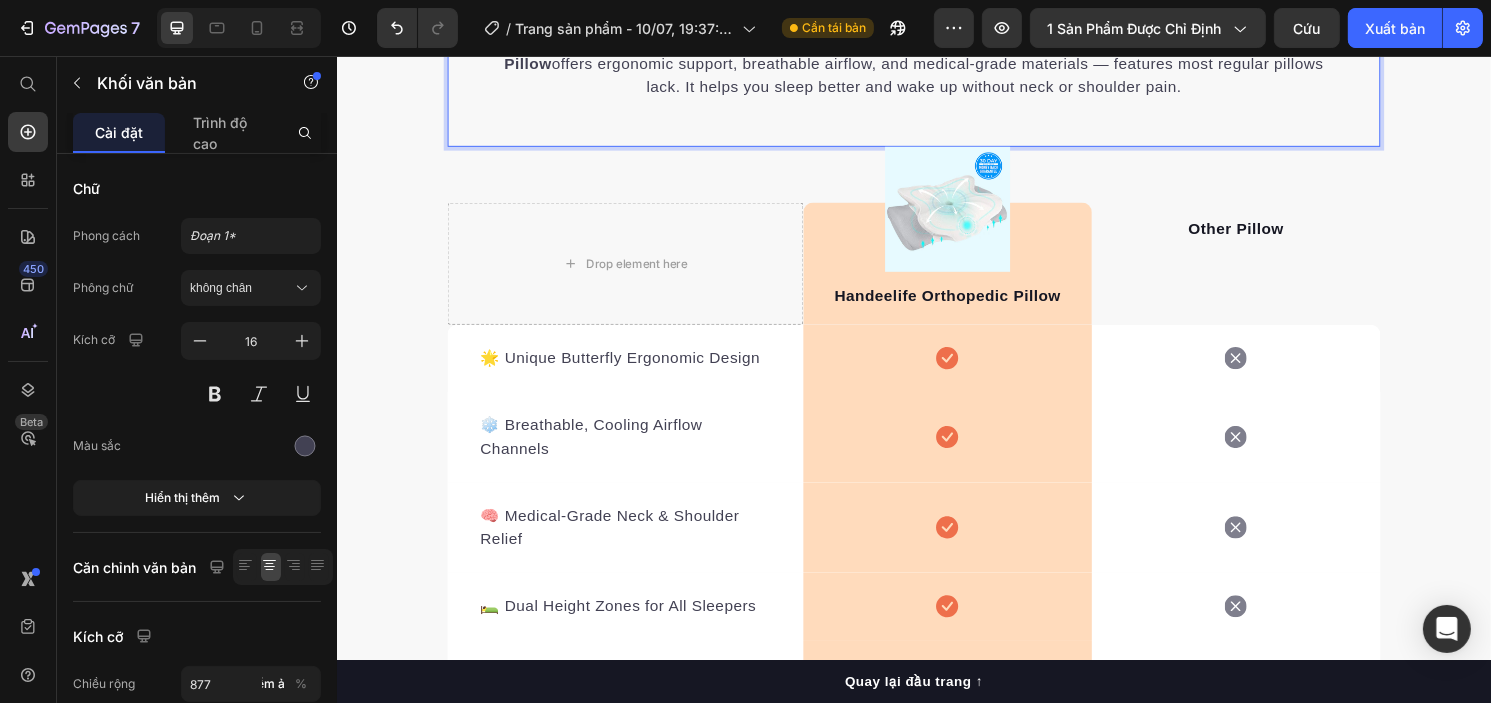 click on "It’s easy to see why Handeelife Orthopedic Pillow is recommended #1 by vets and owners.  Handeelife Orthopedic Pillow  offers ergonomic support, breathable airflow, and medical-grade materials — features most regular pillows lack. It helps you sleep better and wake up without neck or shoulder pain." at bounding box center [936, 65] 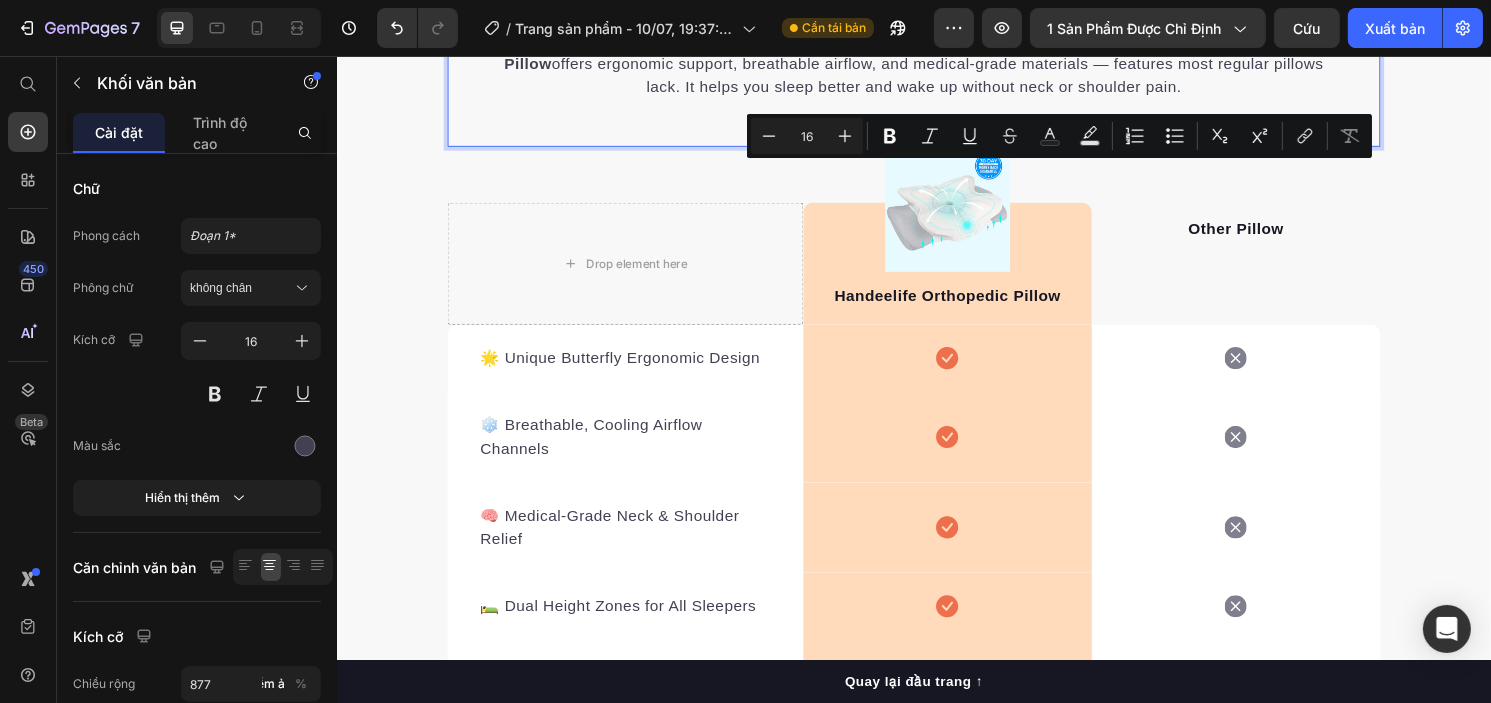 drag, startPoint x: 1051, startPoint y: 178, endPoint x: 1102, endPoint y: 178, distance: 51 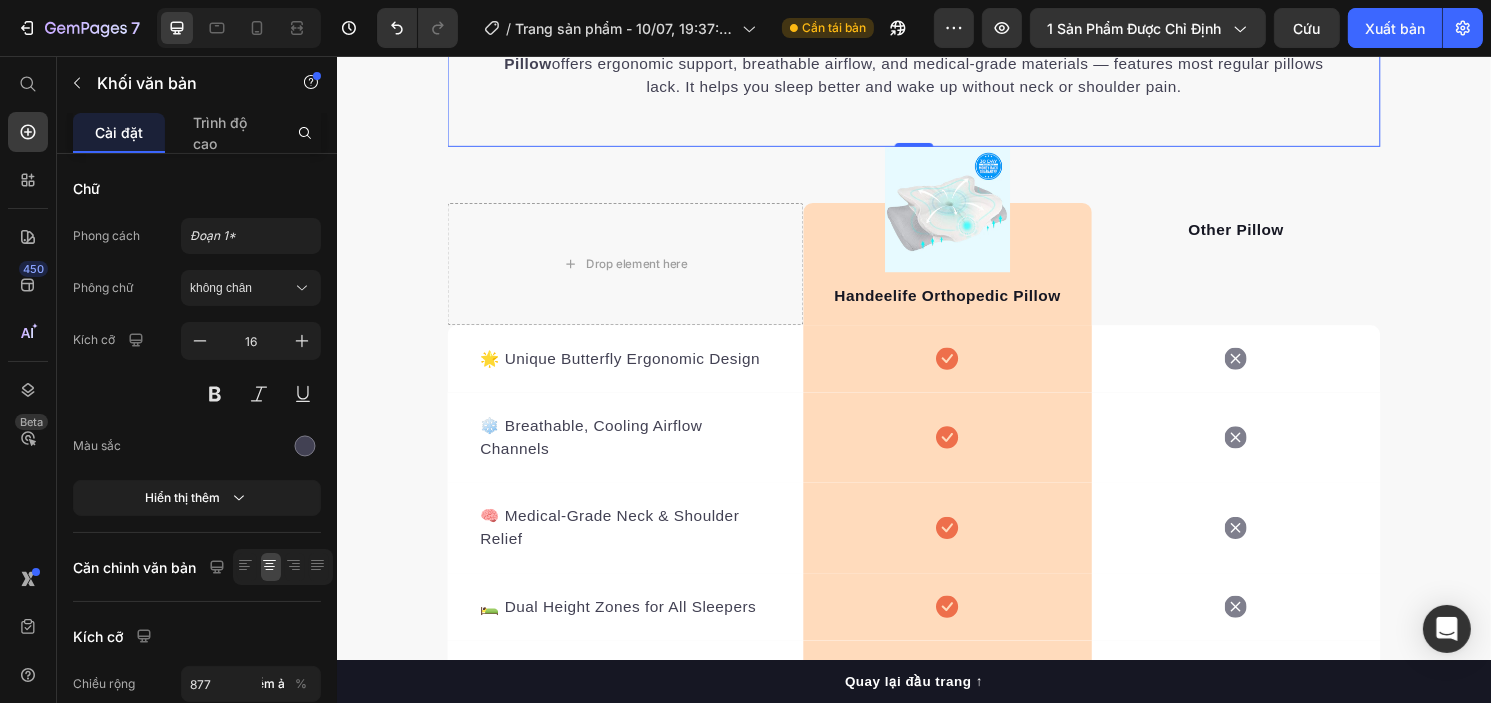 drag, startPoint x: 485, startPoint y: 184, endPoint x: 902, endPoint y: 201, distance: 417.34637 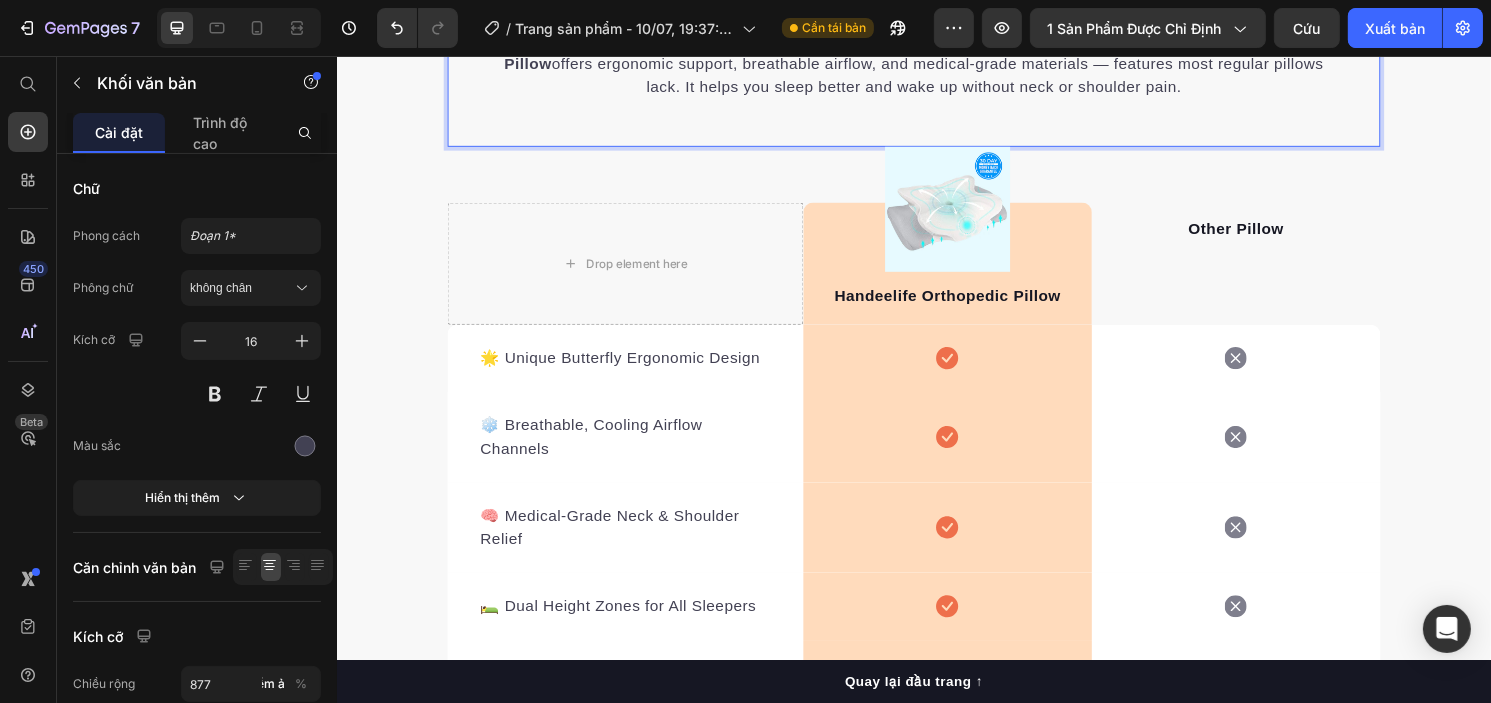 click on "It’s easy to see why Handeelife Orthopedic Pillow is recommended #1 by vets and owners.  Handeelife Orthopedic Pillow  offers ergonomic support, breathable airflow, and medical-grade materials — features most regular pillows lack. It helps you sleep better and wake up without neck or shoulder pain." at bounding box center (936, 65) 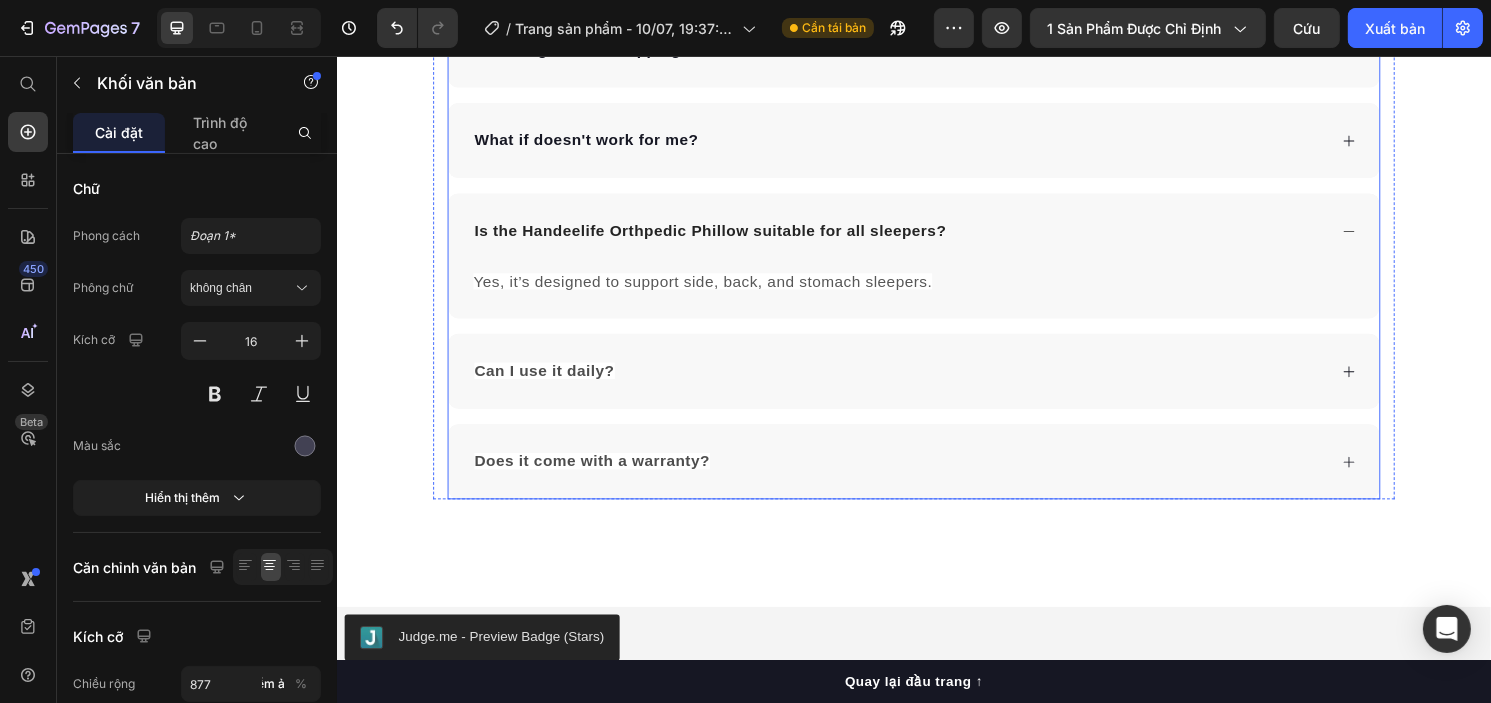 scroll, scrollTop: 7201, scrollLeft: 0, axis: vertical 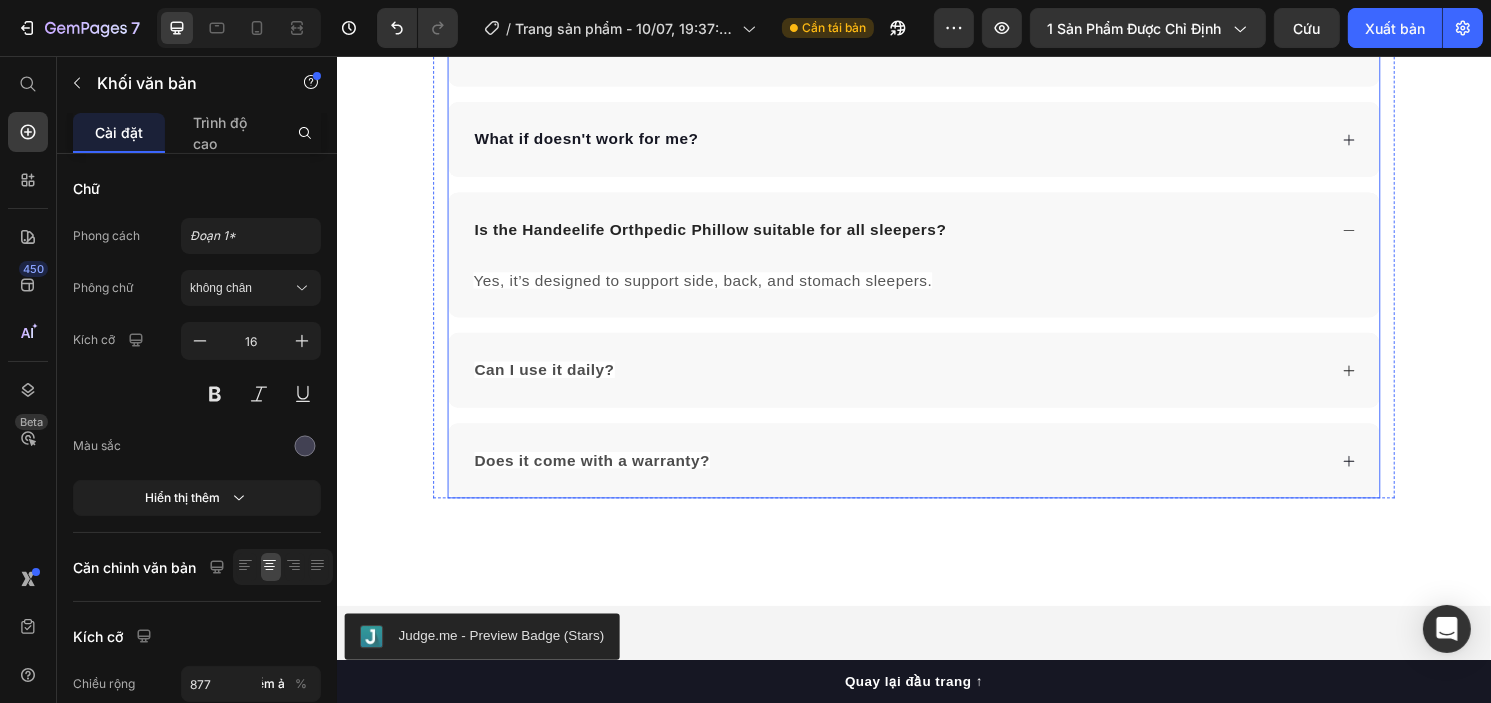 click on "Can I use it daily?" at bounding box center [552, 382] 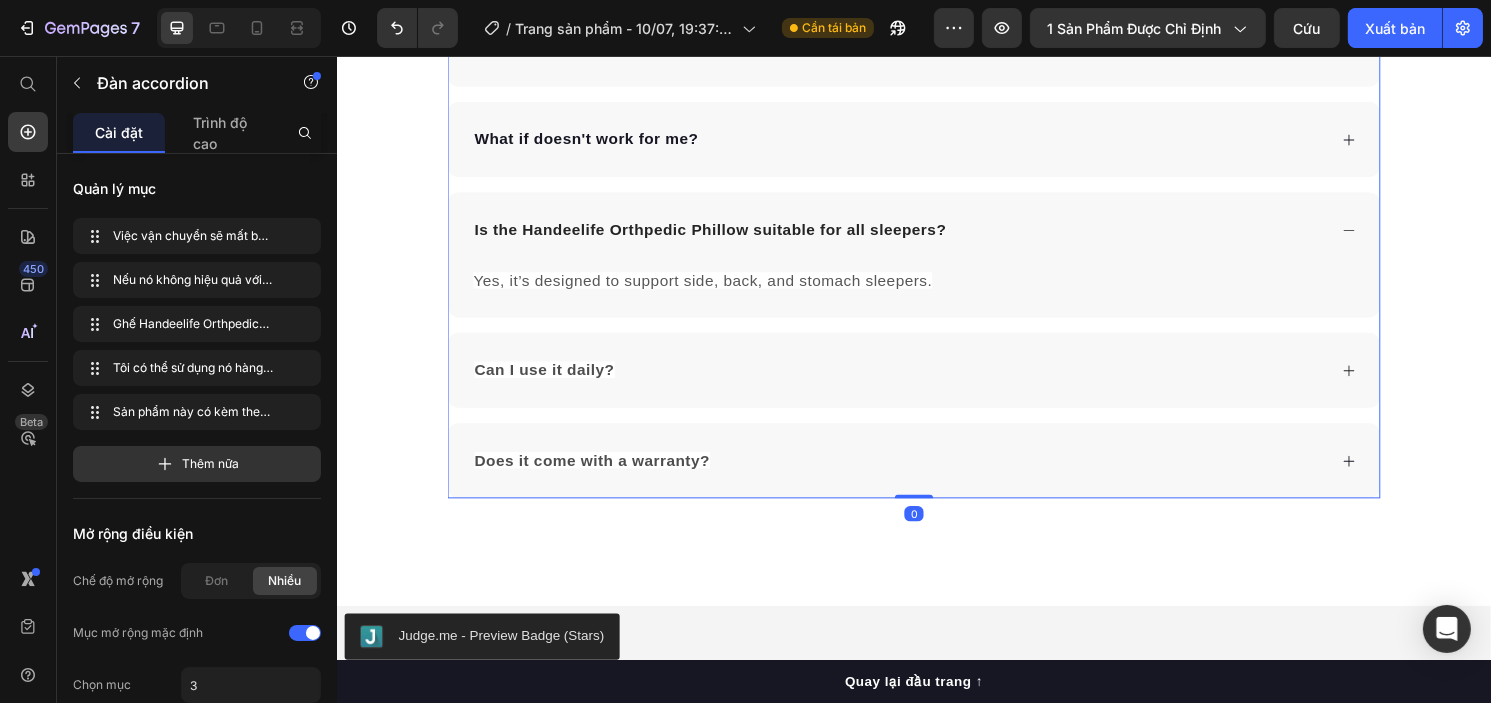 click on "Can I use it daily?" at bounding box center (552, 382) 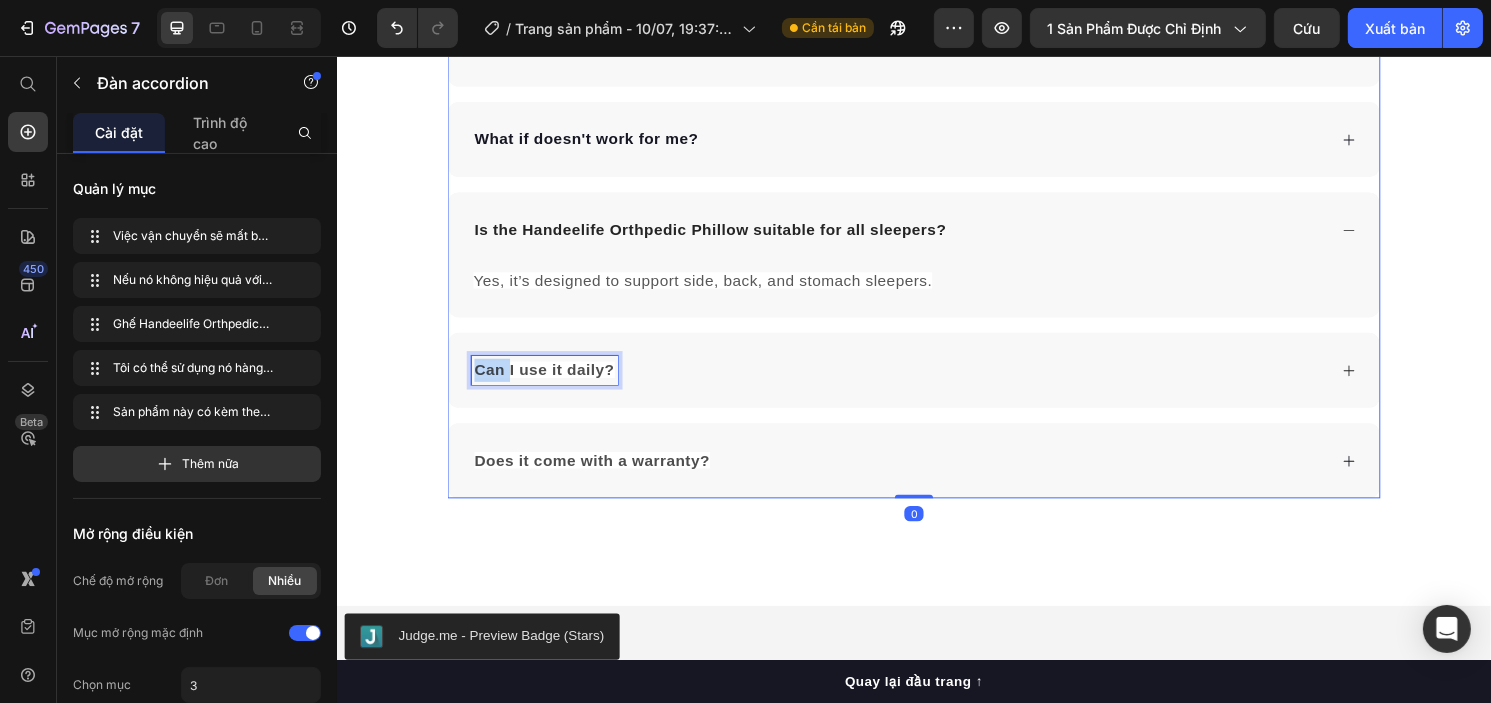 click on "Can I use it daily?" at bounding box center (552, 382) 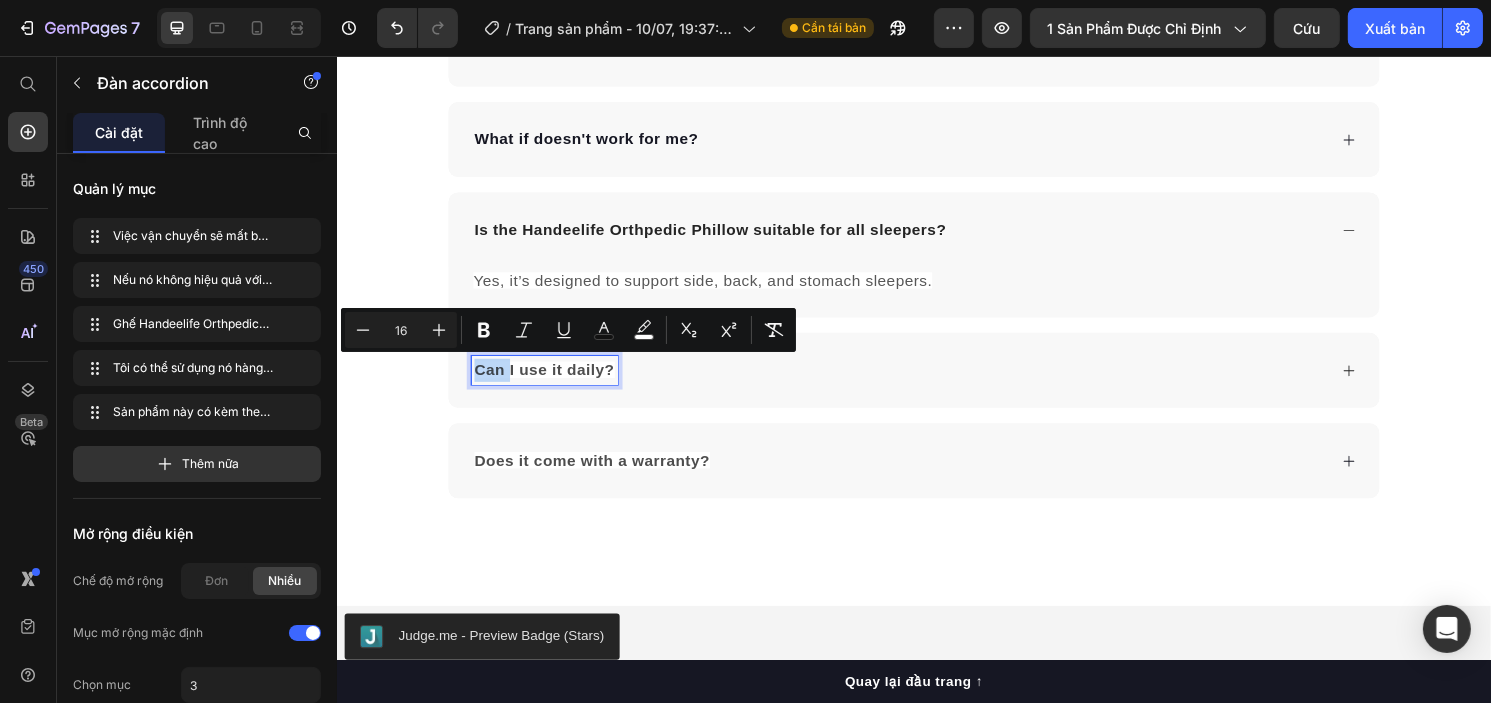 click on "Can I use it daily?" at bounding box center (552, 382) 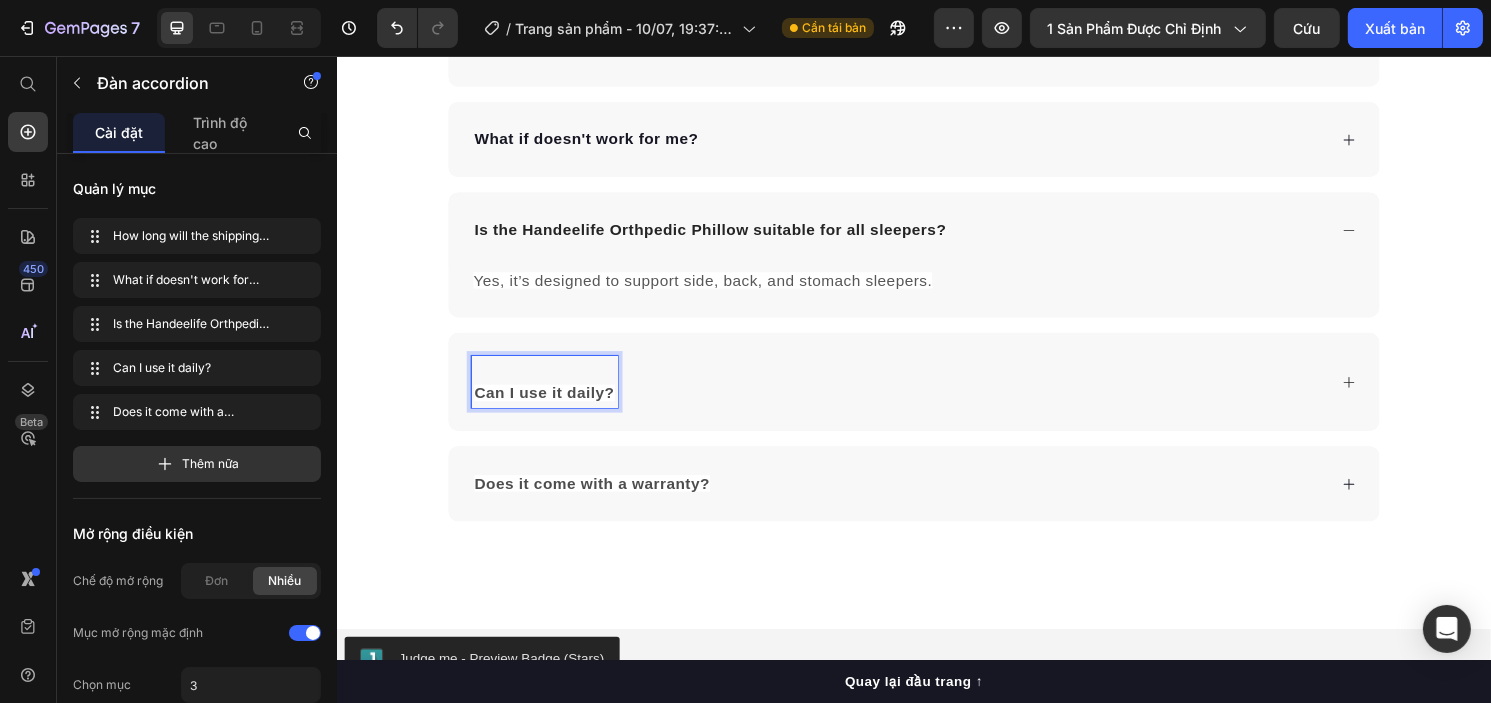 click at bounding box center (552, 383) 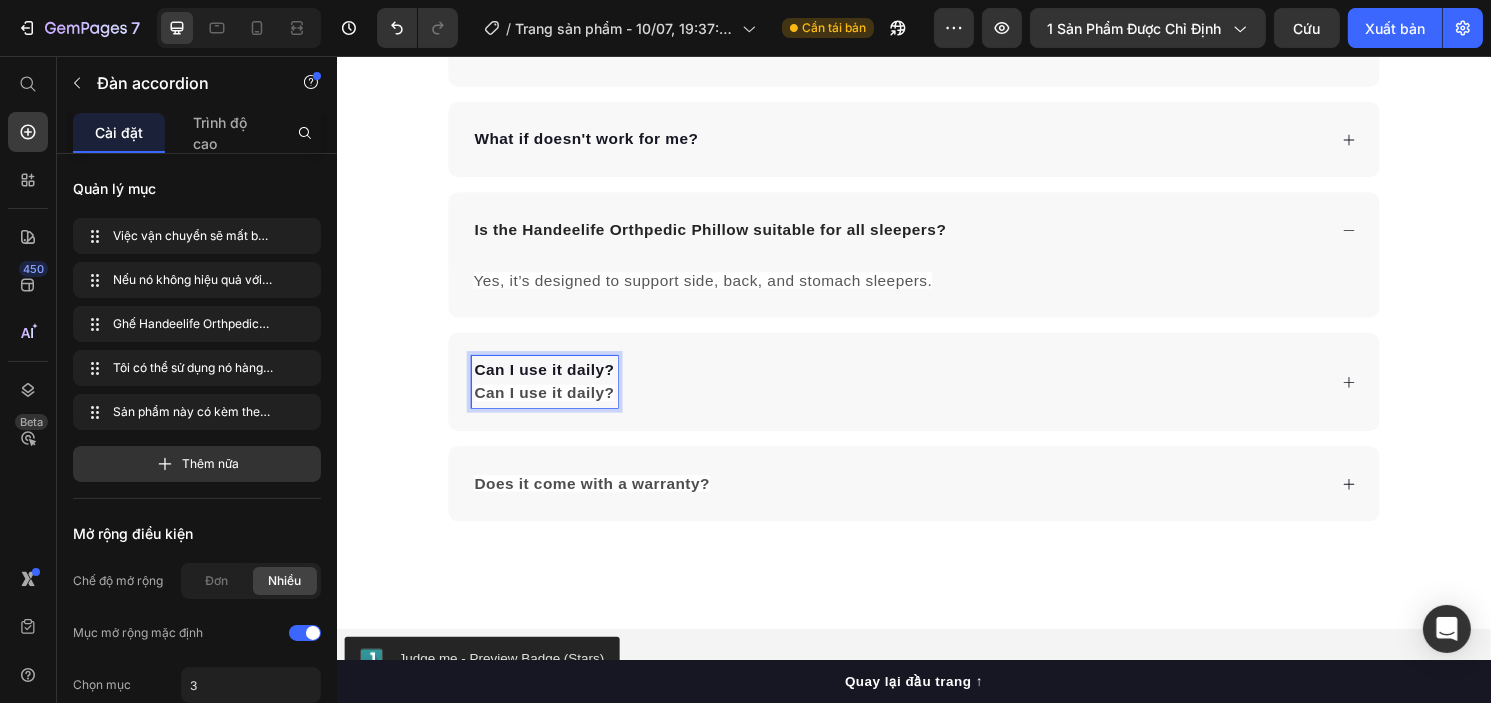 click on "Can I use it daily?" at bounding box center [552, 406] 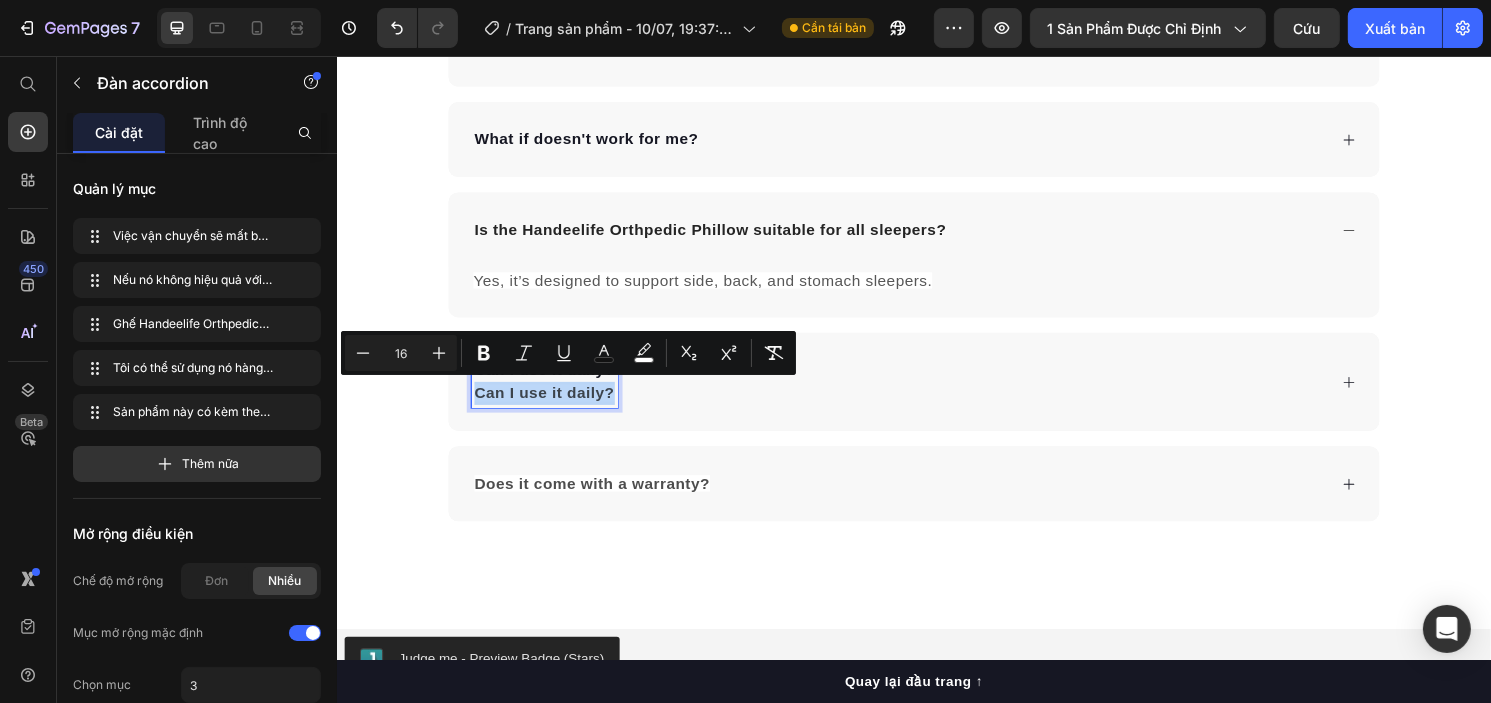 drag, startPoint x: 474, startPoint y: 400, endPoint x: 577, endPoint y: 399, distance: 103.00485 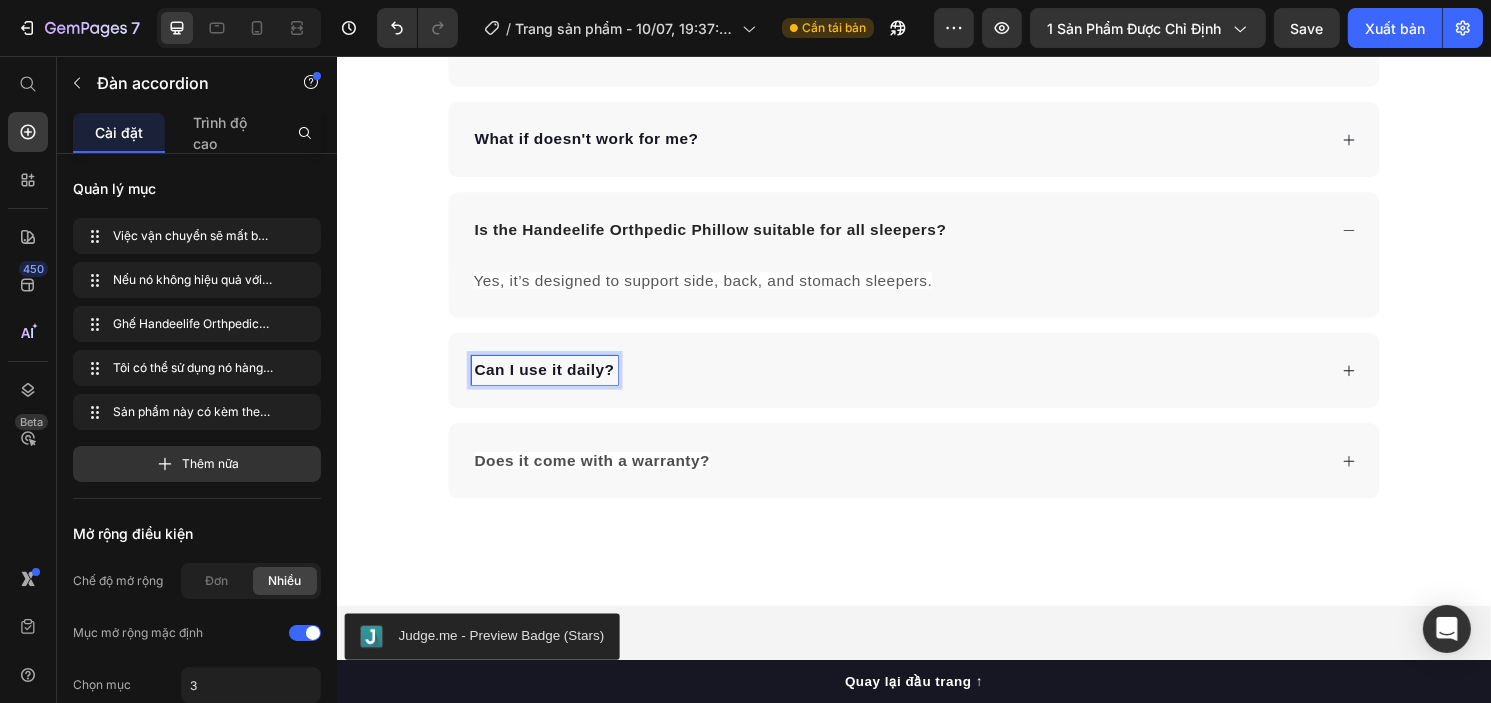 click on "Does it come with a warranty?" at bounding box center (601, 476) 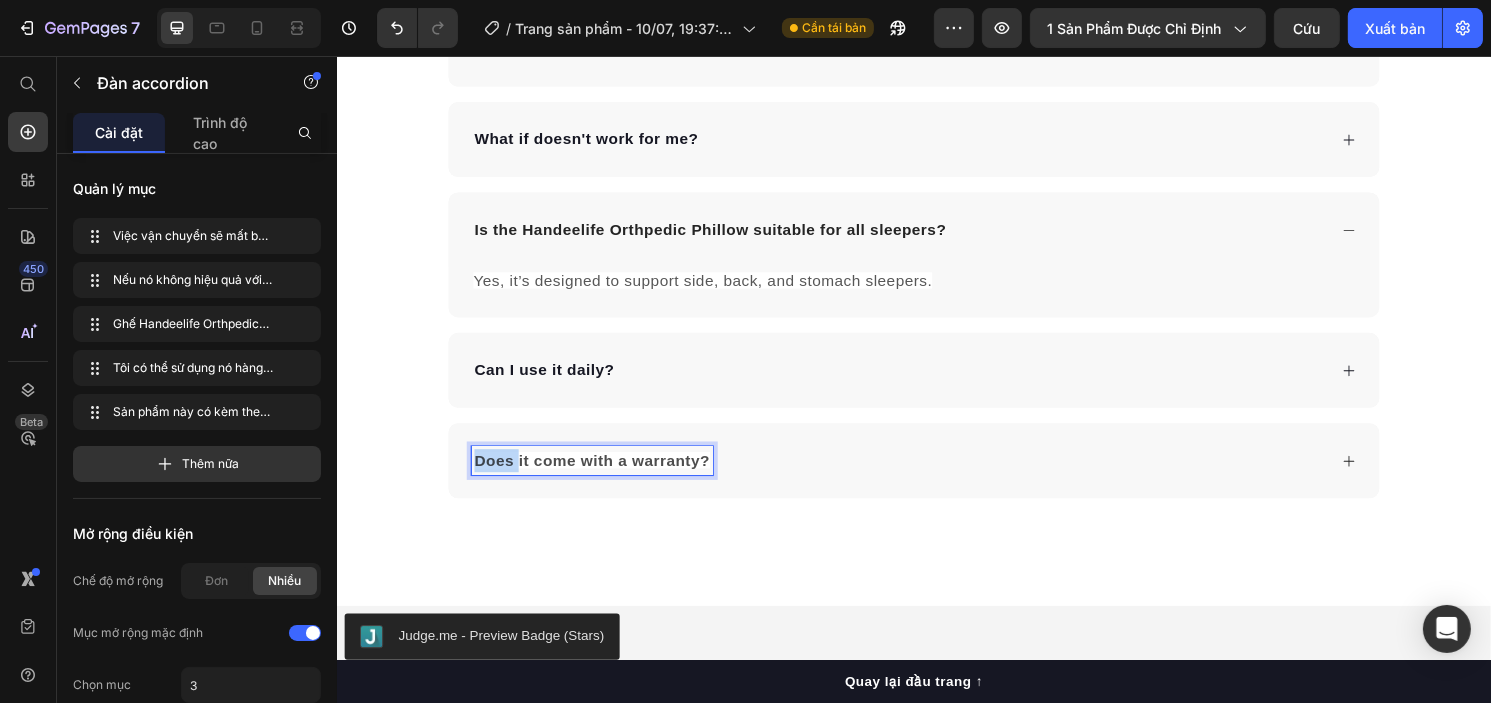 click on "Does it come with a warranty?" at bounding box center [601, 476] 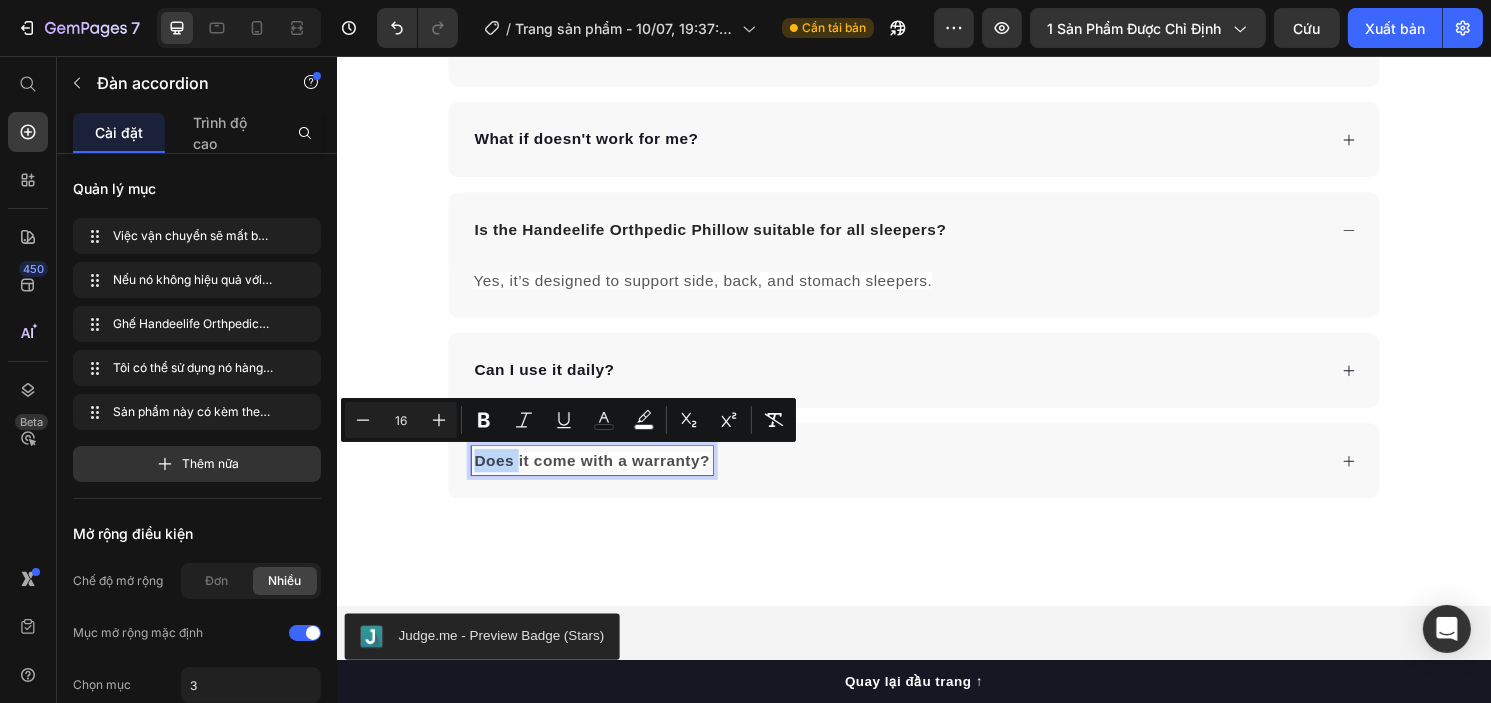 click on "Does it come with a warranty?" at bounding box center [601, 476] 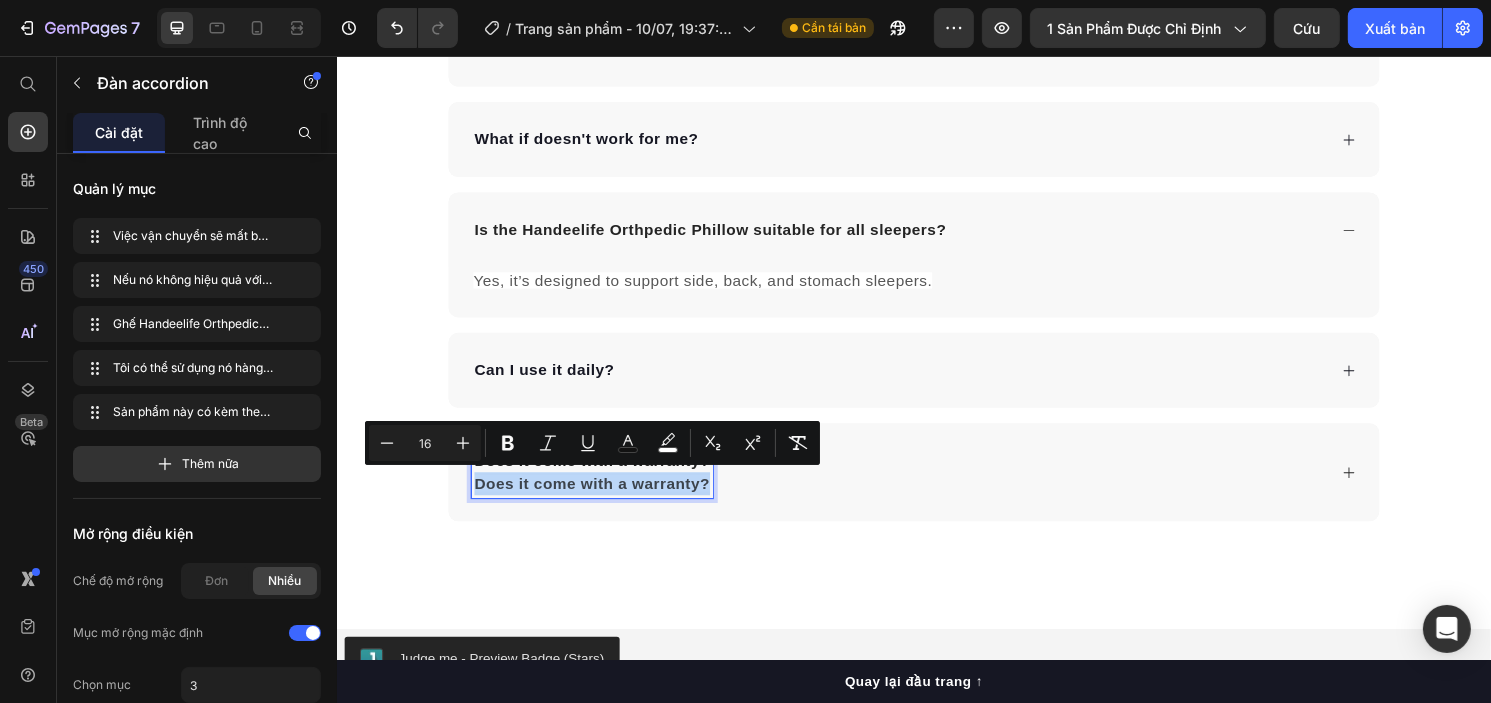 drag, startPoint x: 472, startPoint y: 494, endPoint x: 726, endPoint y: 497, distance: 254.01772 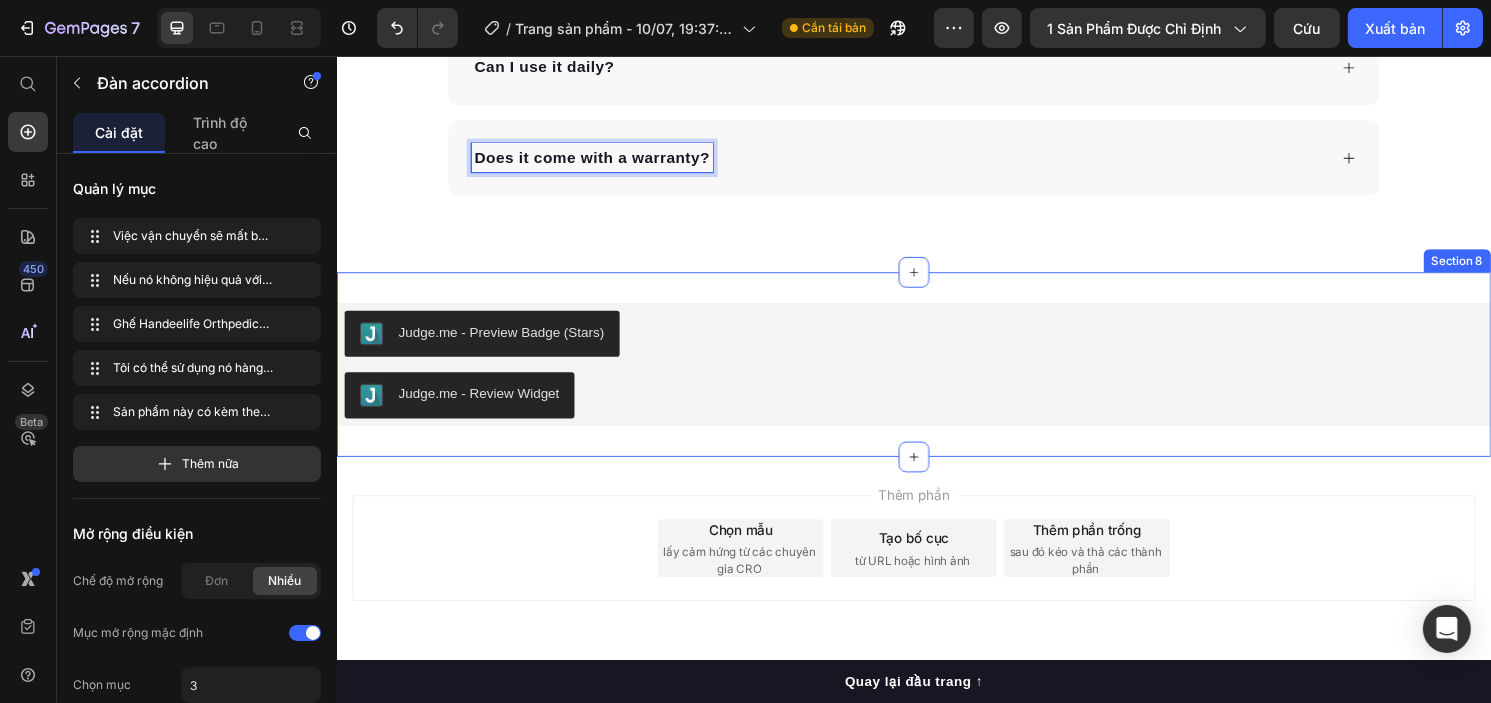 scroll, scrollTop: 7519, scrollLeft: 0, axis: vertical 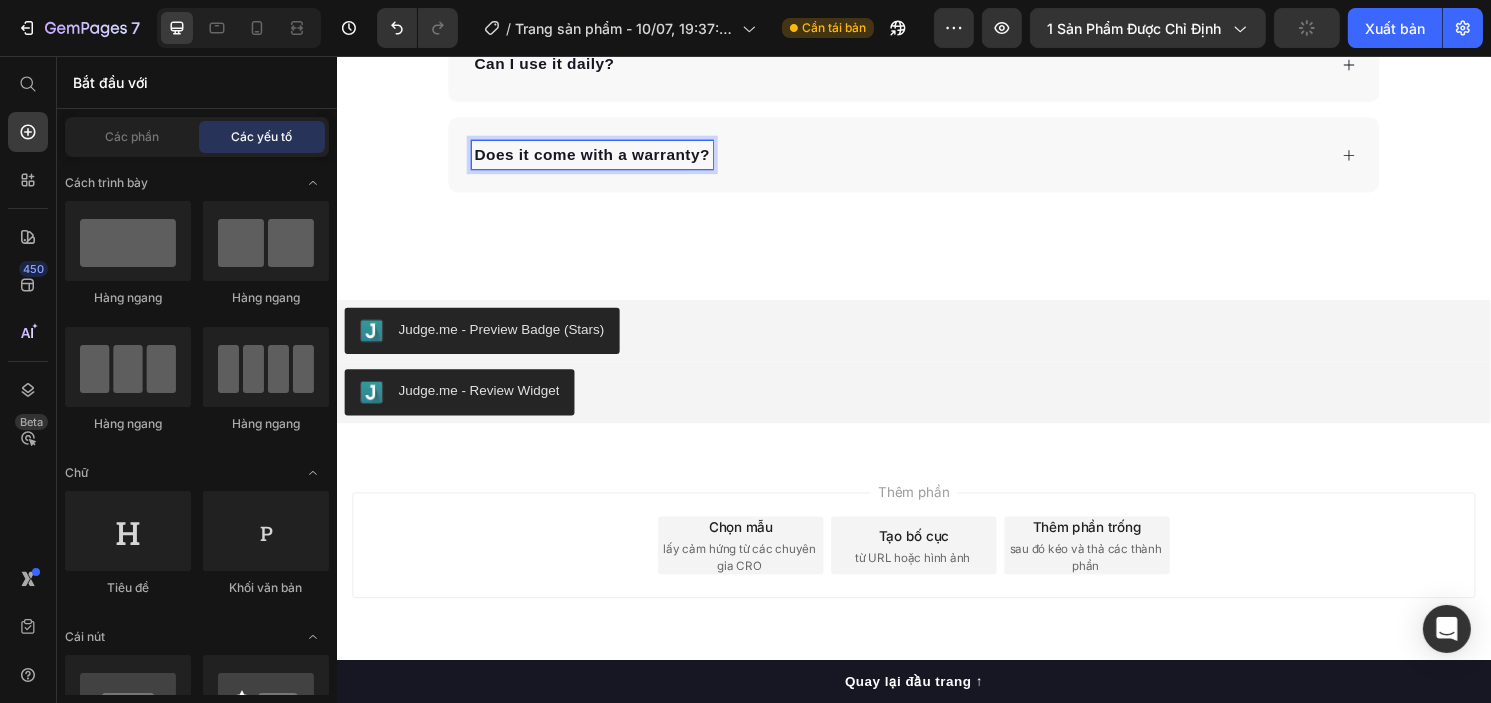 click on "Thêm phần Chọn mẫu lấy cảm hứng từ các chuyên gia CRO Tạo bố cục từ URL hoặc hình ảnh Thêm phần trống sau đó kéo và thả các thành phần" at bounding box center [936, 565] 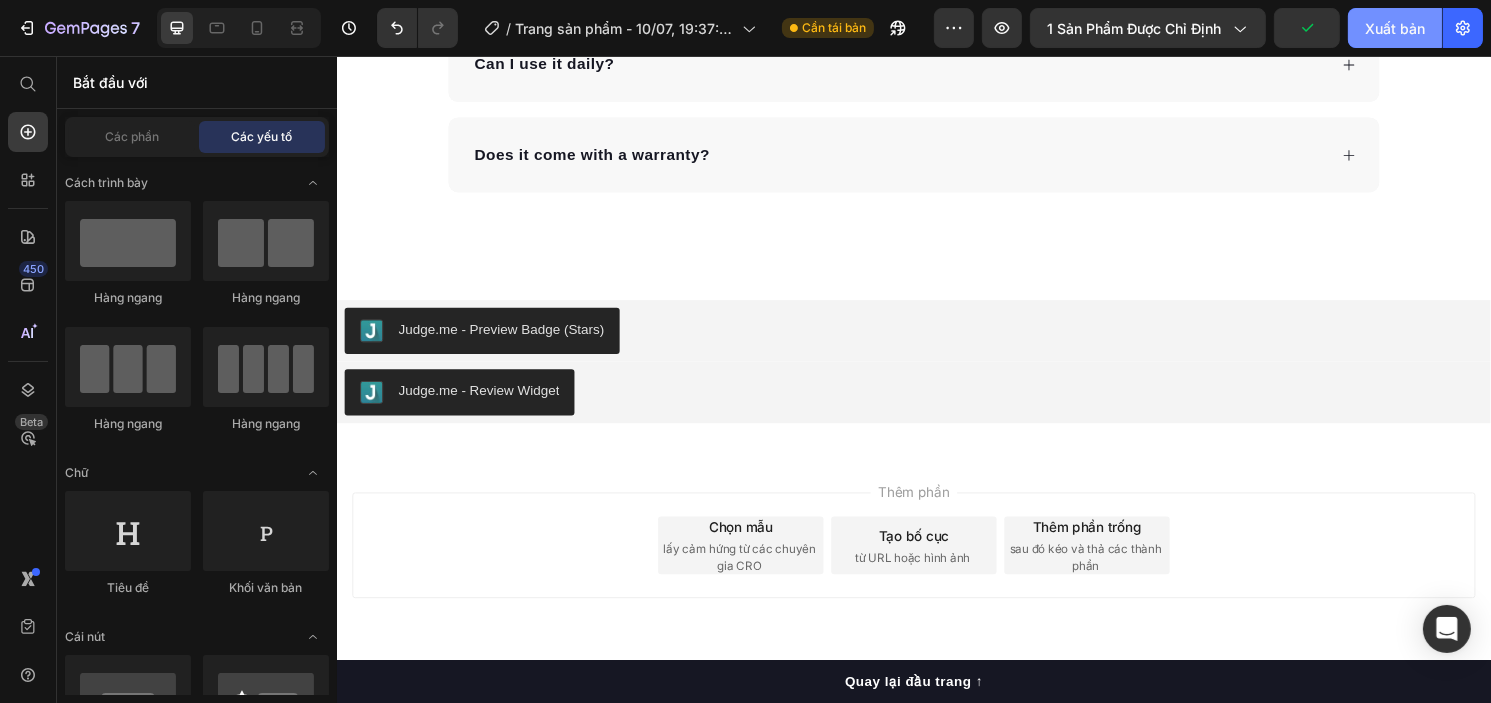 click on "Xuất bản" 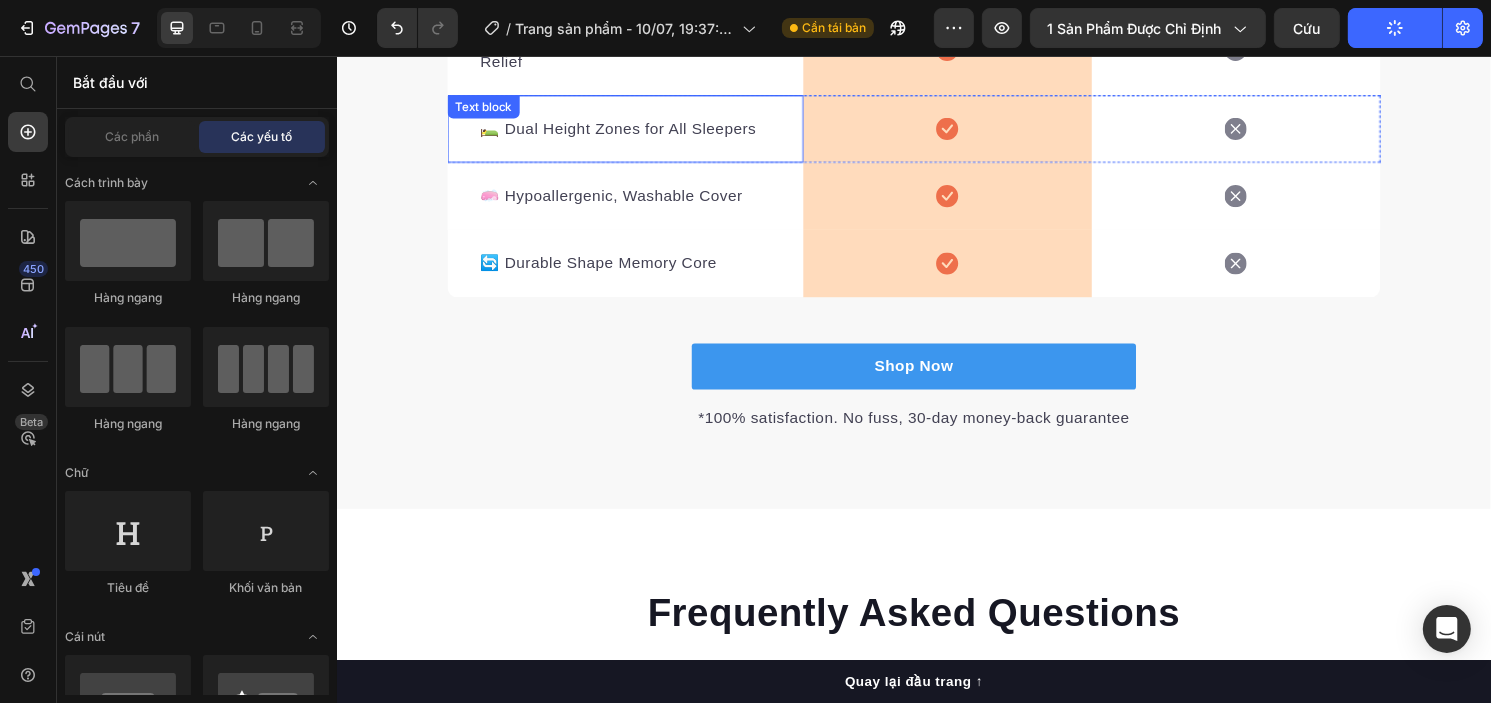 scroll, scrollTop: 6500, scrollLeft: 0, axis: vertical 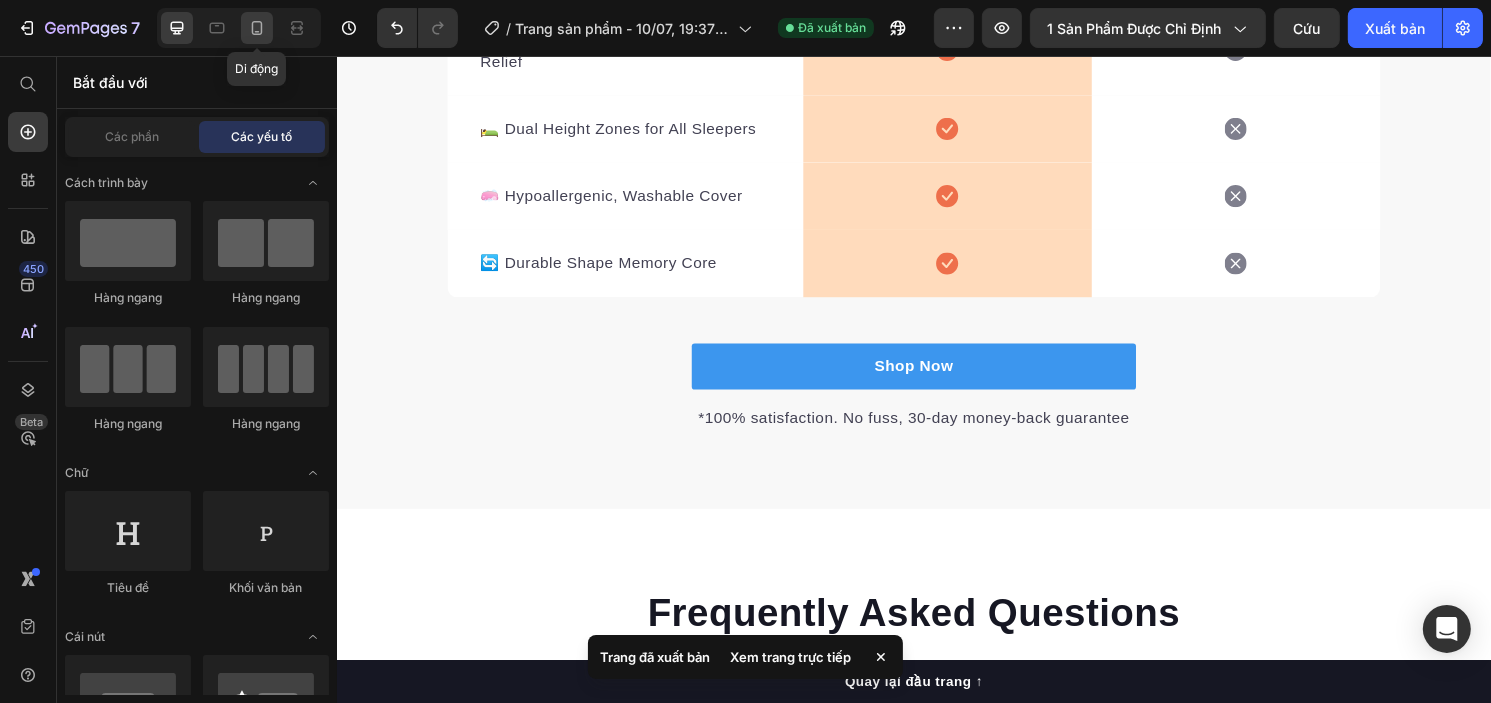 click 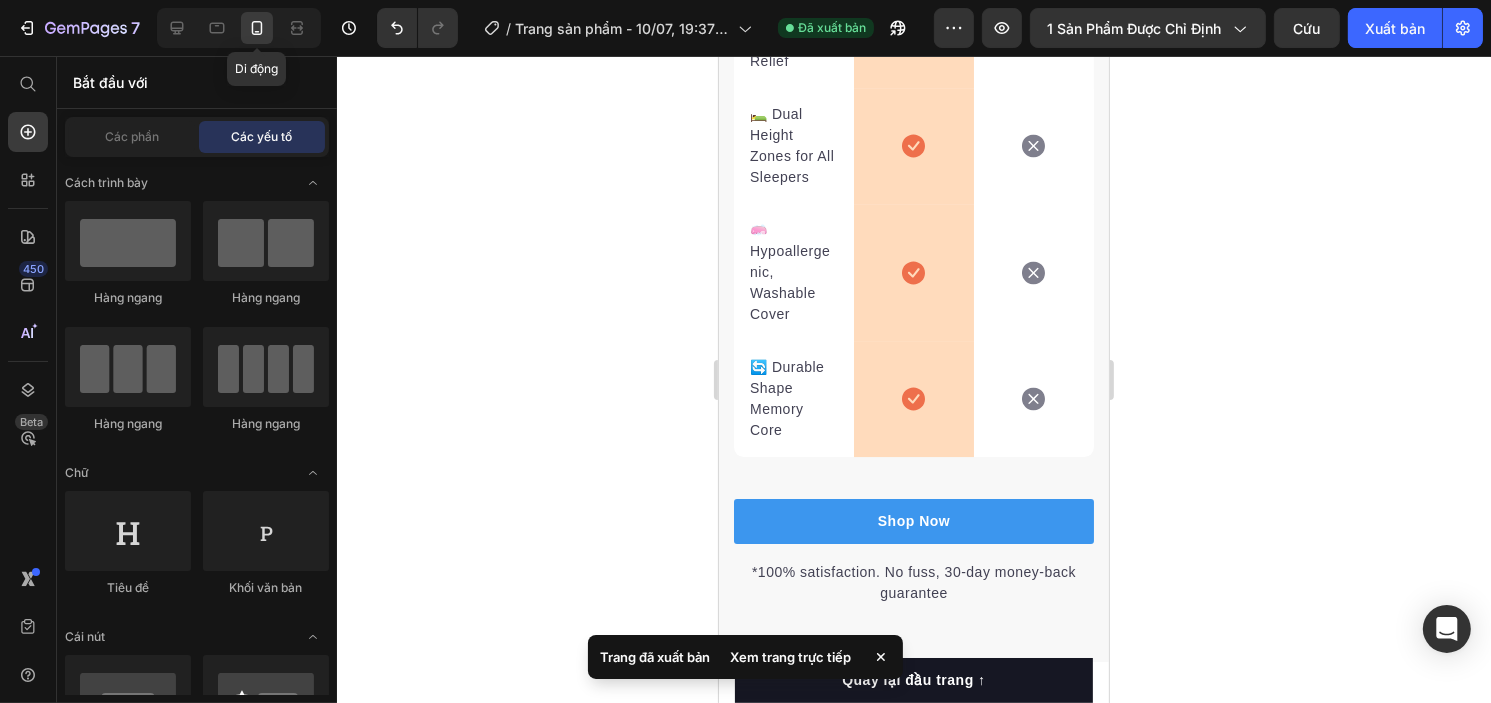 scroll, scrollTop: 6616, scrollLeft: 0, axis: vertical 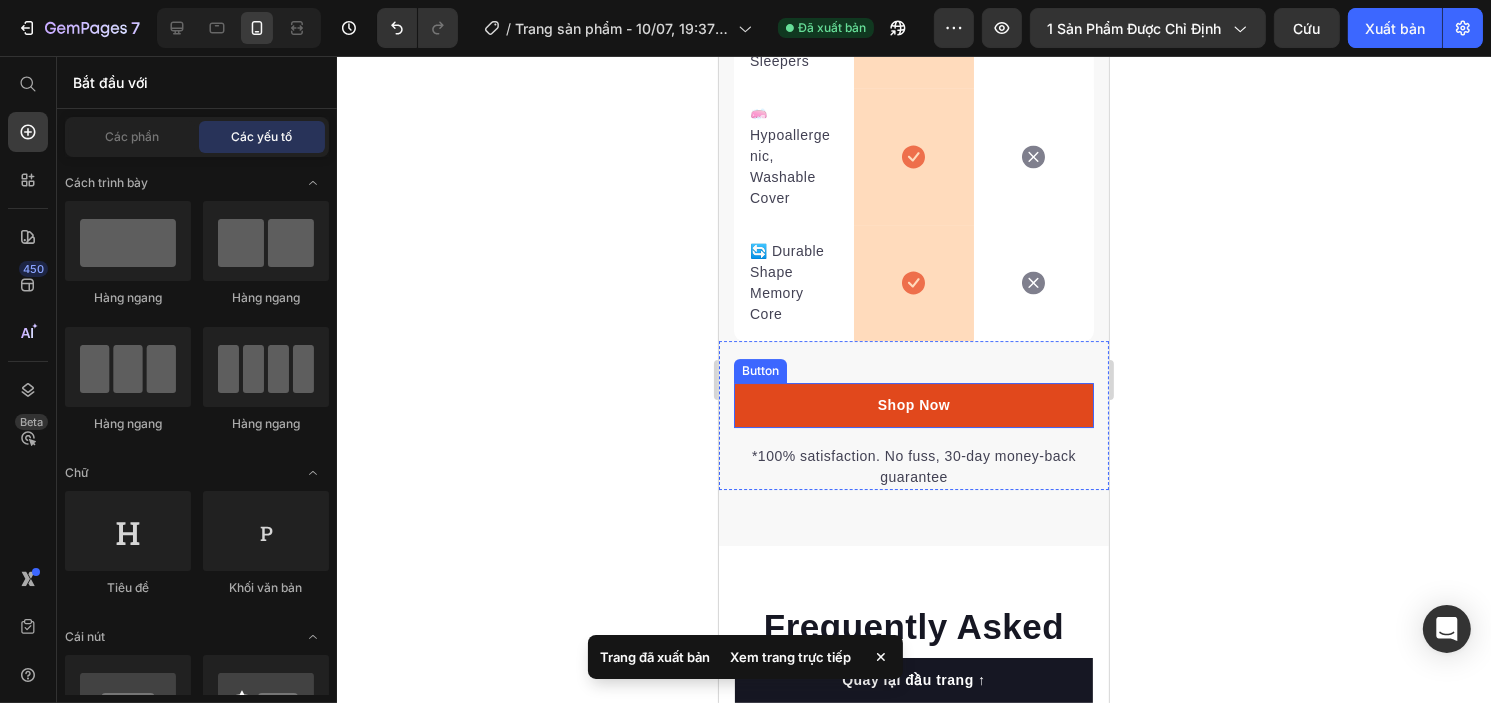 click on "Shop Now" at bounding box center [913, 405] 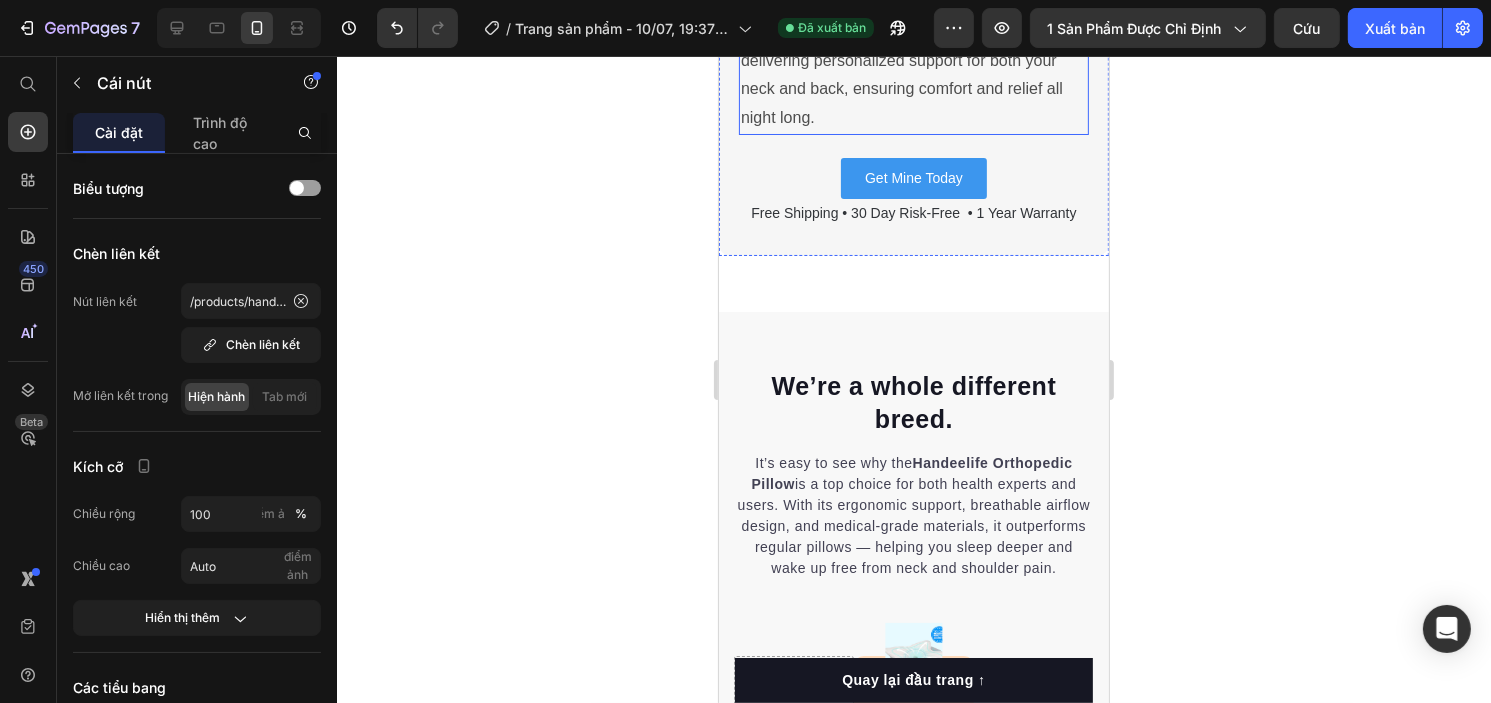 scroll, scrollTop: 5772, scrollLeft: 0, axis: vertical 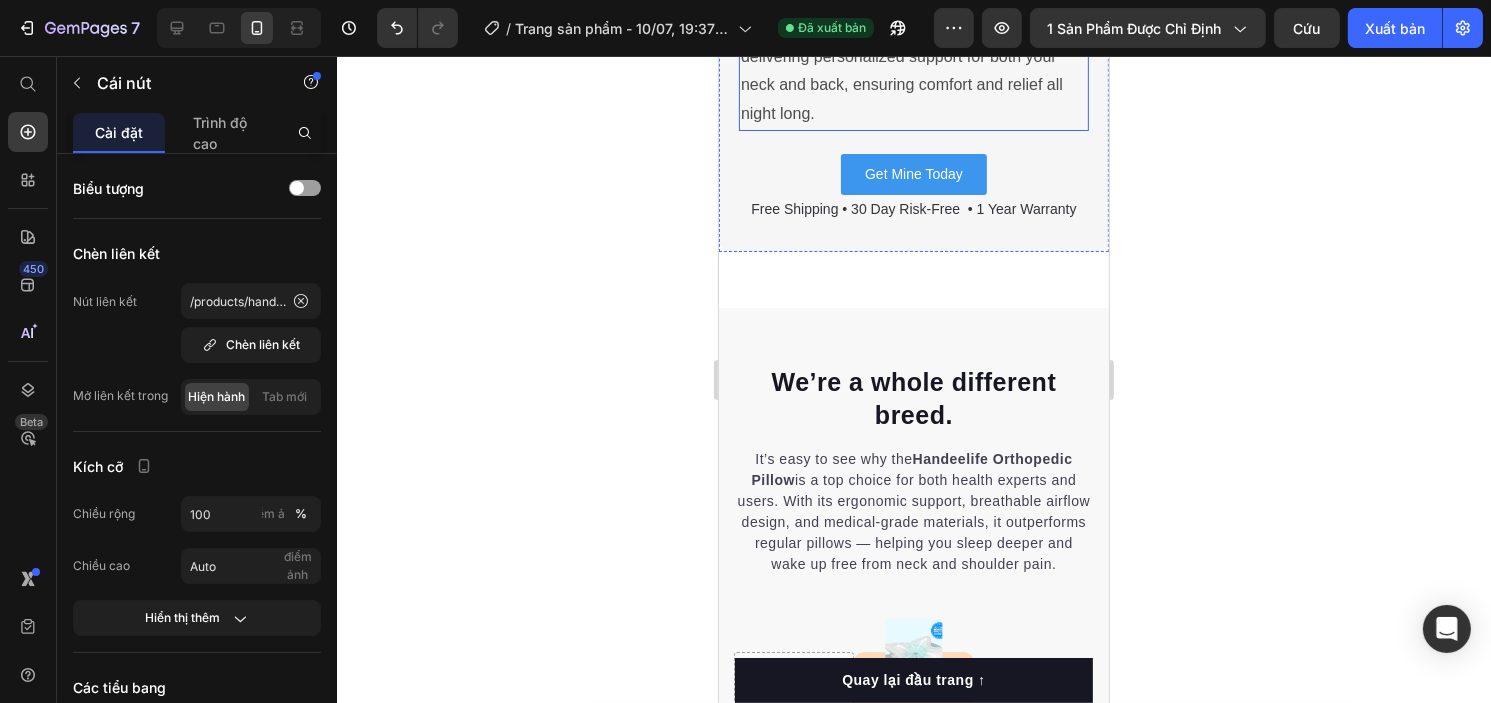 click on "Ergonomic Design:  Handeelife Orthopedic Pillow  is crafted to contour perfectly to the natural shape of your neck and back, promoting healthy posture and reducing pressure points that cause discomfort and pain." at bounding box center [913, -231] 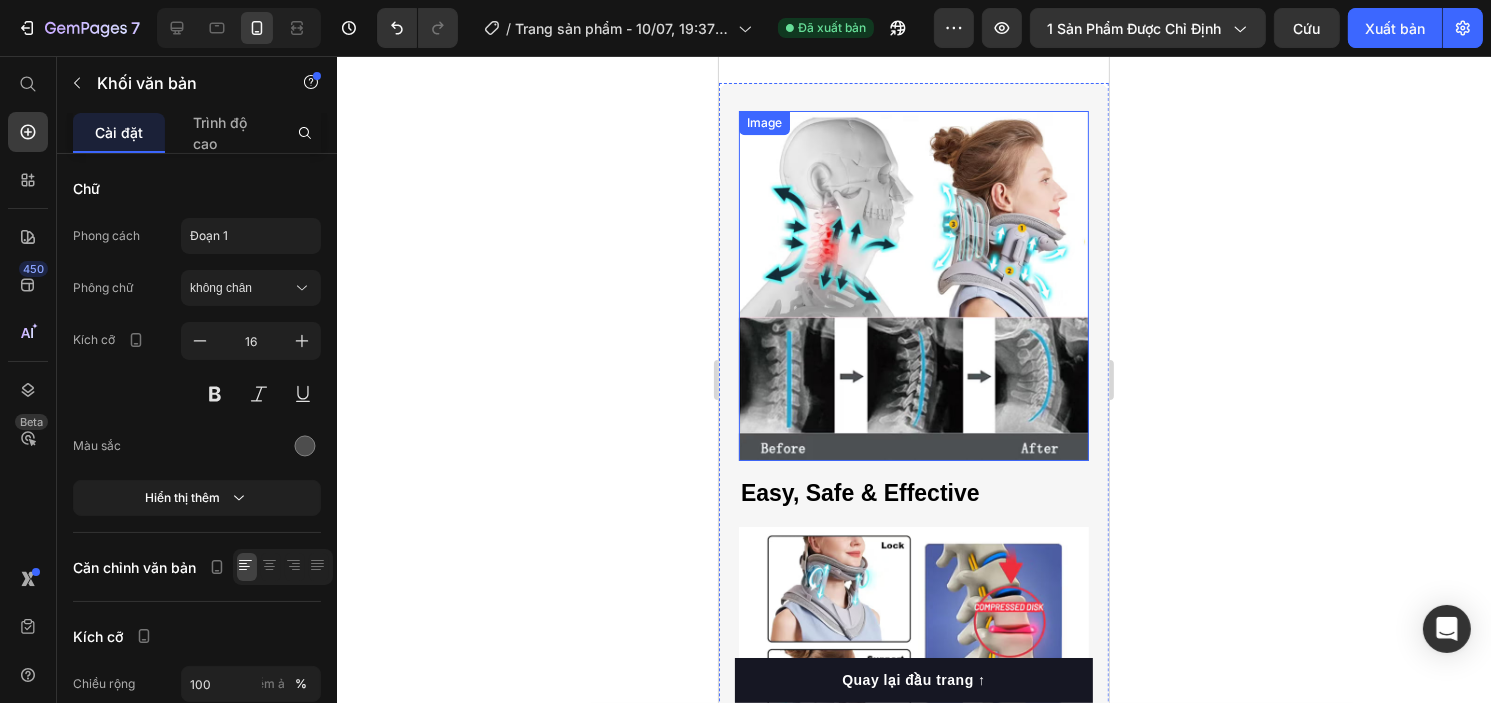 scroll, scrollTop: 5264, scrollLeft: 0, axis: vertical 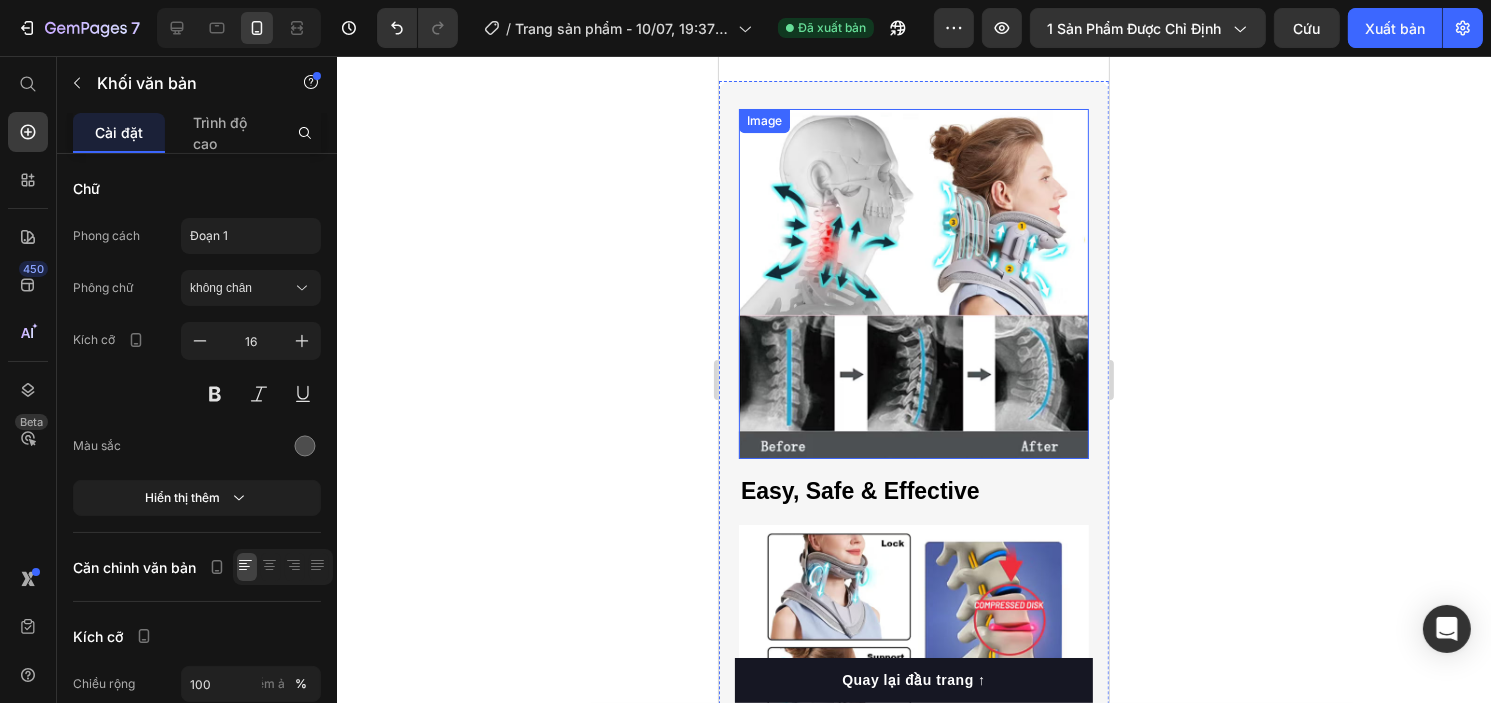 click at bounding box center (913, 284) 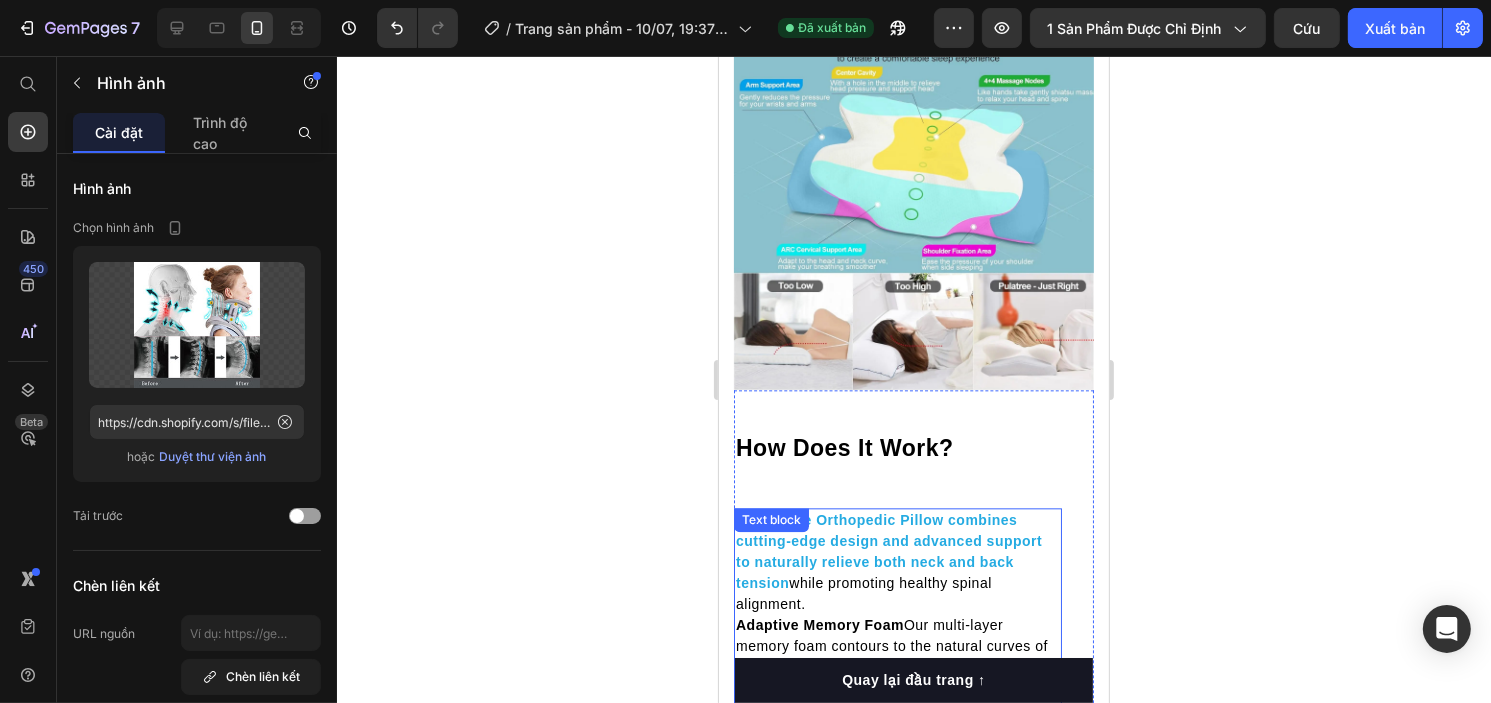 scroll, scrollTop: 4452, scrollLeft: 0, axis: vertical 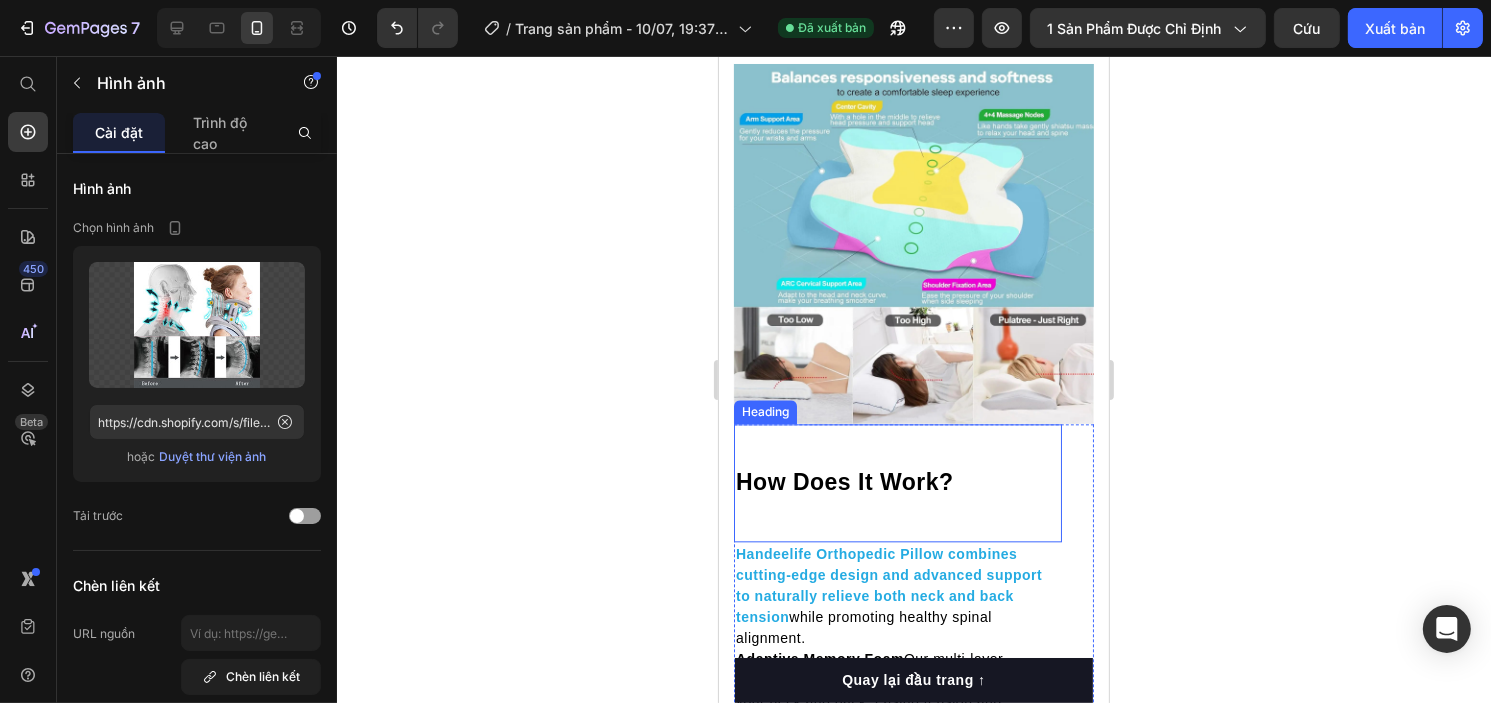 click on "How Does It Work? Heading" at bounding box center [897, 483] 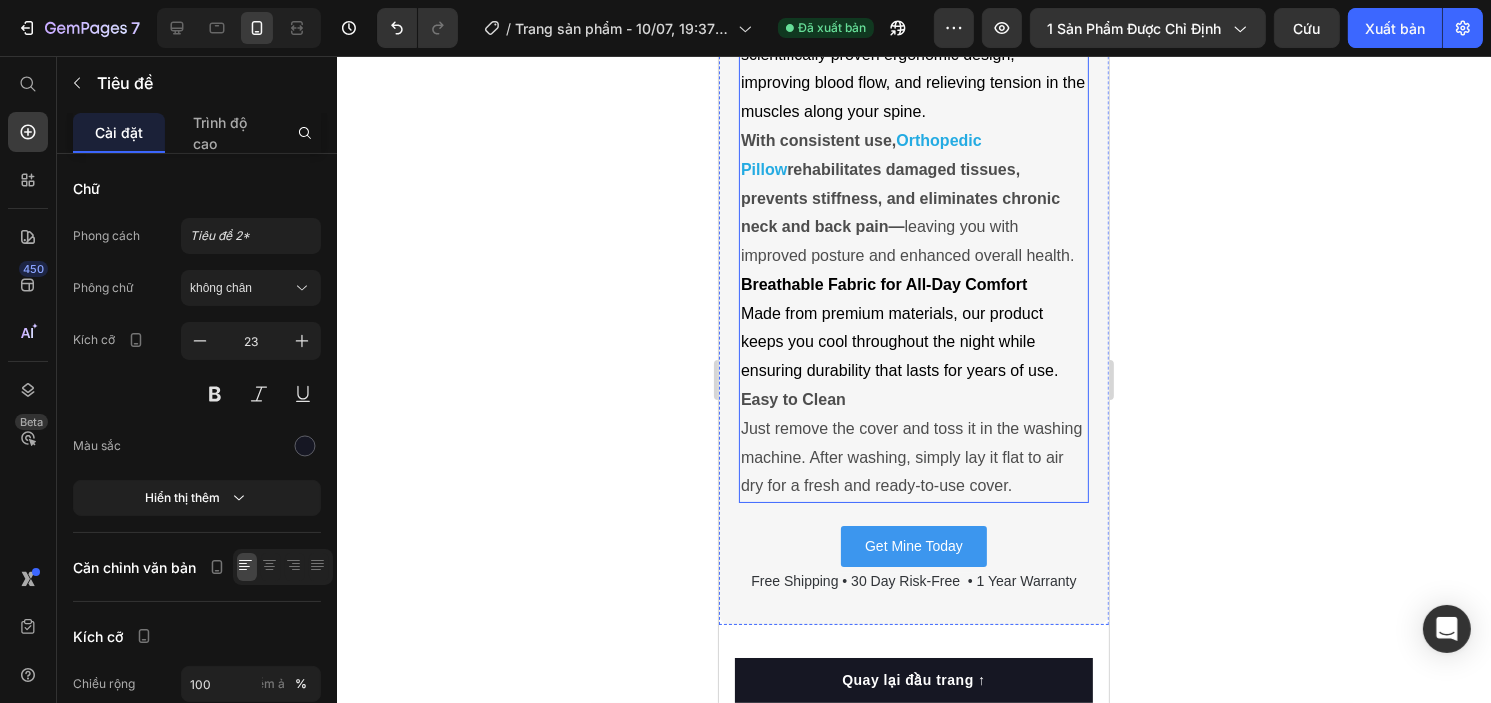 scroll, scrollTop: 3428, scrollLeft: 0, axis: vertical 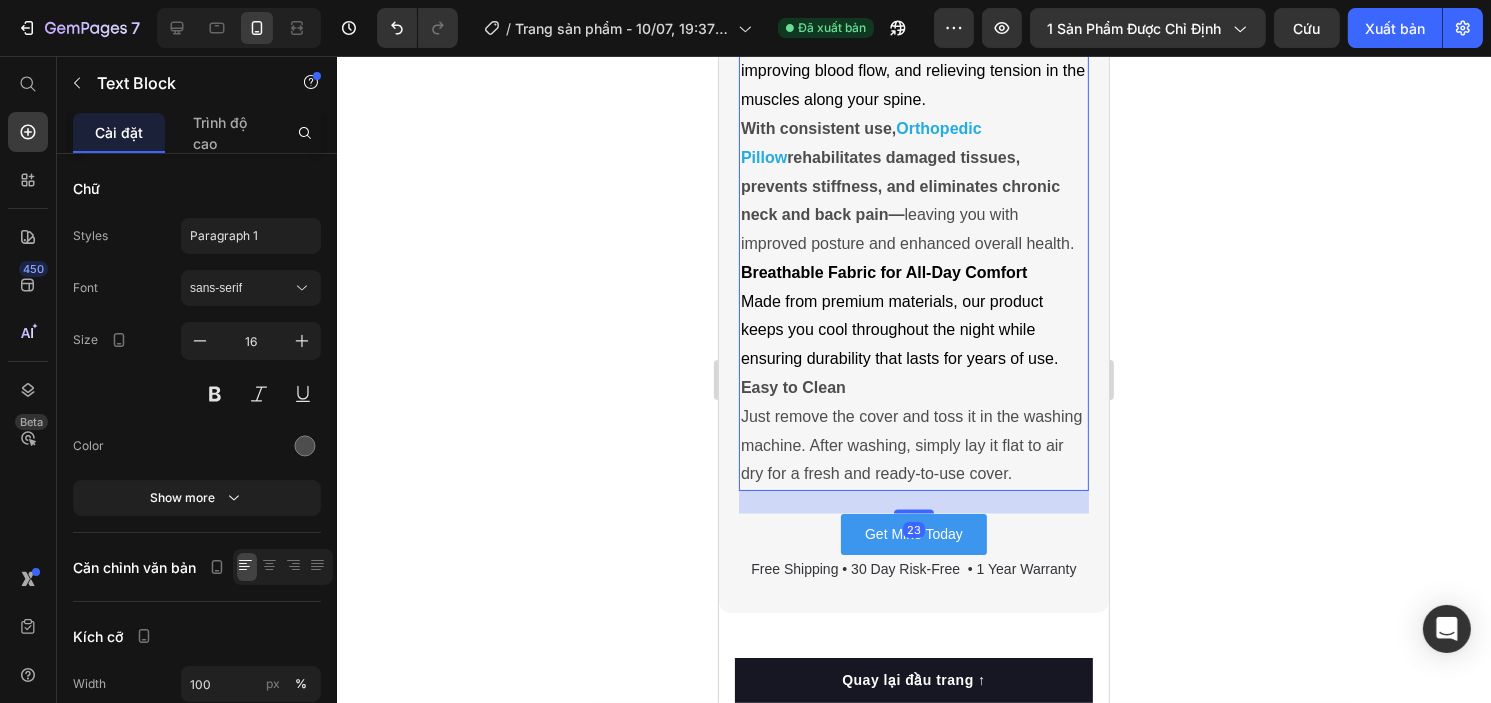 click on "through scientifically proven ergonomic design, improving blood flow, and relieving tension in the muscles along your spine." at bounding box center (912, 56) 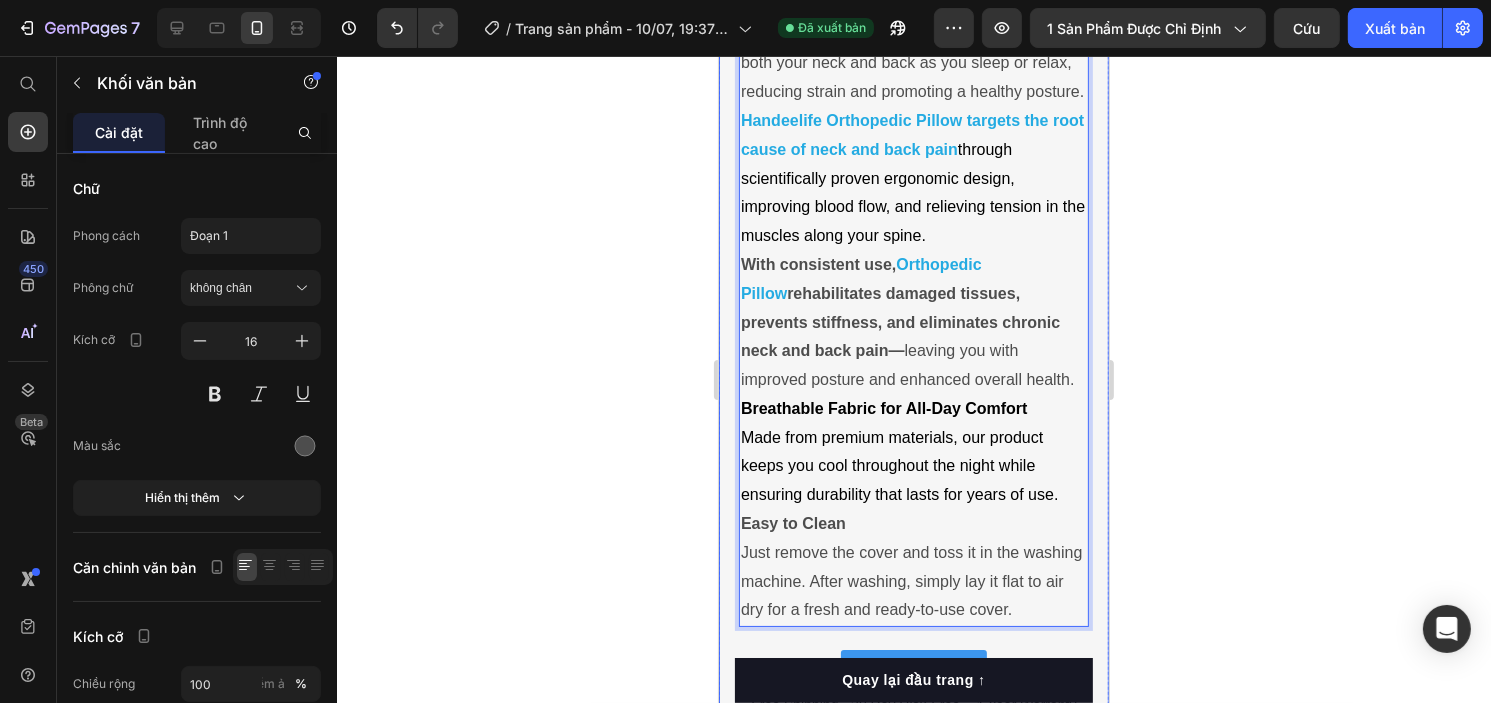 scroll, scrollTop: 3289, scrollLeft: 0, axis: vertical 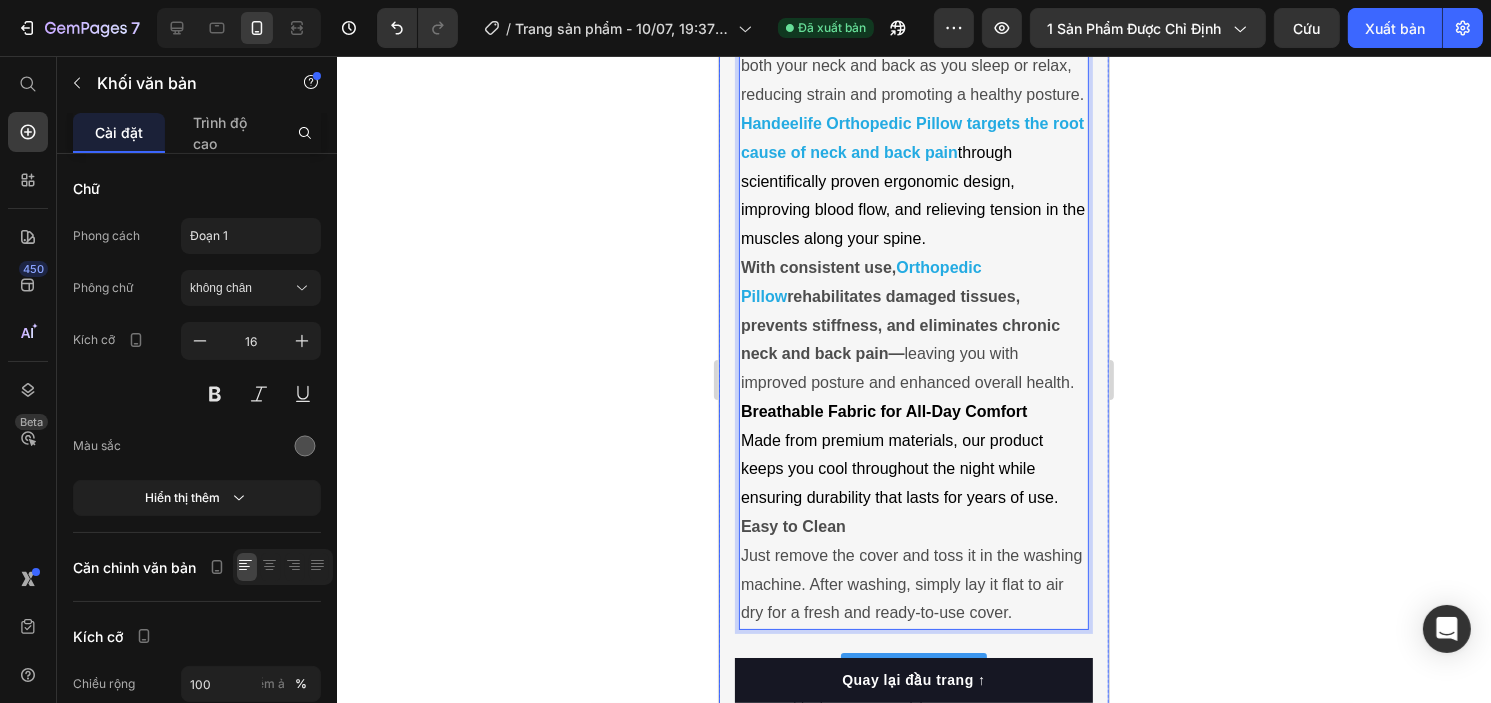 drag, startPoint x: 1182, startPoint y: 203, endPoint x: 385, endPoint y: 164, distance: 797.9536 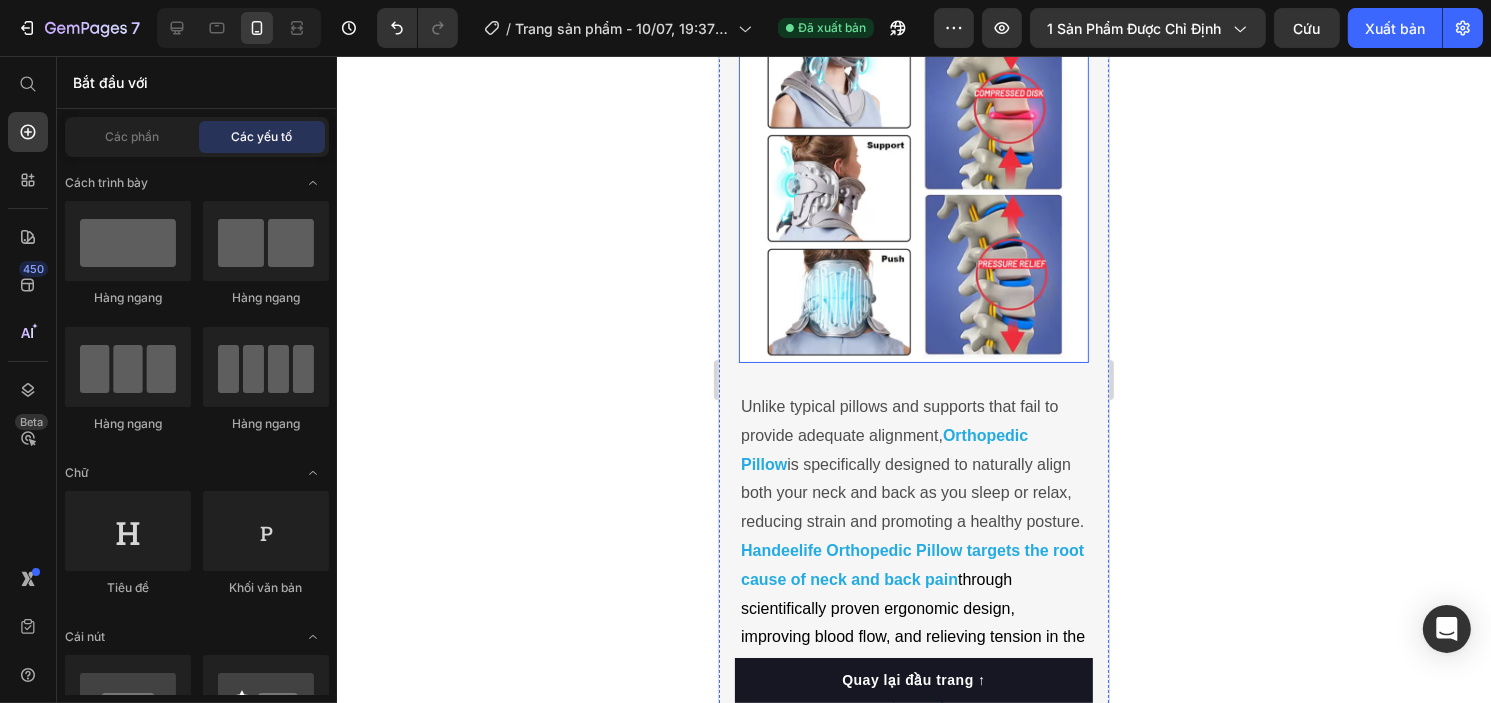 click at bounding box center [913, 188] 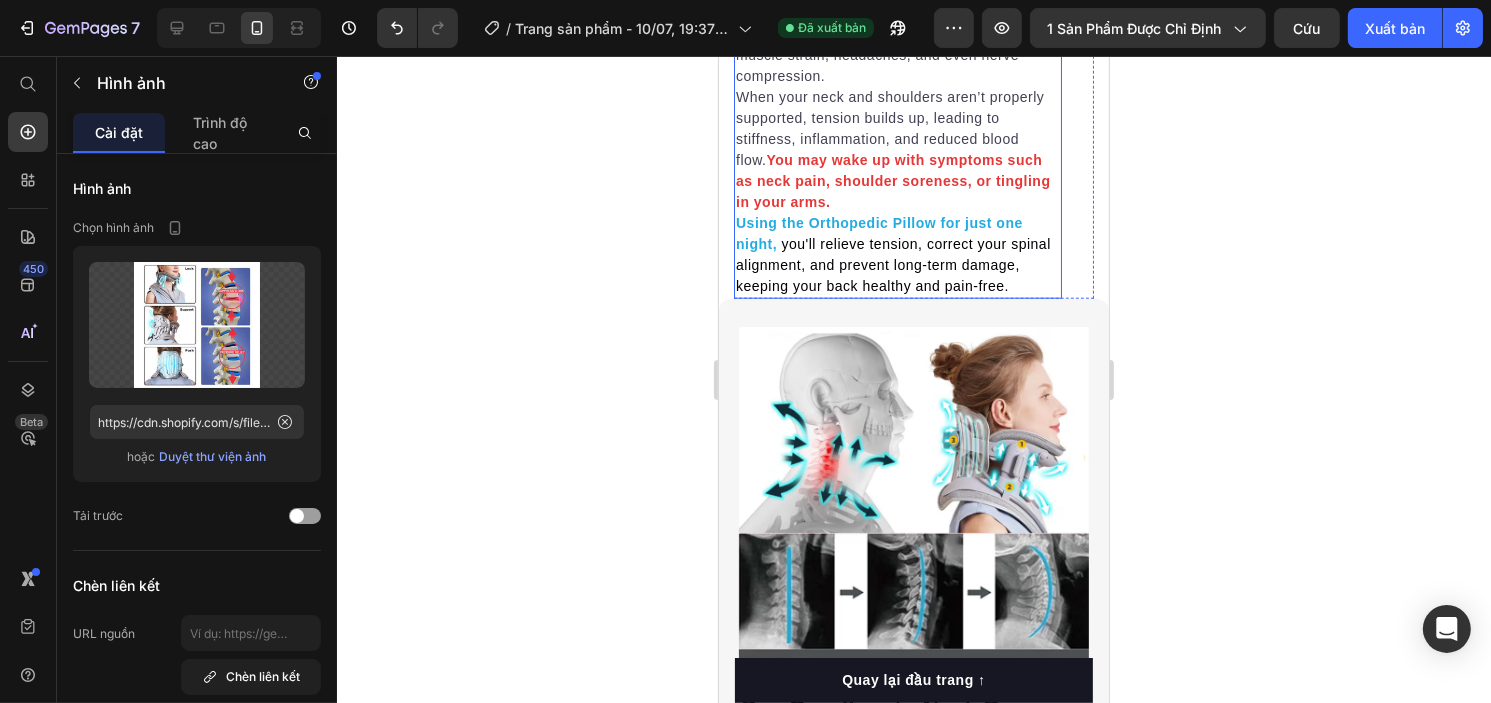 scroll, scrollTop: 2073, scrollLeft: 0, axis: vertical 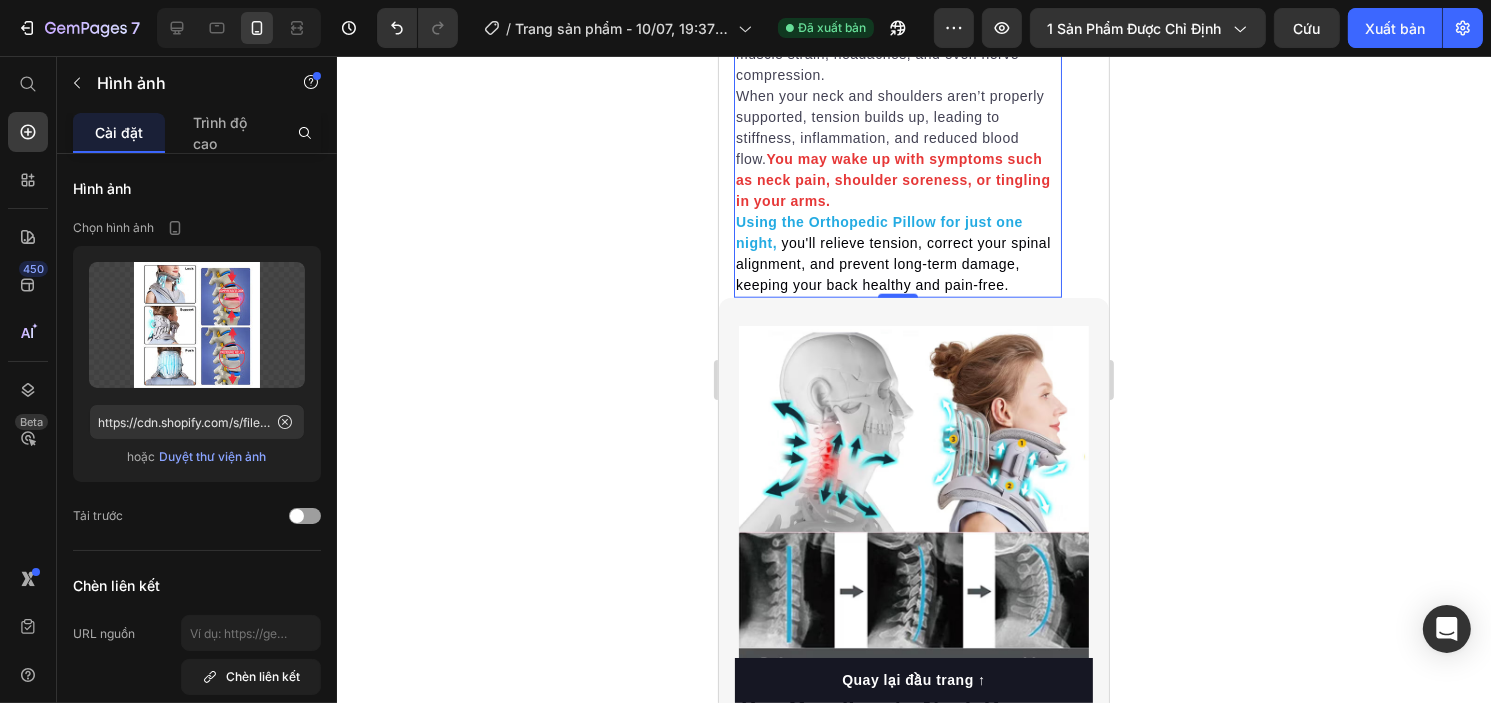 click on "Our neck and shoulders can suffer from improper support, leading to  misalignment and long-term discomfort . This can result in chronic pain, tension, and poor posture, potentially causing more serious issues like muscle strain, headaches, and even nerve compression." at bounding box center (897, 12) 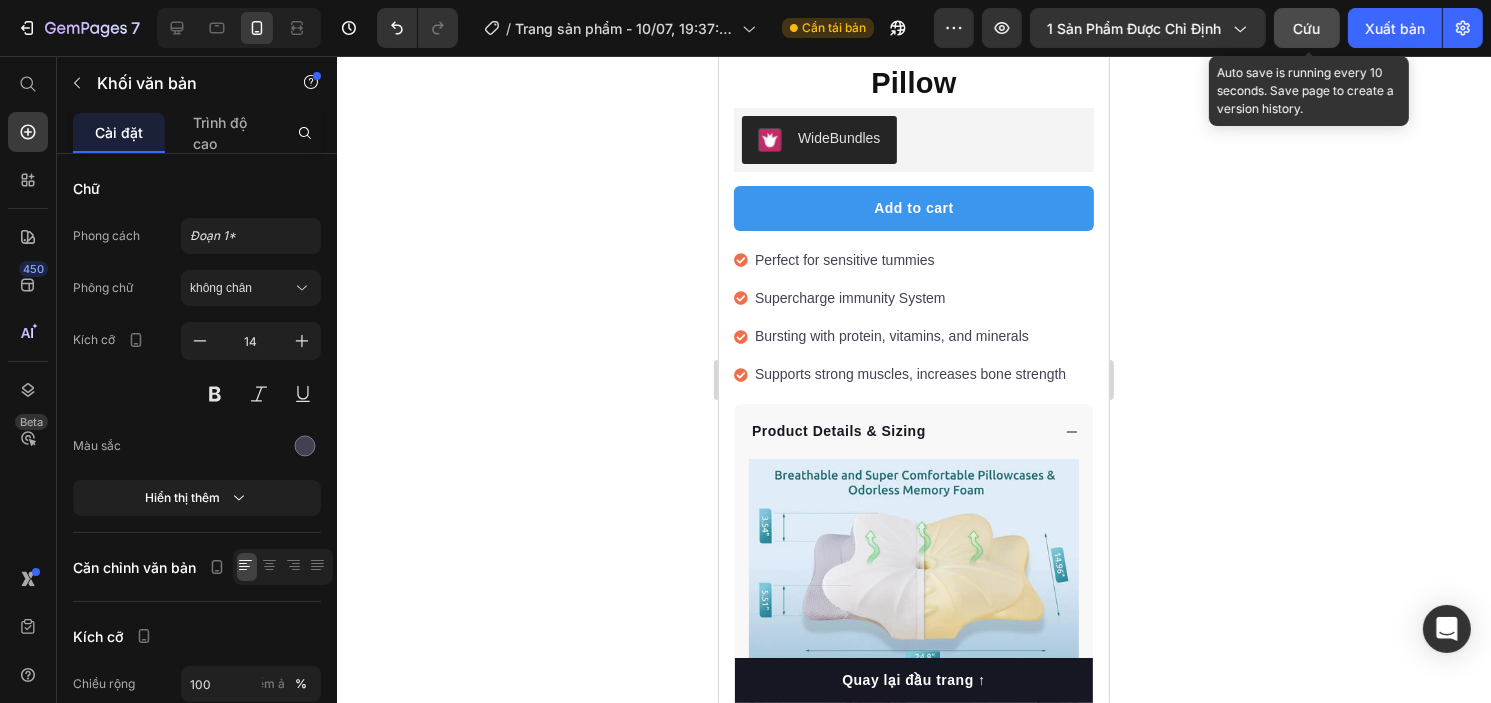 scroll, scrollTop: 603, scrollLeft: 0, axis: vertical 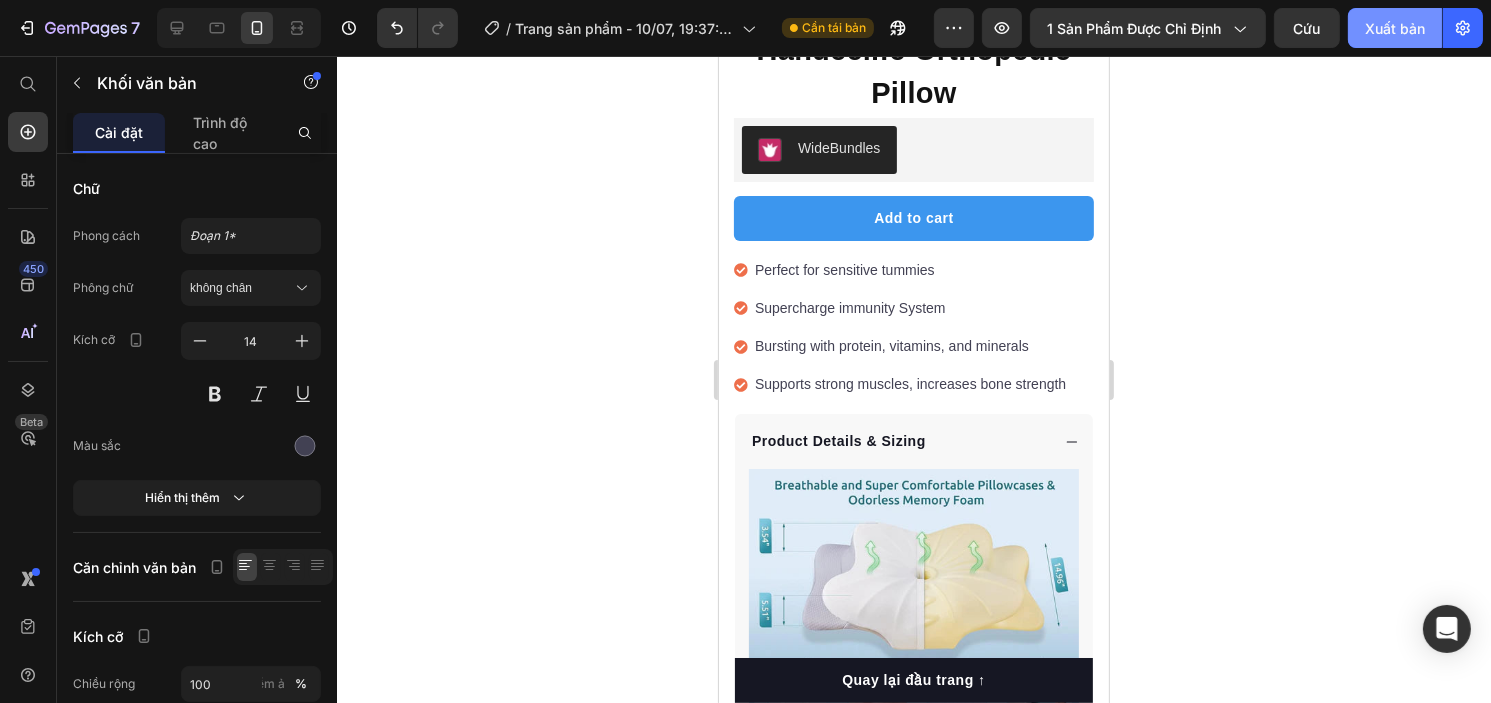 drag, startPoint x: 1399, startPoint y: 17, endPoint x: 35, endPoint y: 313, distance: 1395.7478 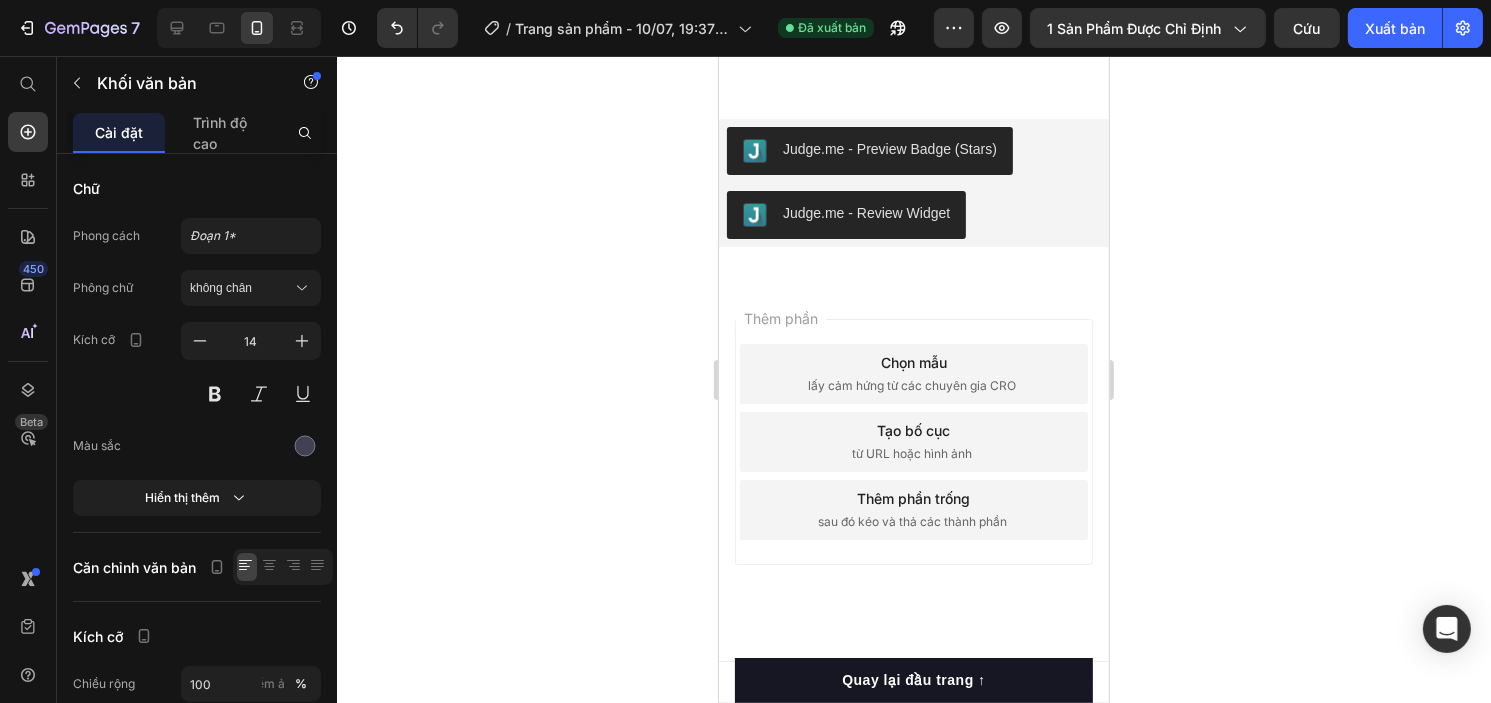 scroll, scrollTop: 9421, scrollLeft: 0, axis: vertical 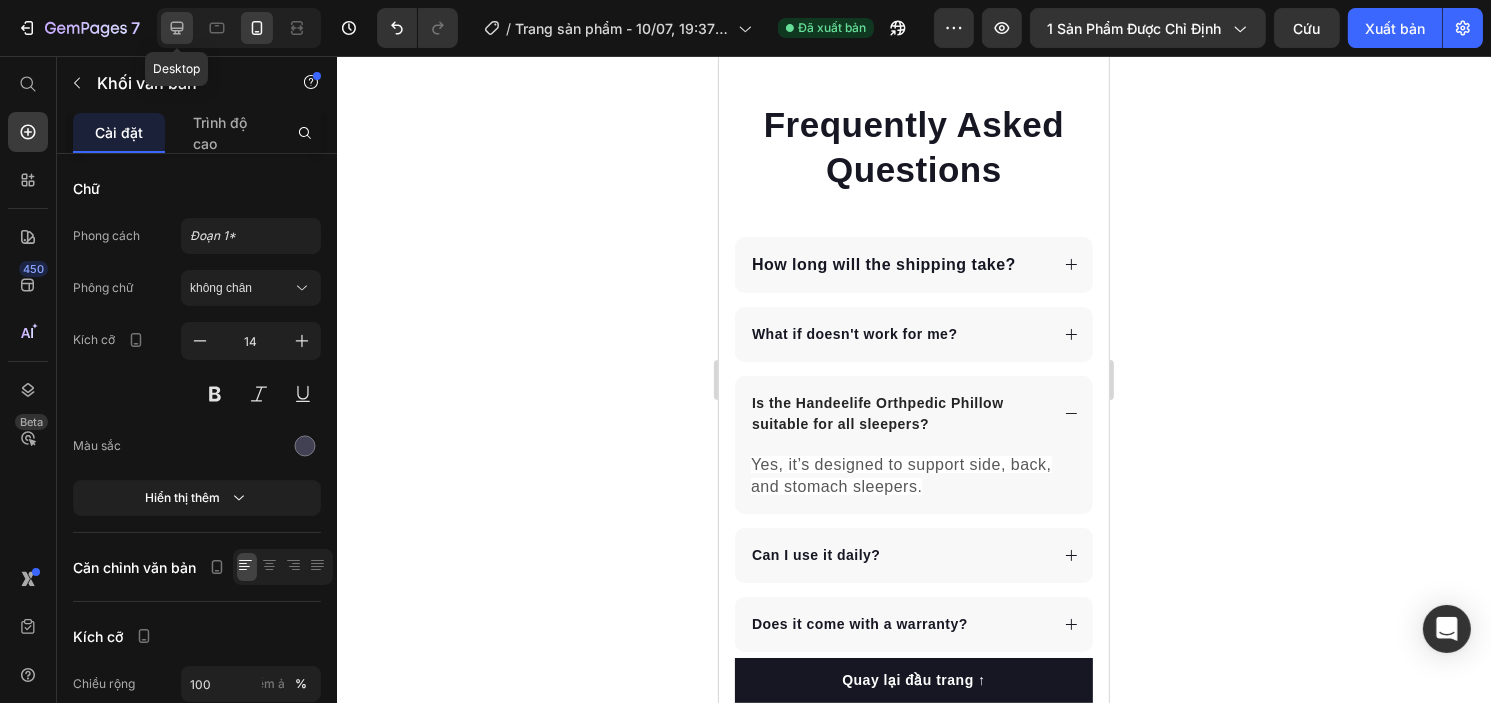 click 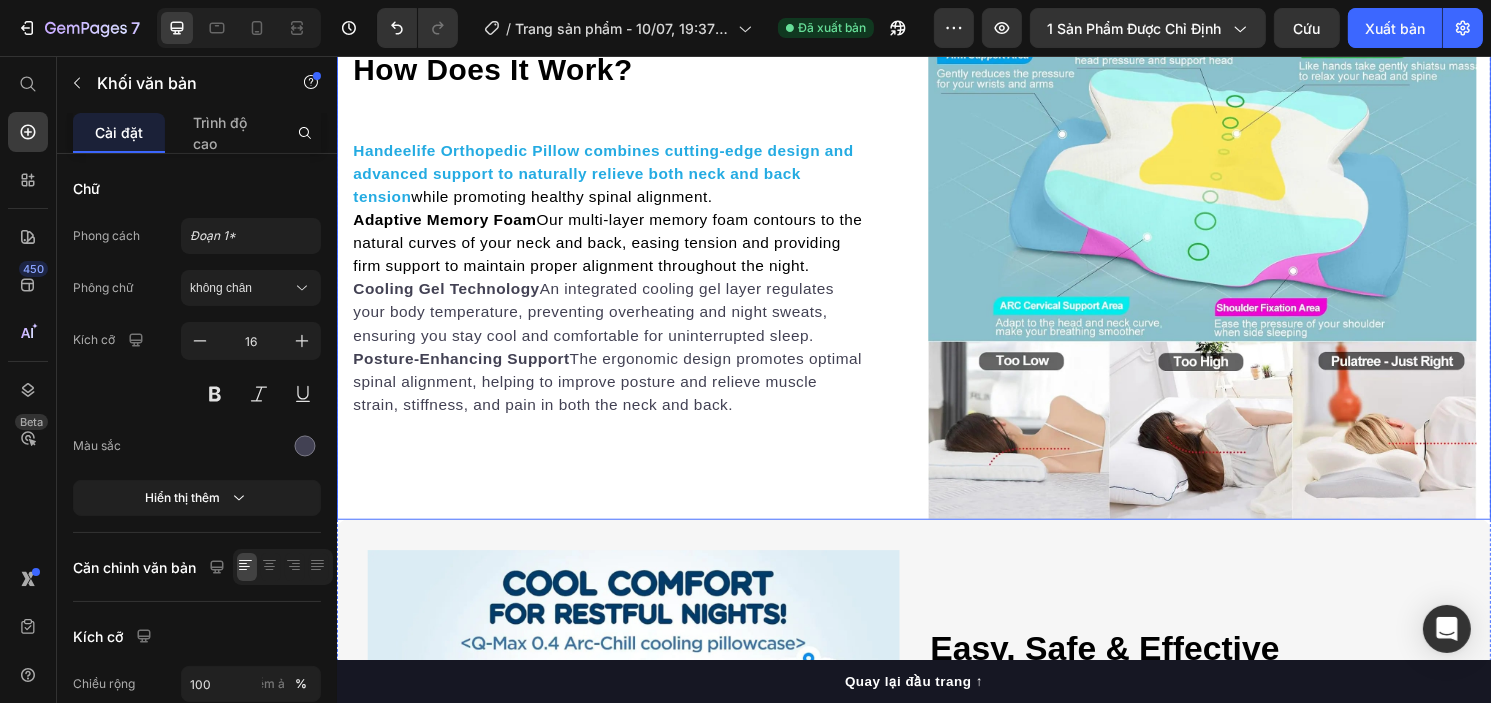 scroll, scrollTop: 6056, scrollLeft: 0, axis: vertical 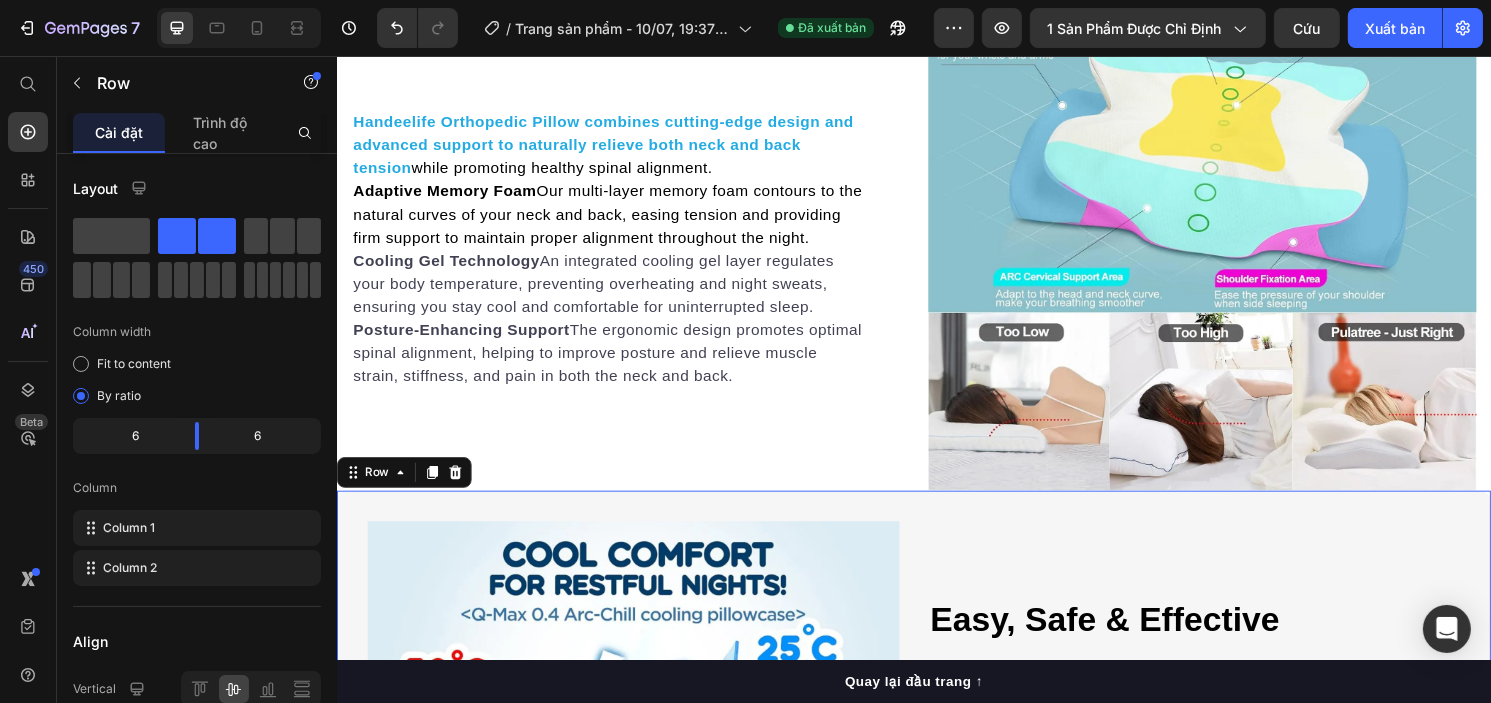 click on "Image Text Block Row Easy, Safe & Effective  Heading Image Ergonomic Design:  Handeelife Orthopedic Pillow  is crafted to contour perfectly to the natural shape of your neck and back, promoting healthy posture and reducing pressure points that cause discomfort and pain. Cooling Innovation:  The built-in cooling gel layer helps regulate your body temperature all night, keeping you cool and preventing any discomfort from overheating. Customized Support:  Featuring adaptive memory foam, the  Handeelife Orthopedic Pillow  molds to your body’s unique needs, delivering personalized support for both your neck and back, ensuring comfort and relief all night long. Text Block Get Mine Today Button Free Shipping • 30 Day Risk-Free  • 1 Year Warranty Text Block Row   0" at bounding box center (936, 846) 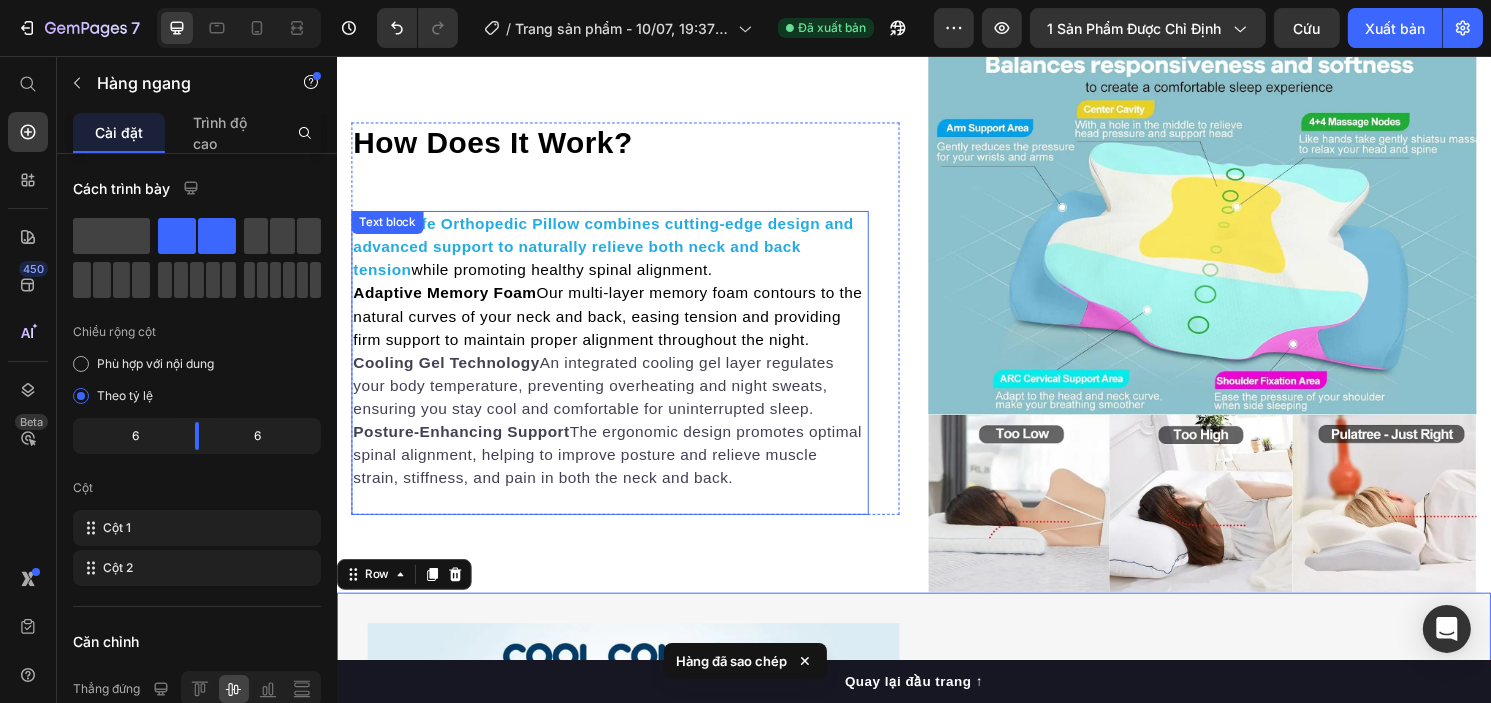 scroll, scrollTop: 5756, scrollLeft: 0, axis: vertical 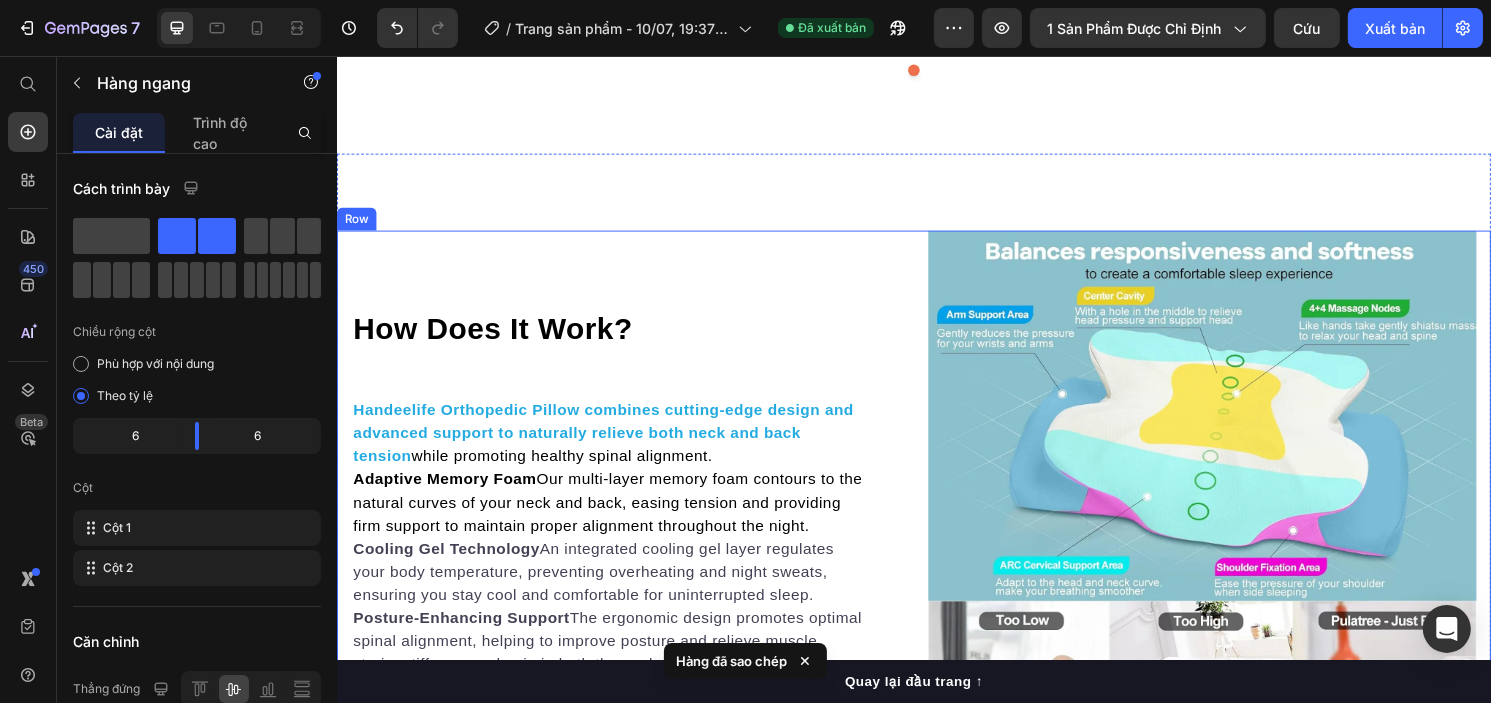 click on "How Does It Work? Heading Handeelife Orthopedic Pillow combines cutting-edge design and advanced support to naturally relieve both neck and back tension  while promoting healthy spinal alignment. Adaptive Memory Foam  Our multi-layer memory foam contours to the natural curves of your neck and back, easing tension and providing firm support to maintain proper alignment throughout the night. Cooling Gel Technology  An integrated cooling gel layer regulates your body temperature, preventing overheating and night sweats, ensuring you stay cool and comfortable for uninterrupted sleep. Posture-Enhancing Support  The ergonomic design promotes optimal spinal alignment, helping to improve posture and relieve muscle strain, stiffness, and pain in both the neck and back.   Text block Row" at bounding box center (636, 523) 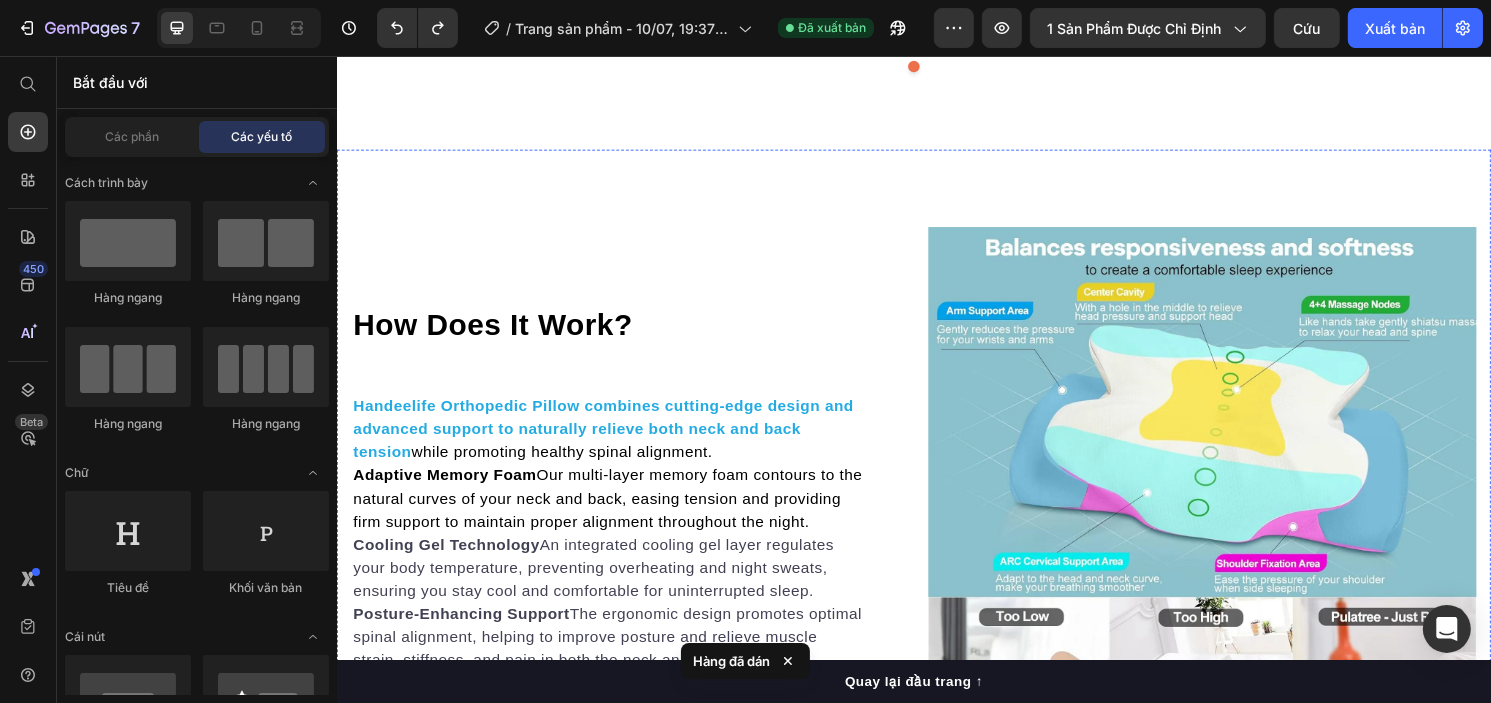 scroll, scrollTop: 5716, scrollLeft: 0, axis: vertical 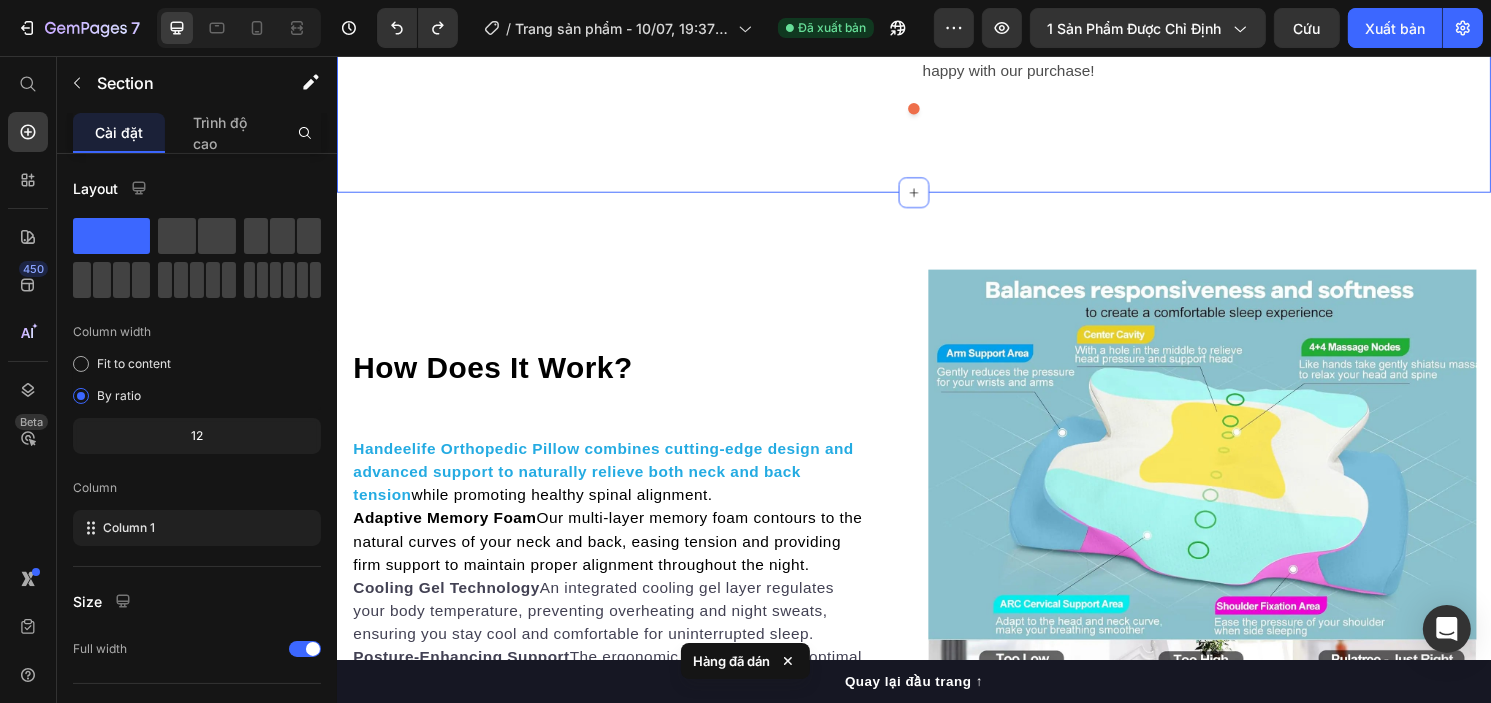 click on "Over  30,000+  Users Trust SpineAlign for Pain Relief and Better Sleep Heading See what our customers are saying Text Block Image Icon Icon Icon Icon Icon Icon List By   Thomy D. Text block
Icon May 29,2023 Text block Row "Perfect for My Neck Pain Relief!" Text Block "I've been dealing with neck pain for years, and this pillow has truly been a game-changer. The ergonomic shape perfectly cradles my neck, and I love how it feels firm yet soft. I used to wake up with stiffness and pain, but since using this pillow, my mornings have been much more comfortable. Plus, the quality of my sleep has improved significantly! I recommend this to anyone looking for proper neck support while sleeping." Text Block Image Icon Icon Icon Icon Icon Icon List By   Hallie P.  Text block
Icon Otc 16,2023 Text block Row "My Son Loves It!" Text Block Text Block Image Icon Icon Icon Icon Icon Icon List By   Leah D.   Text block
Icon Otc 26,2023 Text block Row " " Text Block Image" at bounding box center [936, -489] 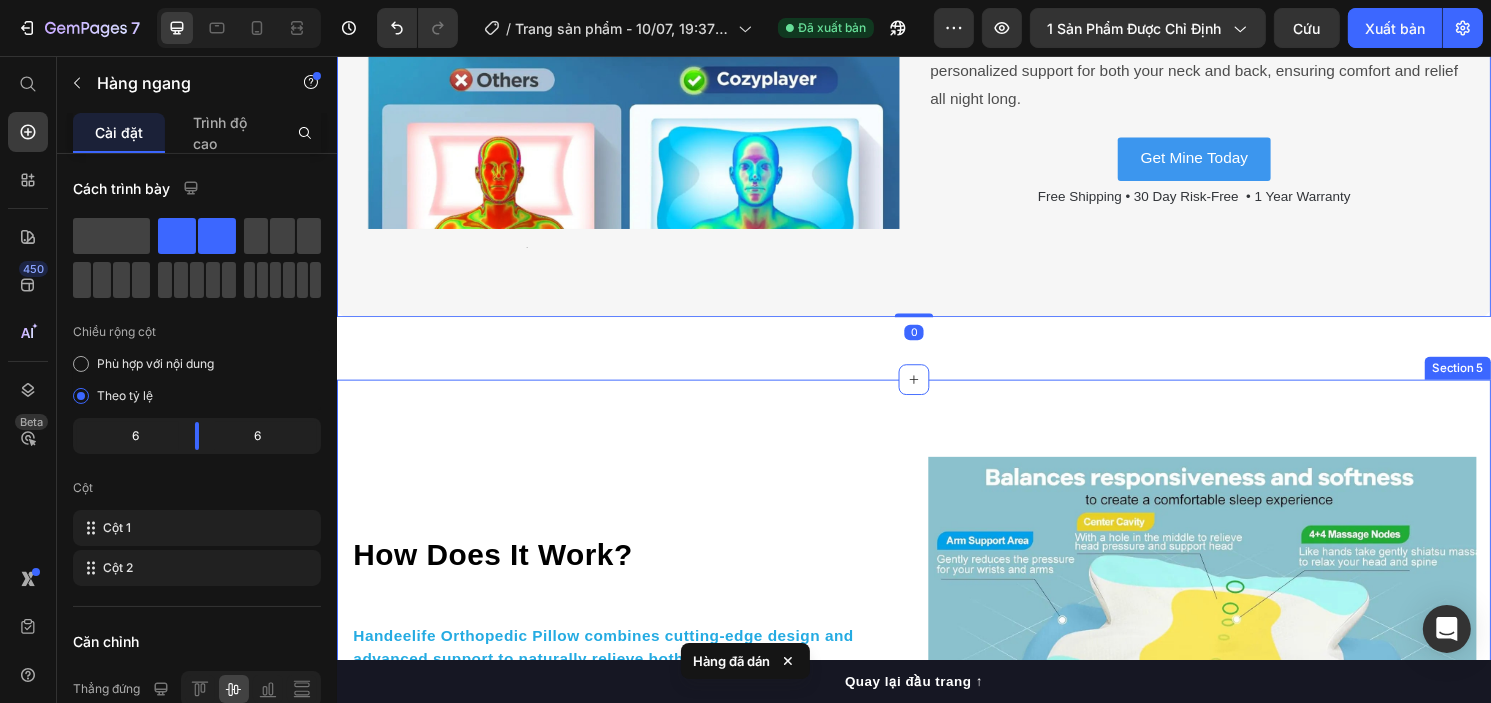 scroll, scrollTop: 5916, scrollLeft: 0, axis: vertical 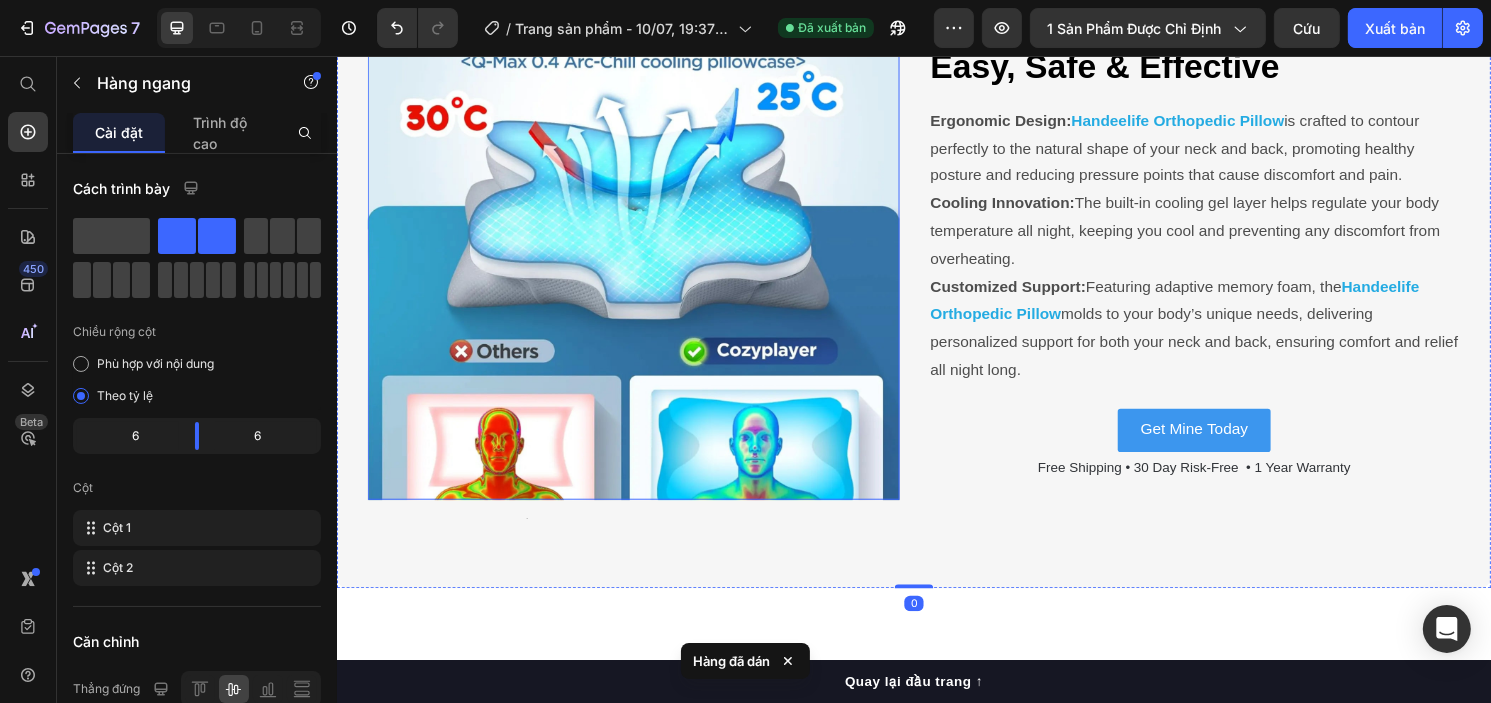 click at bounding box center [644, 241] 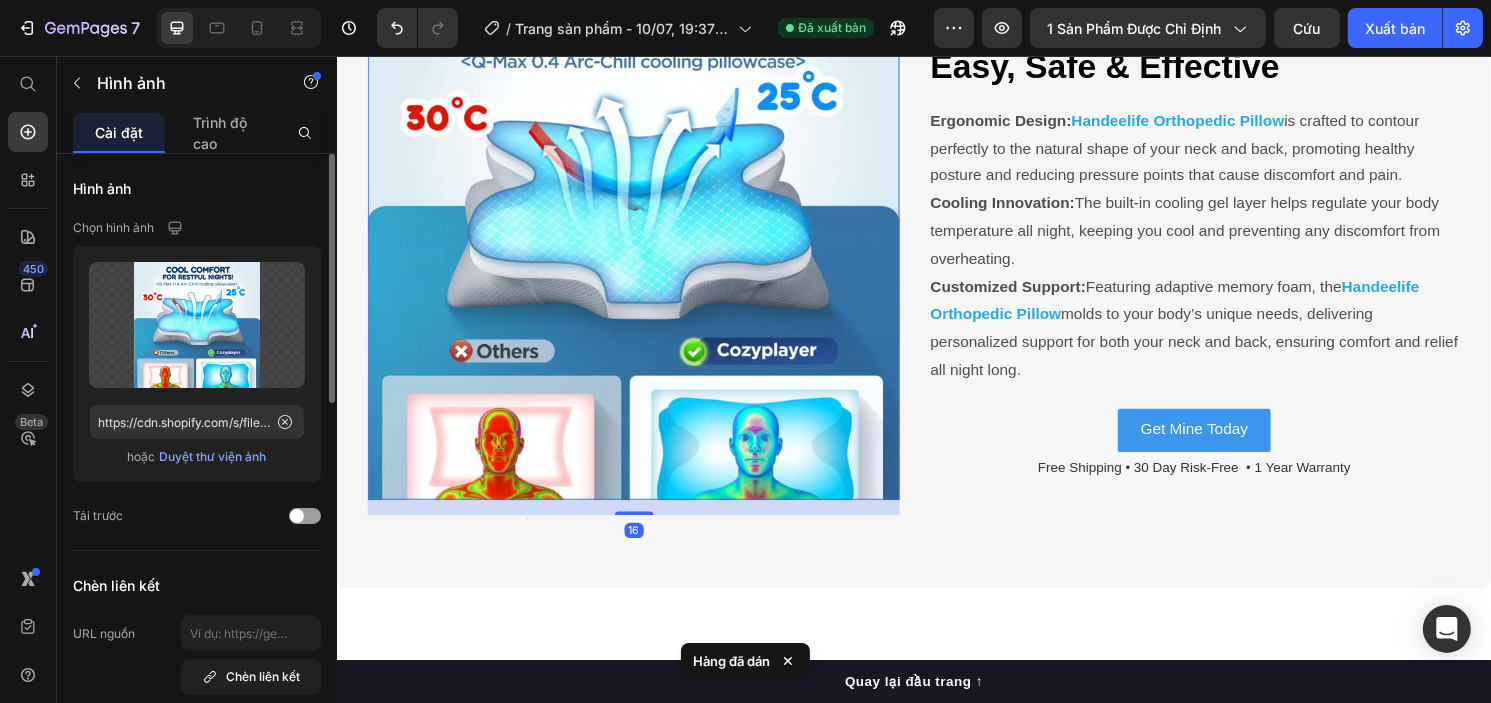 drag, startPoint x: 280, startPoint y: 423, endPoint x: 280, endPoint y: 392, distance: 31 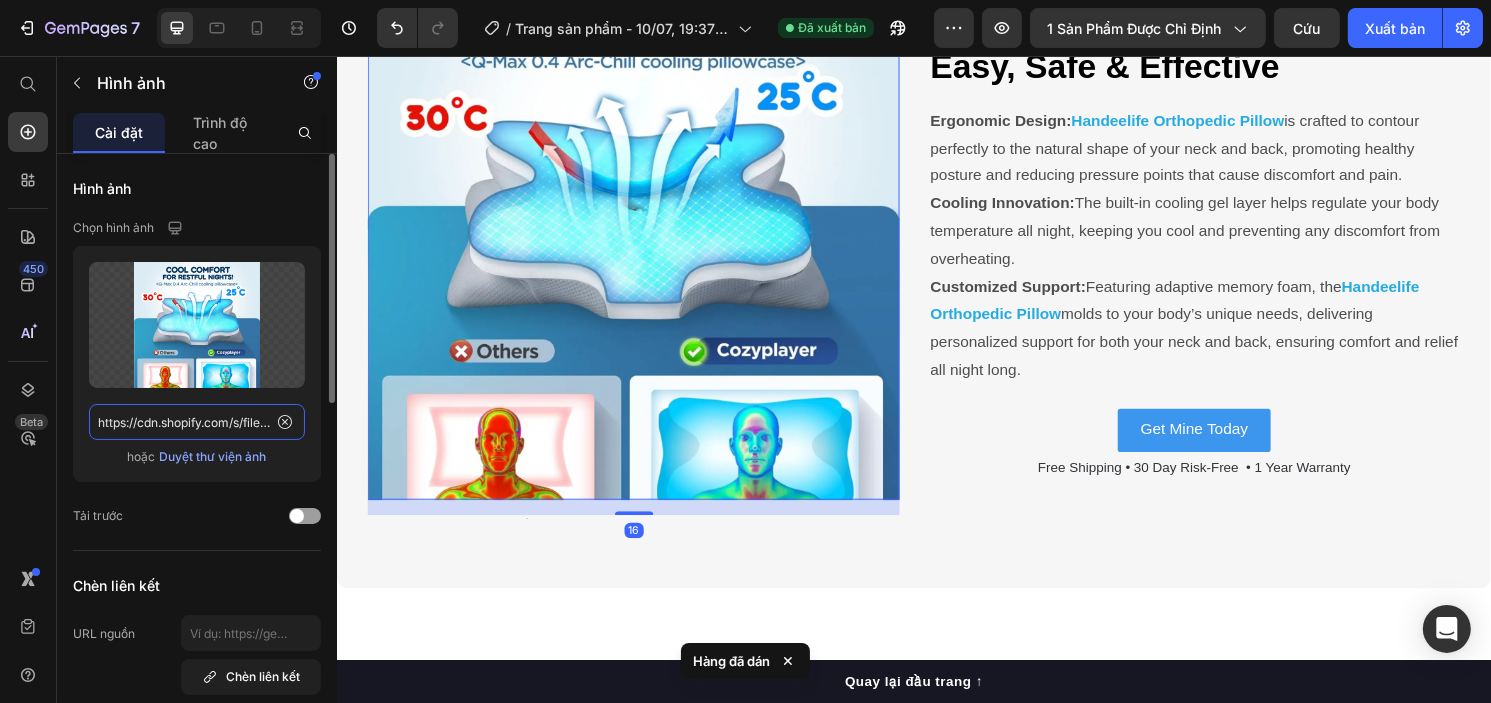 type 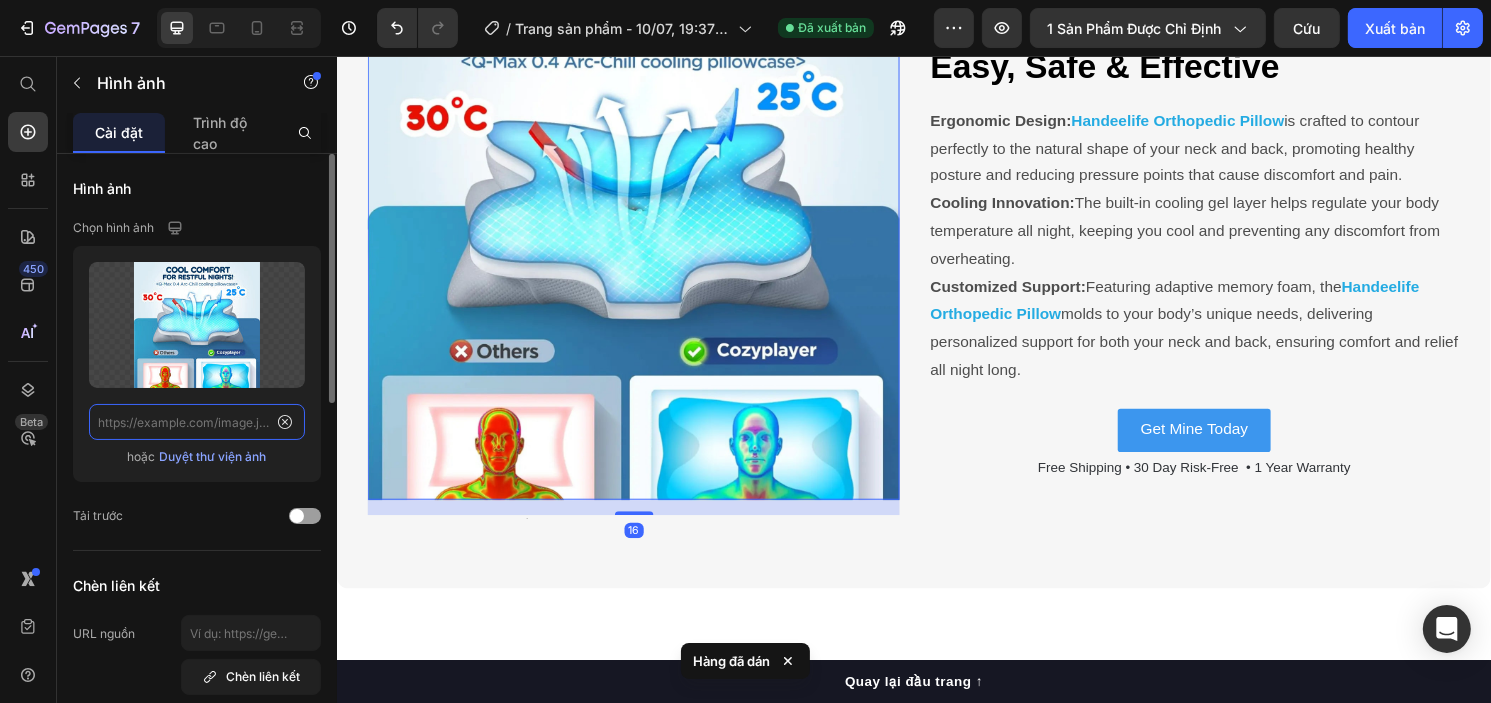 scroll, scrollTop: 0, scrollLeft: 0, axis: both 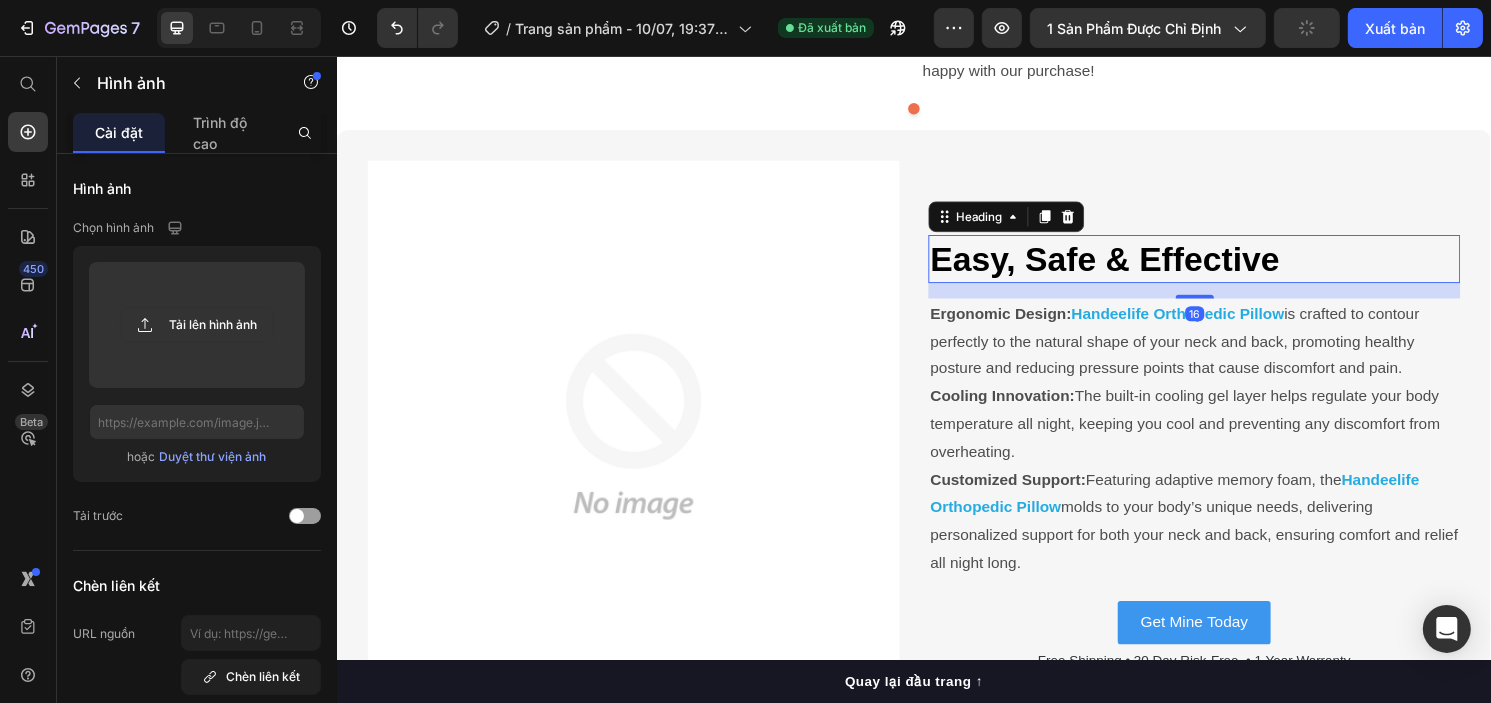 click on "Easy, Safe & Effective" at bounding box center (1134, 266) 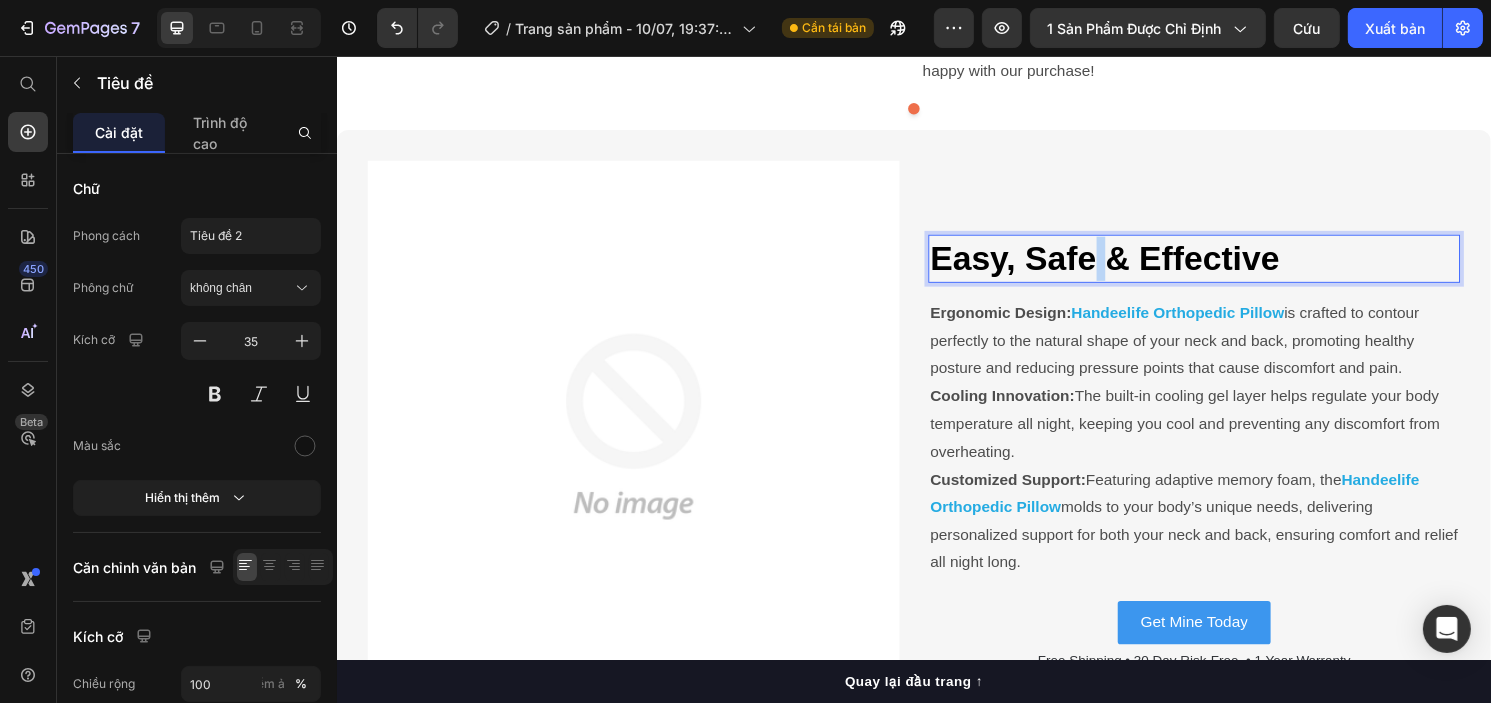 click on "Easy, Safe & Effective" at bounding box center (1134, 266) 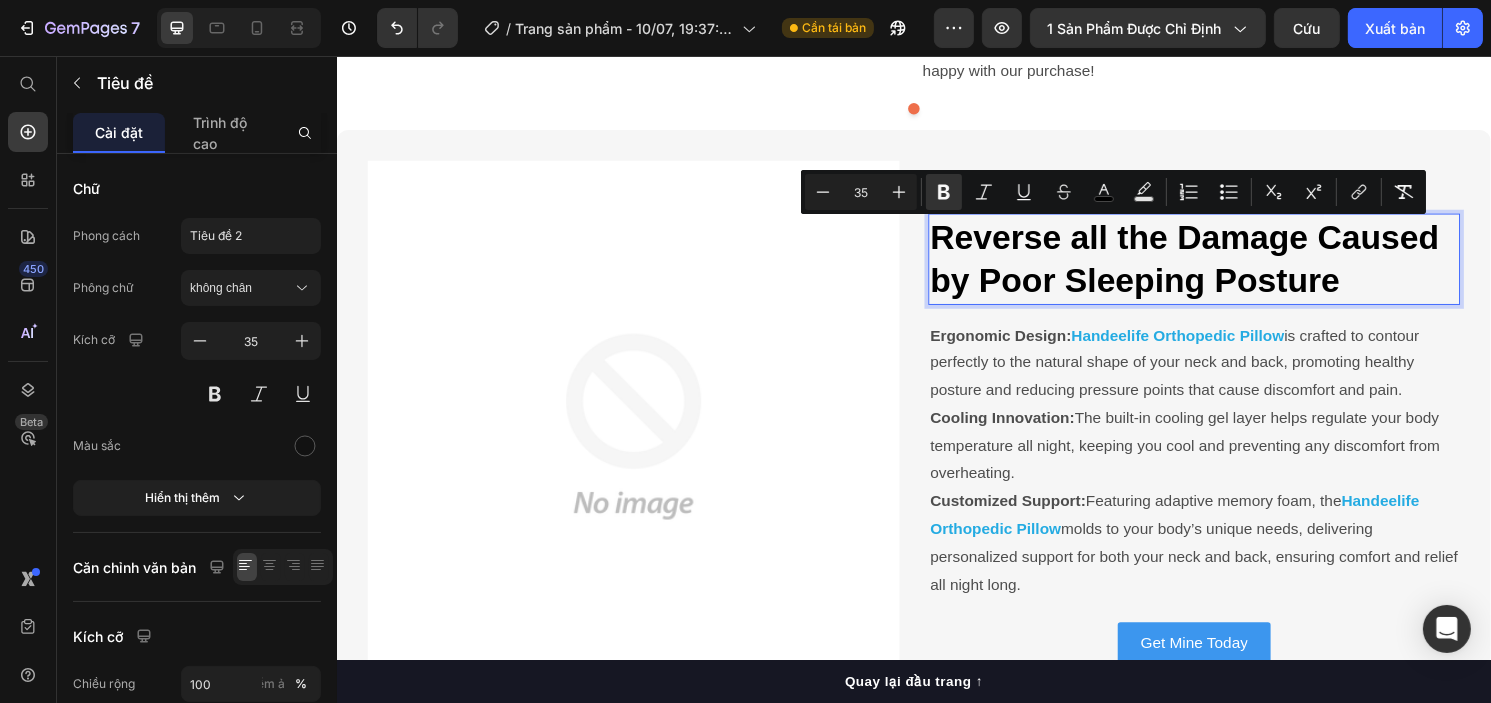 scroll, scrollTop: 5693, scrollLeft: 0, axis: vertical 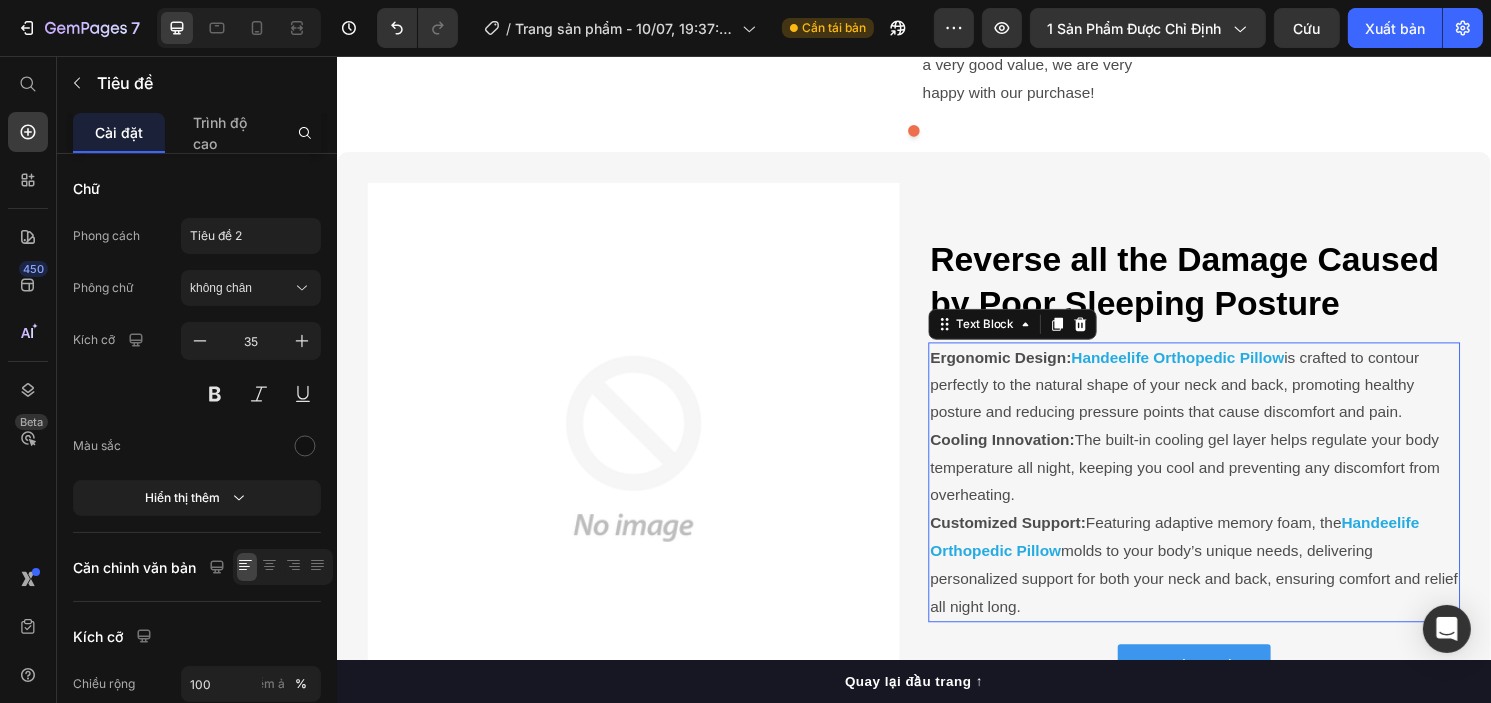 click on "Ergonomic Design:  Handeelife Orthopedic Pillow  is crafted to contour perfectly to the natural shape of your neck and back, promoting healthy posture and reducing pressure points that cause discomfort and pain." at bounding box center [1227, 399] 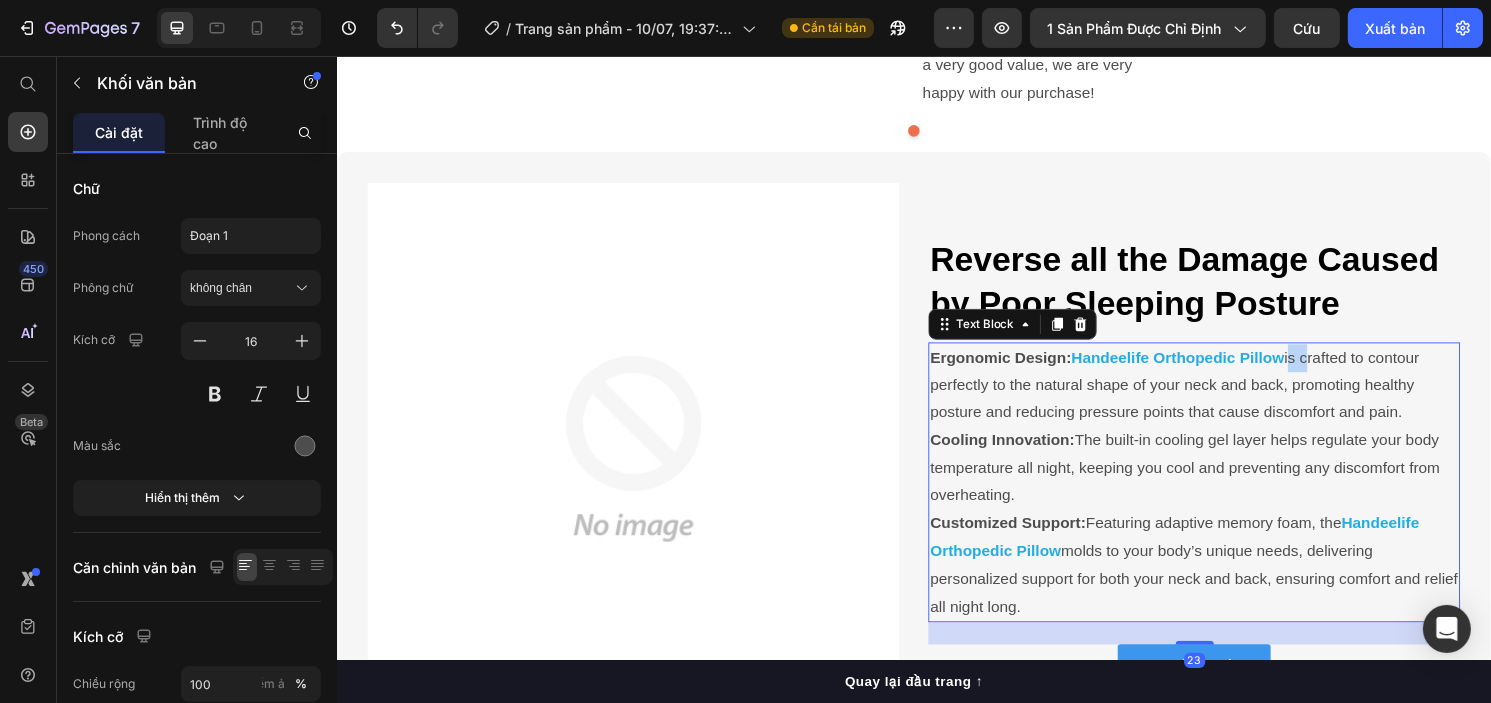 click on "Ergonomic Design:  Handeelife Orthopedic Pillow  is crafted to contour perfectly to the natural shape of your neck and back, promoting healthy posture and reducing pressure points that cause discomfort and pain." at bounding box center [1227, 399] 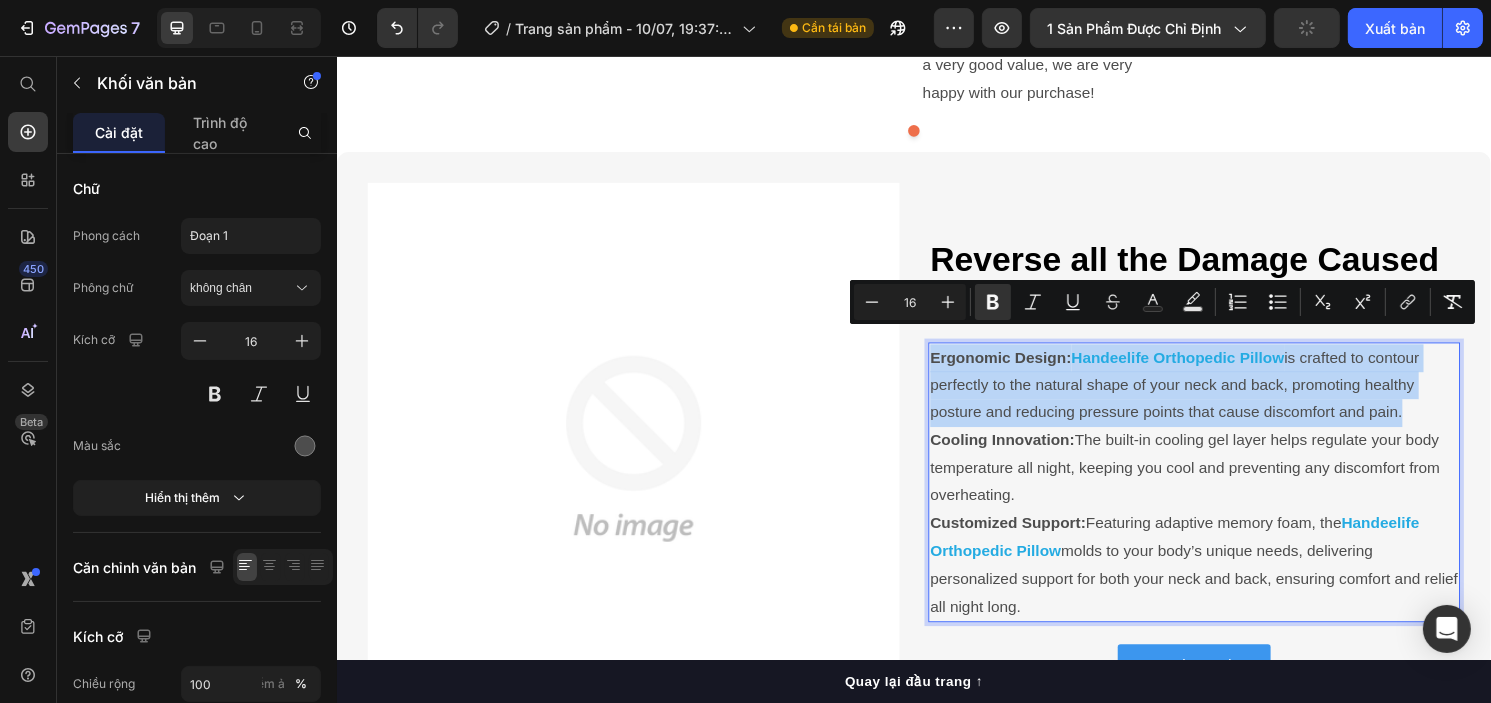 click on "Ergonomic Design:  Handeelife Orthopedic Pillow  is crafted to contour perfectly to the natural shape of your neck and back, promoting healthy posture and reducing pressure points that cause discomfort and pain." at bounding box center [1227, 399] 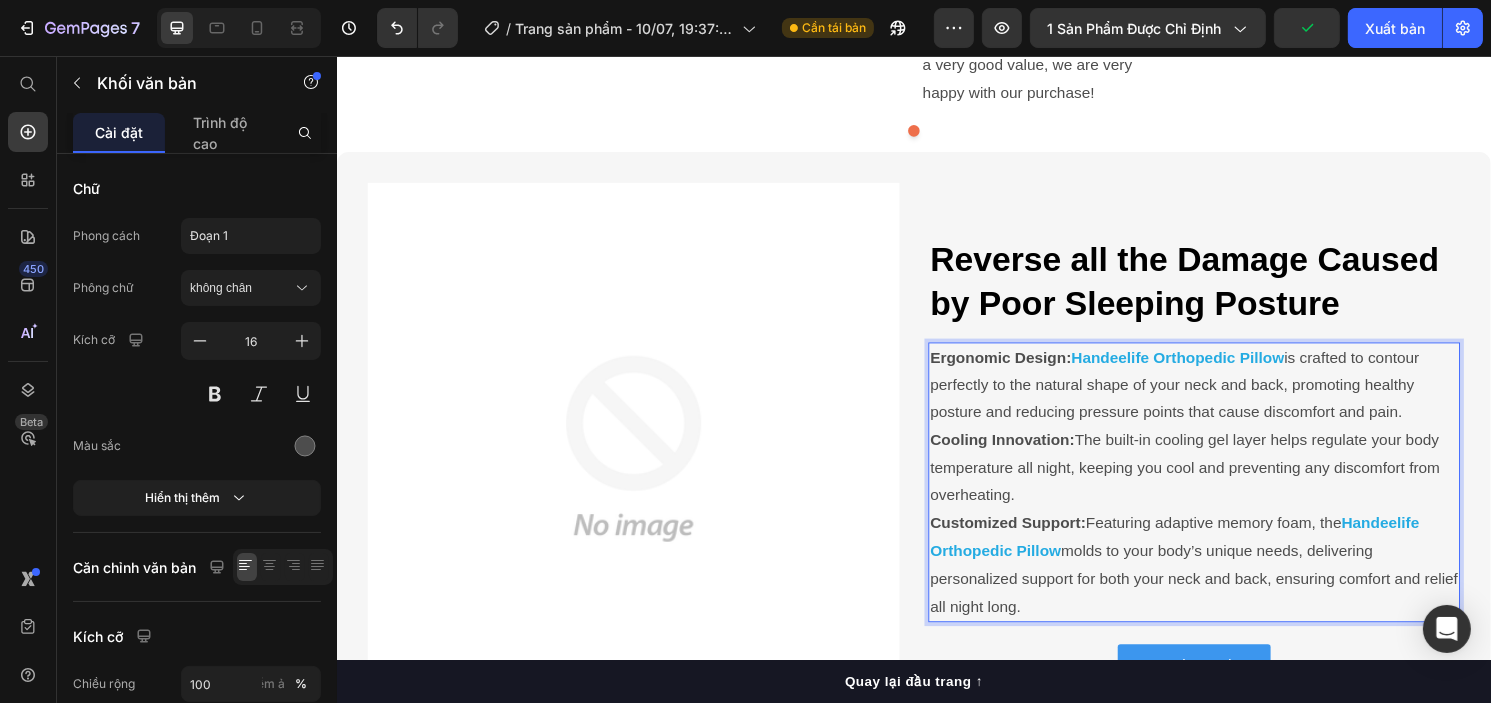 click on "Ergonomic Design:" at bounding box center (1026, 369) 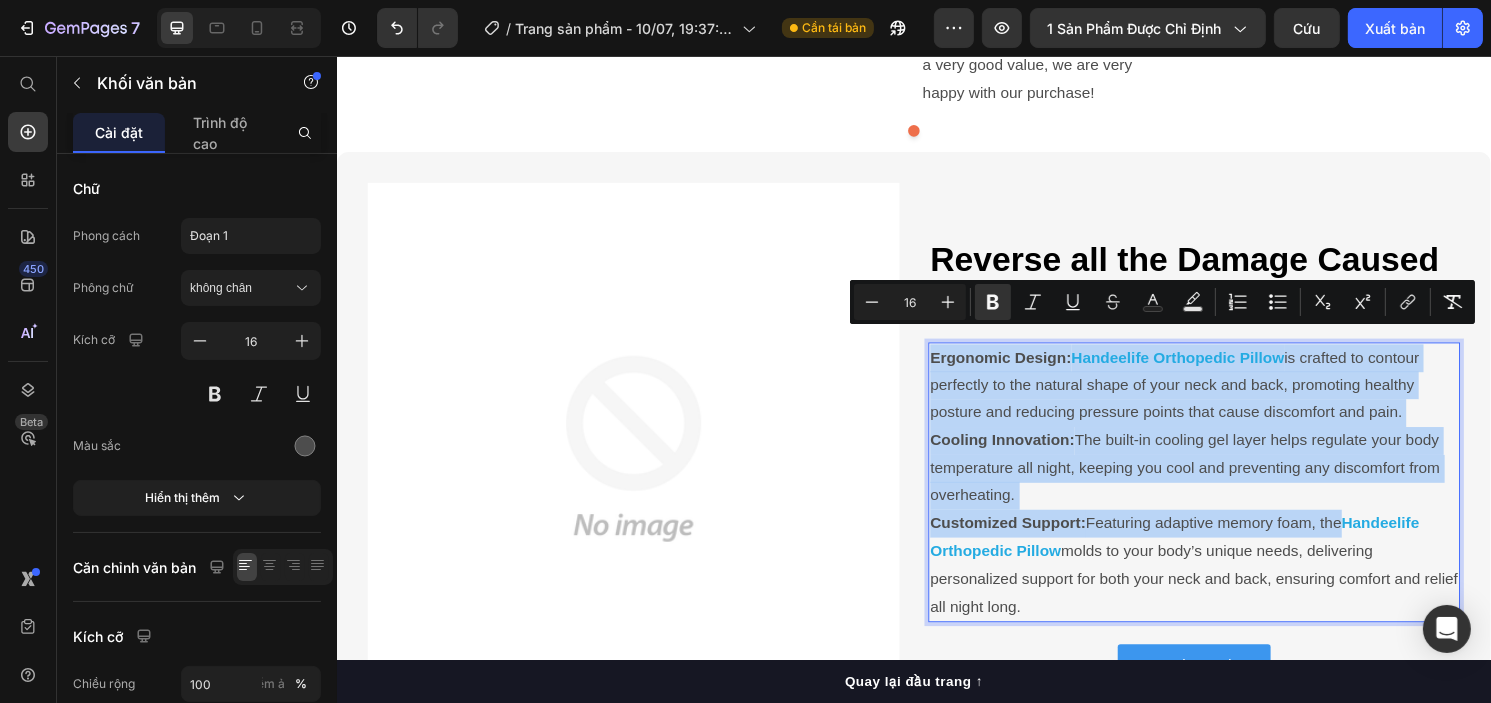 drag, startPoint x: 943, startPoint y: 349, endPoint x: 1375, endPoint y: 521, distance: 464.98172 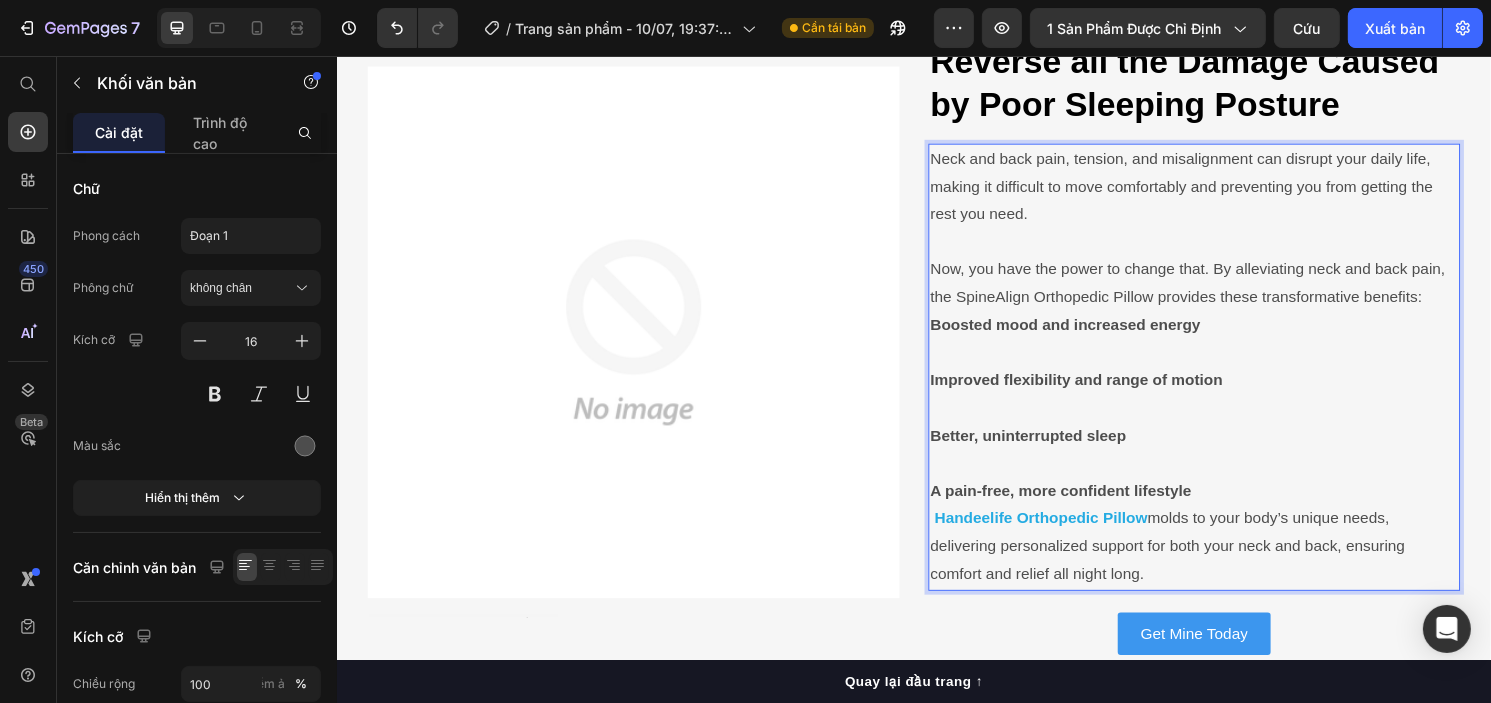 scroll, scrollTop: 5868, scrollLeft: 0, axis: vertical 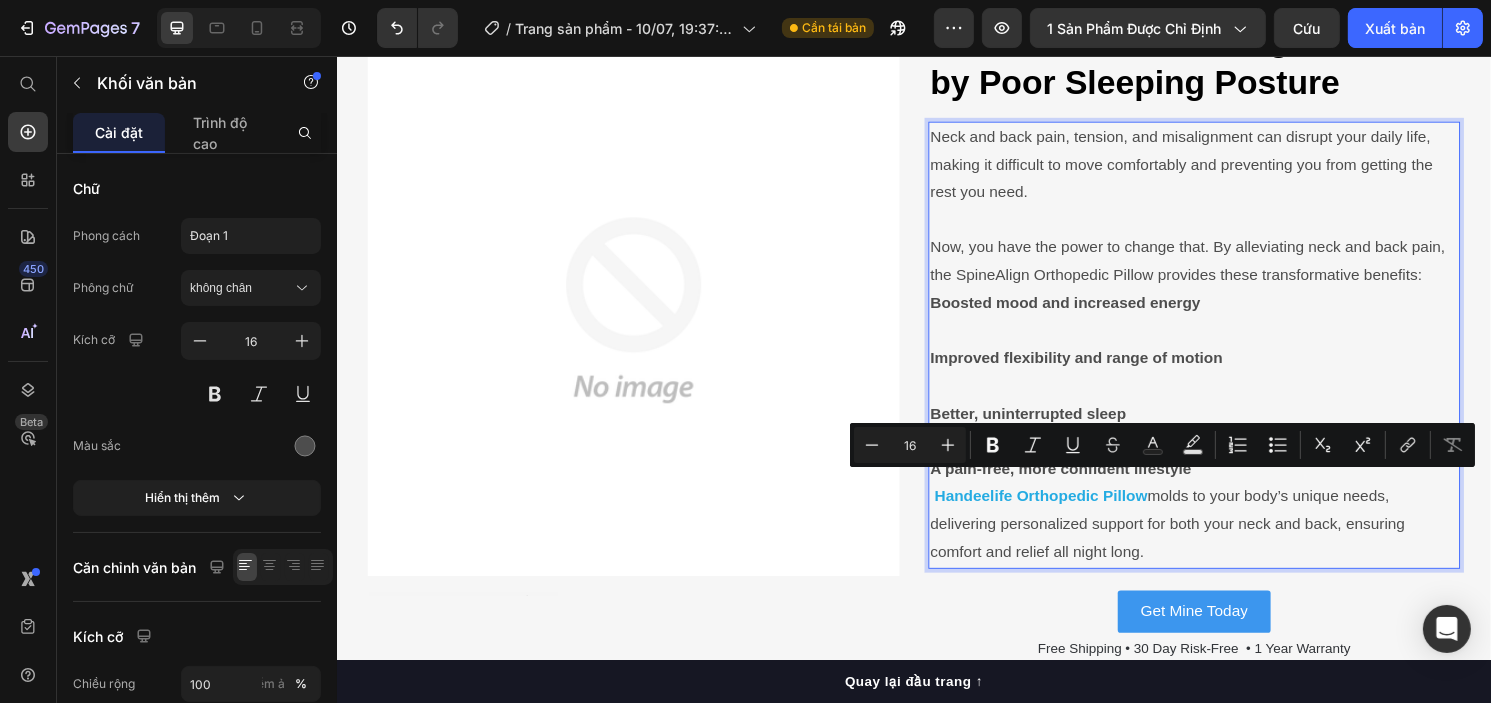 drag, startPoint x: 1175, startPoint y: 499, endPoint x: 1219, endPoint y: 551, distance: 68.117546 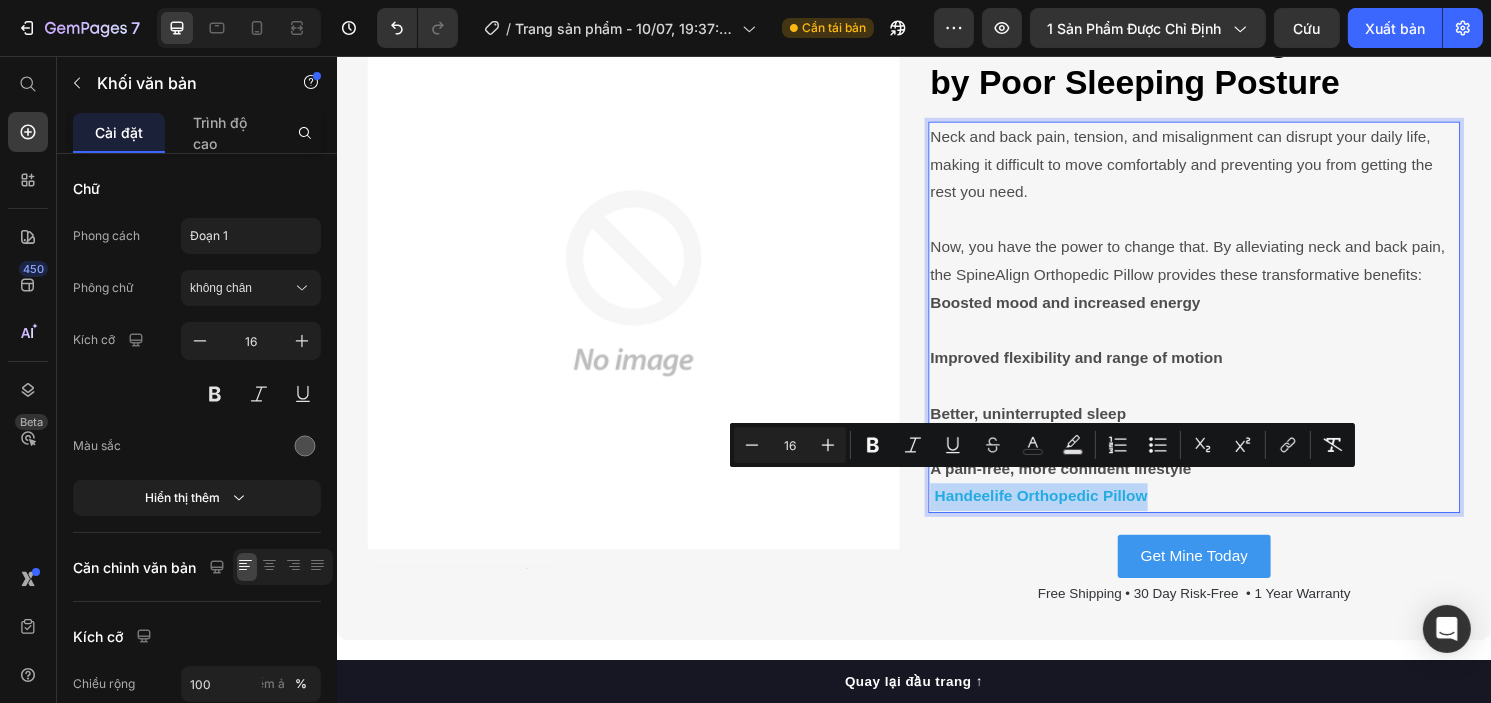 drag, startPoint x: 1172, startPoint y: 500, endPoint x: 943, endPoint y: 500, distance: 229 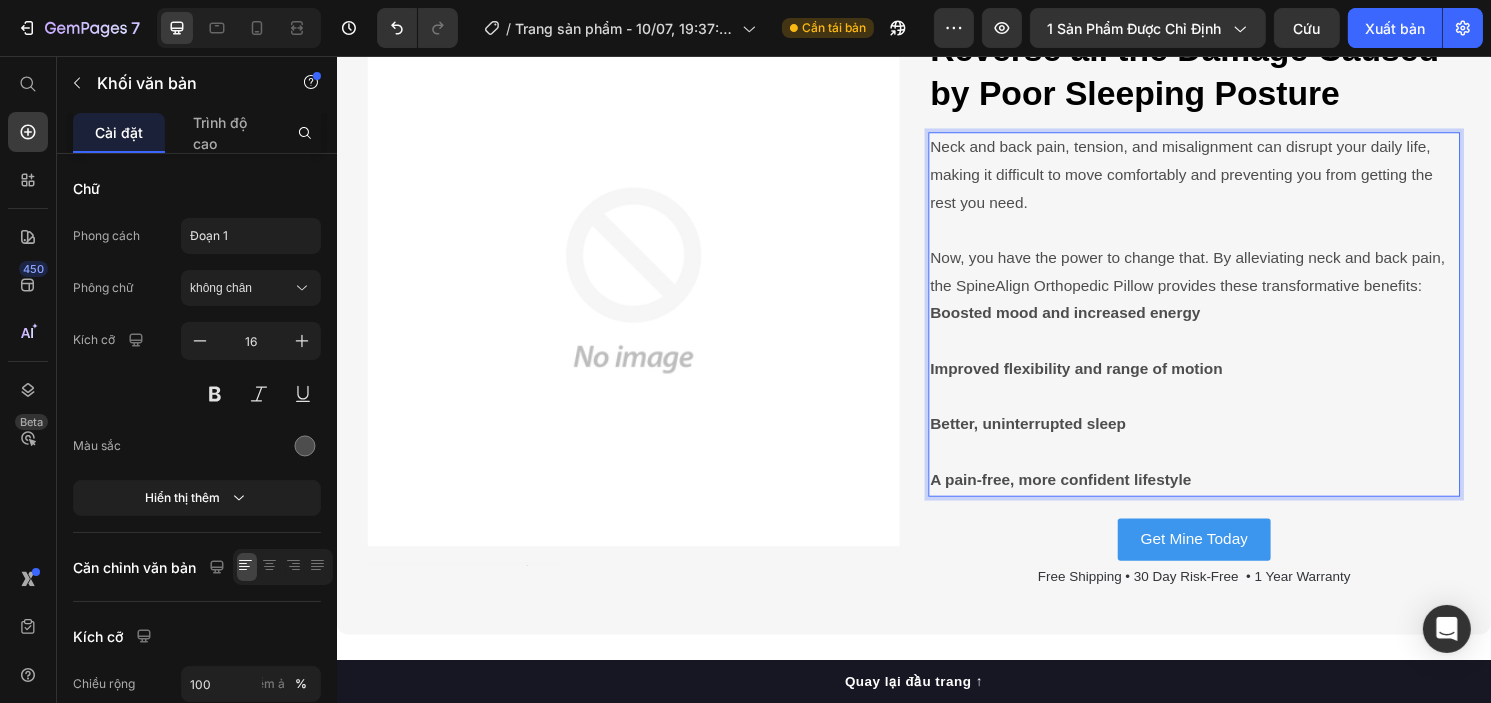 scroll, scrollTop: 5876, scrollLeft: 0, axis: vertical 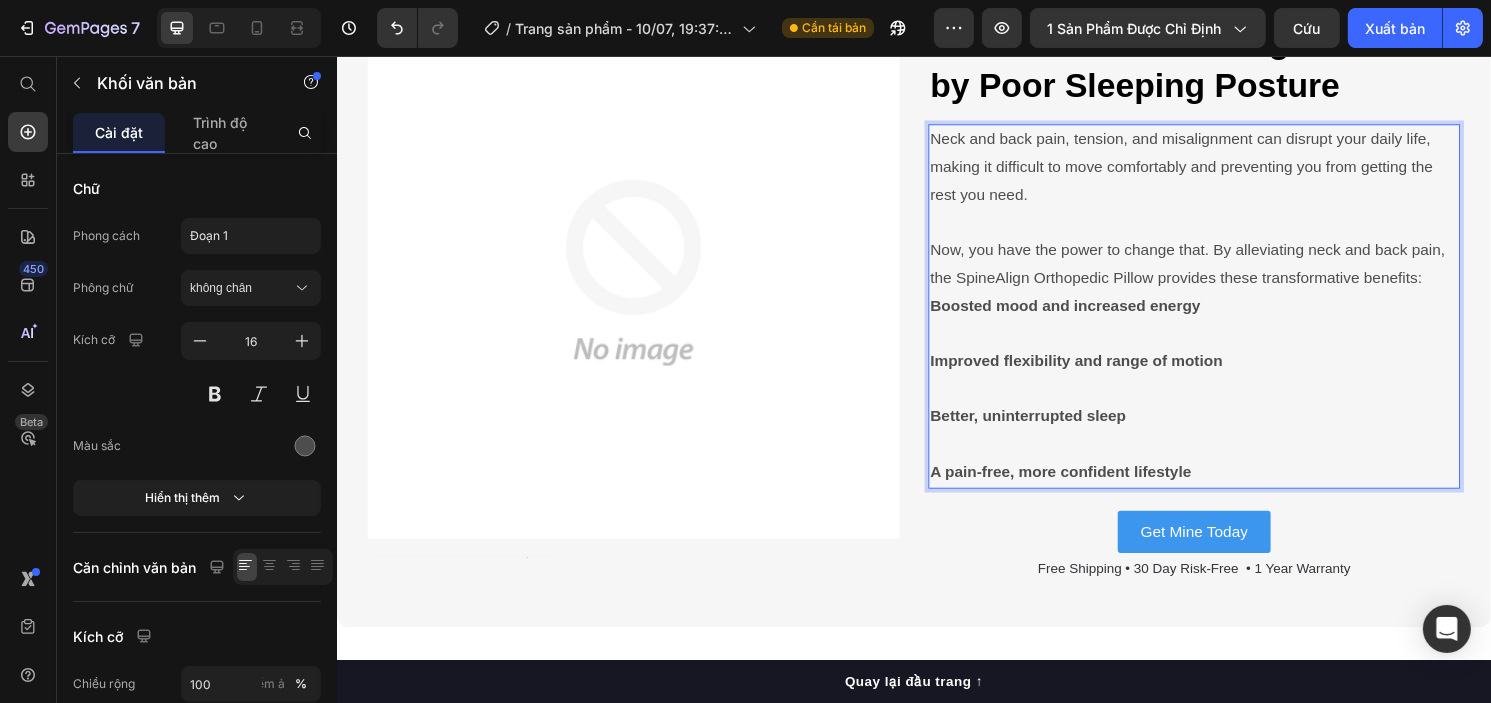 click at bounding box center [1227, 460] 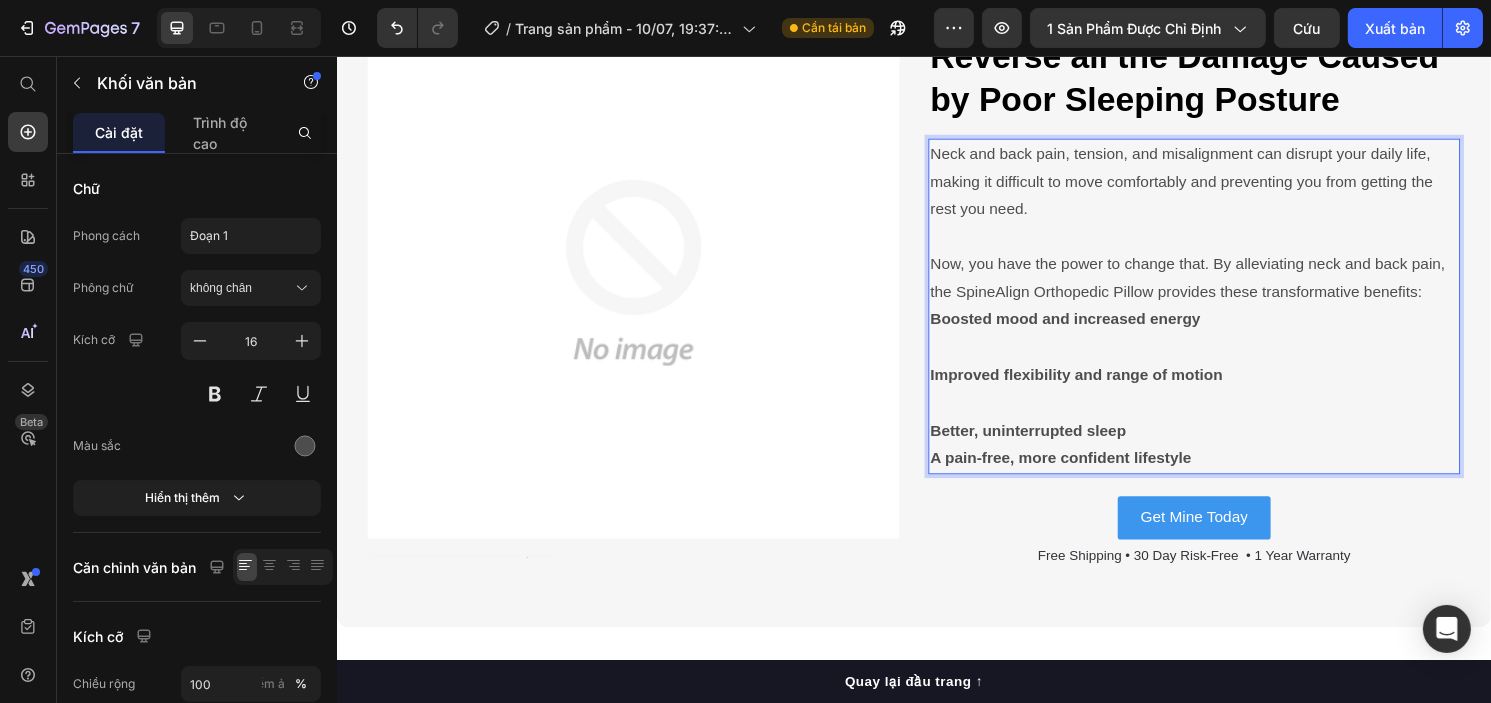 scroll, scrollTop: 5890, scrollLeft: 0, axis: vertical 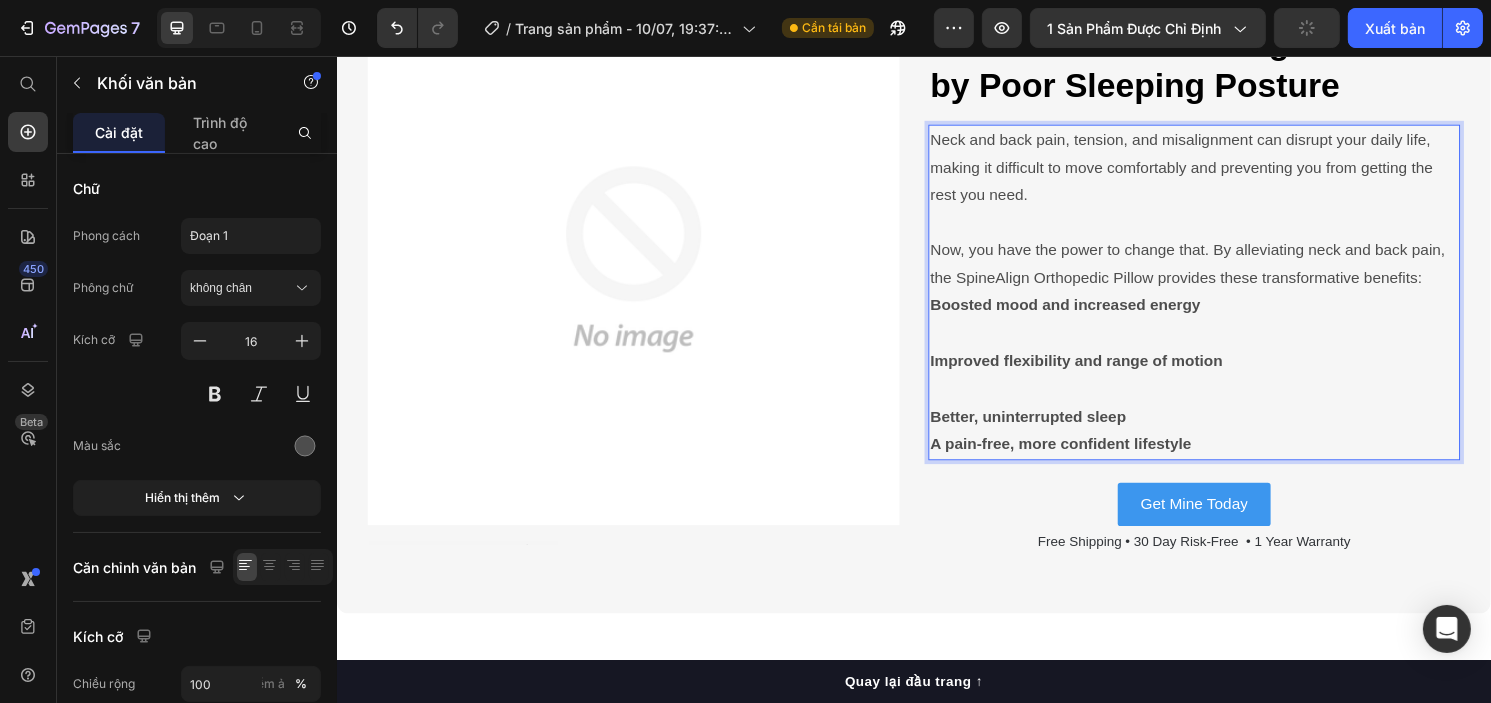 click at bounding box center (1227, 403) 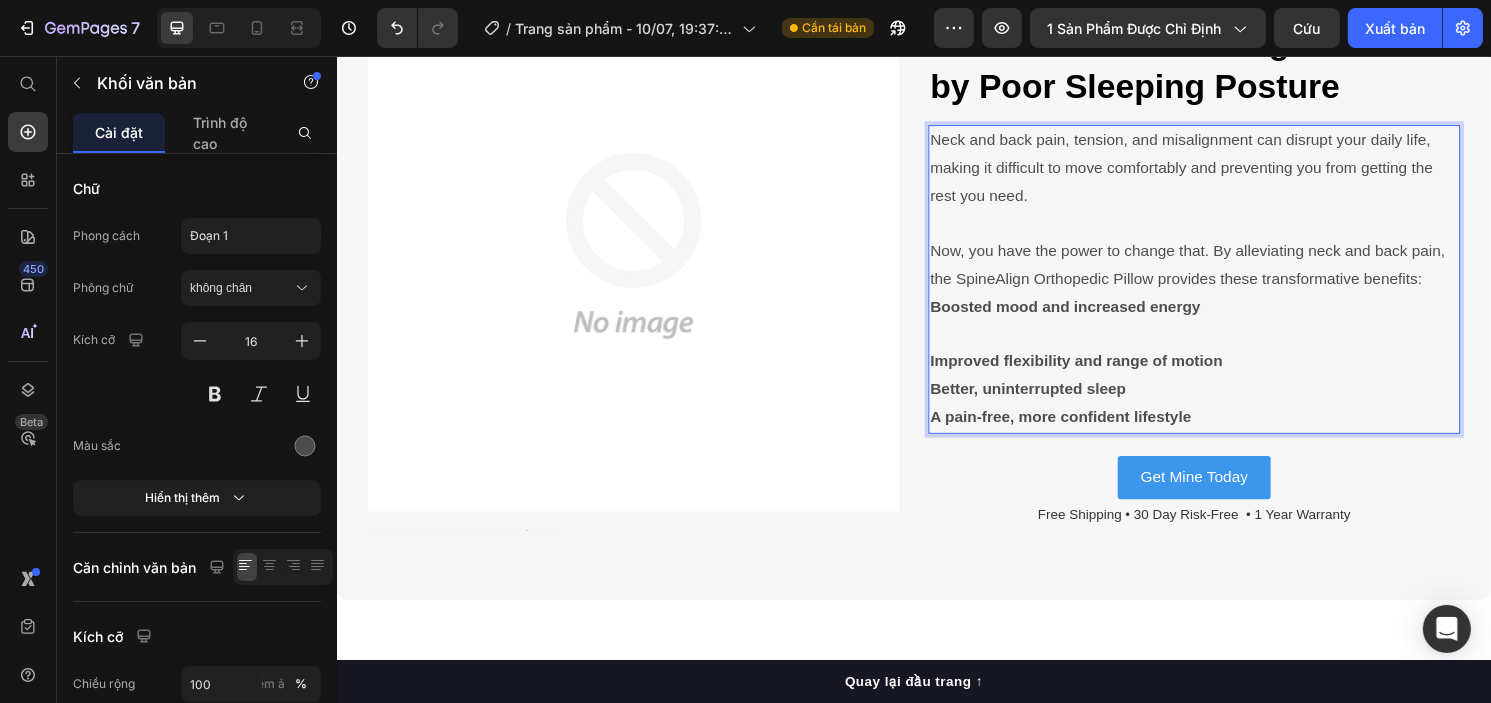 click at bounding box center (1227, 346) 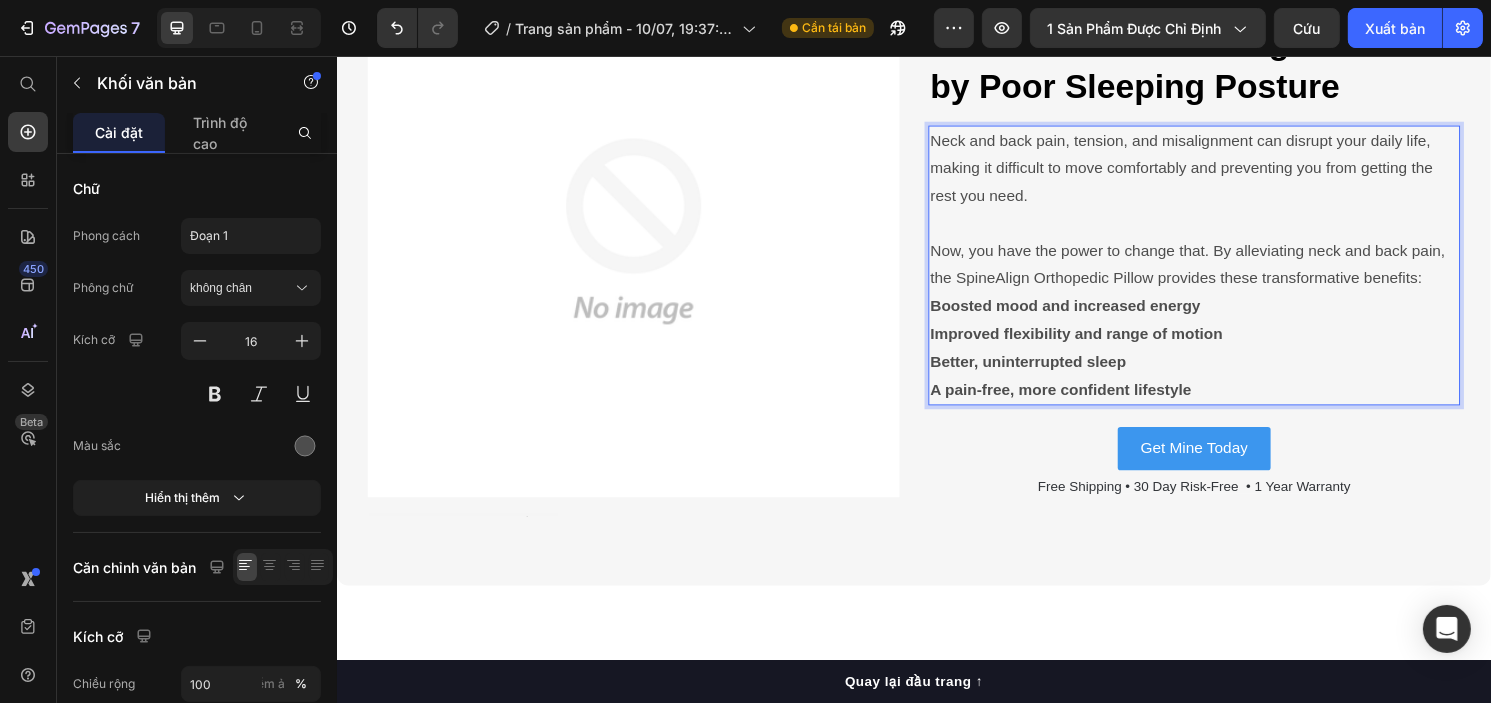 click at bounding box center (1227, 230) 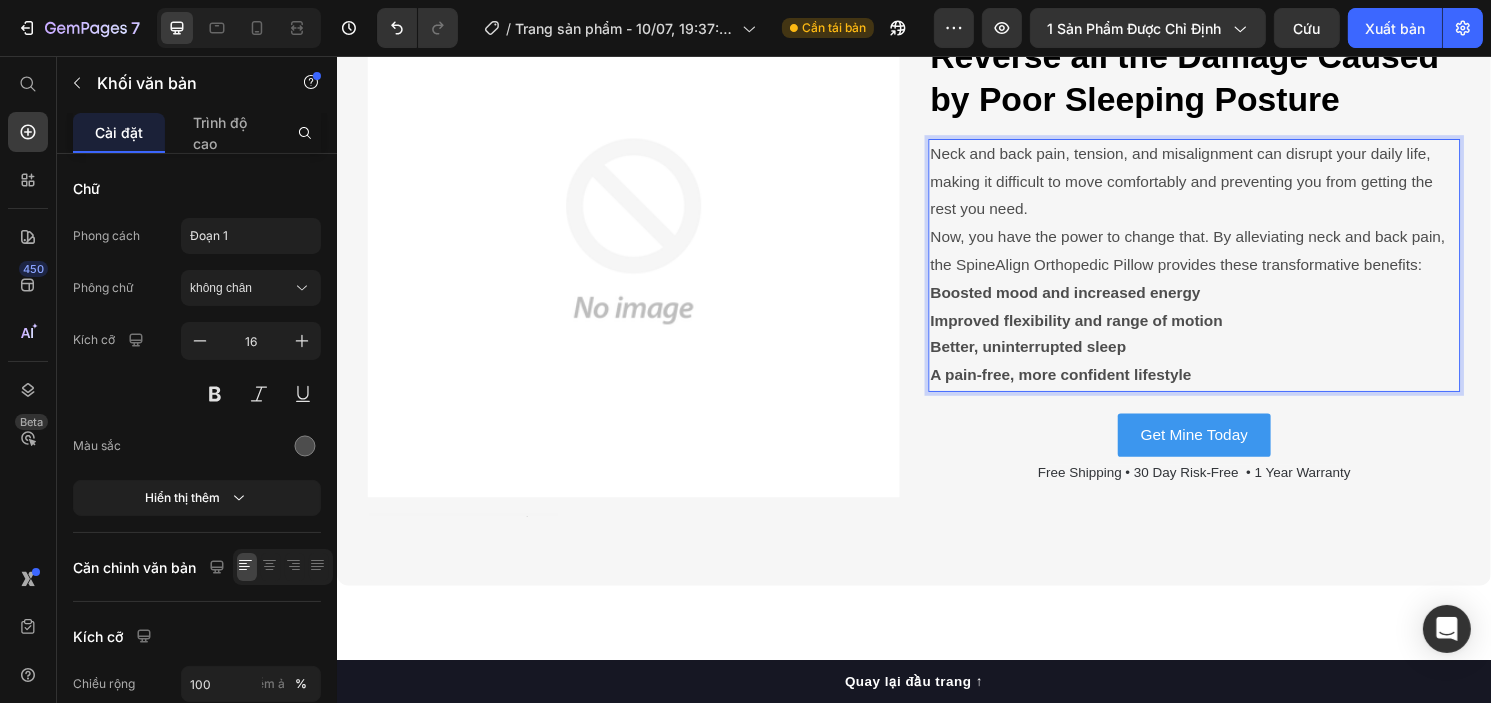scroll, scrollTop: 5933, scrollLeft: 0, axis: vertical 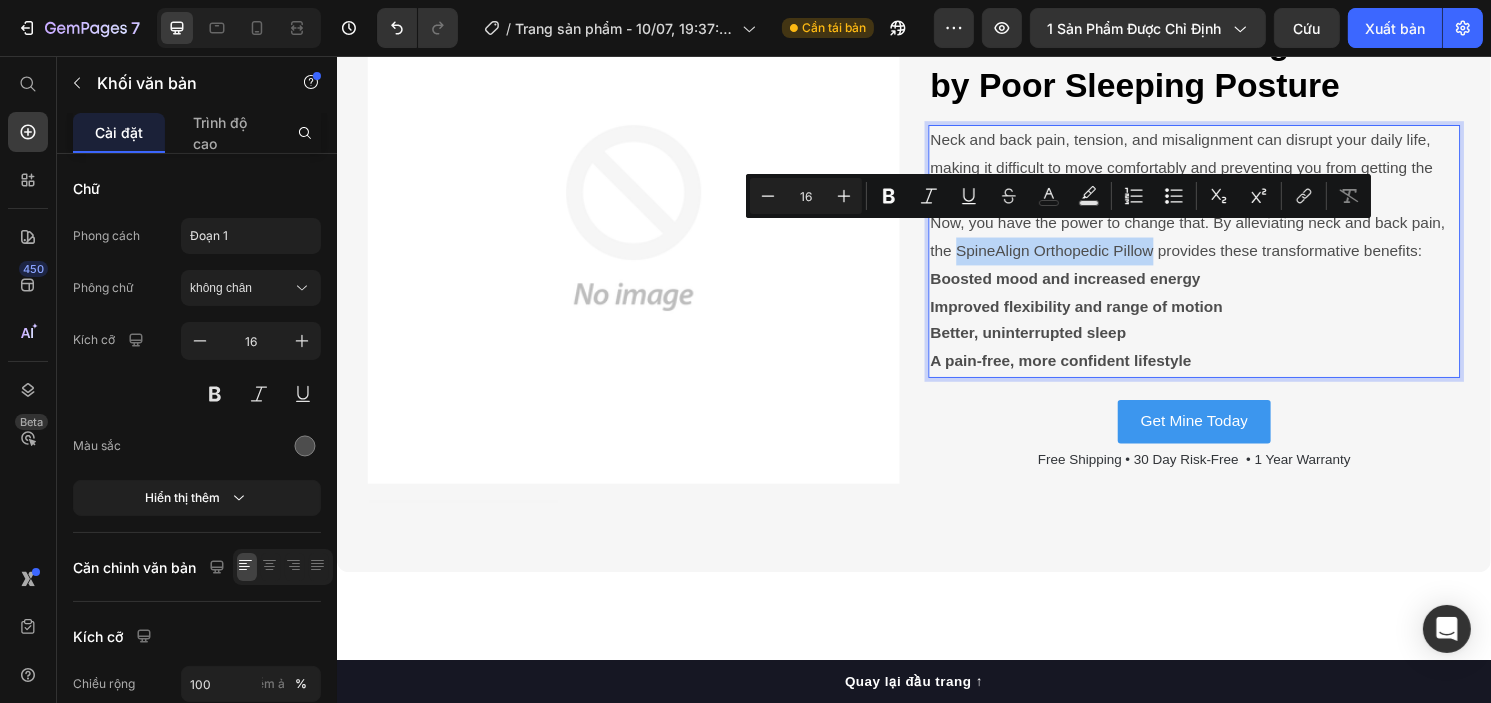 drag, startPoint x: 1170, startPoint y: 242, endPoint x: 975, endPoint y: 247, distance: 195.06409 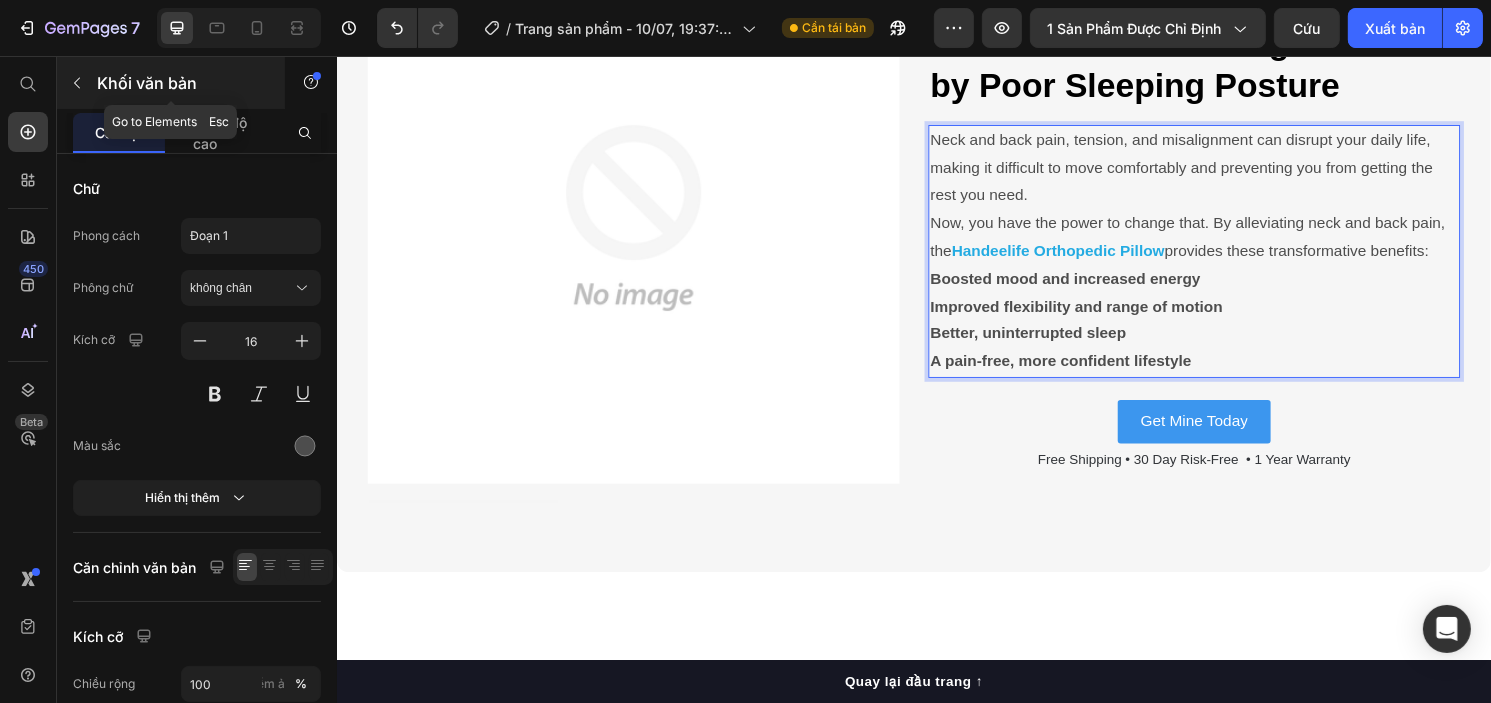 click at bounding box center [77, 83] 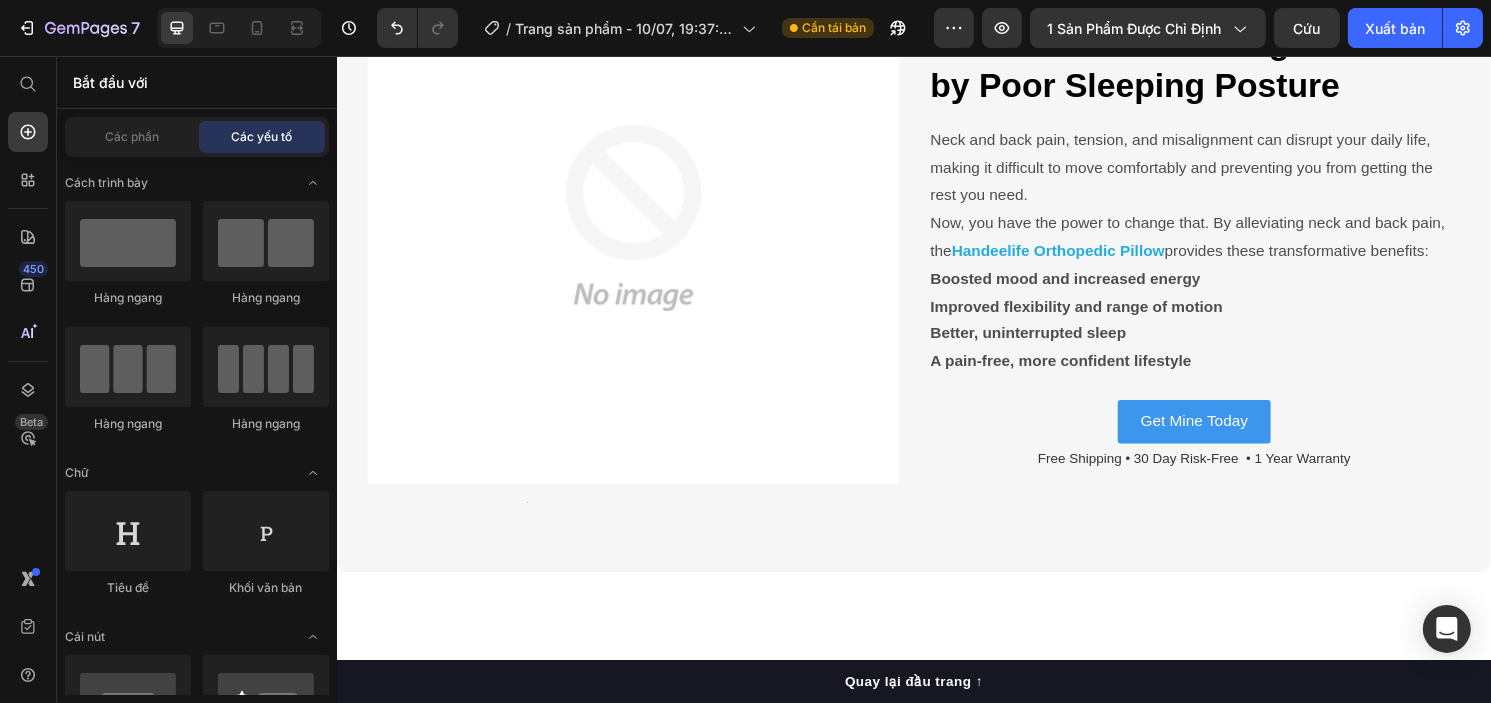 scroll, scrollTop: 0, scrollLeft: 0, axis: both 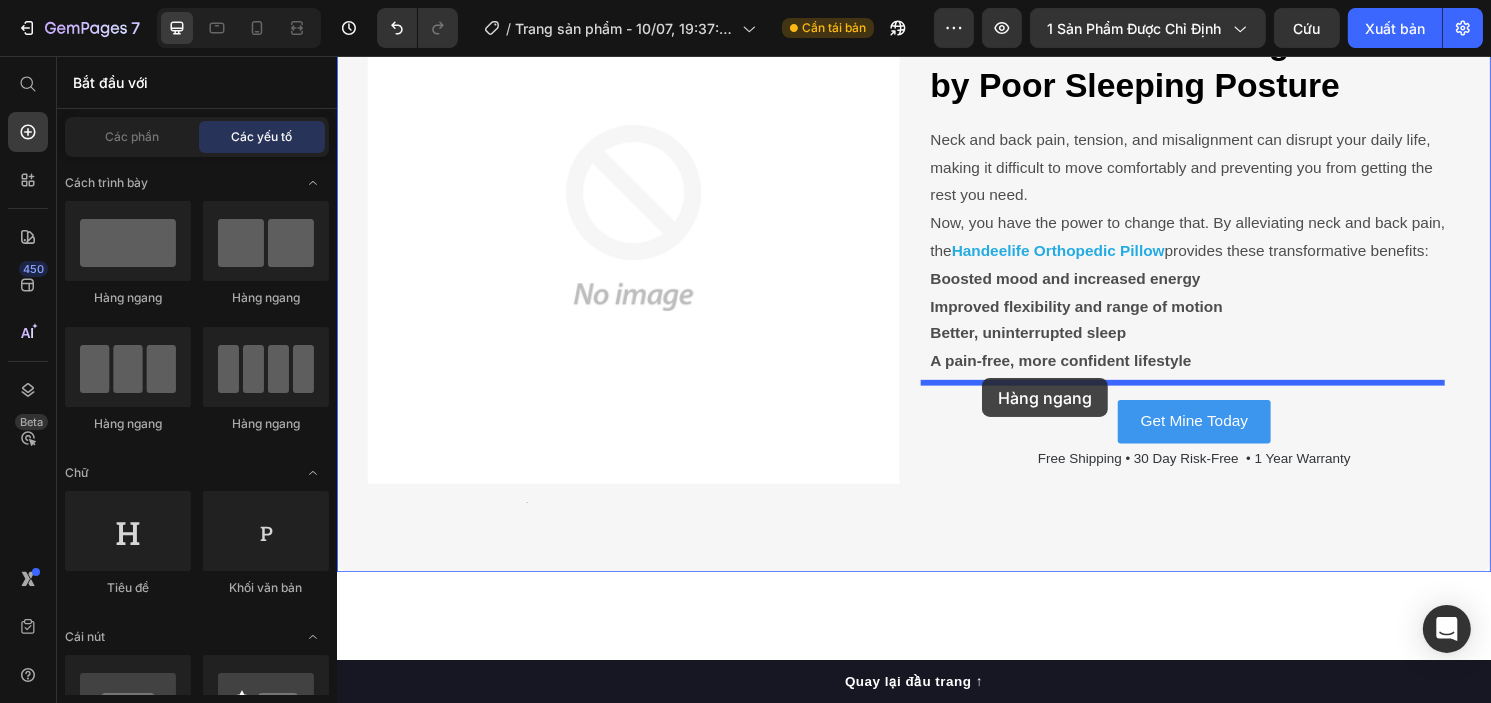 drag, startPoint x: 481, startPoint y: 315, endPoint x: 1007, endPoint y: 391, distance: 531.46216 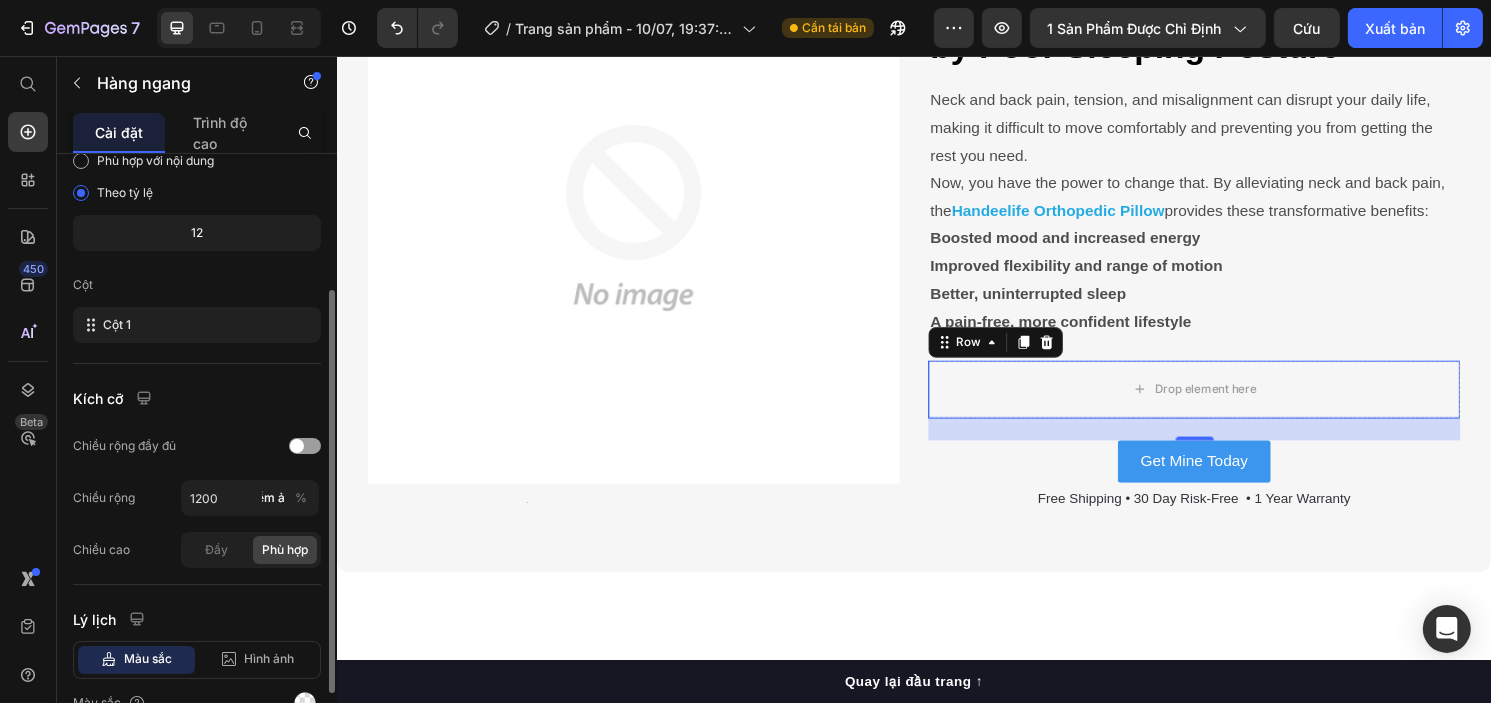 scroll, scrollTop: 204, scrollLeft: 0, axis: vertical 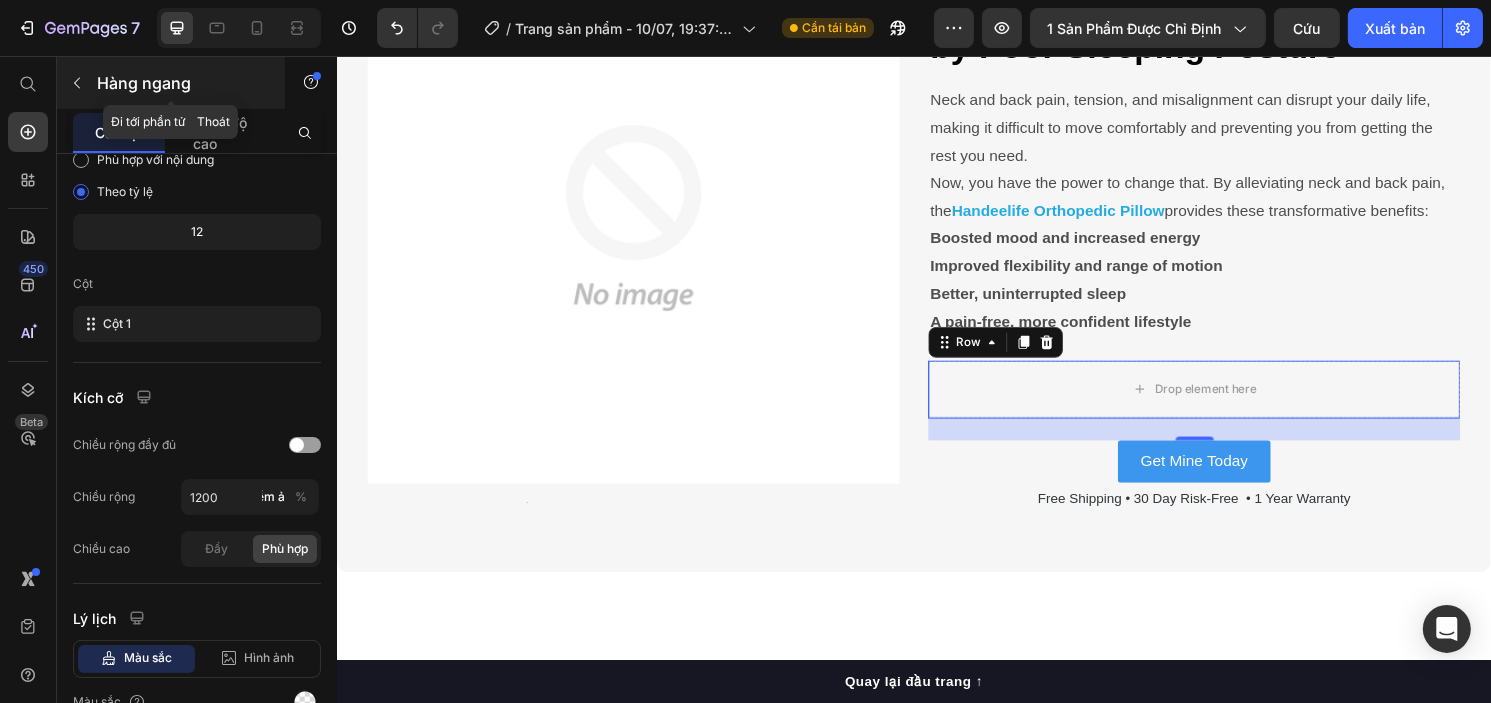 click 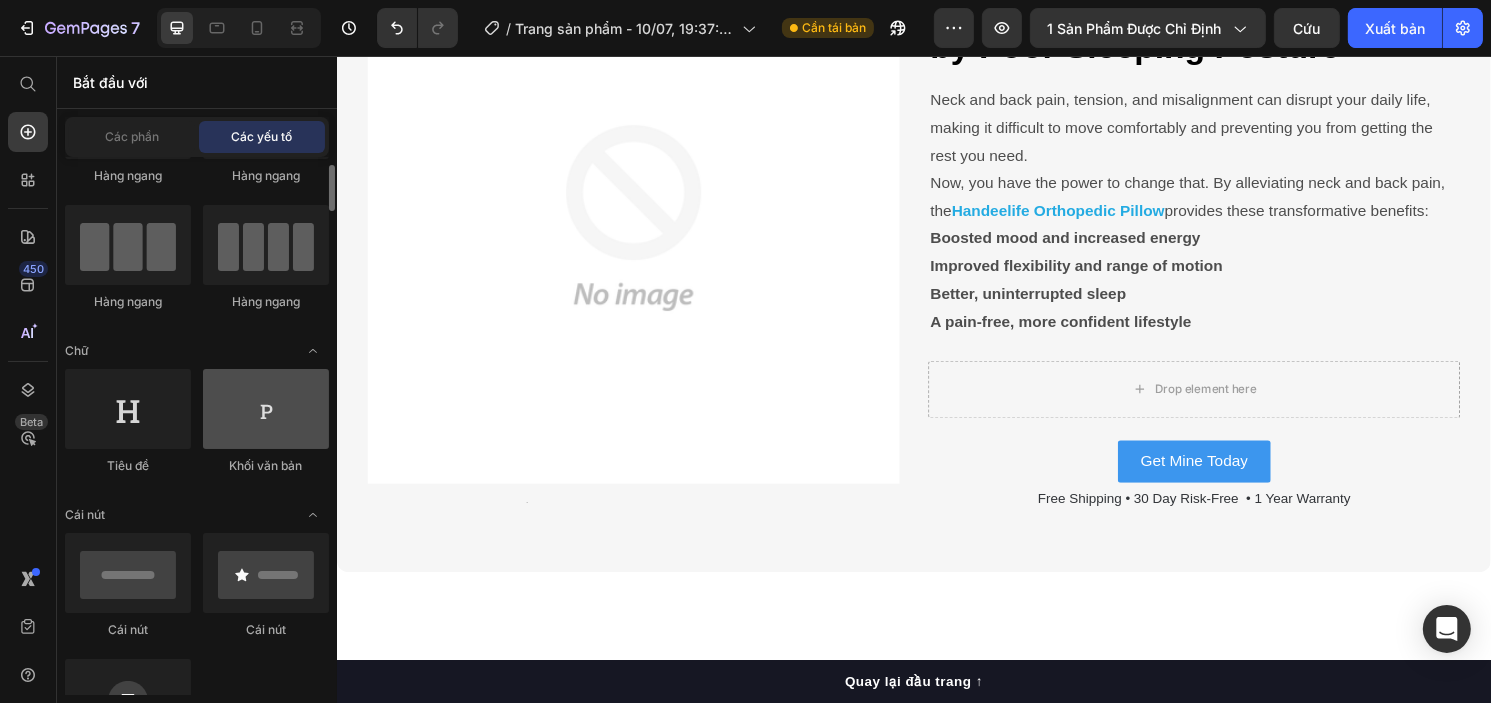scroll, scrollTop: 123, scrollLeft: 0, axis: vertical 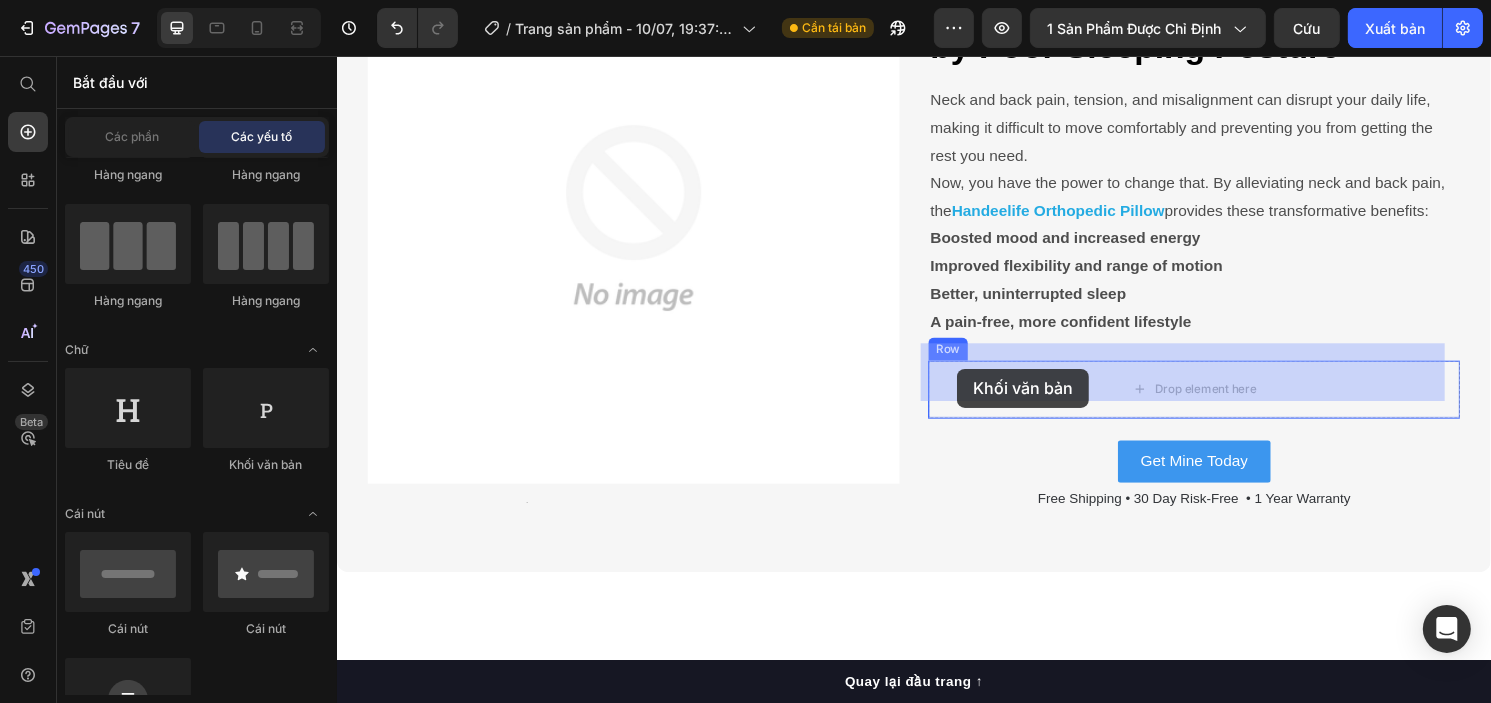 drag, startPoint x: 594, startPoint y: 487, endPoint x: 981, endPoint y: 381, distance: 401.25427 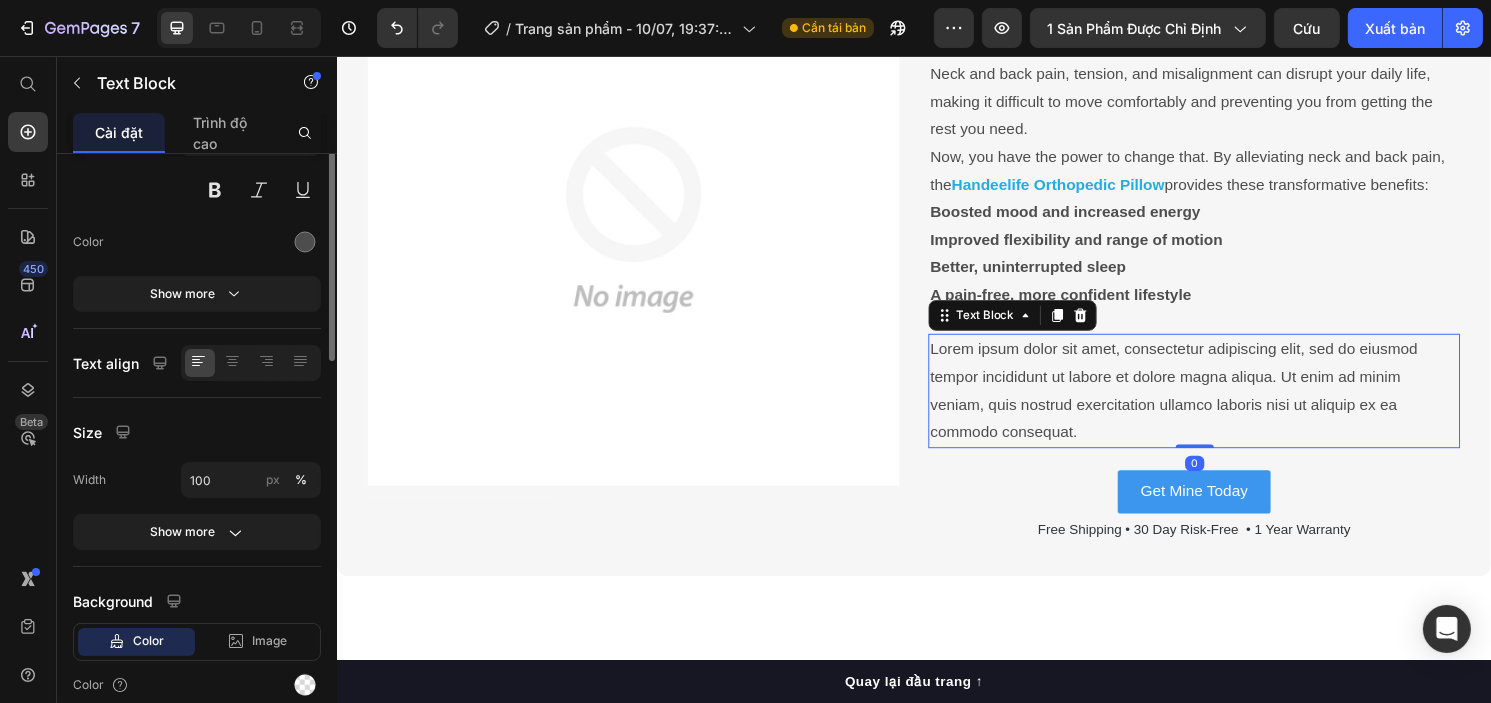 scroll, scrollTop: 5940, scrollLeft: 0, axis: vertical 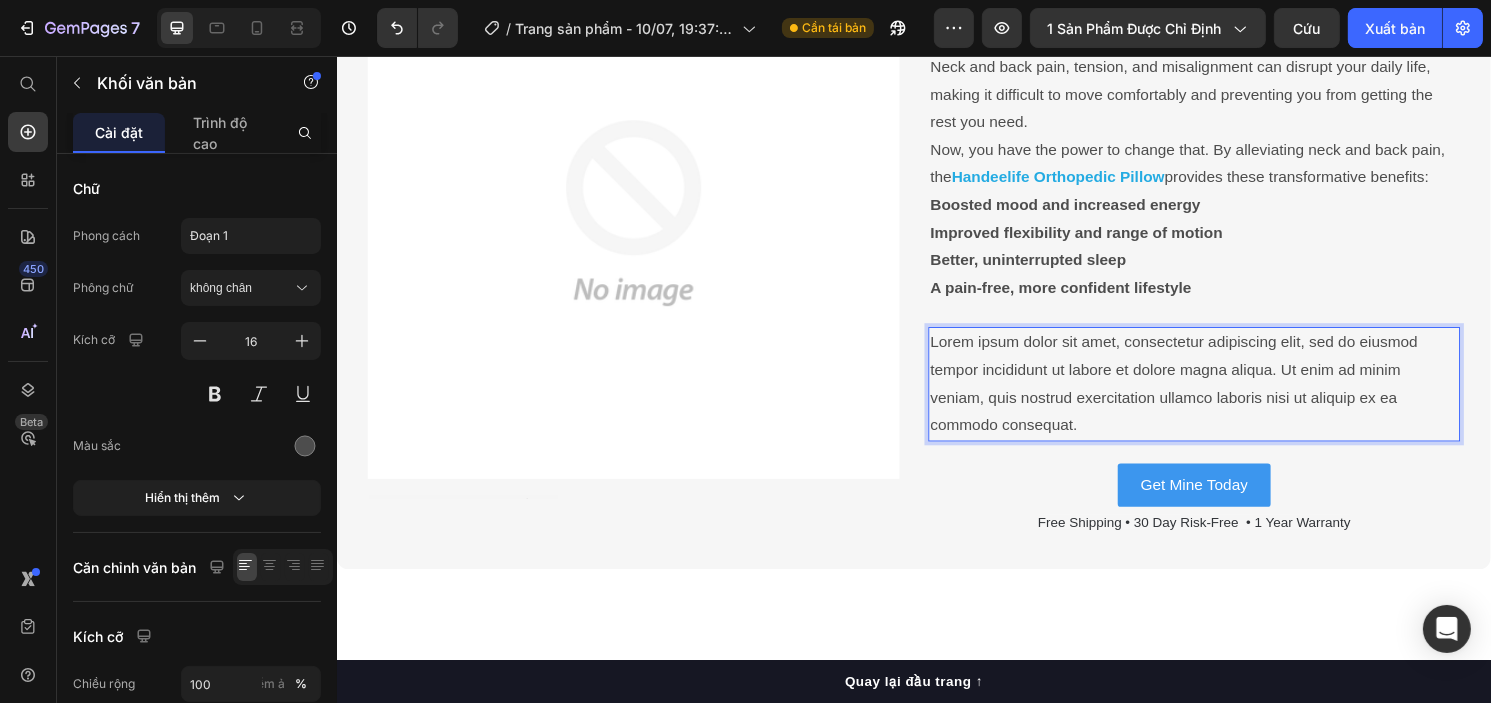 click on "Lorem ipsum dolor sit amet, consectetur adipiscing elit, sed do eiusmod tempor incididunt ut labore et dolore magna aliqua. Ut enim ad minim veniam, quis nostrud exercitation ullamco laboris nisi ut aliquip ex ea commodo consequat." at bounding box center [1227, 397] 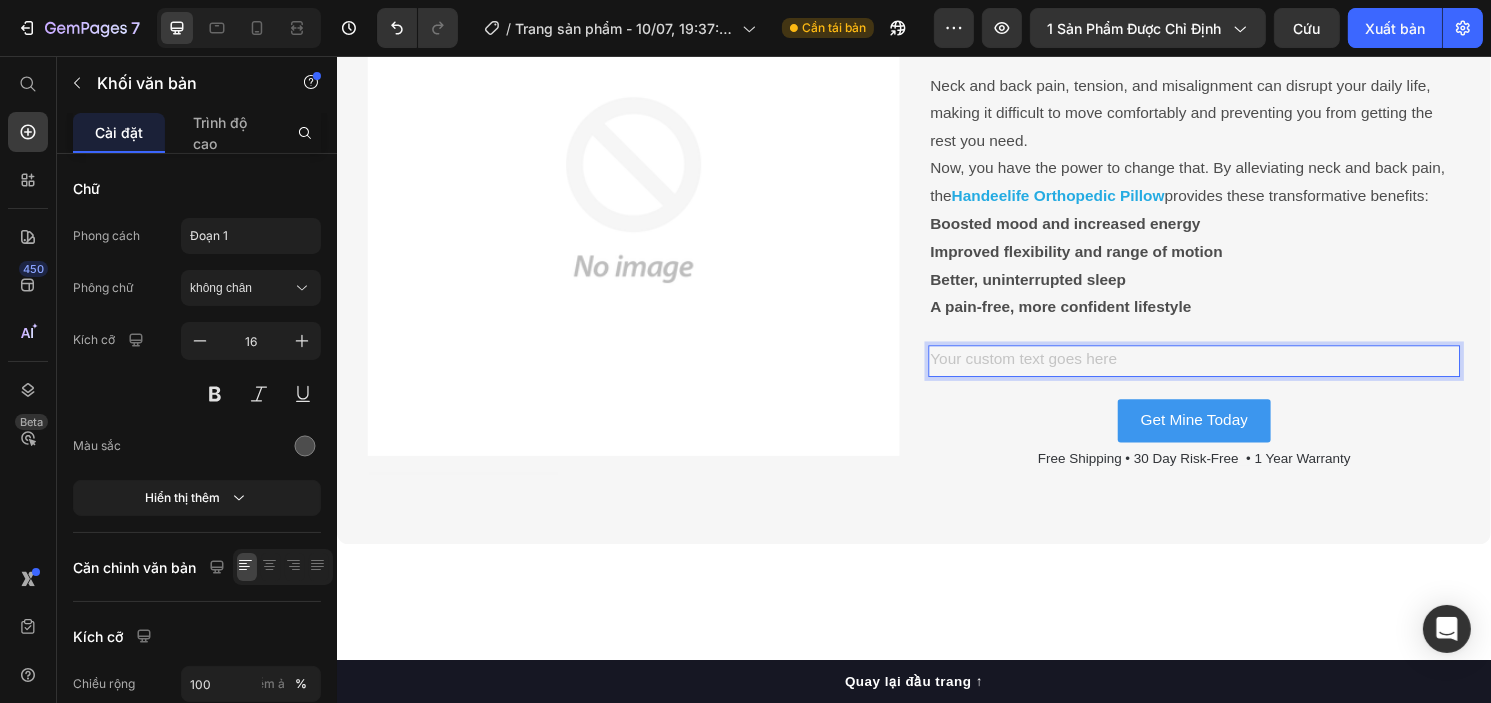 scroll, scrollTop: 5925, scrollLeft: 0, axis: vertical 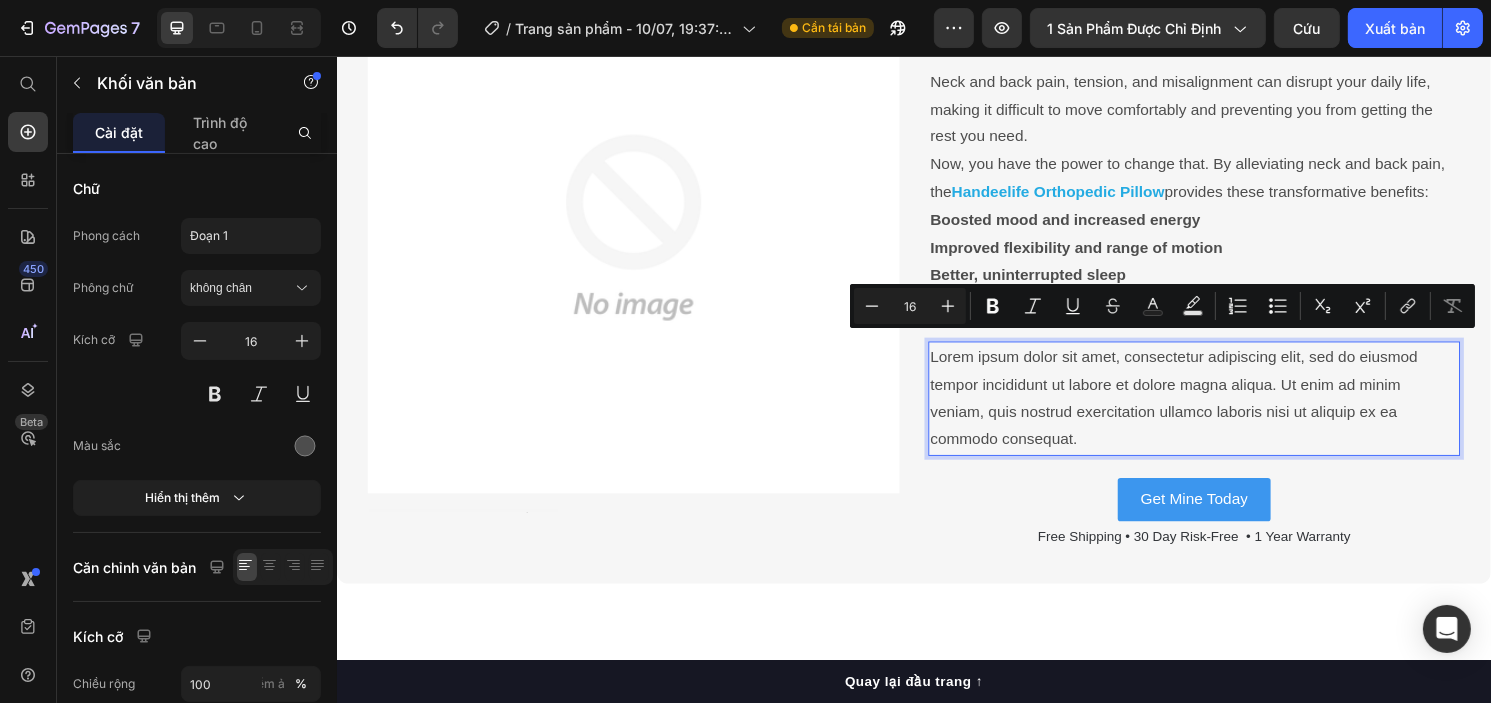 click on "Lorem ipsum dolor sit amet, consectetur adipiscing elit, sed do eiusmod tempor incididunt ut labore et dolore magna aliqua. Ut enim ad minim veniam, quis nostrud exercitation ullamco laboris nisi ut aliquip ex ea commodo consequat." at bounding box center (1227, 412) 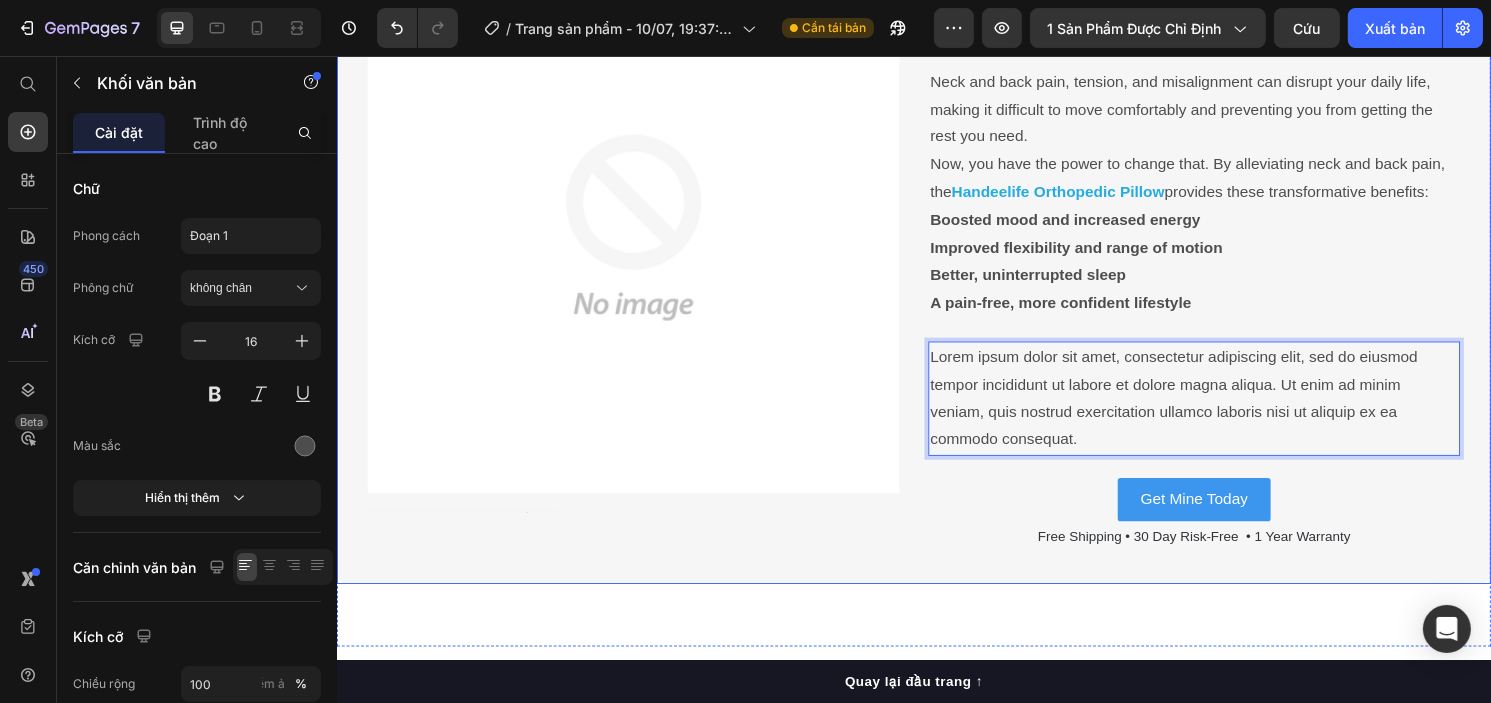 click on "A pain-free, more confident lifestyle" at bounding box center (1227, 313) 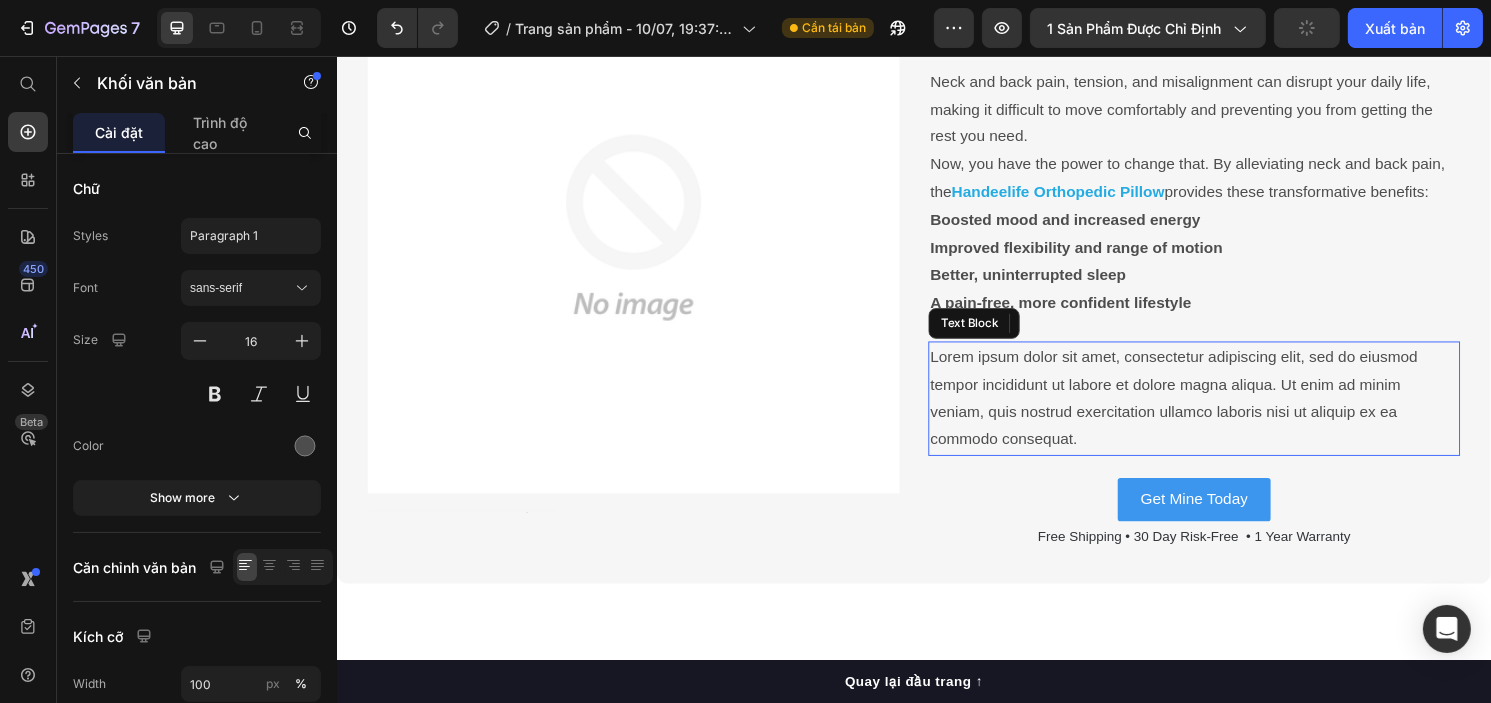 click on "Lorem ipsum dolor sit amet, consectetur adipiscing elit, sed do eiusmod tempor incididunt ut labore et dolore magna aliqua. Ut enim ad minim veniam, quis nostrud exercitation ullamco laboris nisi ut aliquip ex ea commodo consequat." at bounding box center [1227, 412] 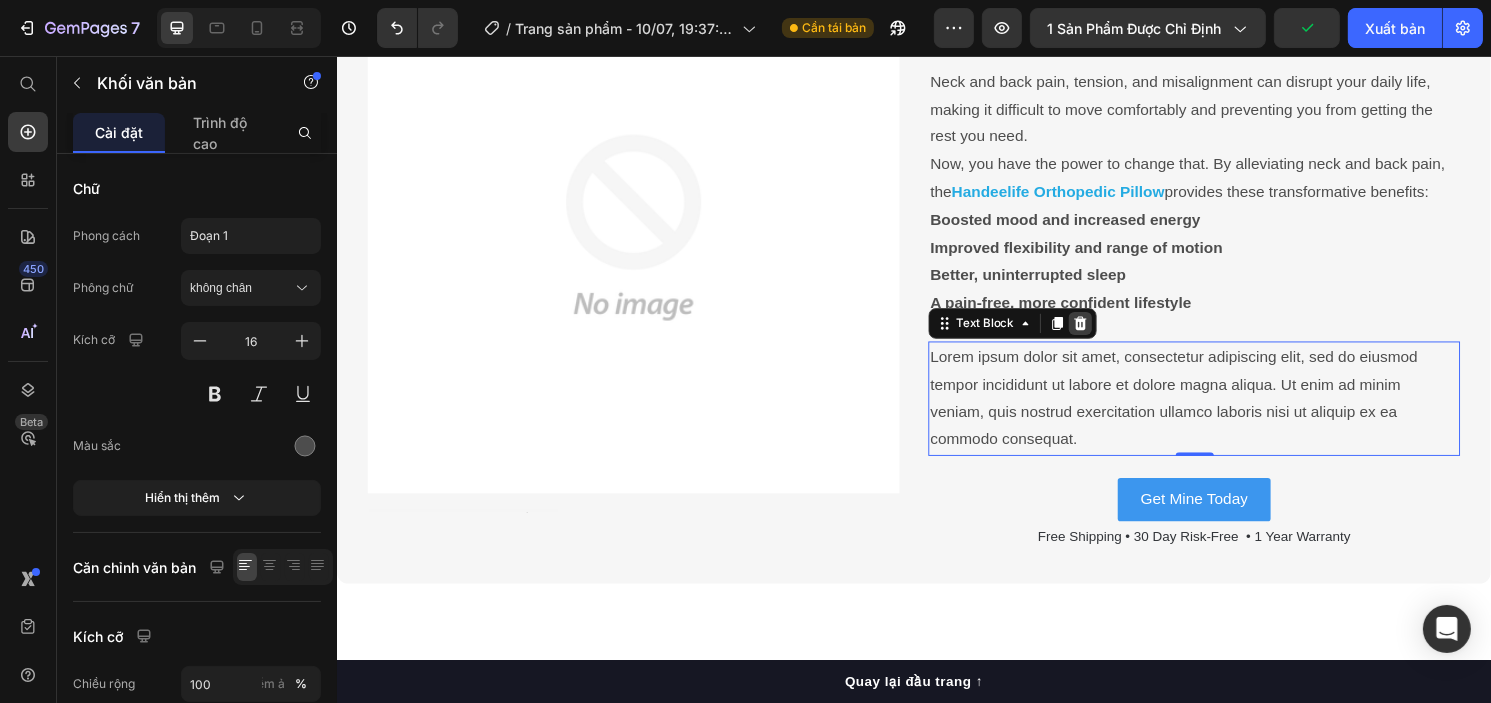 drag, startPoint x: 1097, startPoint y: 328, endPoint x: 1077, endPoint y: 353, distance: 32.01562 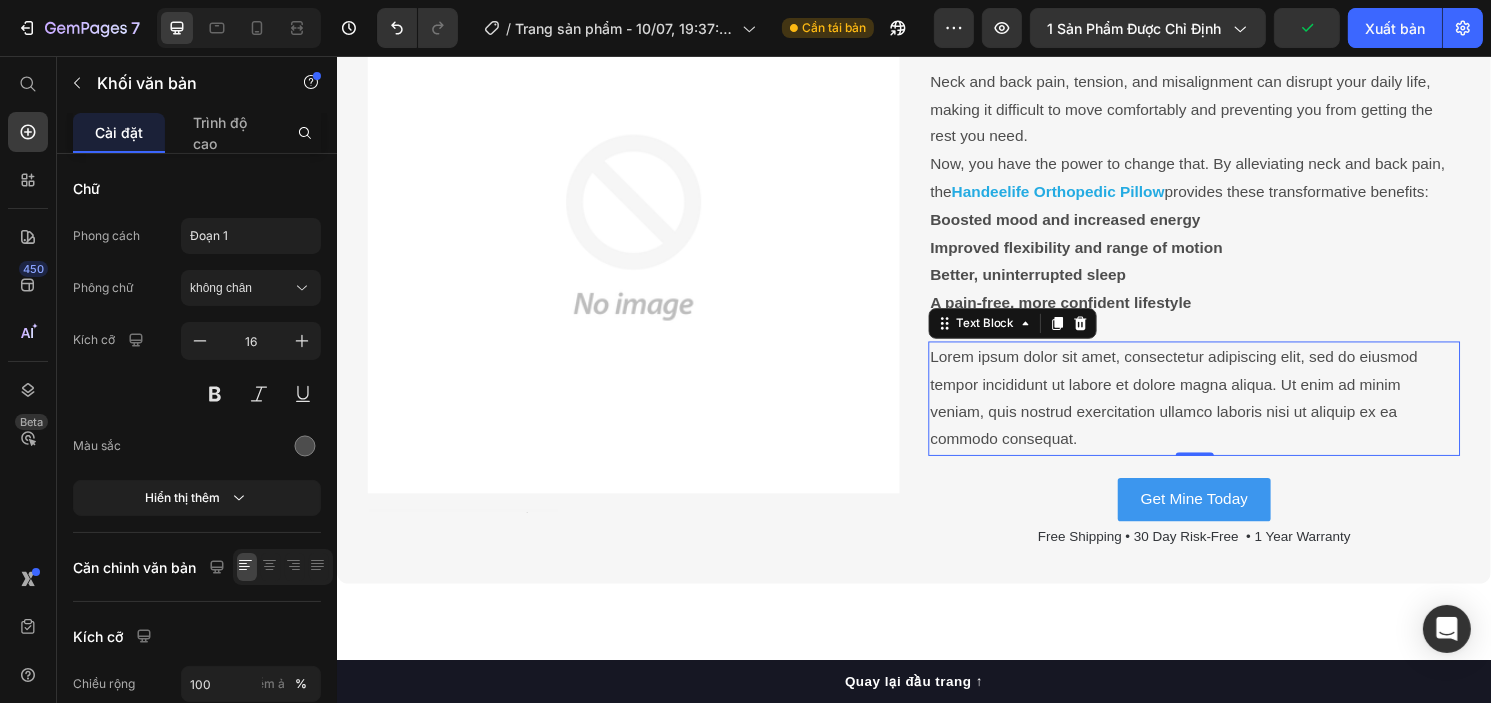click at bounding box center [1109, 334] 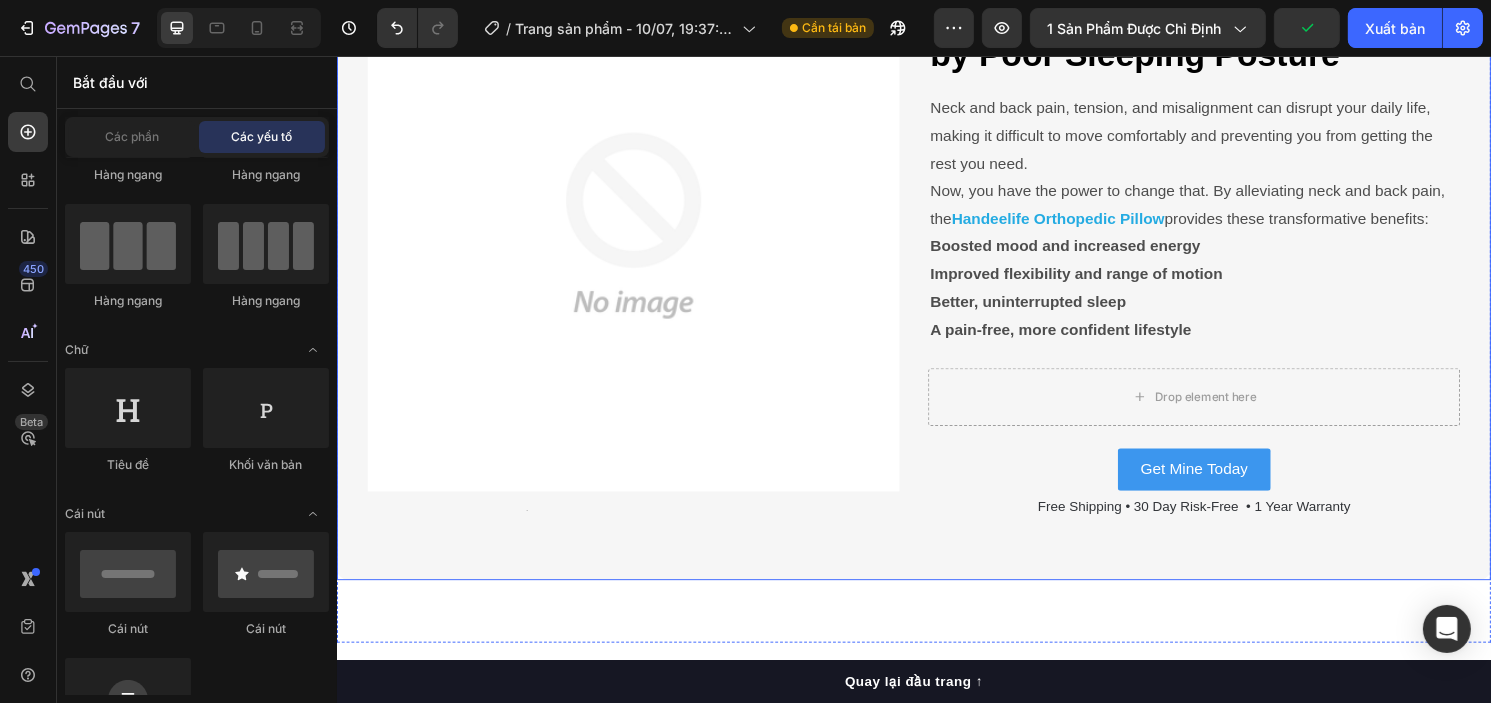 scroll, scrollTop: 5919, scrollLeft: 0, axis: vertical 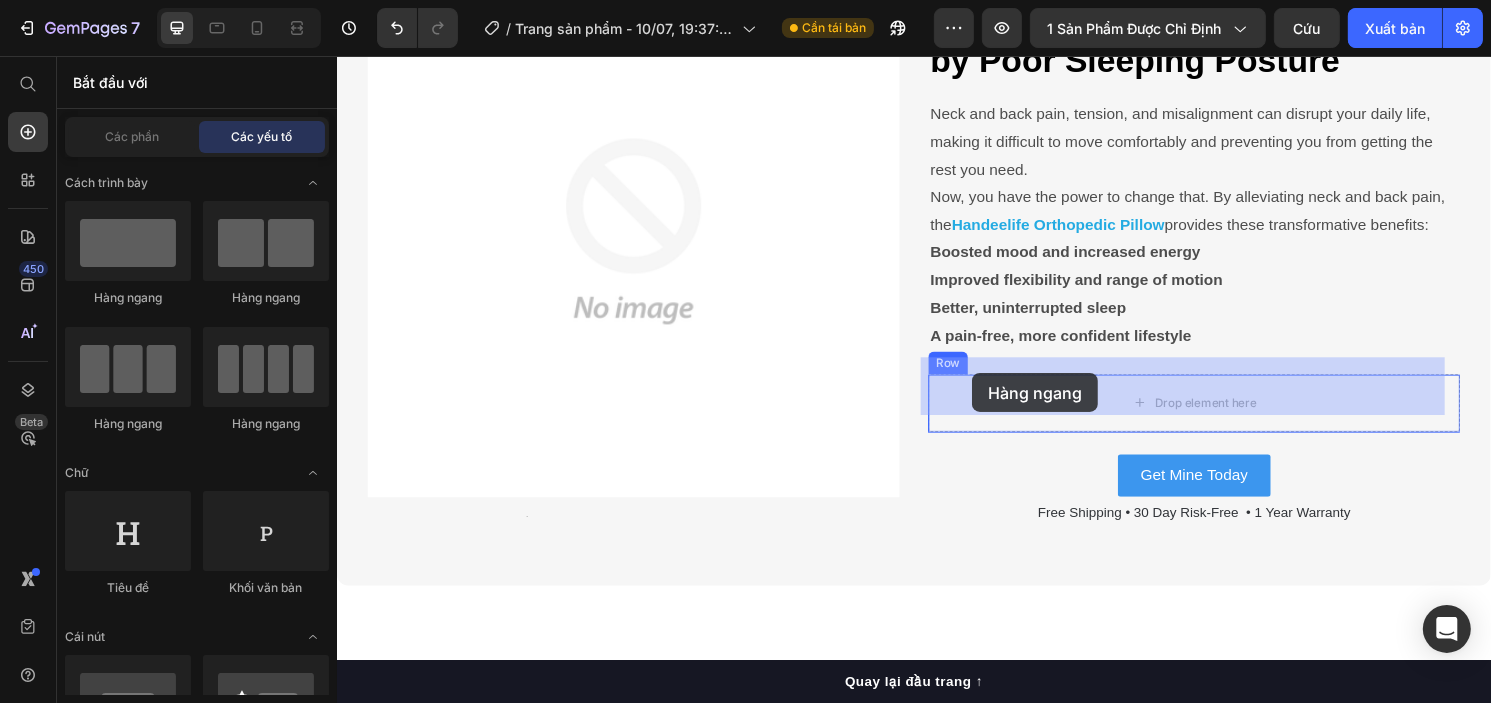 drag, startPoint x: 549, startPoint y: 327, endPoint x: 995, endPoint y: 385, distance: 449.7555 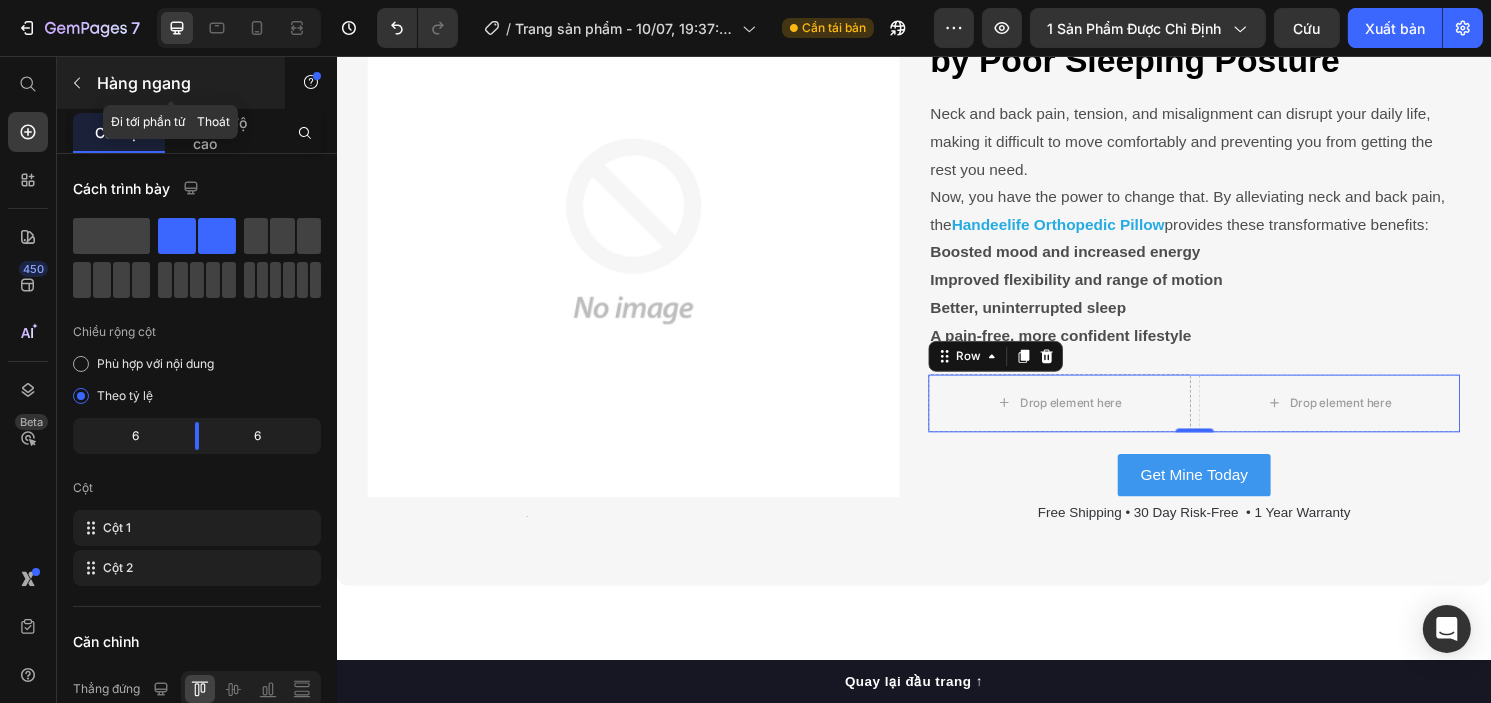 click at bounding box center [77, 83] 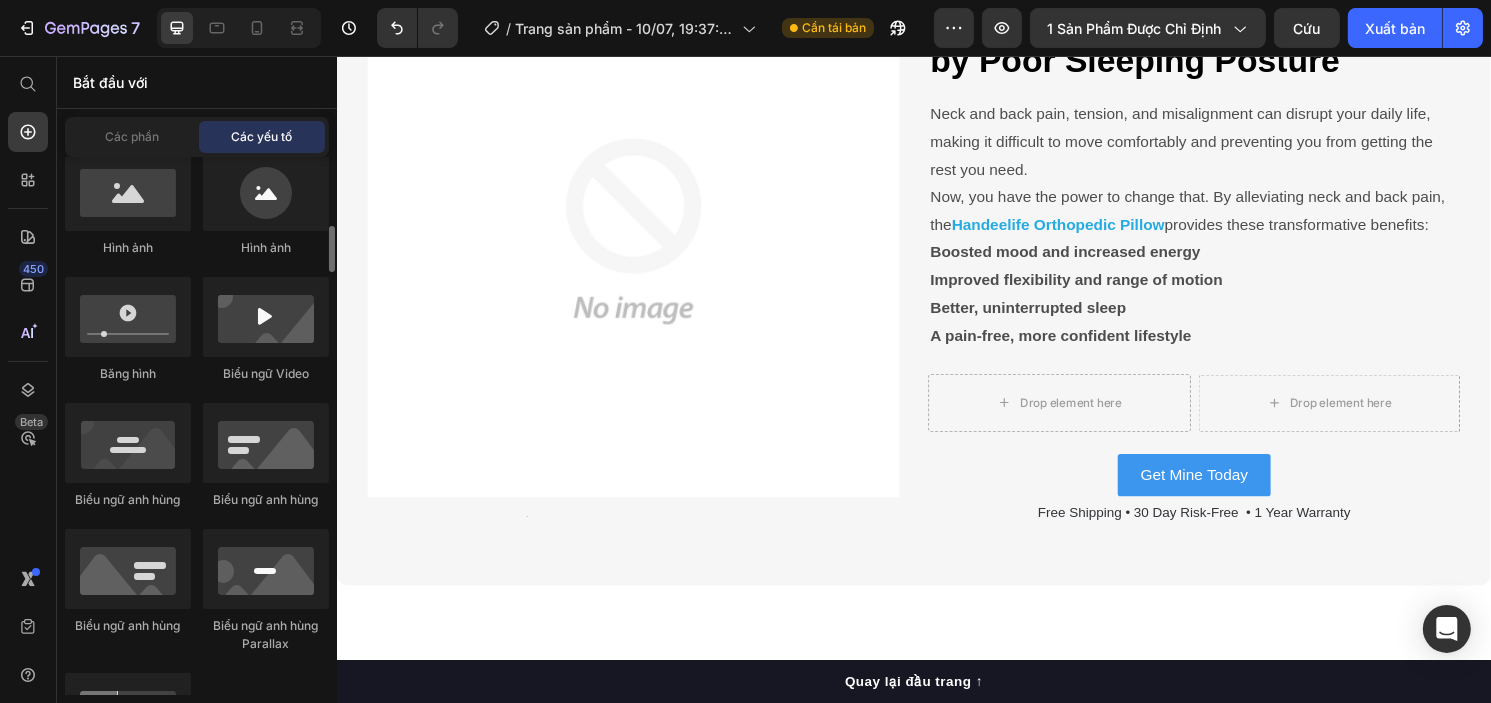 scroll, scrollTop: 811, scrollLeft: 0, axis: vertical 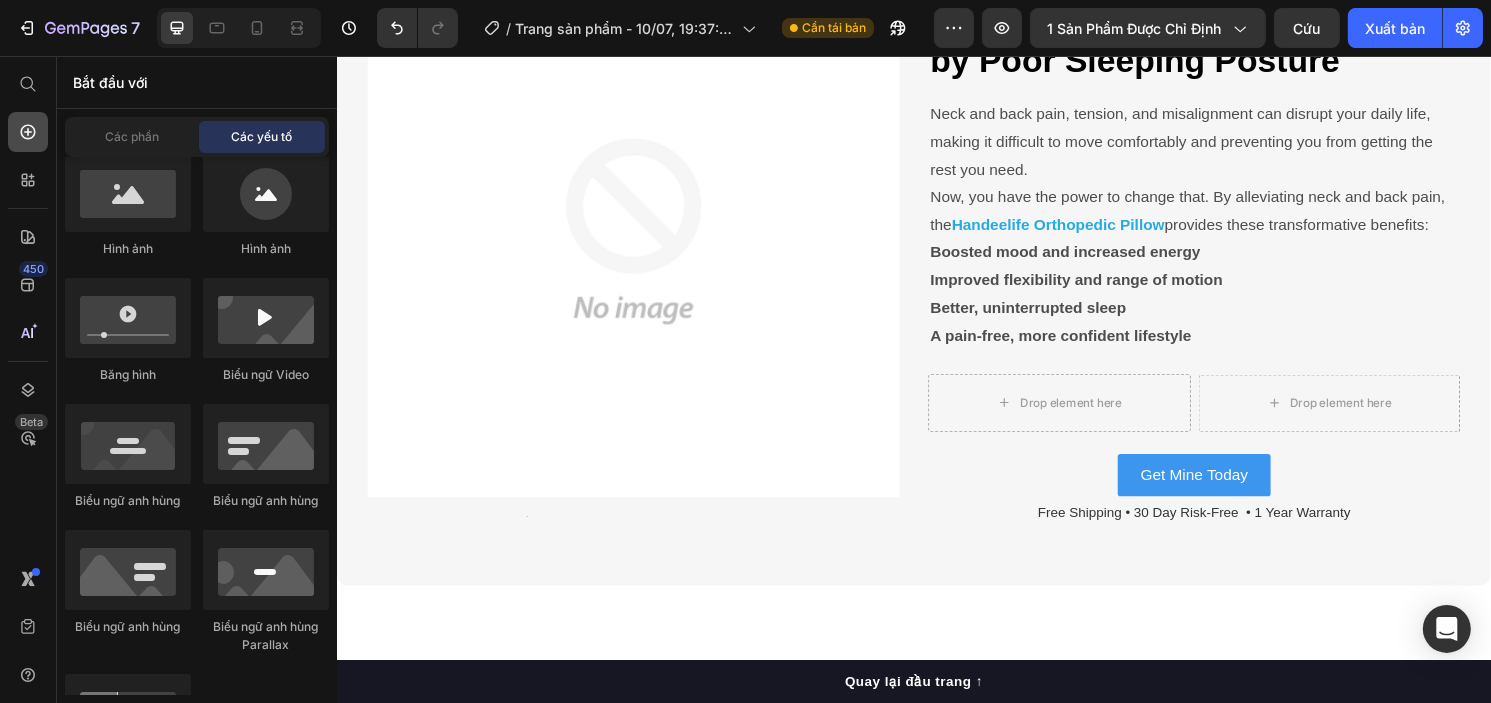 click 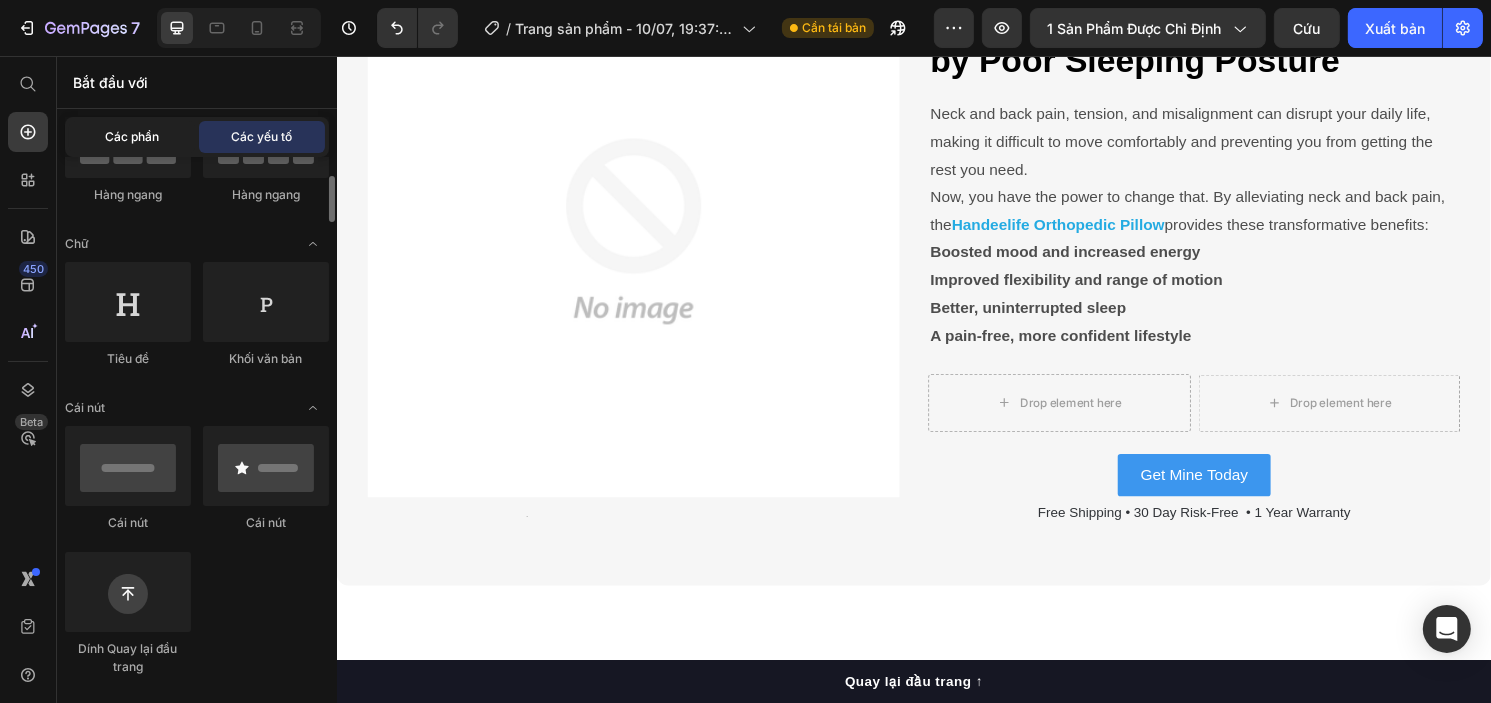 scroll, scrollTop: 0, scrollLeft: 0, axis: both 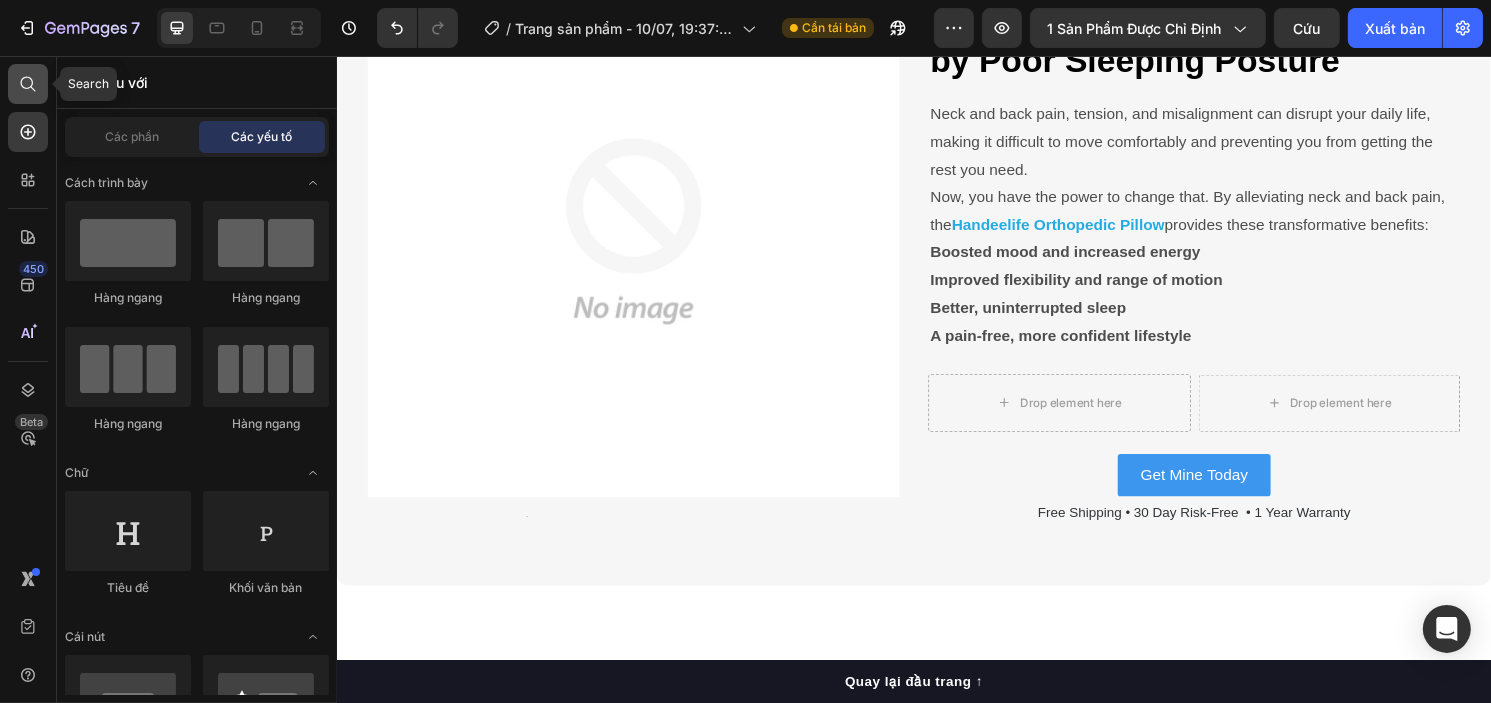 click 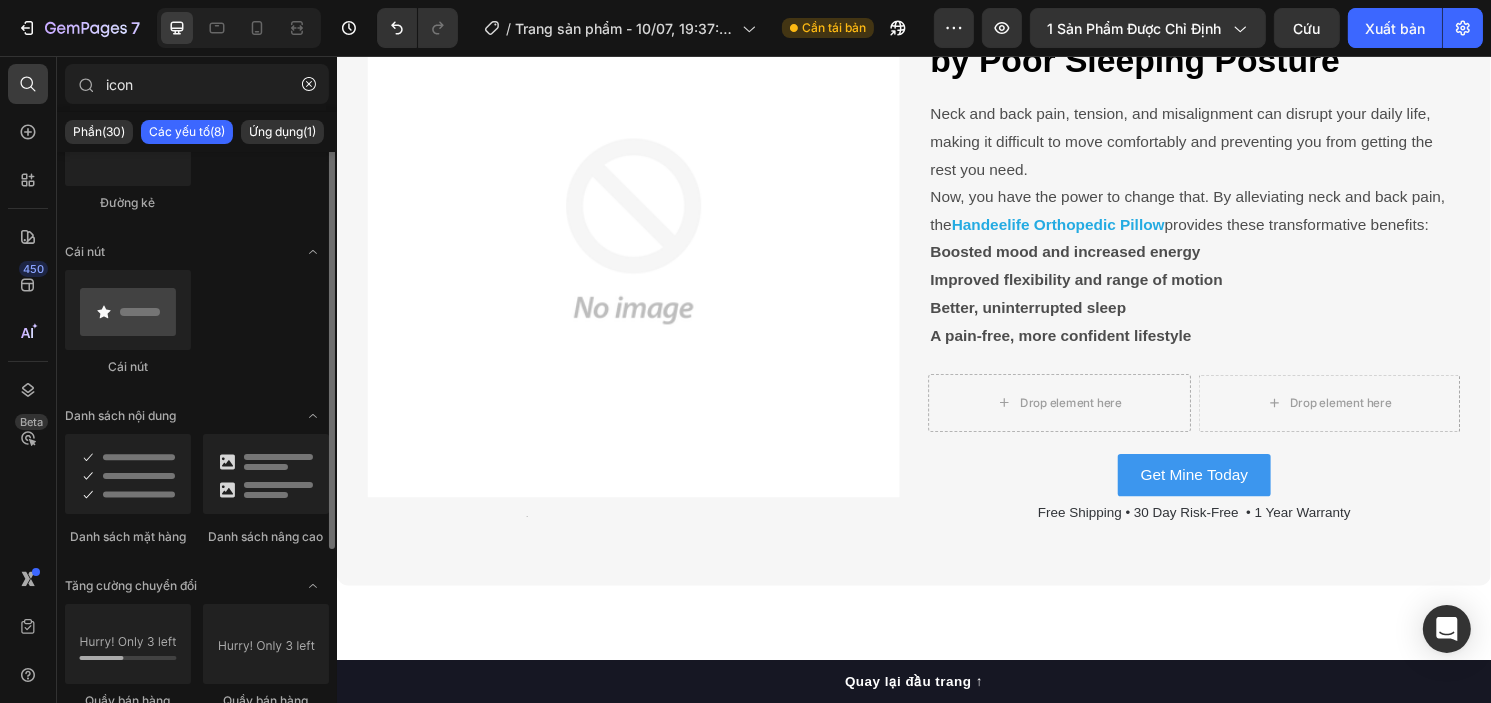 scroll, scrollTop: 0, scrollLeft: 0, axis: both 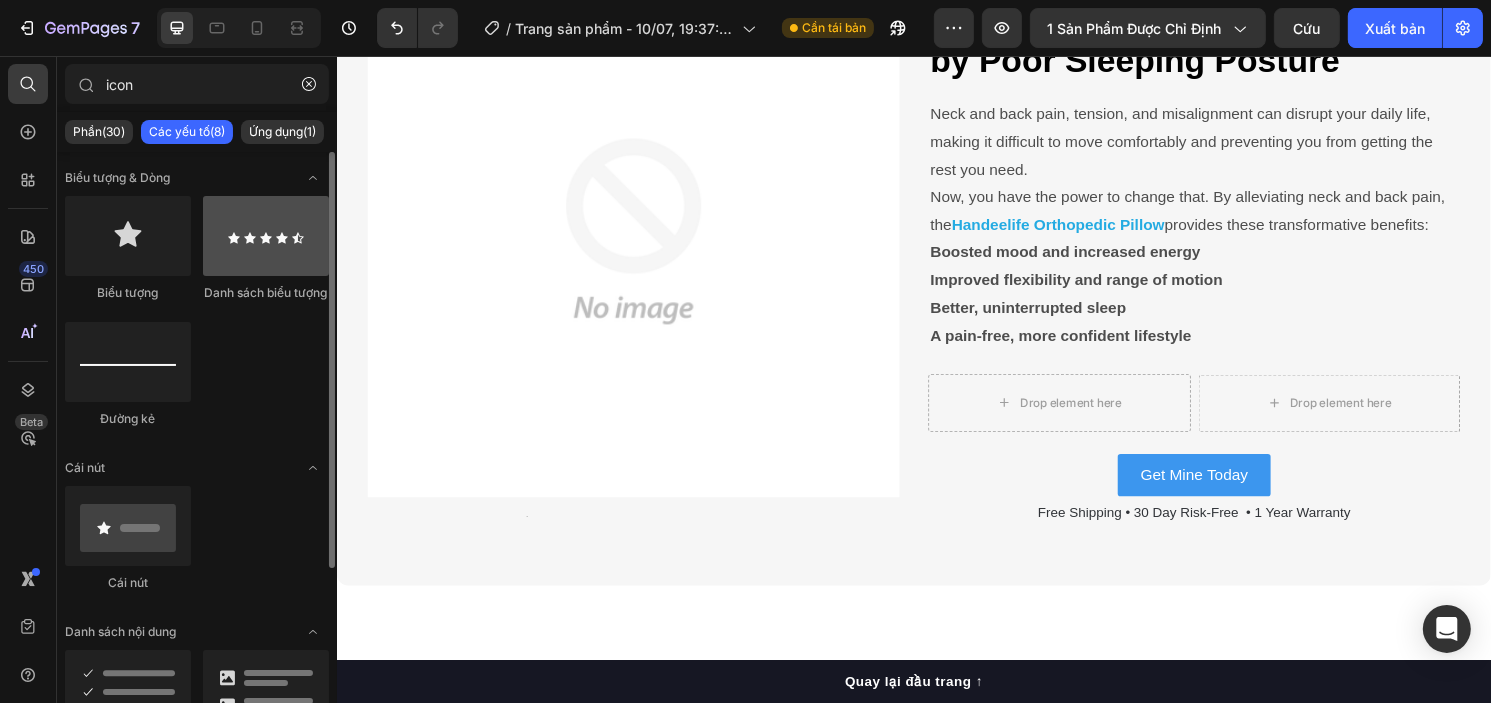 type on "icon" 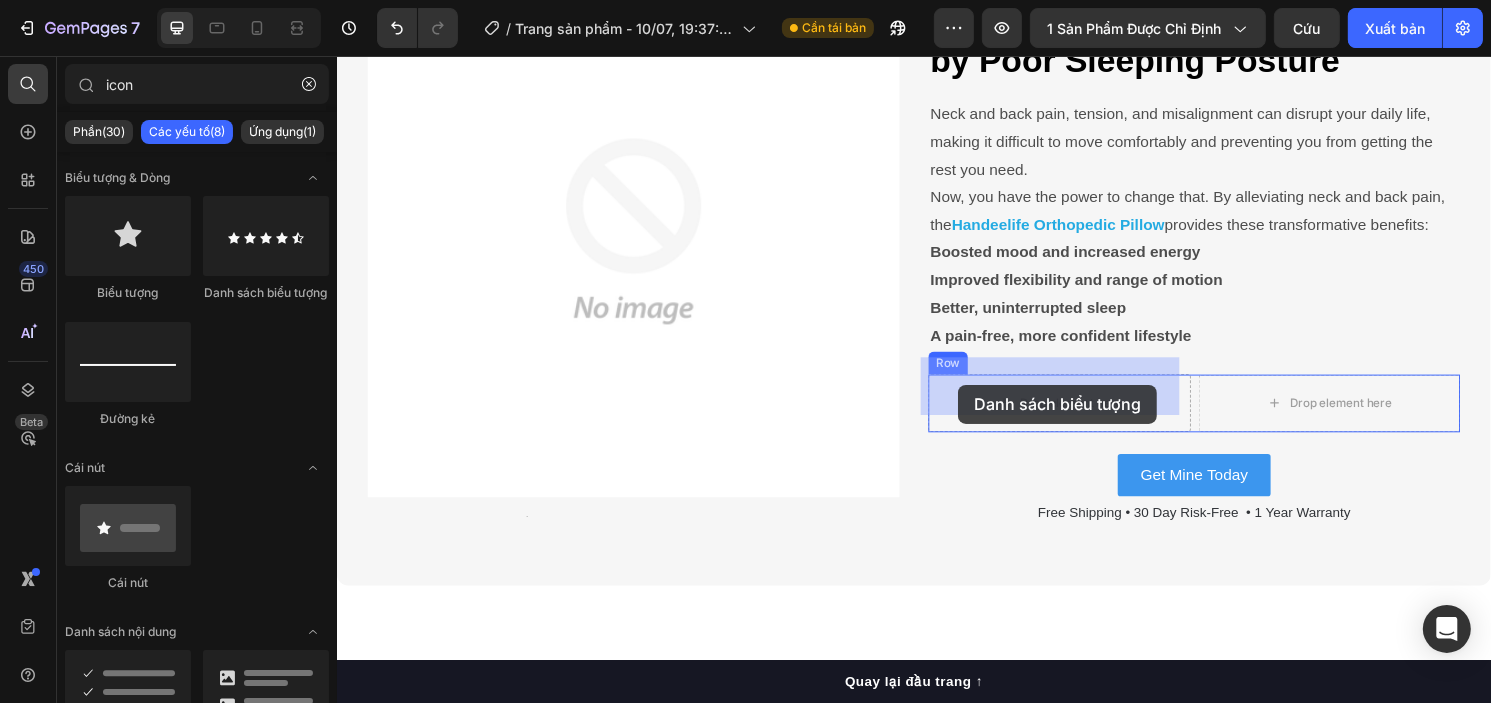 drag, startPoint x: 592, startPoint y: 320, endPoint x: 982, endPoint y: 398, distance: 397.7235 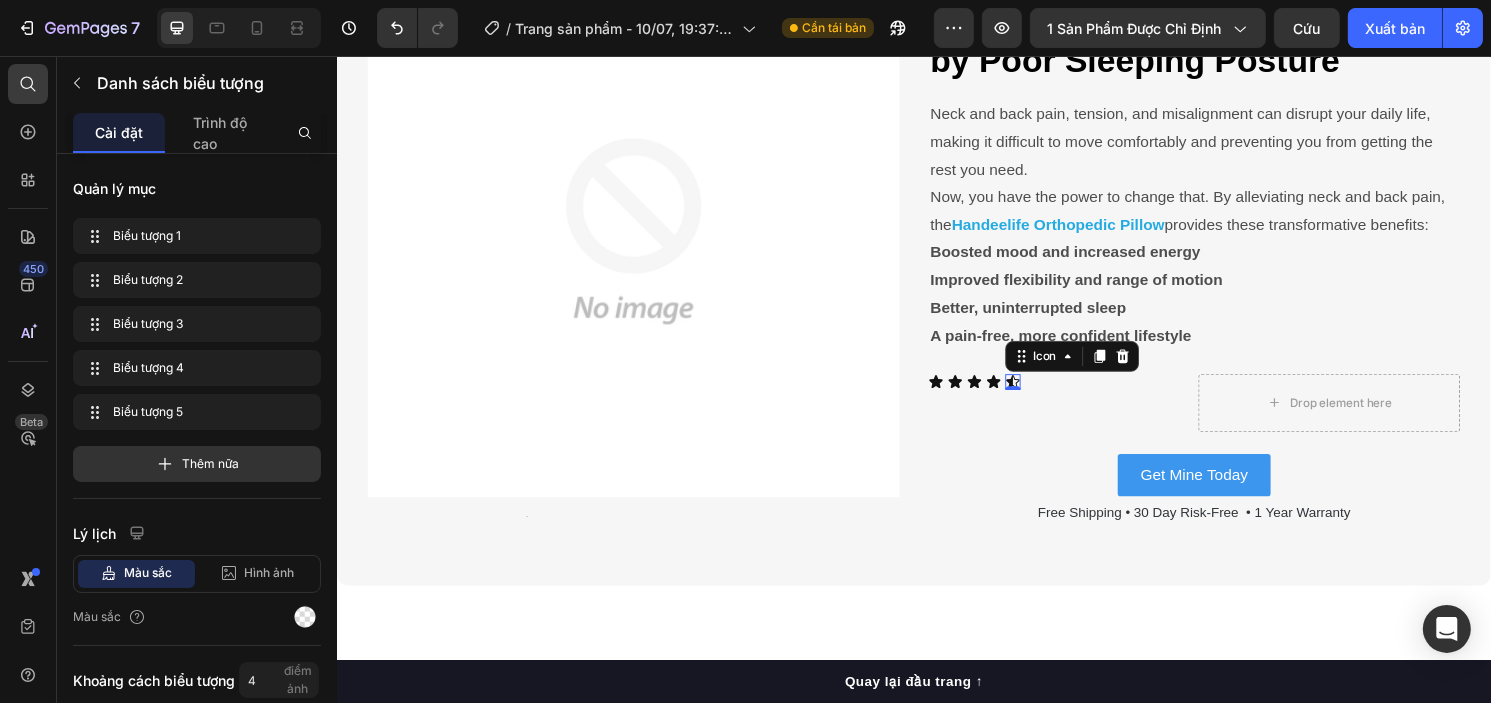 click on "Icon   0" at bounding box center [1039, 395] 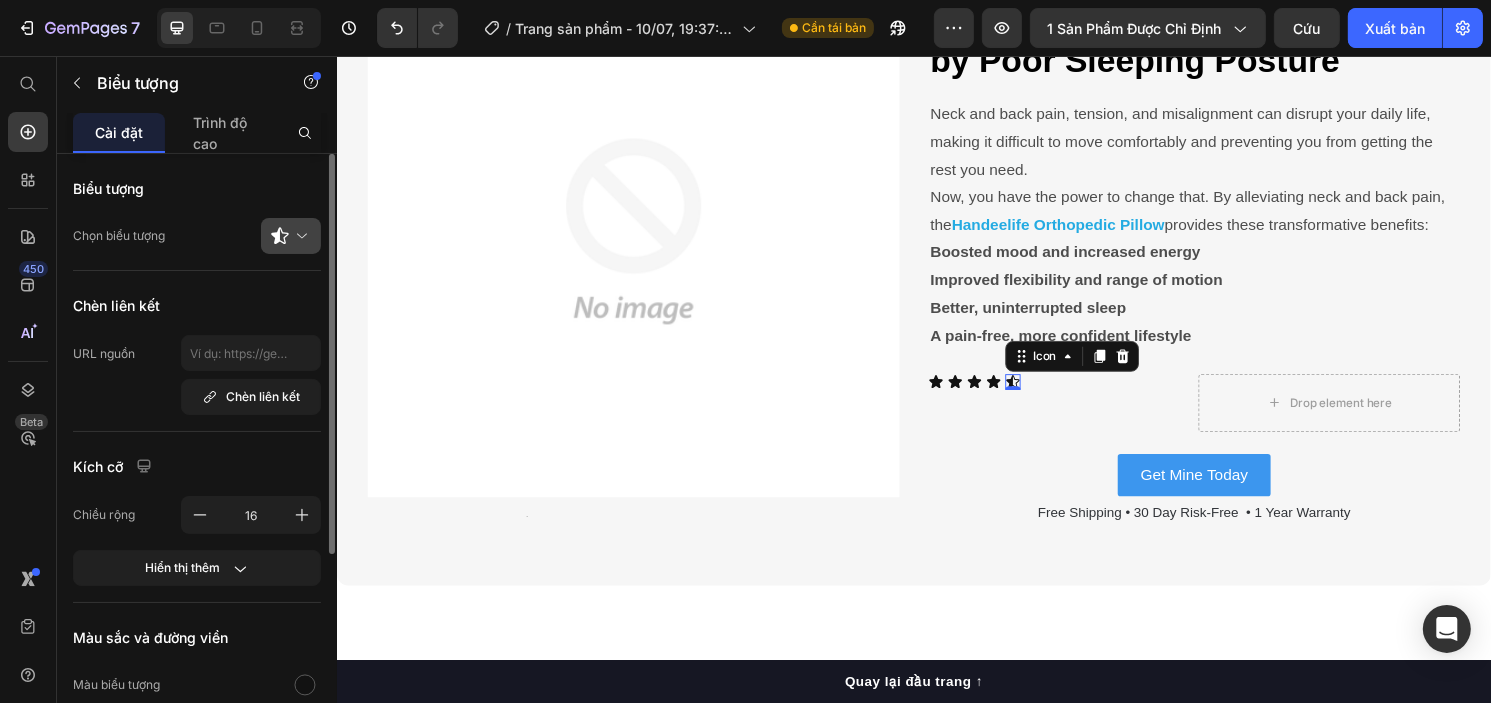 click at bounding box center [299, 236] 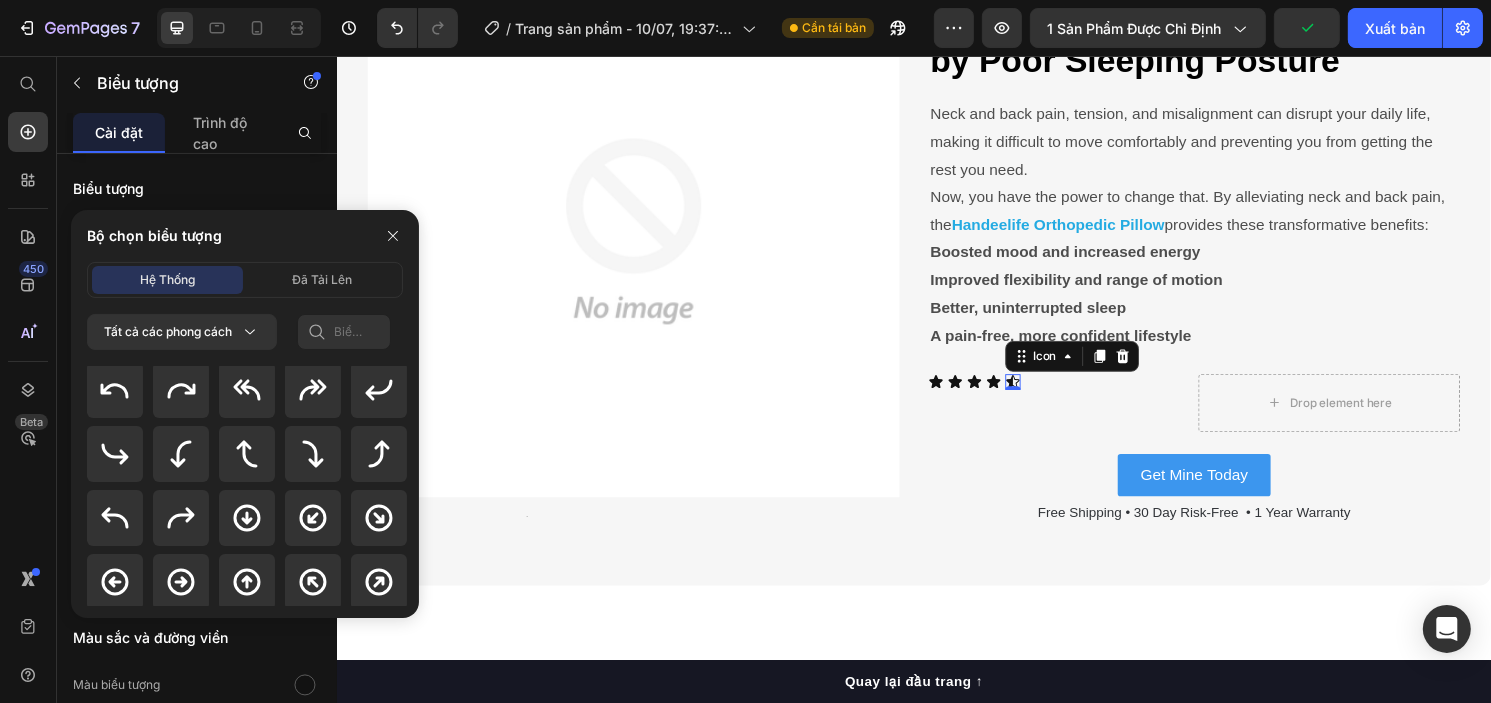 scroll, scrollTop: 478, scrollLeft: 0, axis: vertical 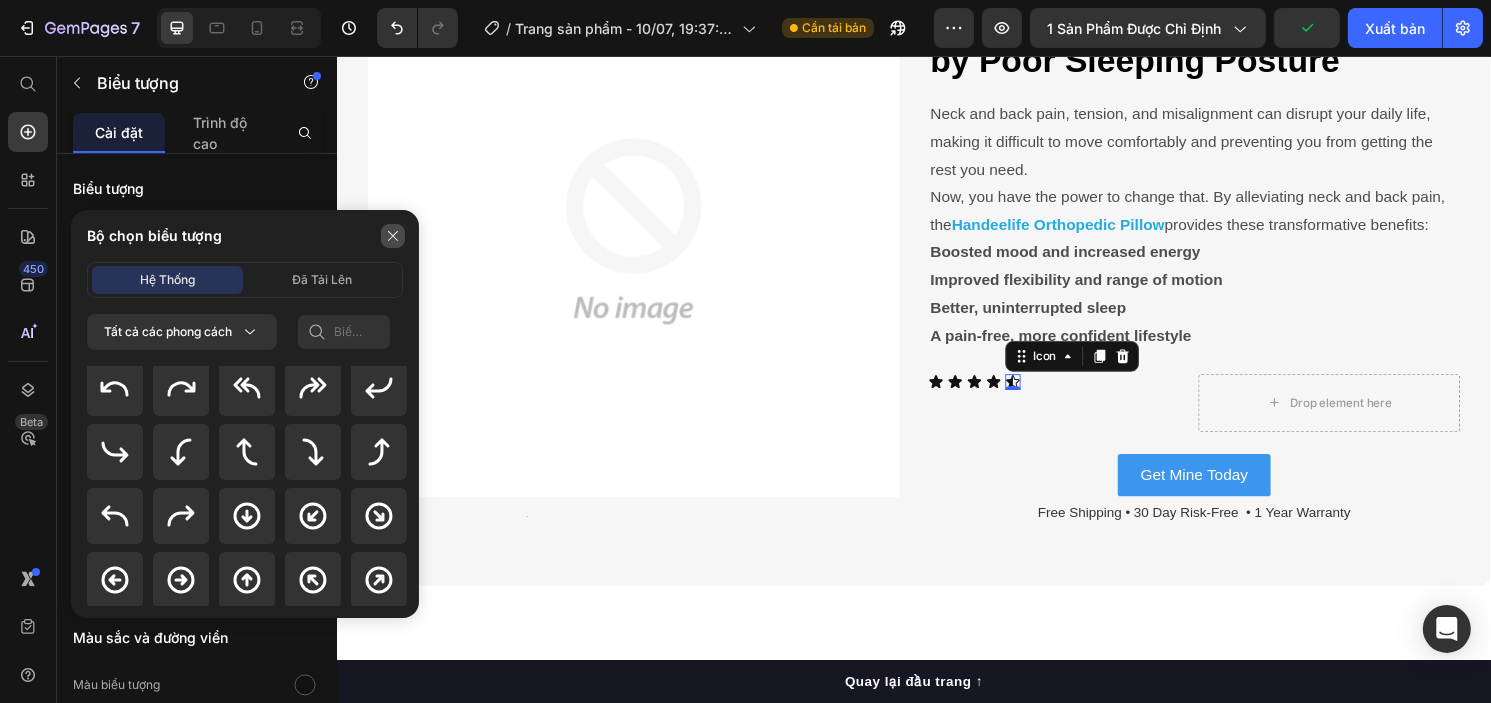 click at bounding box center [393, 236] 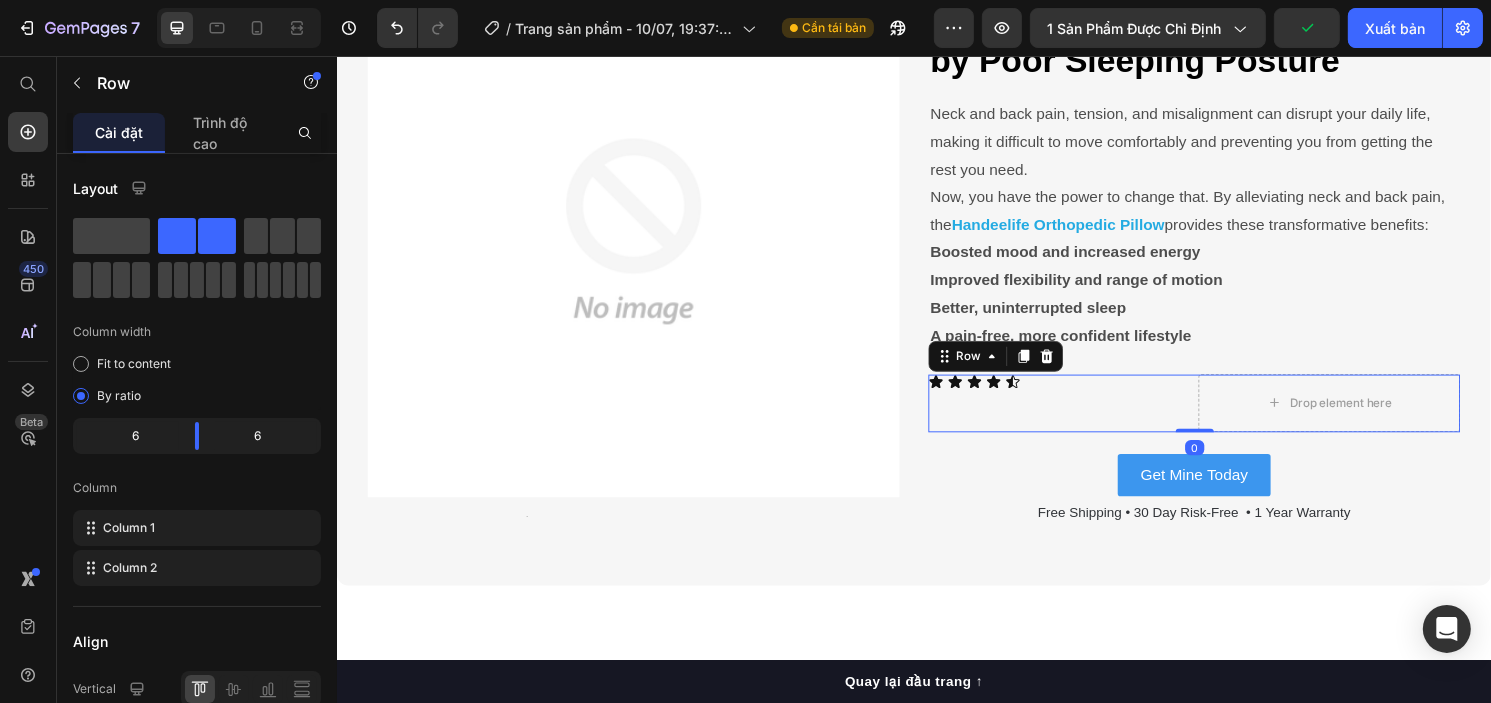 click on "Icon Icon Icon Icon Icon Icon List" at bounding box center (1087, 417) 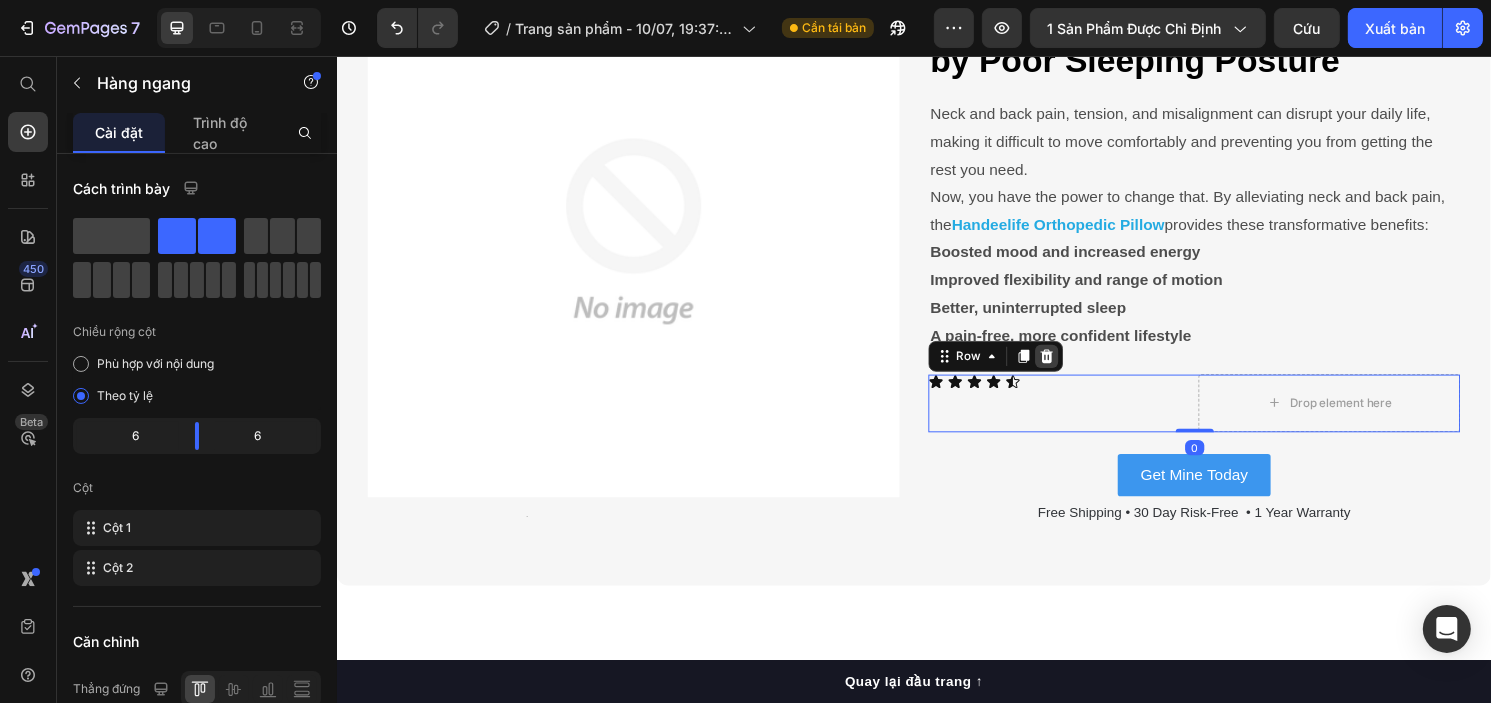 click 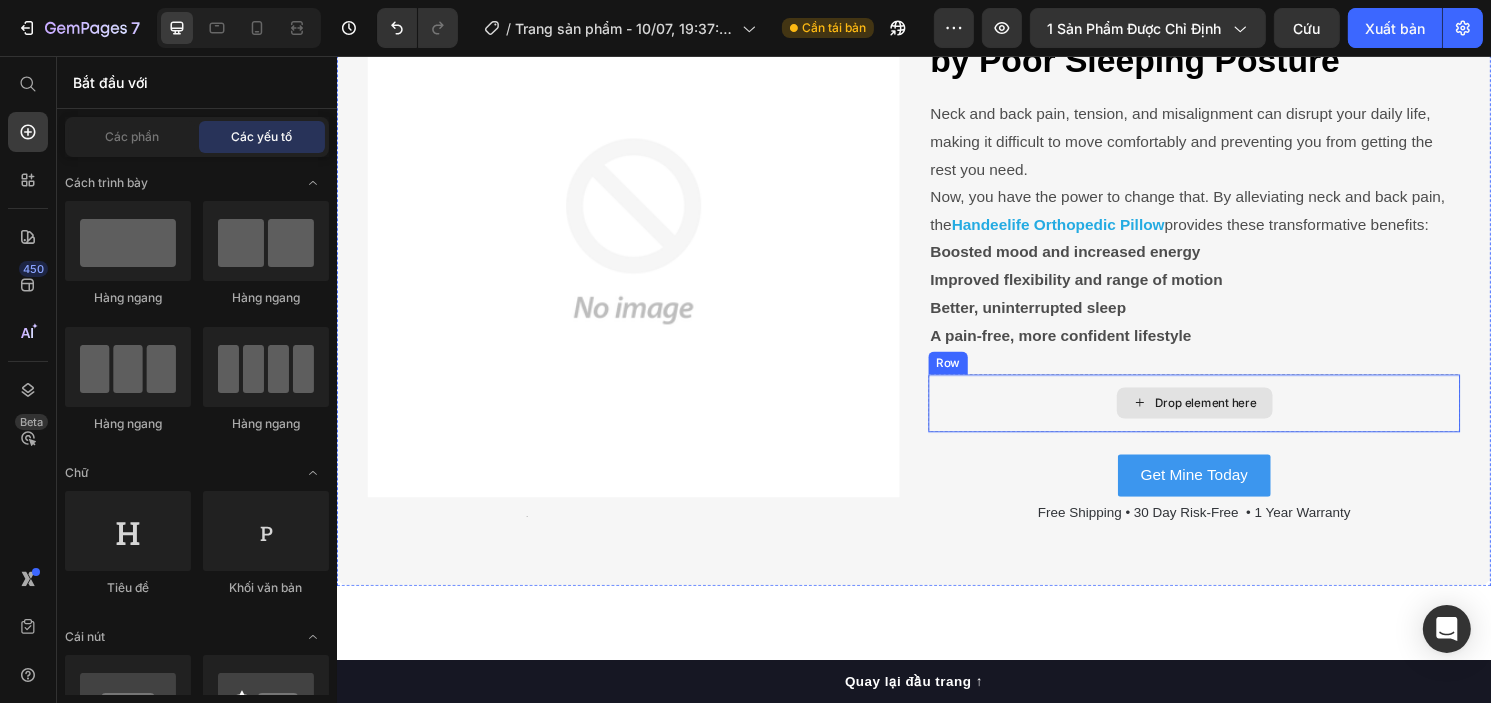 click on "Drop element here" at bounding box center [1227, 417] 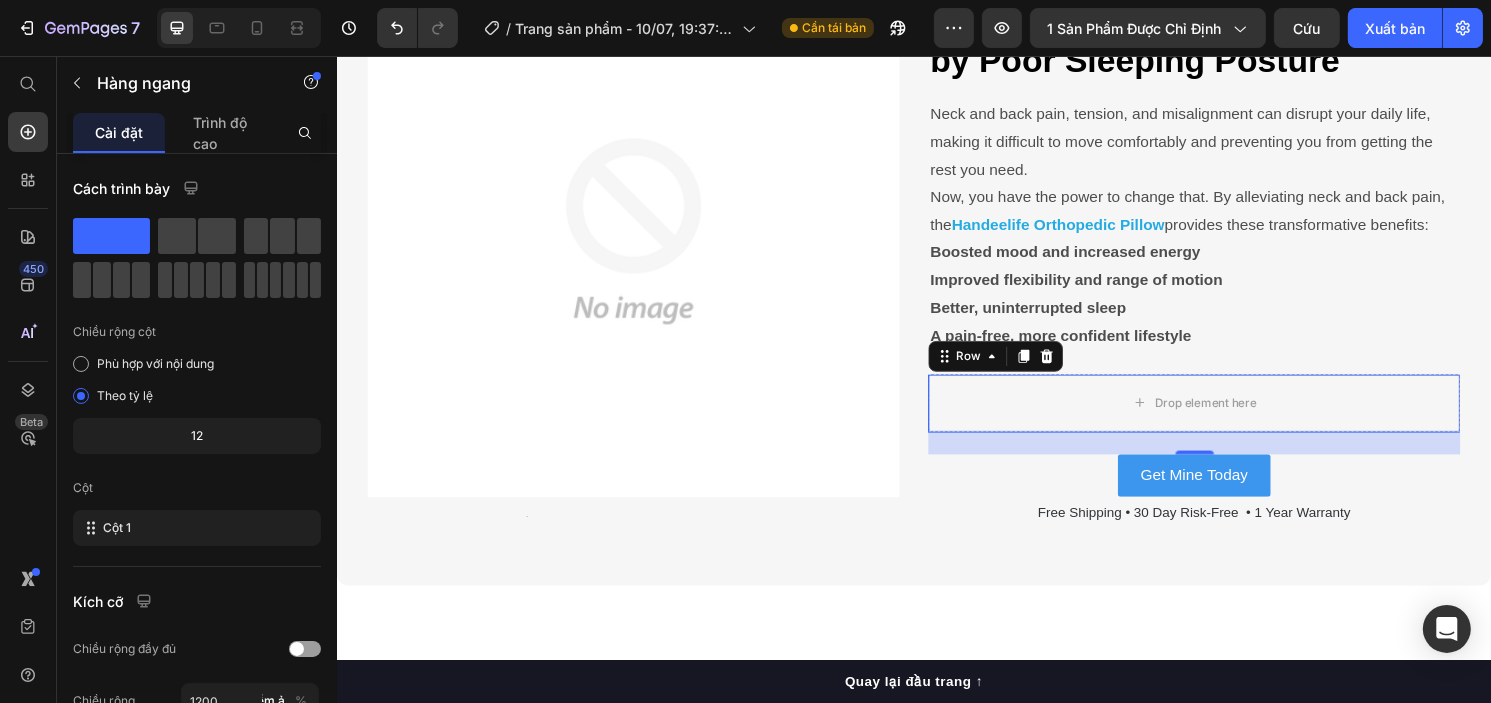 drag, startPoint x: 1070, startPoint y: 355, endPoint x: 1089, endPoint y: 355, distance: 19 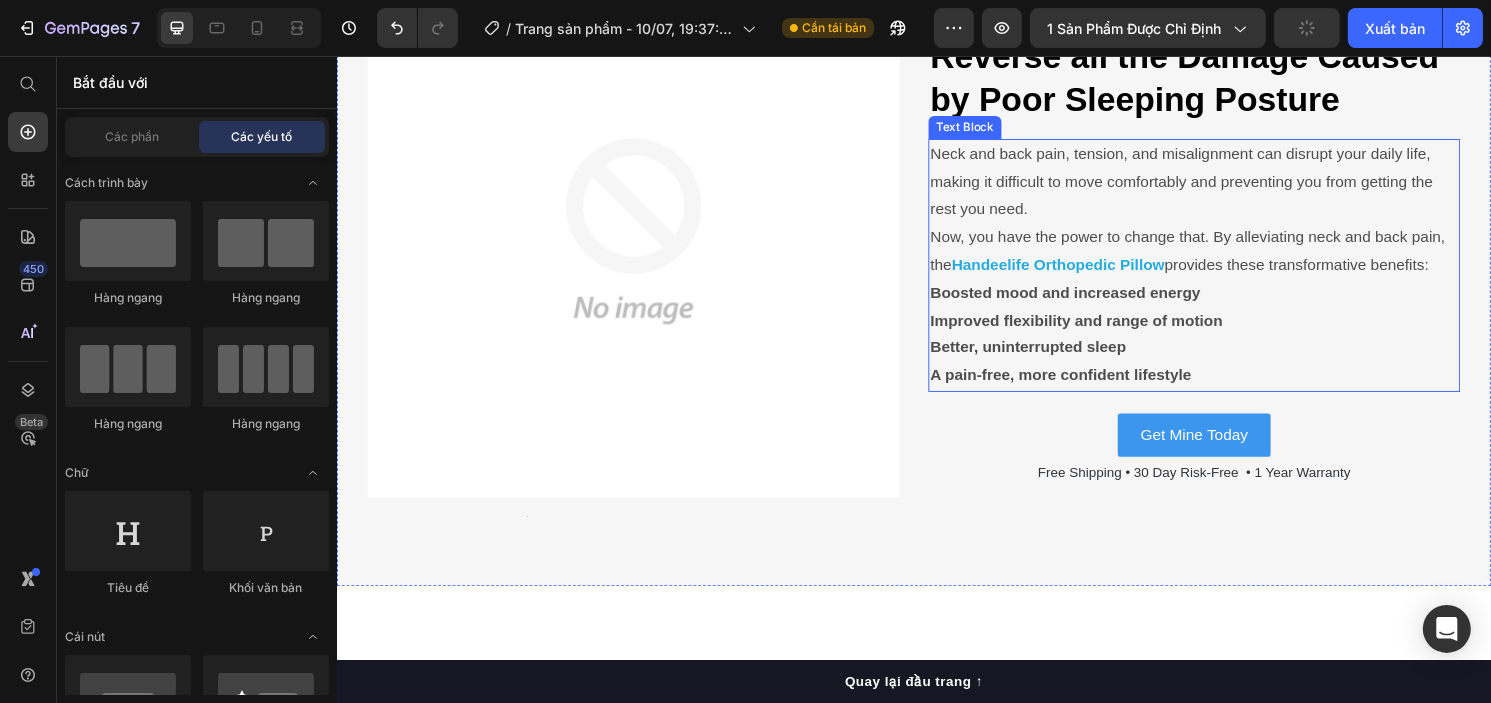 click on "Better, uninterrupted sleep" at bounding box center [1227, 359] 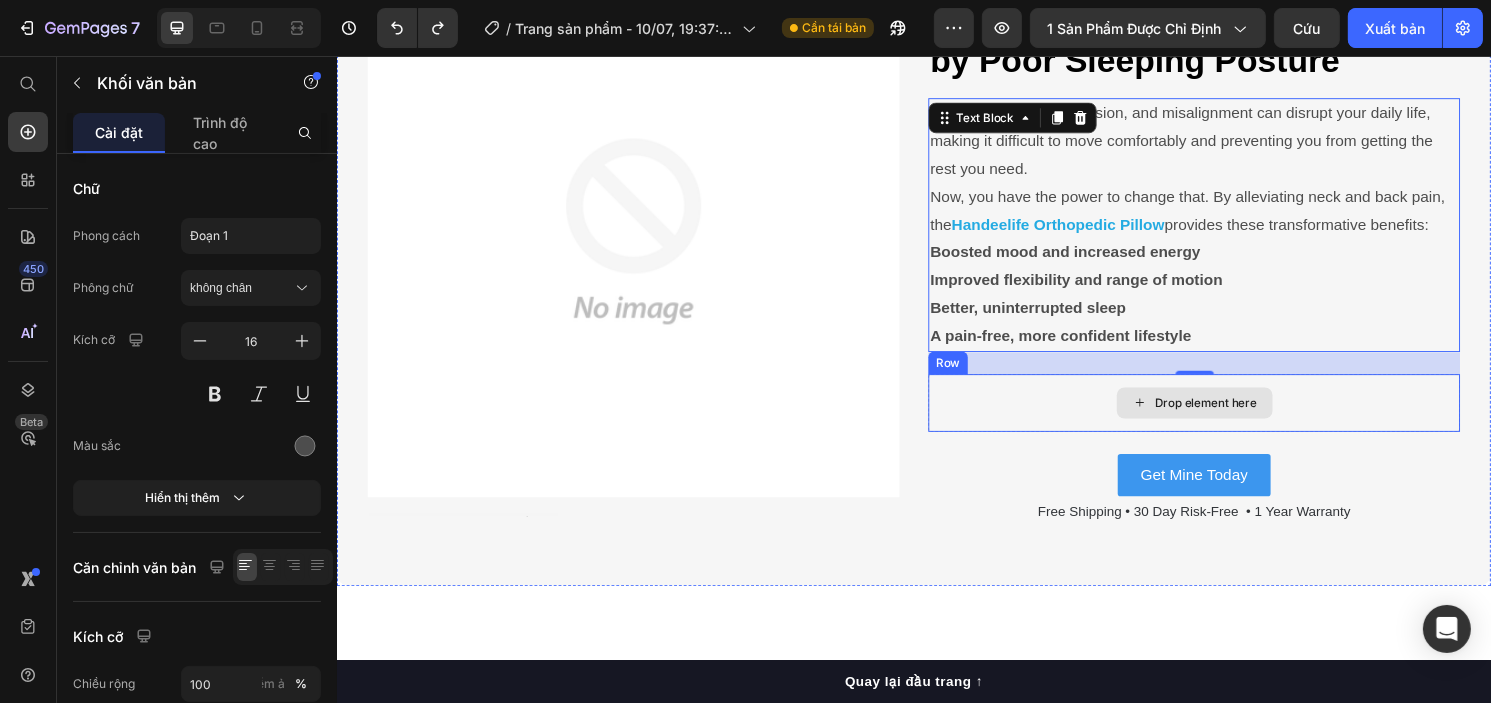 click on "Drop element here" at bounding box center [1227, 417] 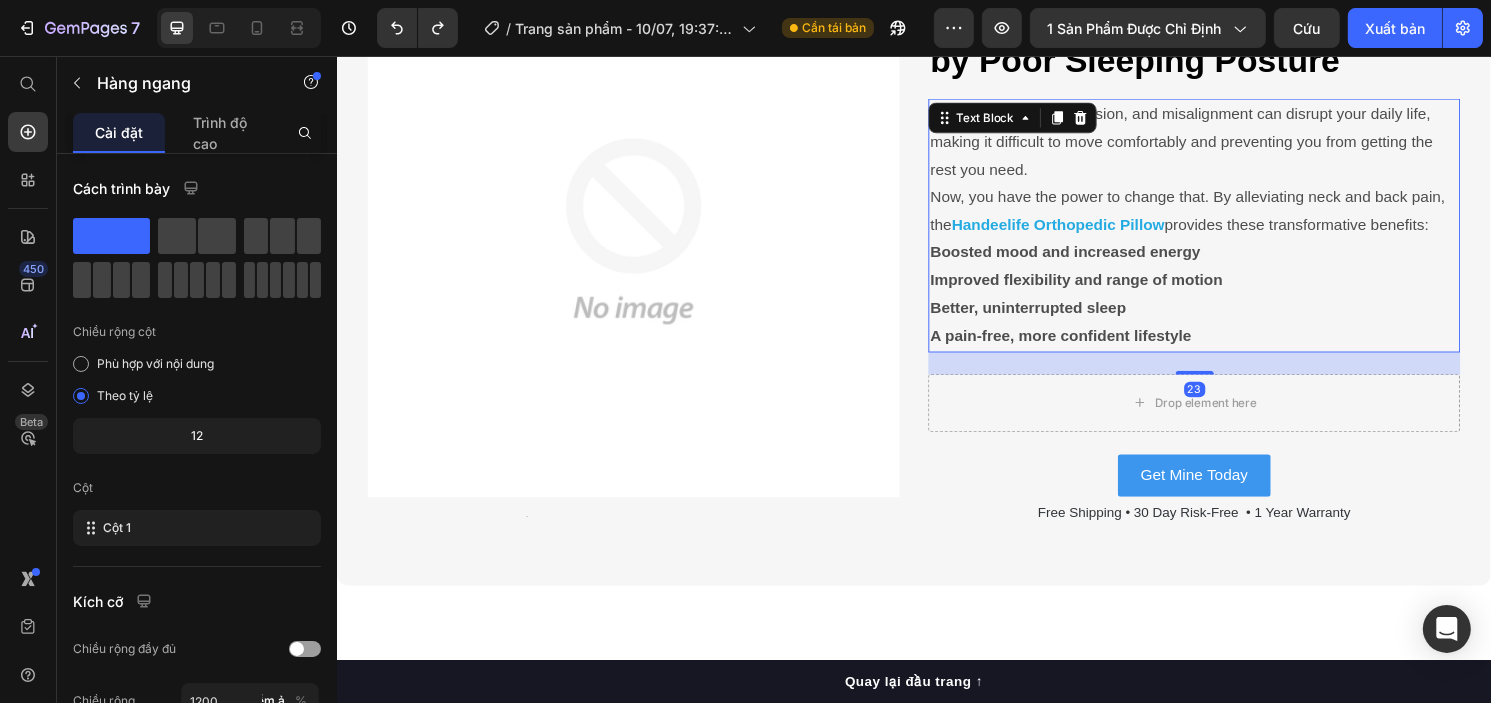 click on "Boosted mood and increased energy" at bounding box center (1093, 259) 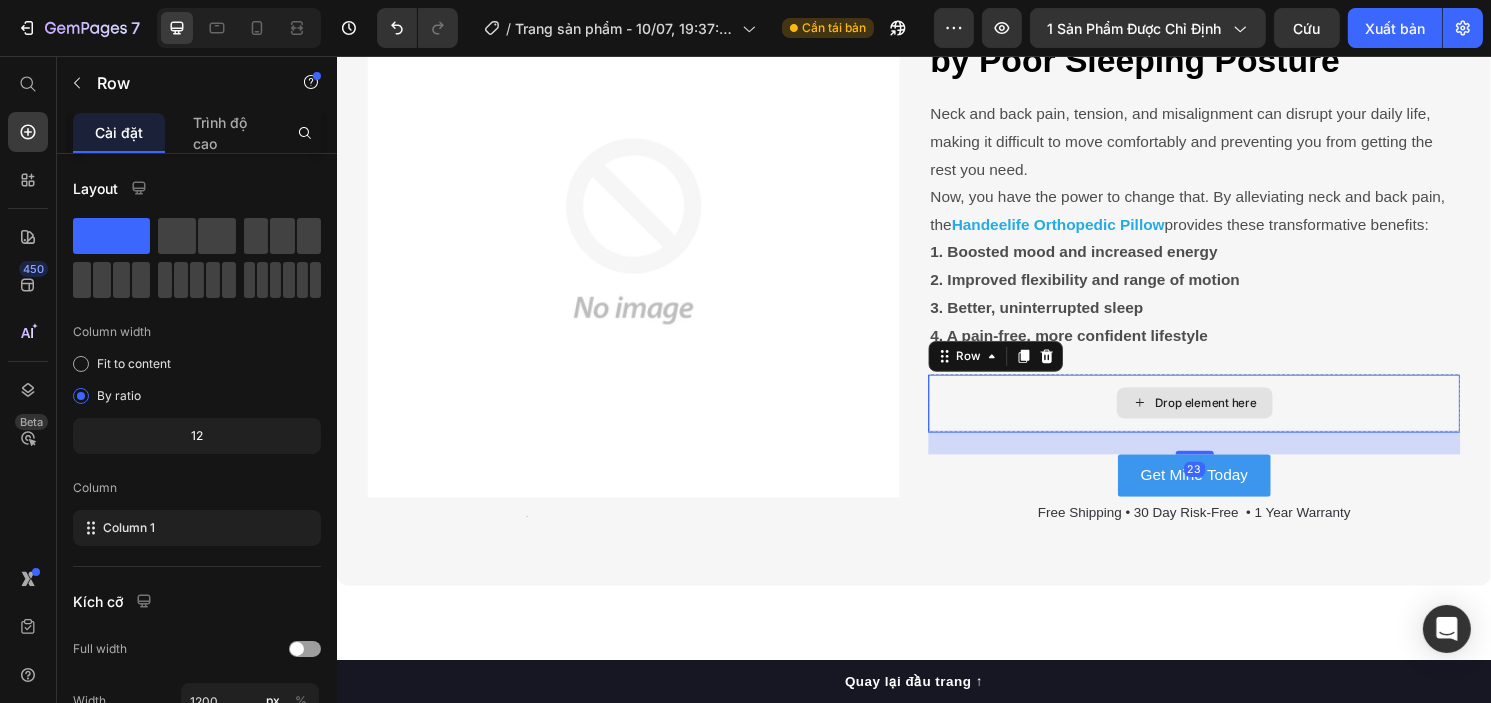 click on "Drop element here" at bounding box center [1227, 417] 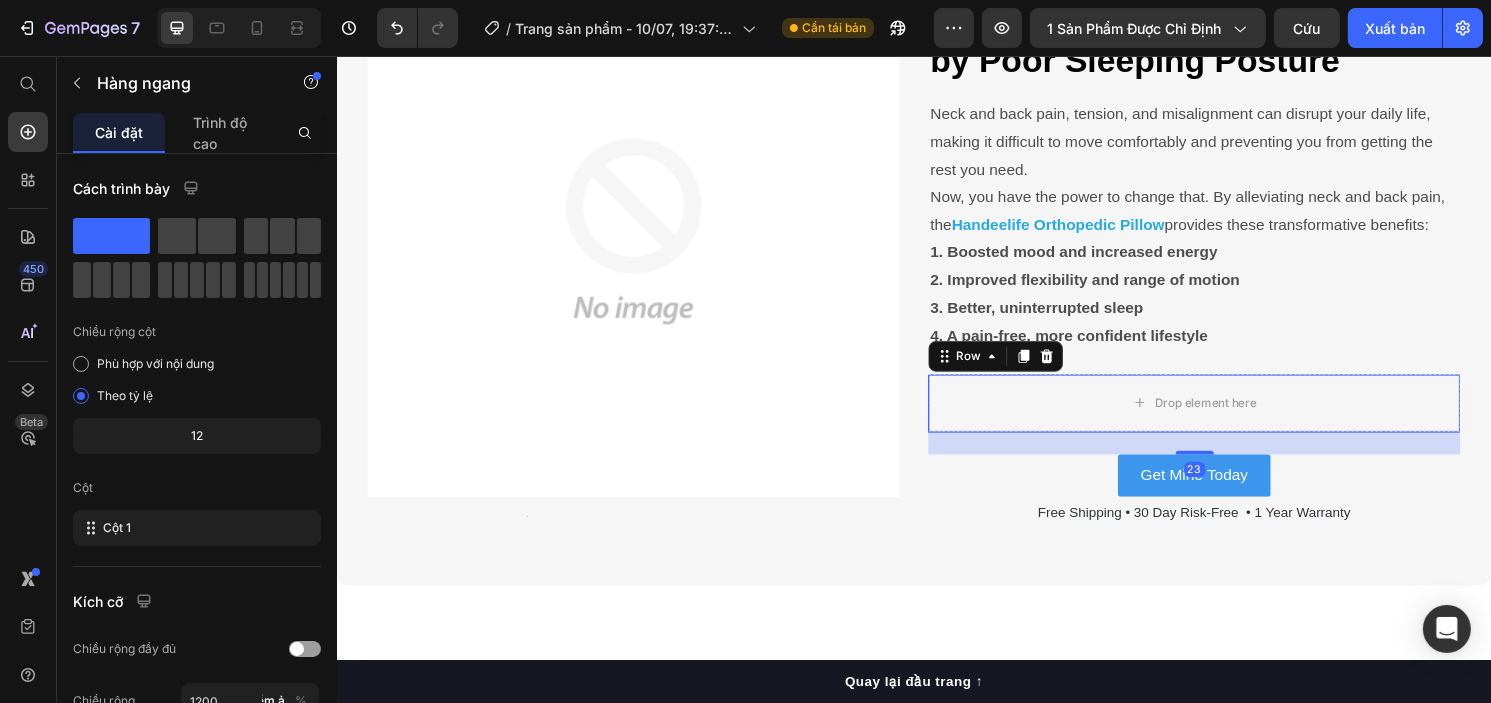 click on "Row" at bounding box center [1021, 368] 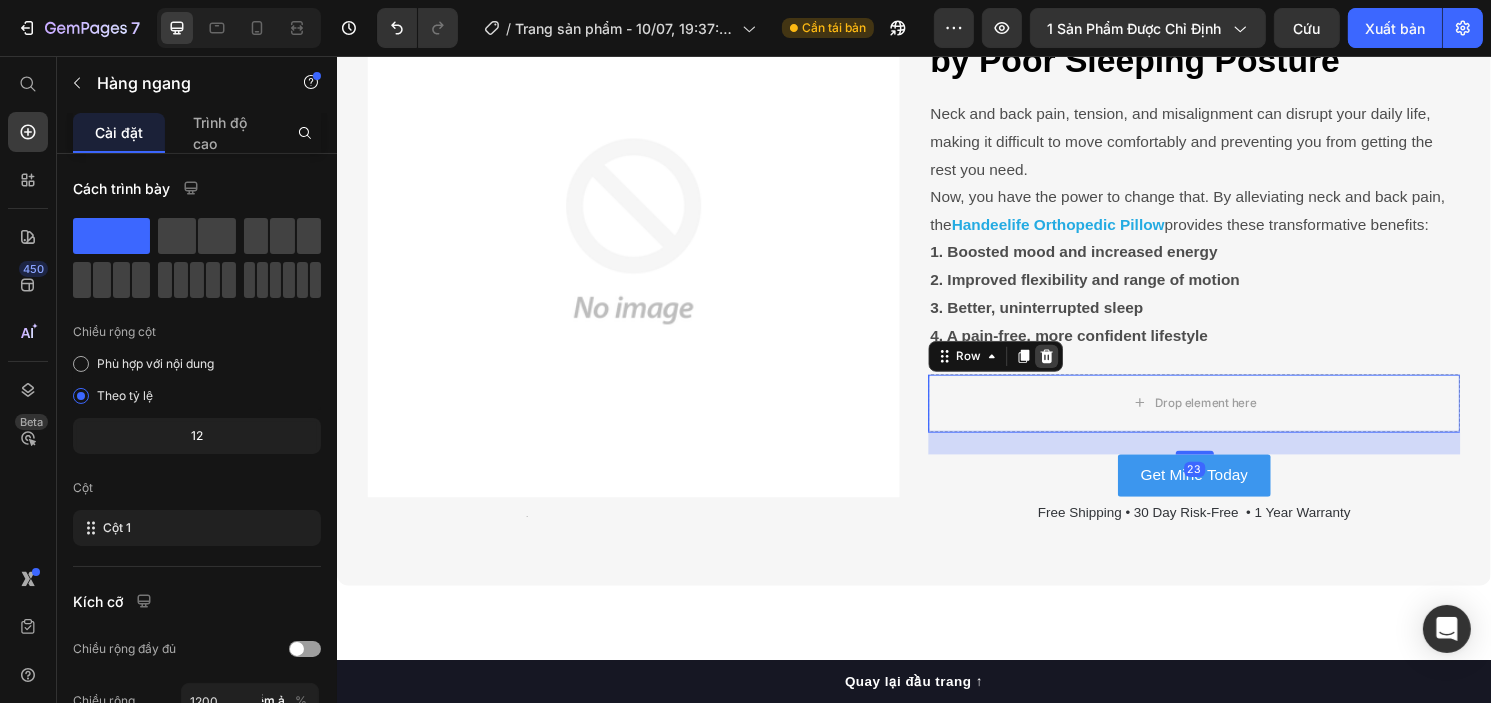 click 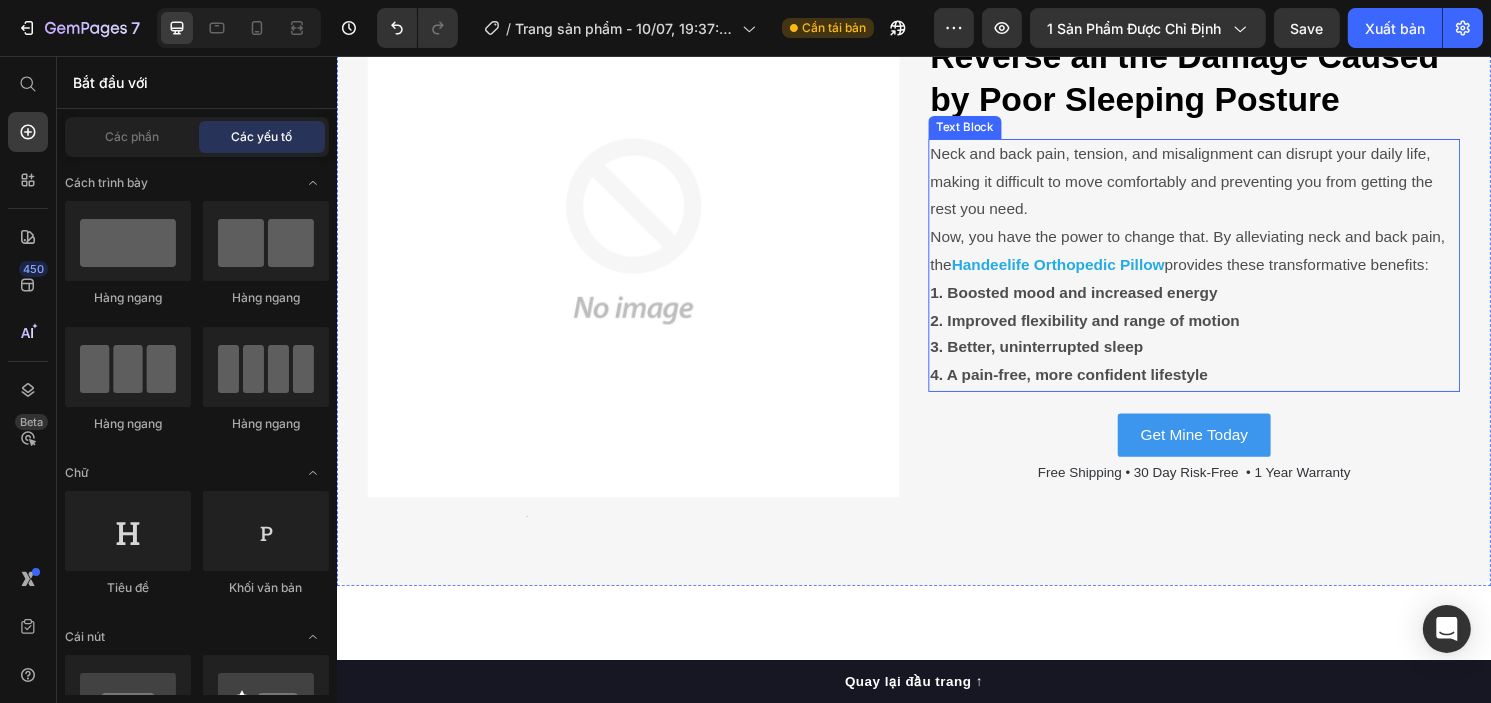 click on "Now, you have the power to change that. By alleviating neck and back pain, the   Handeelife Orthopedic Pillow  provides these transformative benefits:" at bounding box center (1227, 259) 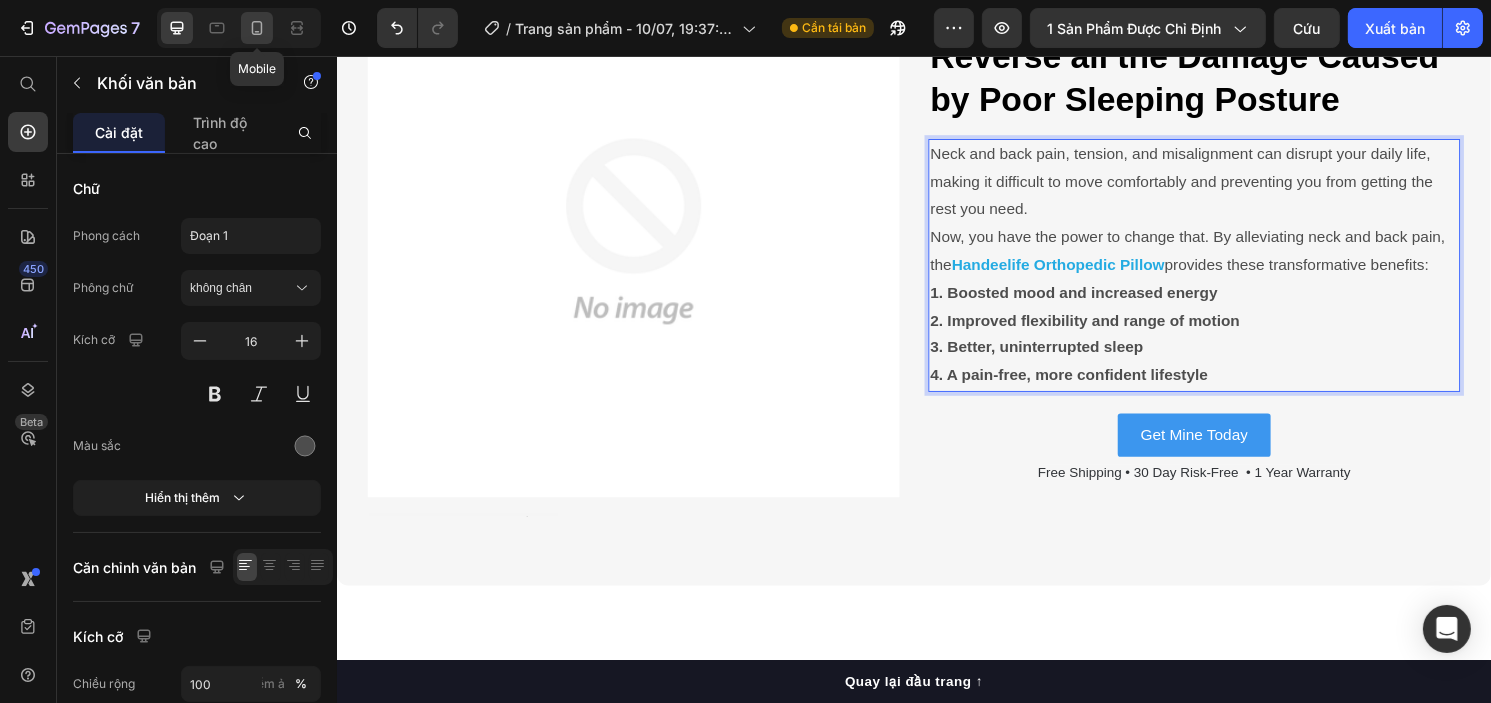 click 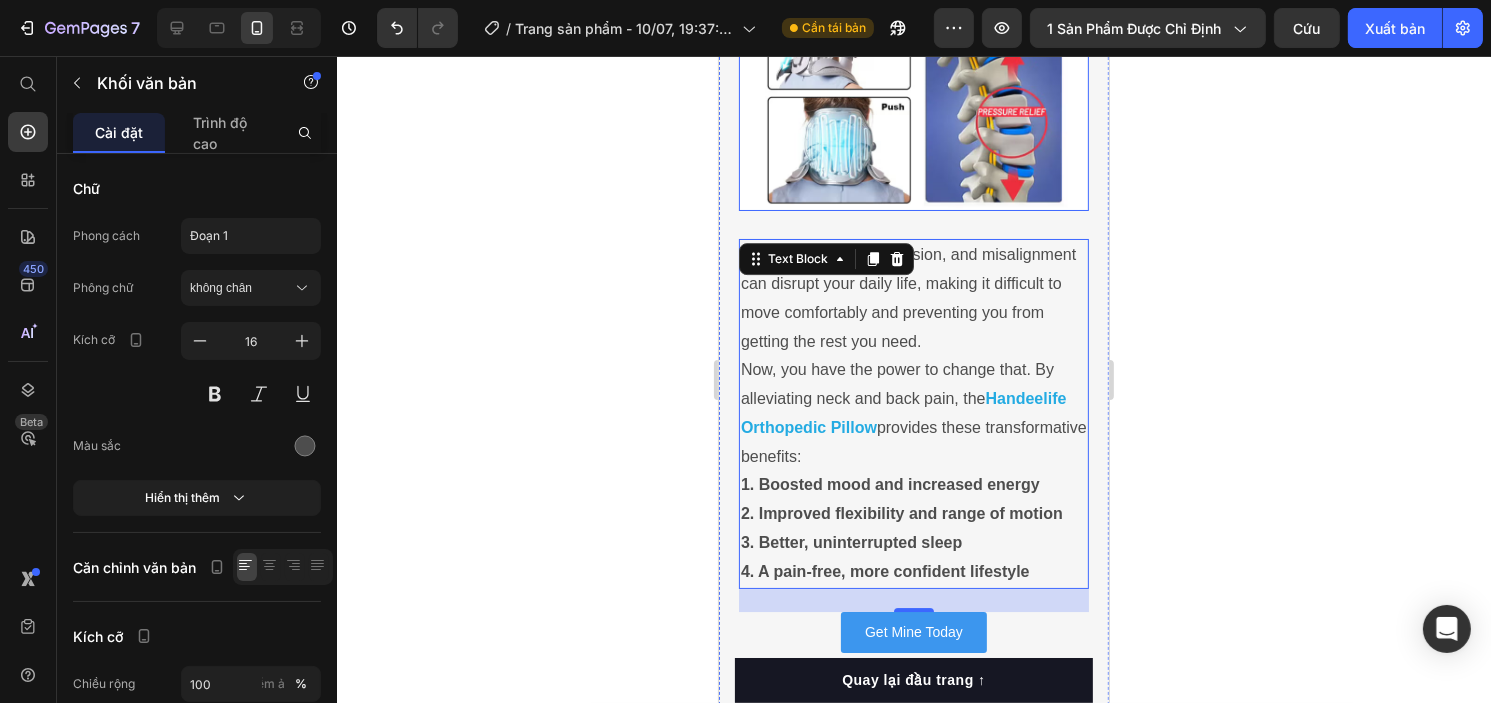 scroll, scrollTop: 6534, scrollLeft: 0, axis: vertical 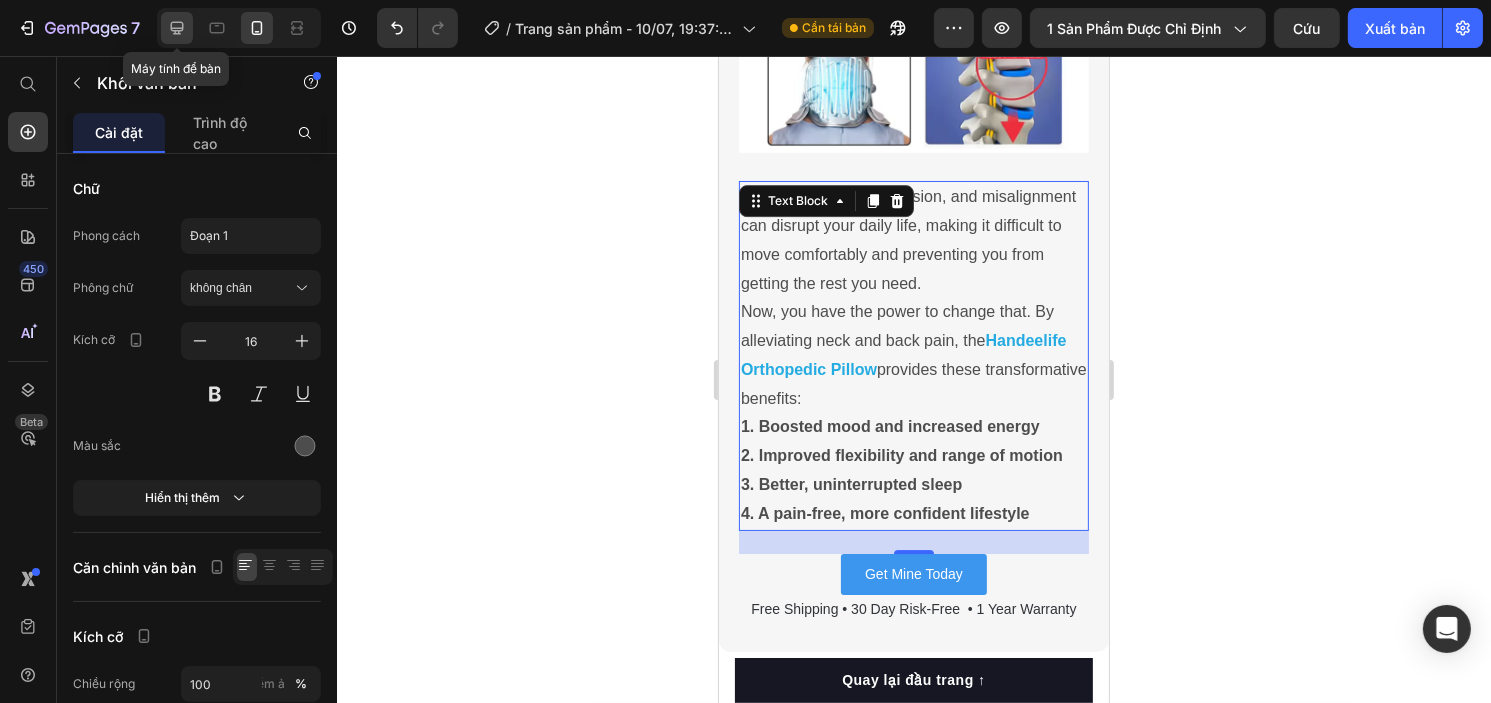 click 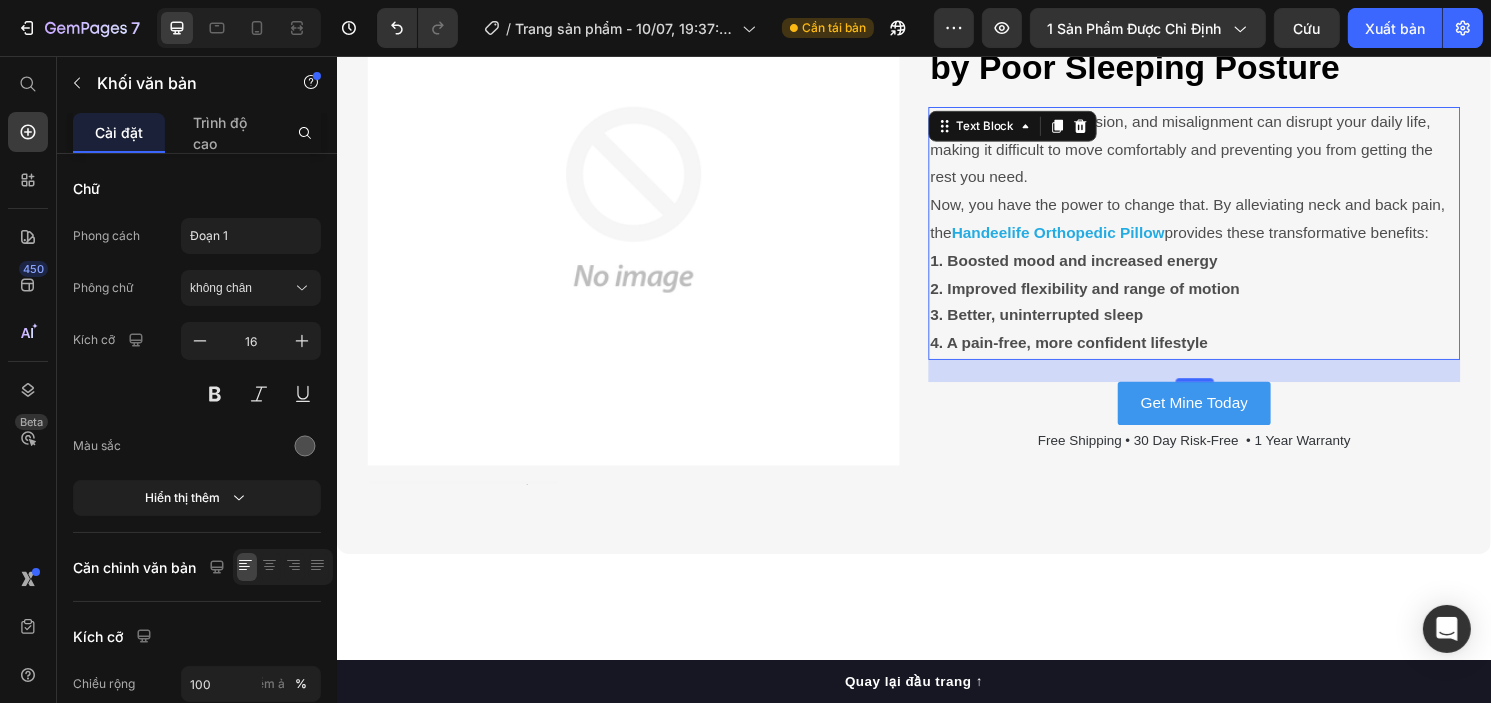 scroll, scrollTop: 5916, scrollLeft: 0, axis: vertical 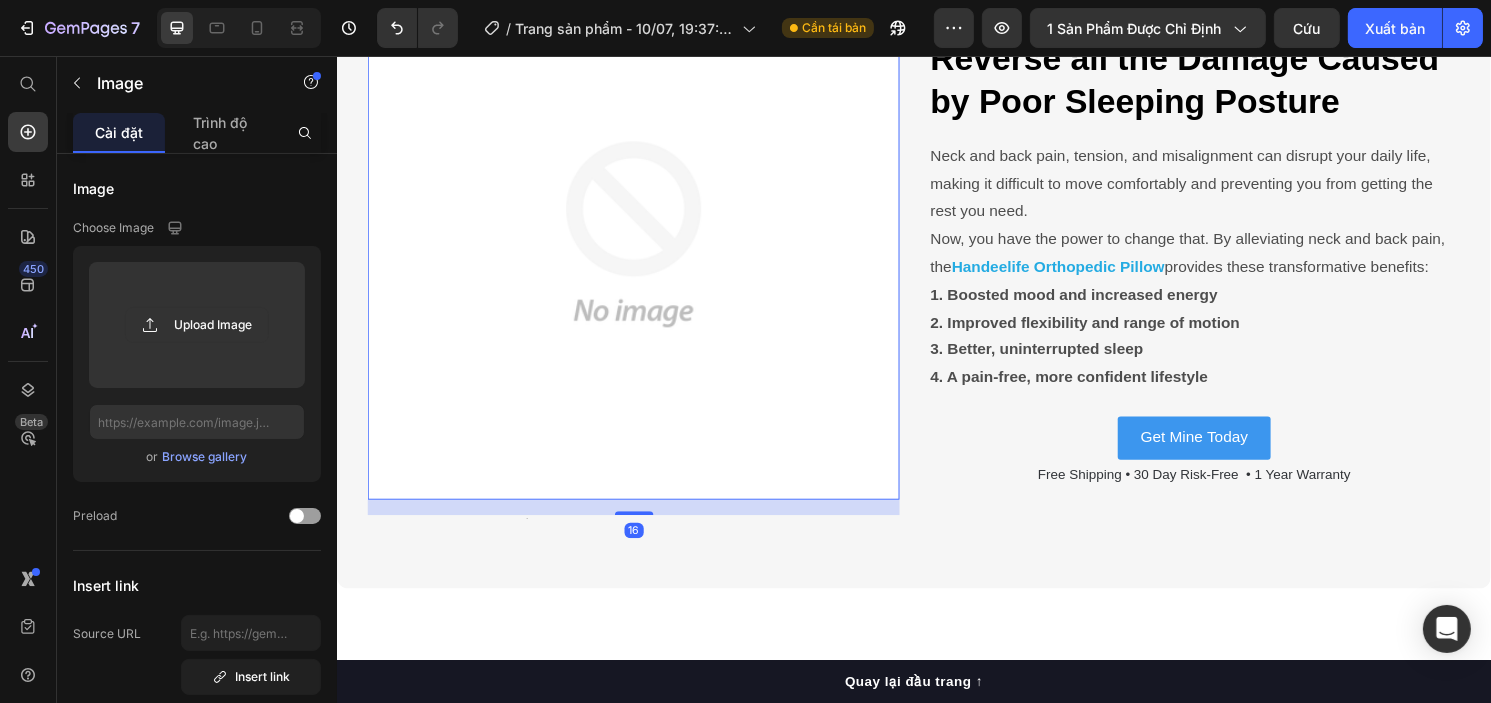 click at bounding box center (644, 241) 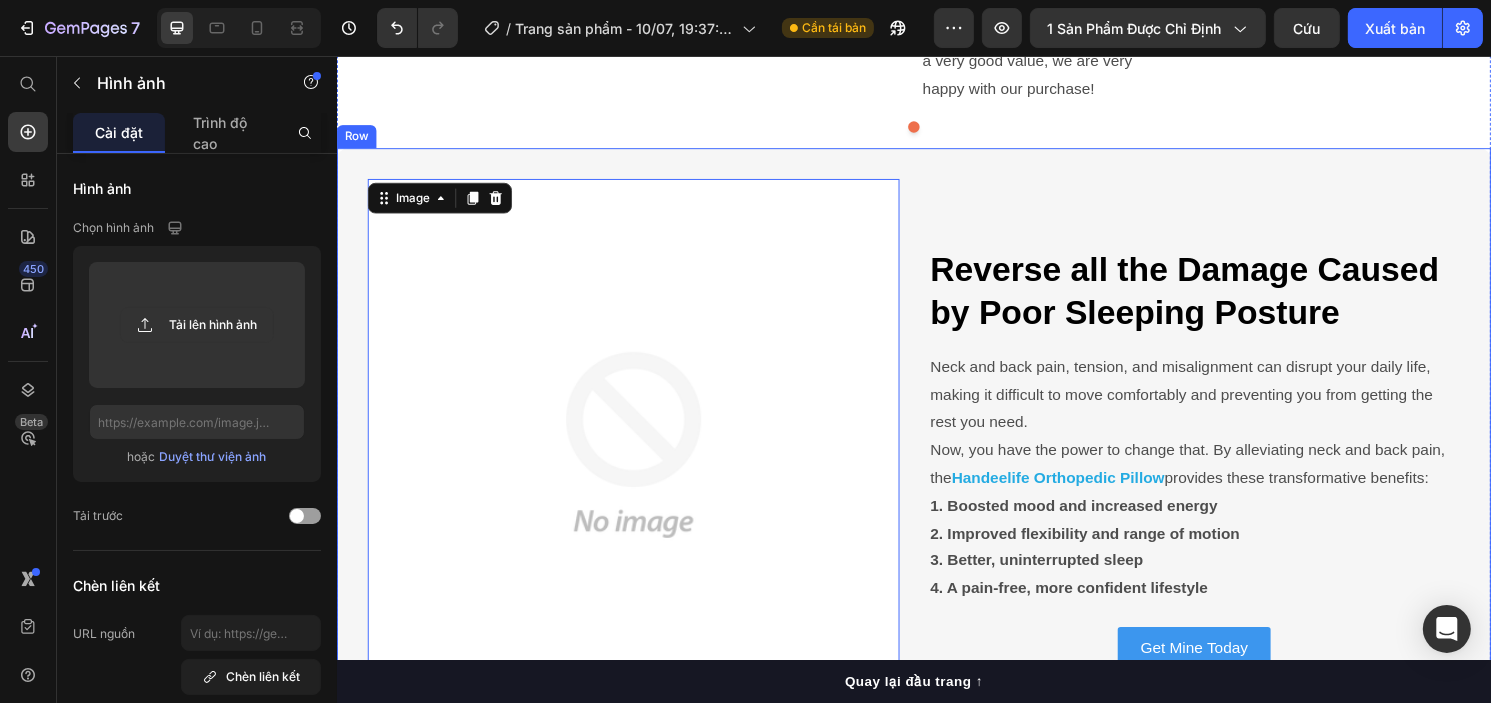 scroll, scrollTop: 5672, scrollLeft: 0, axis: vertical 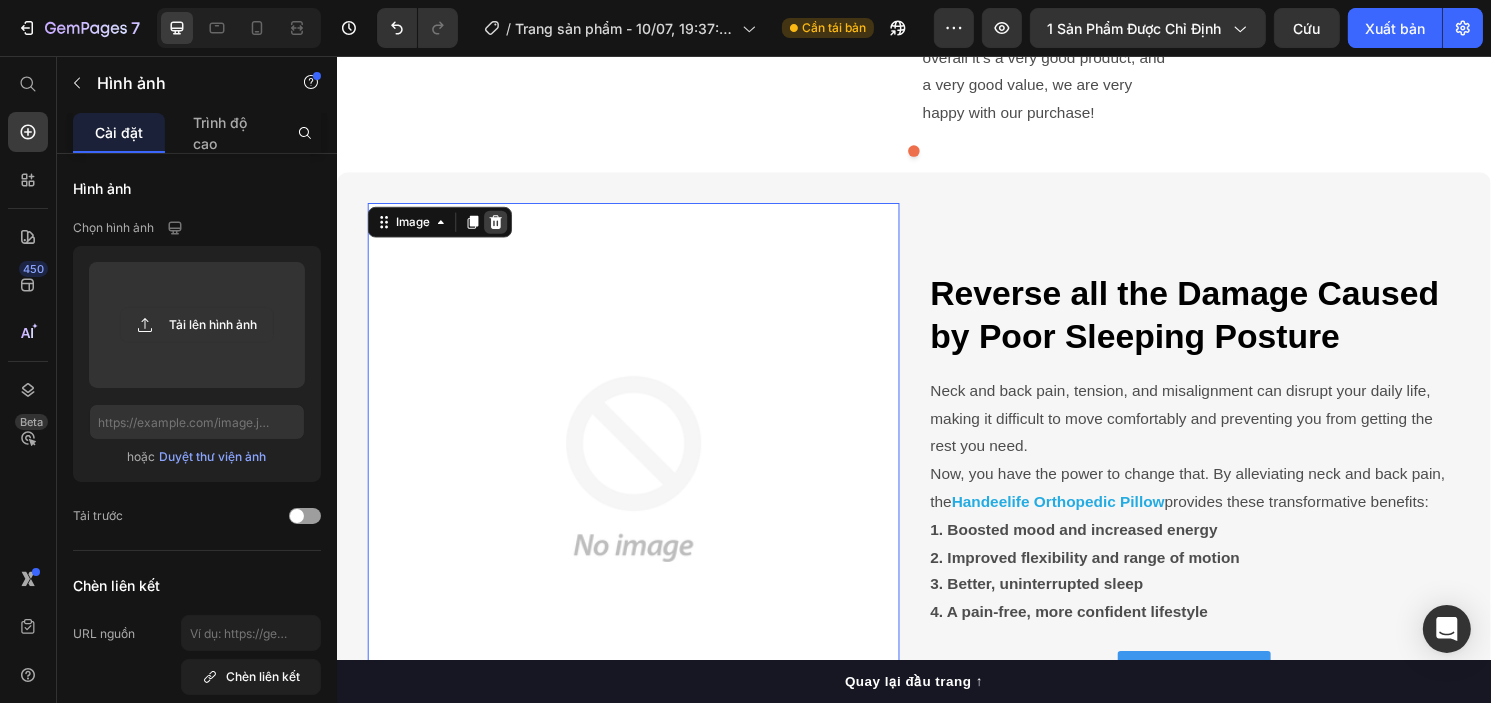 click 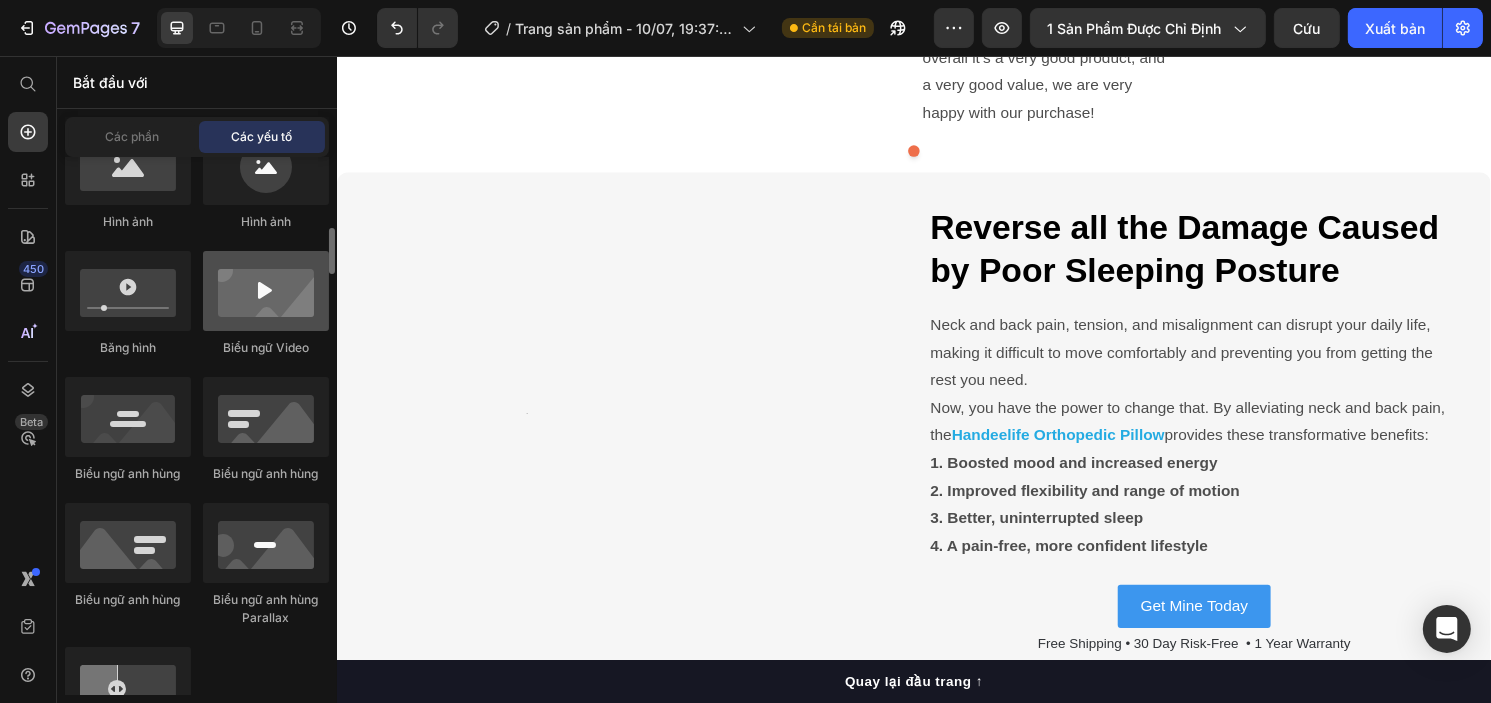 scroll, scrollTop: 838, scrollLeft: 0, axis: vertical 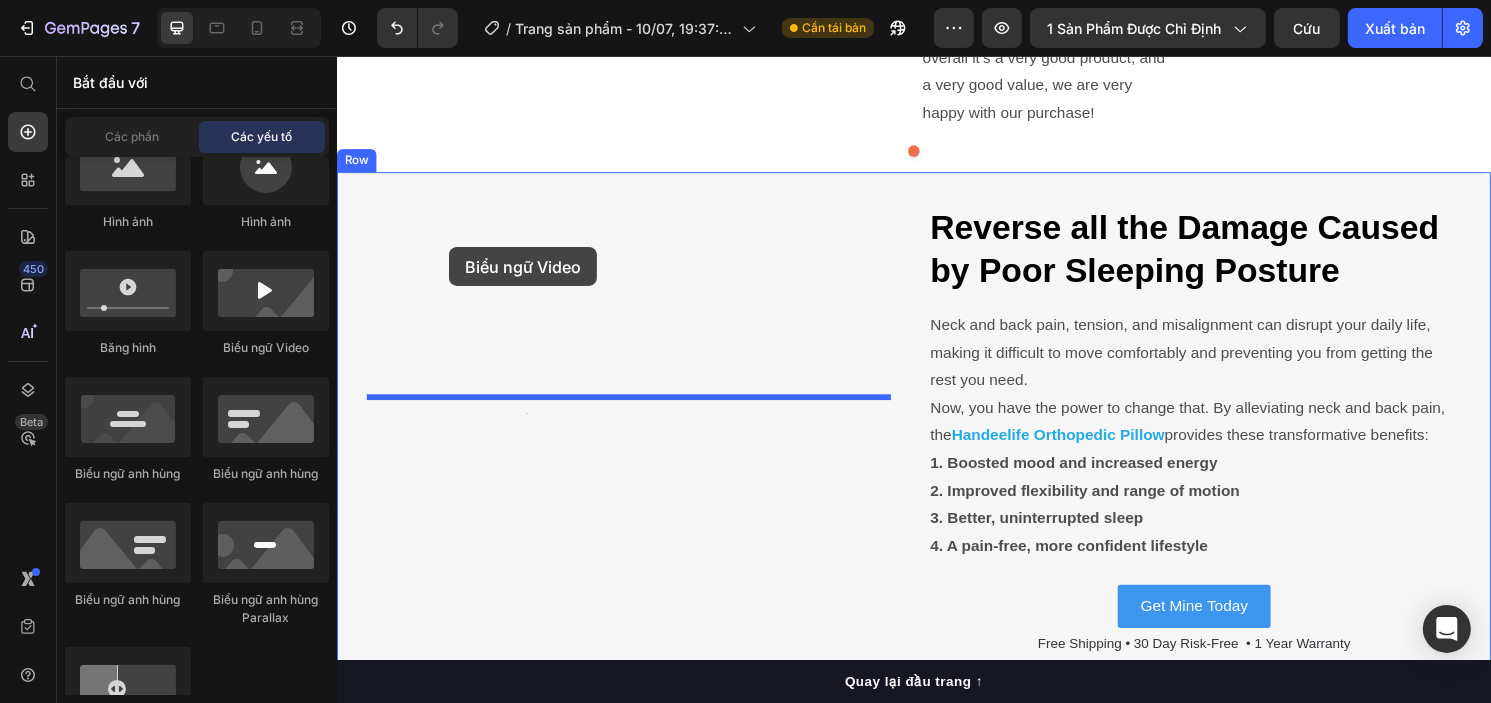 drag, startPoint x: 236, startPoint y: 306, endPoint x: 116, endPoint y: 199, distance: 160.77625 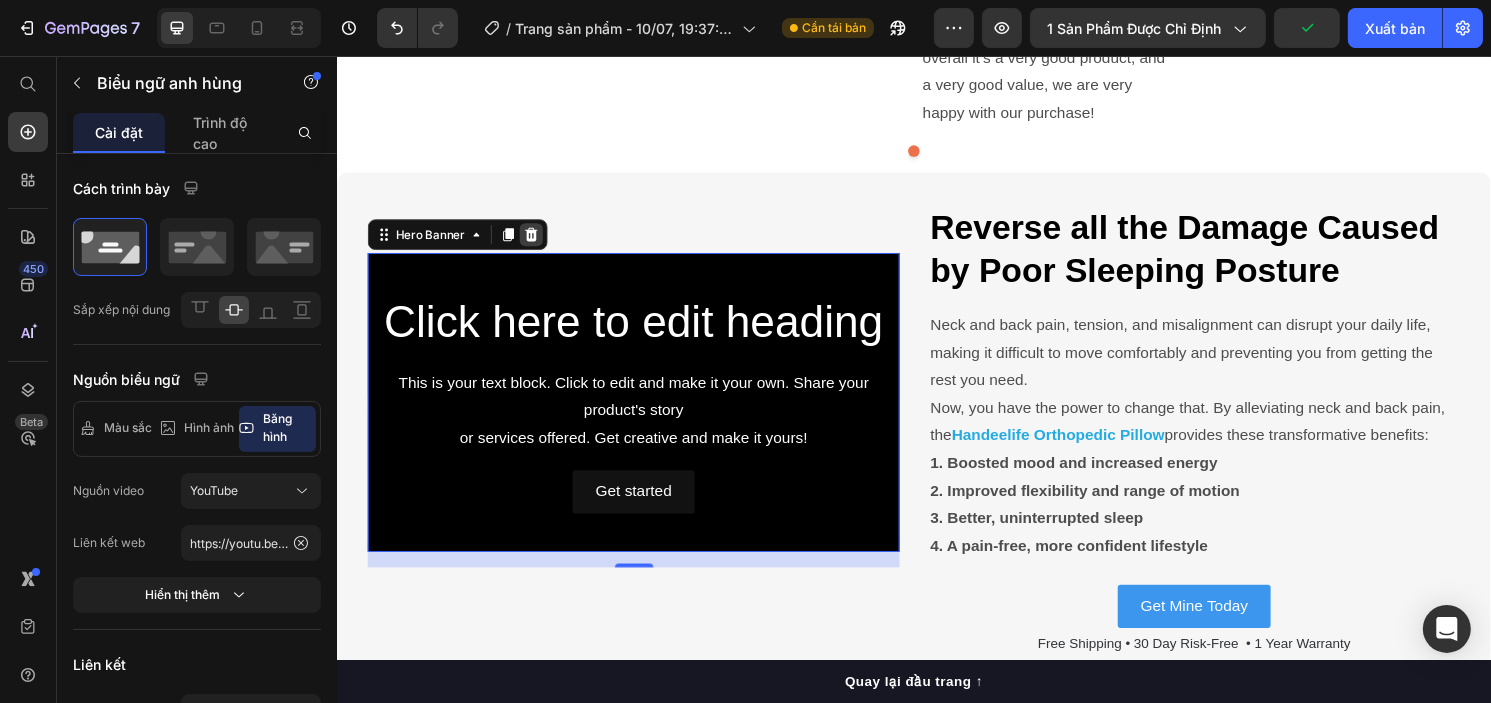 click 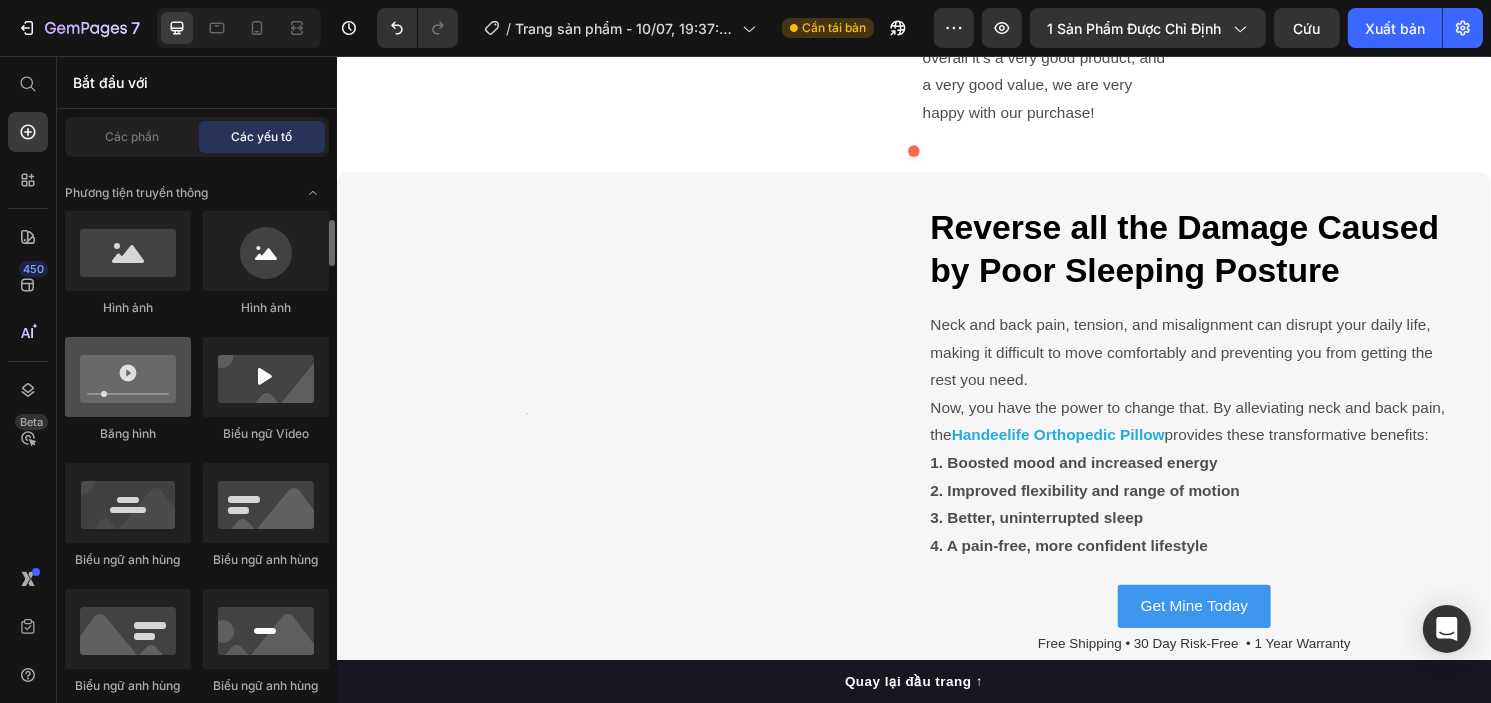 scroll, scrollTop: 751, scrollLeft: 0, axis: vertical 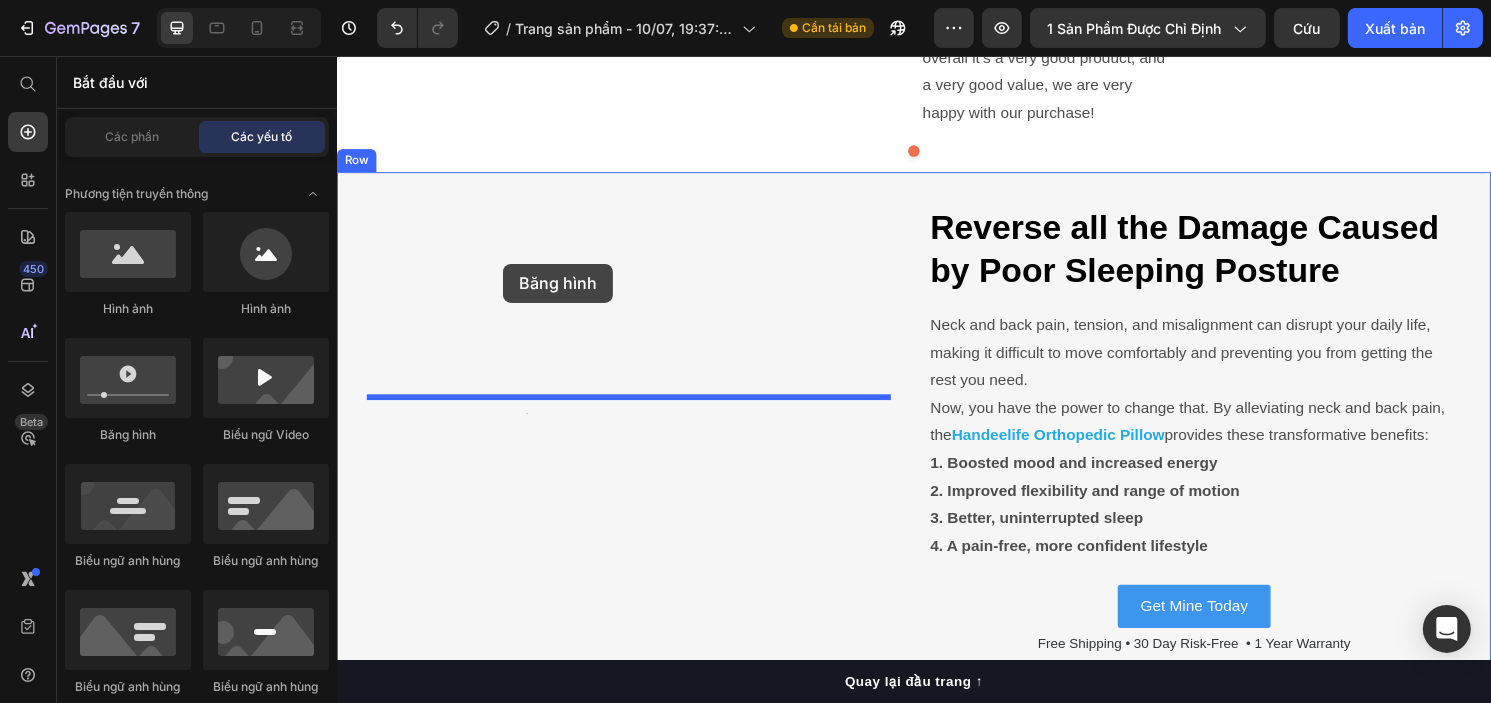 drag, startPoint x: 130, startPoint y: 371, endPoint x: 173, endPoint y: 216, distance: 160.85397 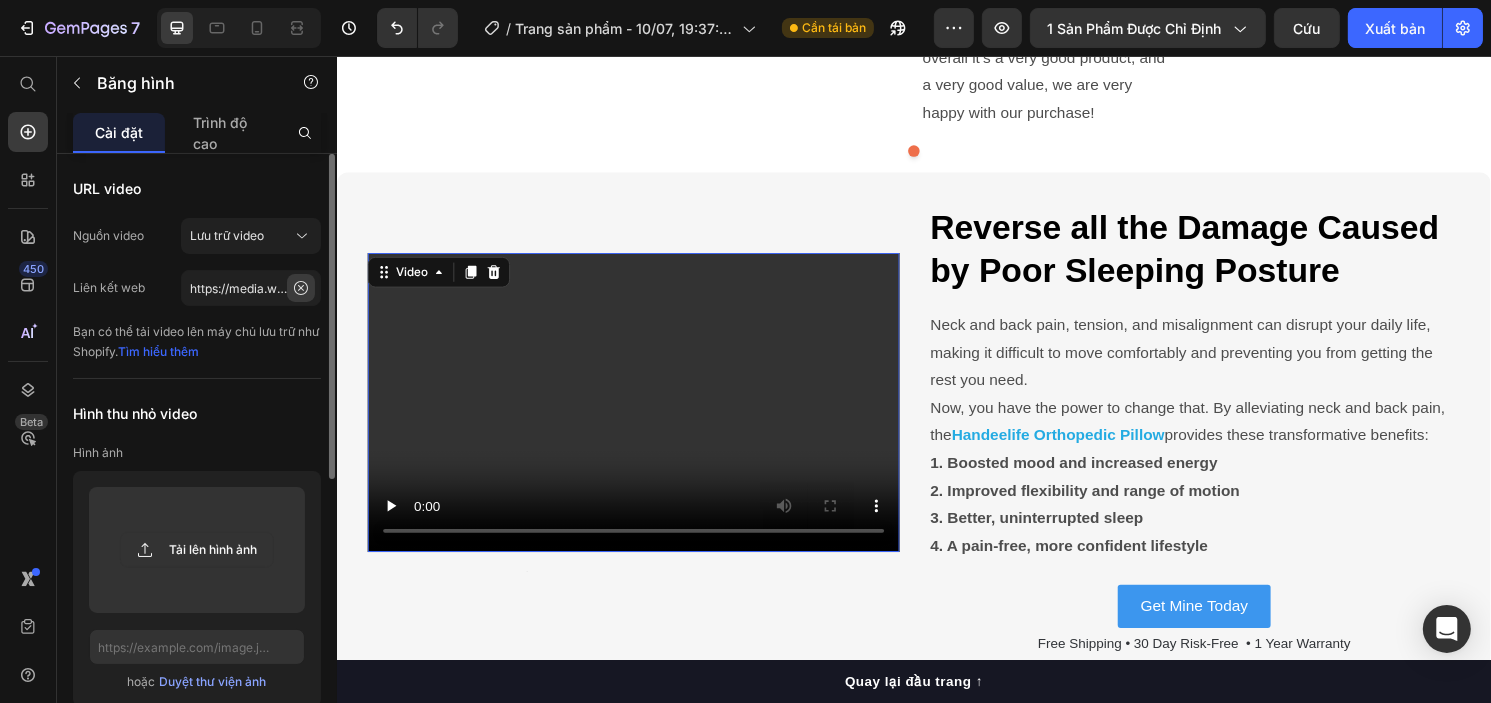 click 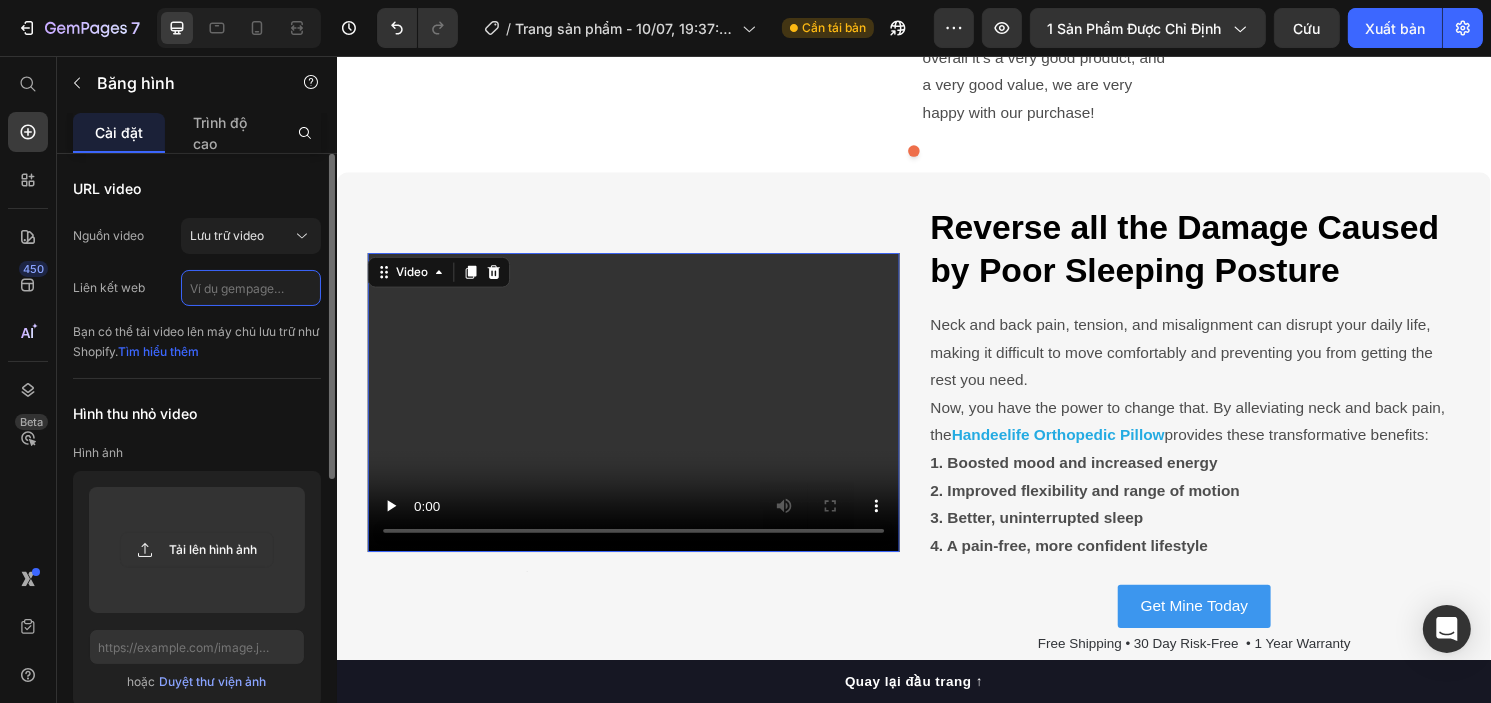 scroll, scrollTop: 0, scrollLeft: 0, axis: both 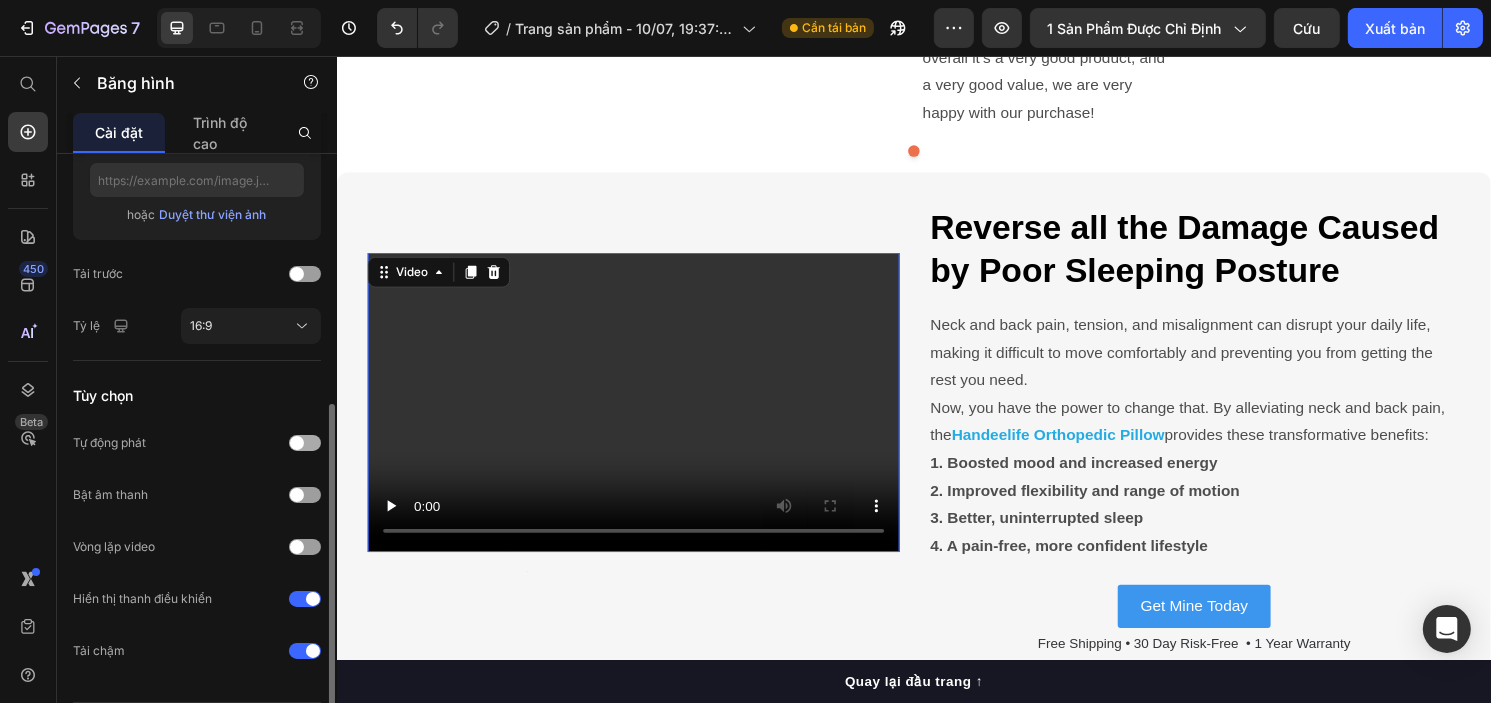 type on "https://cdn.shopify.com/videos/c/o/v/d61897fcb69a4ad2a689931546cdd0bb.mp4" 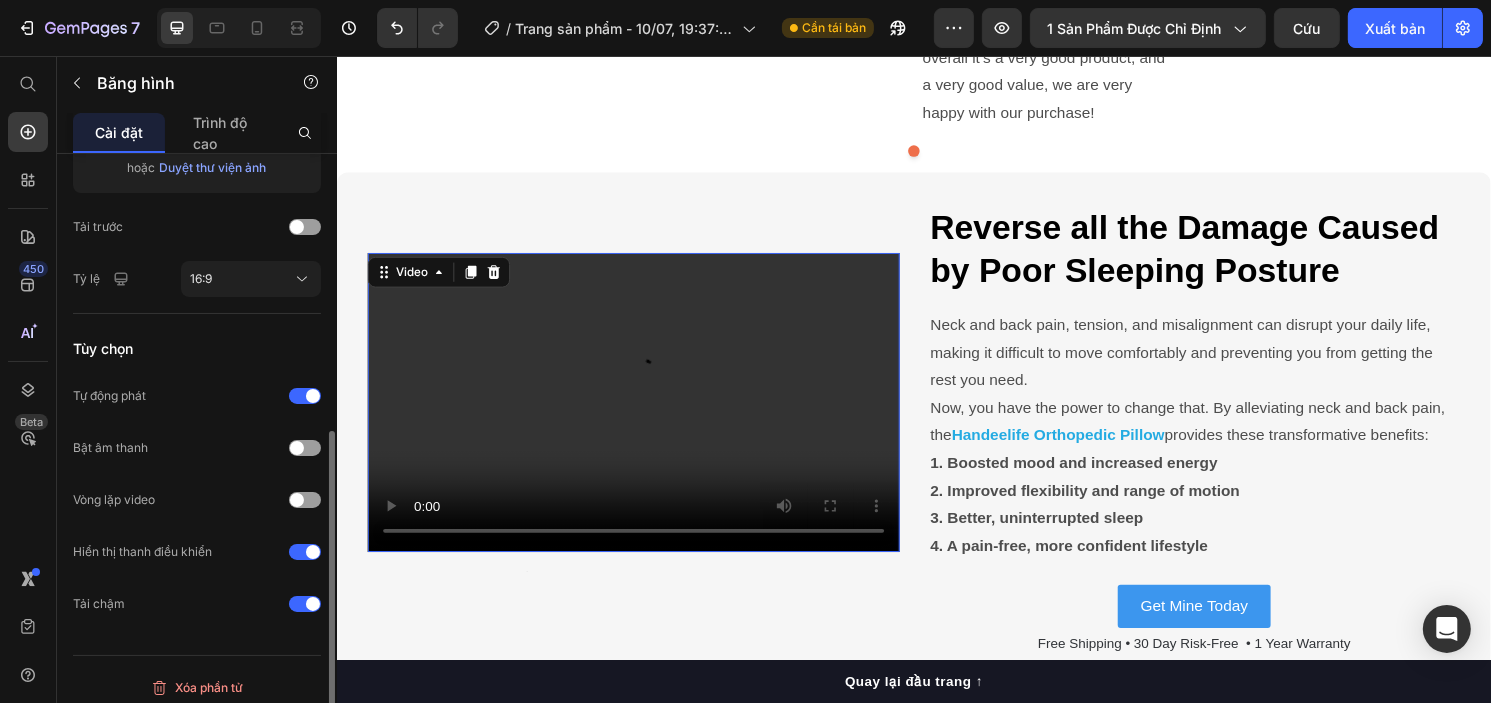 scroll, scrollTop: 515, scrollLeft: 0, axis: vertical 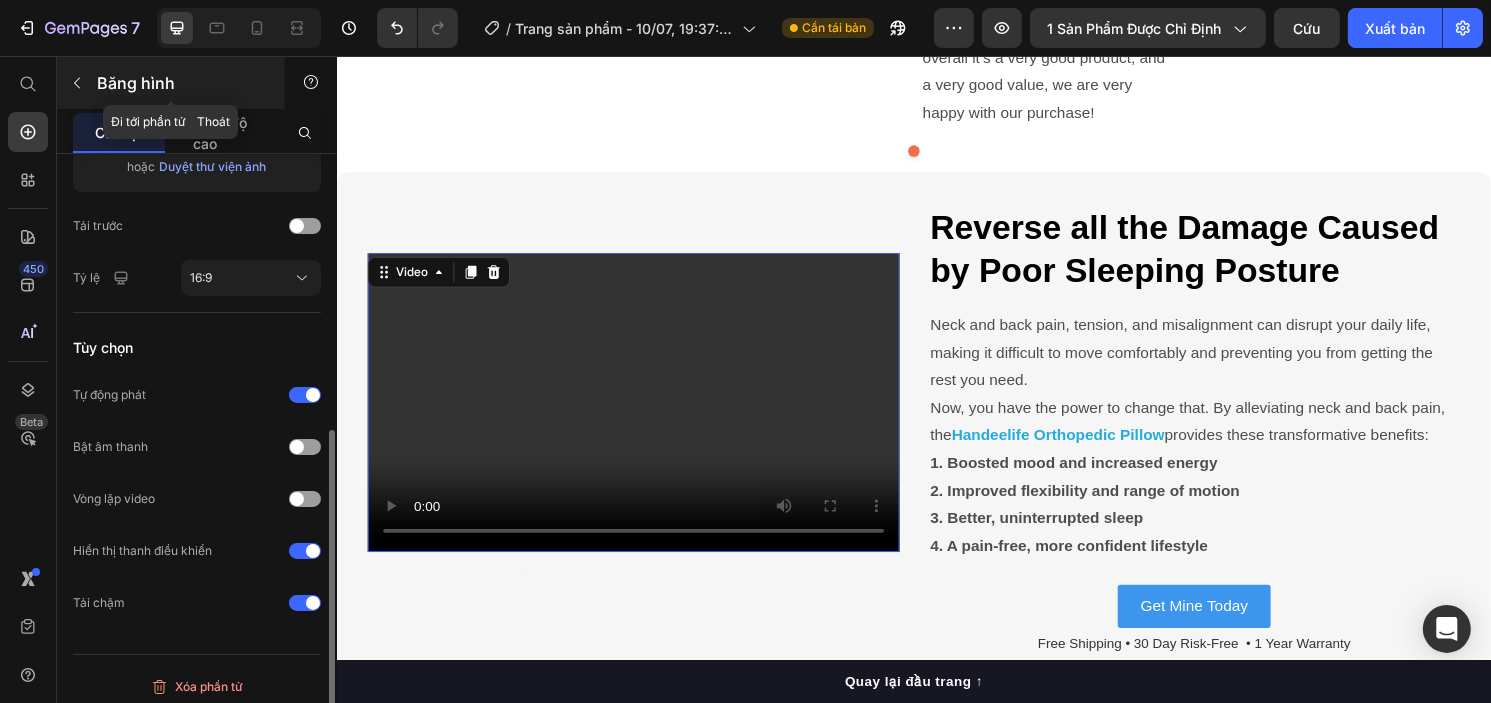 click 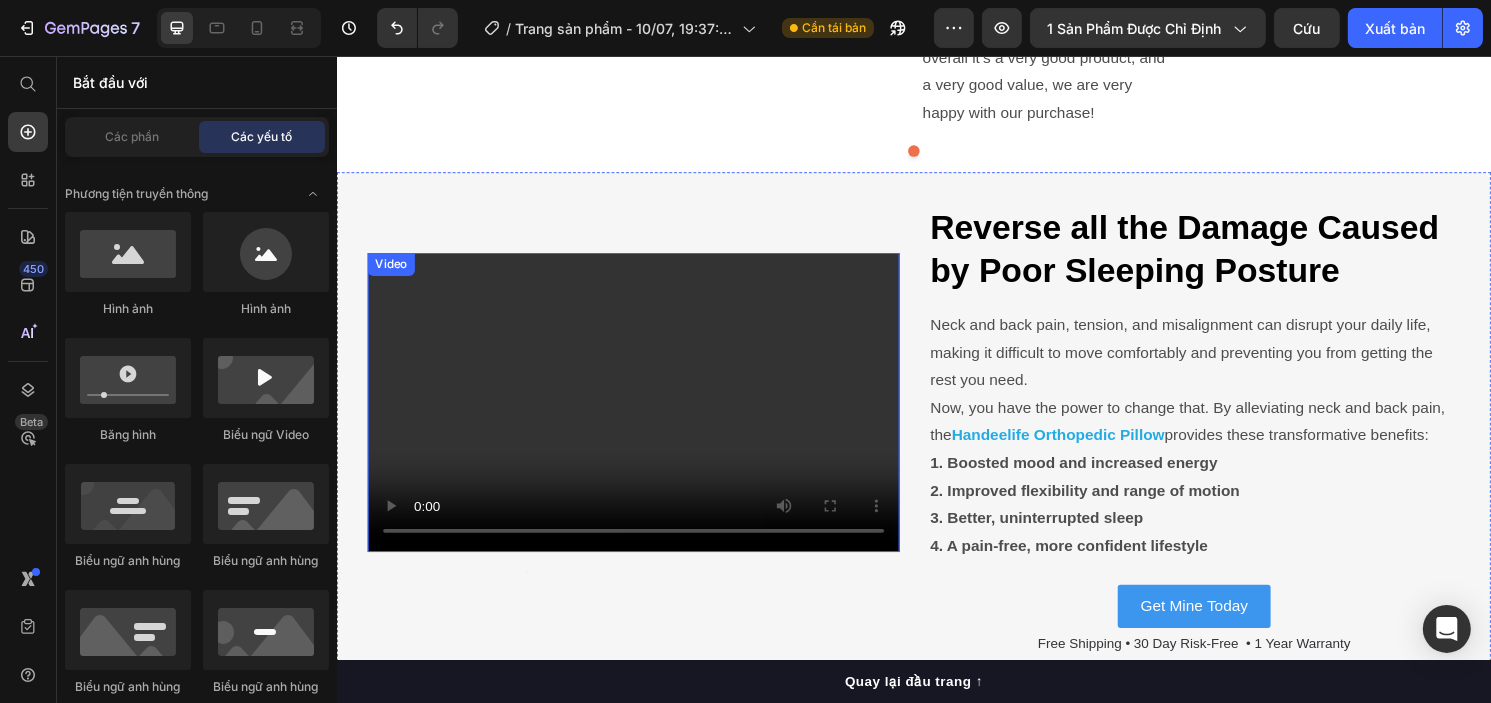 click 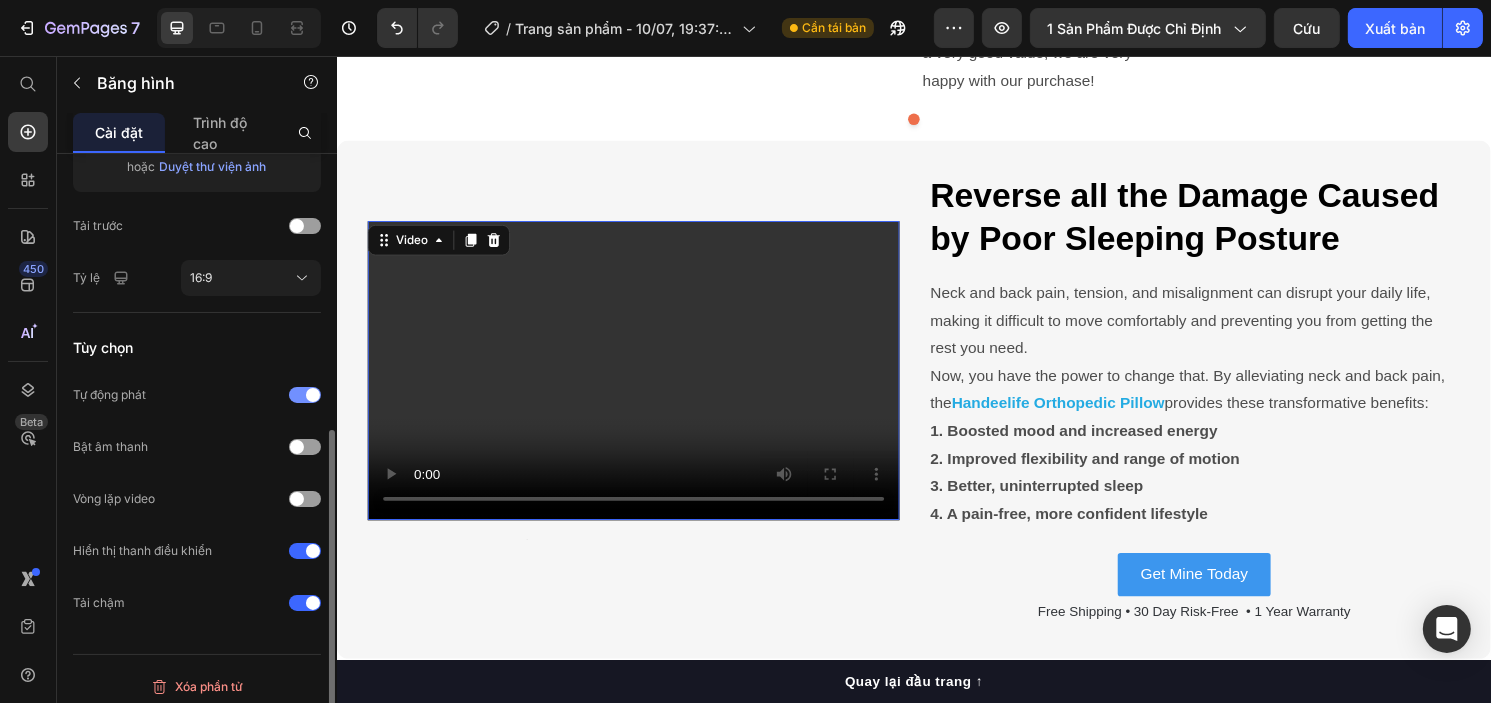 scroll, scrollTop: 5709, scrollLeft: 0, axis: vertical 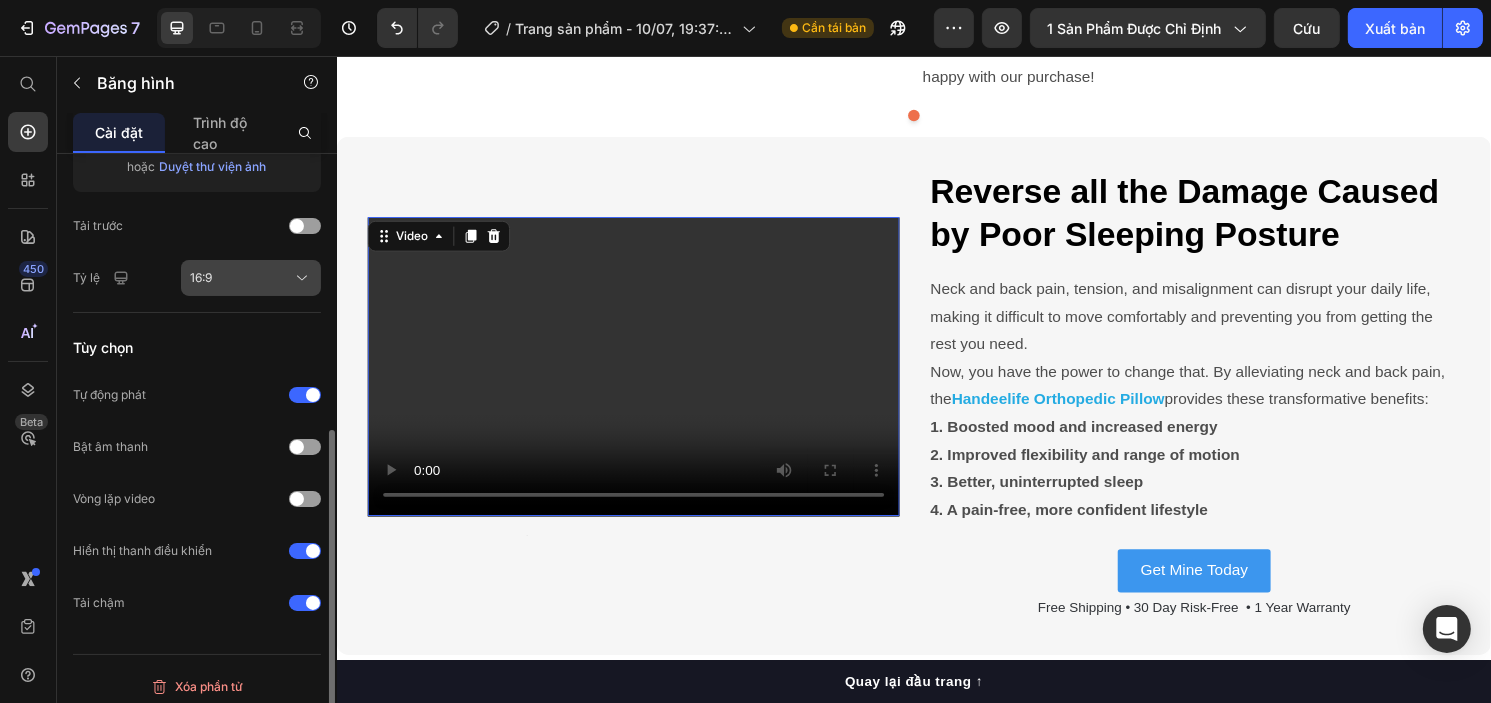 click on "16:9" 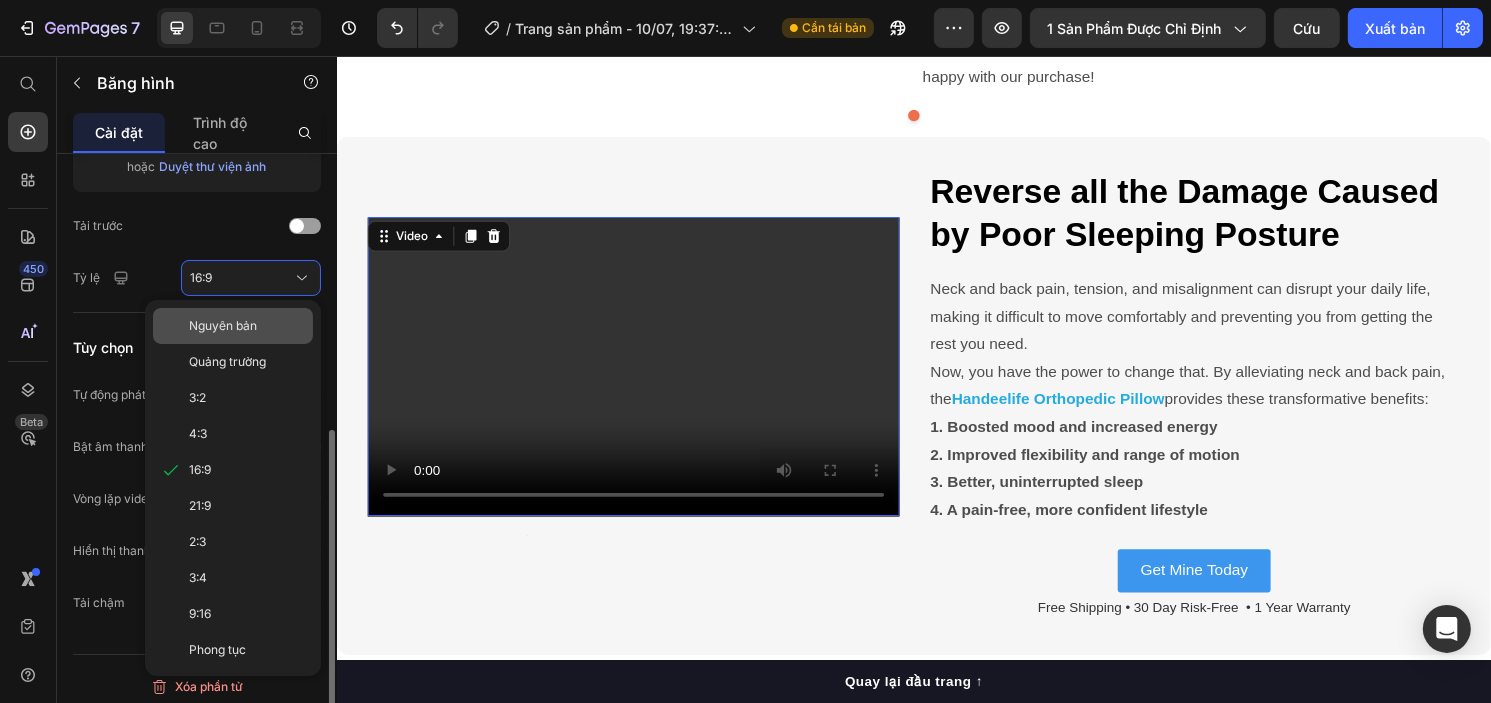 click on "Nguyên bản" 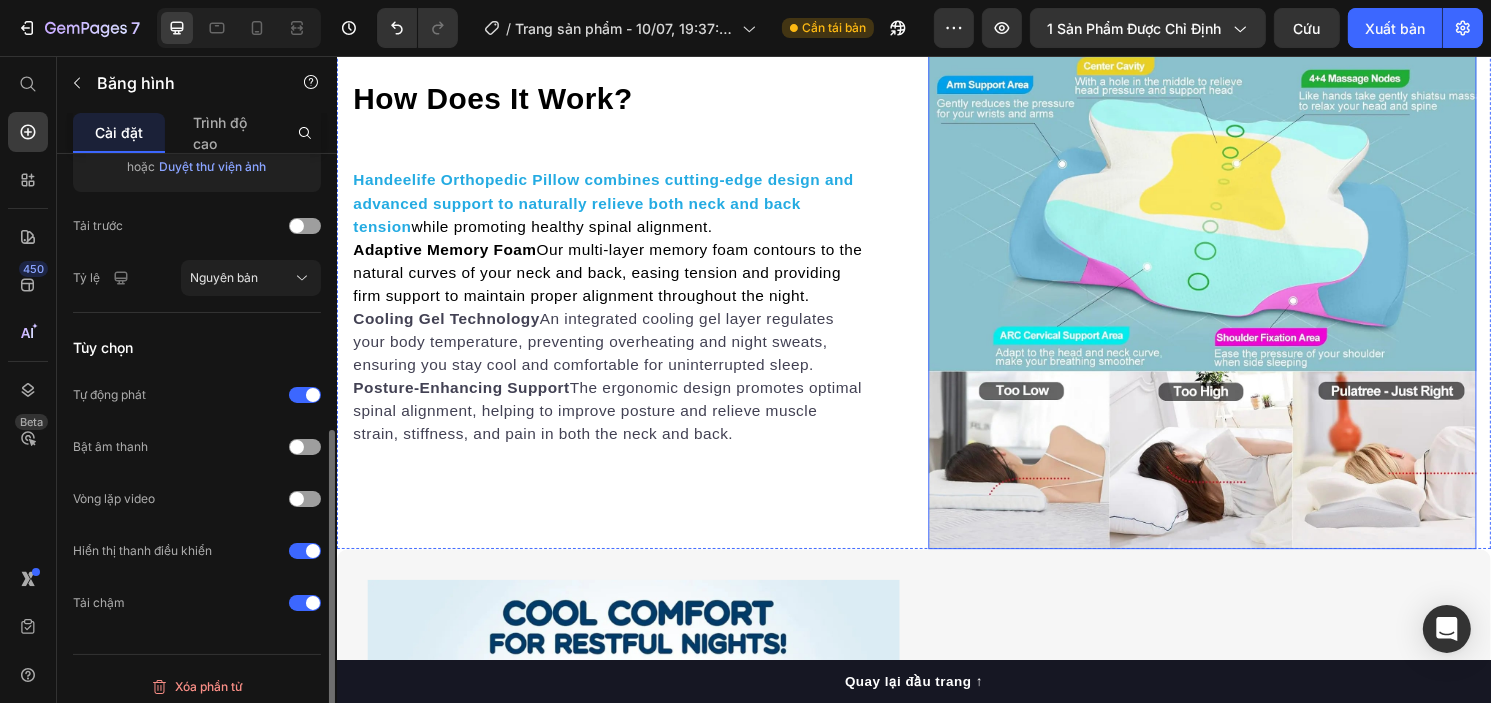 scroll, scrollTop: 6510, scrollLeft: 0, axis: vertical 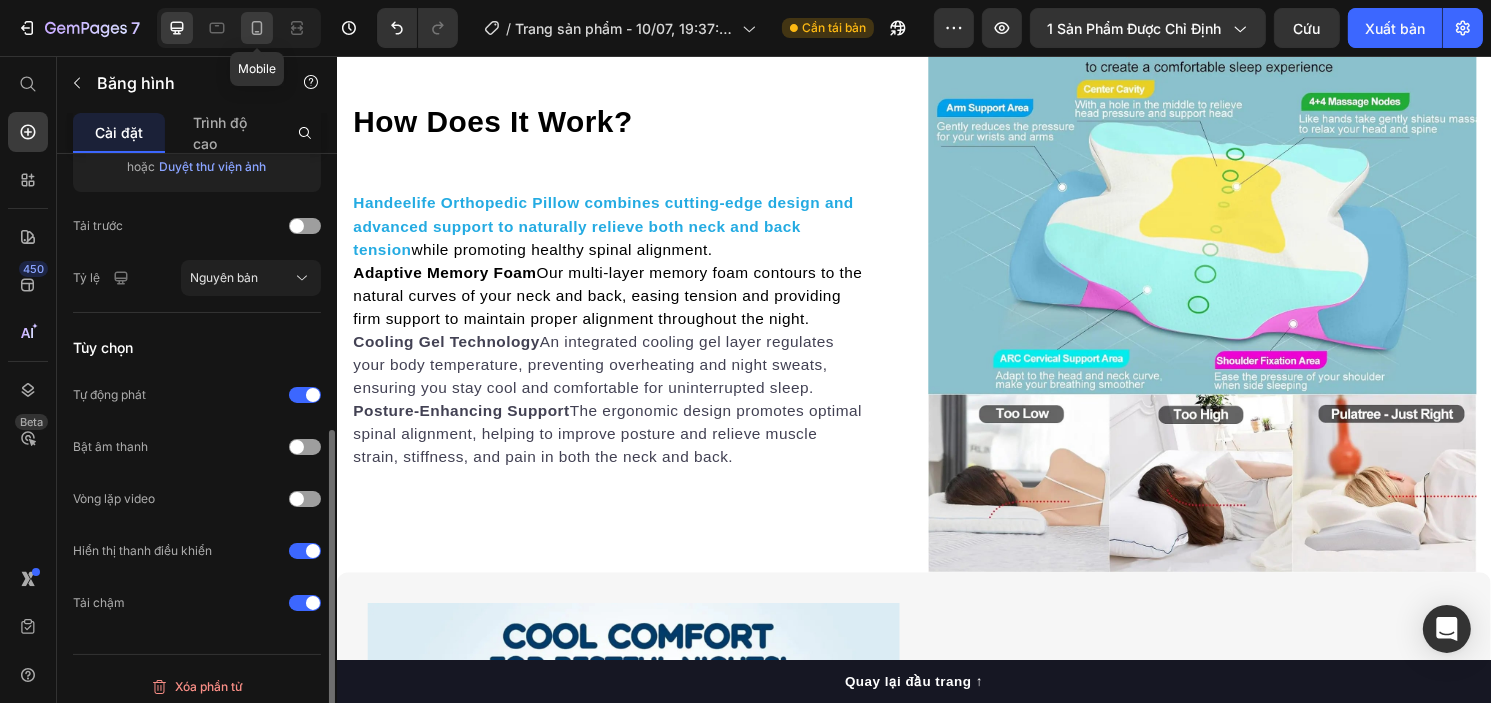 click 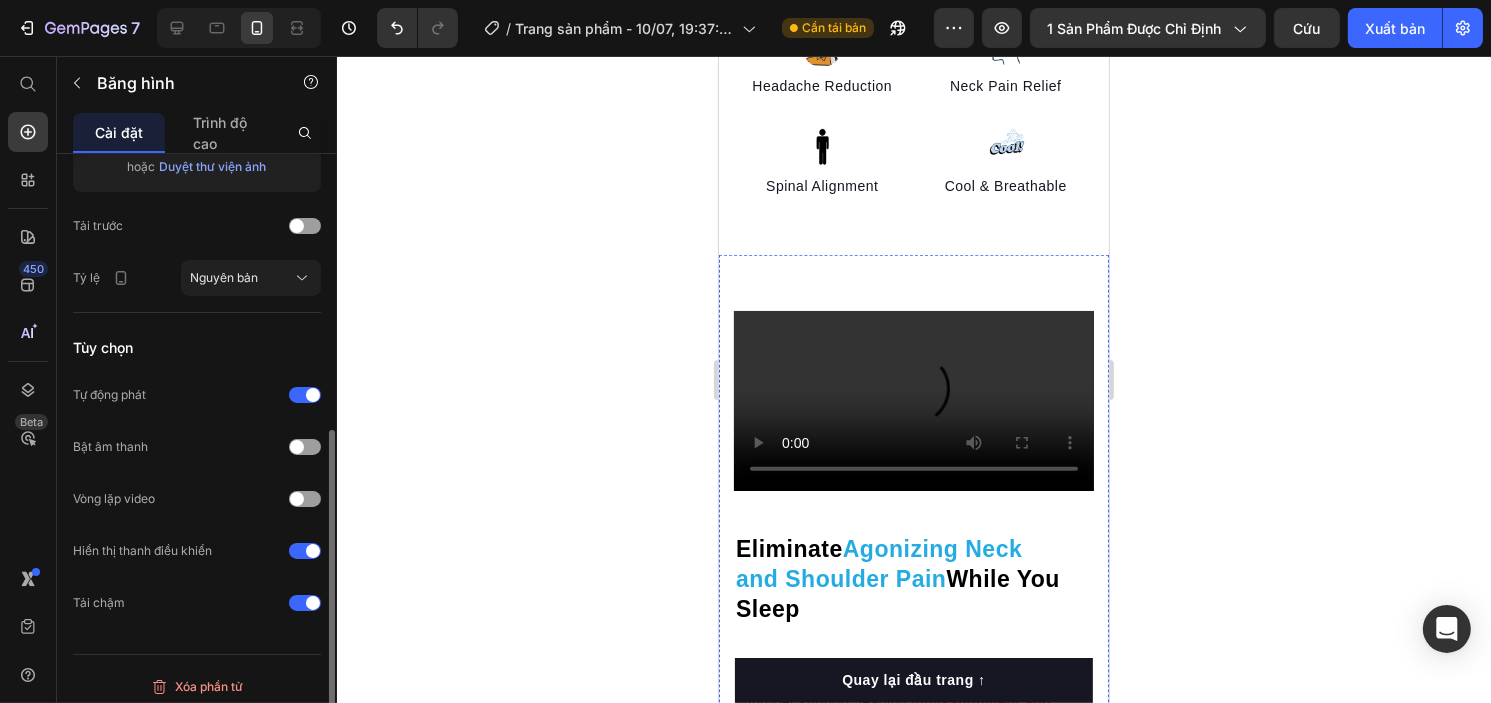scroll, scrollTop: 1514, scrollLeft: 0, axis: vertical 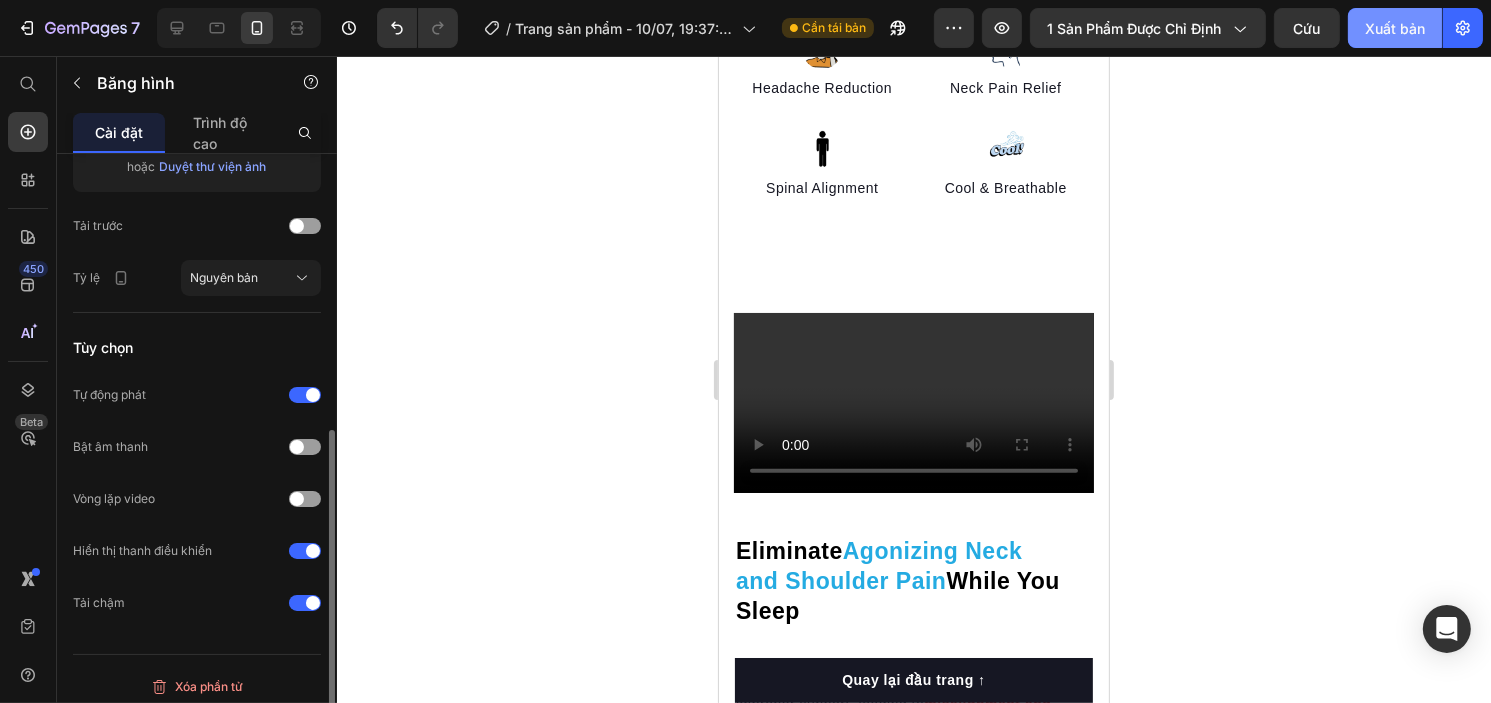 click on "Xuất bản" 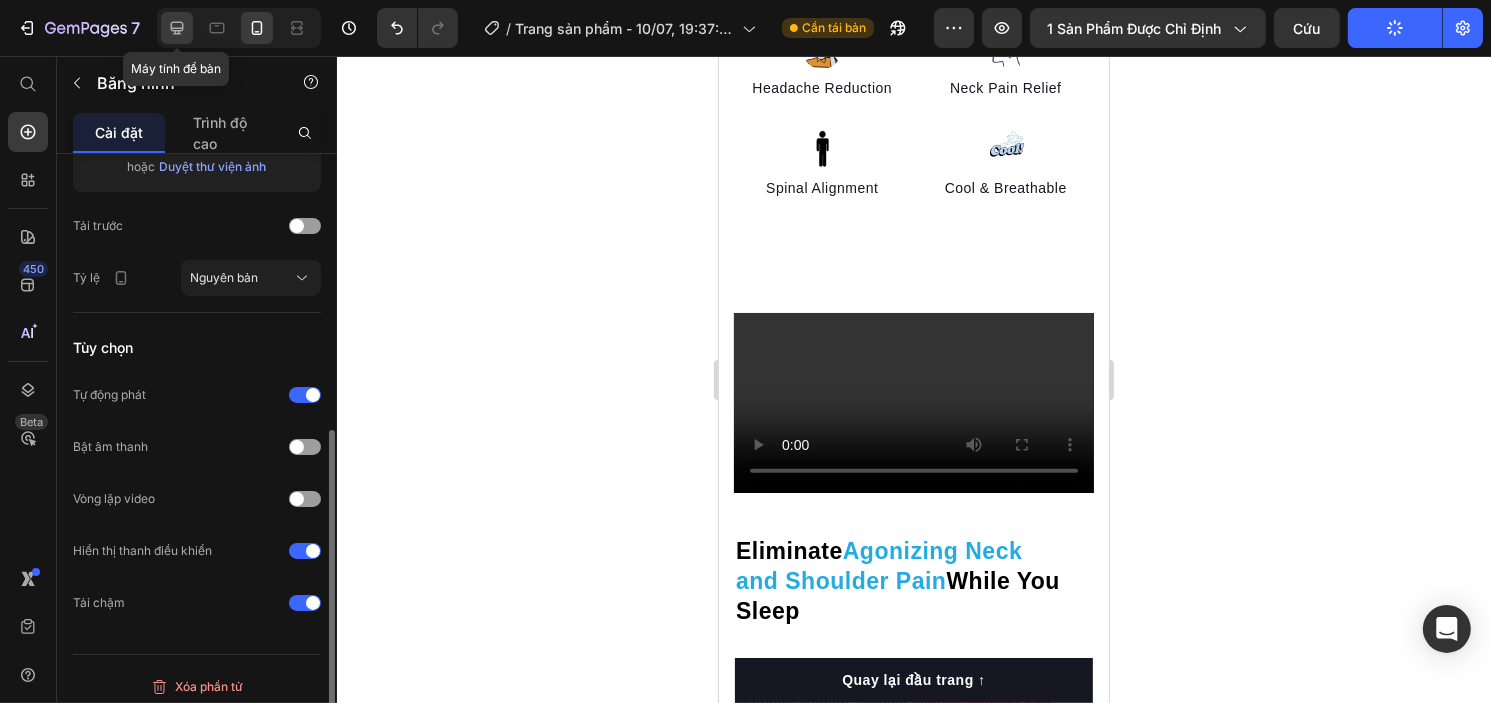 click 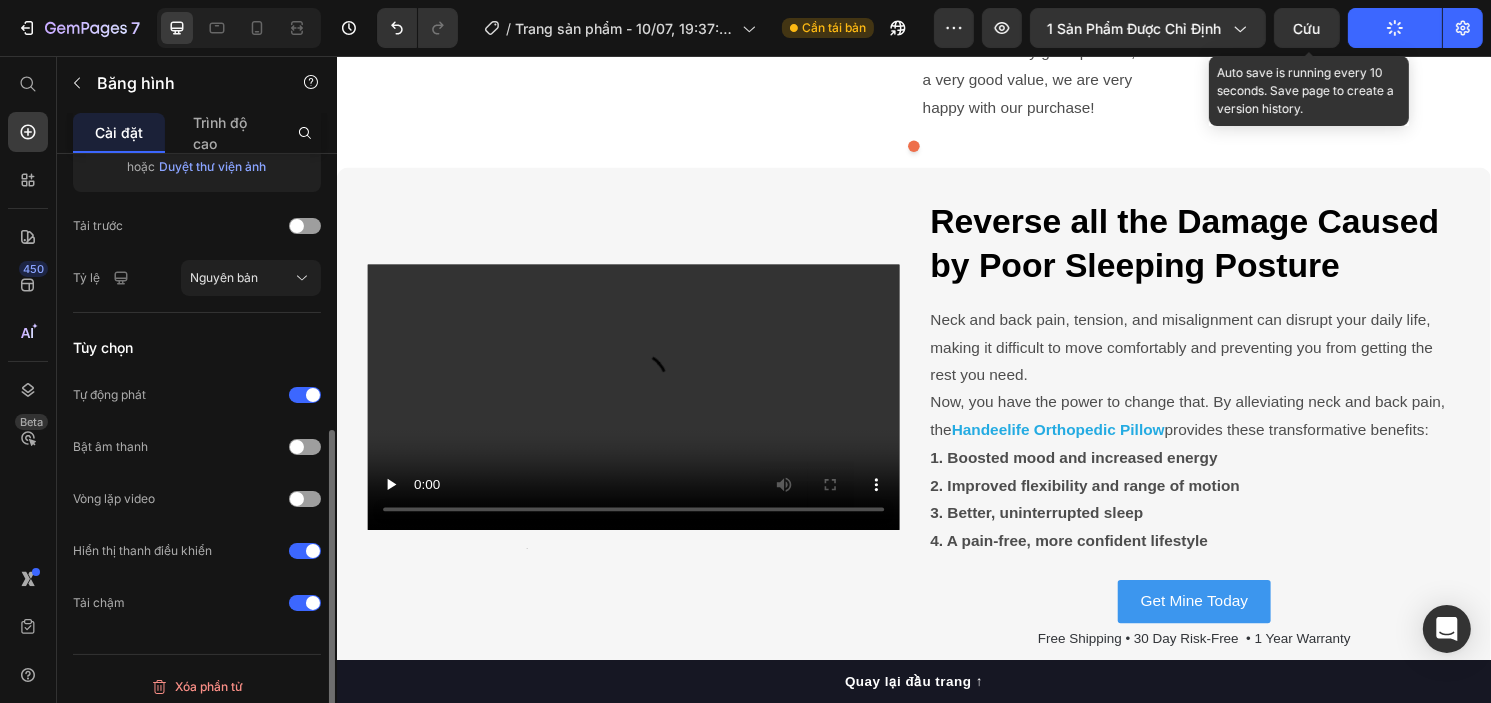 scroll, scrollTop: 4339, scrollLeft: 0, axis: vertical 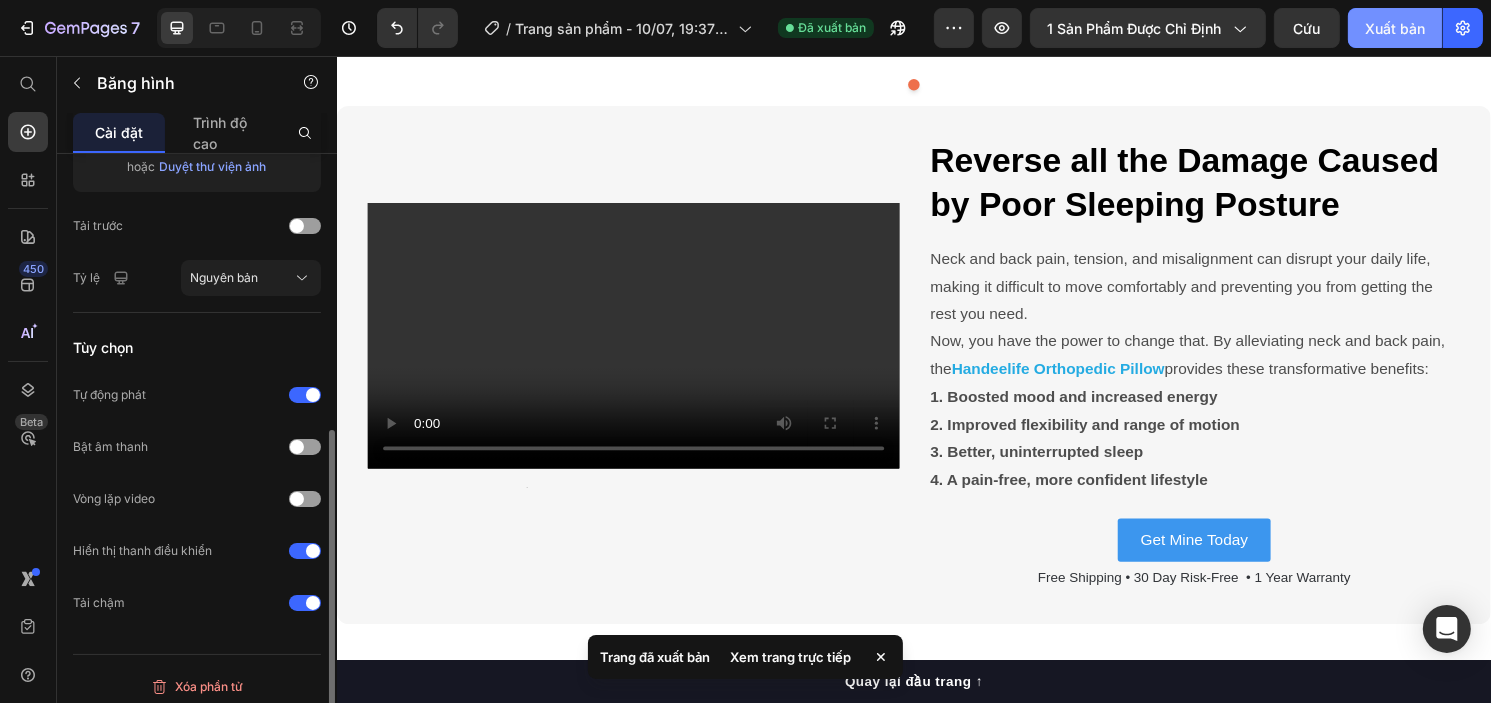 click on "Xuất bản" 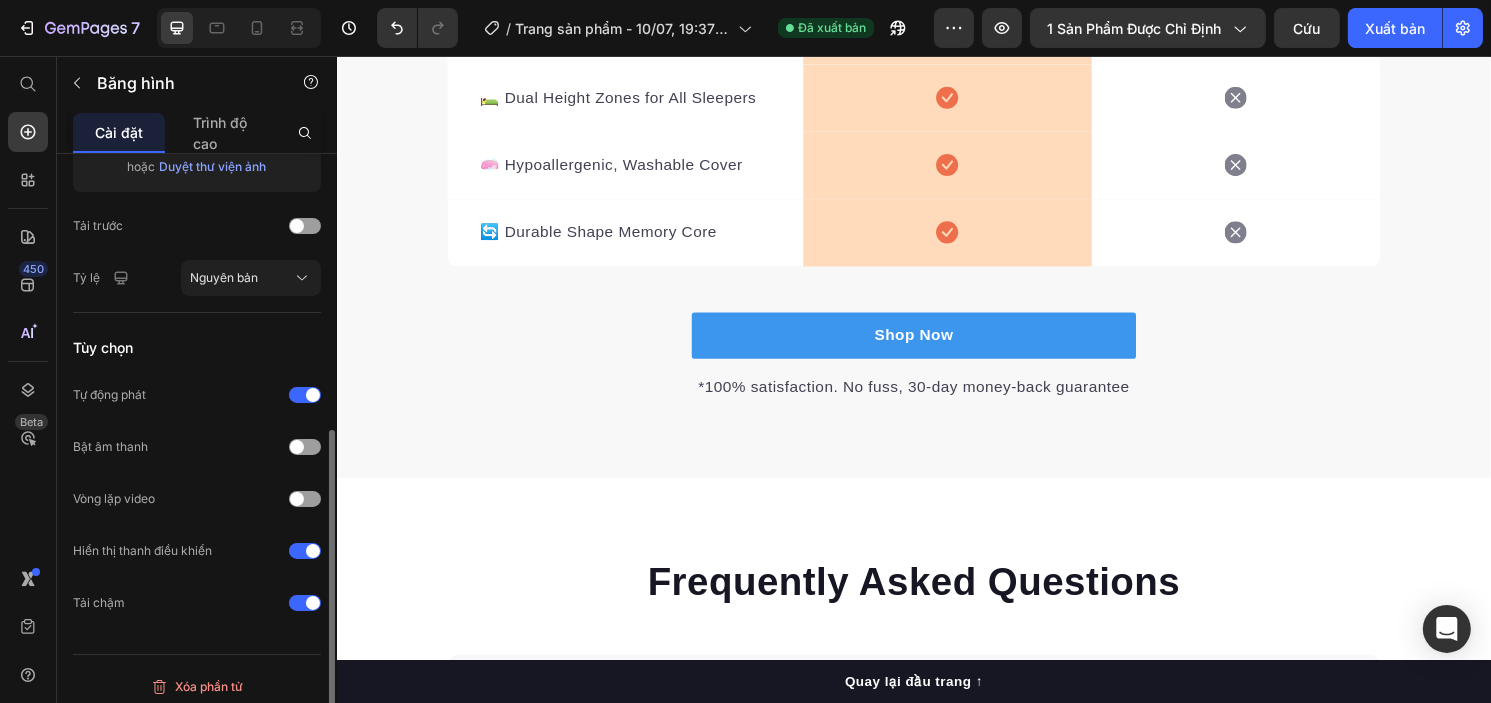 scroll, scrollTop: 7239, scrollLeft: 0, axis: vertical 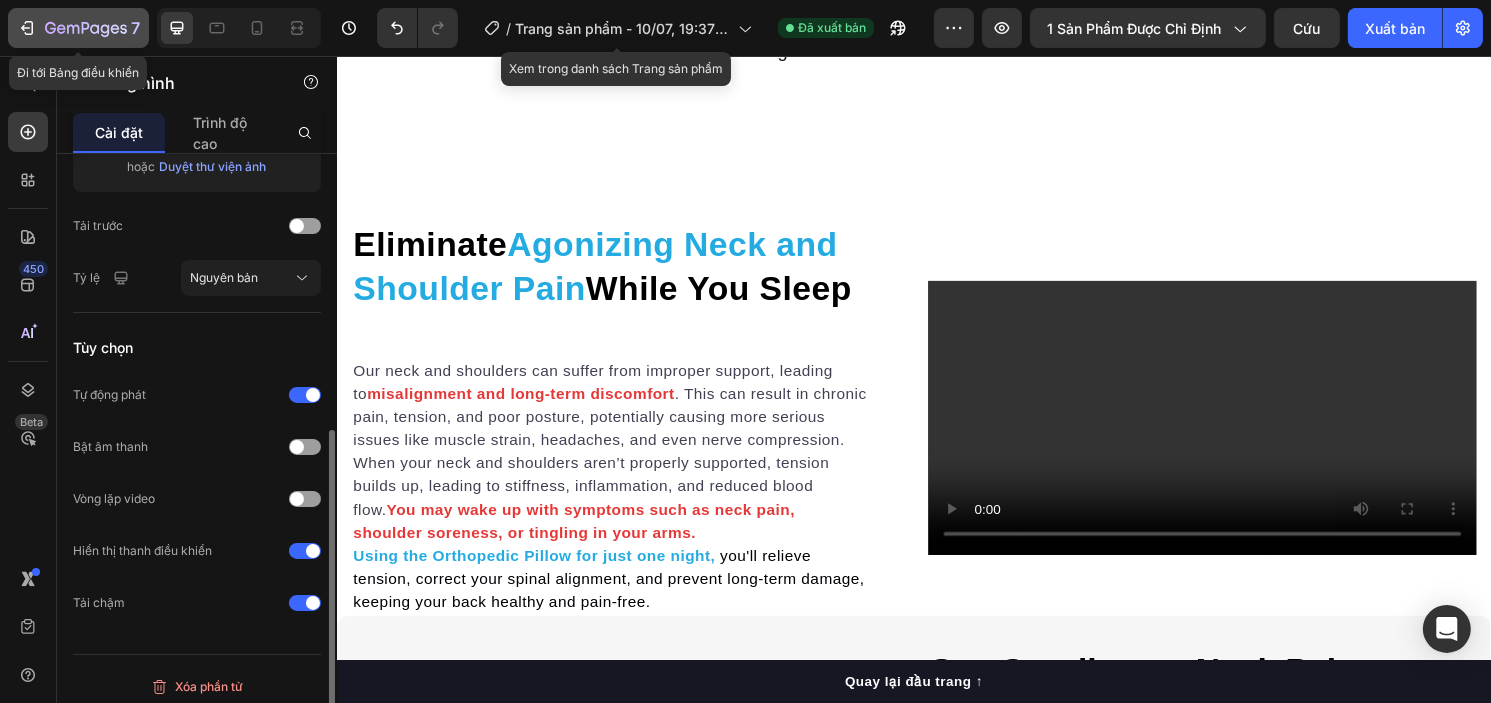 click 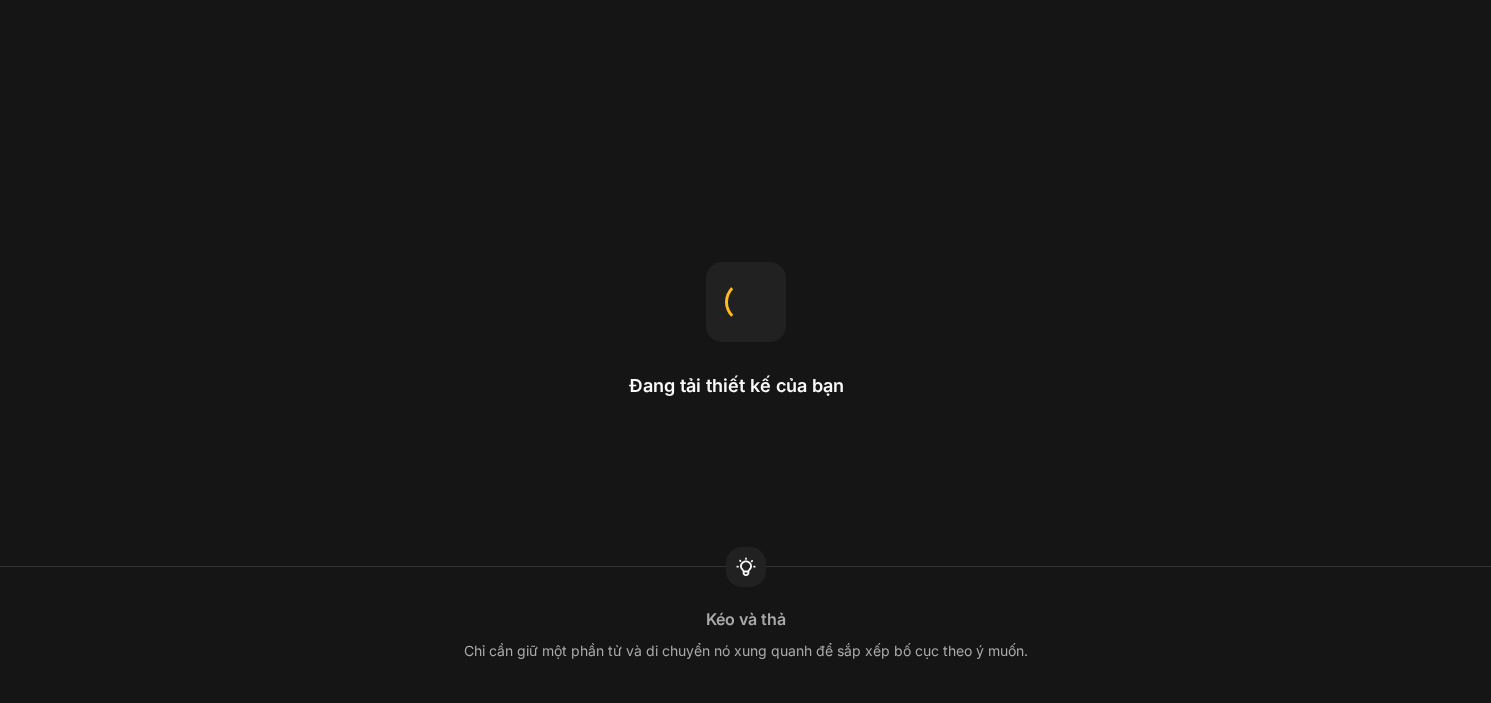scroll, scrollTop: 0, scrollLeft: 0, axis: both 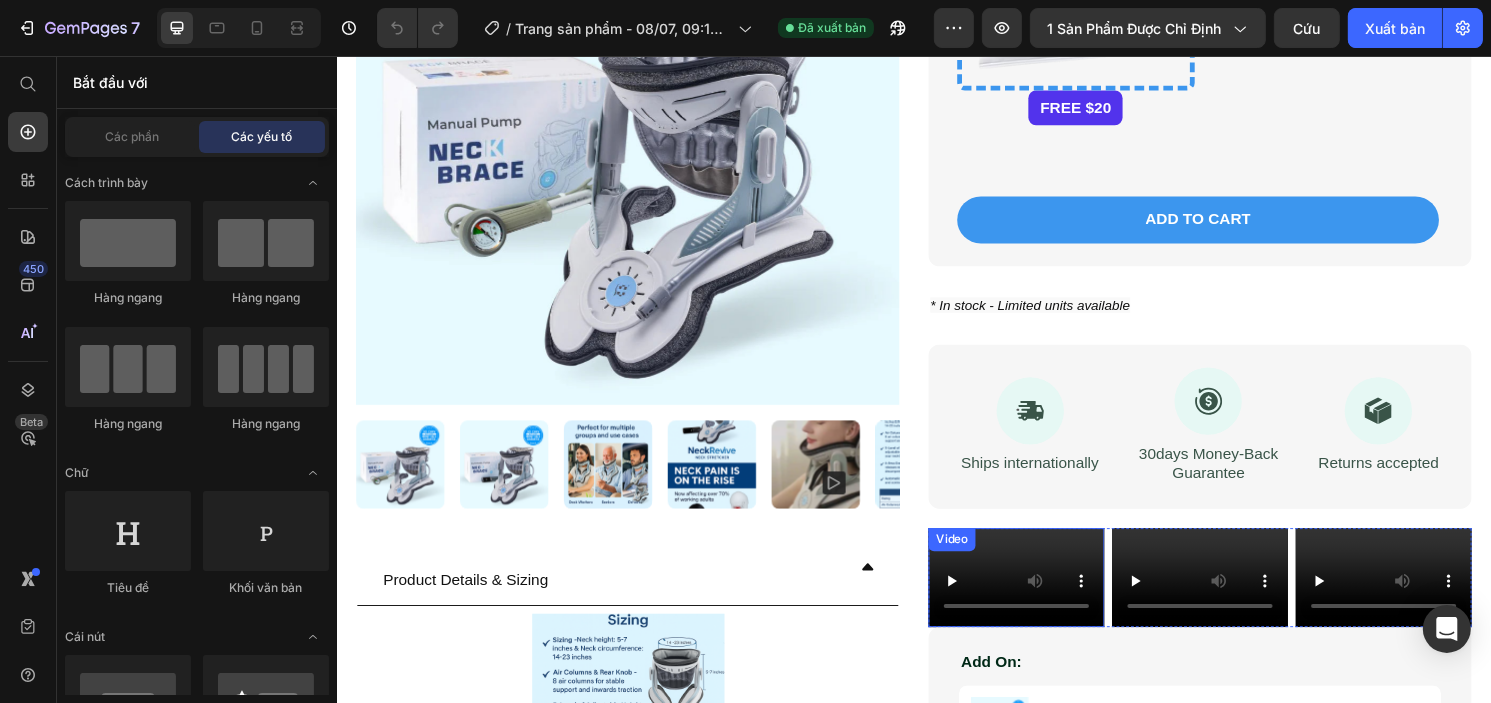 click on "Video" at bounding box center [1042, 598] 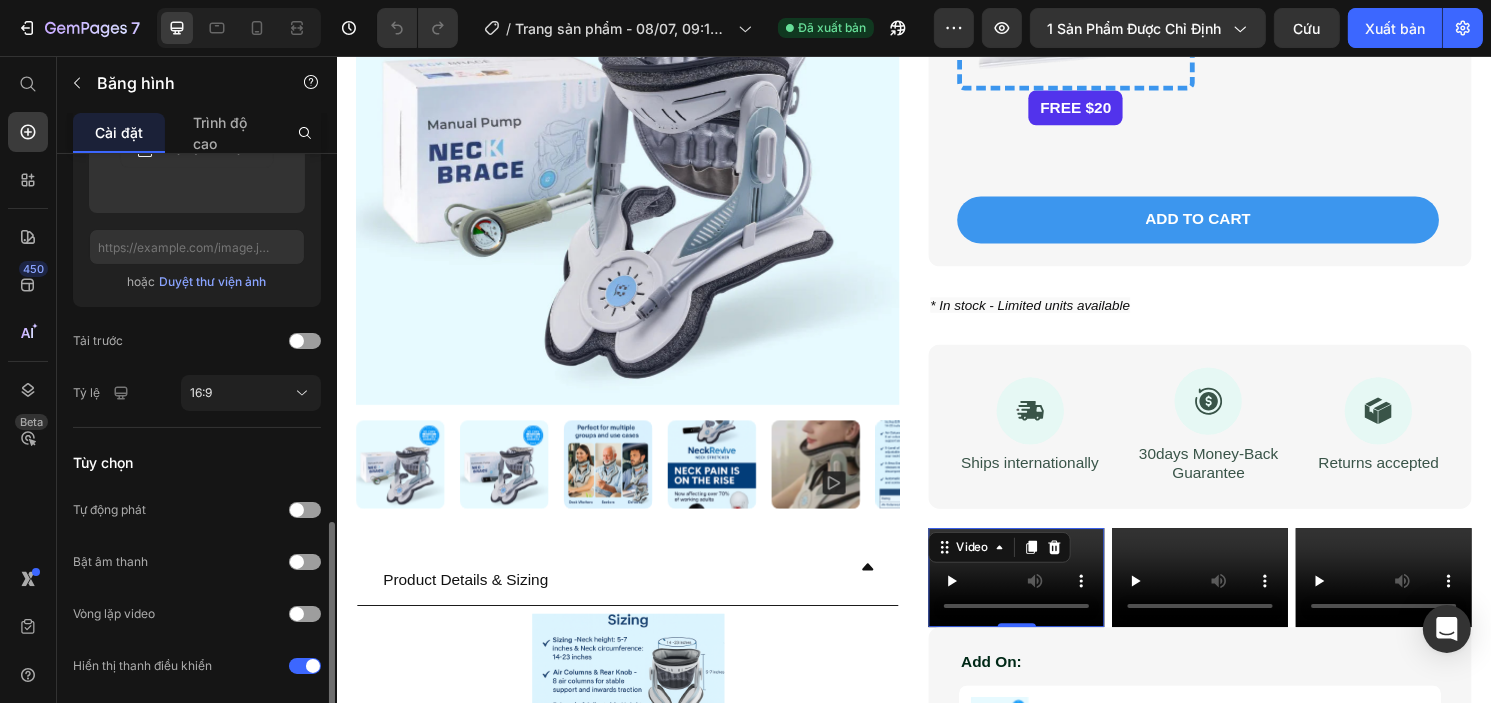scroll, scrollTop: 500, scrollLeft: 0, axis: vertical 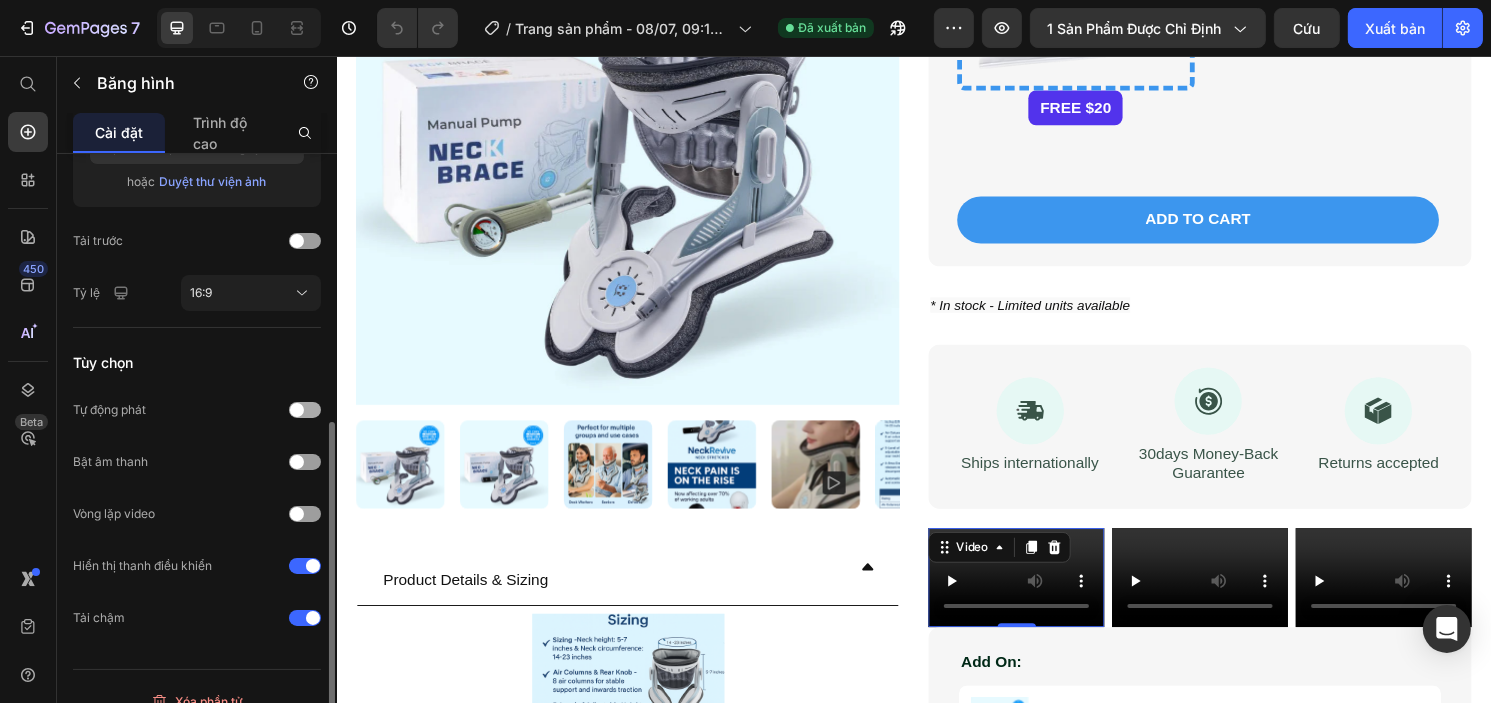 click at bounding box center (305, 410) 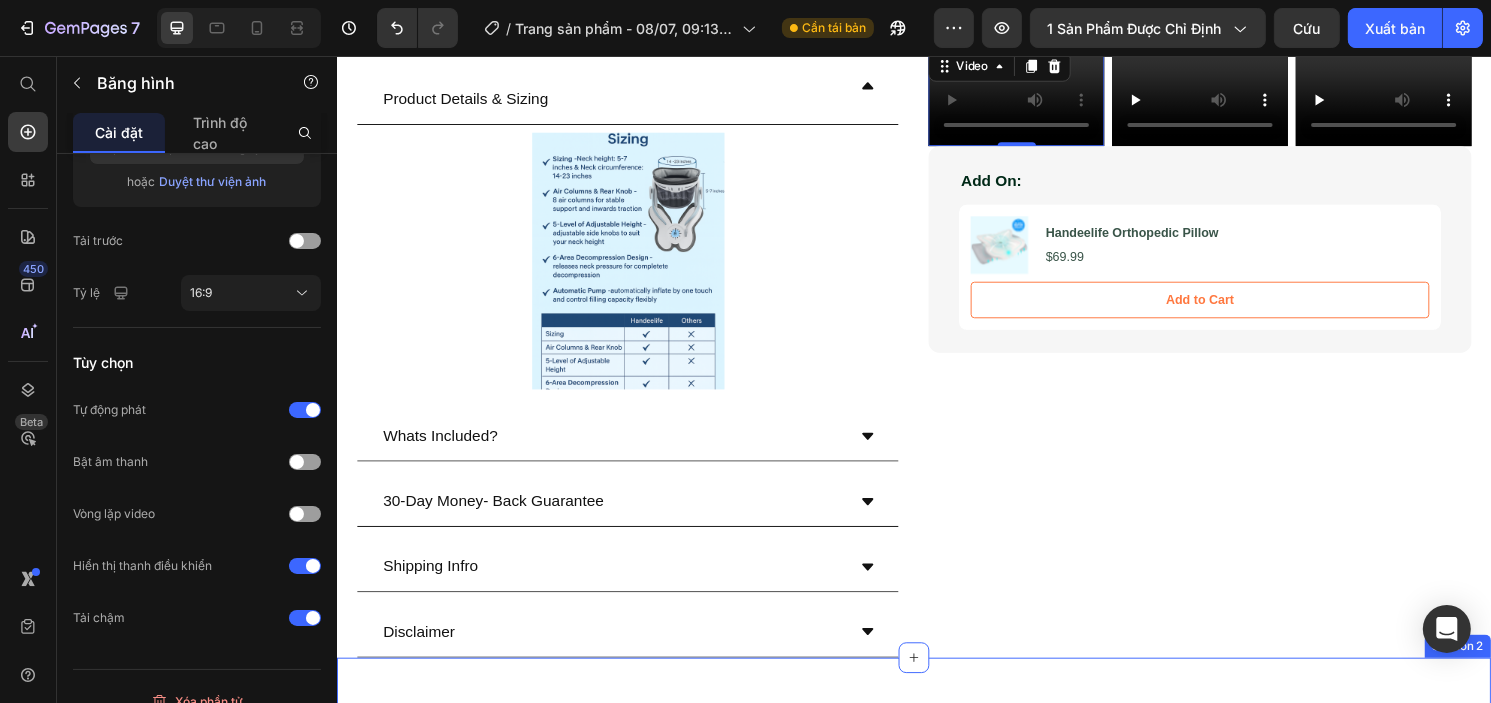 scroll, scrollTop: 1600, scrollLeft: 0, axis: vertical 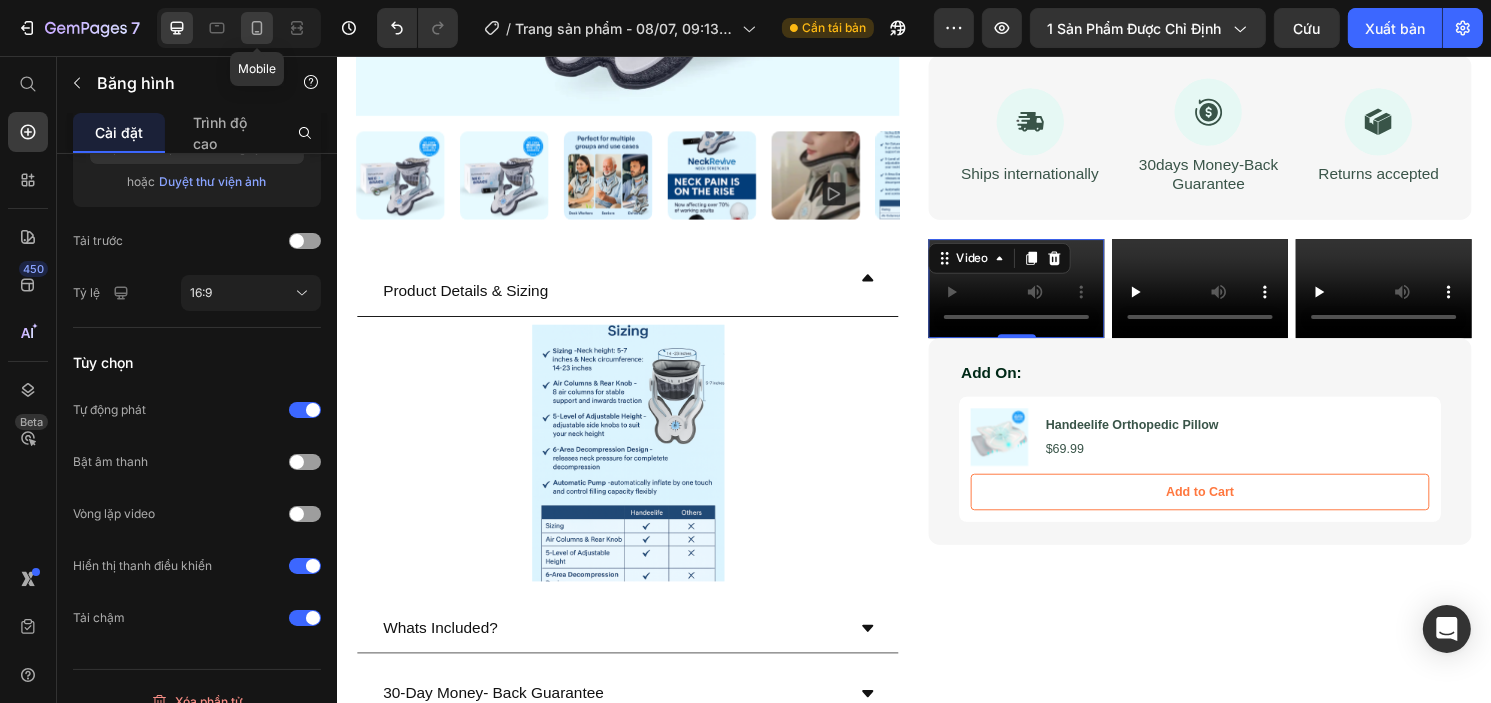 click 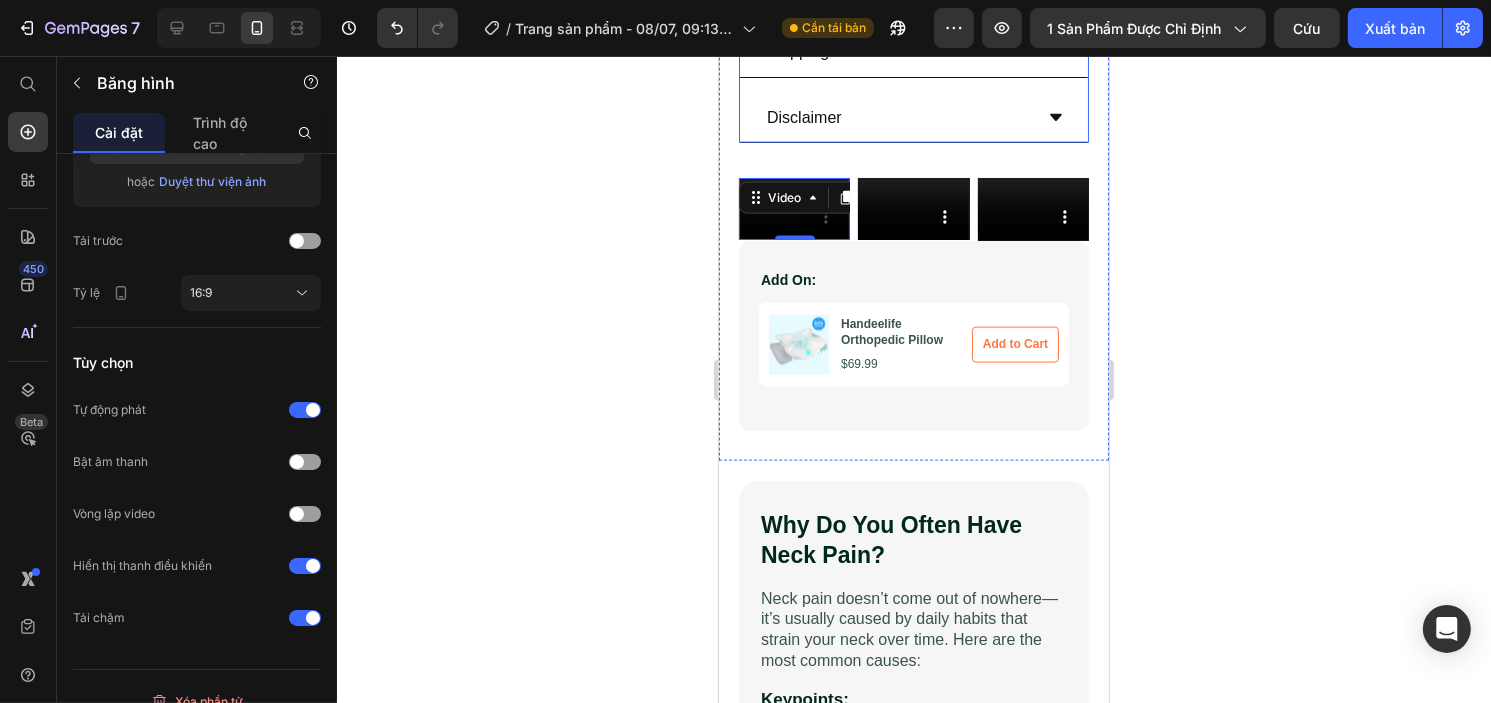 scroll, scrollTop: 2686, scrollLeft: 0, axis: vertical 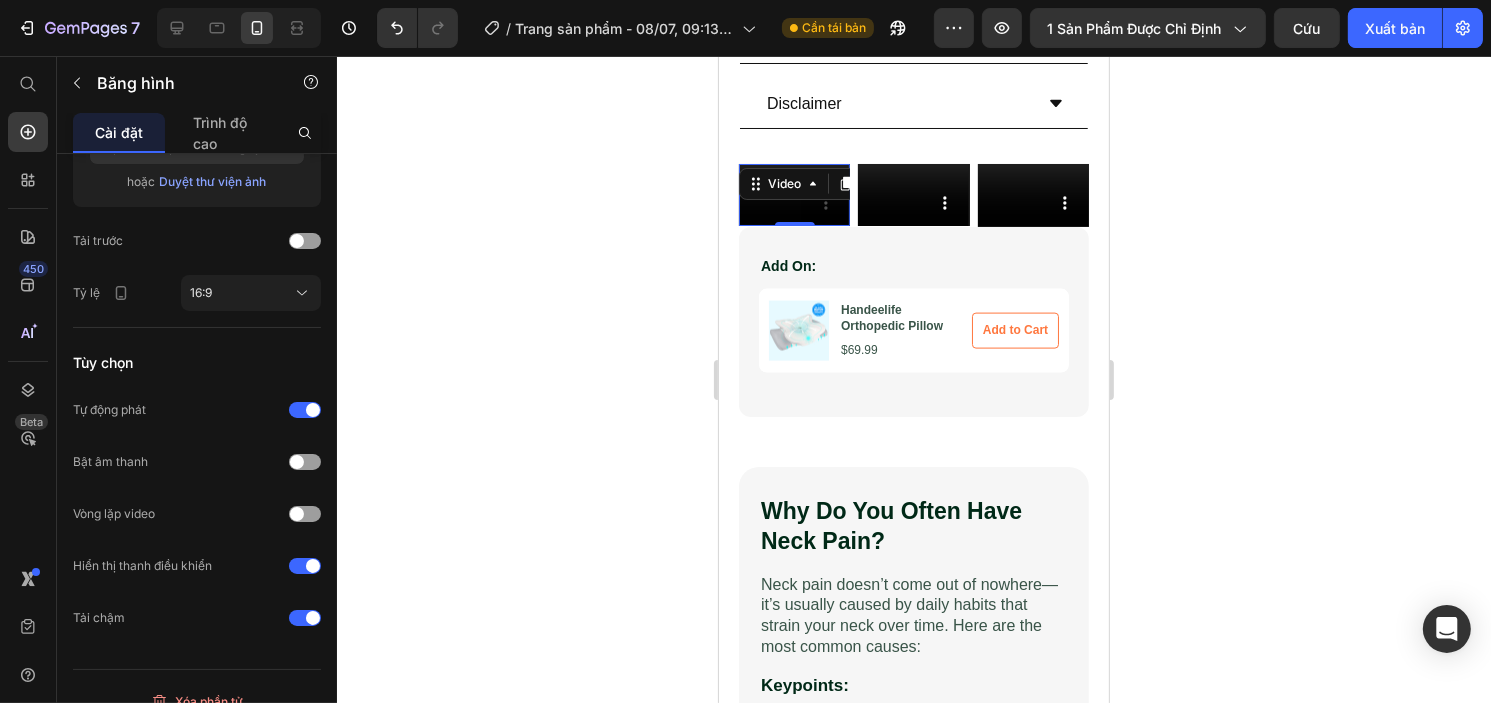 type 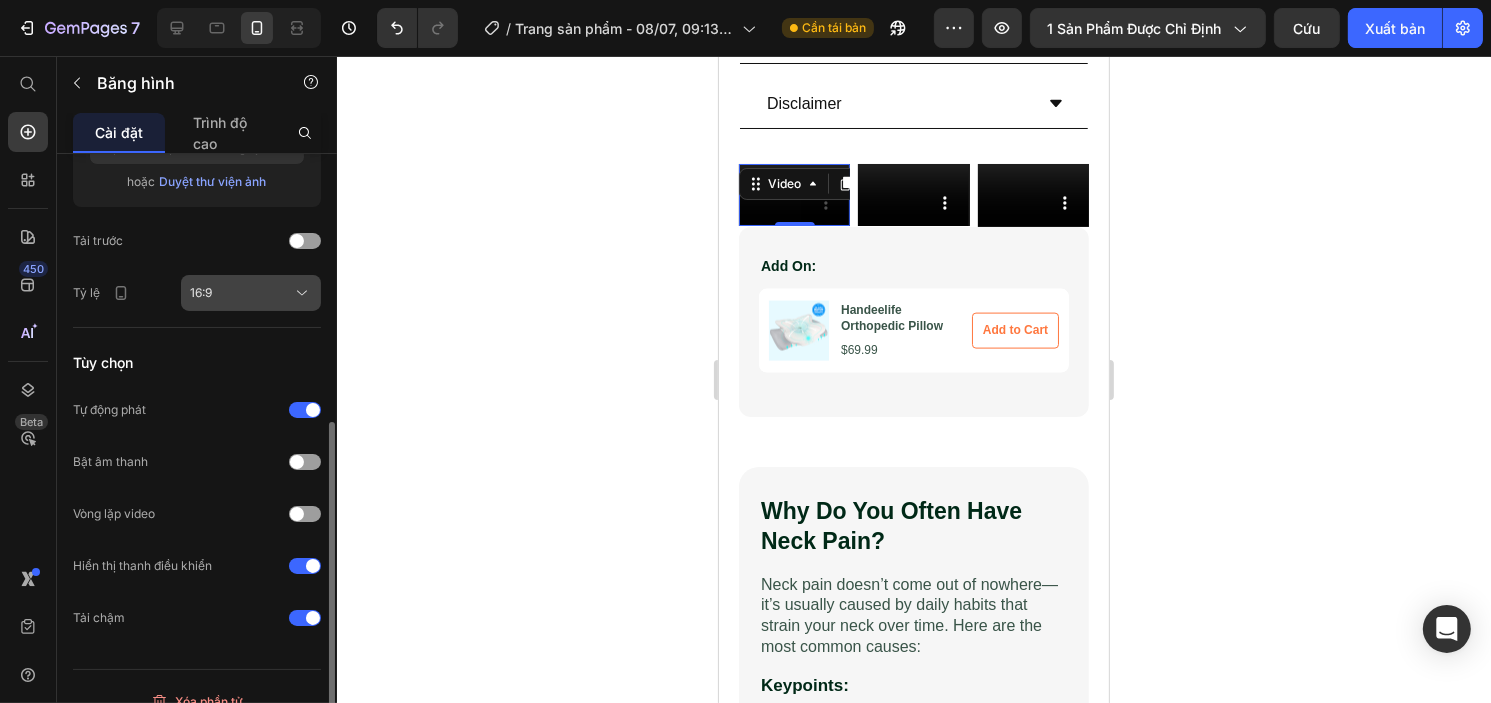 click on "16:9" 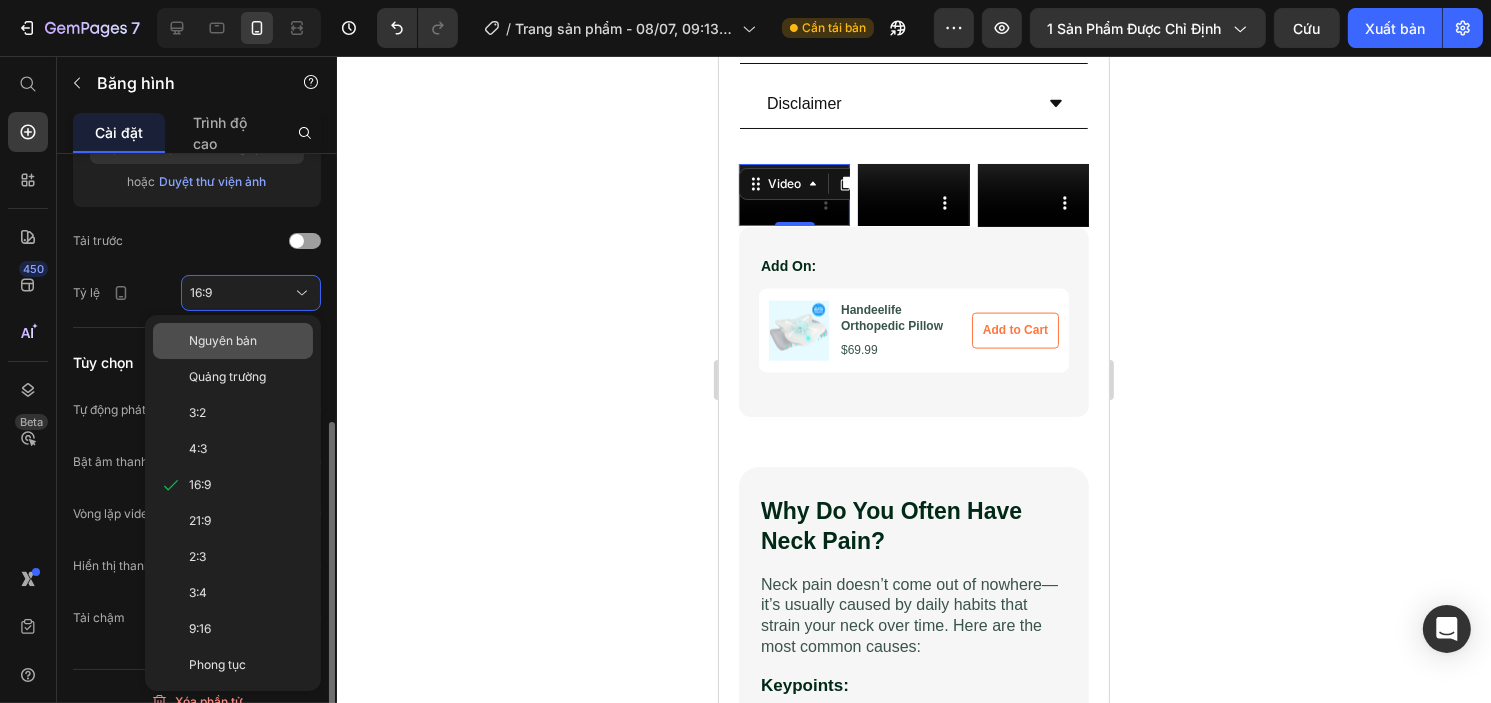 click on "Nguyên bản" at bounding box center (223, 340) 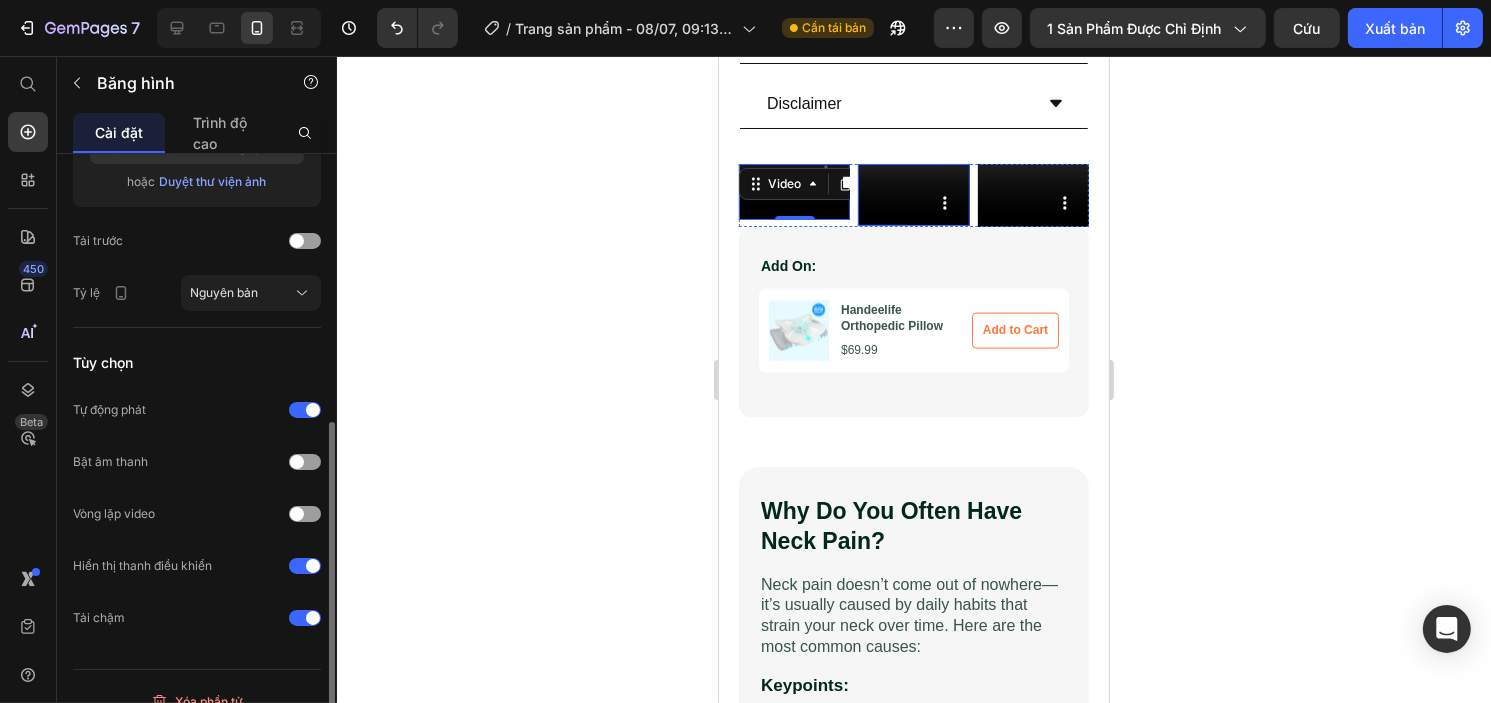 type 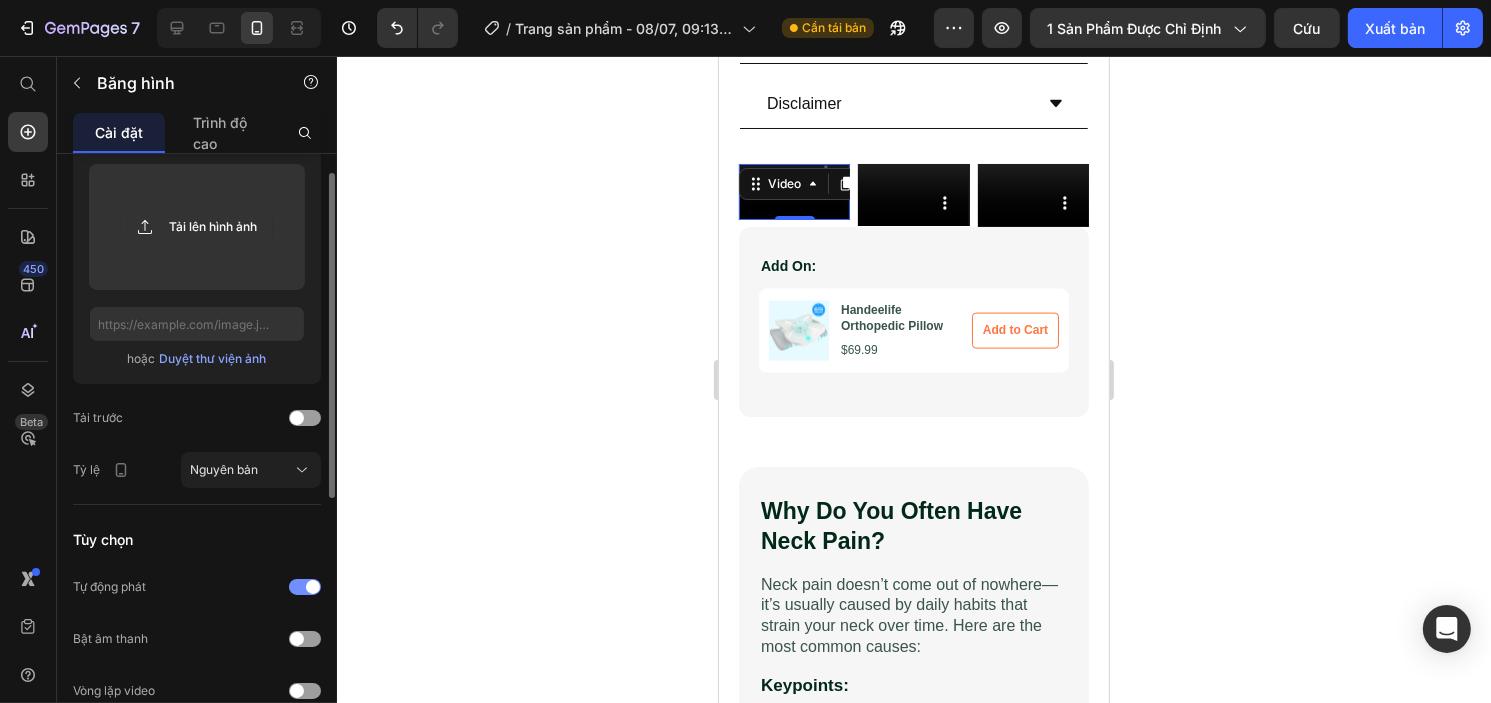 scroll, scrollTop: 223, scrollLeft: 0, axis: vertical 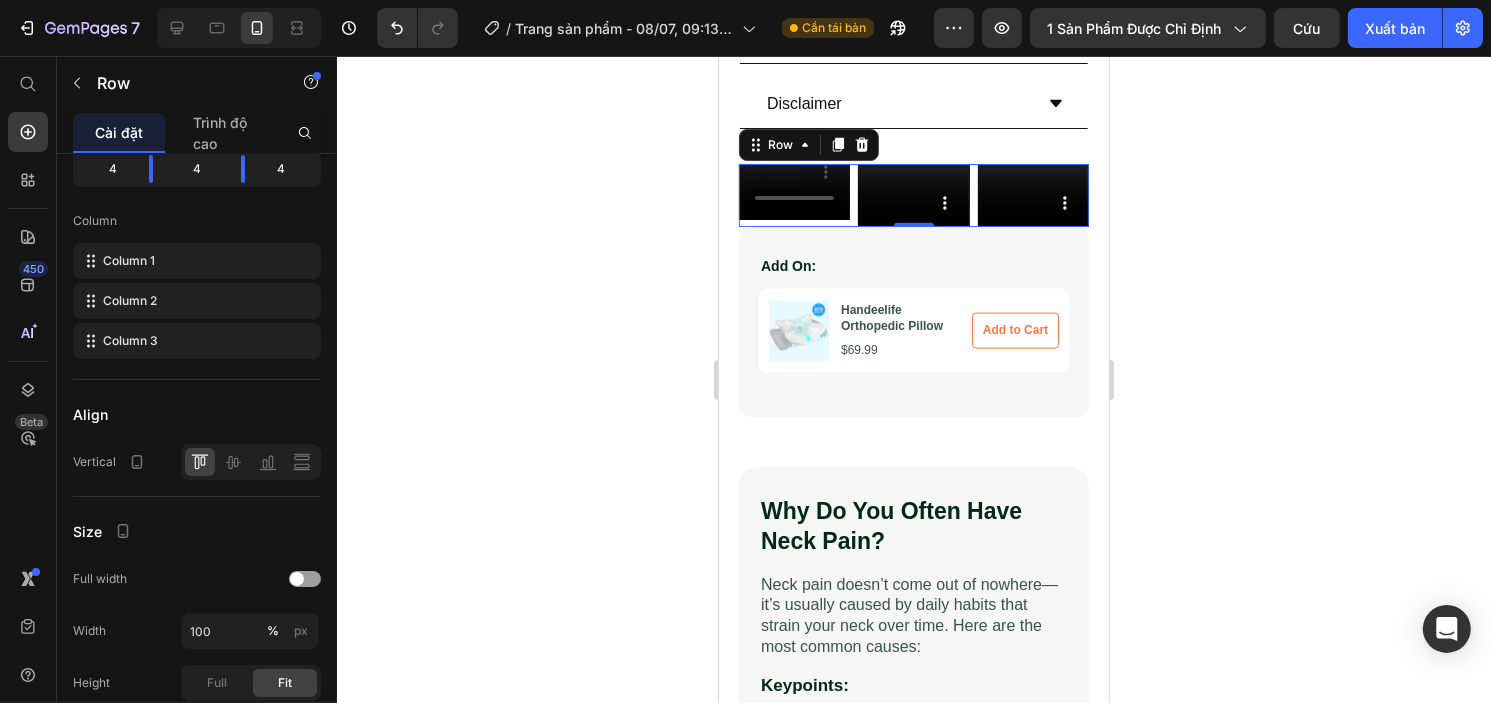 click on "Video" at bounding box center [1032, 195] 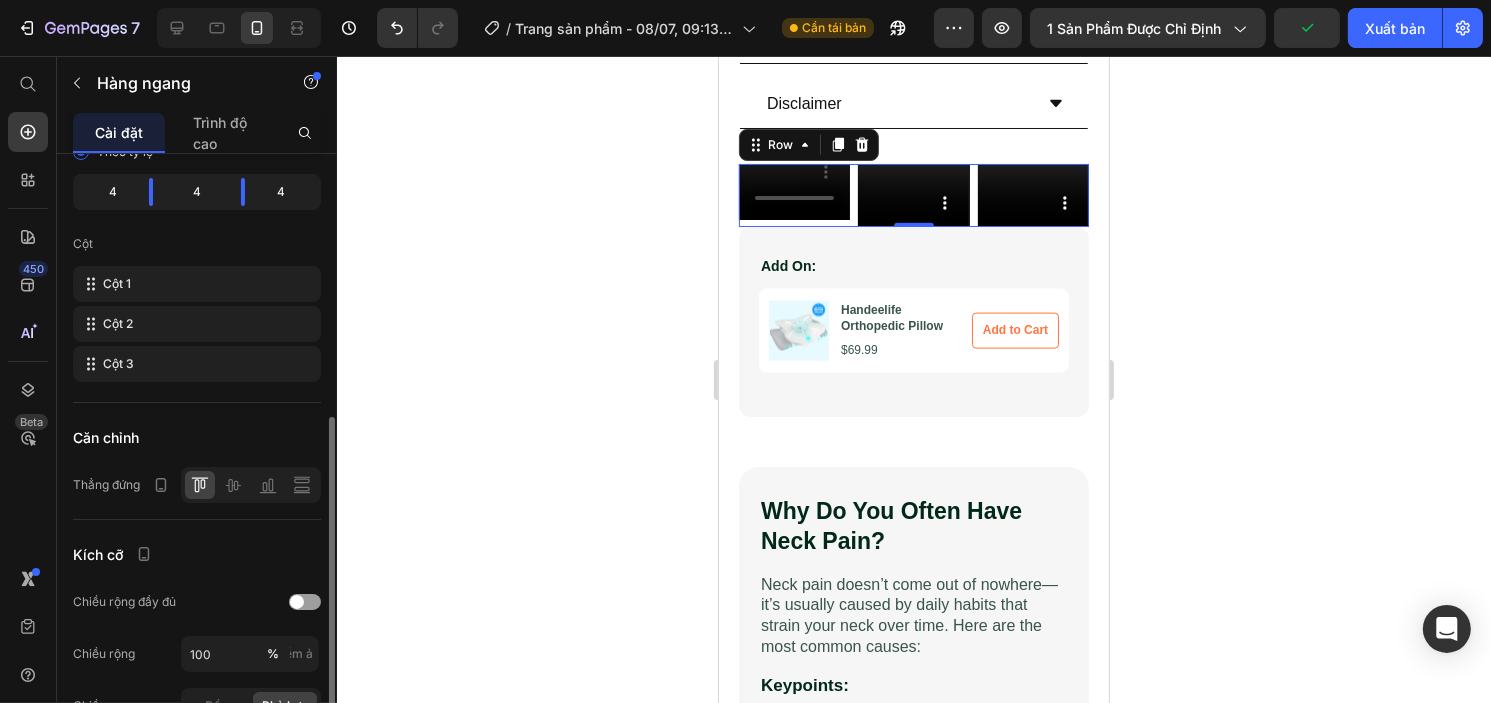 scroll, scrollTop: 300, scrollLeft: 0, axis: vertical 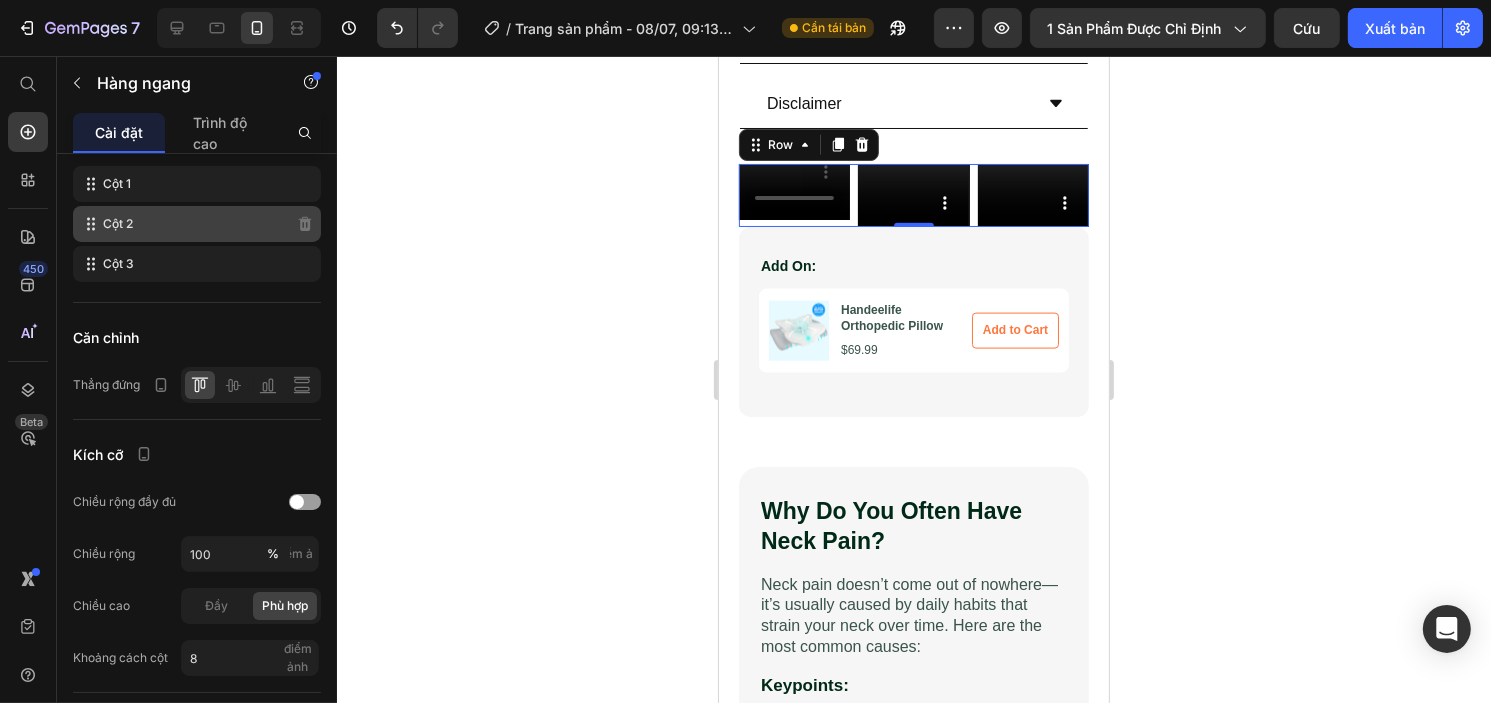 click on "Cột 2" 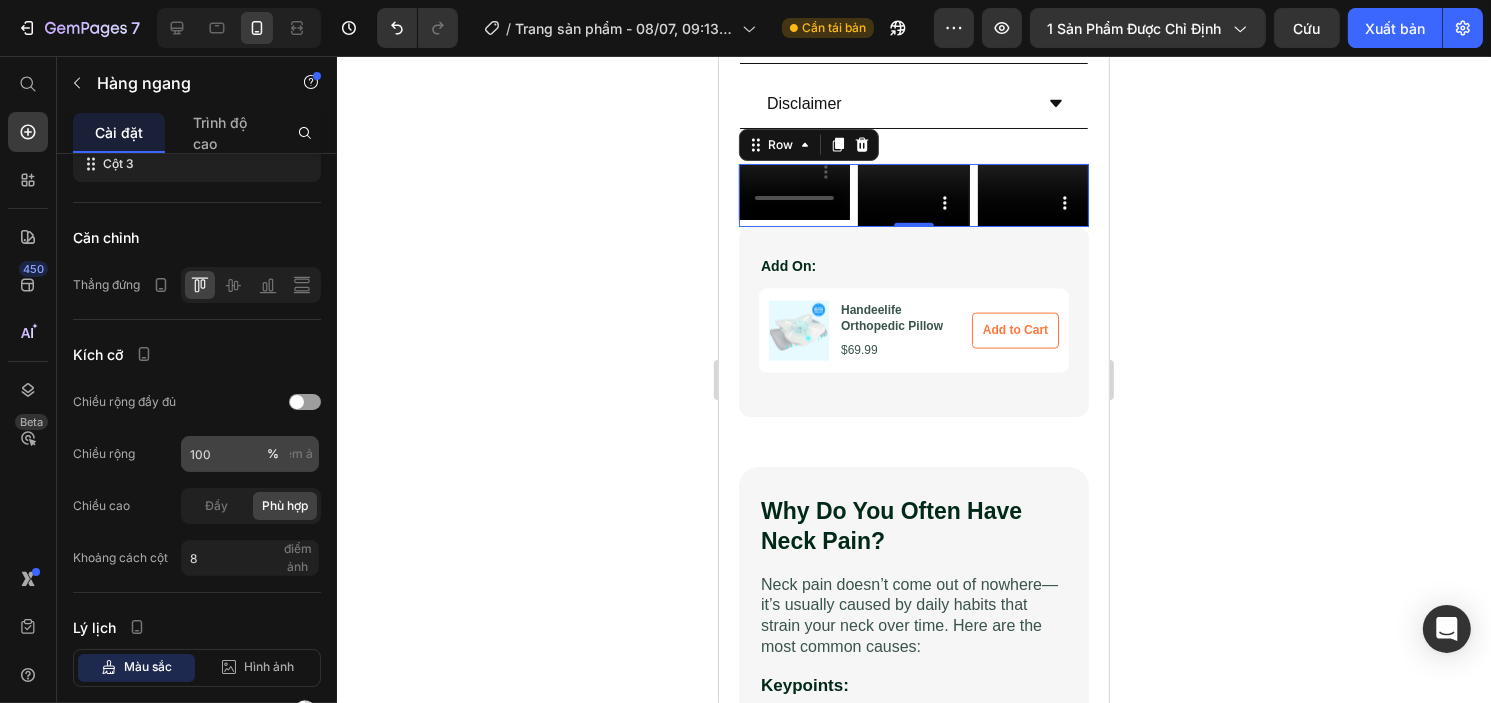 scroll, scrollTop: 500, scrollLeft: 0, axis: vertical 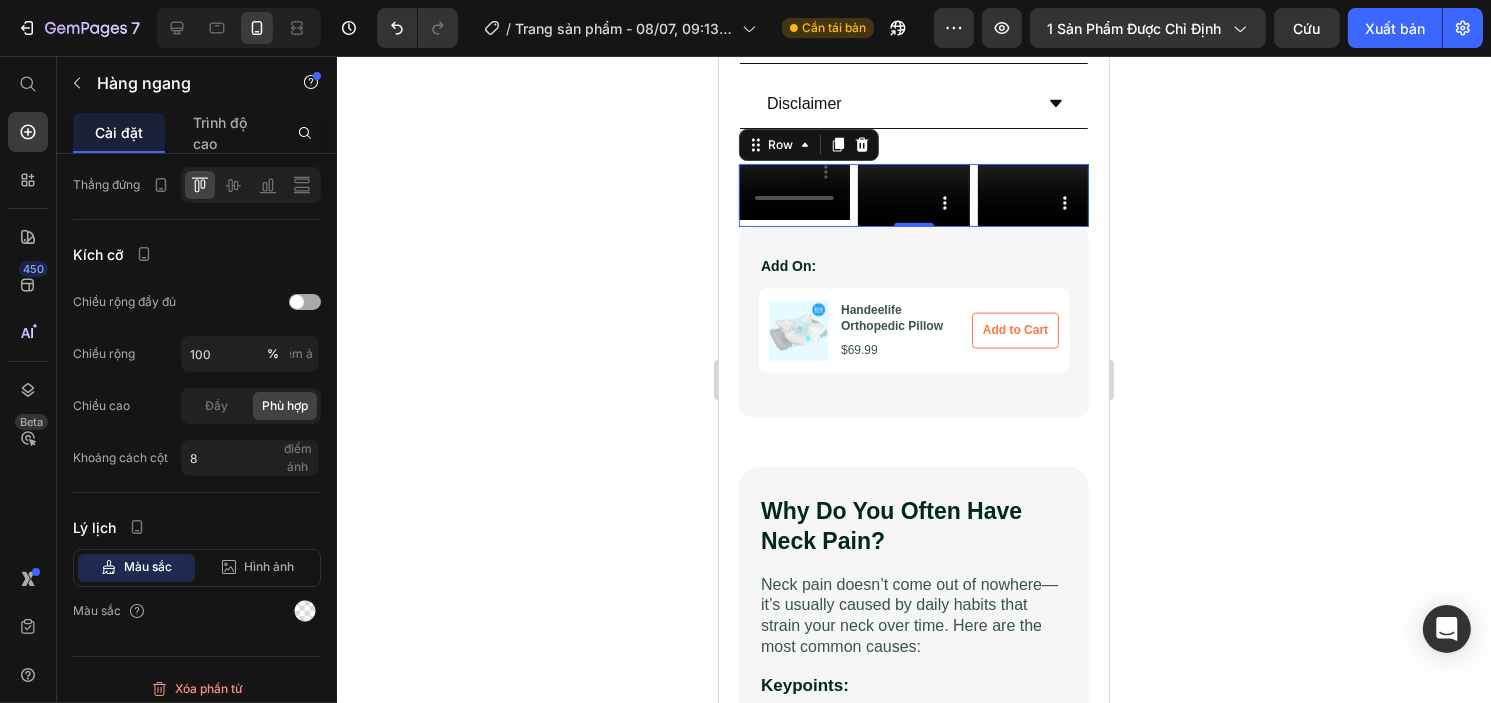 click at bounding box center (305, 302) 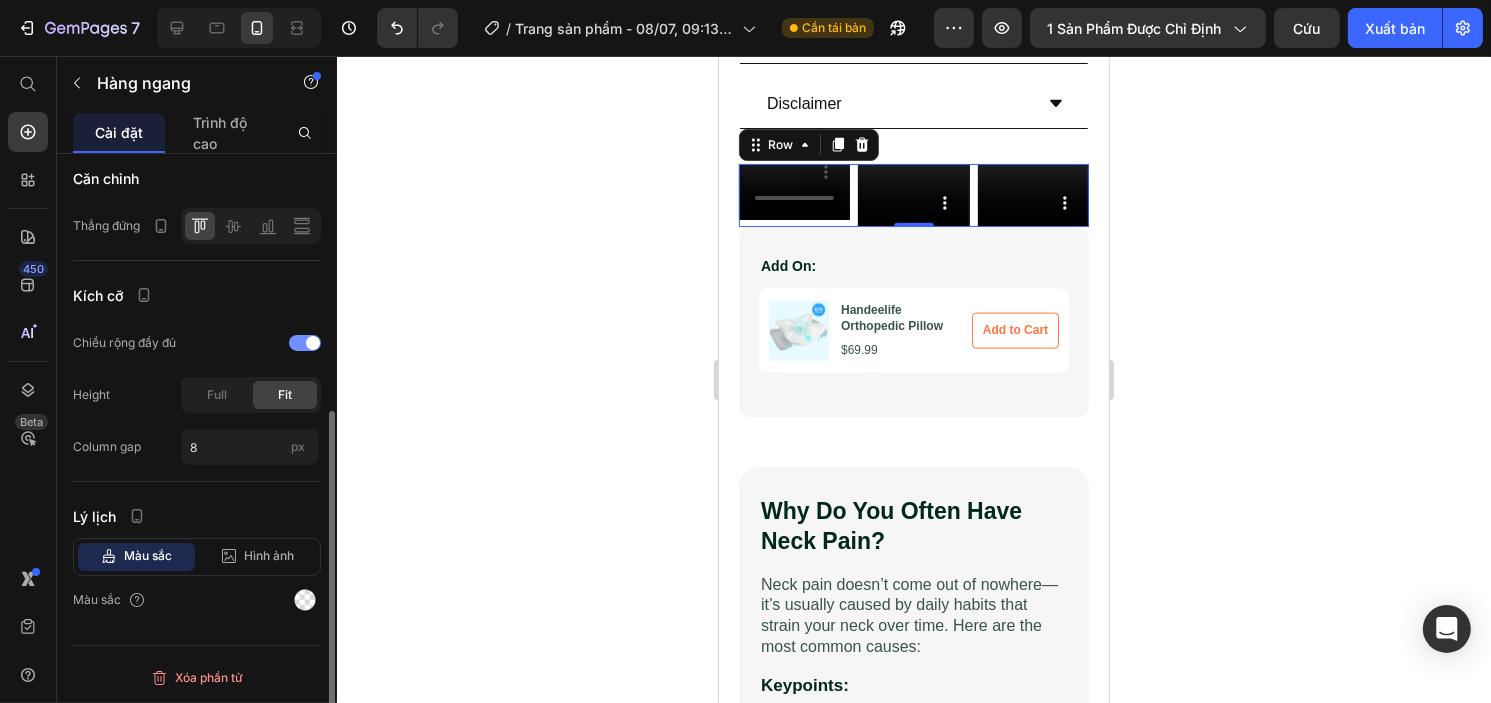 scroll, scrollTop: 456, scrollLeft: 0, axis: vertical 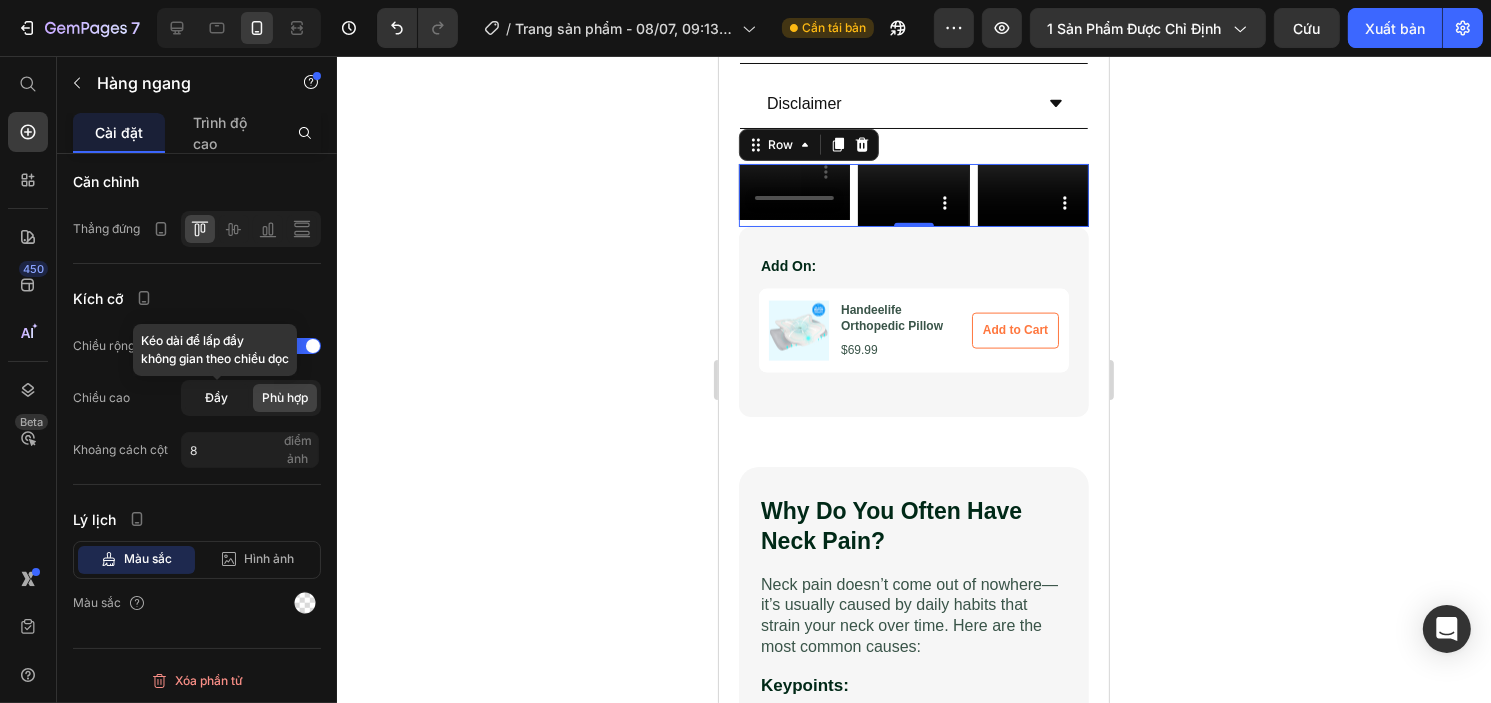 click on "Đầy" at bounding box center (217, 397) 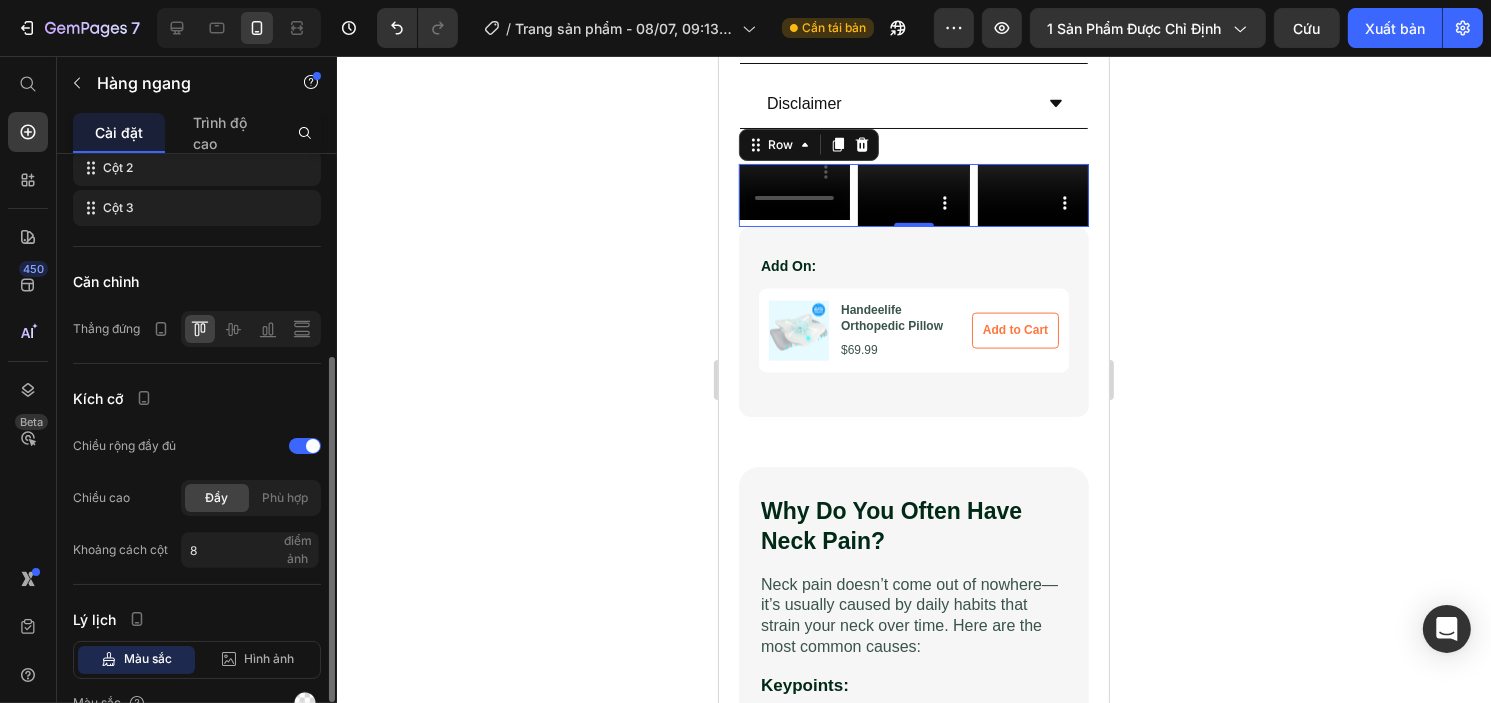 scroll, scrollTop: 156, scrollLeft: 0, axis: vertical 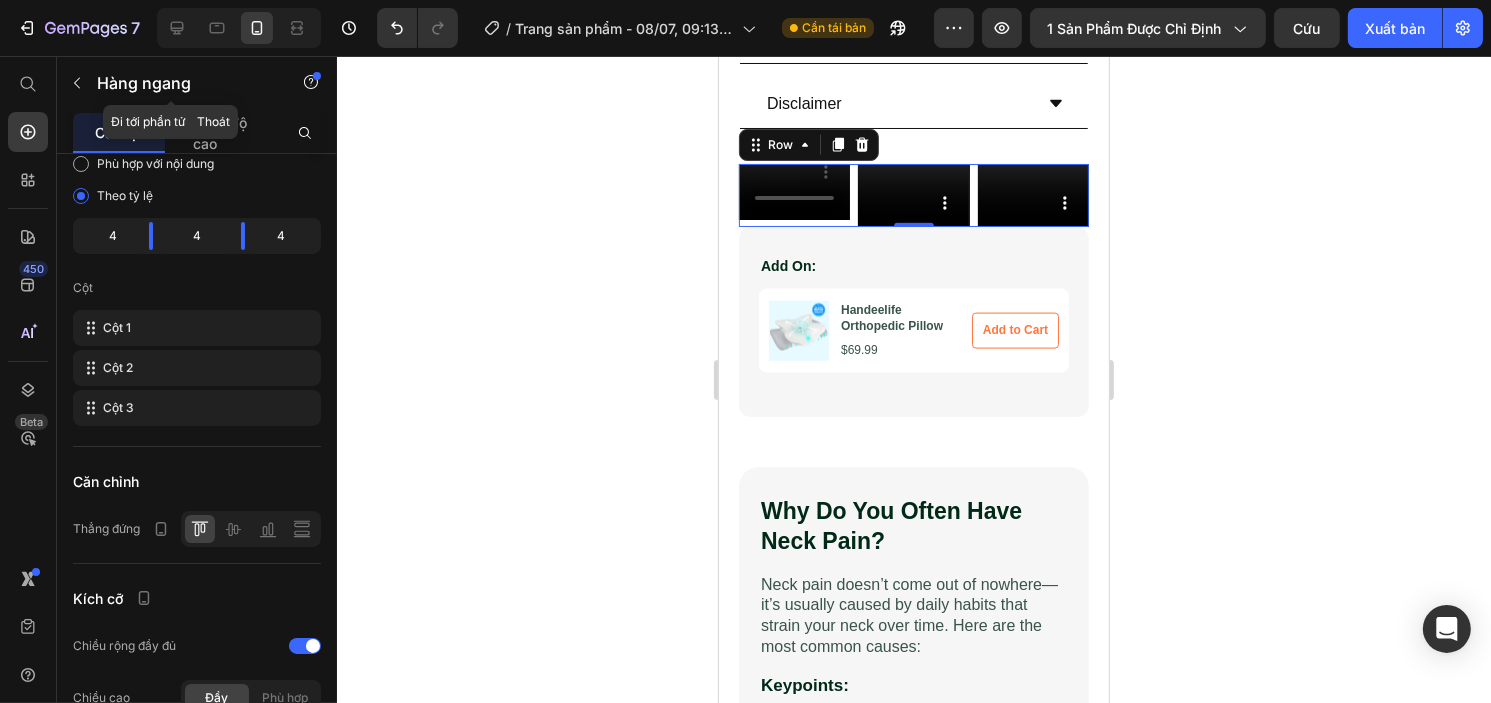 click 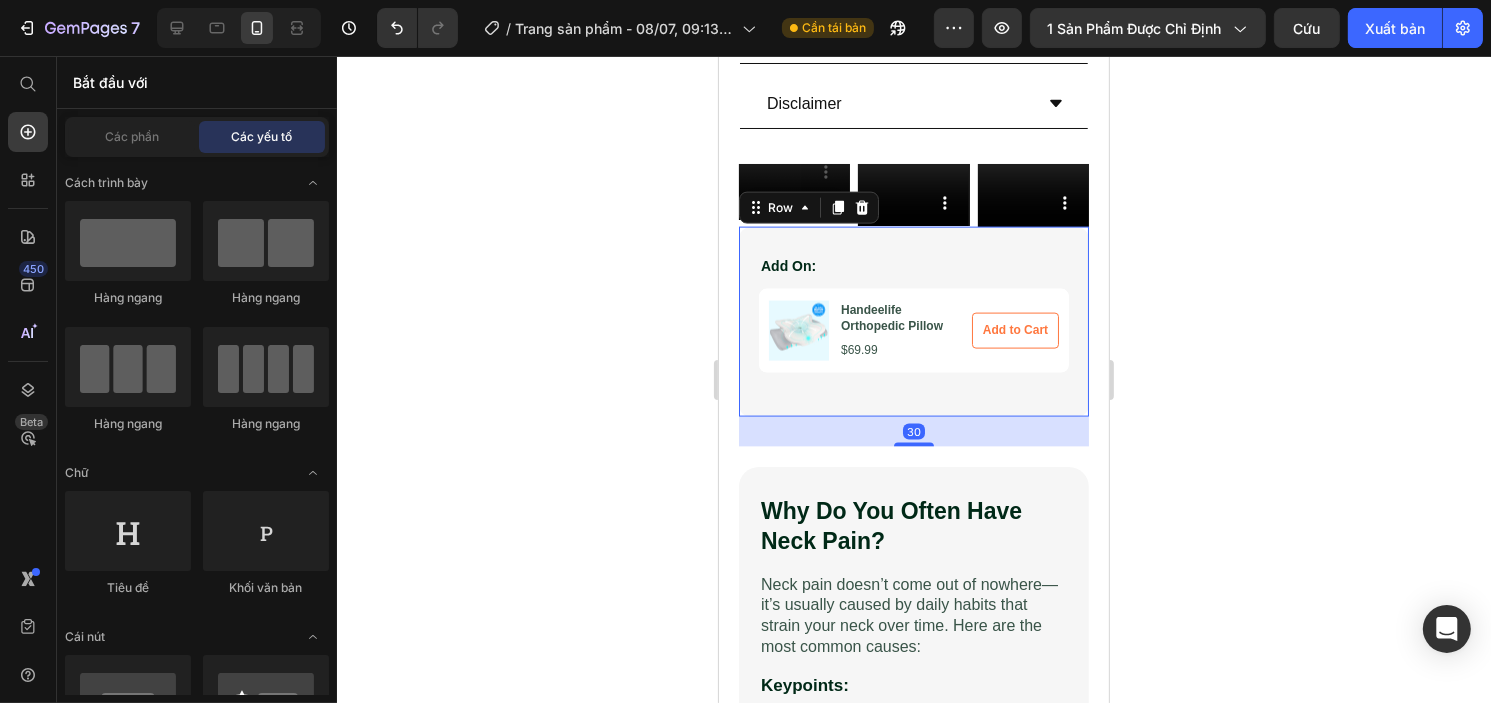 click on "Add On: Text Block Product Images Handeelife Orthopedic Pillow Product Title $69.99 Product Price Row Add to Cart Add to Cart Product Hero Banner Row Row   30" at bounding box center (913, 322) 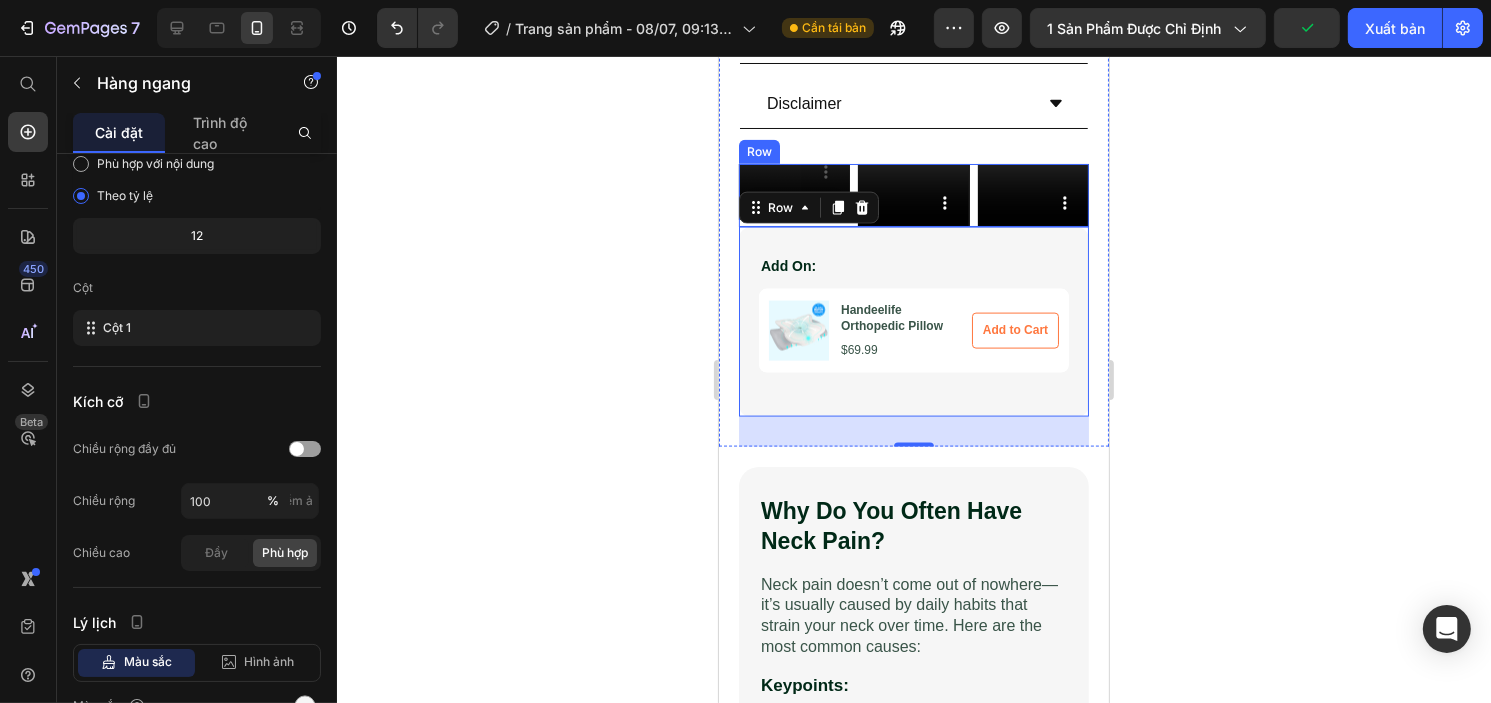 scroll, scrollTop: 156, scrollLeft: 0, axis: vertical 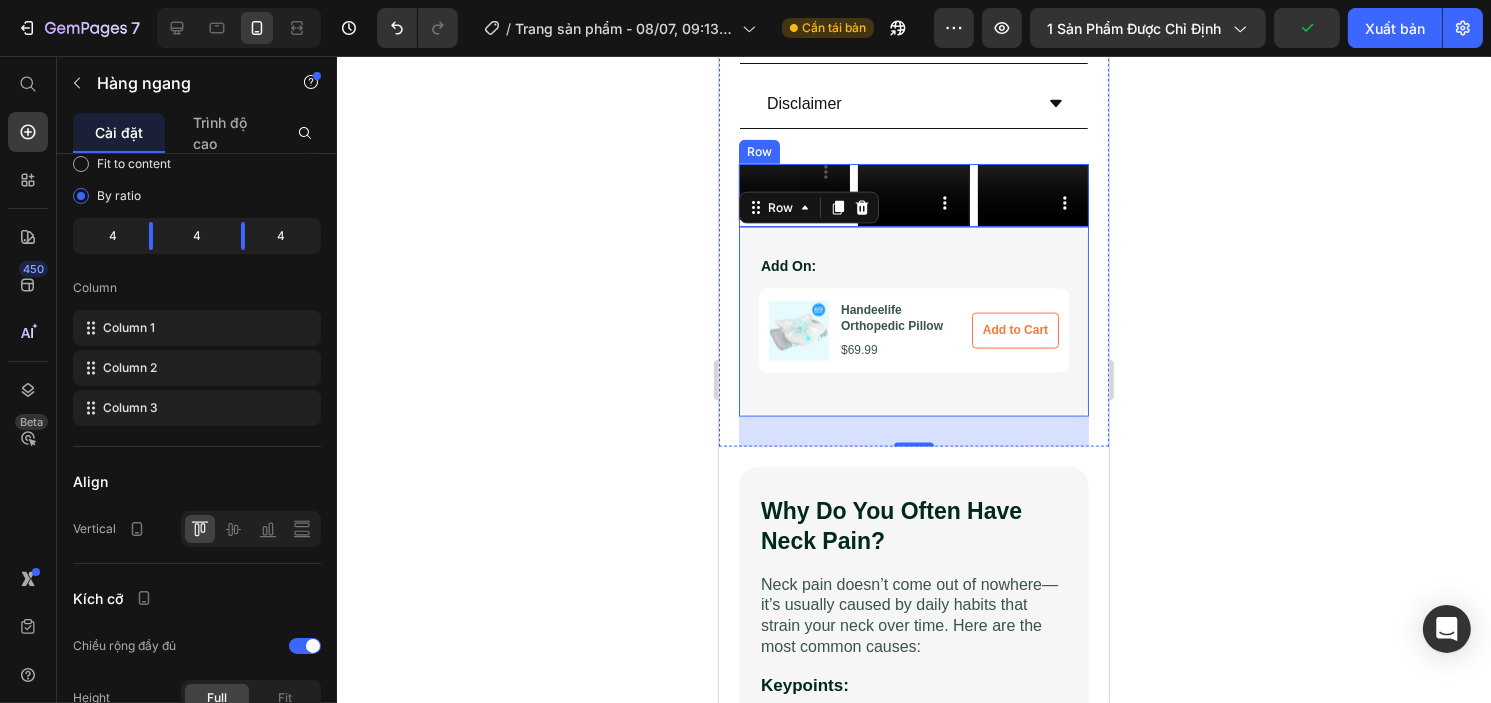 click on "Video" at bounding box center [912, 195] 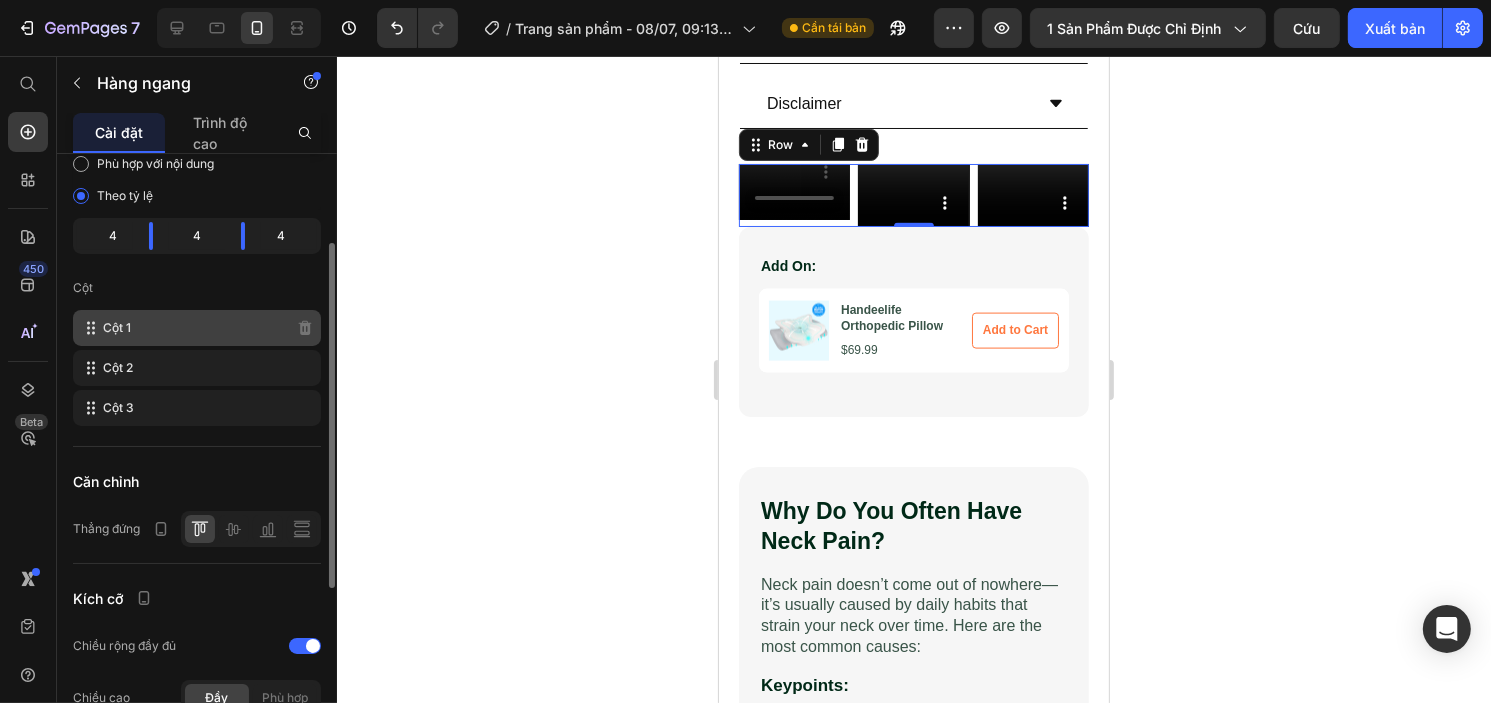 click 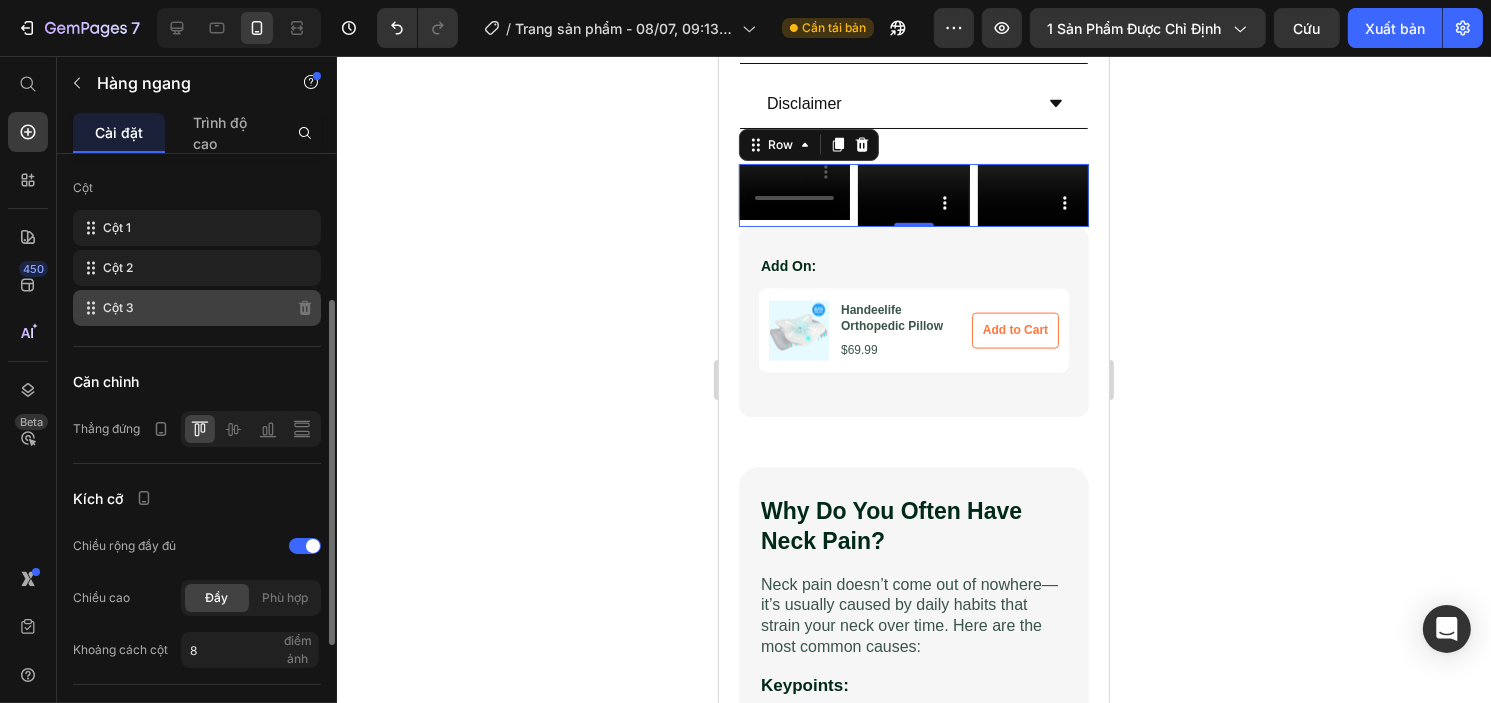 scroll, scrollTop: 356, scrollLeft: 0, axis: vertical 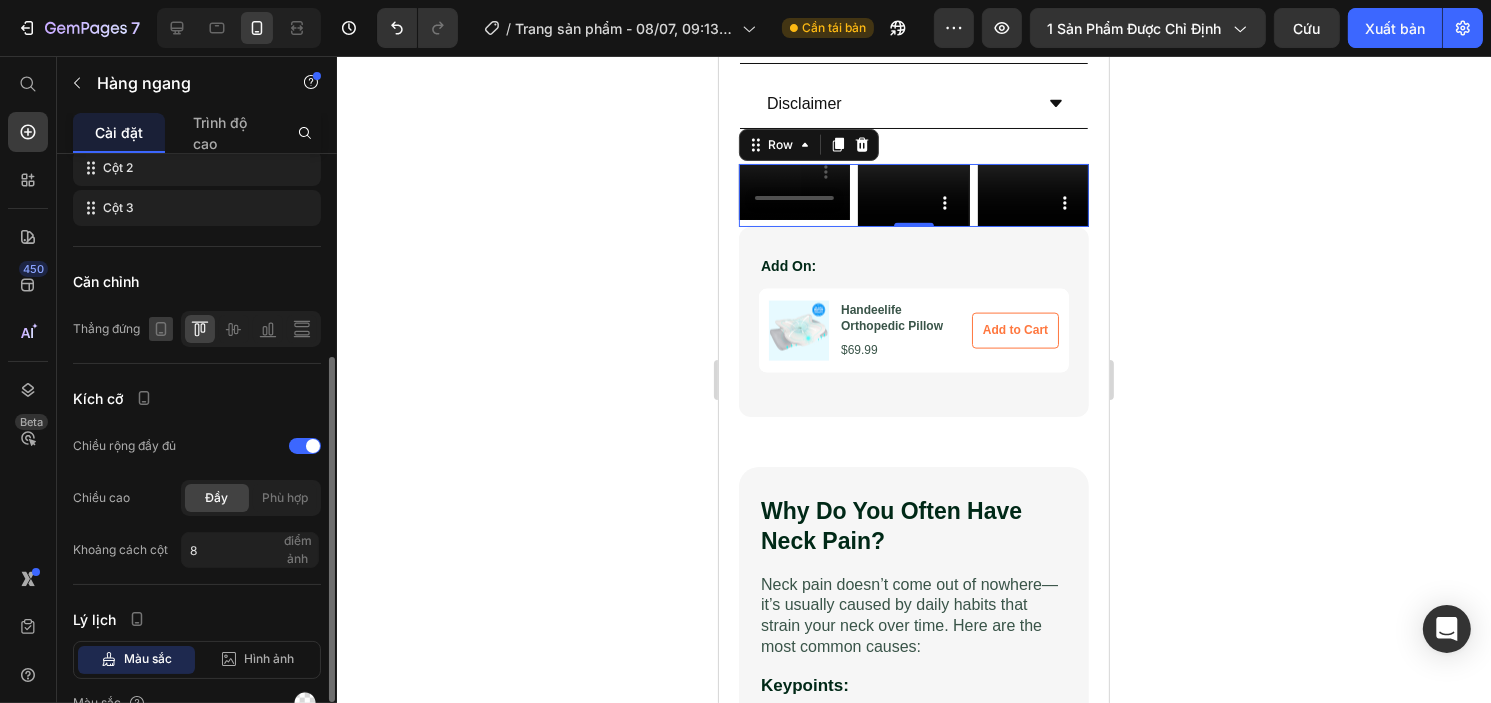click 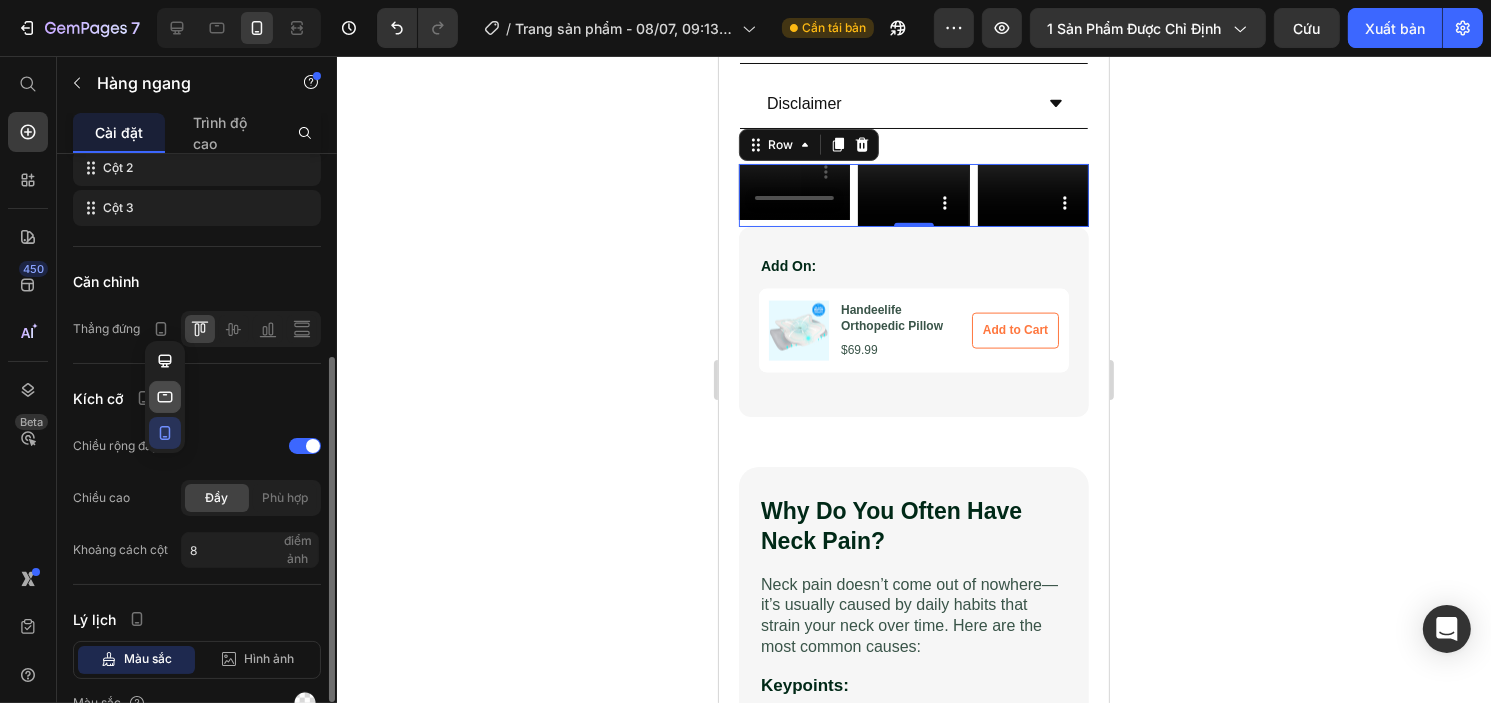 click 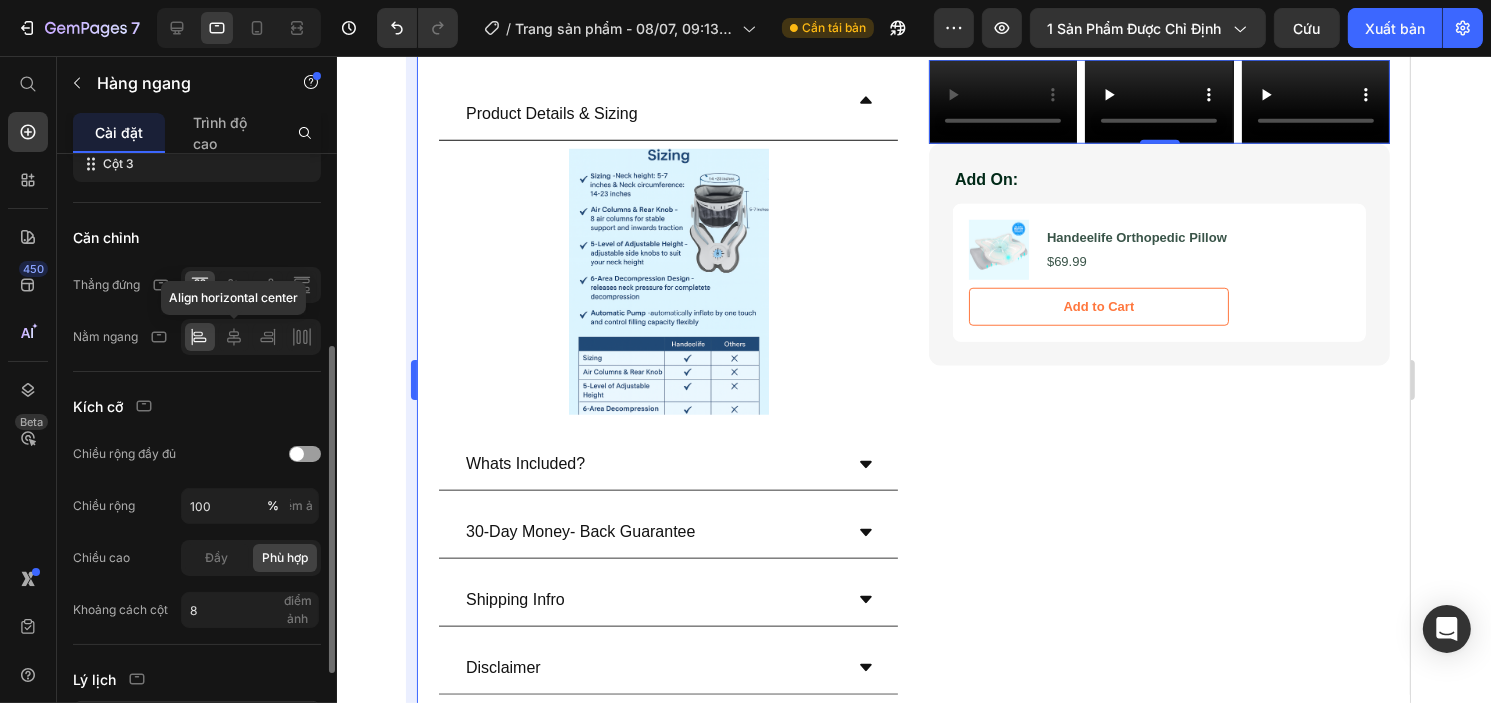 scroll, scrollTop: 1630, scrollLeft: 0, axis: vertical 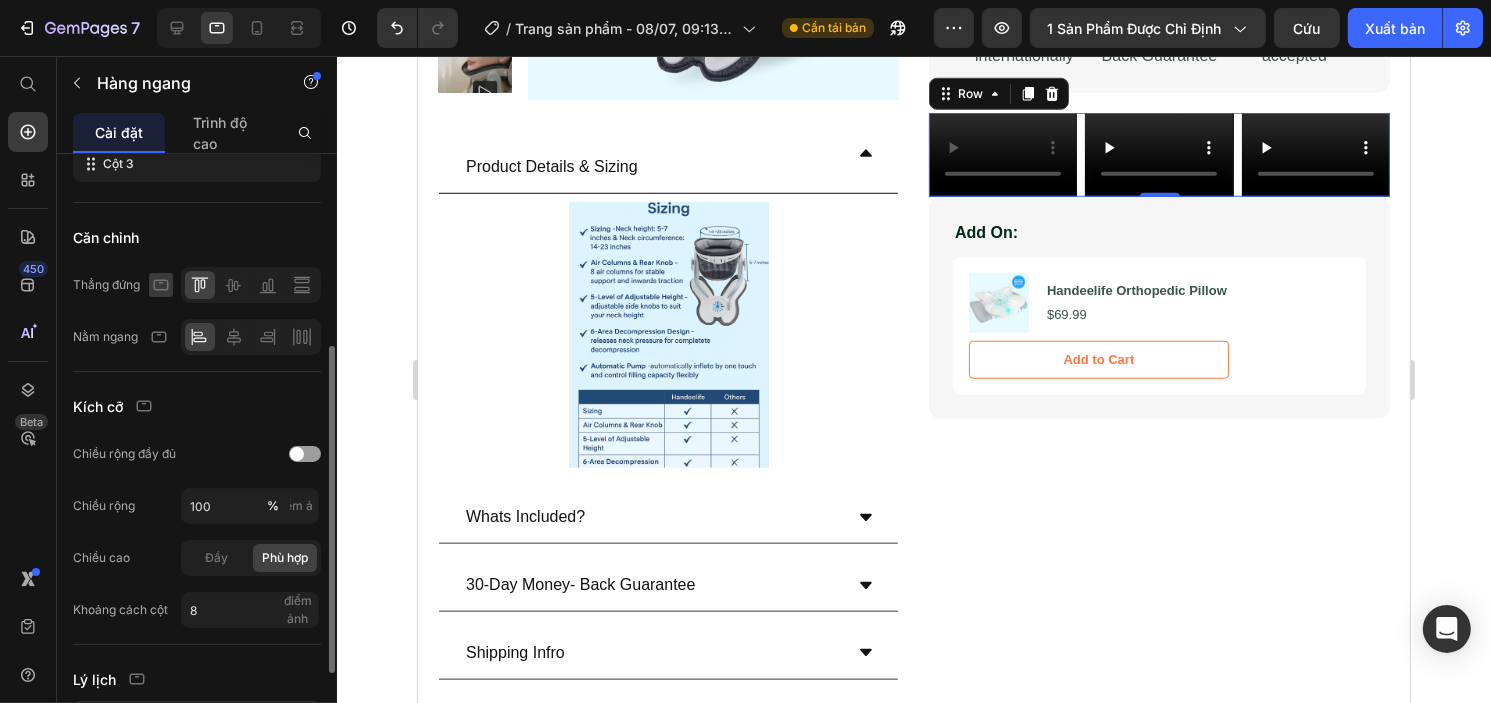 click 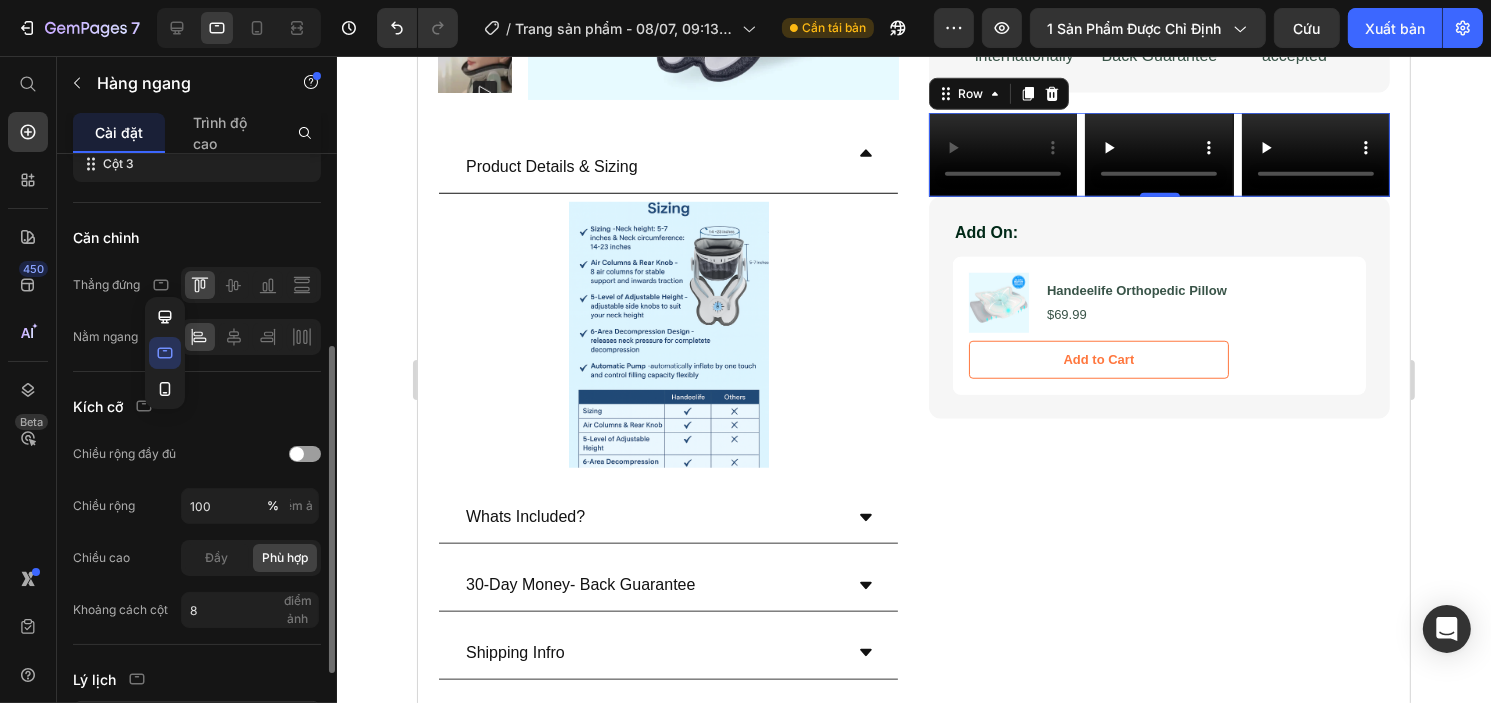 click 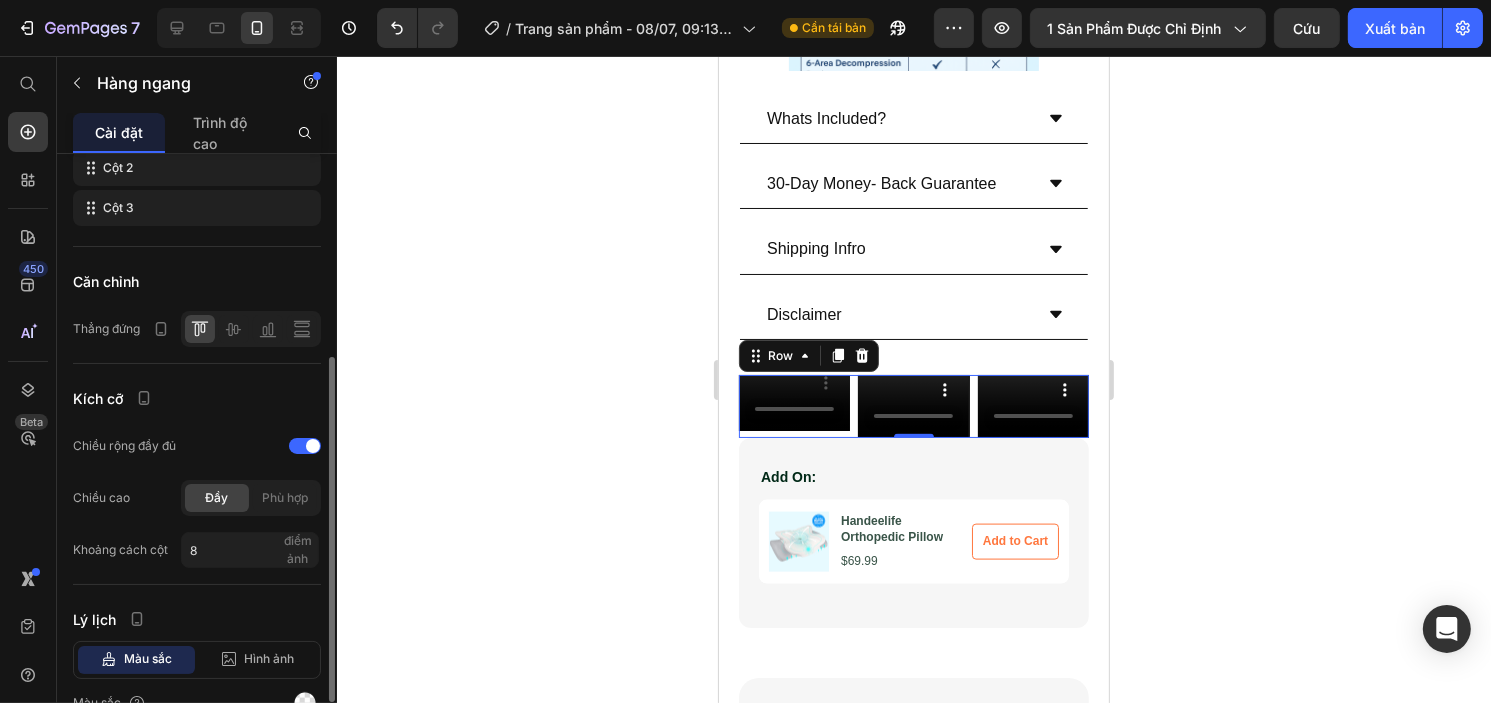 scroll, scrollTop: 2686, scrollLeft: 0, axis: vertical 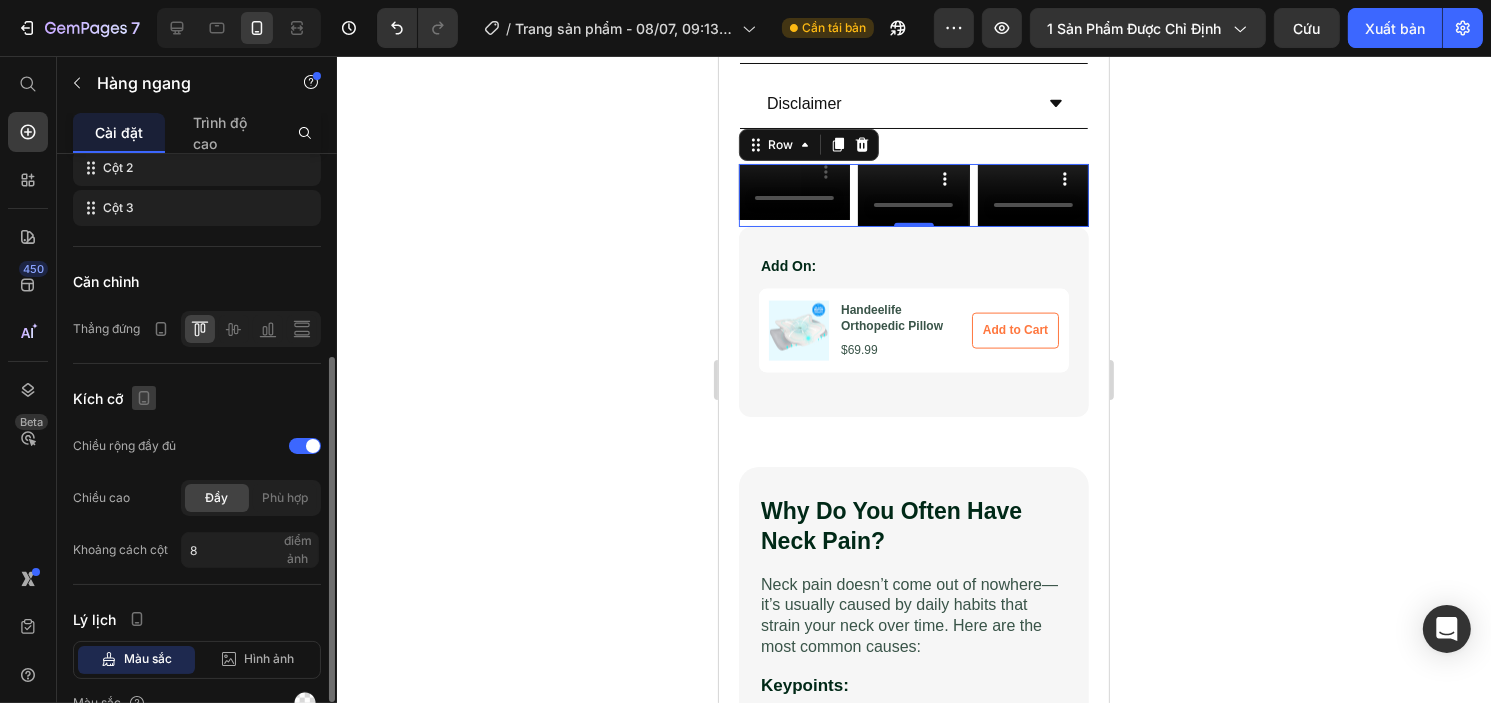 click 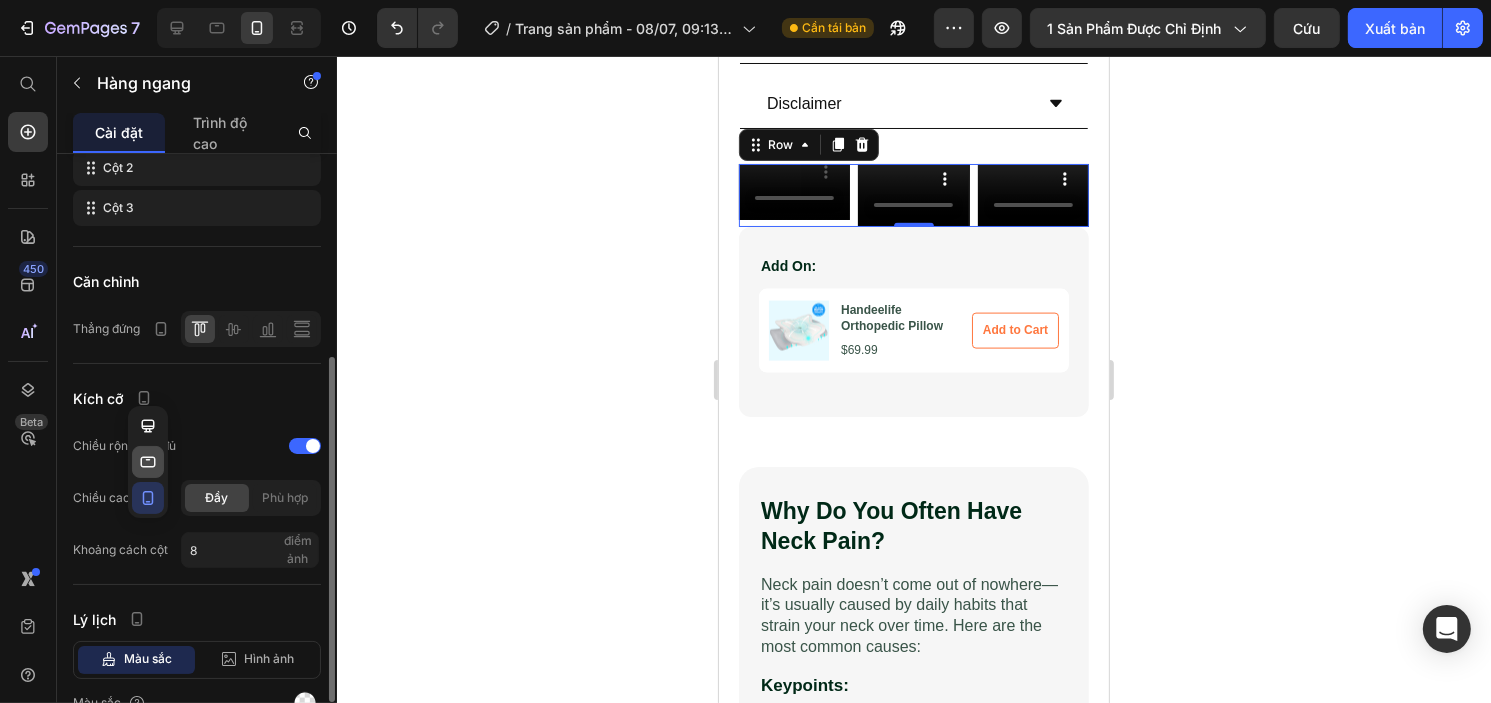 click 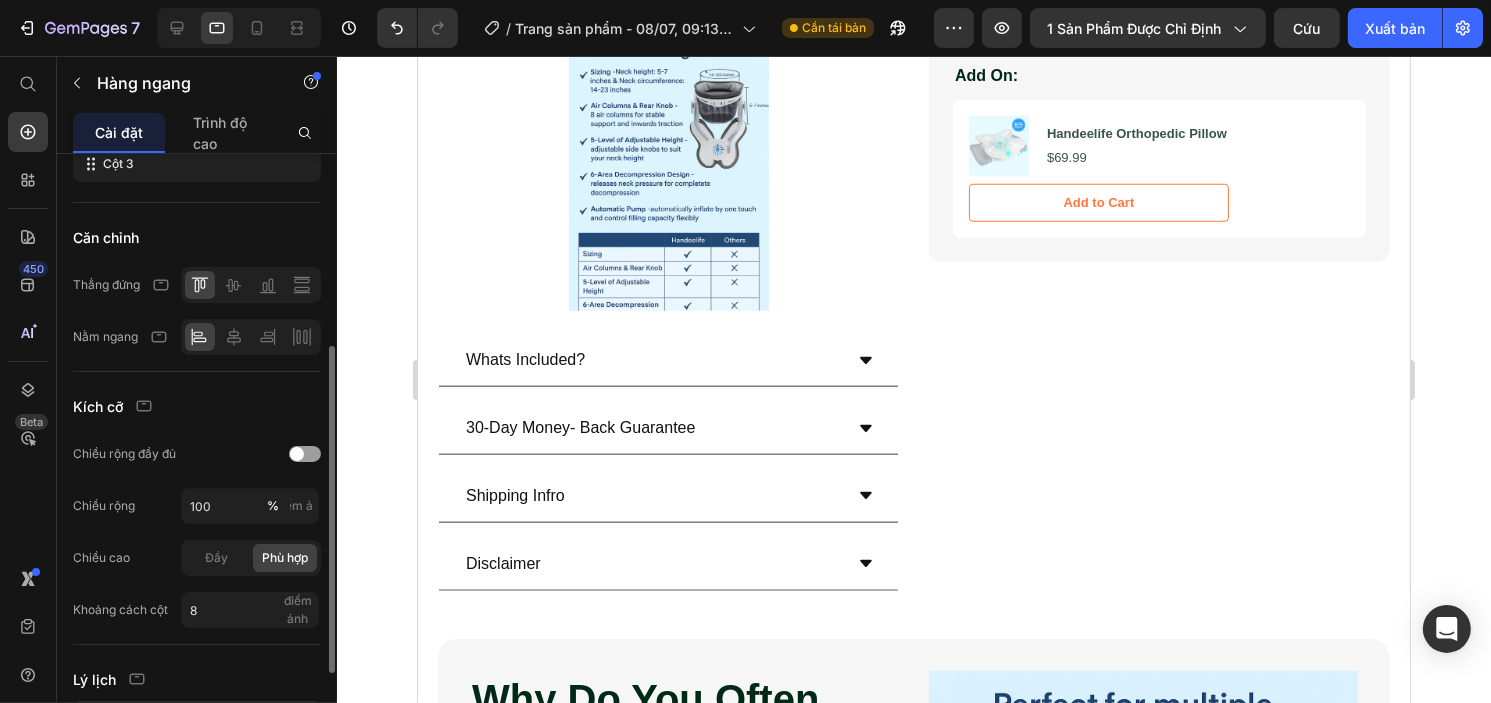 scroll, scrollTop: 1630, scrollLeft: 0, axis: vertical 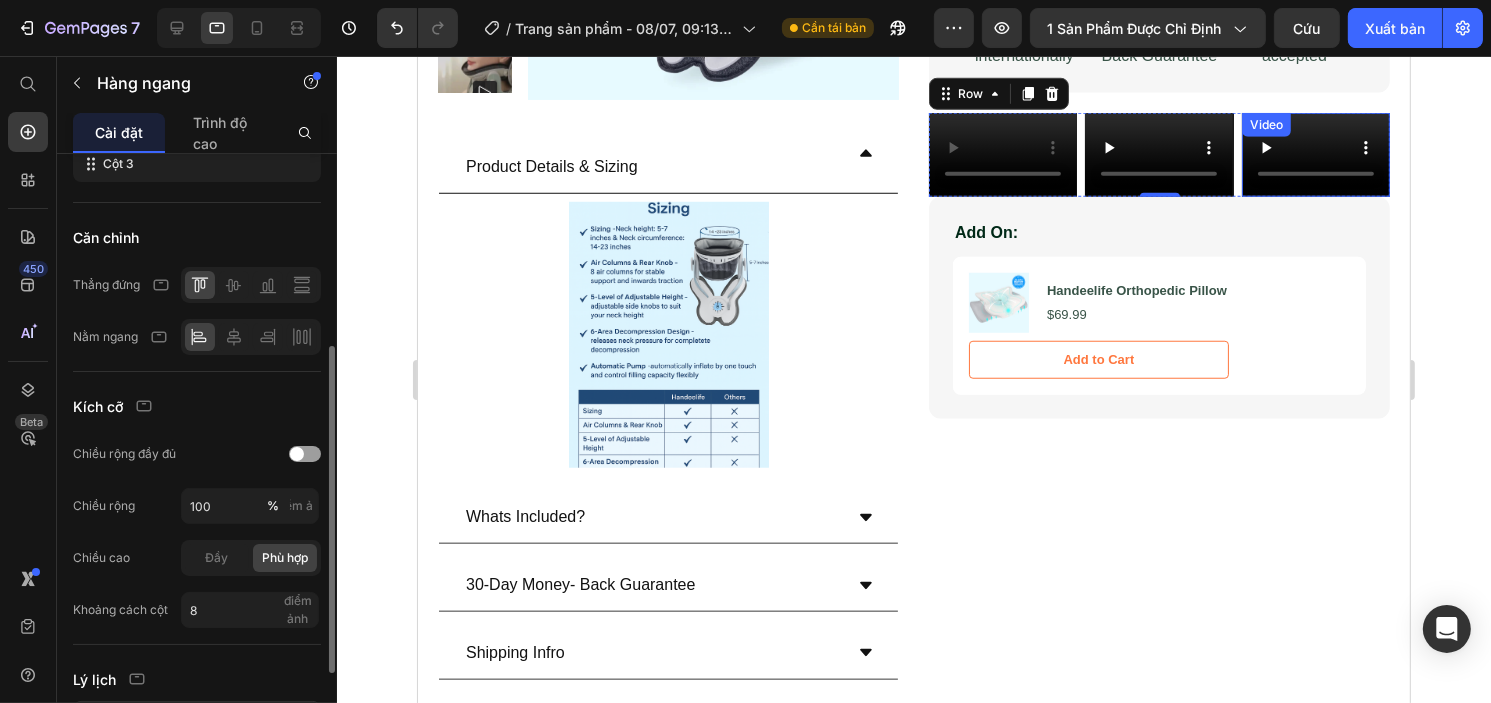 type 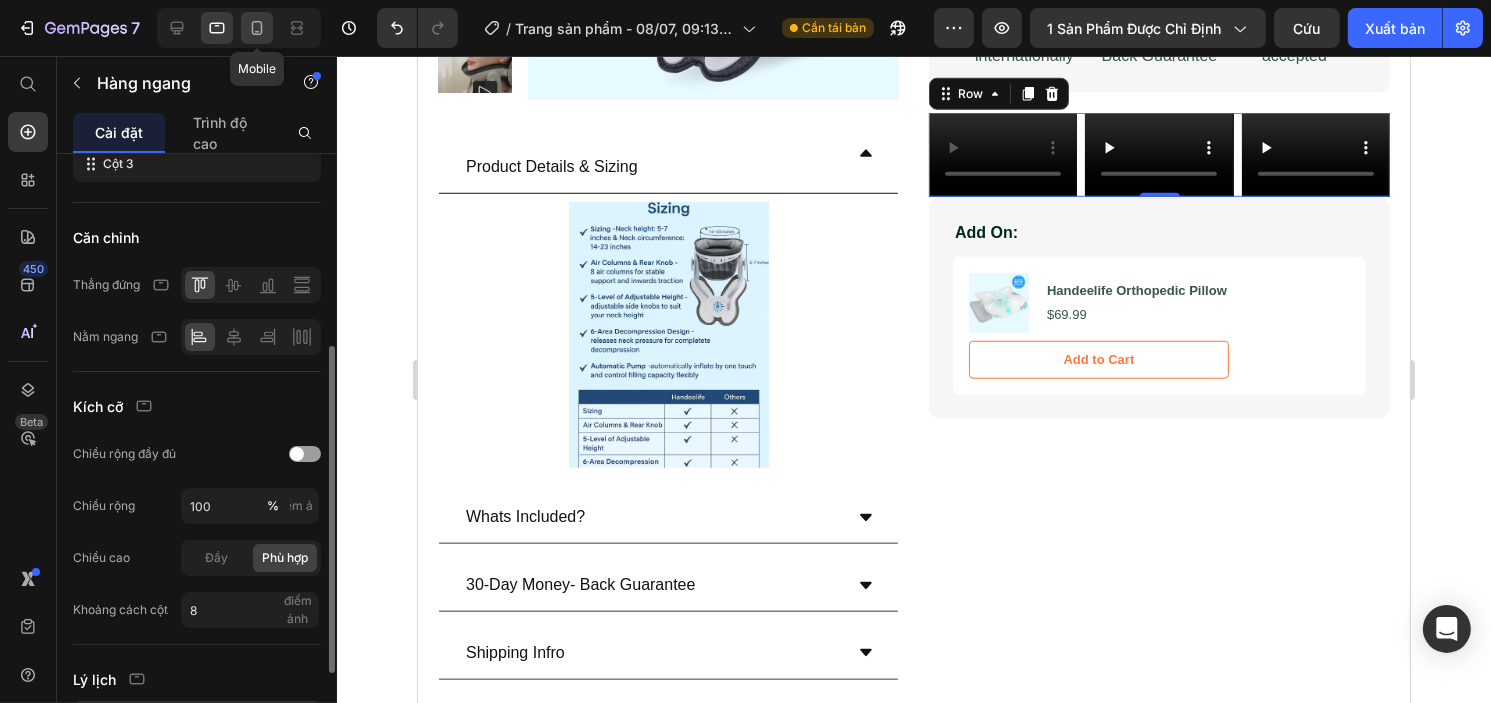 click 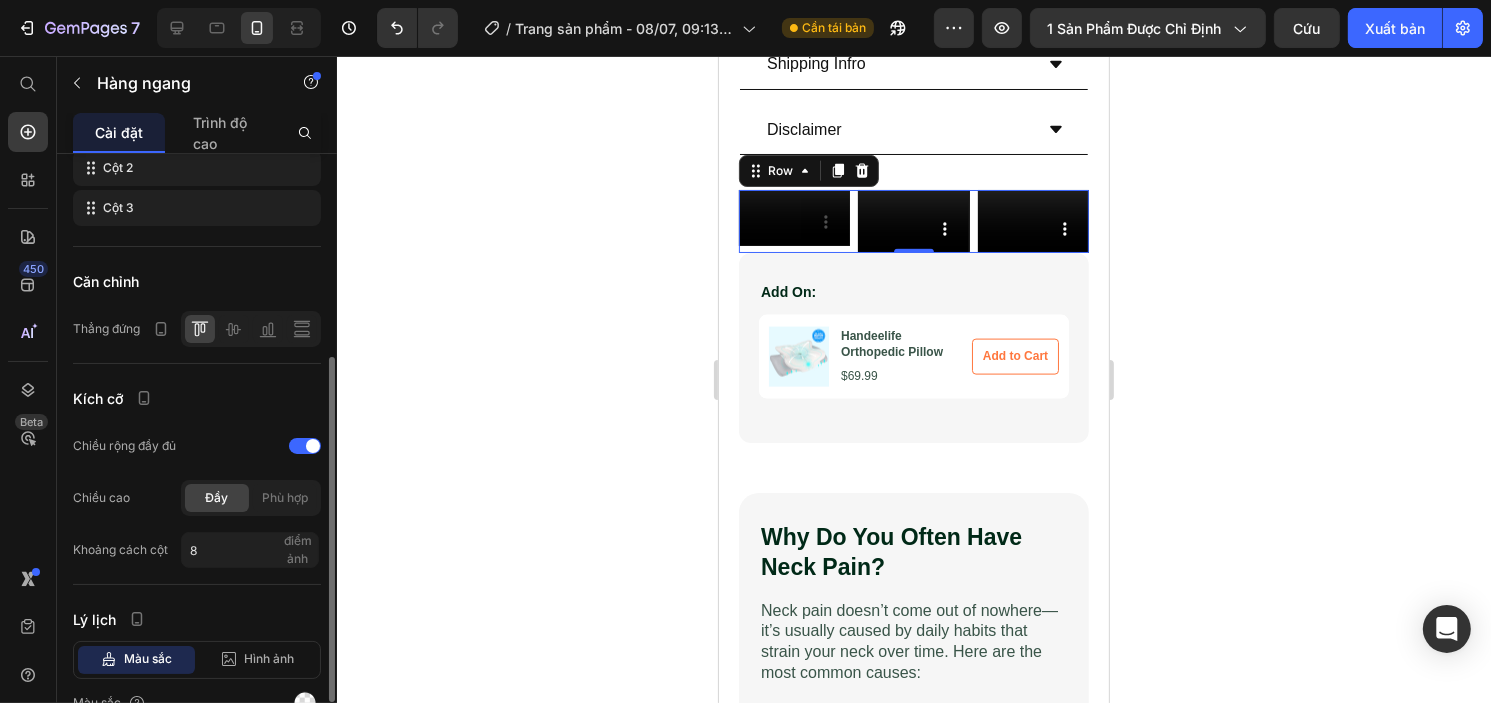 scroll, scrollTop: 2686, scrollLeft: 0, axis: vertical 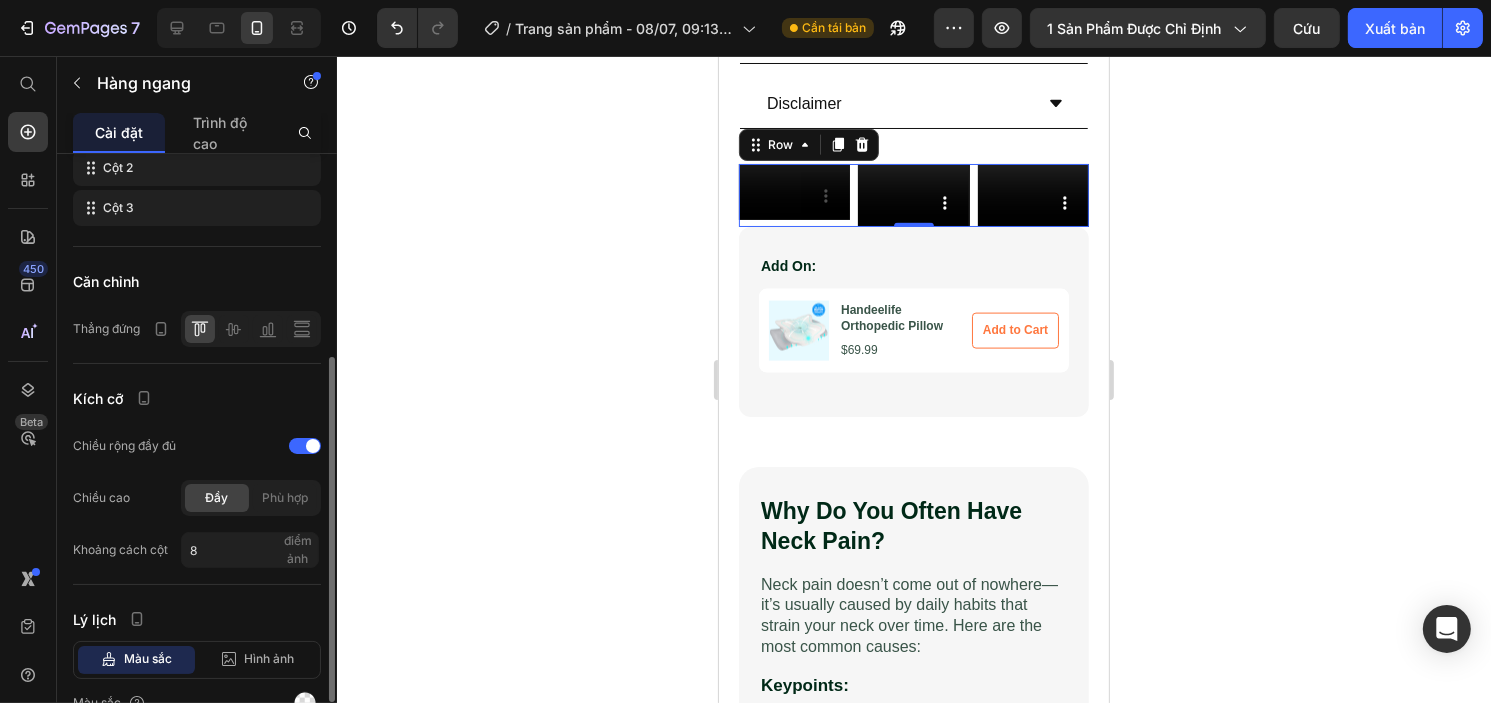 click on "Video" at bounding box center [912, 195] 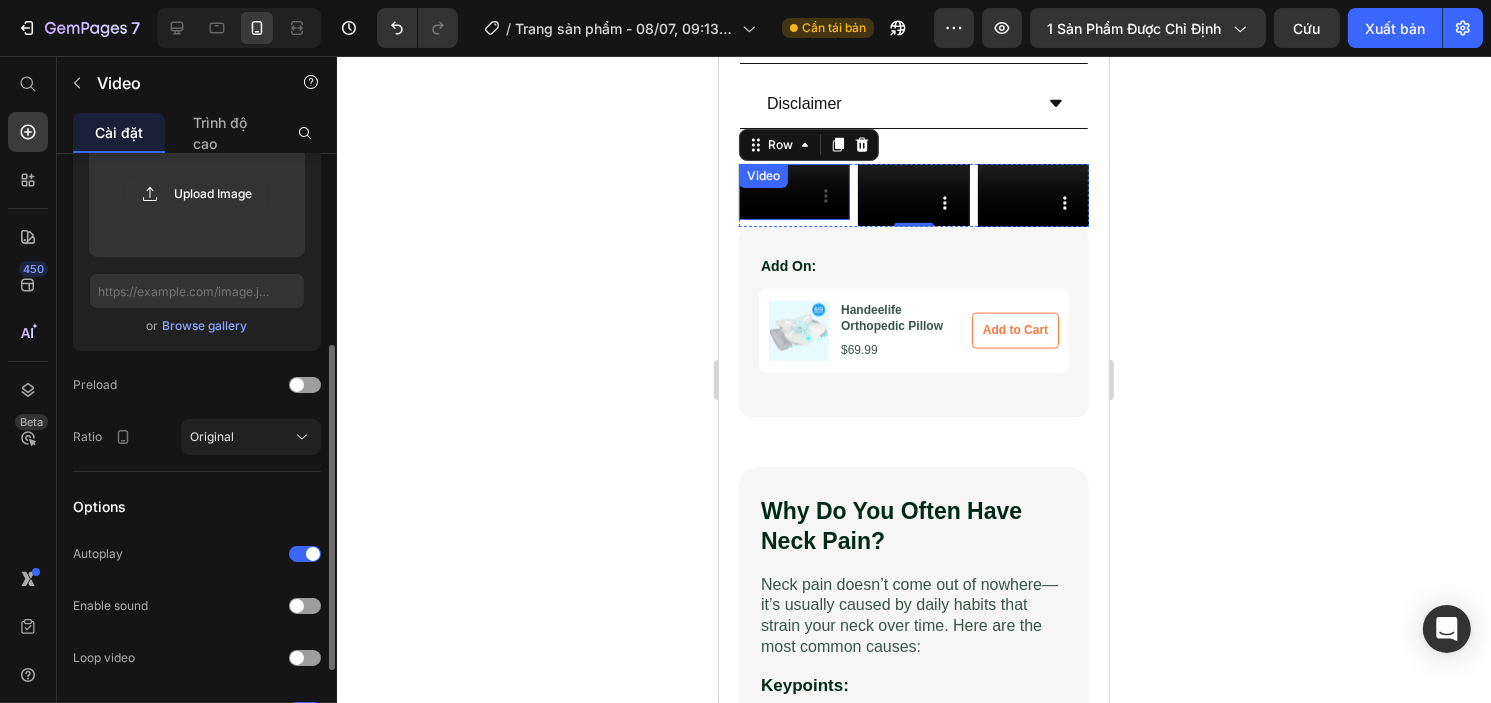 click at bounding box center (793, 192) 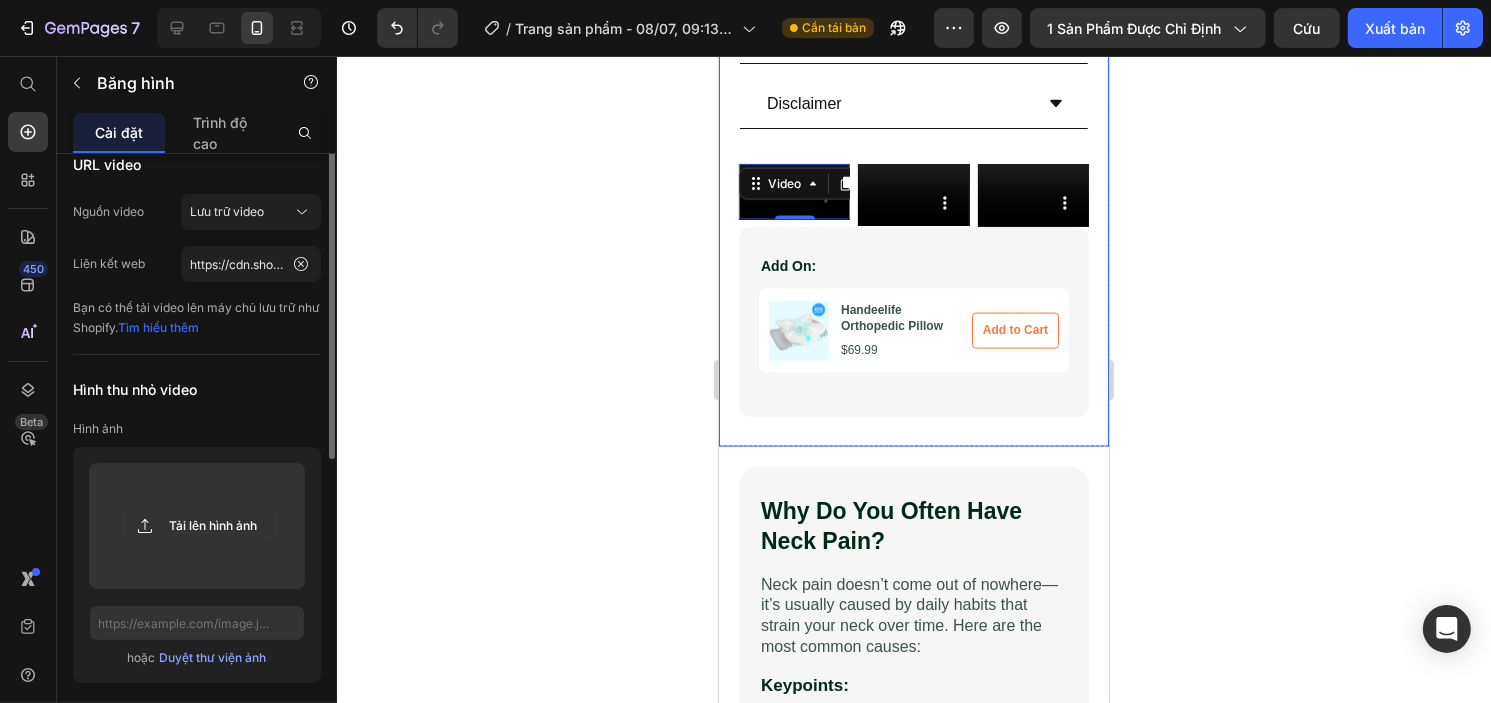 scroll, scrollTop: 0, scrollLeft: 0, axis: both 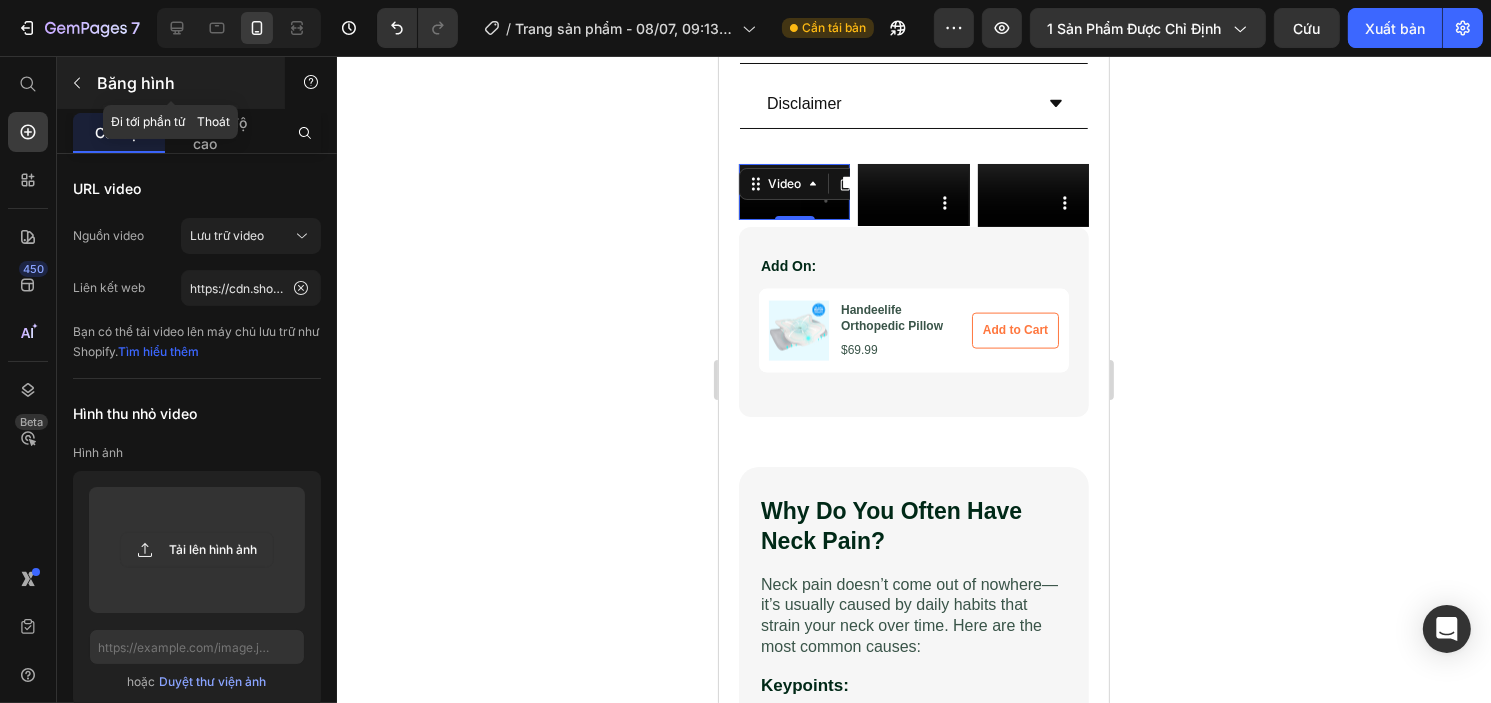 click at bounding box center [77, 83] 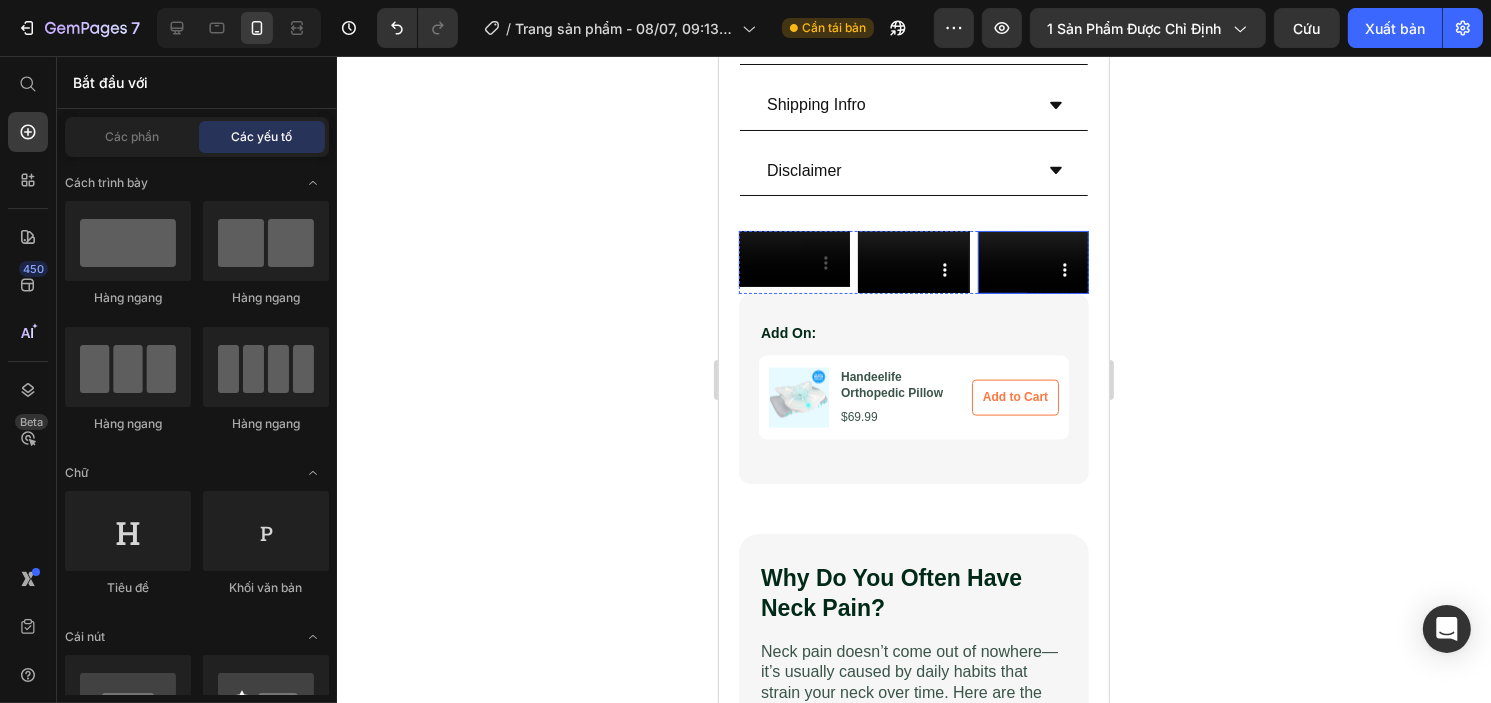 scroll, scrollTop: 2618, scrollLeft: 0, axis: vertical 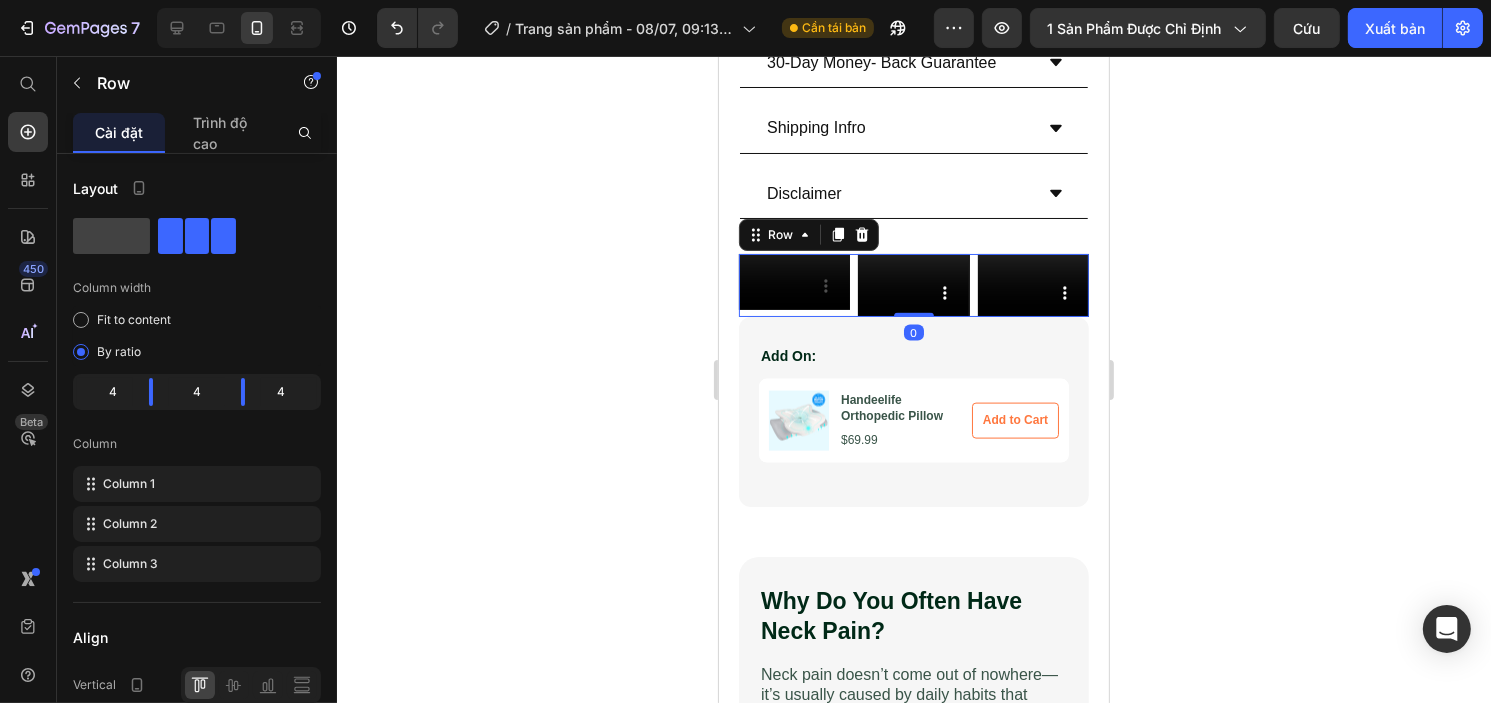 click on "Video" at bounding box center (912, 285) 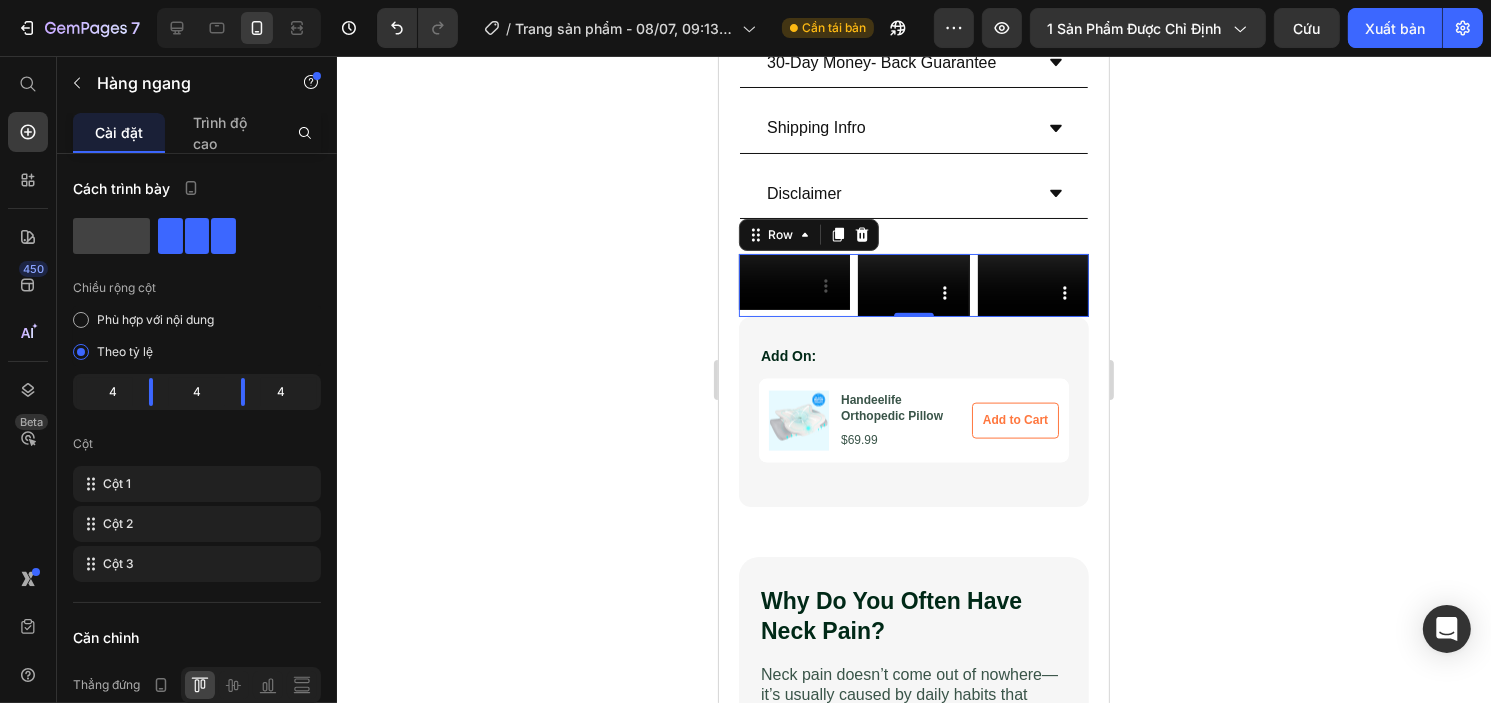 click on "Video" at bounding box center (912, 285) 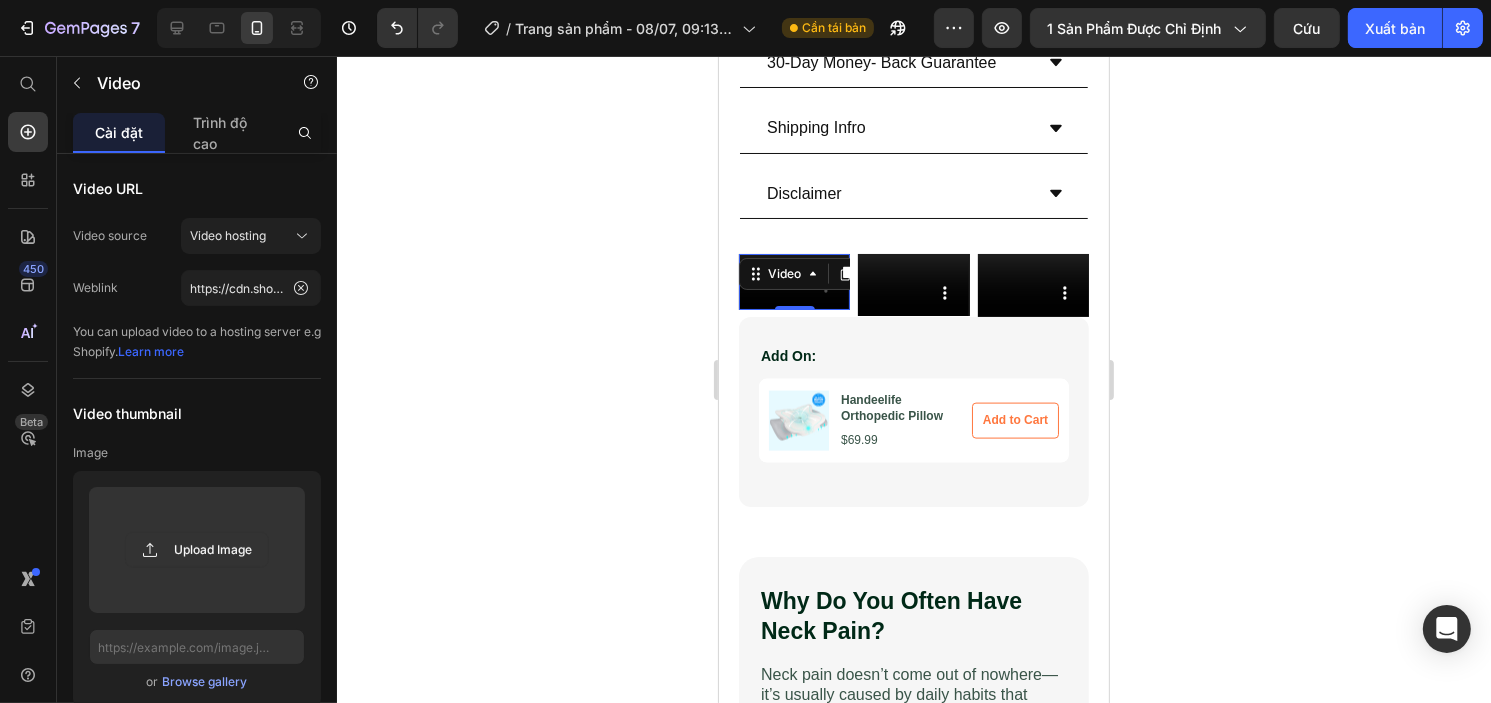 click at bounding box center [793, 282] 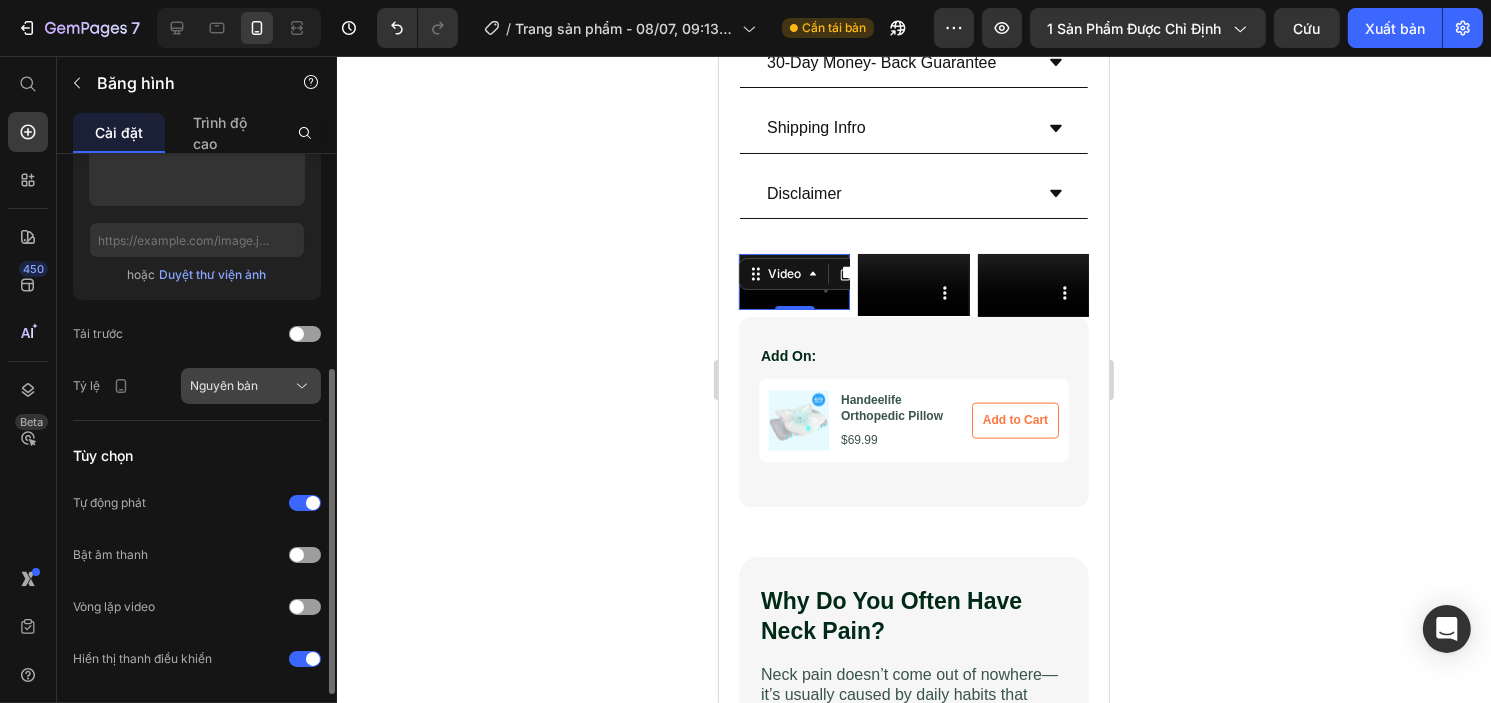 scroll, scrollTop: 408, scrollLeft: 0, axis: vertical 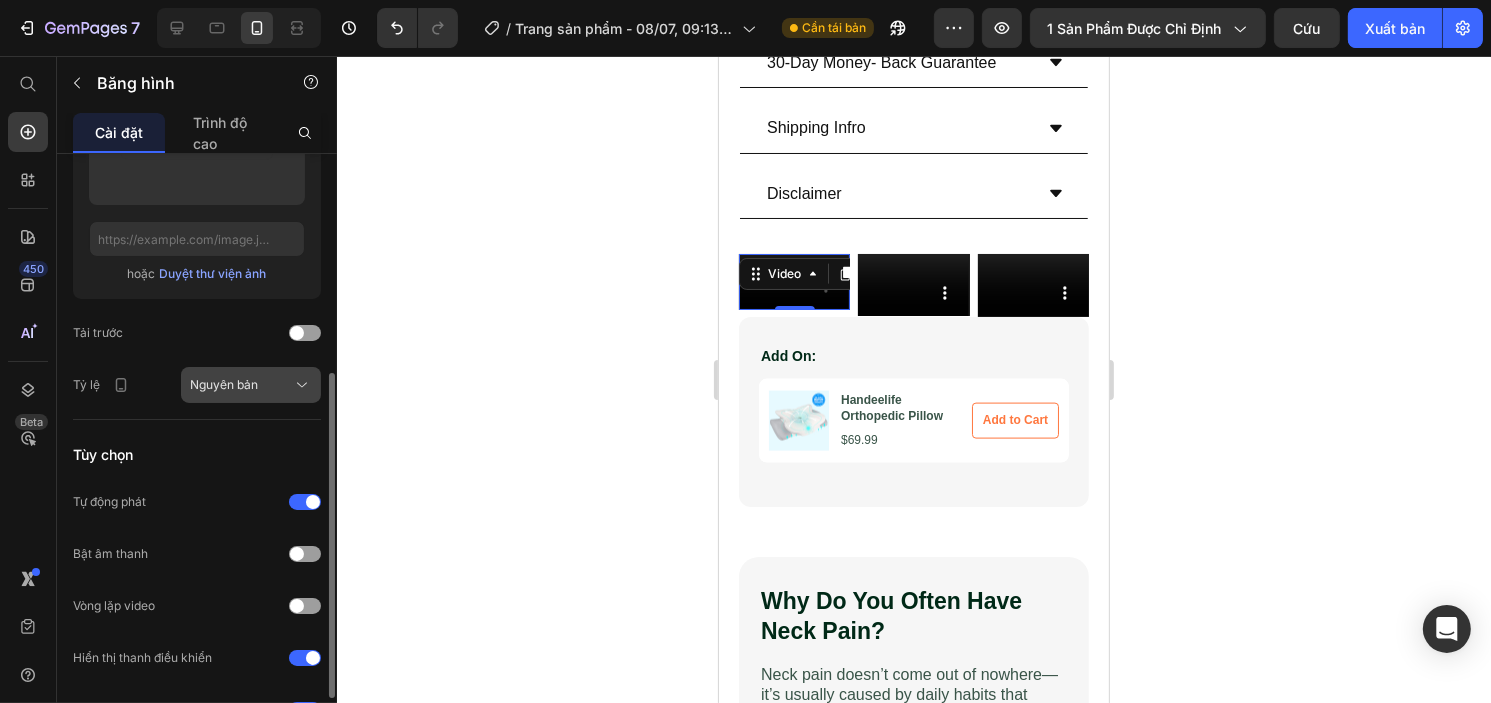 click on "Nguyên bản" at bounding box center [224, 384] 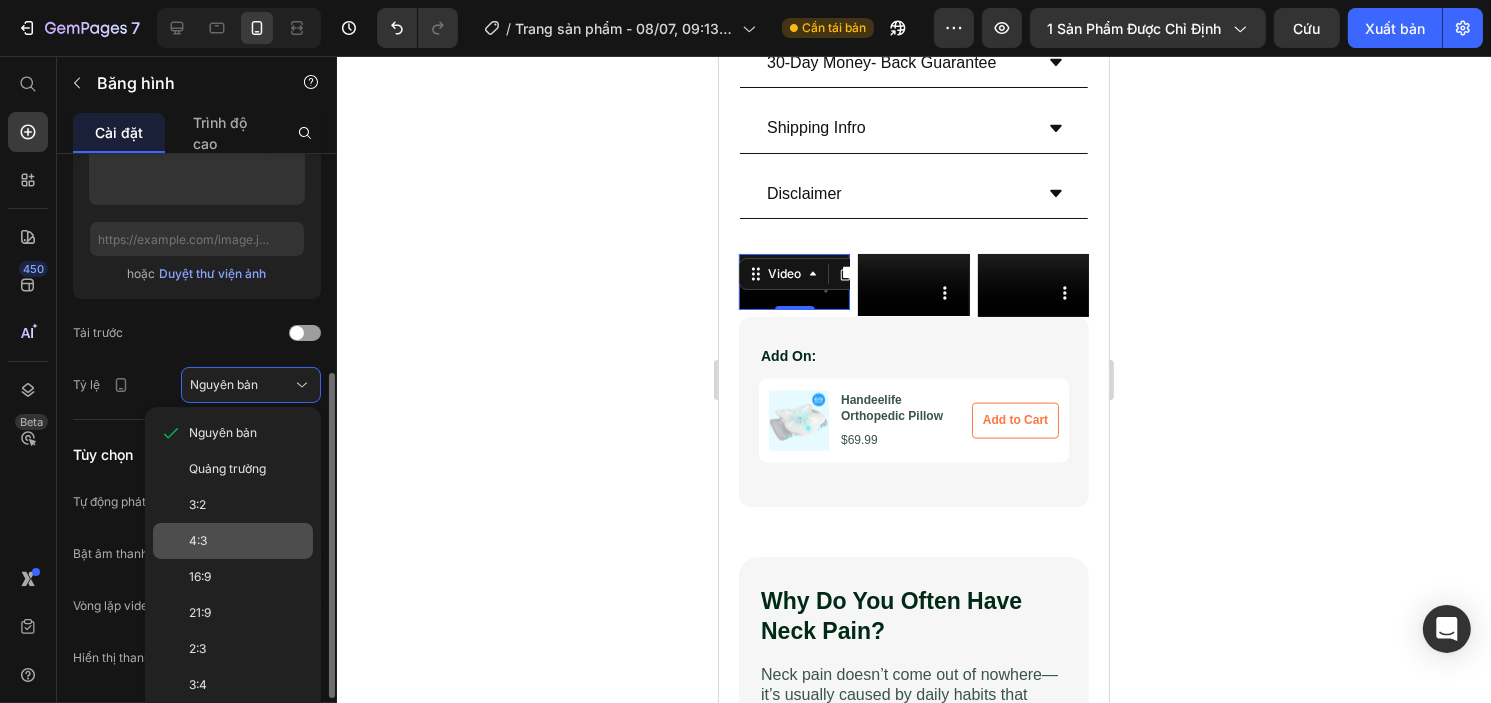 click on "4:3" 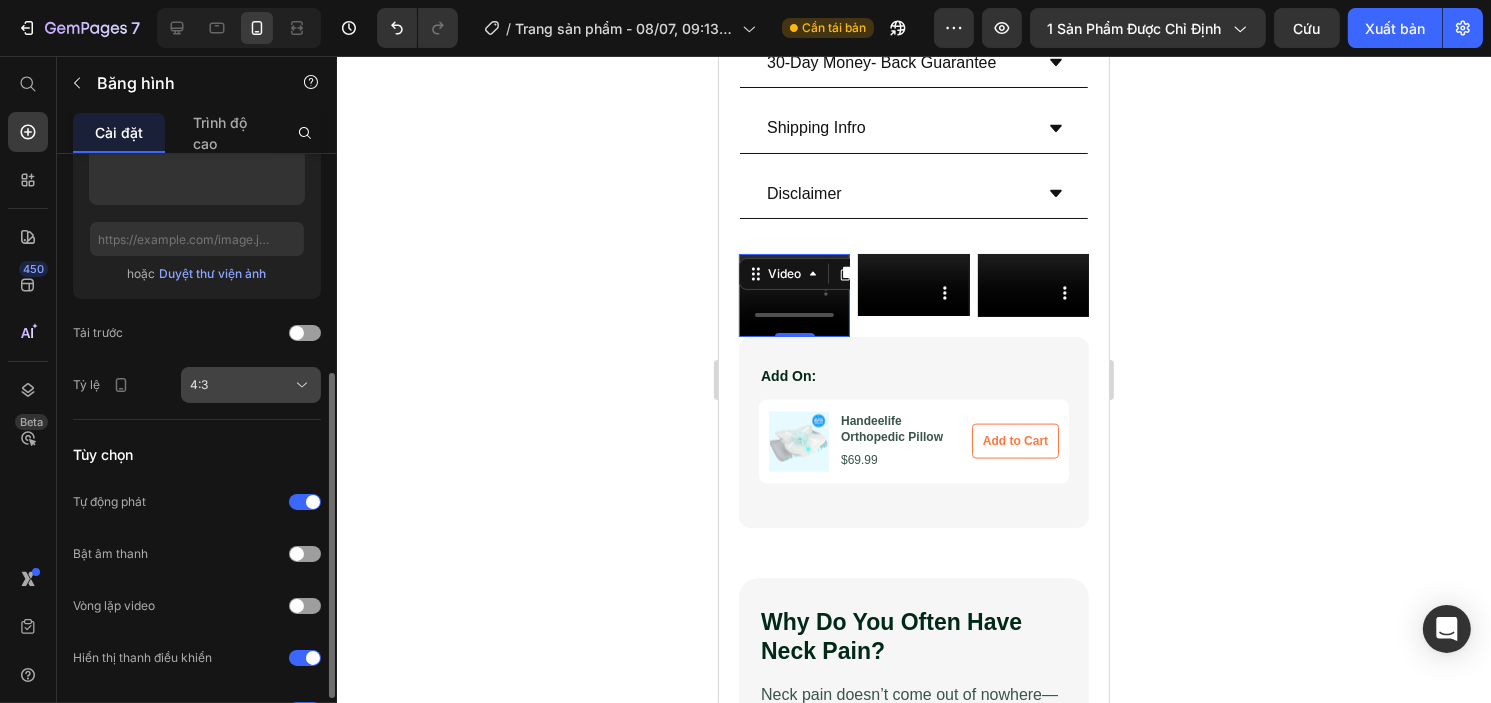 click on "4:3" 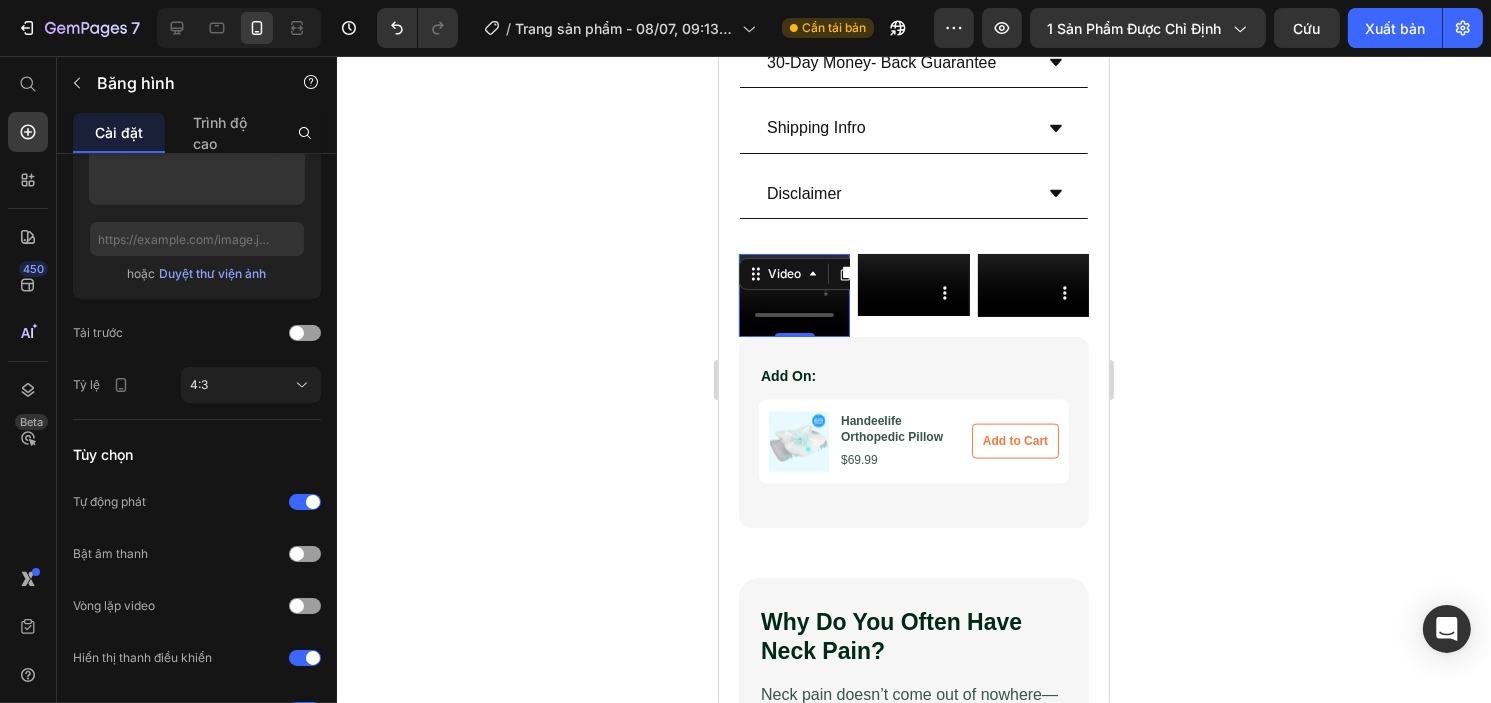 click 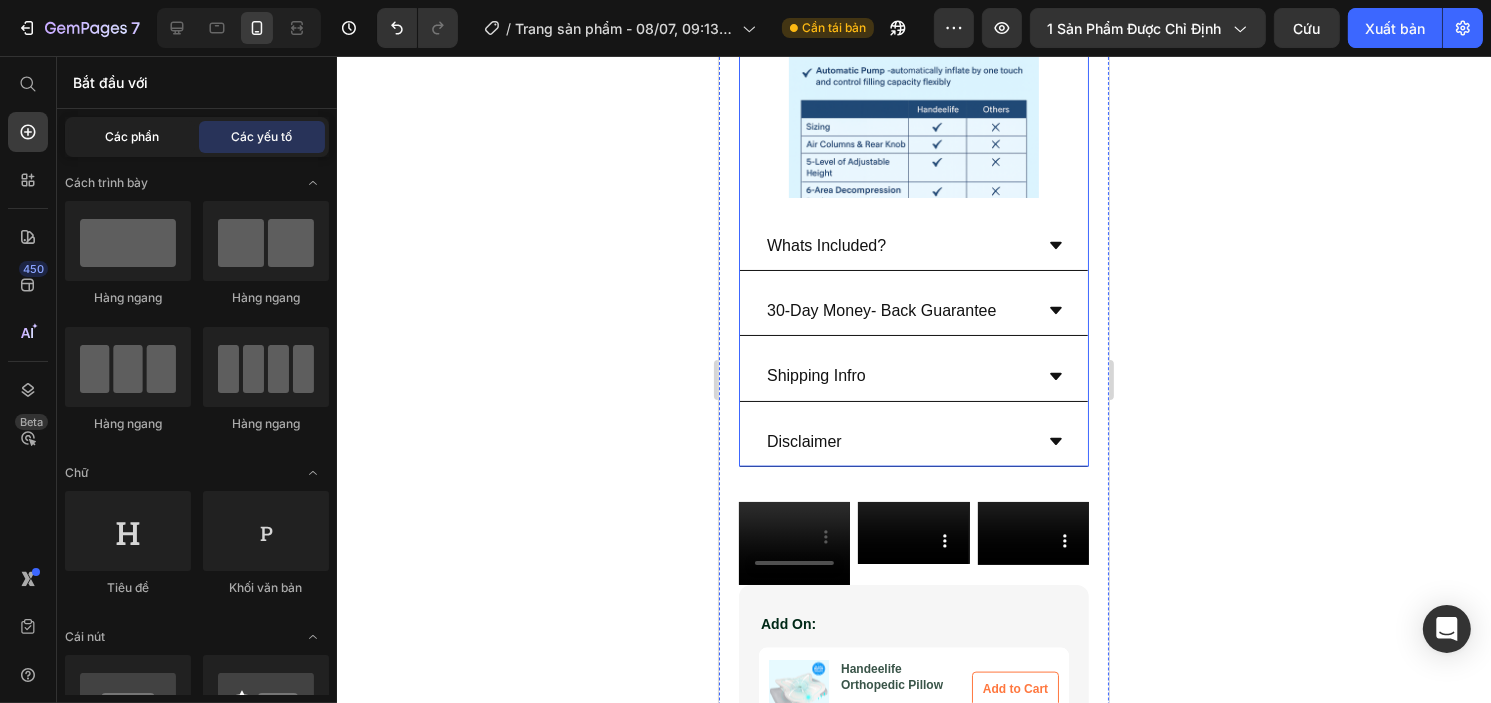 scroll, scrollTop: 2360, scrollLeft: 0, axis: vertical 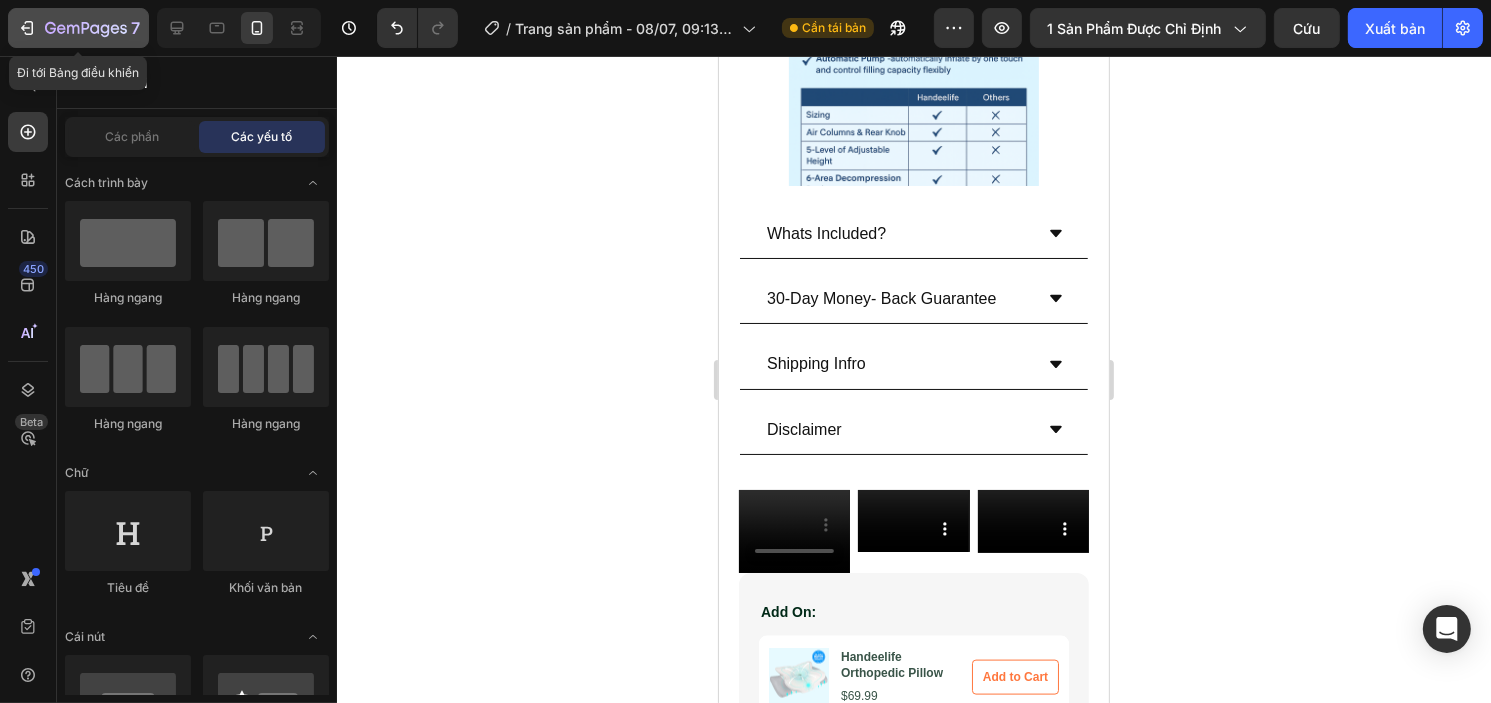 click 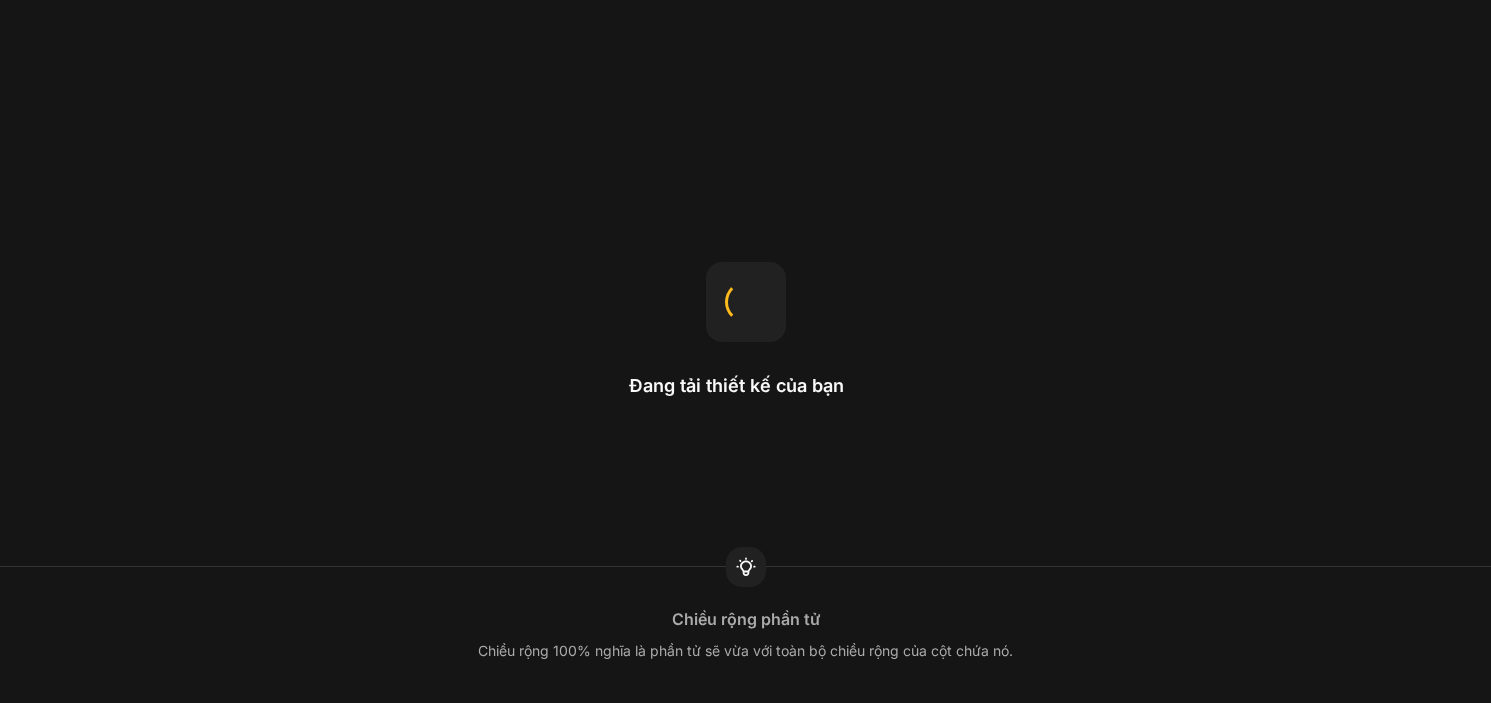 scroll, scrollTop: 0, scrollLeft: 0, axis: both 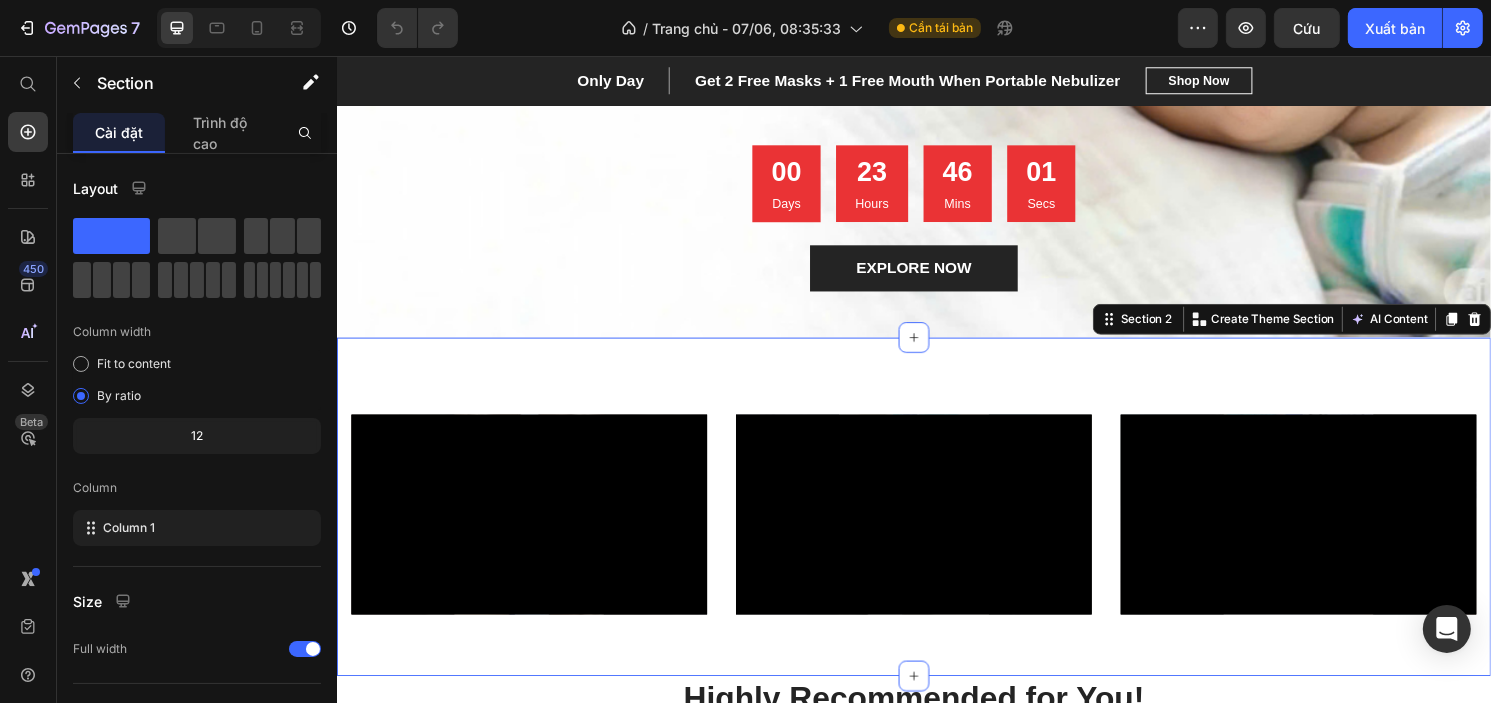 click on "Video Video Video Row Section 2   Create Theme Section AI Content Write with GemAI What would you like to describe here? Tone and Voice Persuasive Product Getting products... Show more Generate" at bounding box center (936, 525) 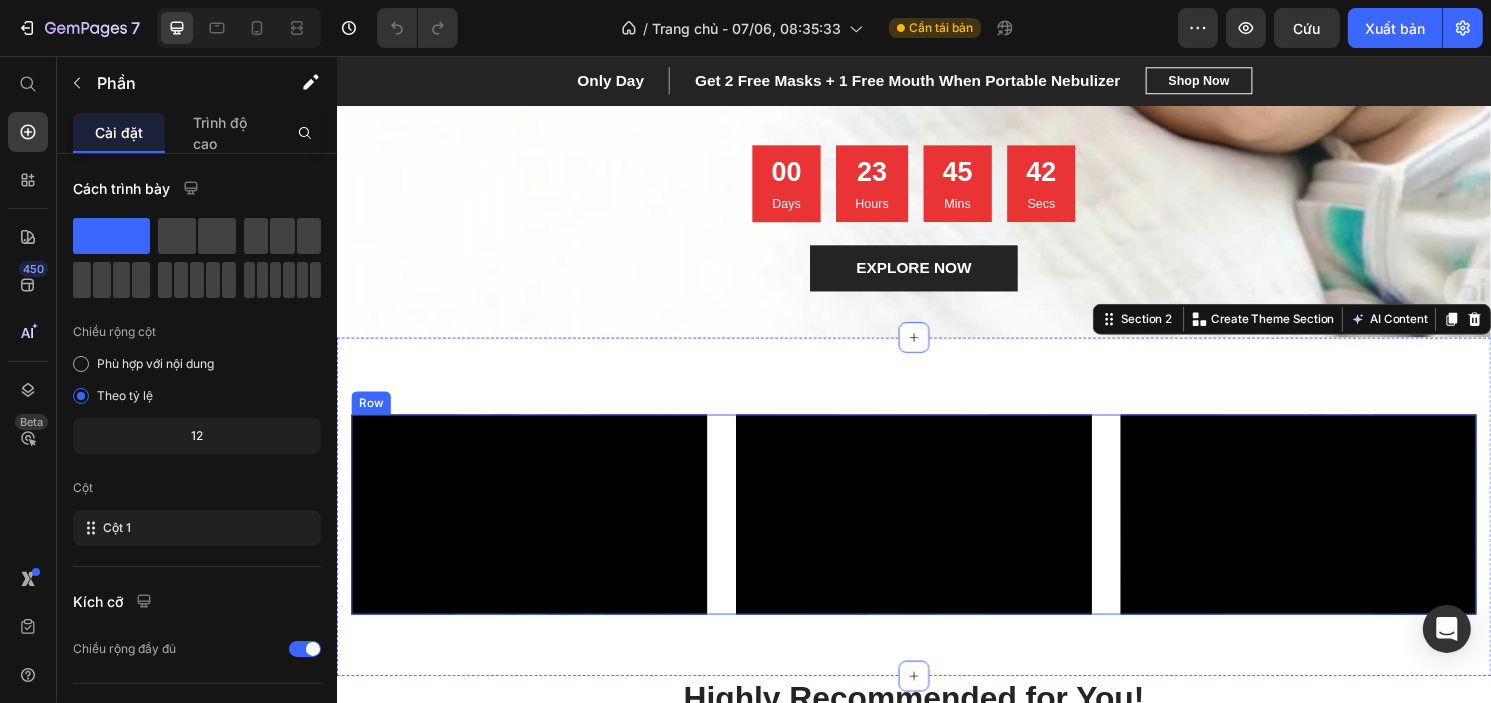 click on "Video Video Video Row" at bounding box center [936, 533] 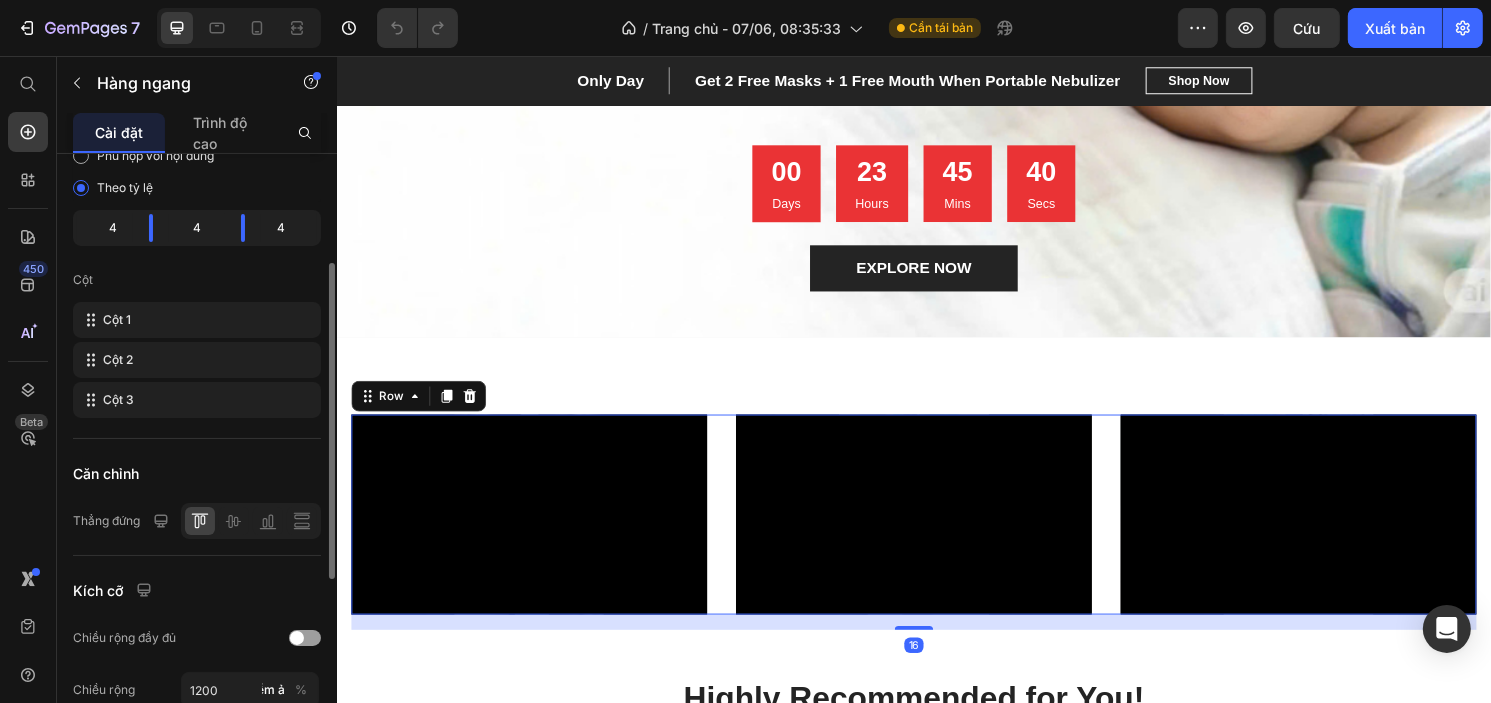 scroll, scrollTop: 209, scrollLeft: 0, axis: vertical 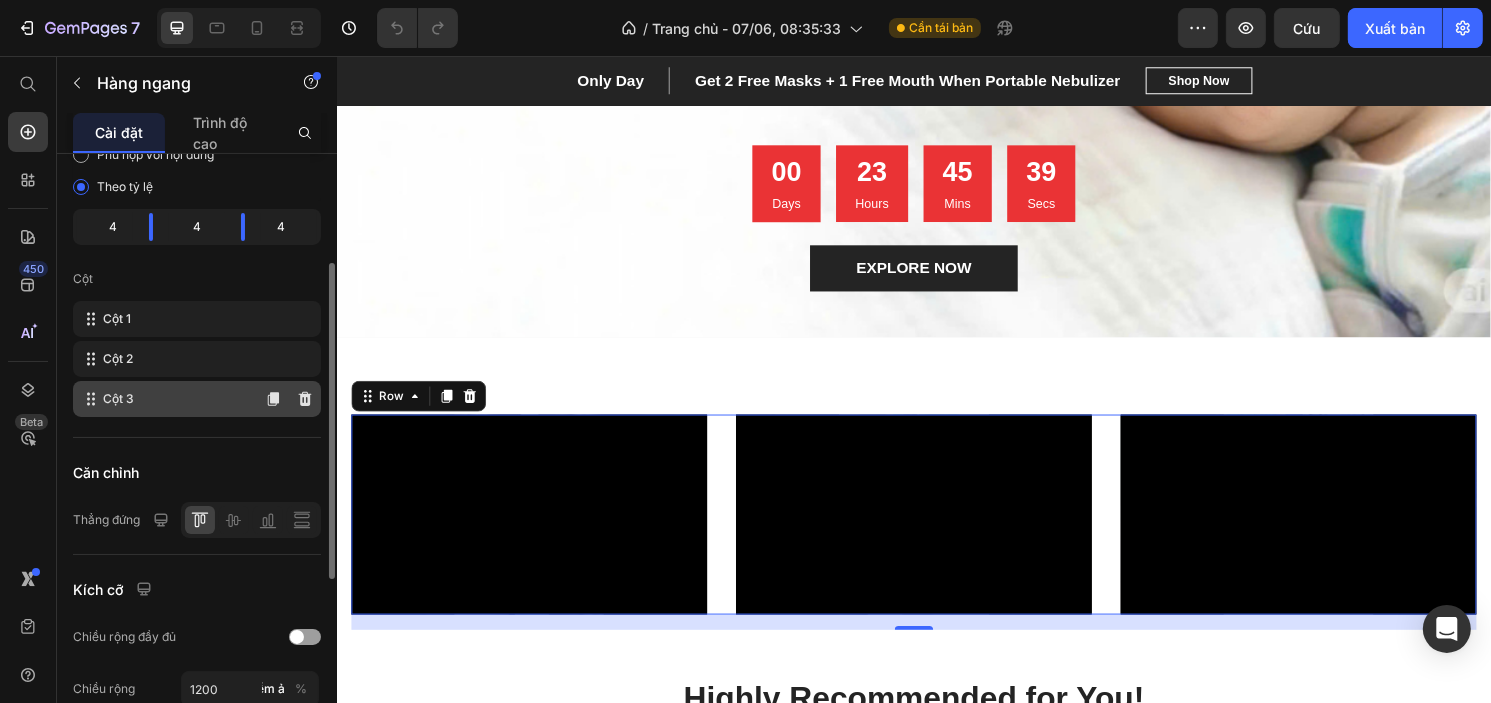 click on "Cột 3" 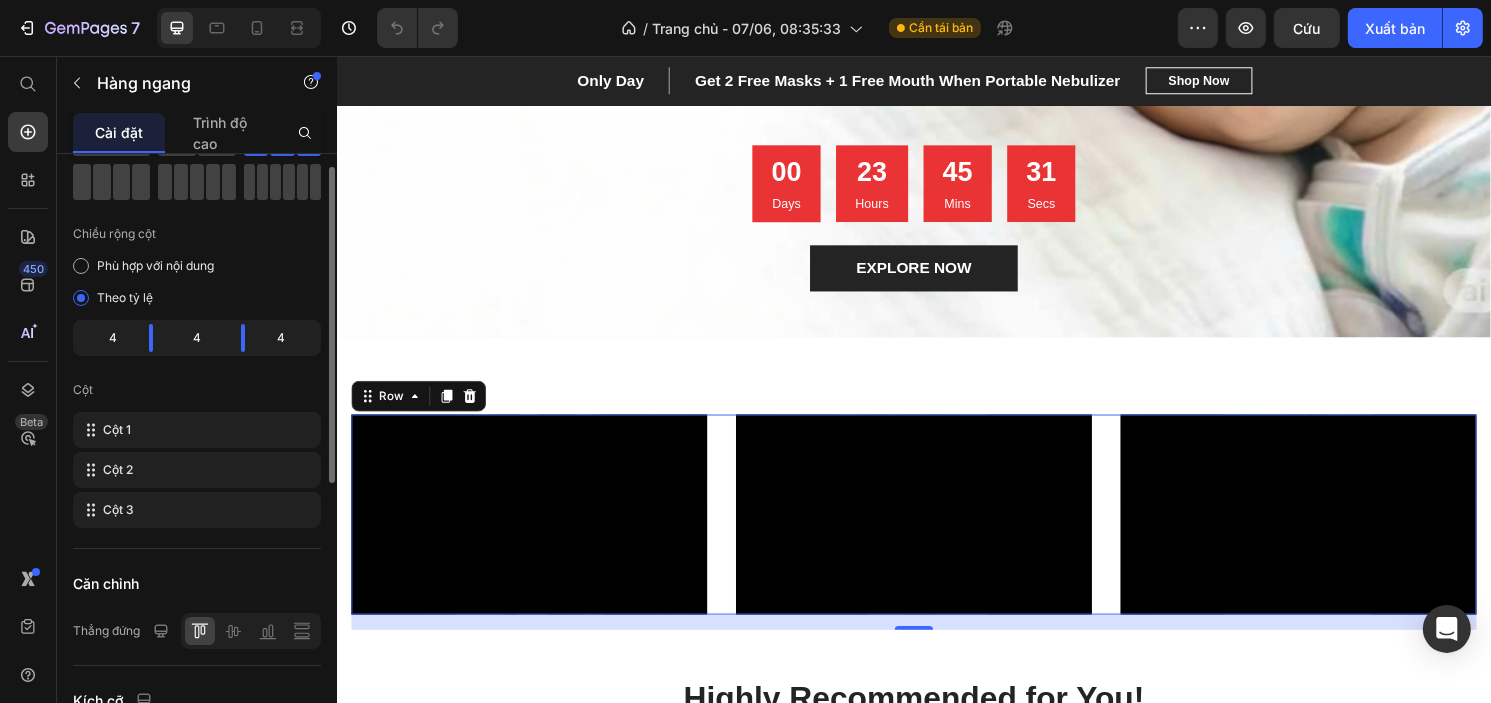 scroll, scrollTop: 127, scrollLeft: 0, axis: vertical 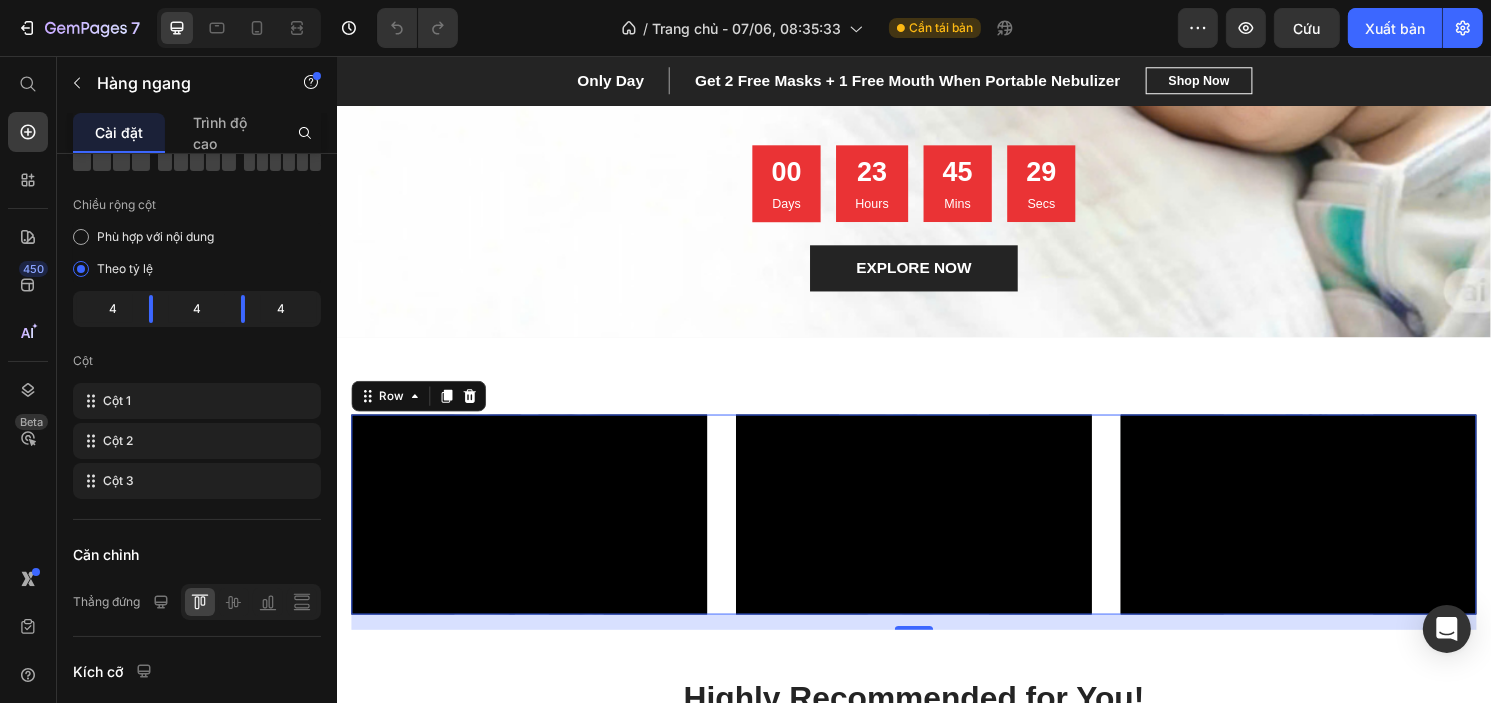 click on "Video Video Video Row   16" at bounding box center [936, 533] 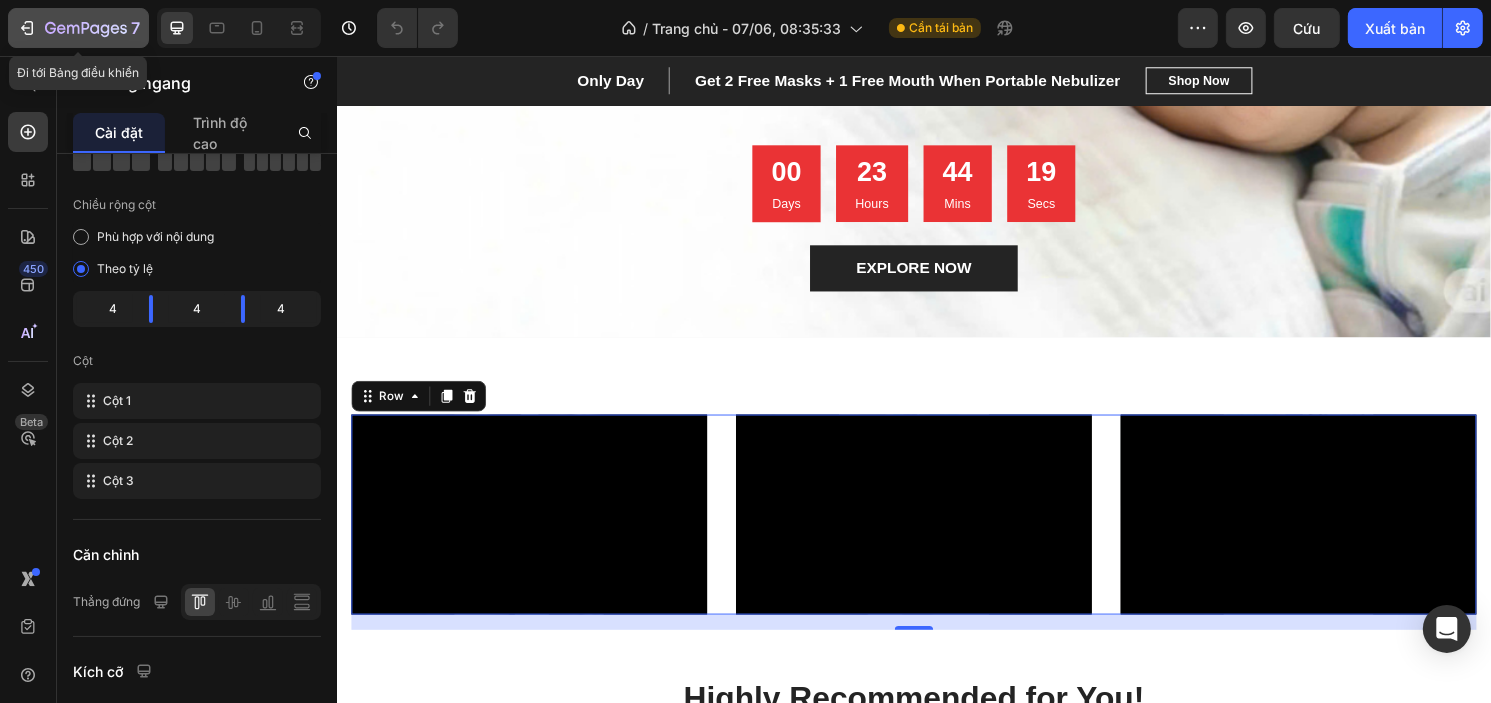 click 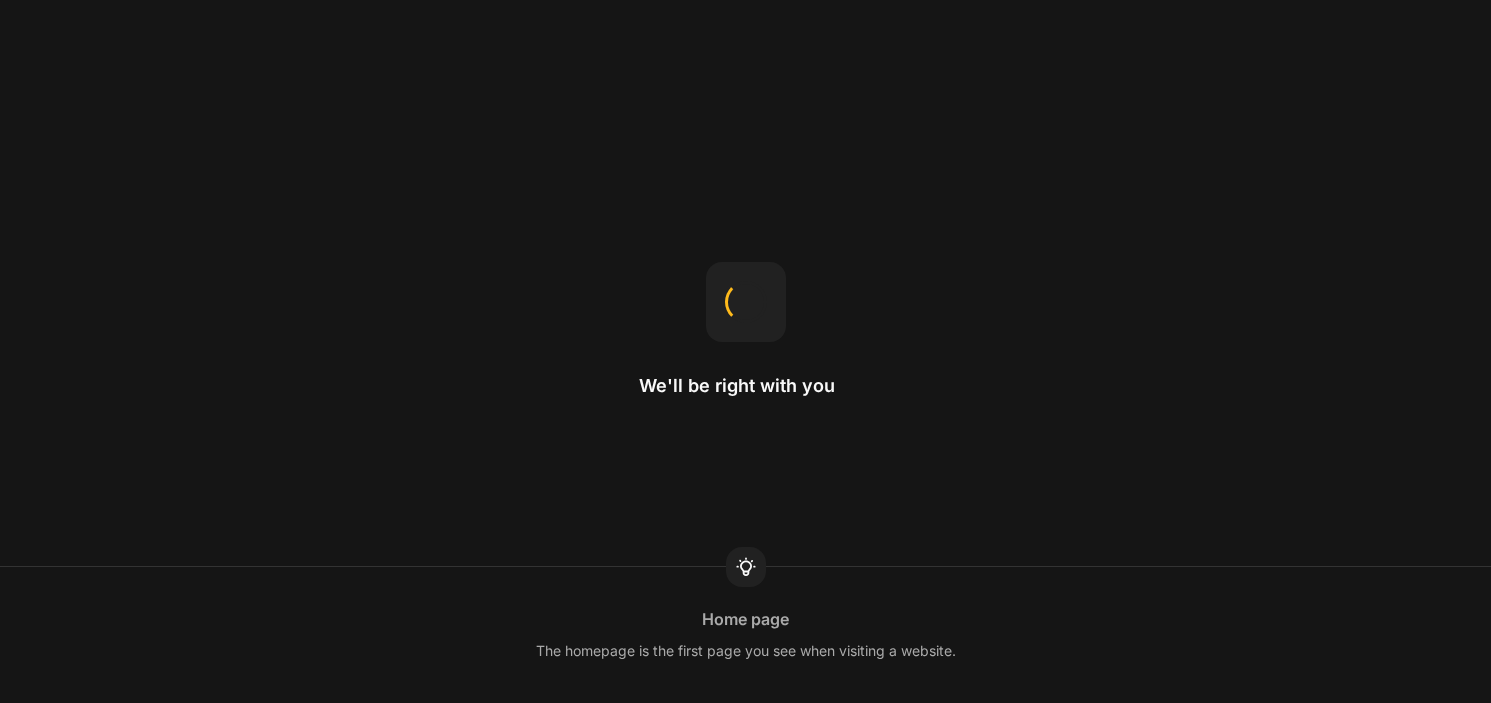 scroll, scrollTop: 0, scrollLeft: 0, axis: both 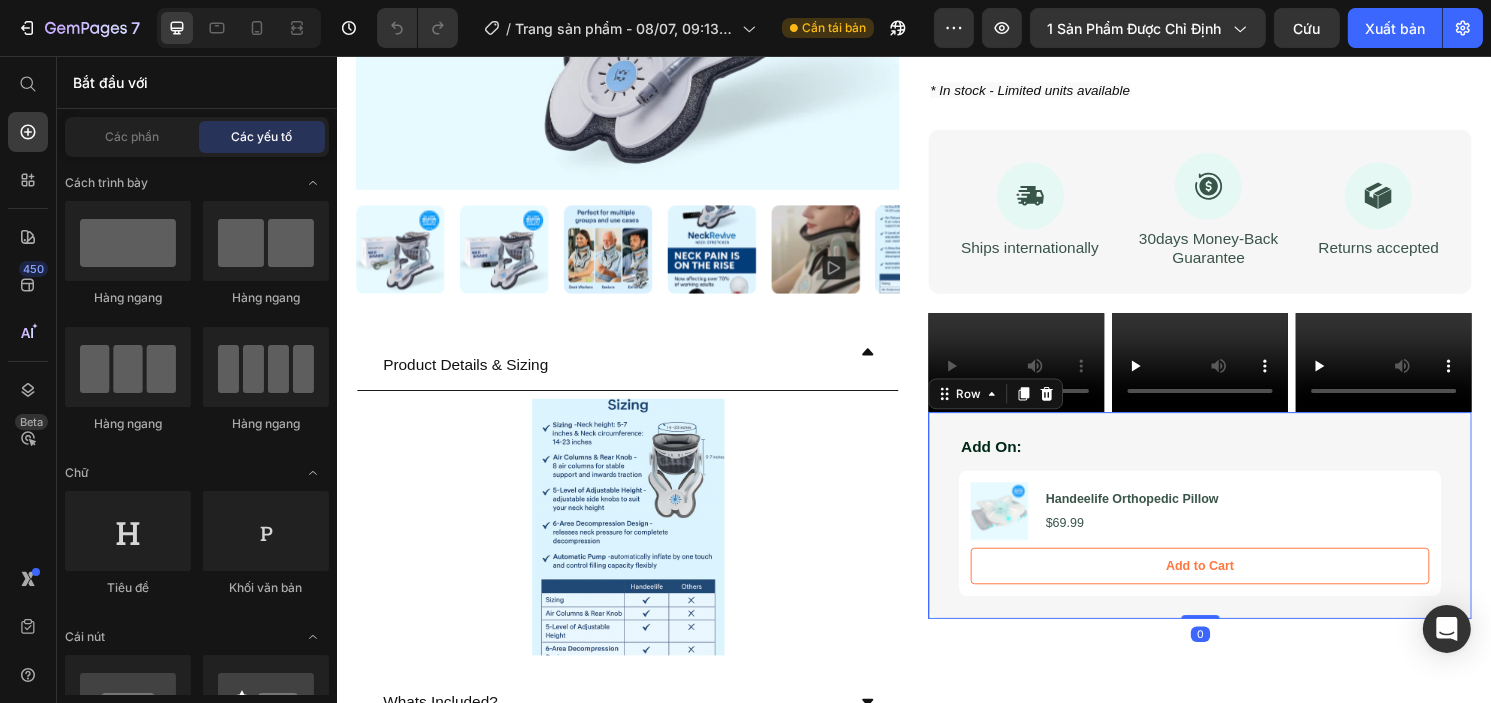 click on "Add On: Text Block Product Images Handeelife Orthopedic Pillow Product Title $69.99 Product Price Row Add to Cart Add to Cart Product Hero Banner Row Row   0" at bounding box center (1233, 533) 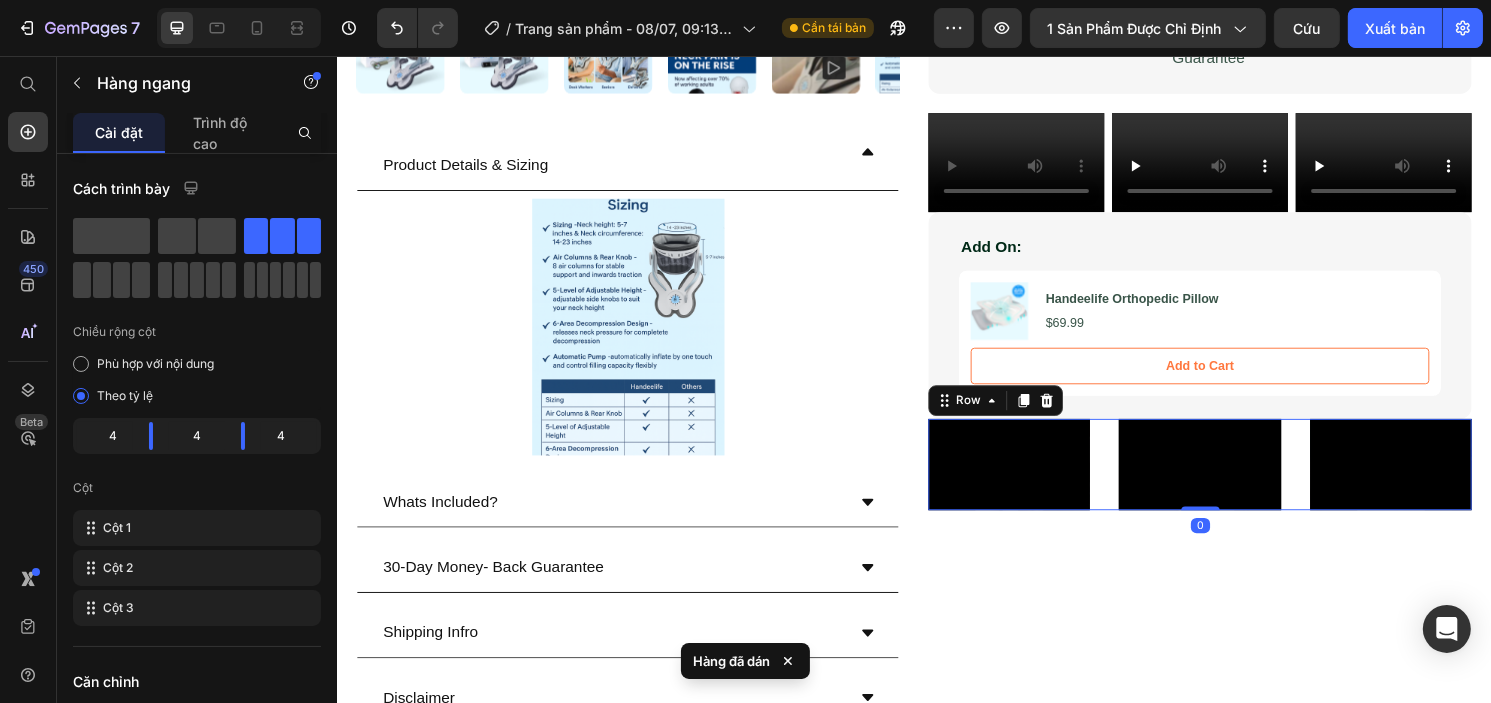 scroll, scrollTop: 1732, scrollLeft: 0, axis: vertical 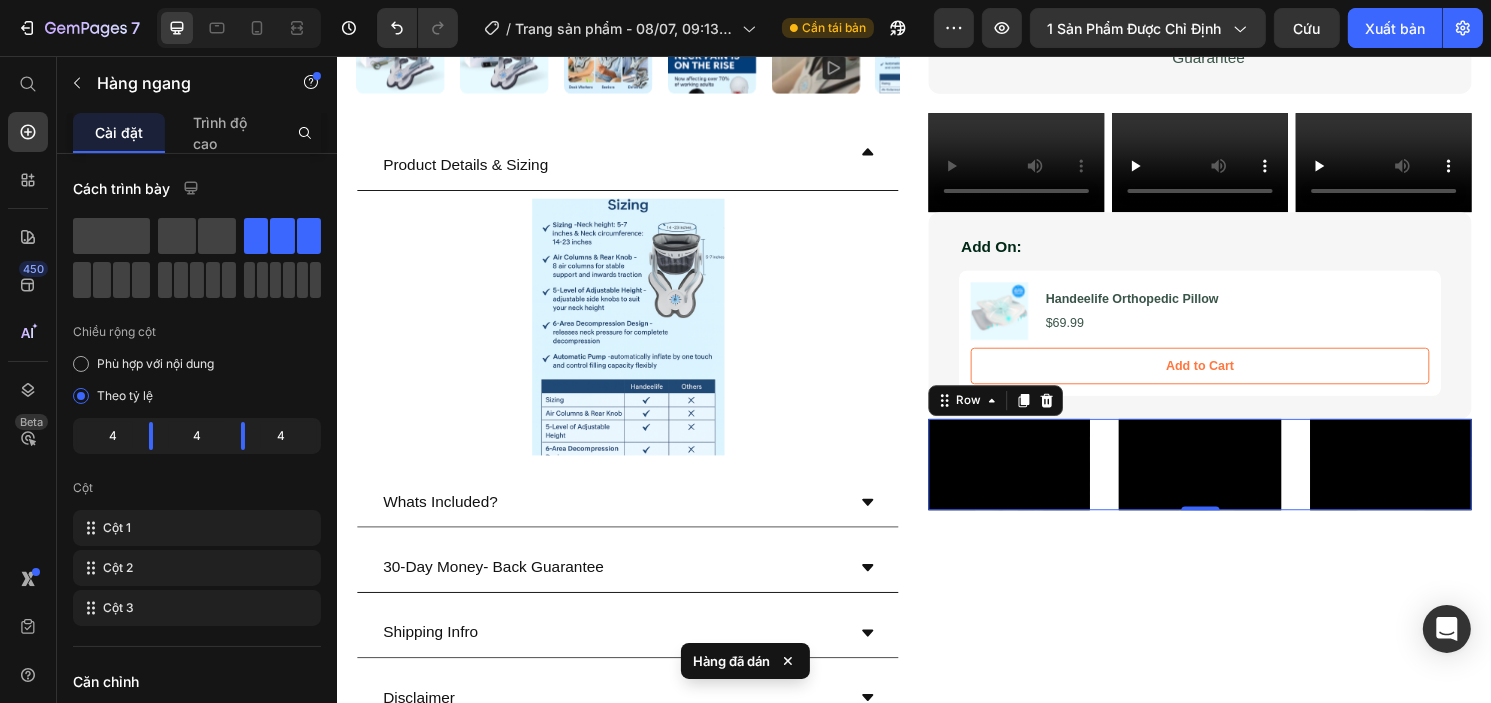 click on "Video Video Video Row   0" at bounding box center (1233, 480) 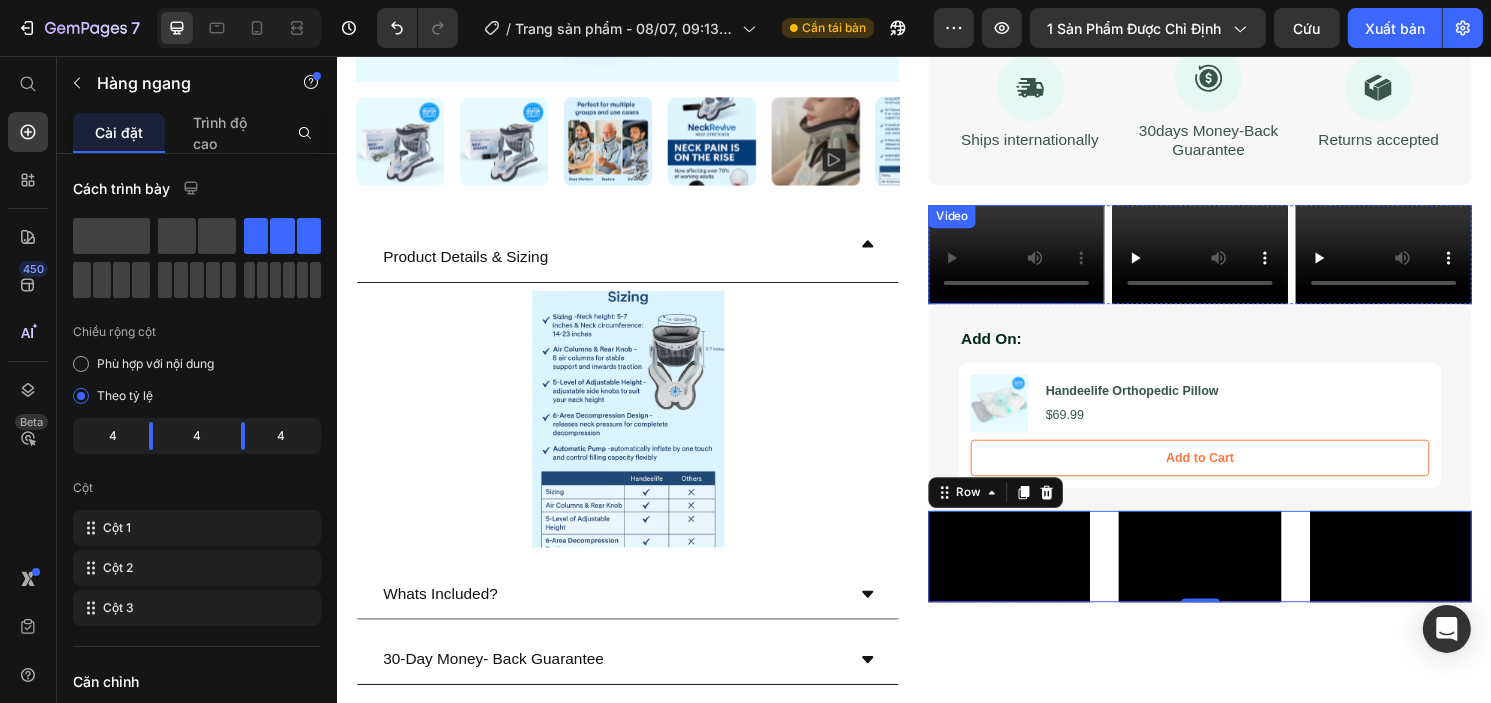 scroll, scrollTop: 1628, scrollLeft: 0, axis: vertical 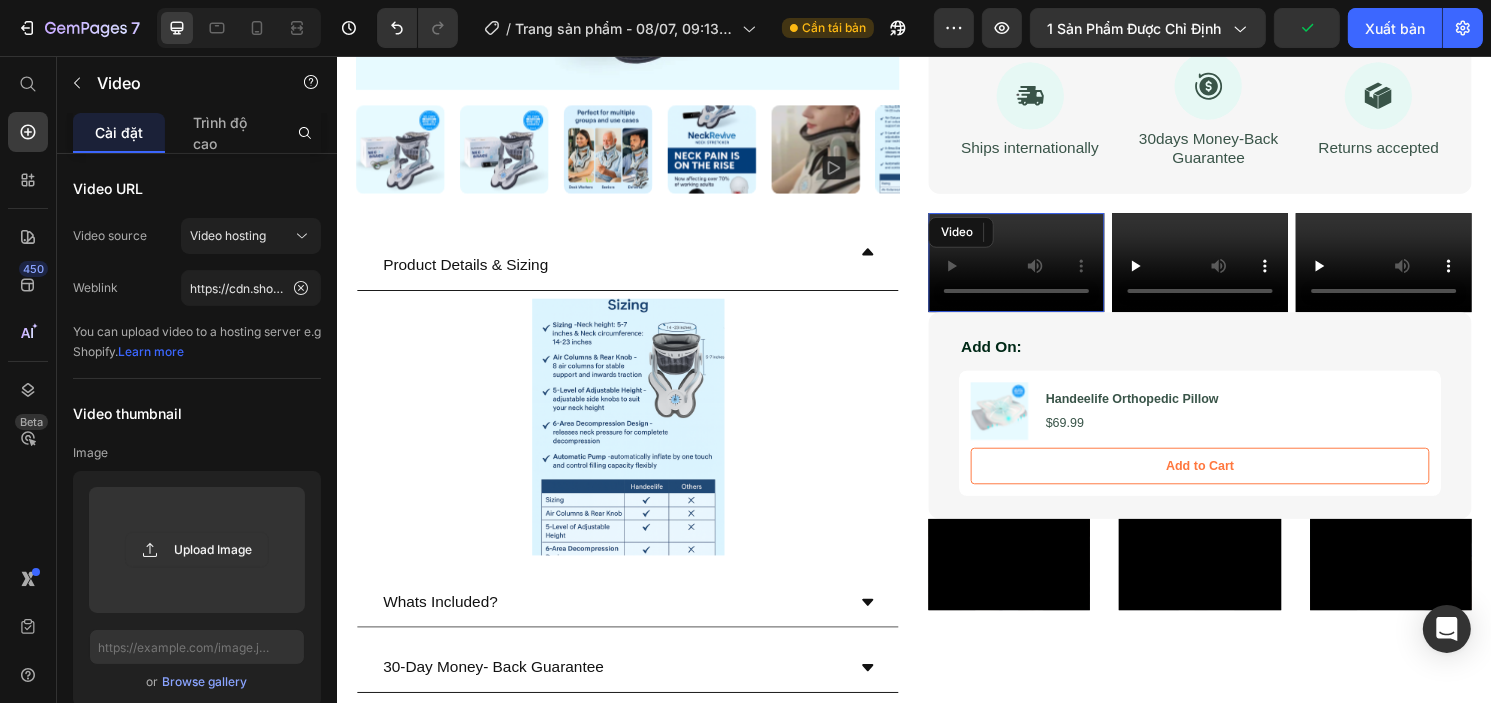 click on "Video" at bounding box center [1042, 270] 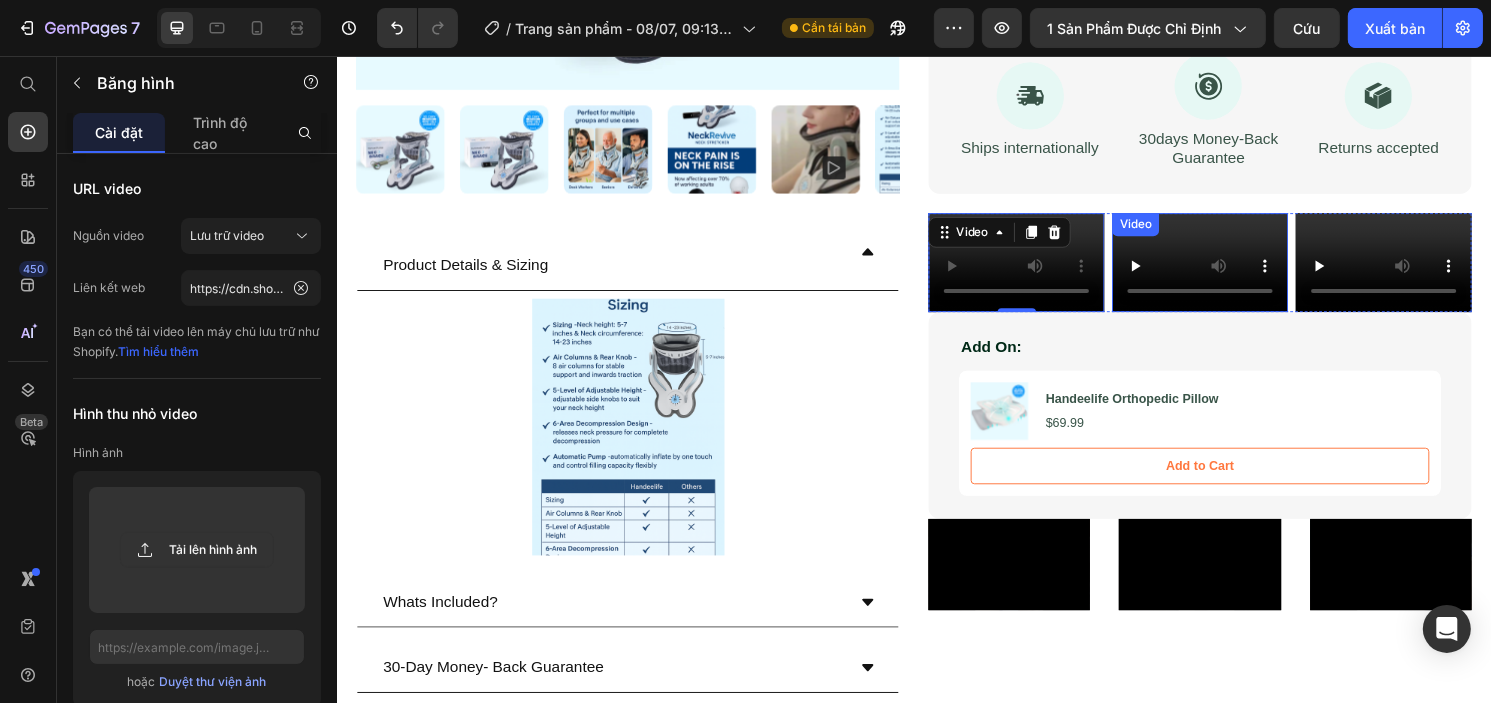 type 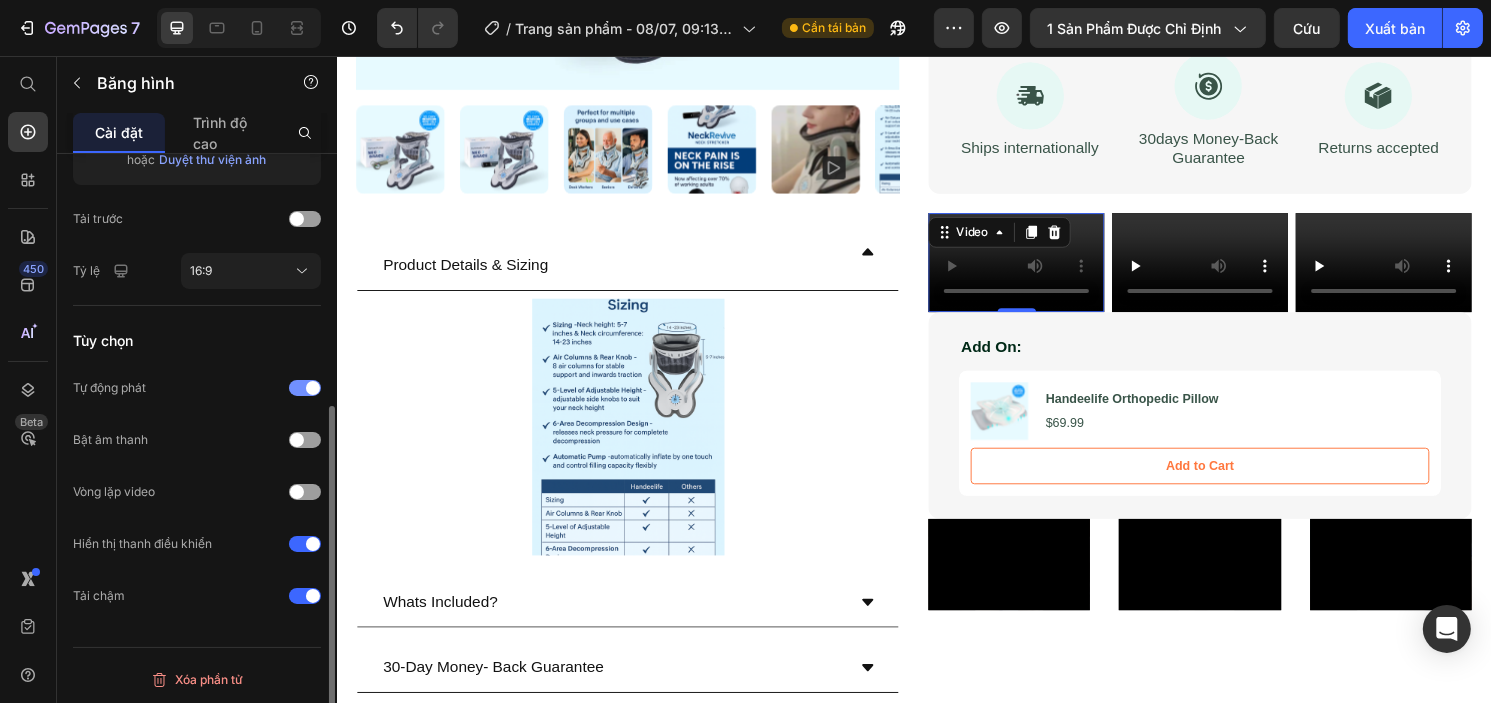 scroll, scrollTop: 523, scrollLeft: 0, axis: vertical 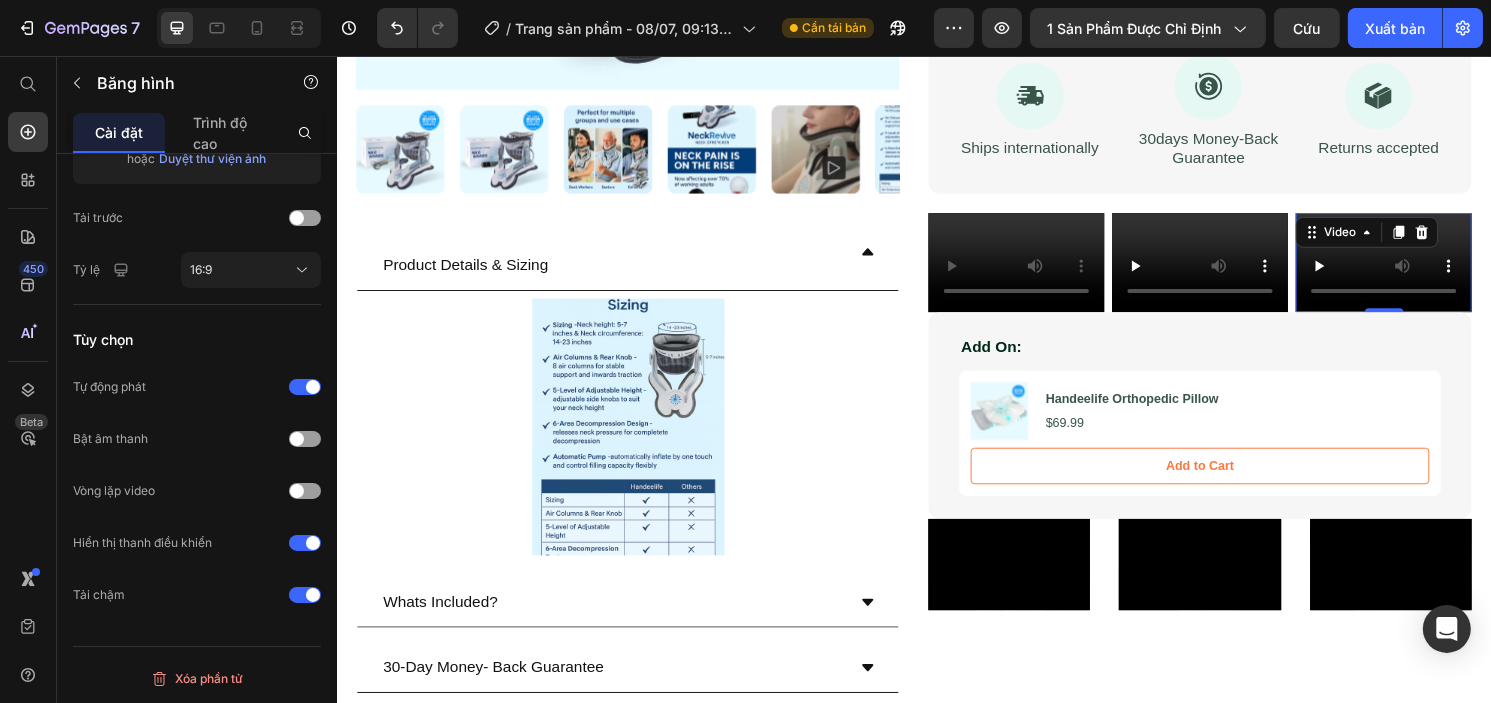 click at bounding box center (1424, 270) 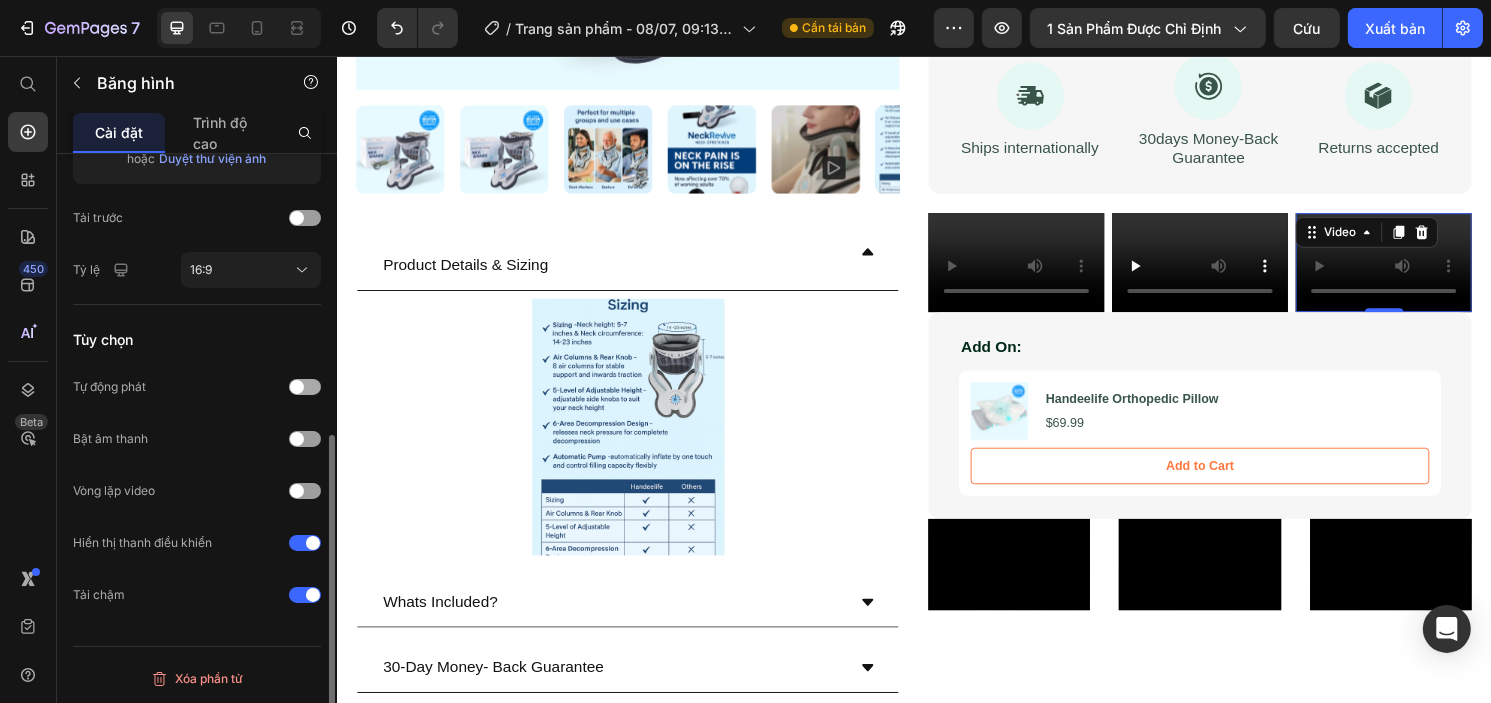 click at bounding box center (305, 387) 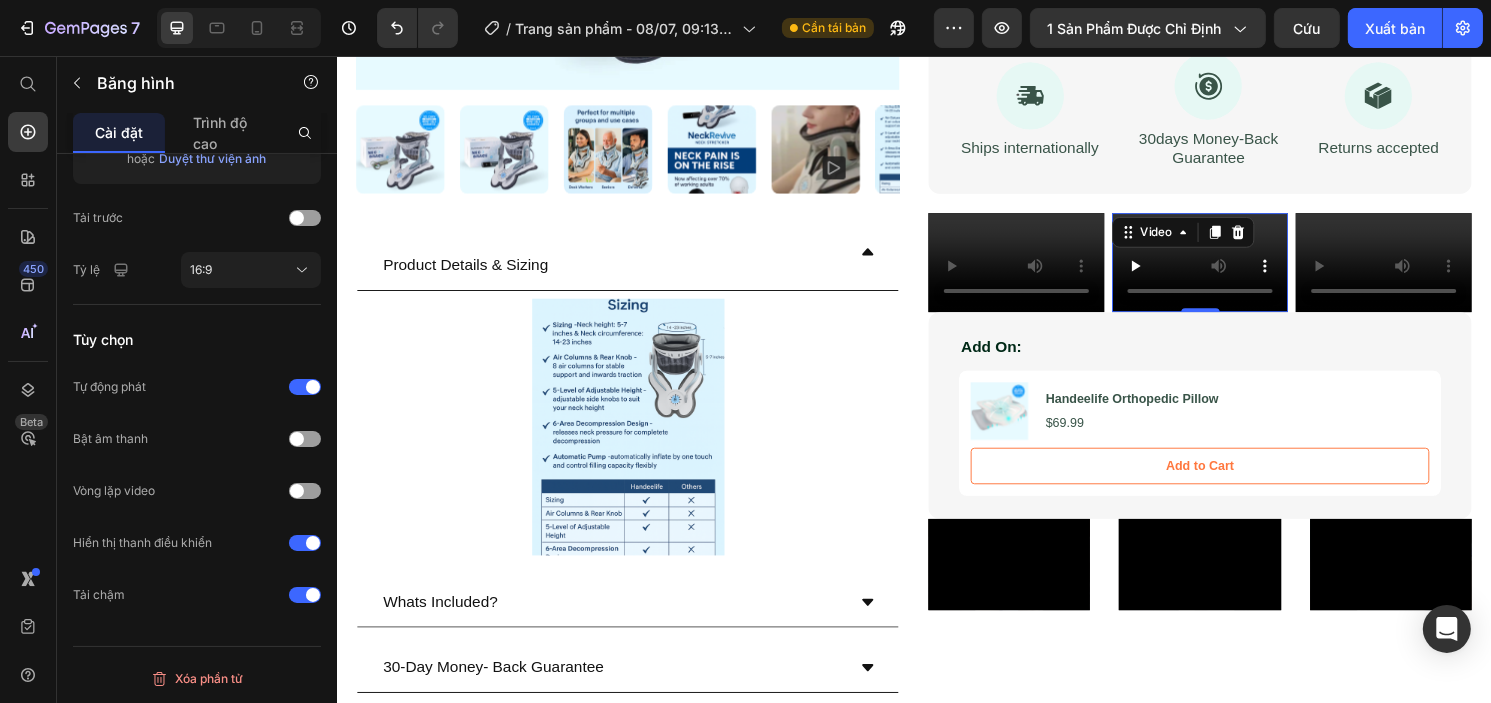 click on "Video   0" at bounding box center [1233, 270] 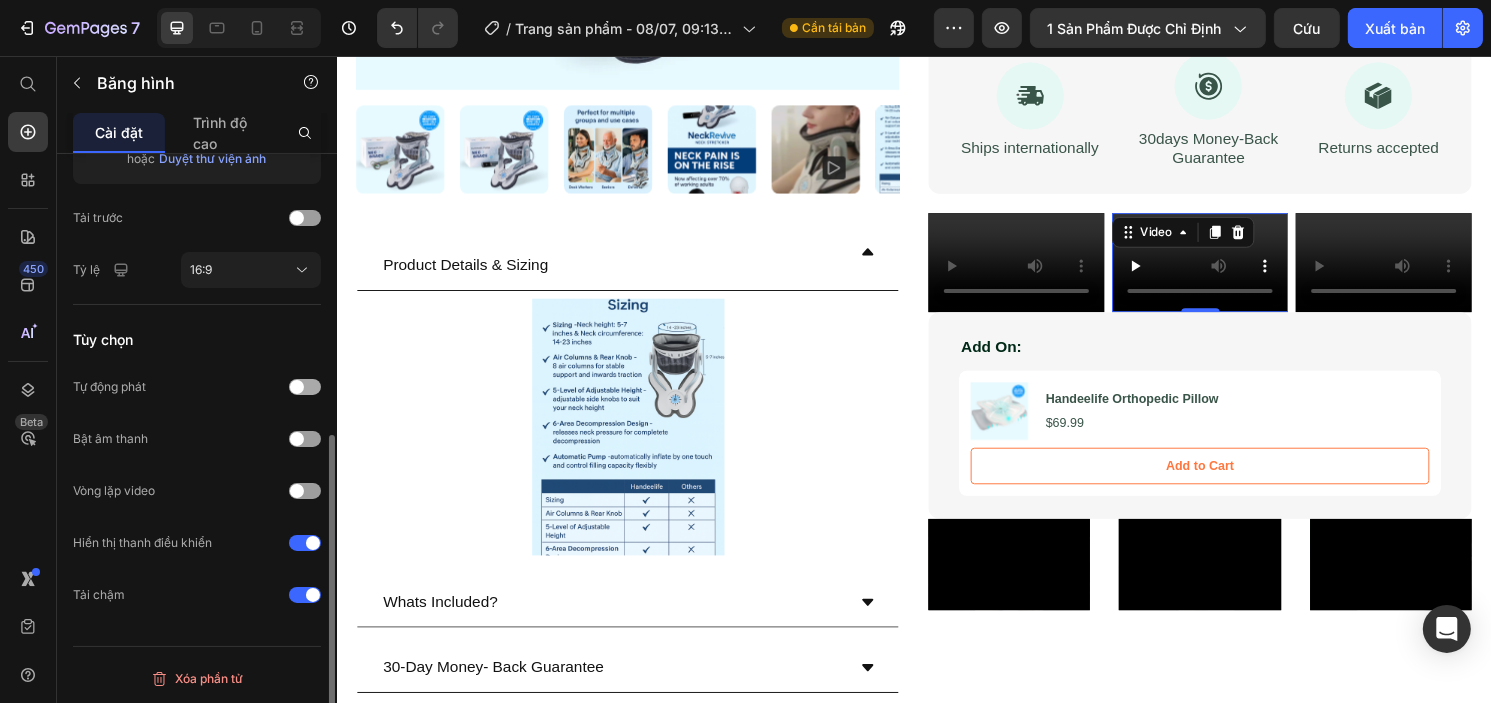click at bounding box center (305, 387) 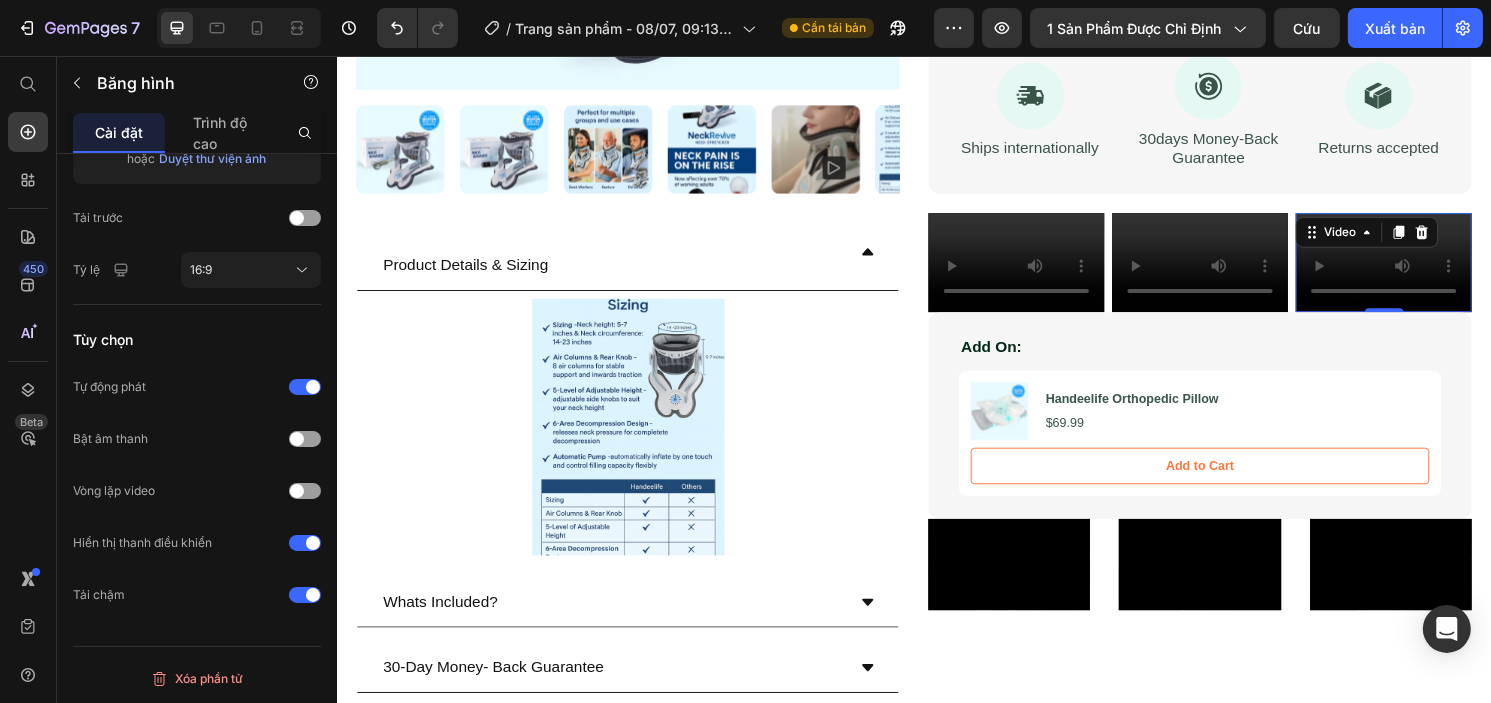click at bounding box center (1424, 270) 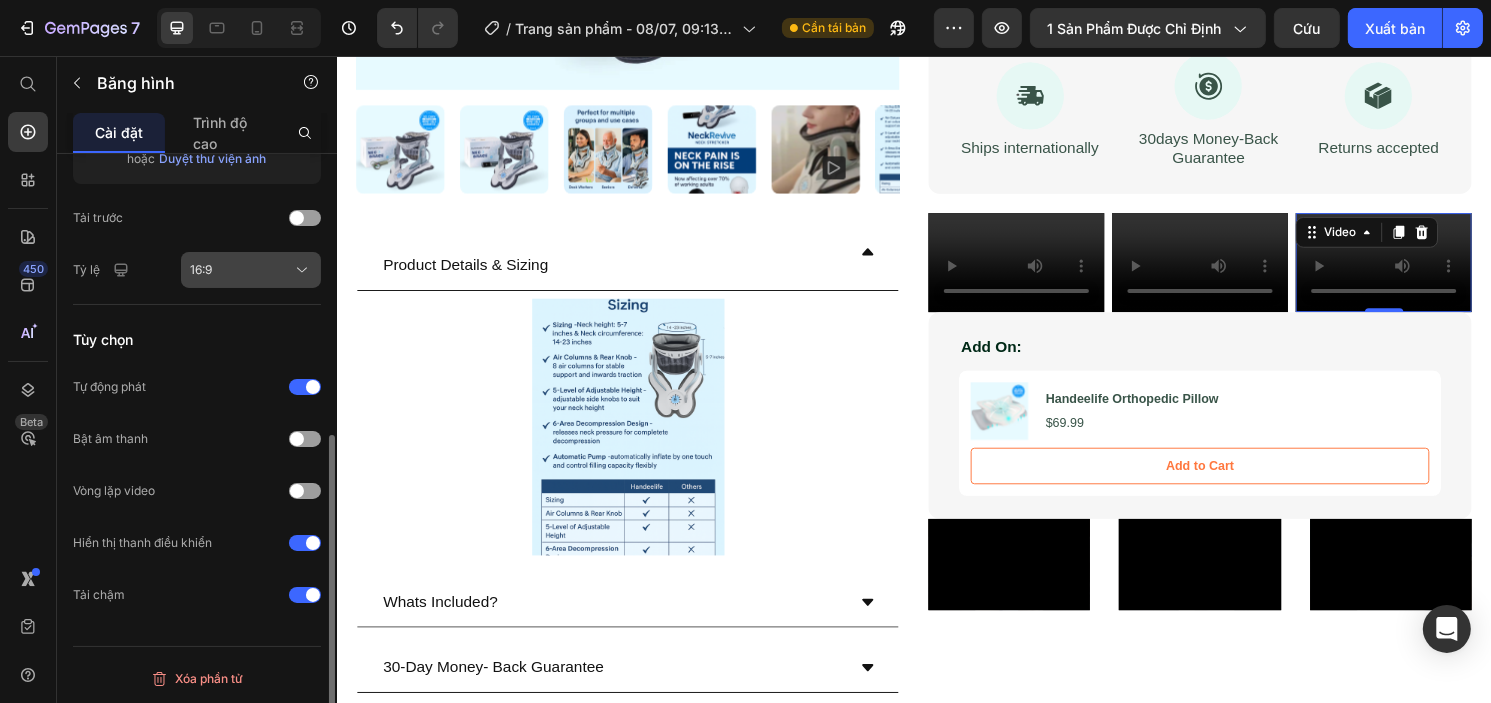 click on "16:9" at bounding box center [251, 270] 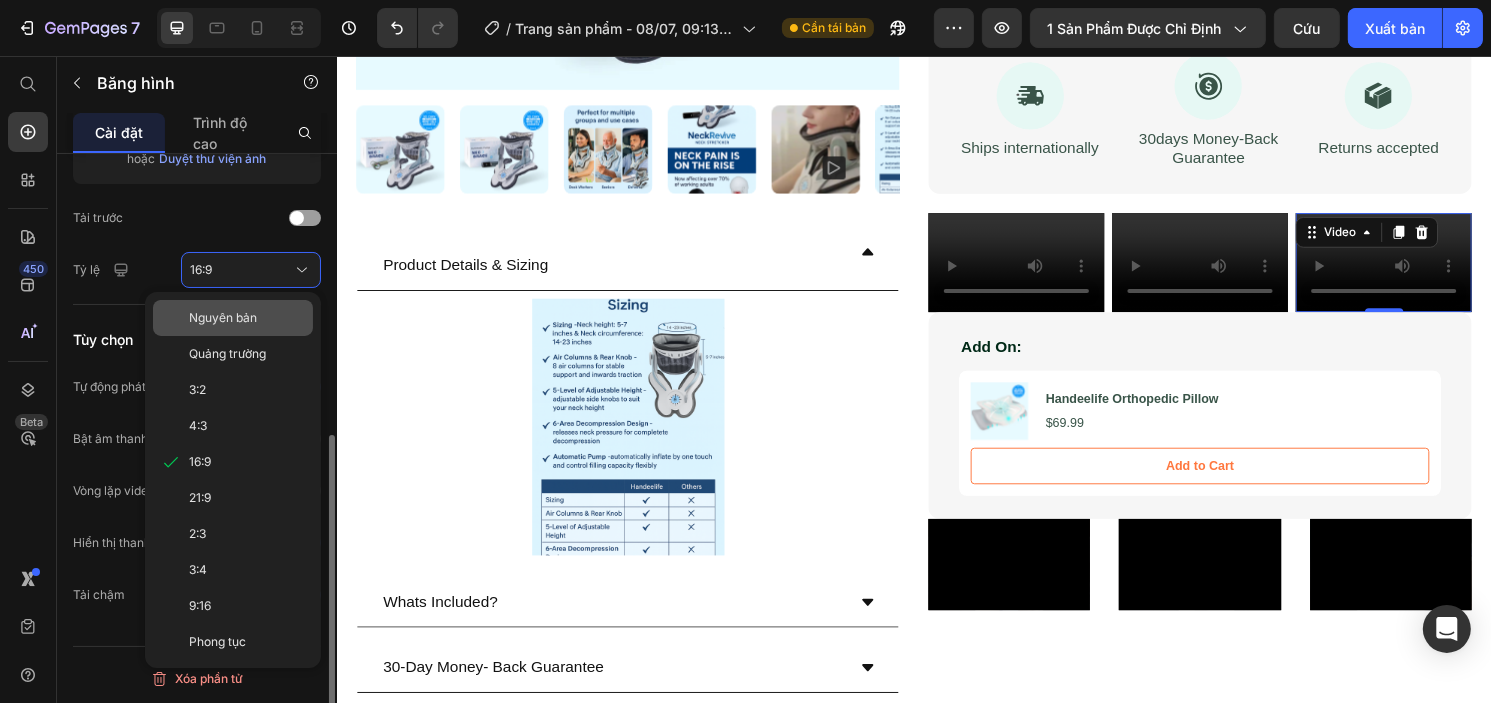 click on "Nguyên bản" at bounding box center (223, 317) 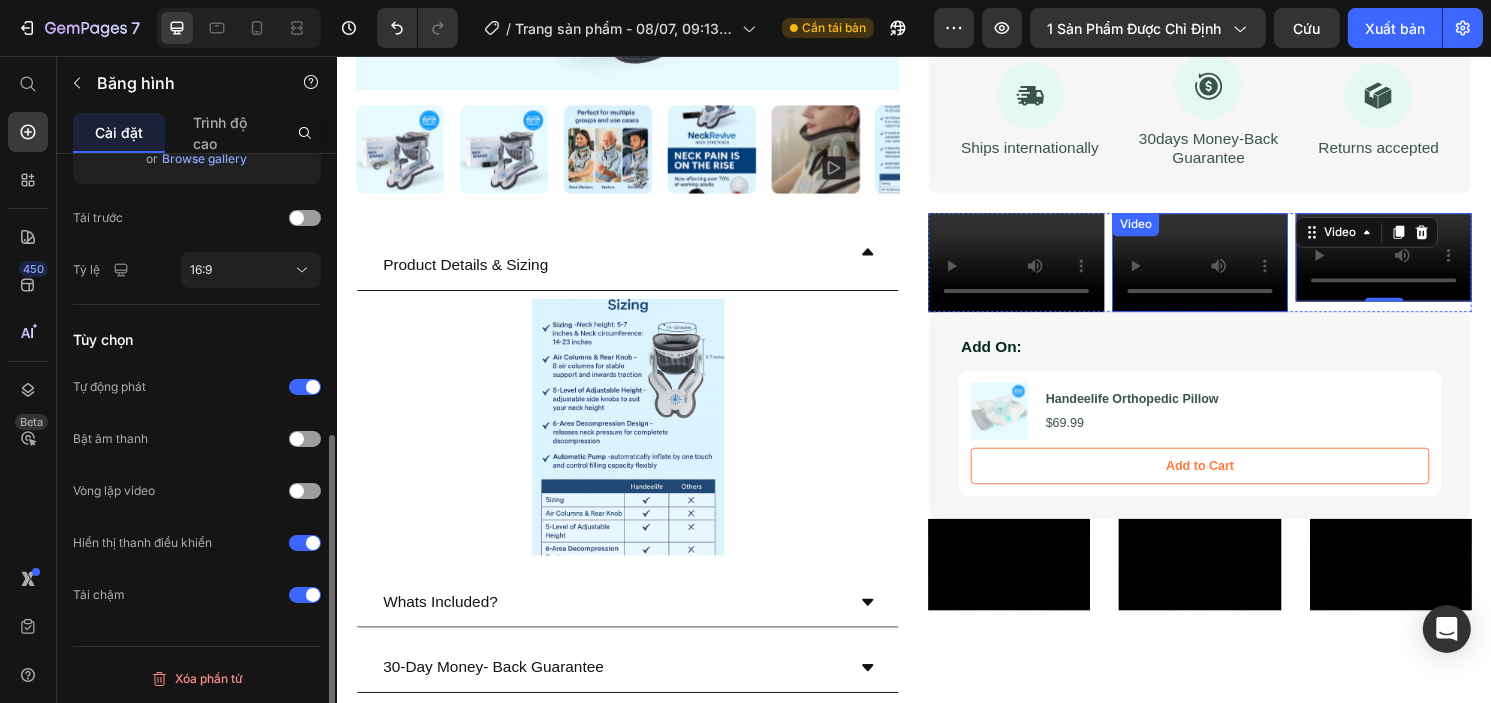 click at bounding box center (1233, 270) 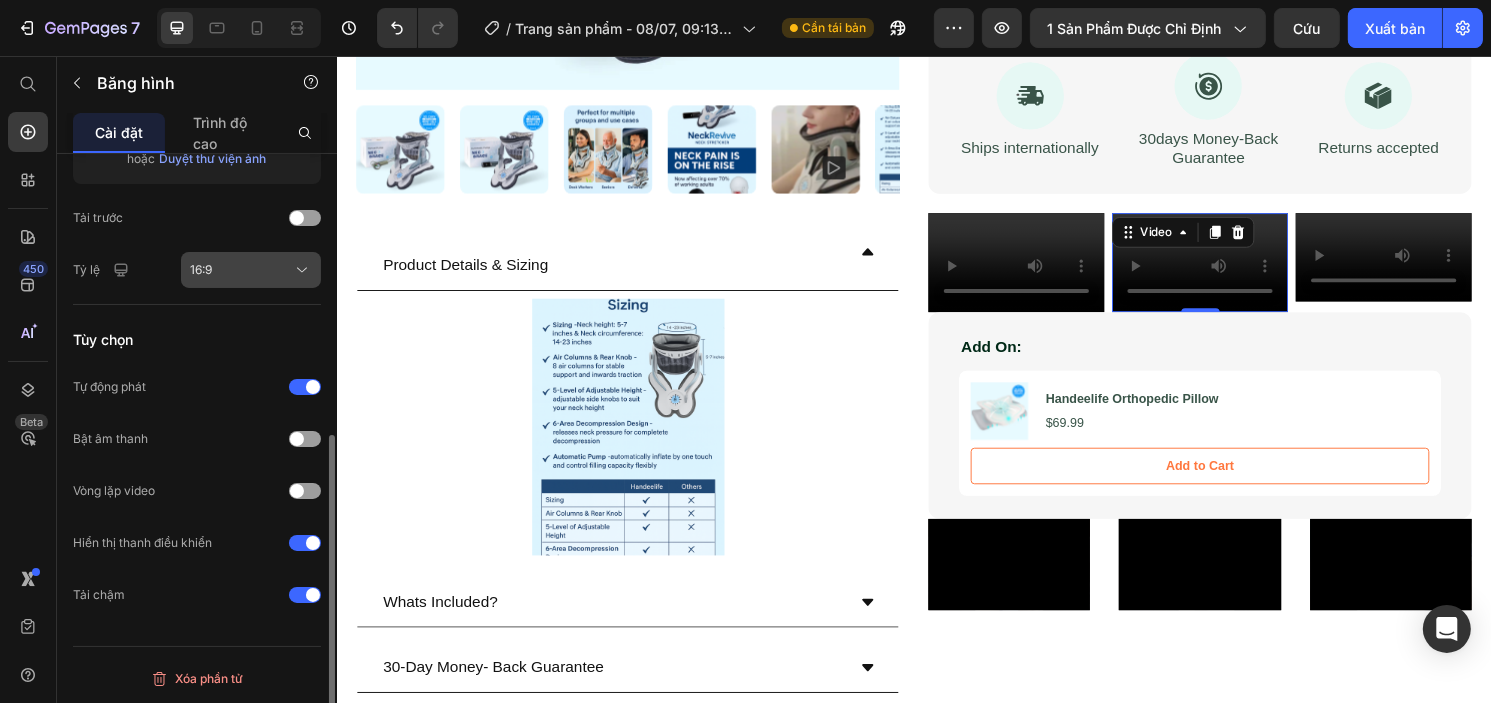 click on "16:9" at bounding box center (251, 270) 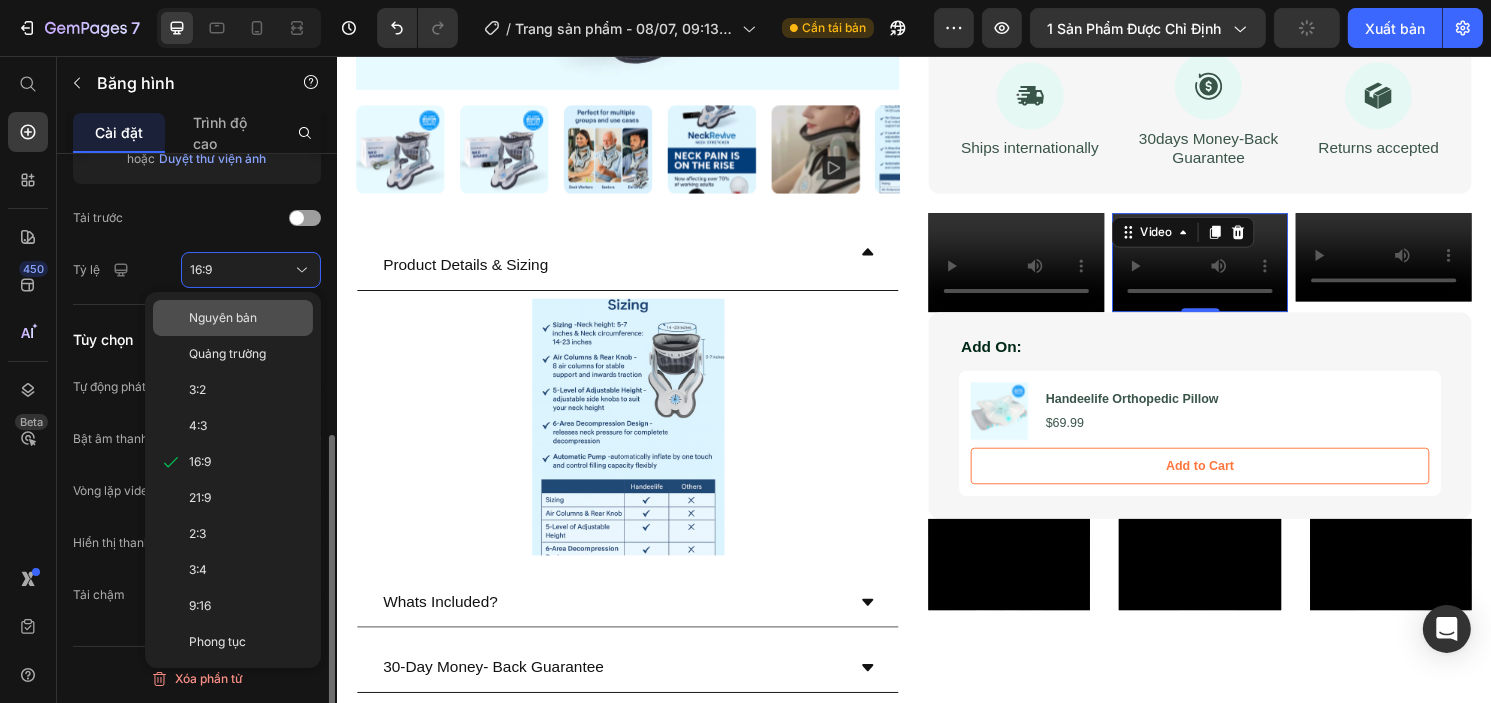 click on "Nguyên bản" at bounding box center (223, 317) 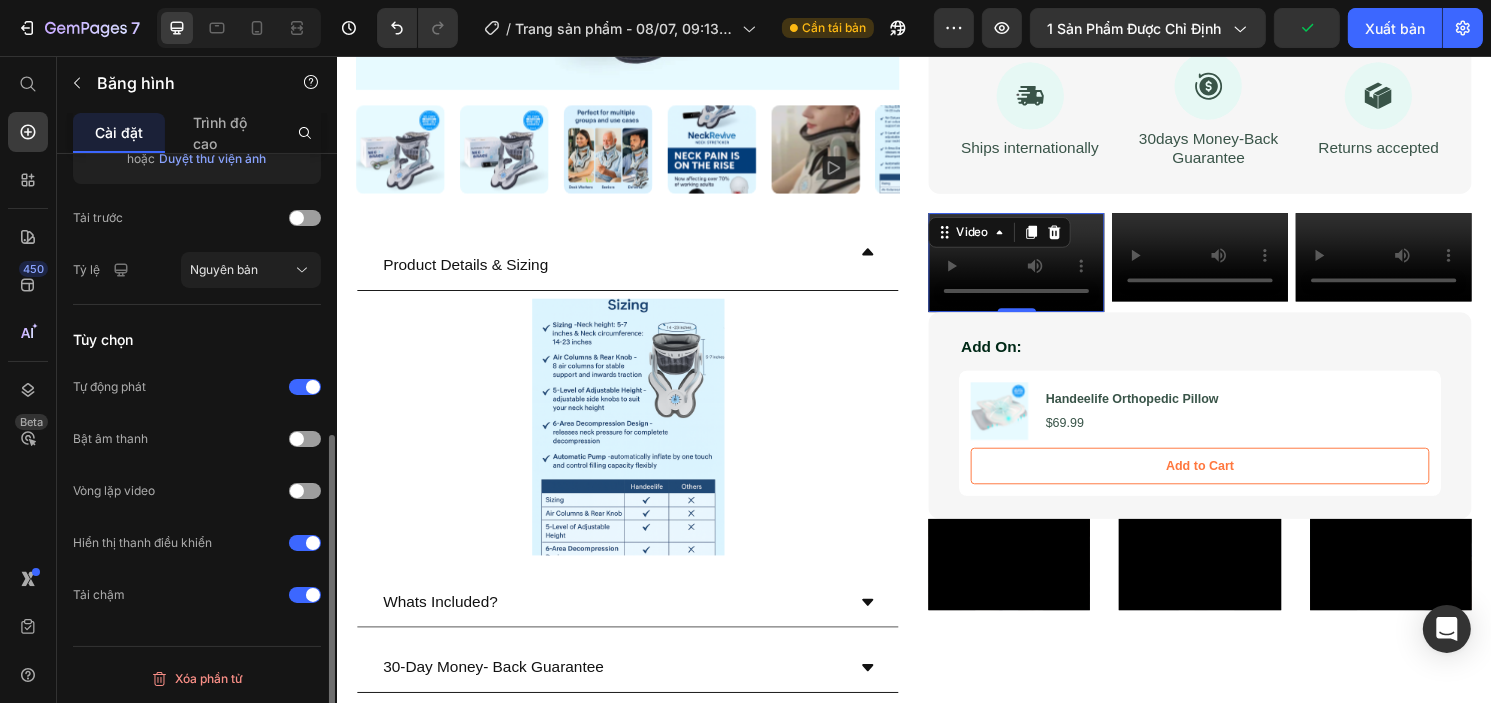 click at bounding box center (1042, 270) 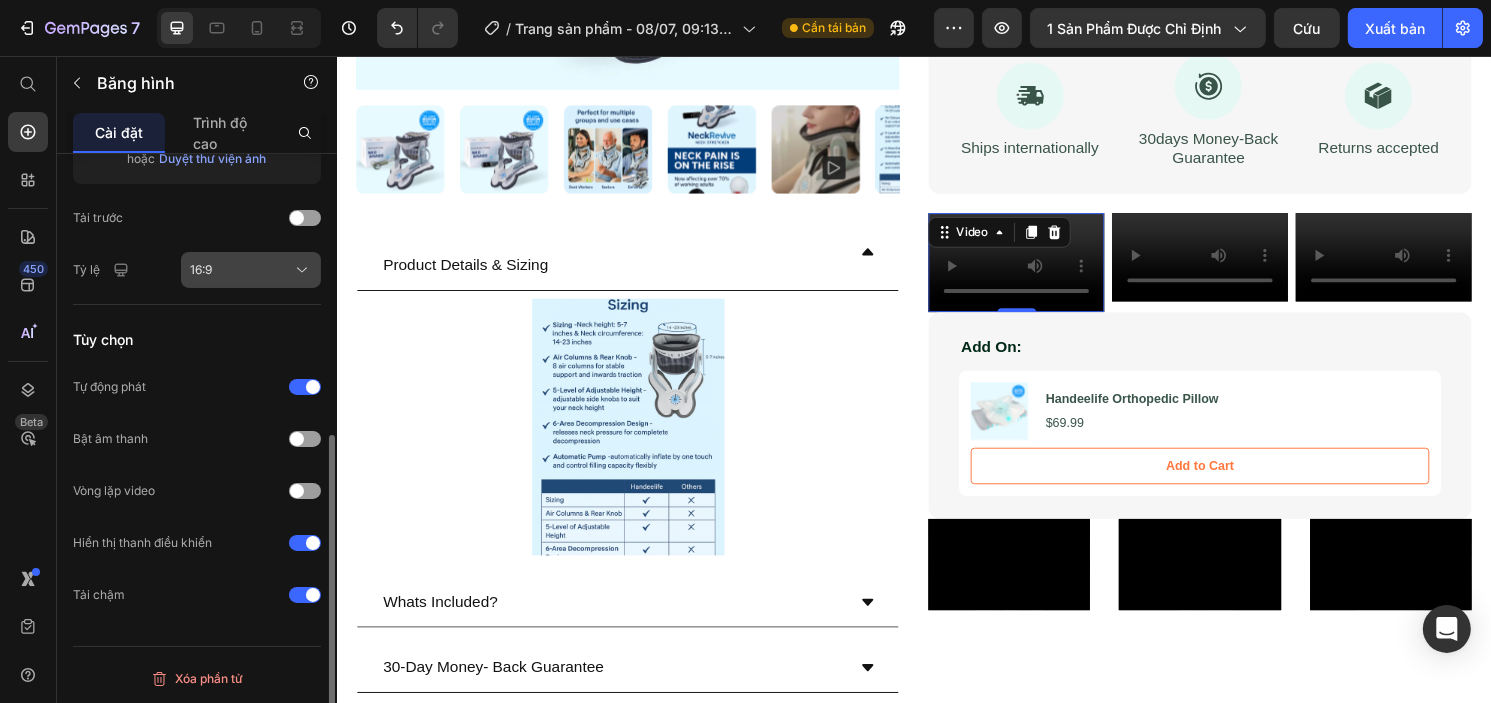 click on "16:9" at bounding box center [251, 270] 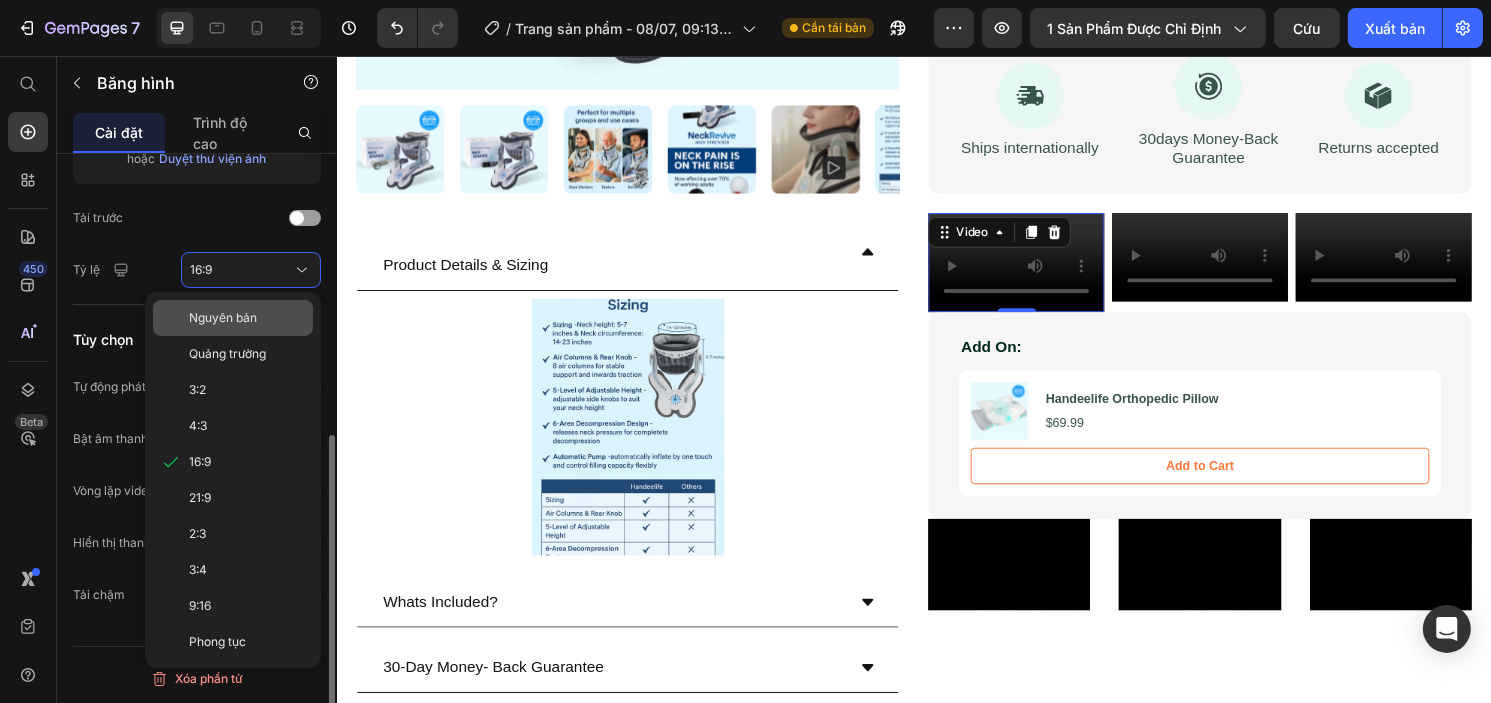 click on "Nguyên bản" 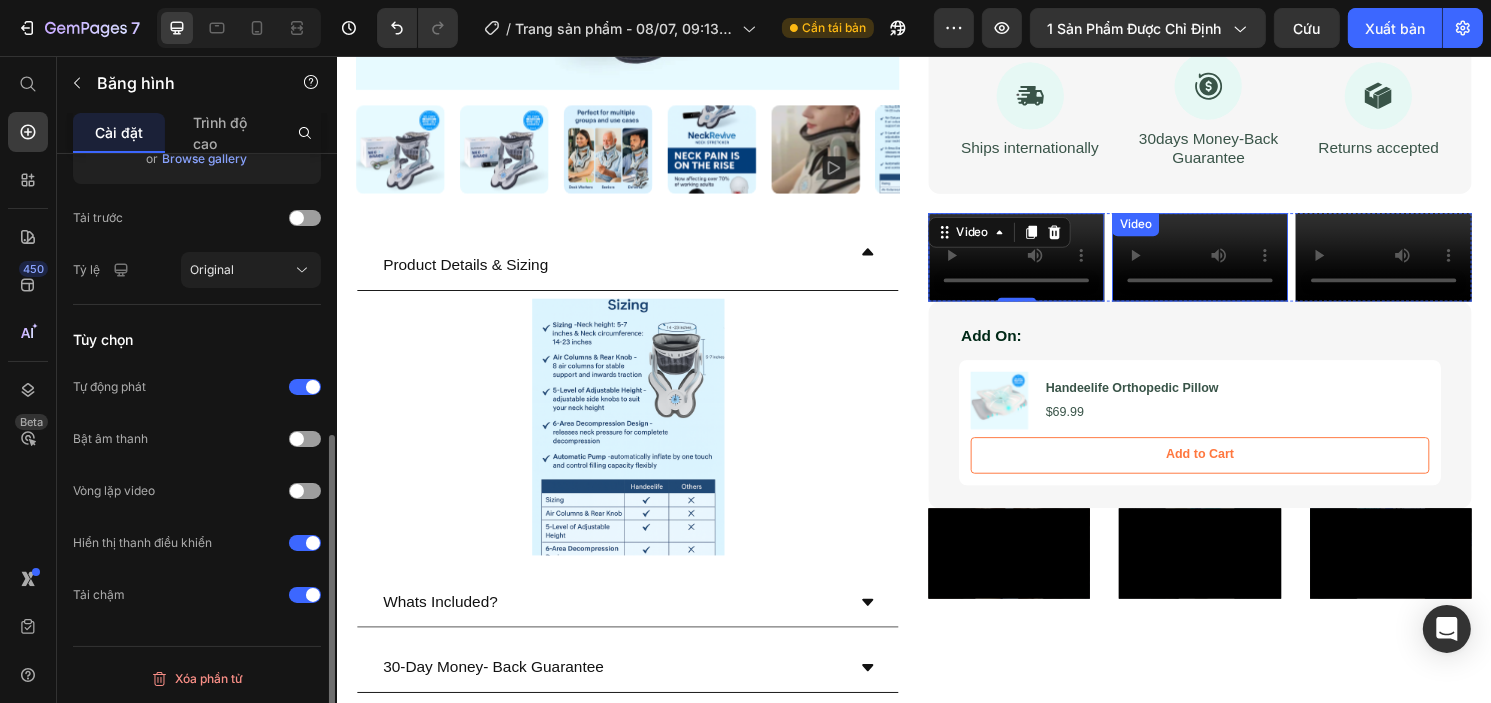 click at bounding box center [1233, 265] 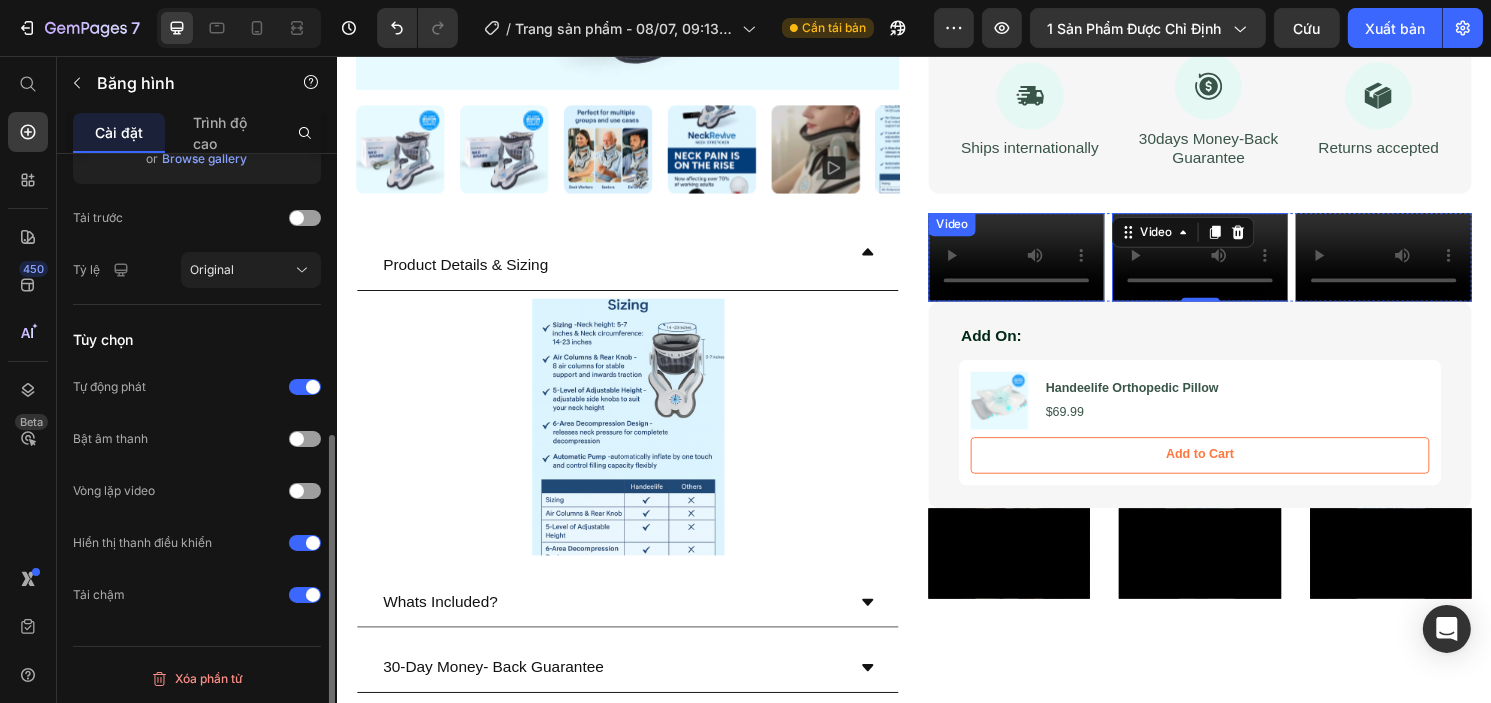 click on "Video" at bounding box center (1042, 265) 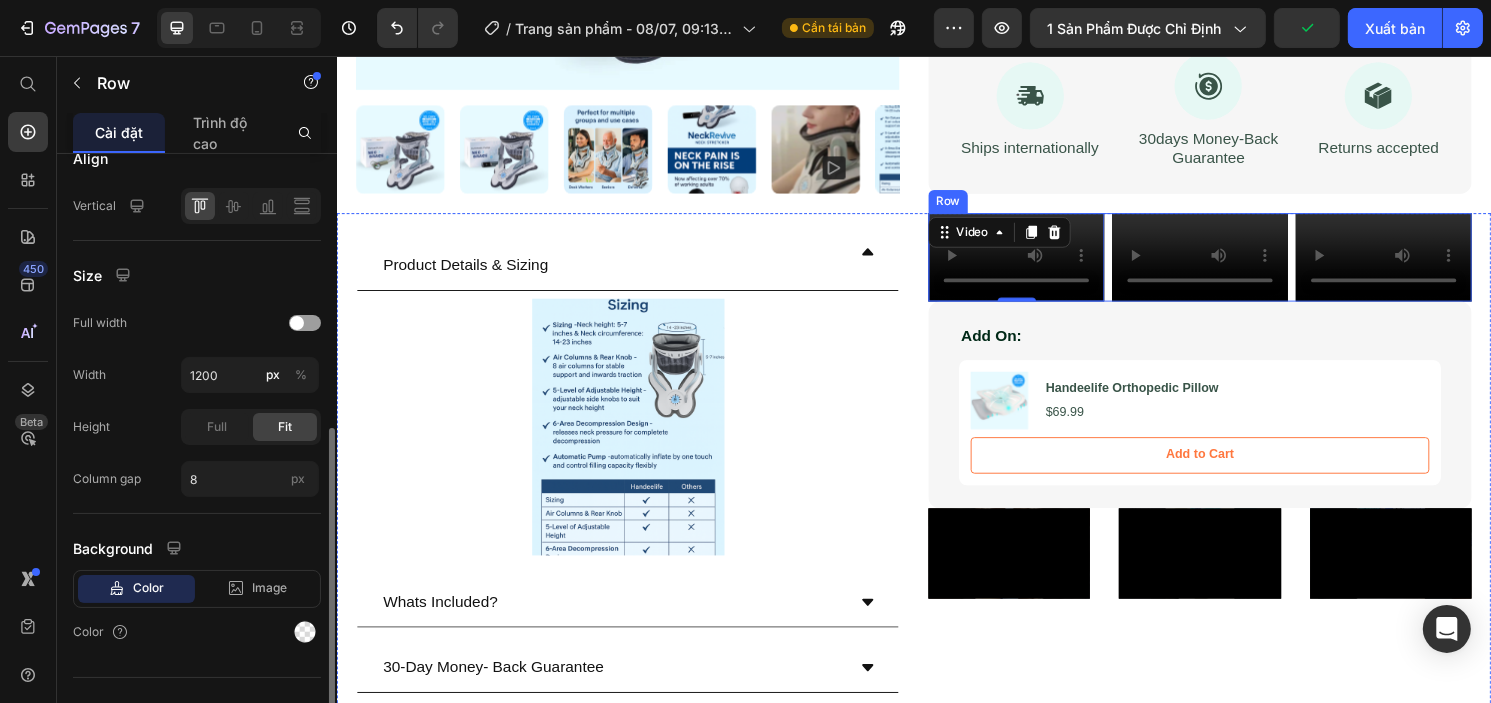 click on "Video" at bounding box center [1233, 265] 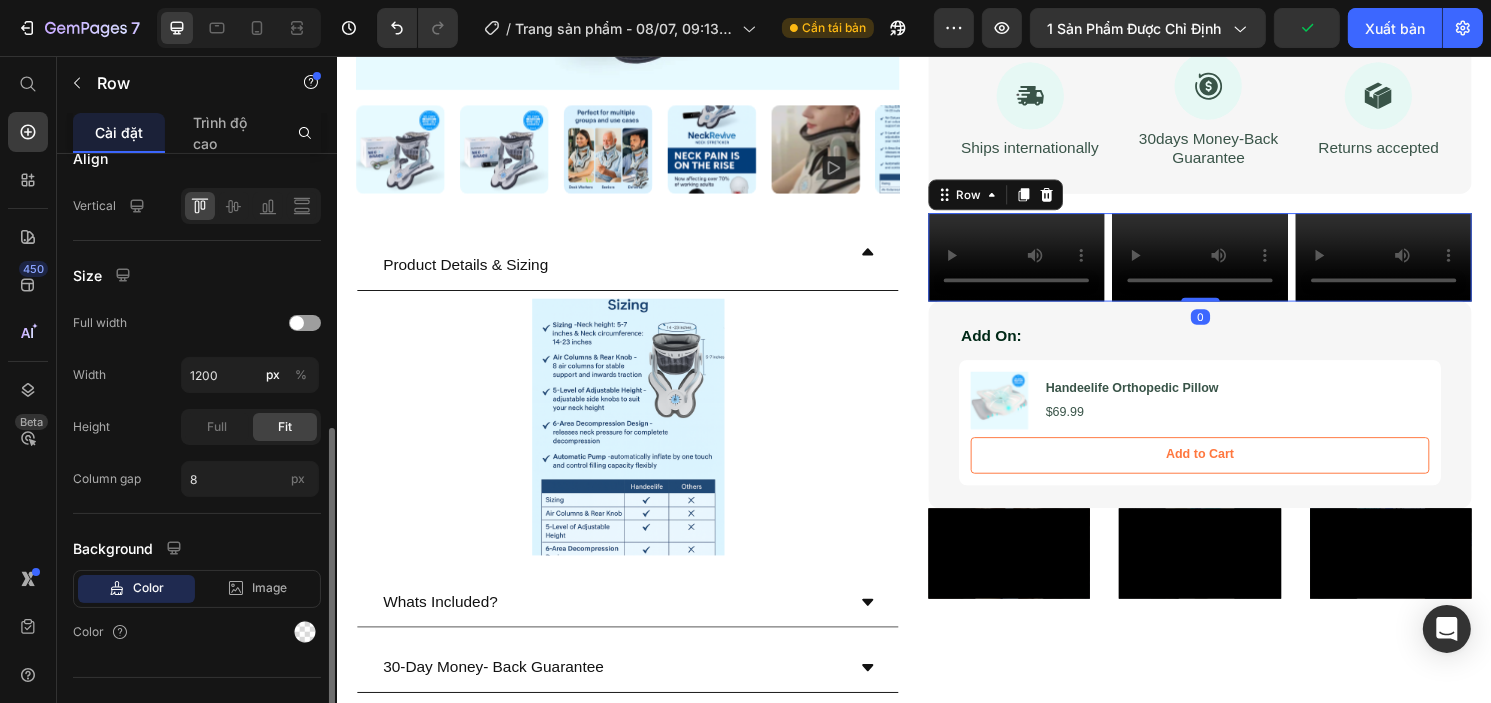 scroll, scrollTop: 0, scrollLeft: 0, axis: both 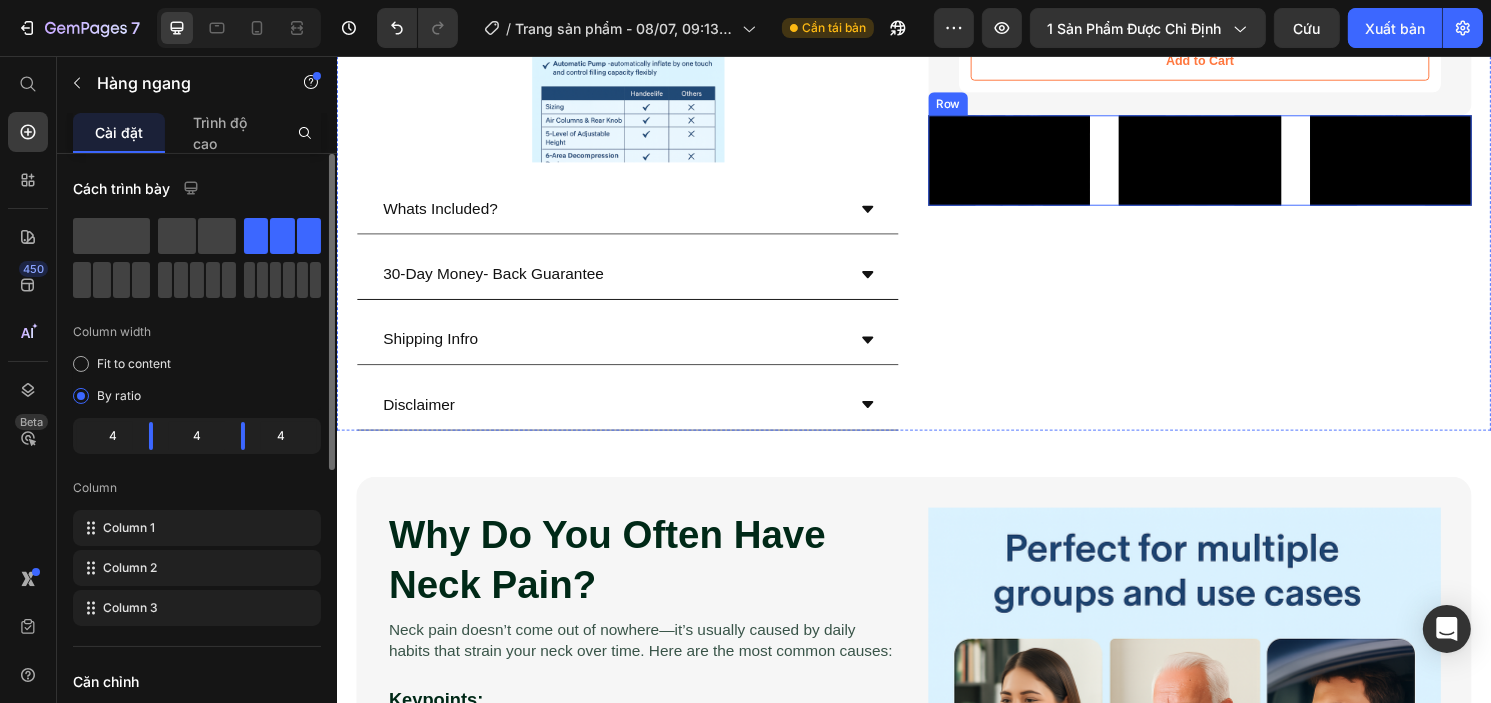 click on "Video Video Video Row" at bounding box center [1233, 165] 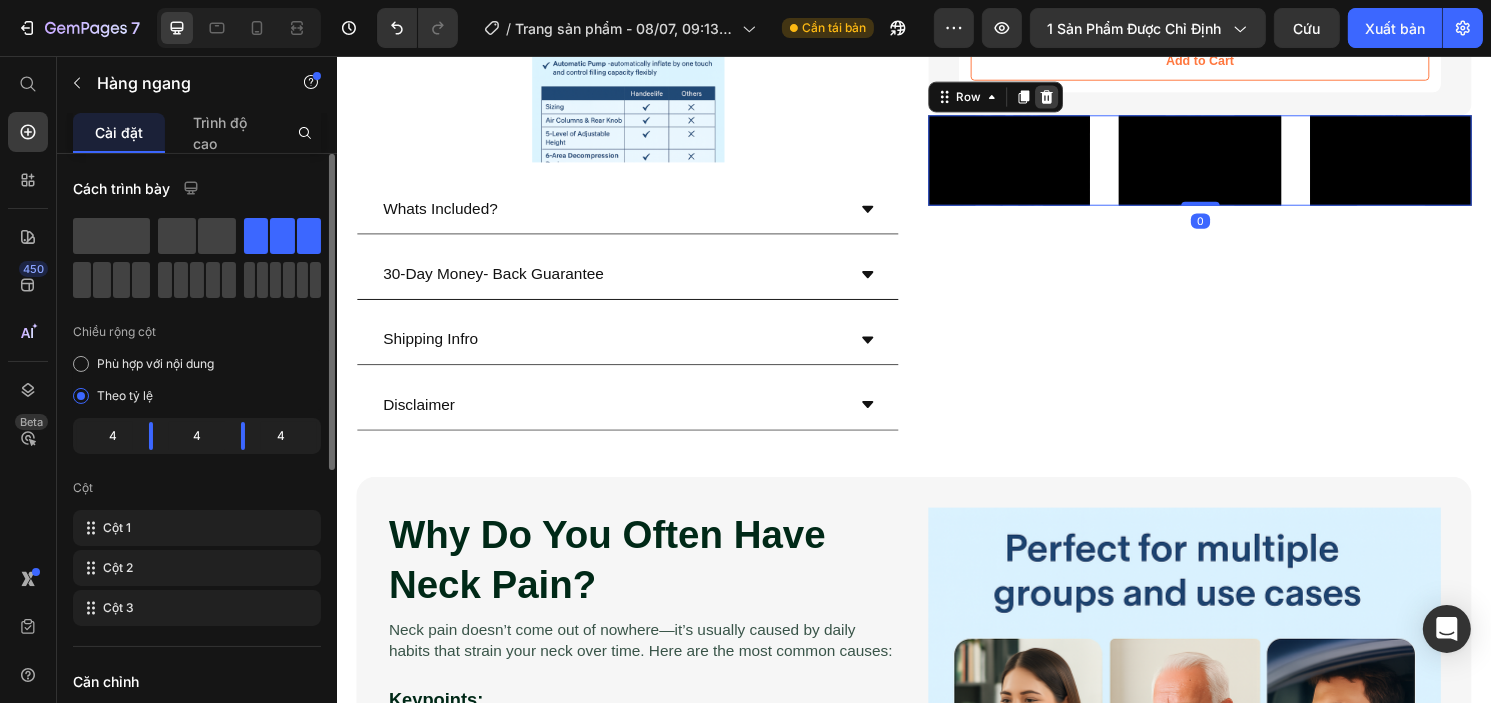 click at bounding box center [1074, 99] 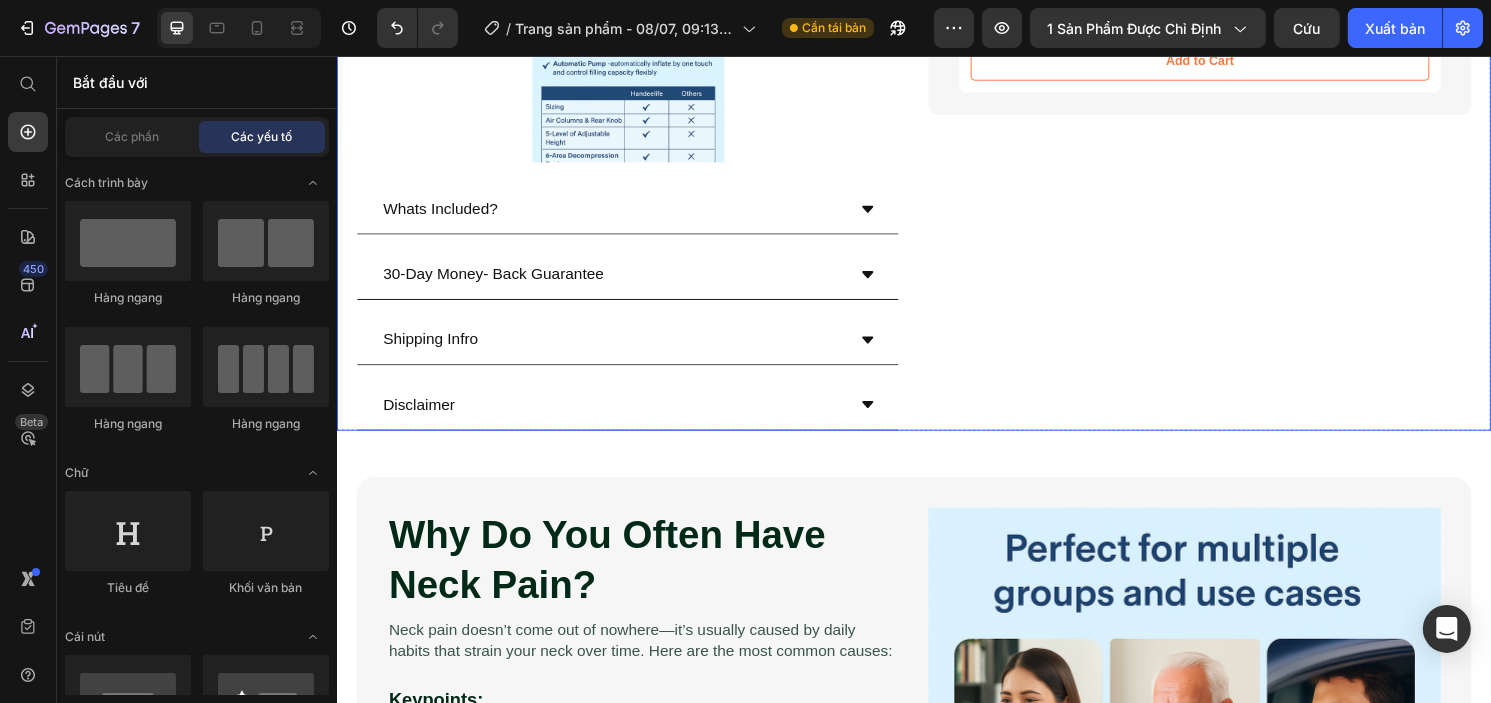 click on "Video Video Video Row Add On: Text Block Product Images Handeelife Orthopedic Pillow Product Title $69.99 Product Price Row Add to Cart Add to Cart Product Hero Banner Row Row" at bounding box center (1233, 128) 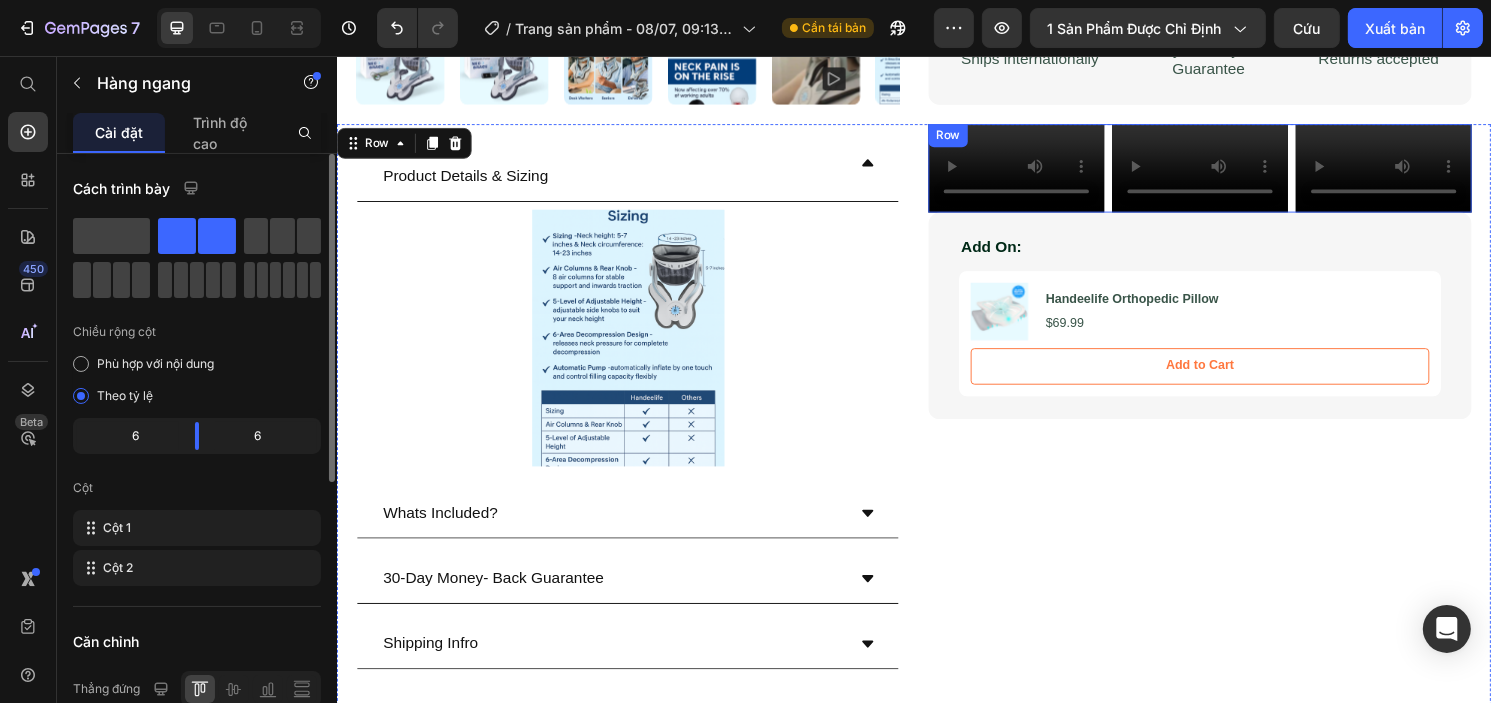 scroll, scrollTop: 1719, scrollLeft: 0, axis: vertical 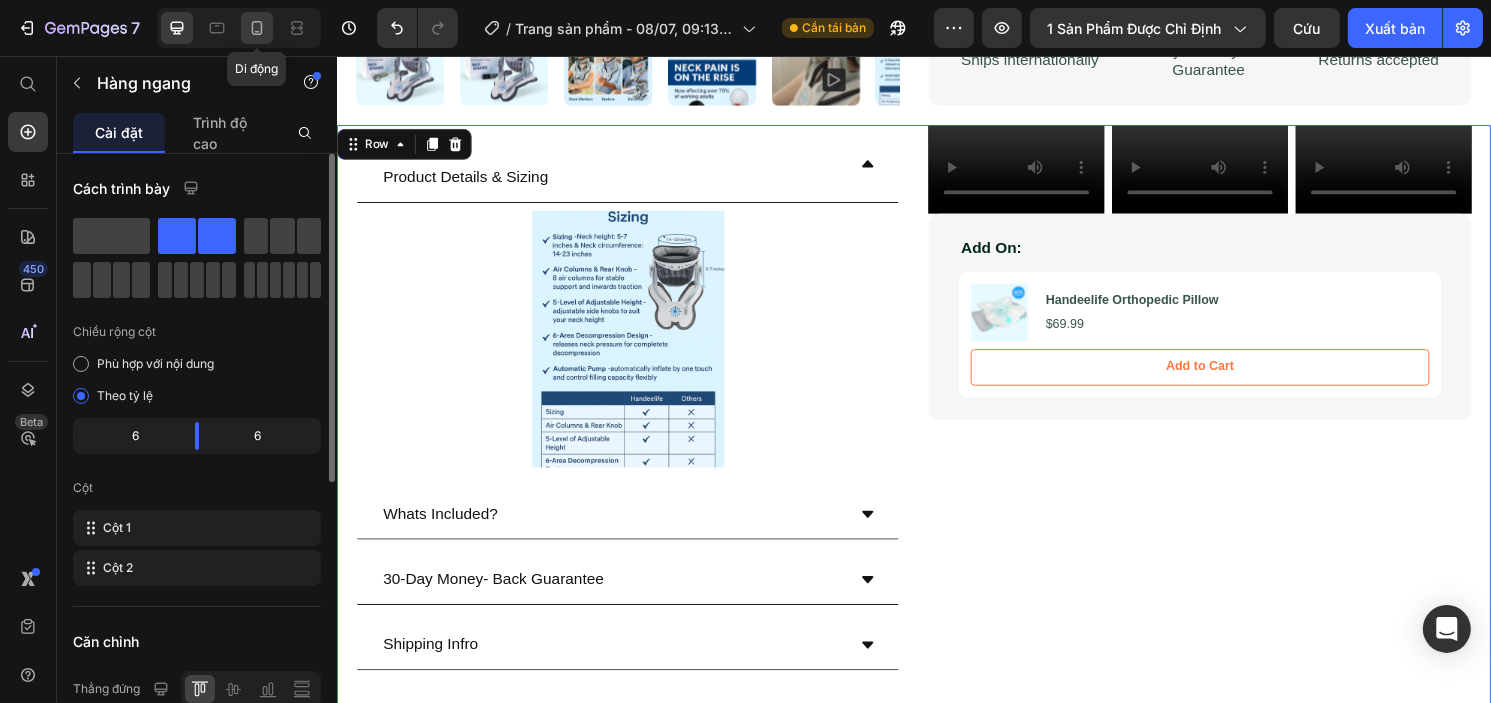 click 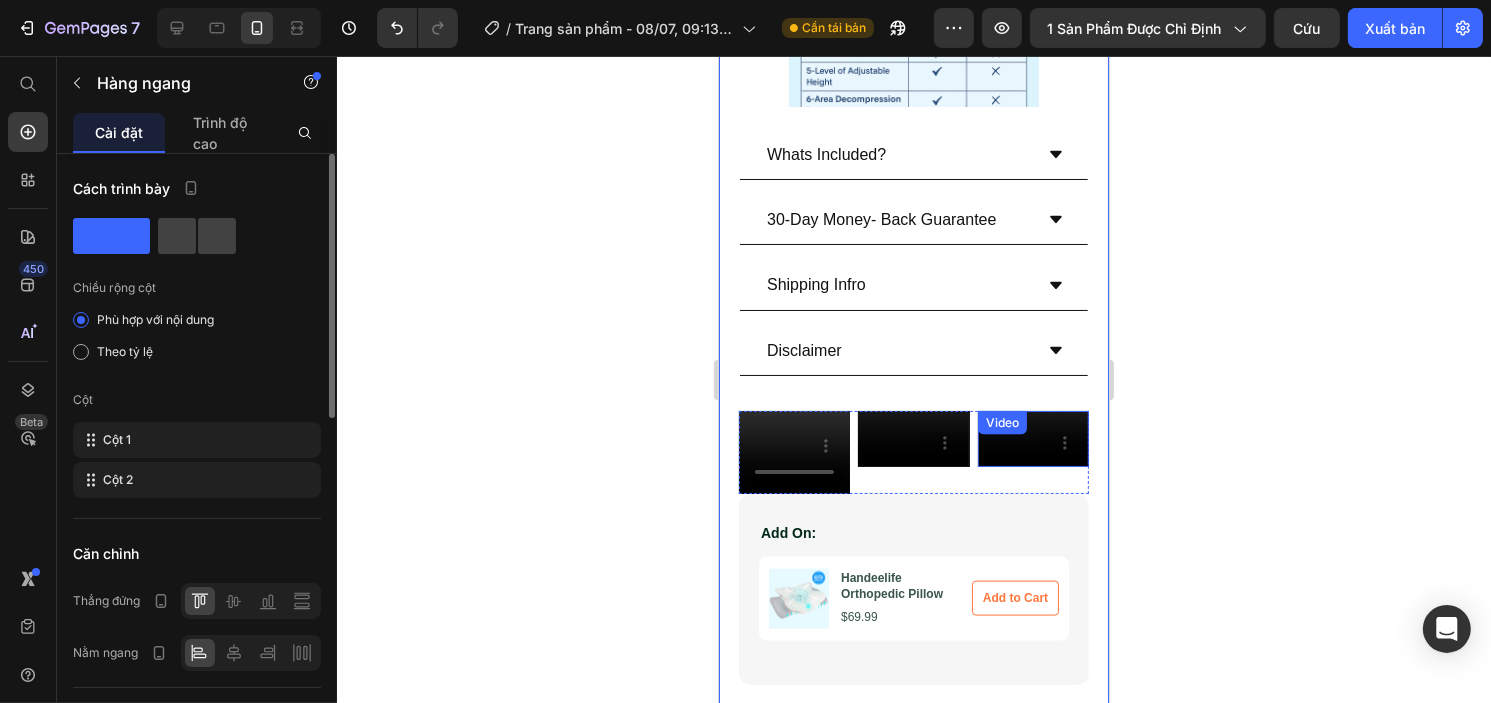 scroll, scrollTop: 2470, scrollLeft: 0, axis: vertical 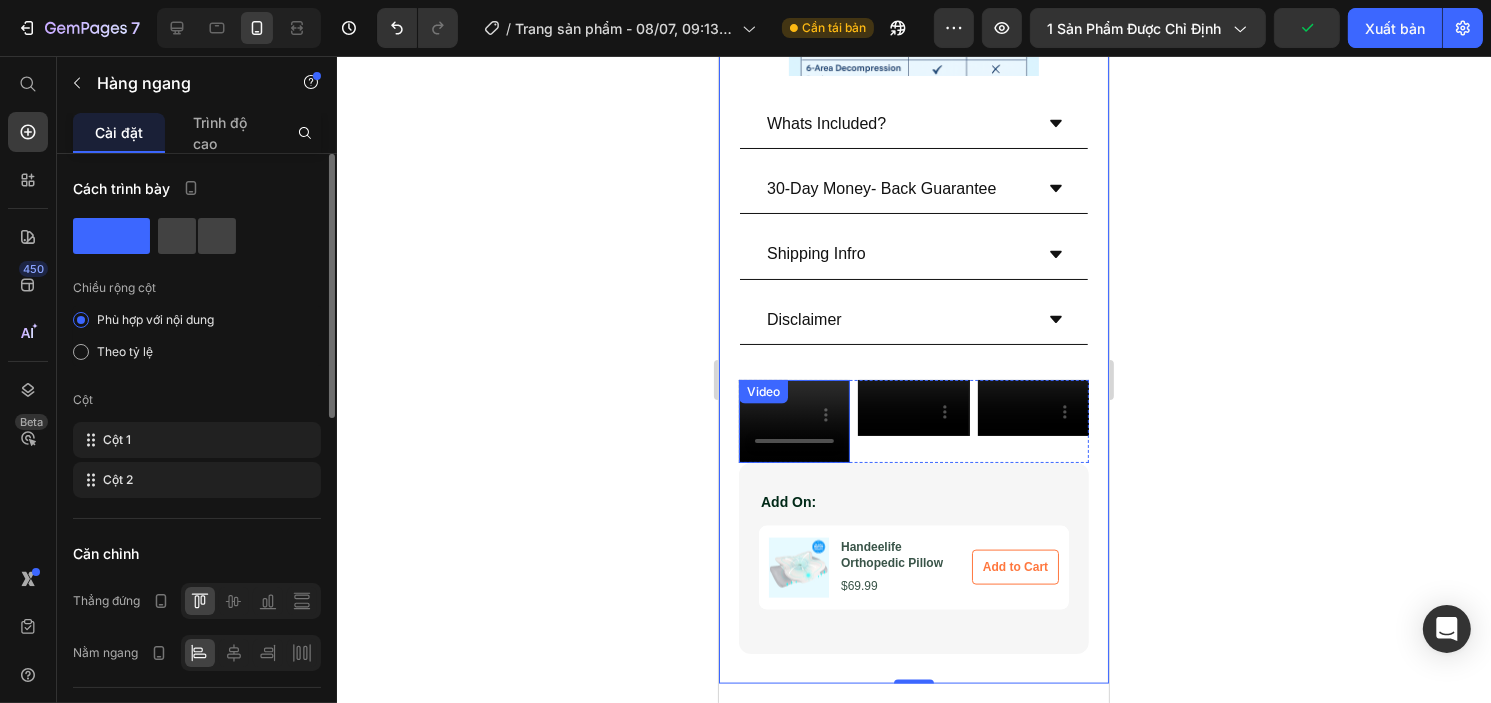 type 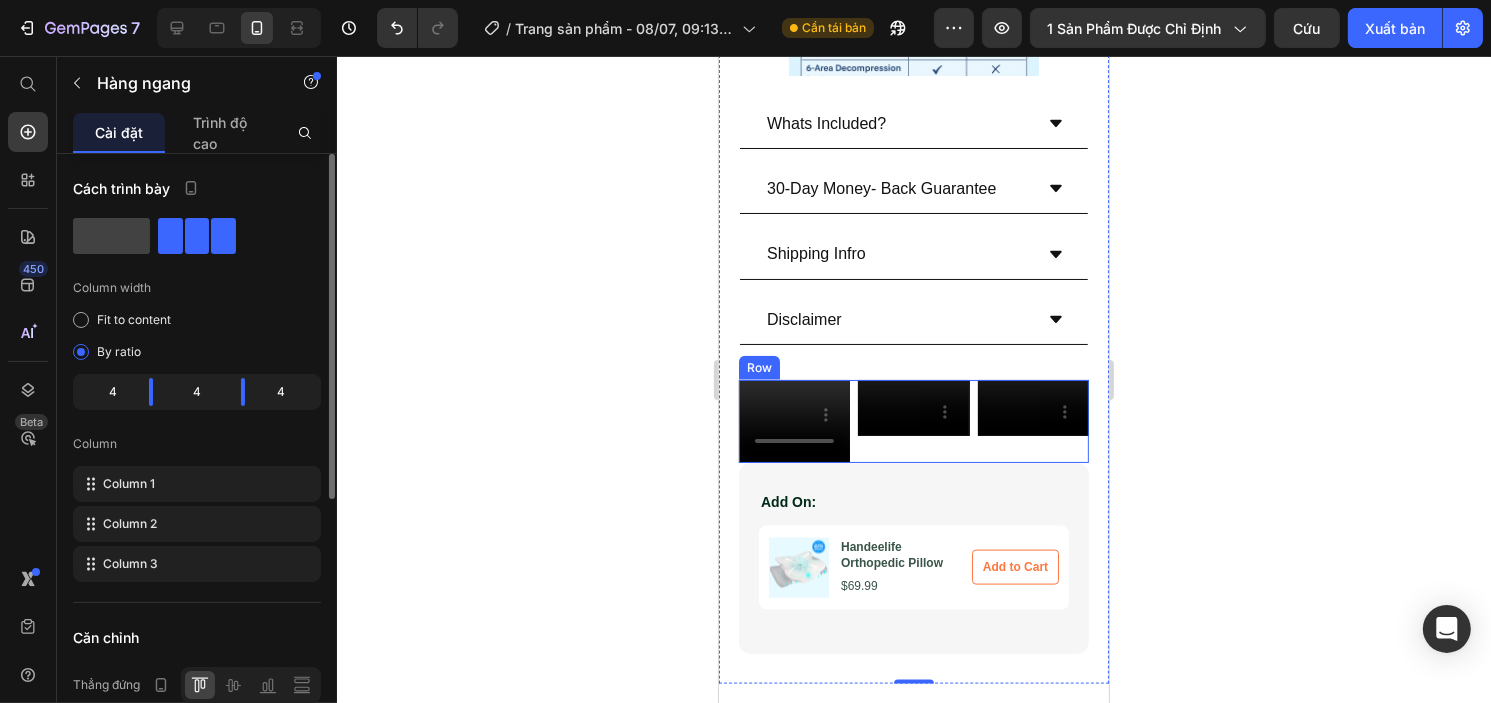 click on "Video" at bounding box center [912, 421] 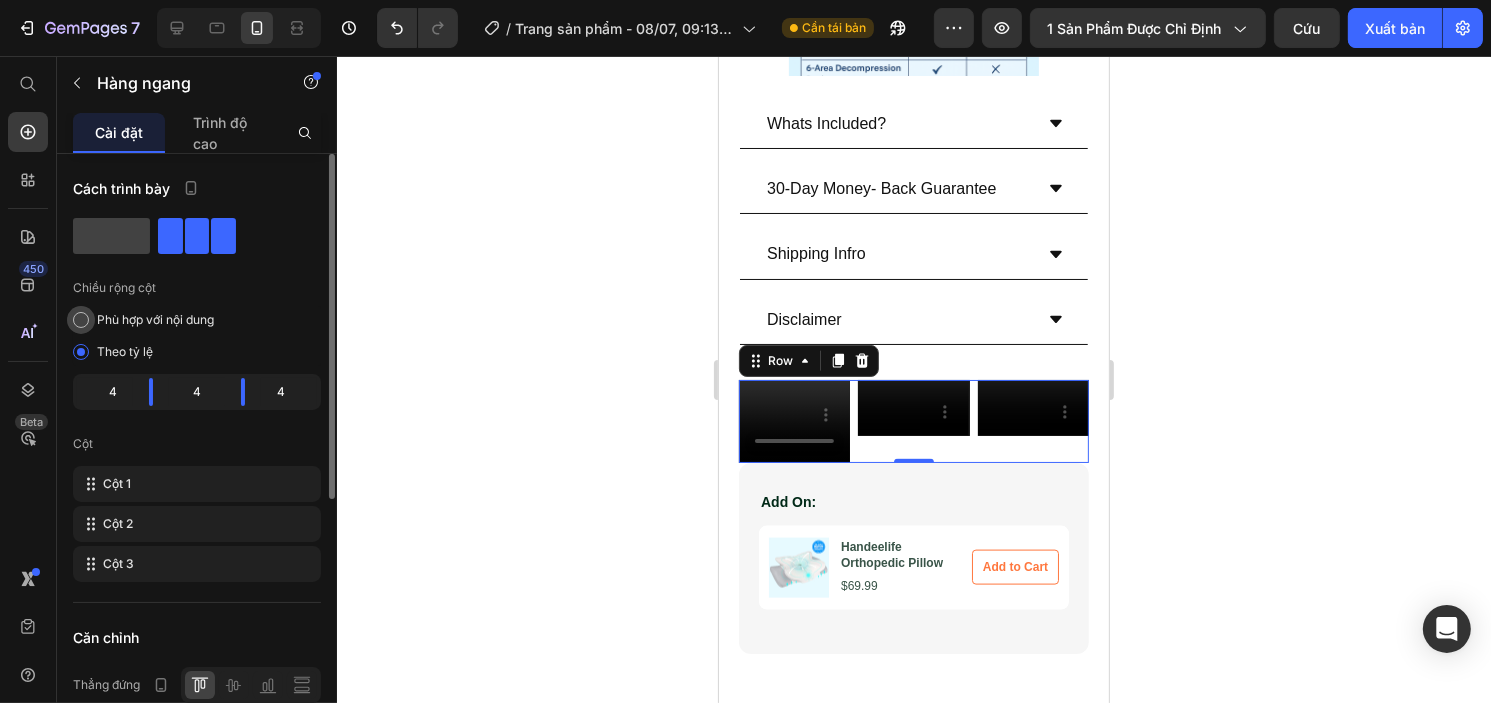 click on "Phù hợp với nội dung" 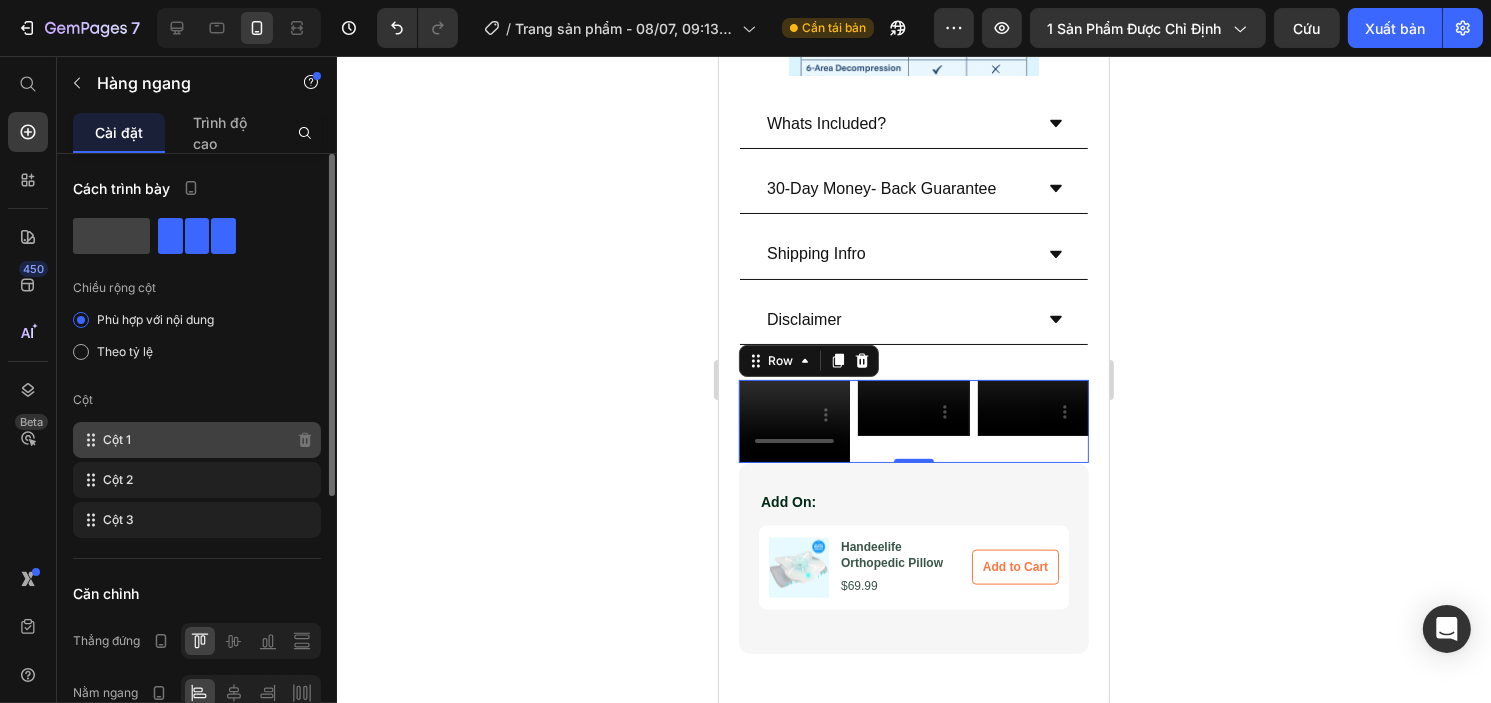 click on "Cột 1" 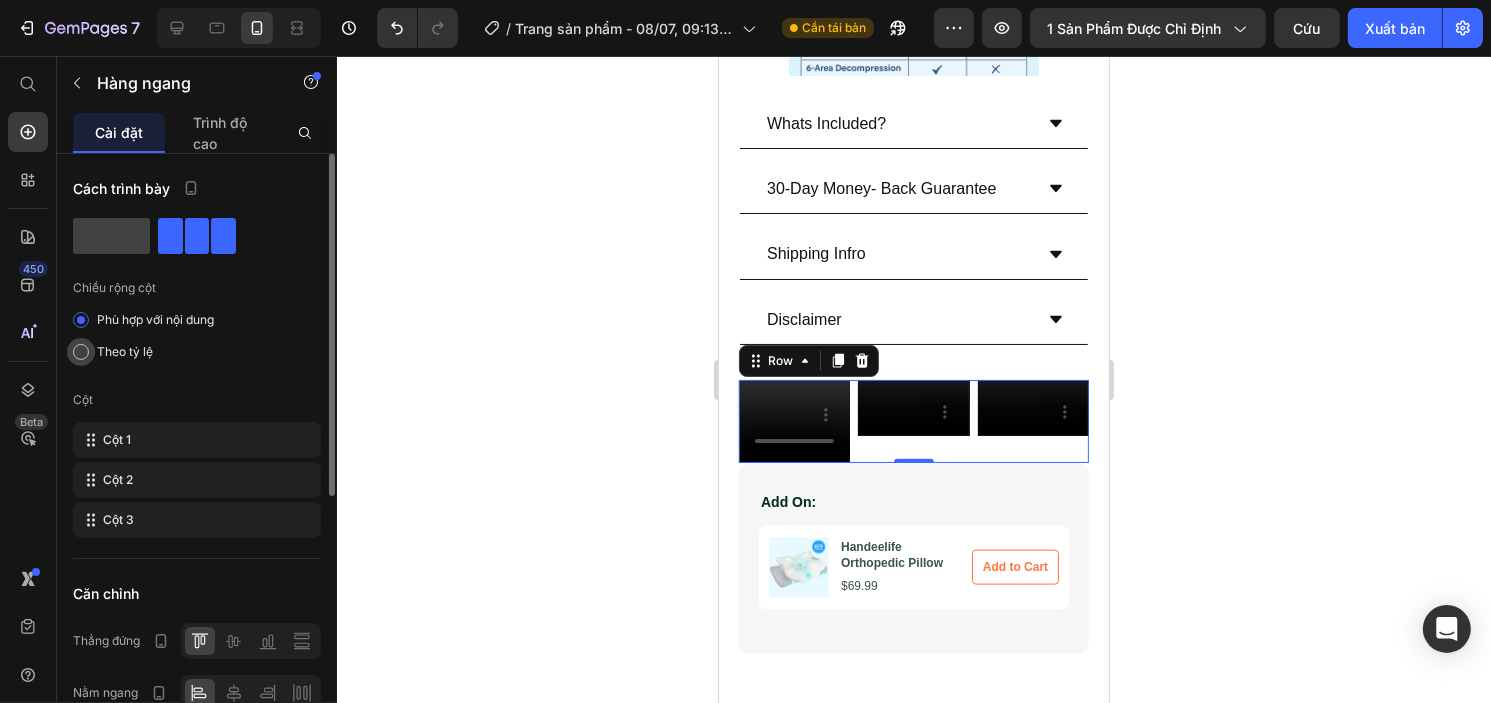 click at bounding box center (81, 352) 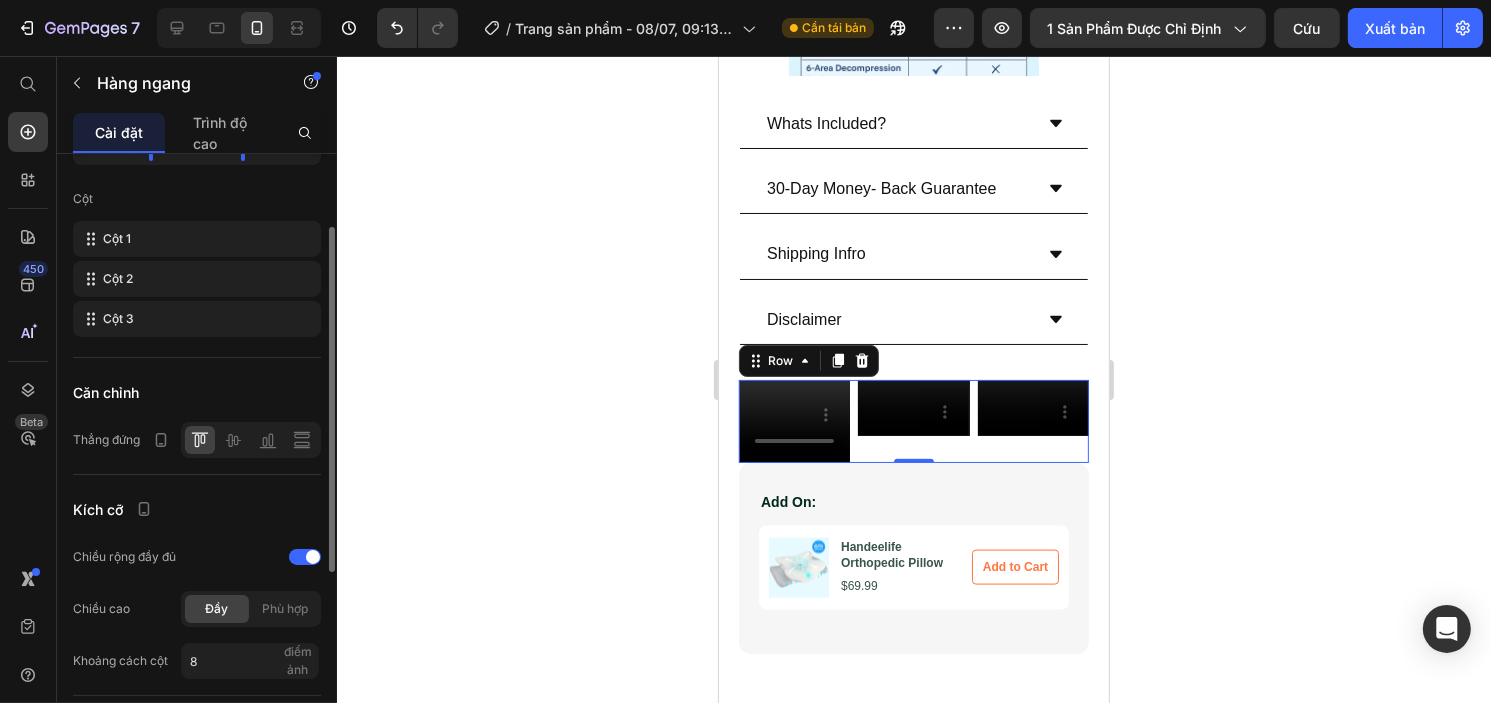 scroll, scrollTop: 281, scrollLeft: 0, axis: vertical 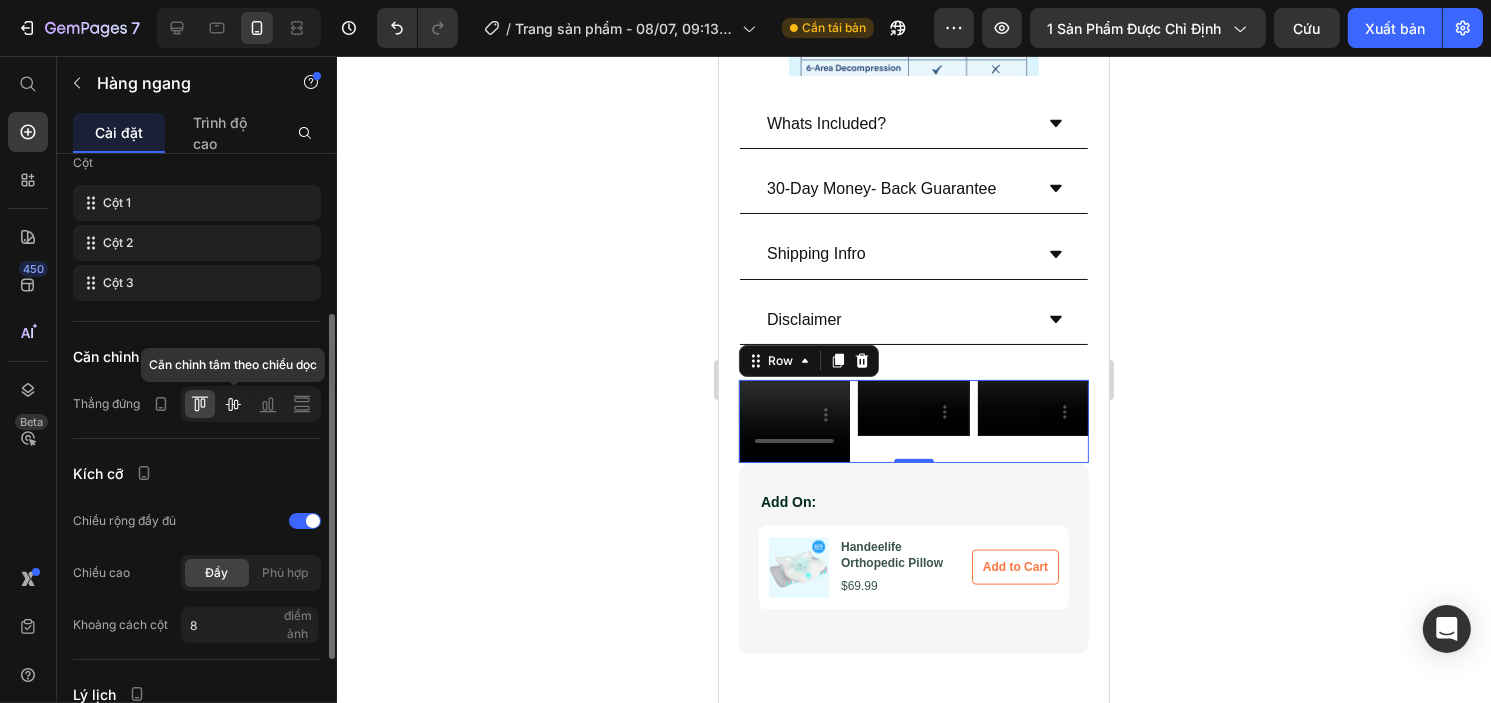 click 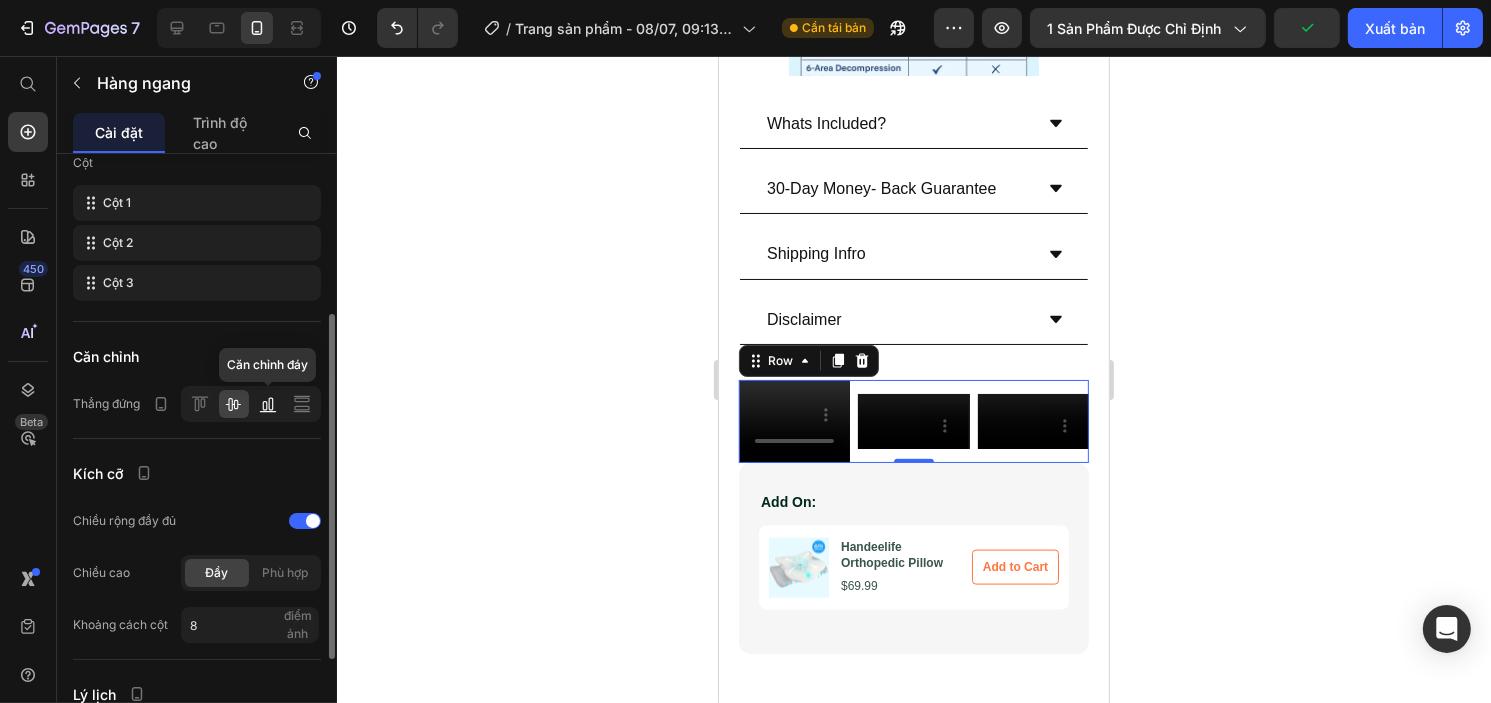 click 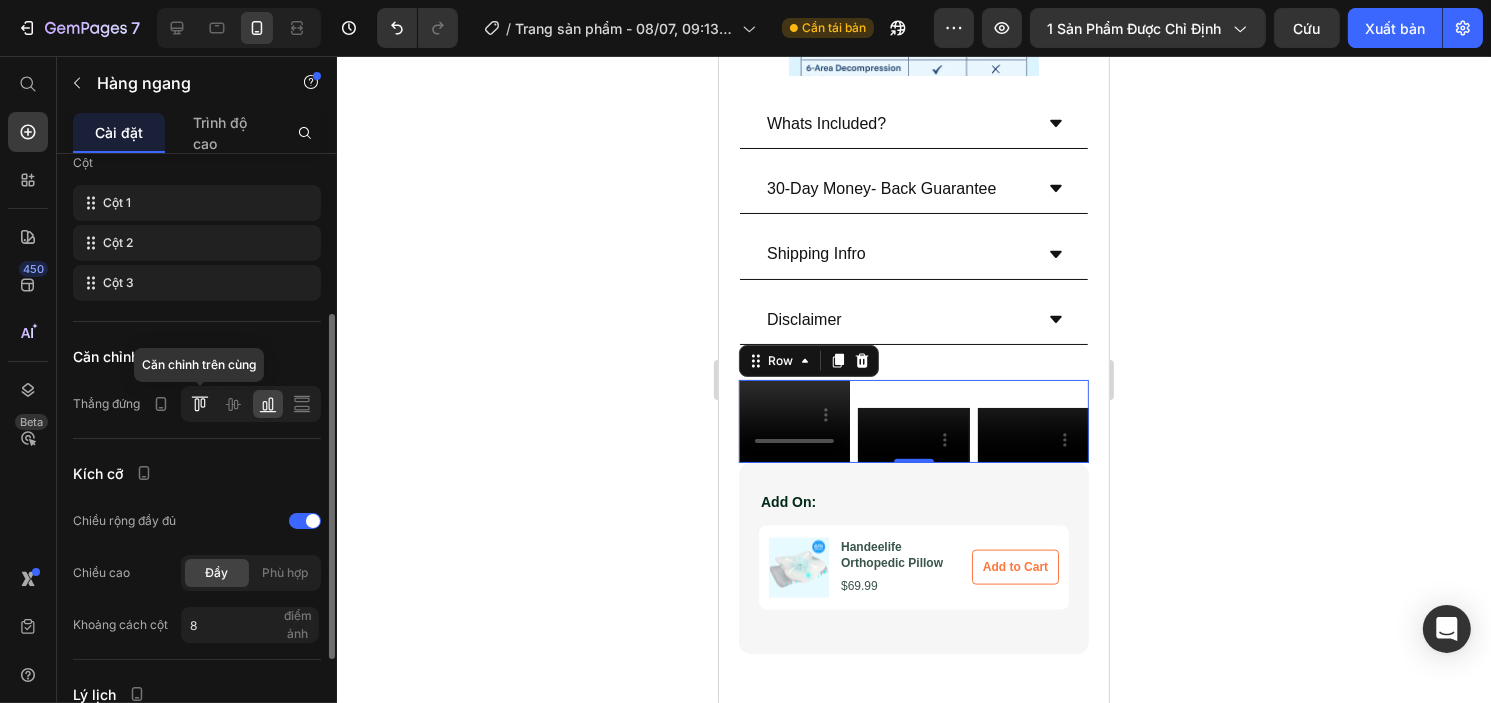 click 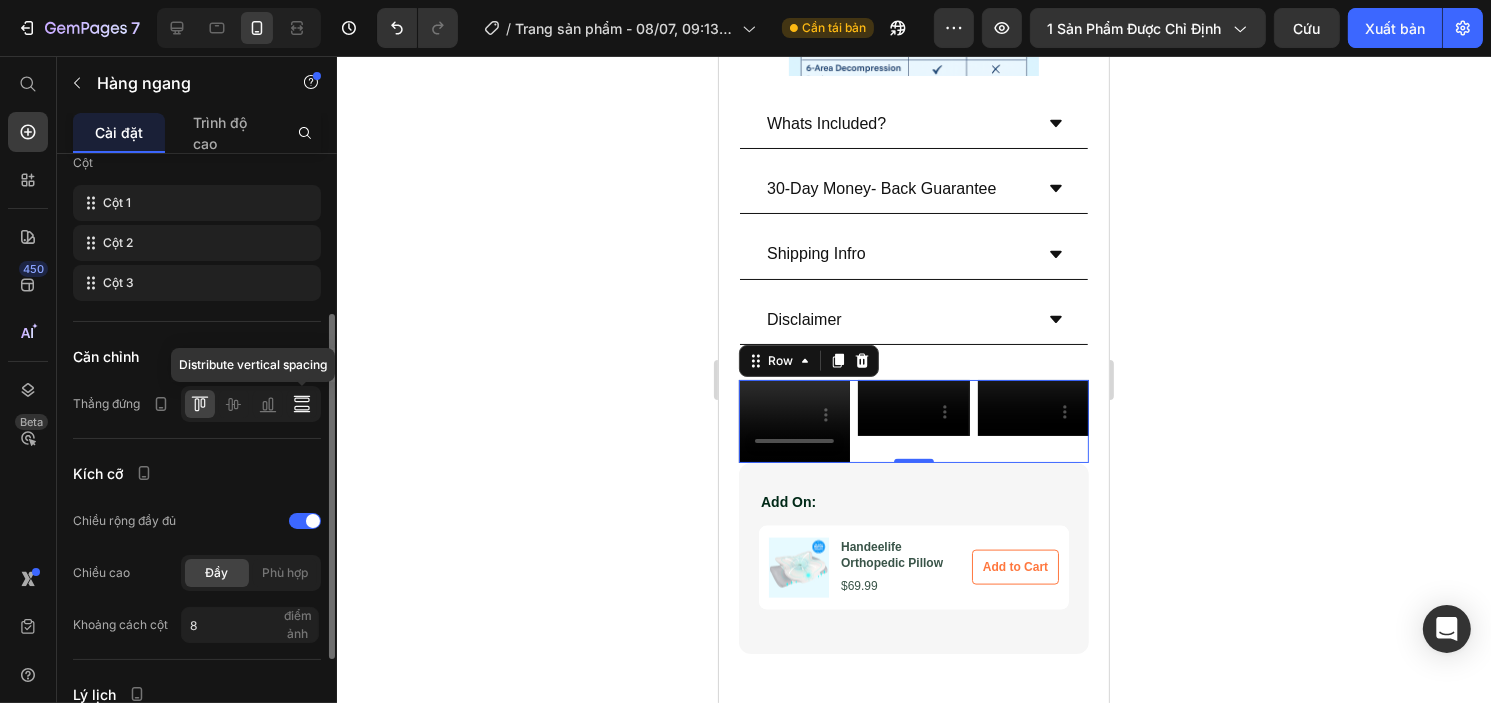 click 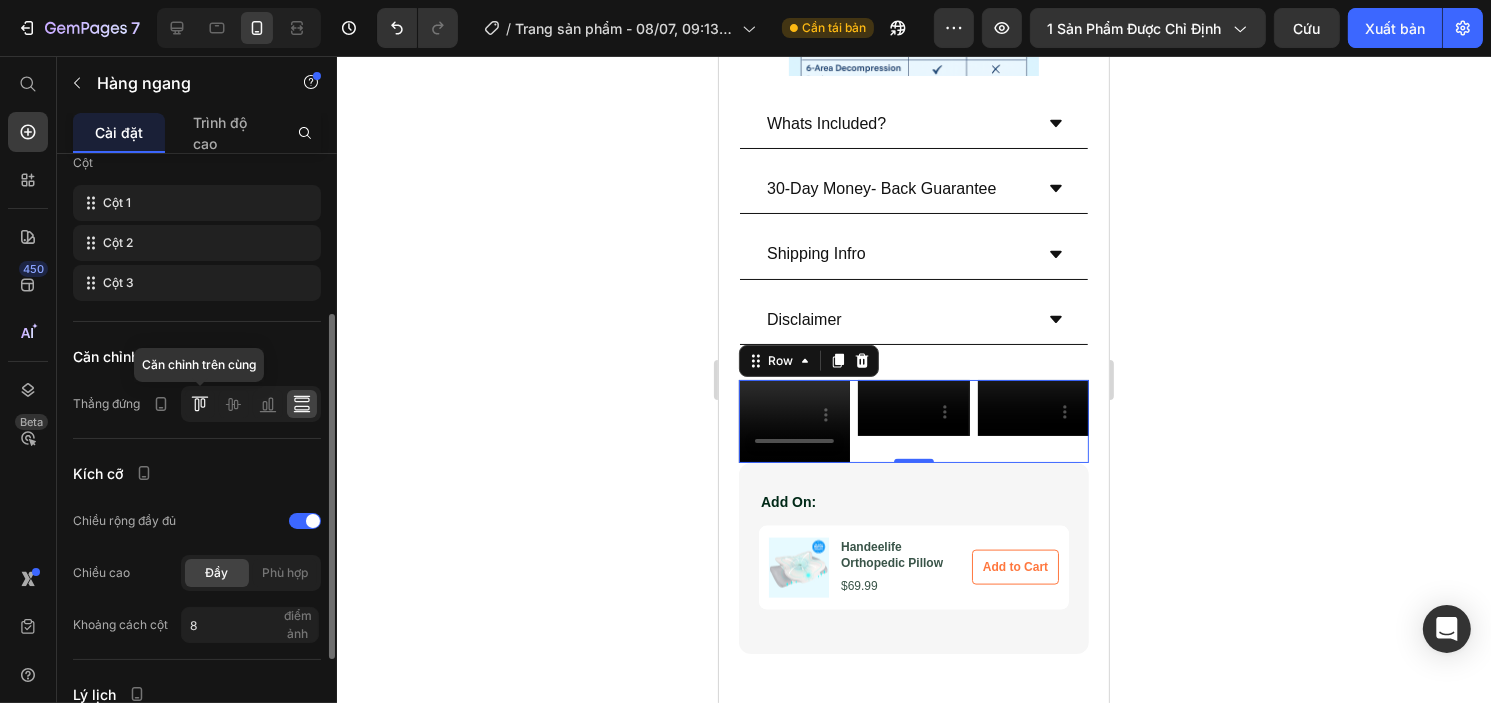 click 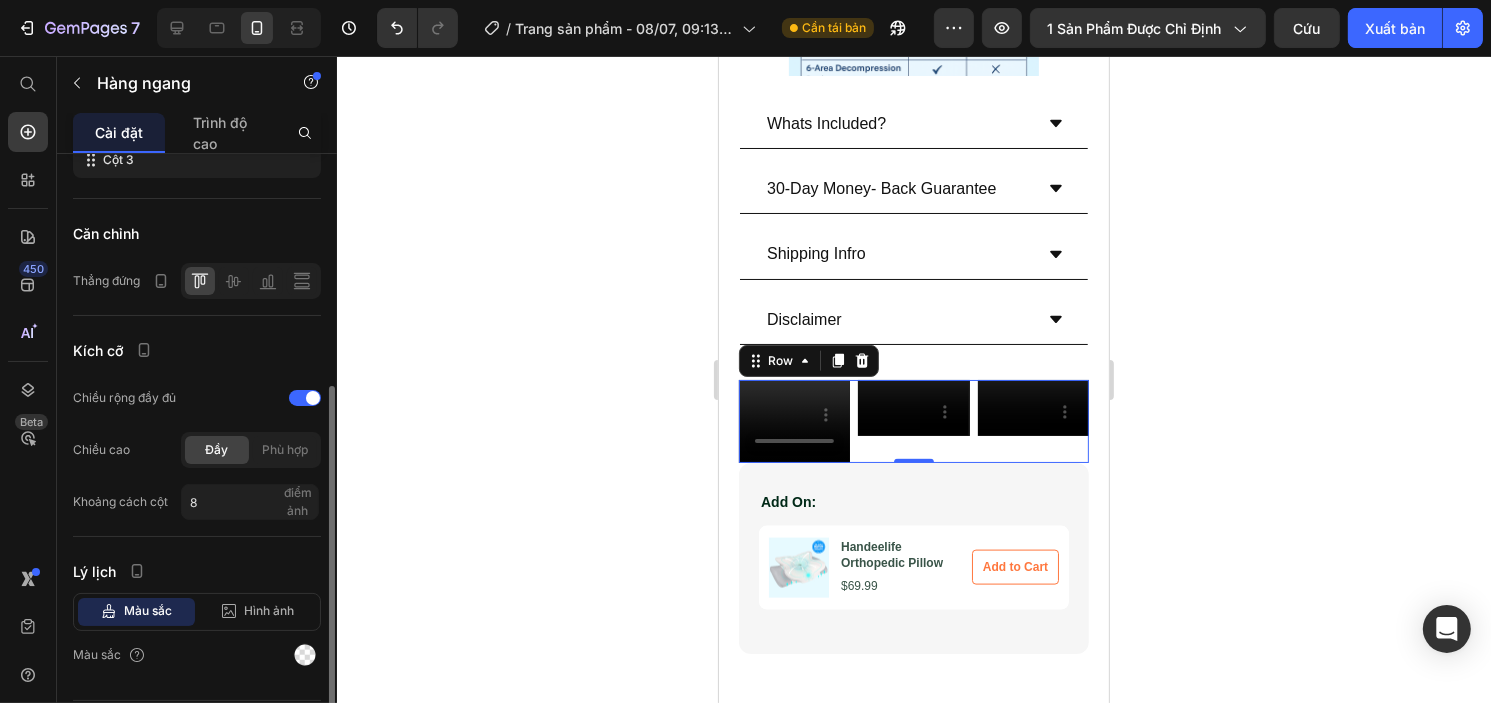 scroll, scrollTop: 405, scrollLeft: 0, axis: vertical 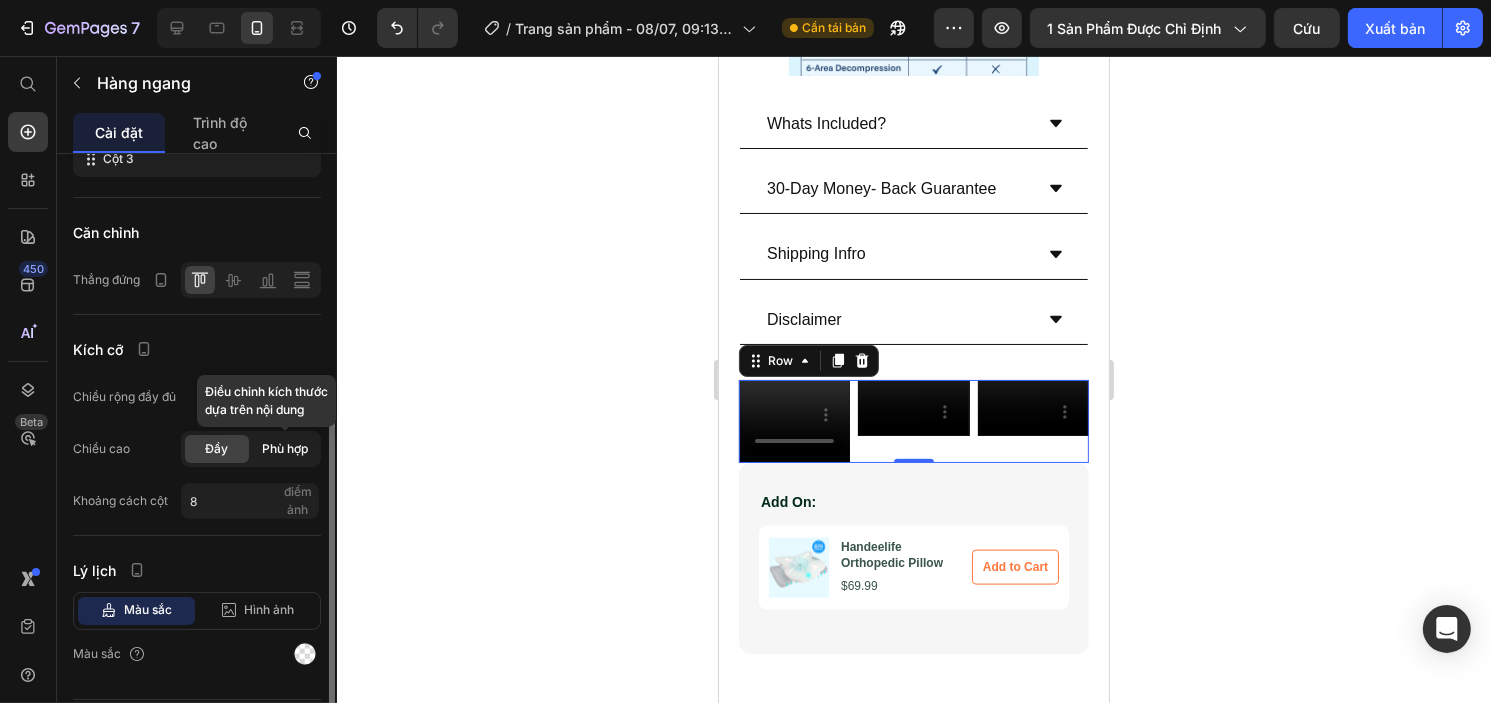 click on "Phù hợp" at bounding box center (285, 448) 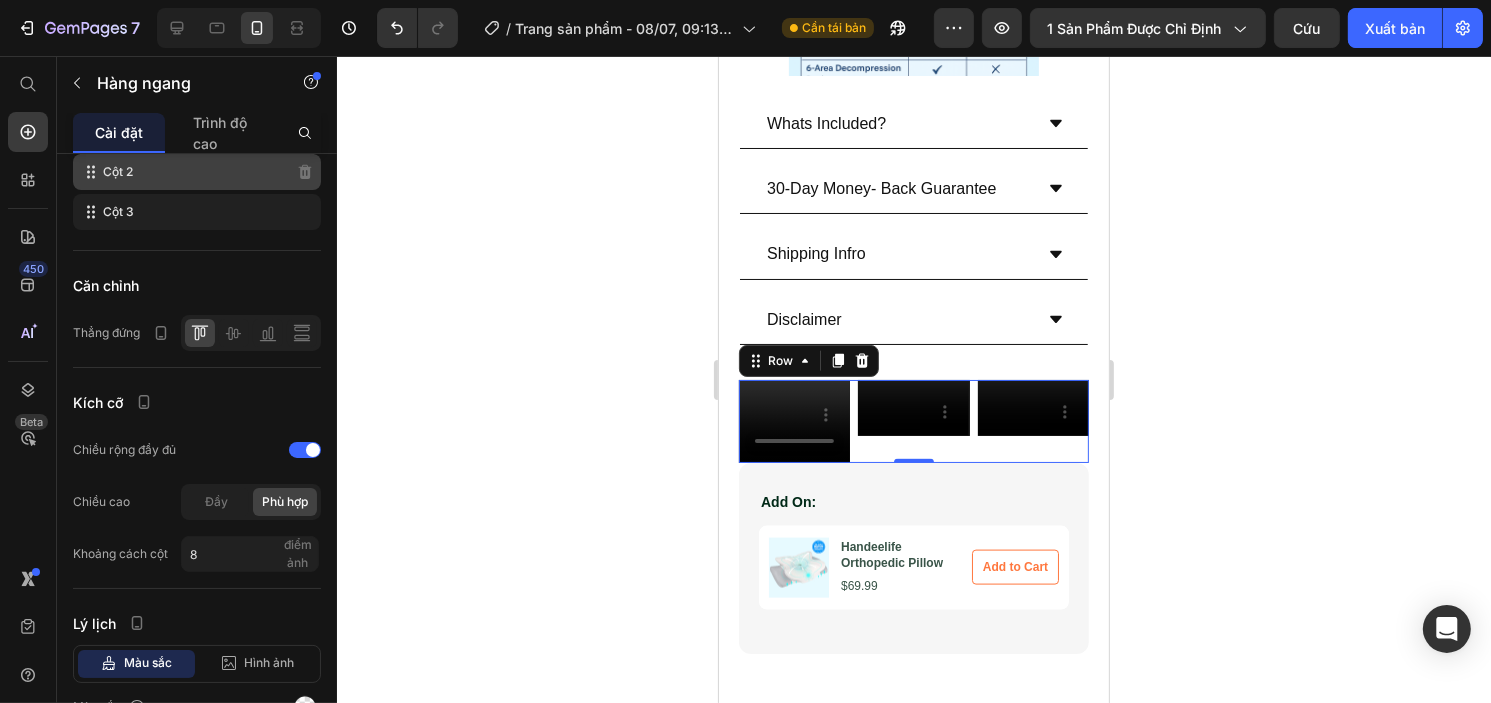 scroll, scrollTop: 0, scrollLeft: 0, axis: both 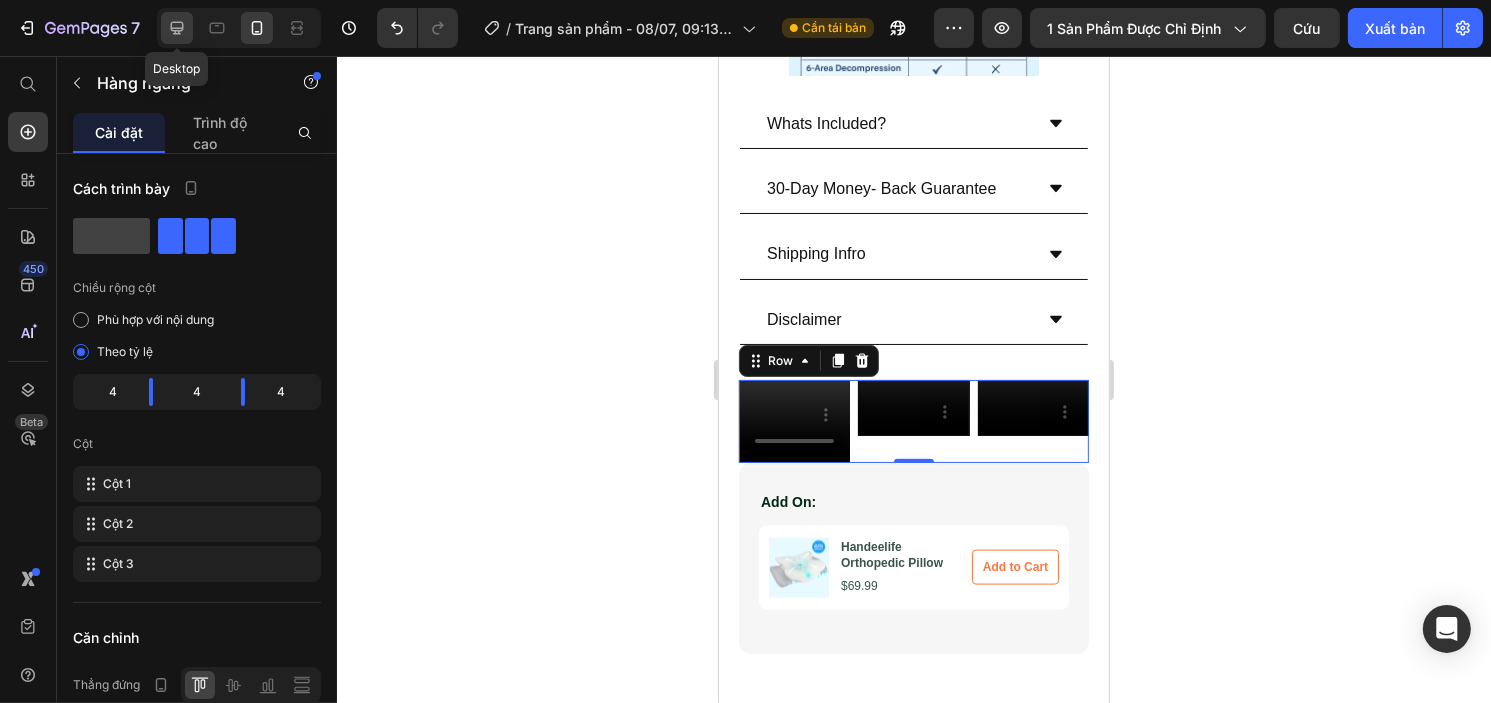click 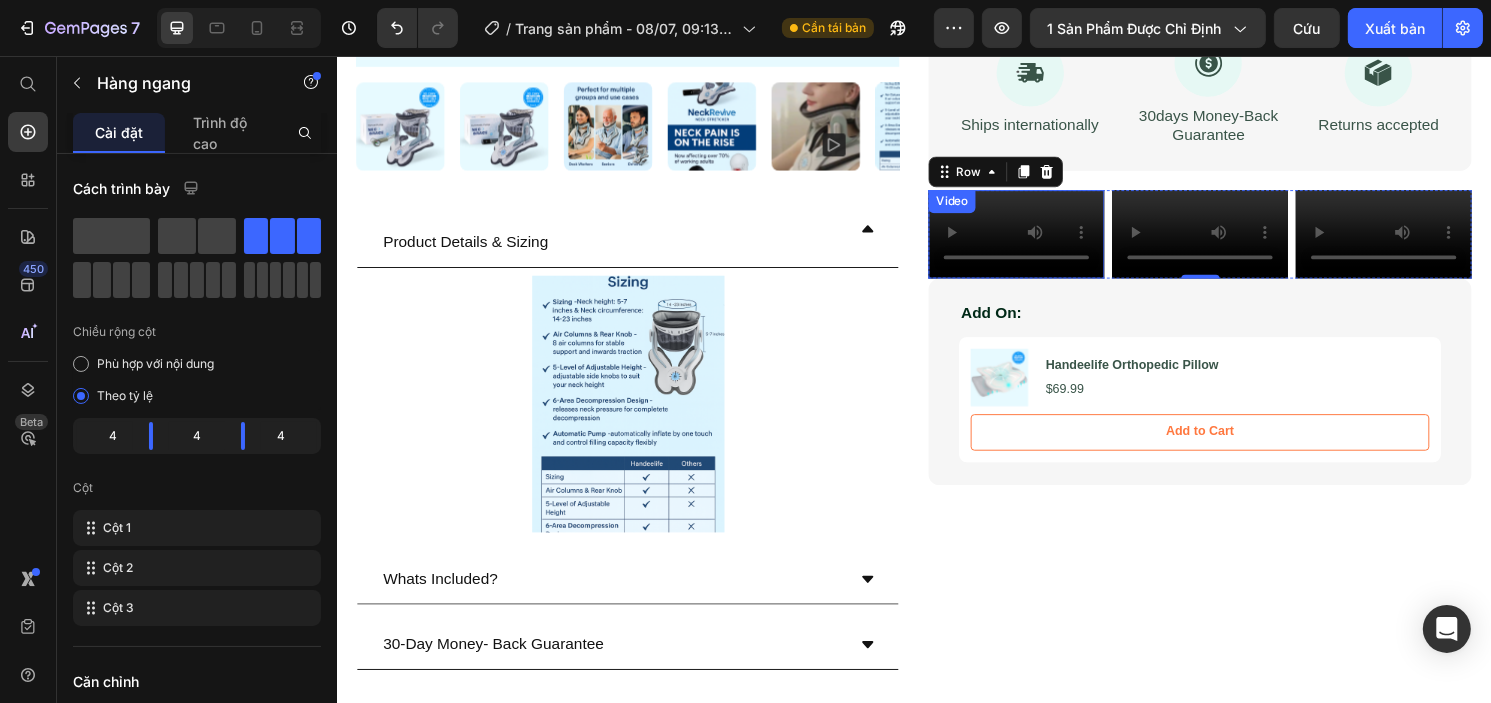 scroll, scrollTop: 1644, scrollLeft: 0, axis: vertical 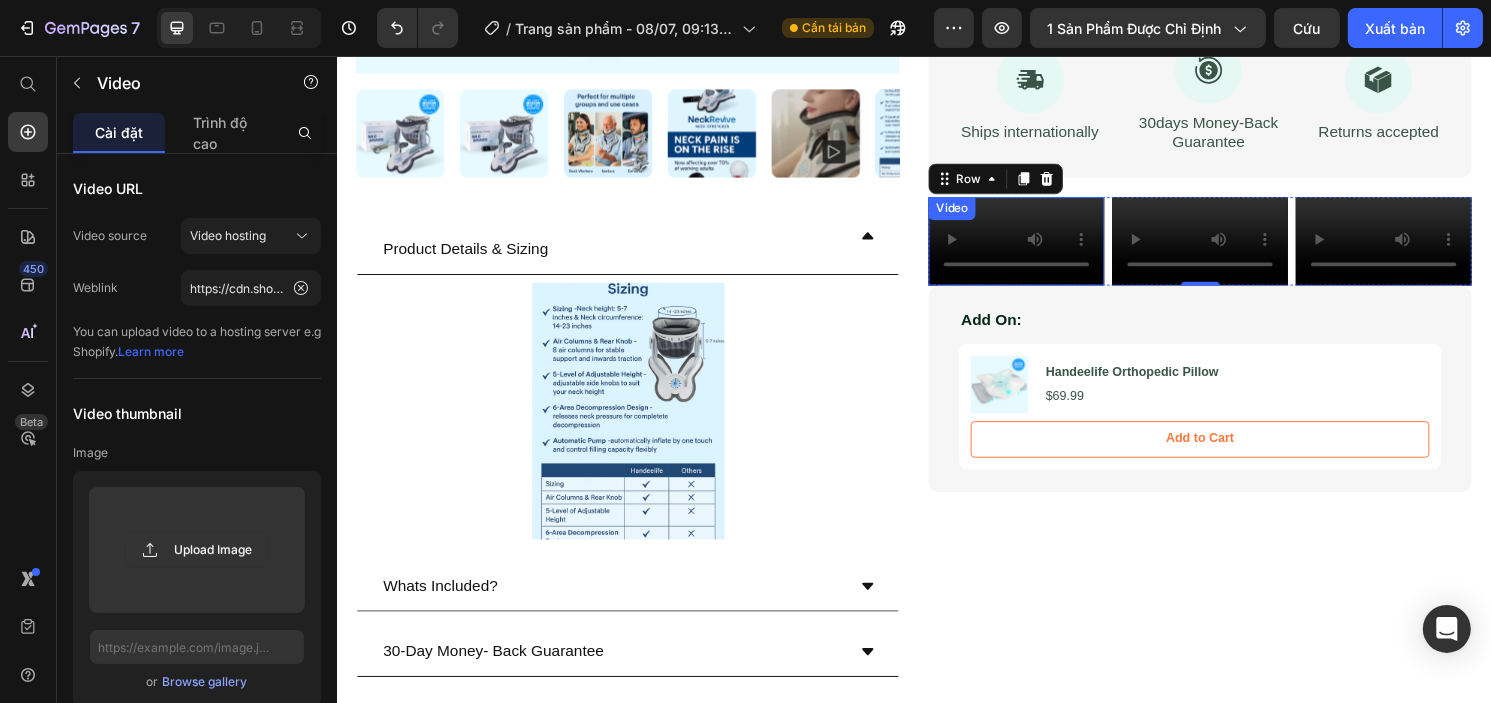 click at bounding box center [1042, 249] 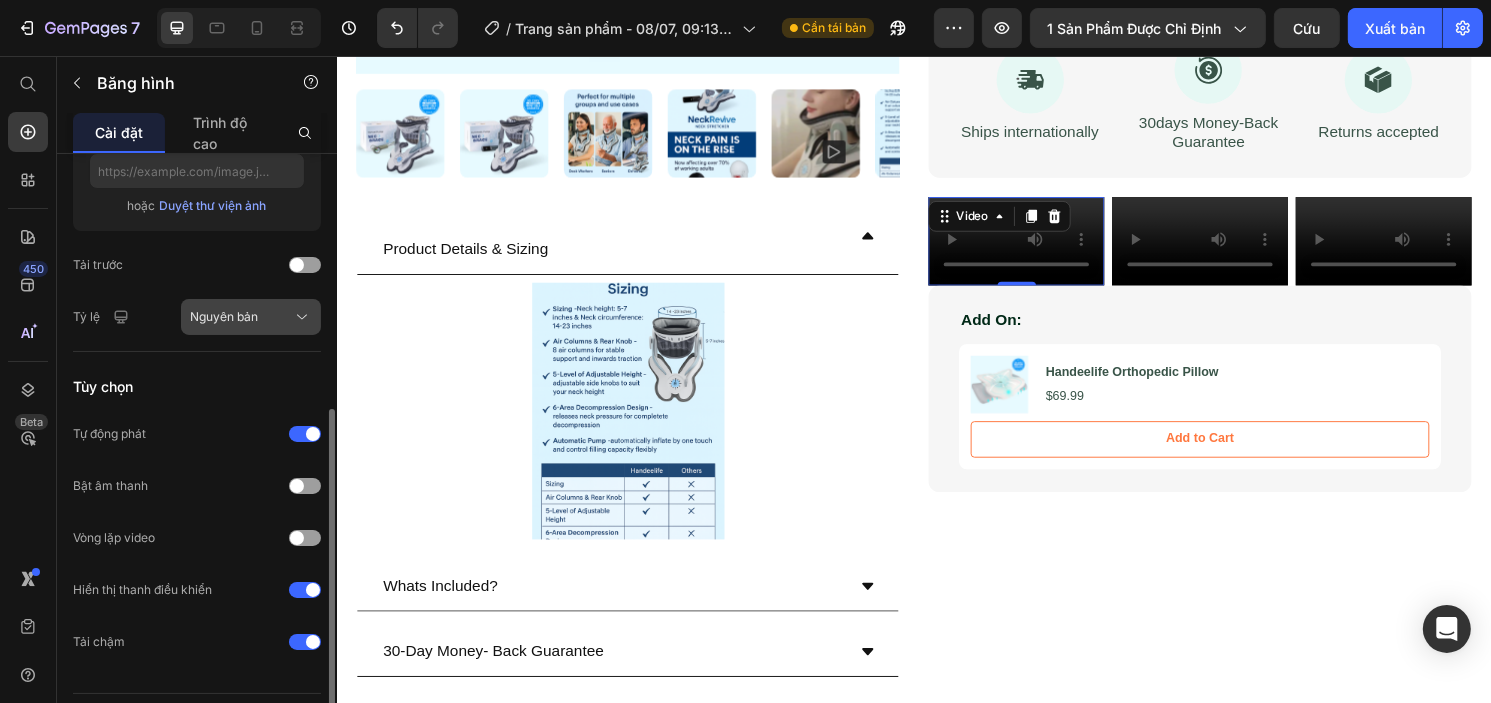 scroll, scrollTop: 476, scrollLeft: 0, axis: vertical 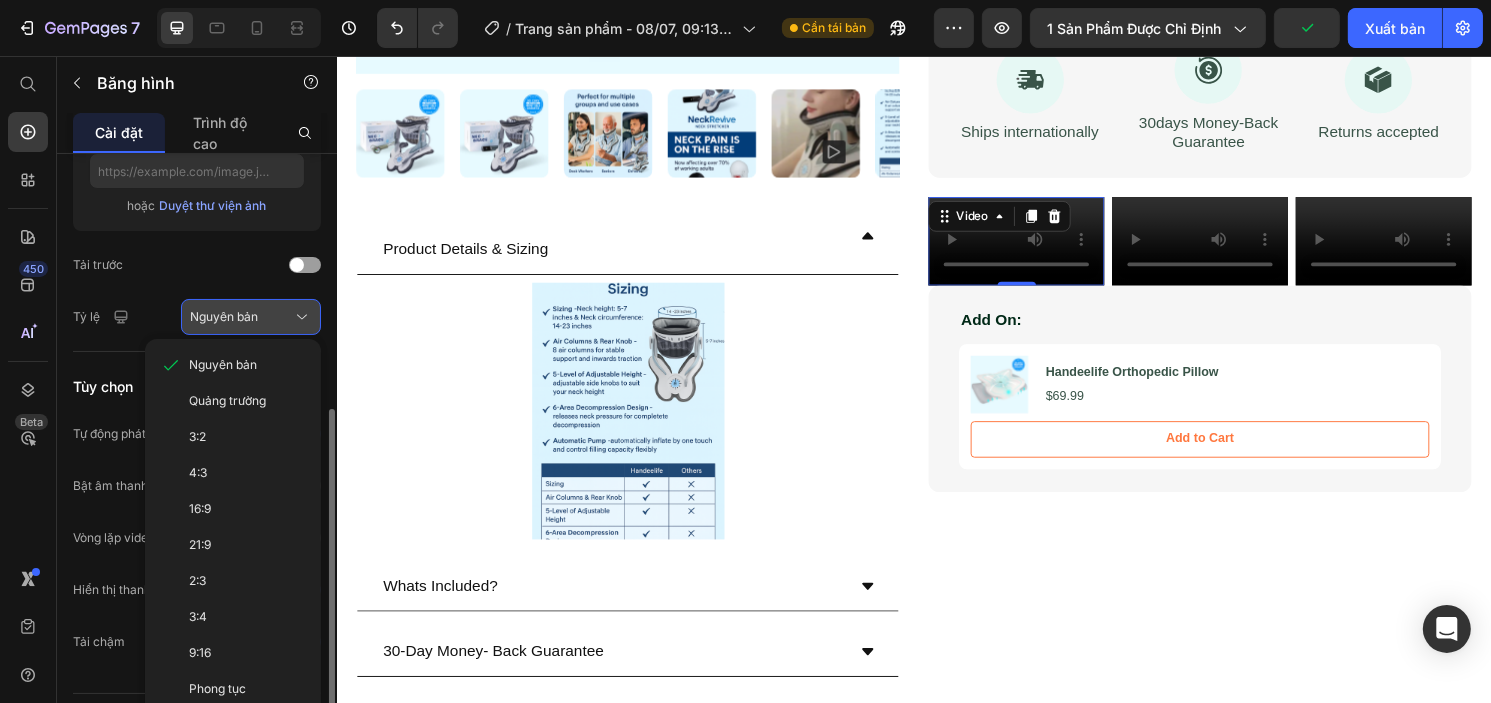click on "Nguyên bản" at bounding box center [224, 316] 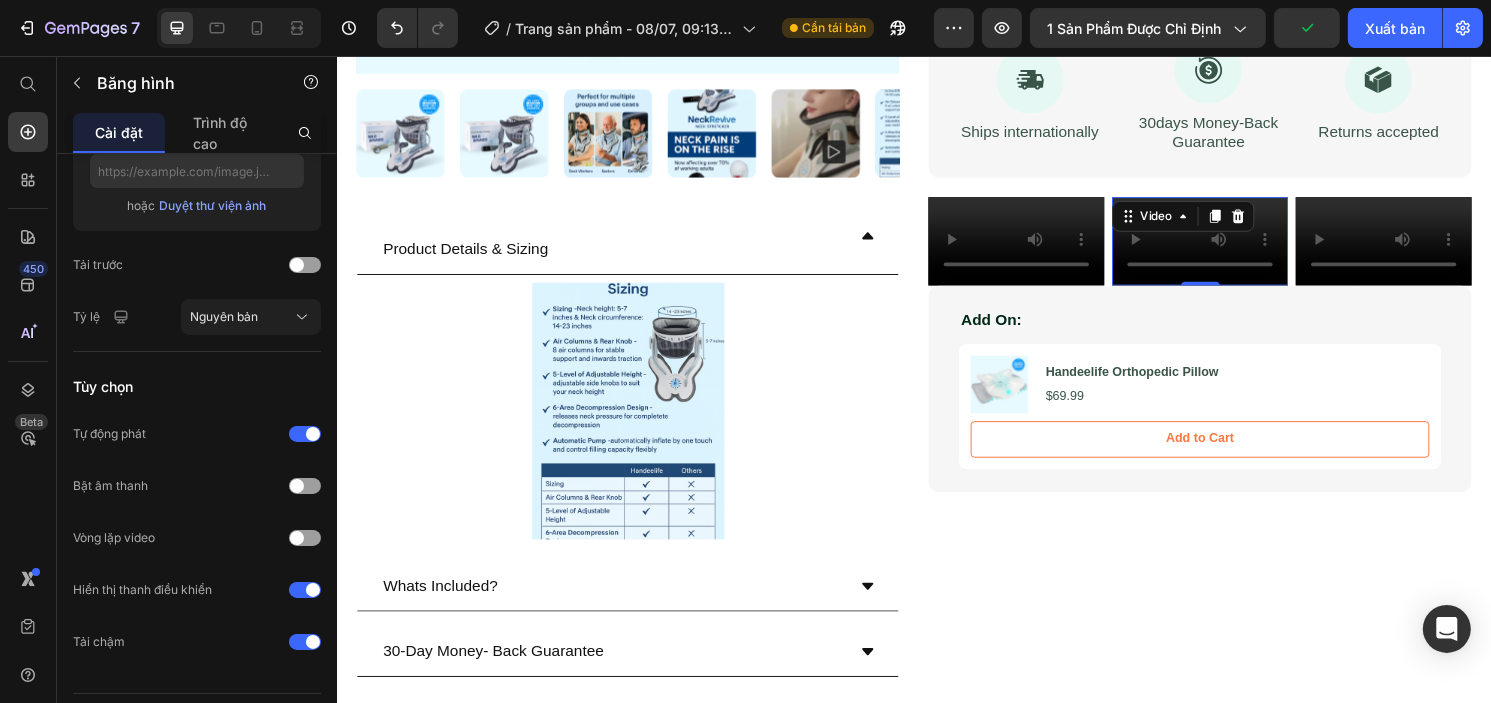 click at bounding box center (1233, 249) 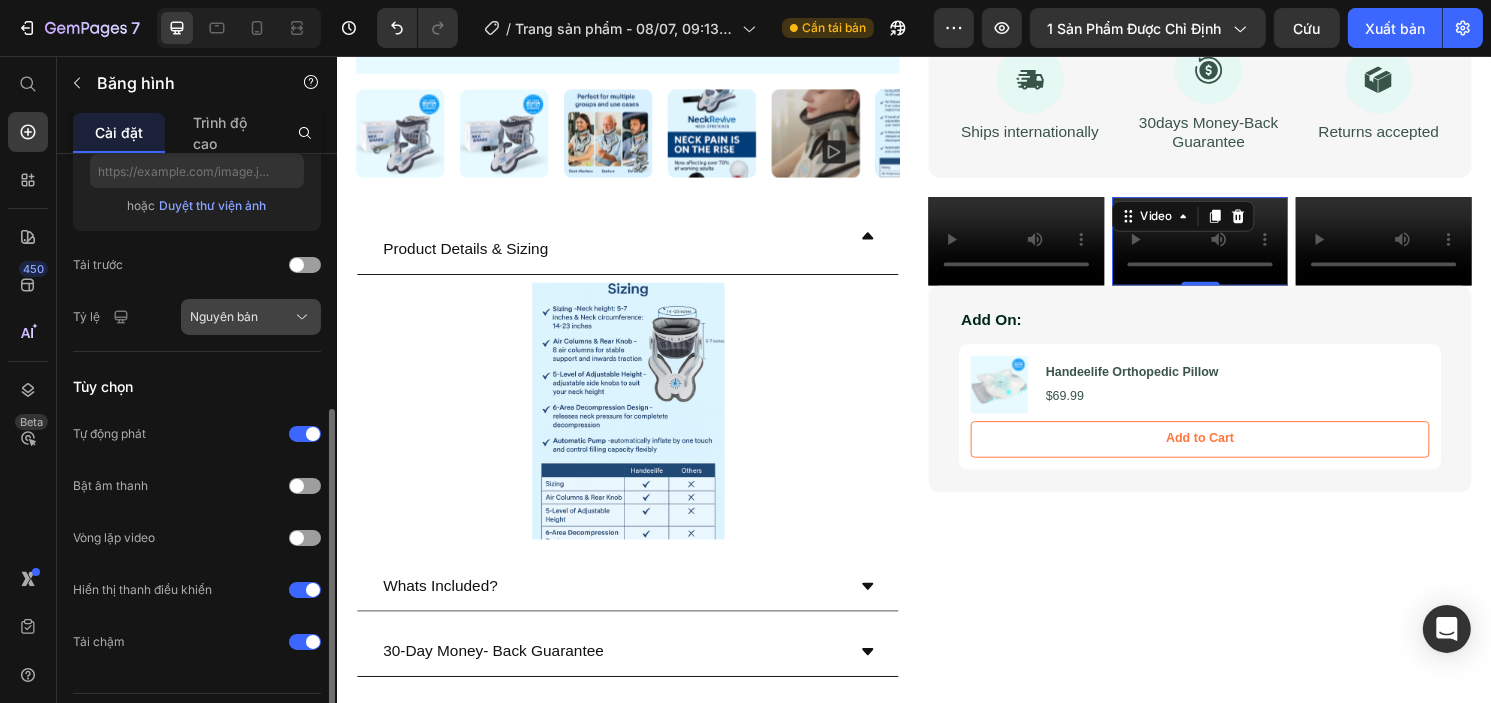 click on "Nguyên bản" at bounding box center (251, 317) 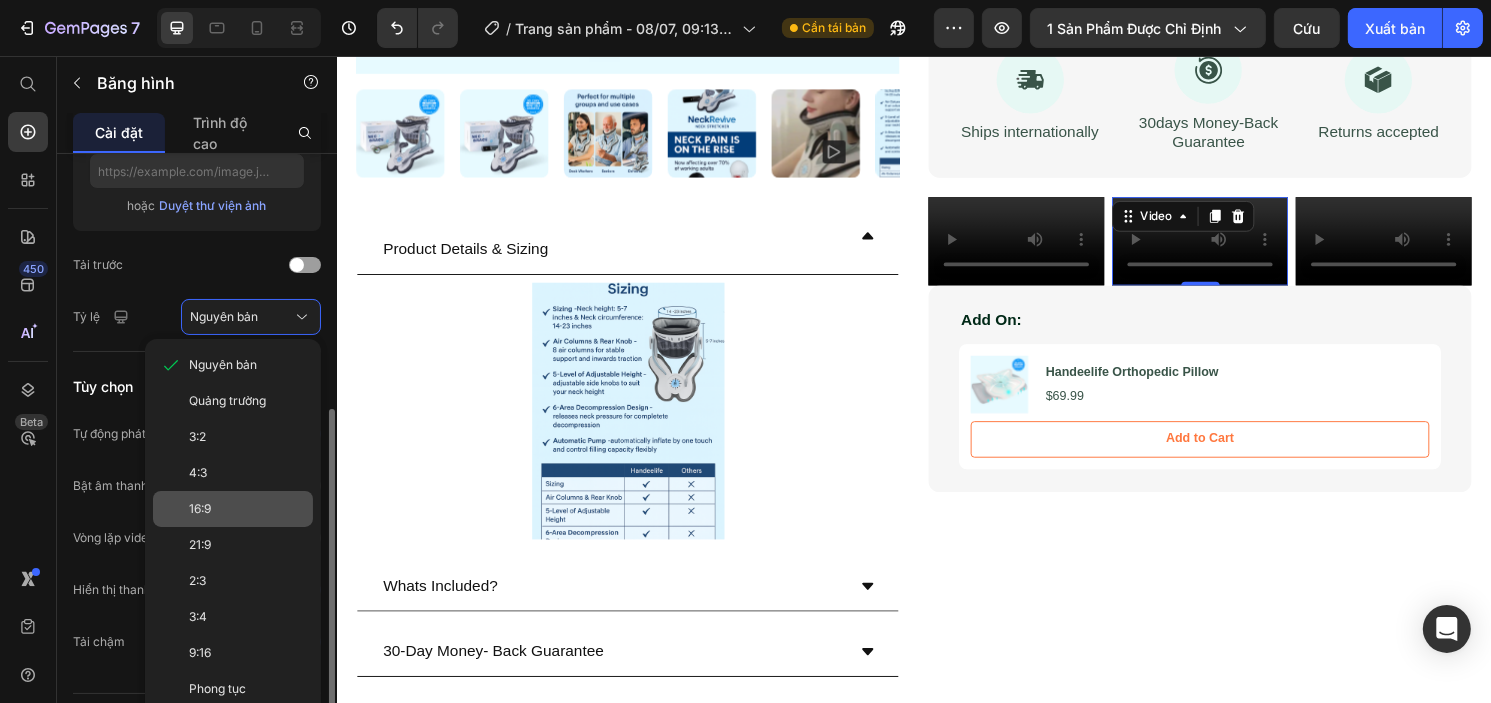 click on "16:9" 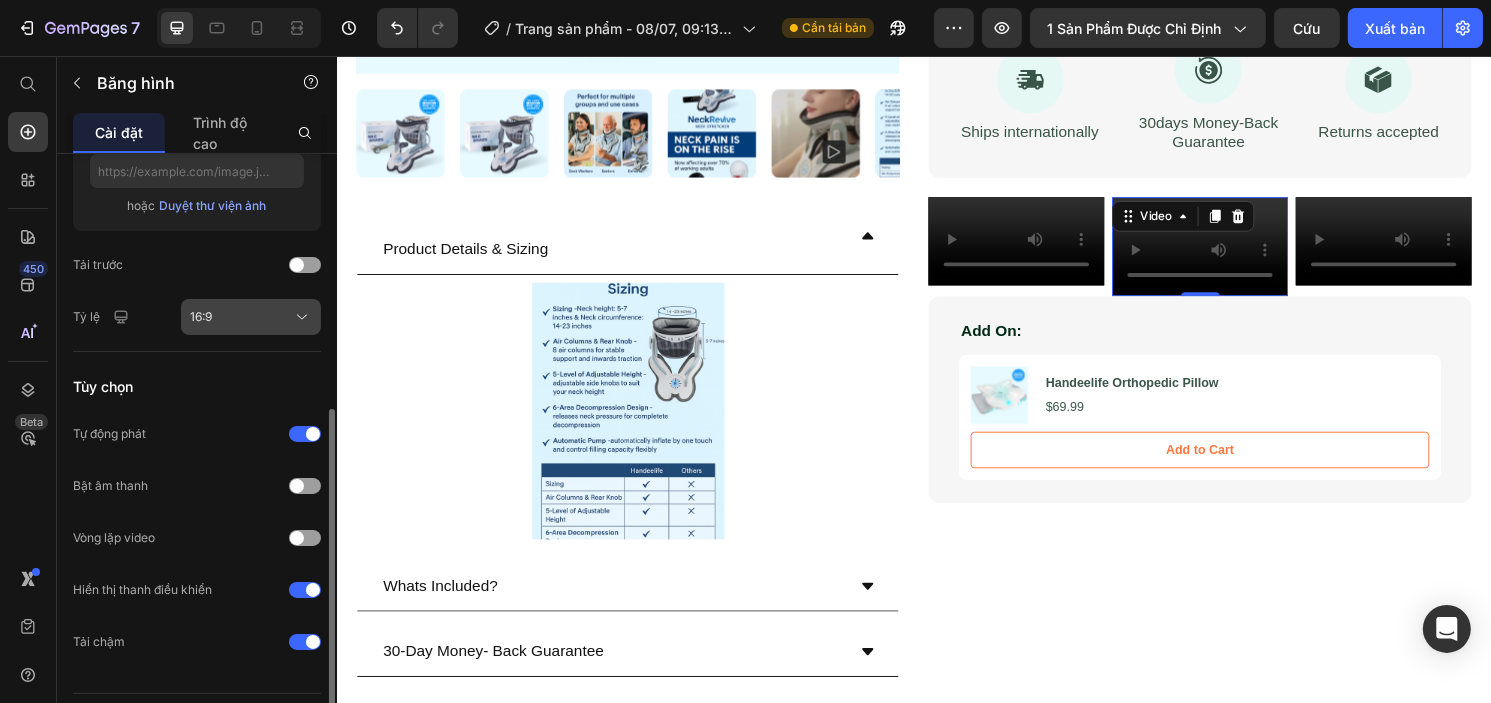 click on "16:9" 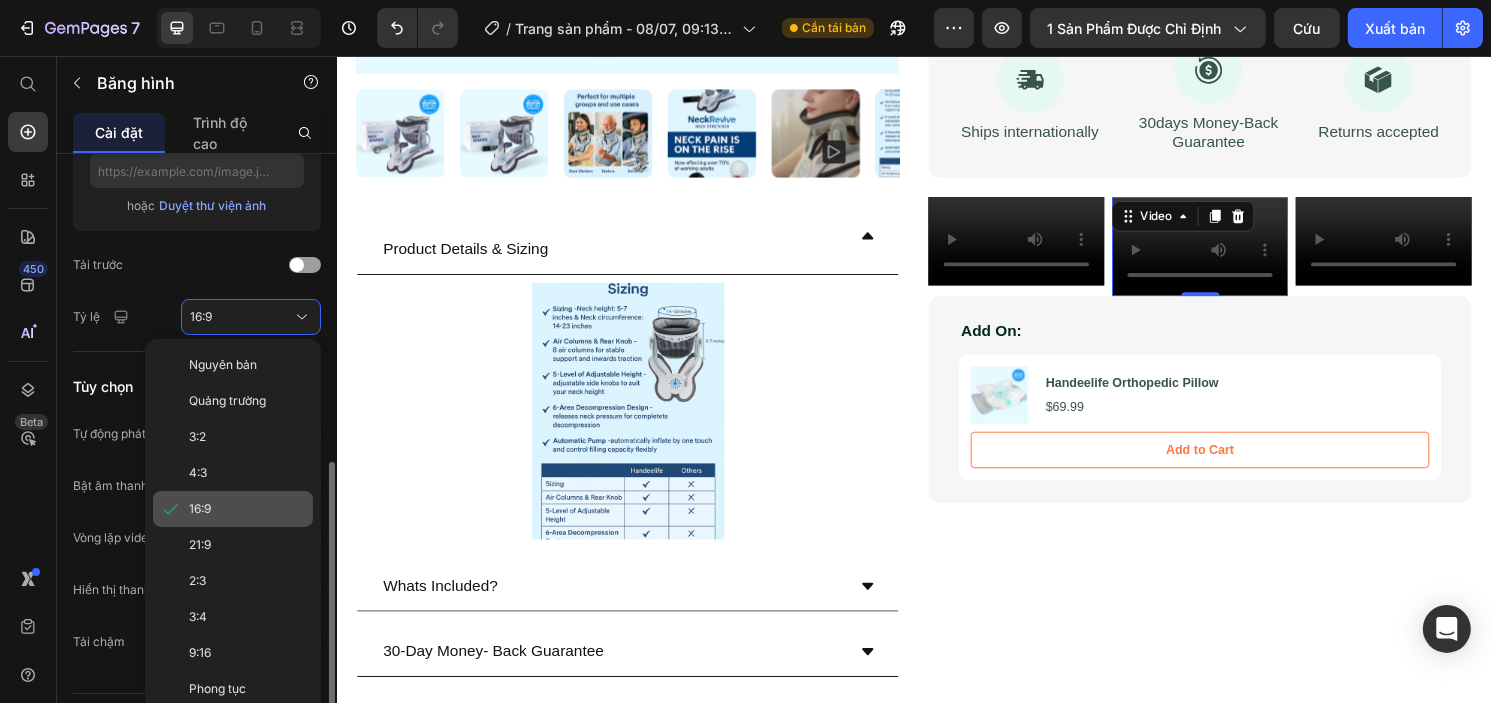 scroll, scrollTop: 523, scrollLeft: 0, axis: vertical 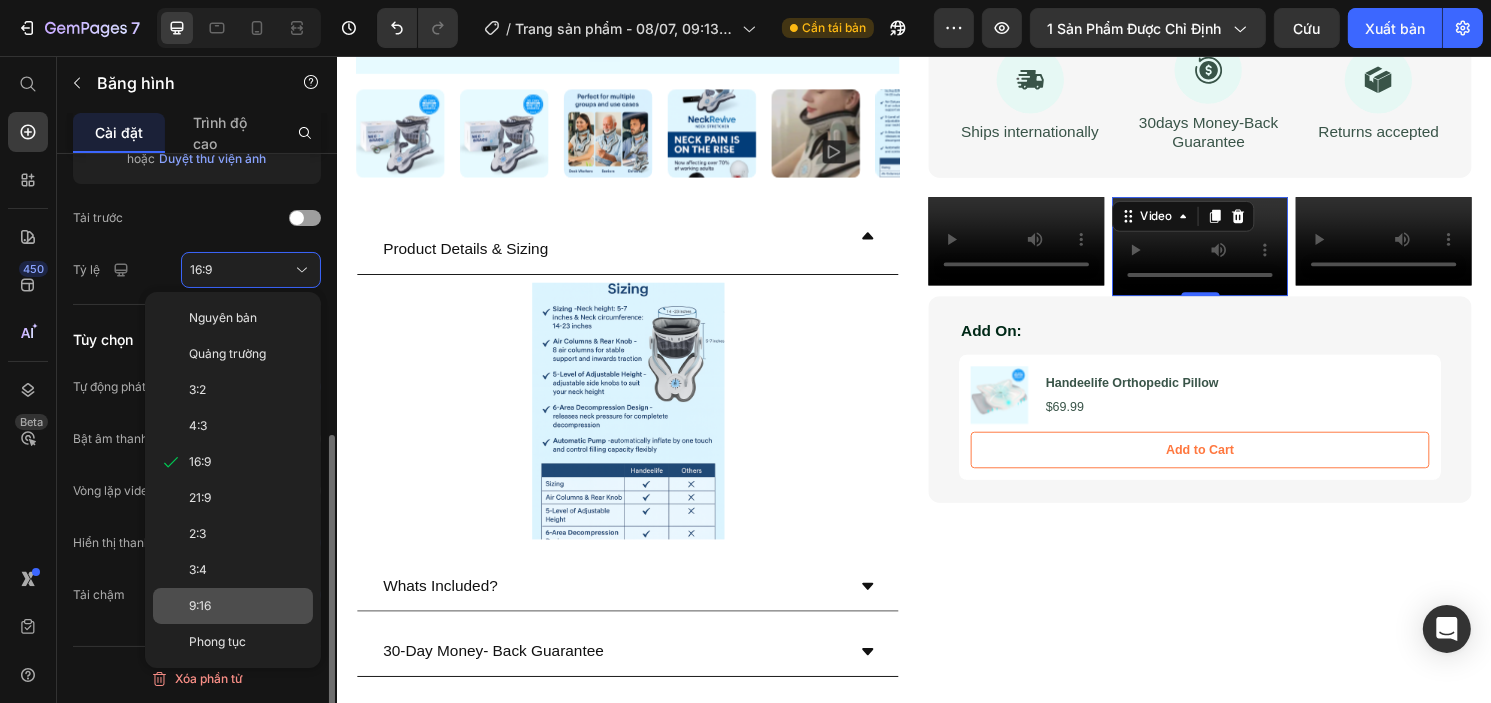 click on "9:16" at bounding box center (247, 606) 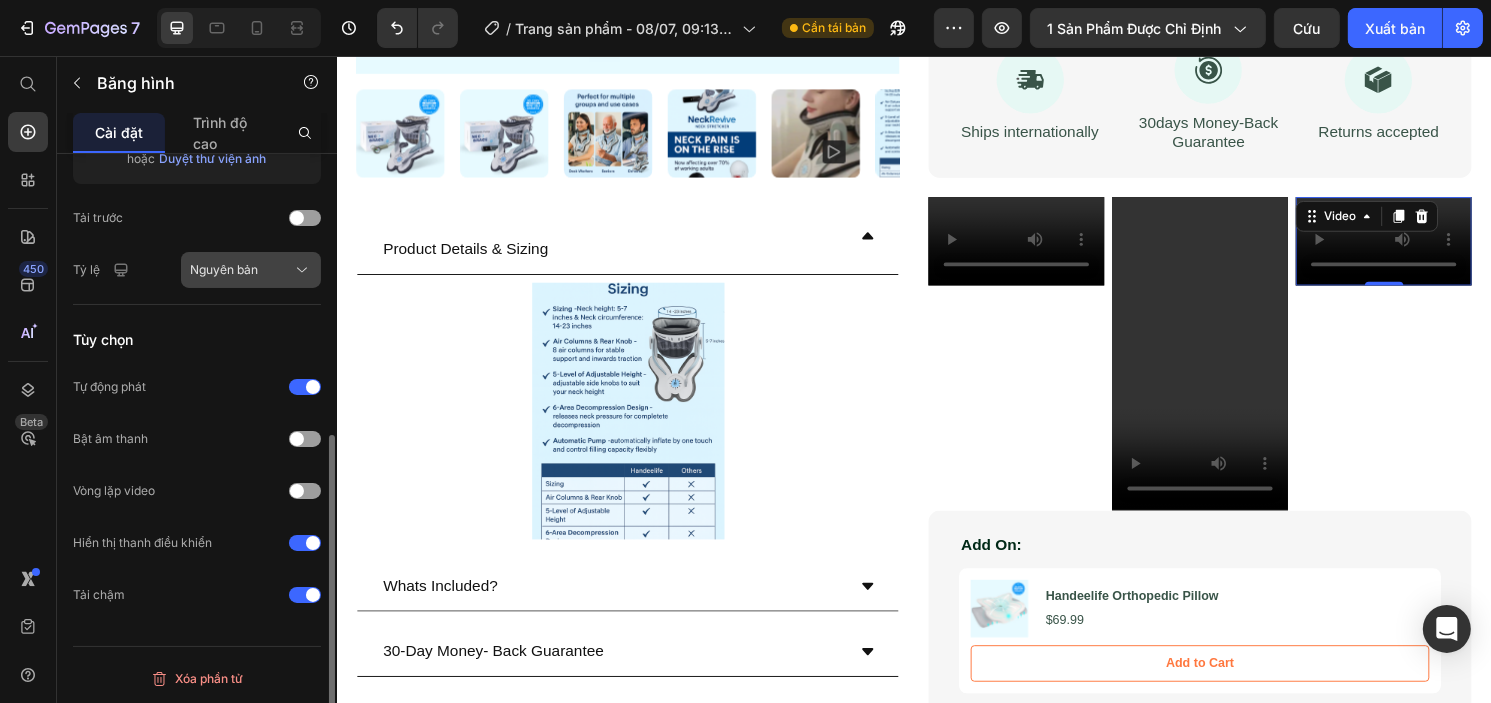 click on "Nguyên bản" 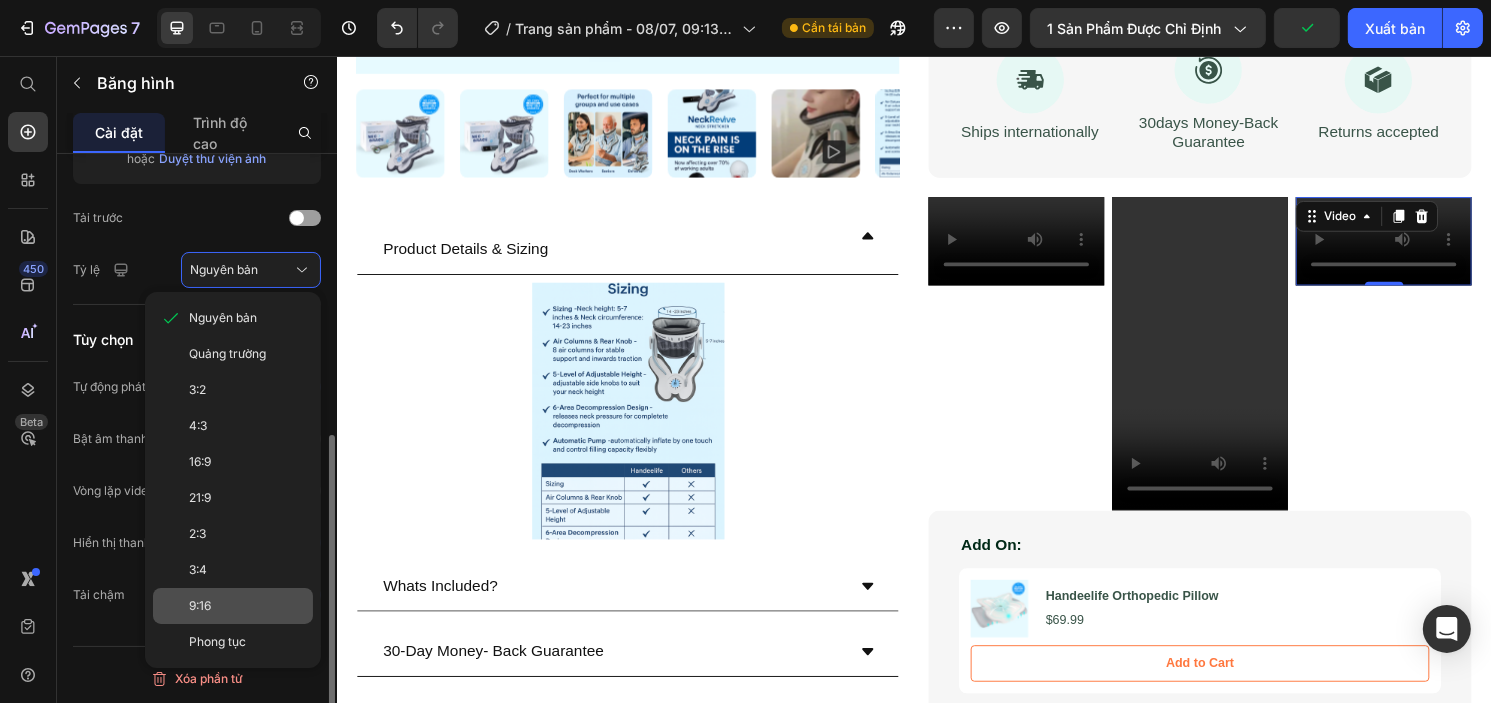 click on "9:16" 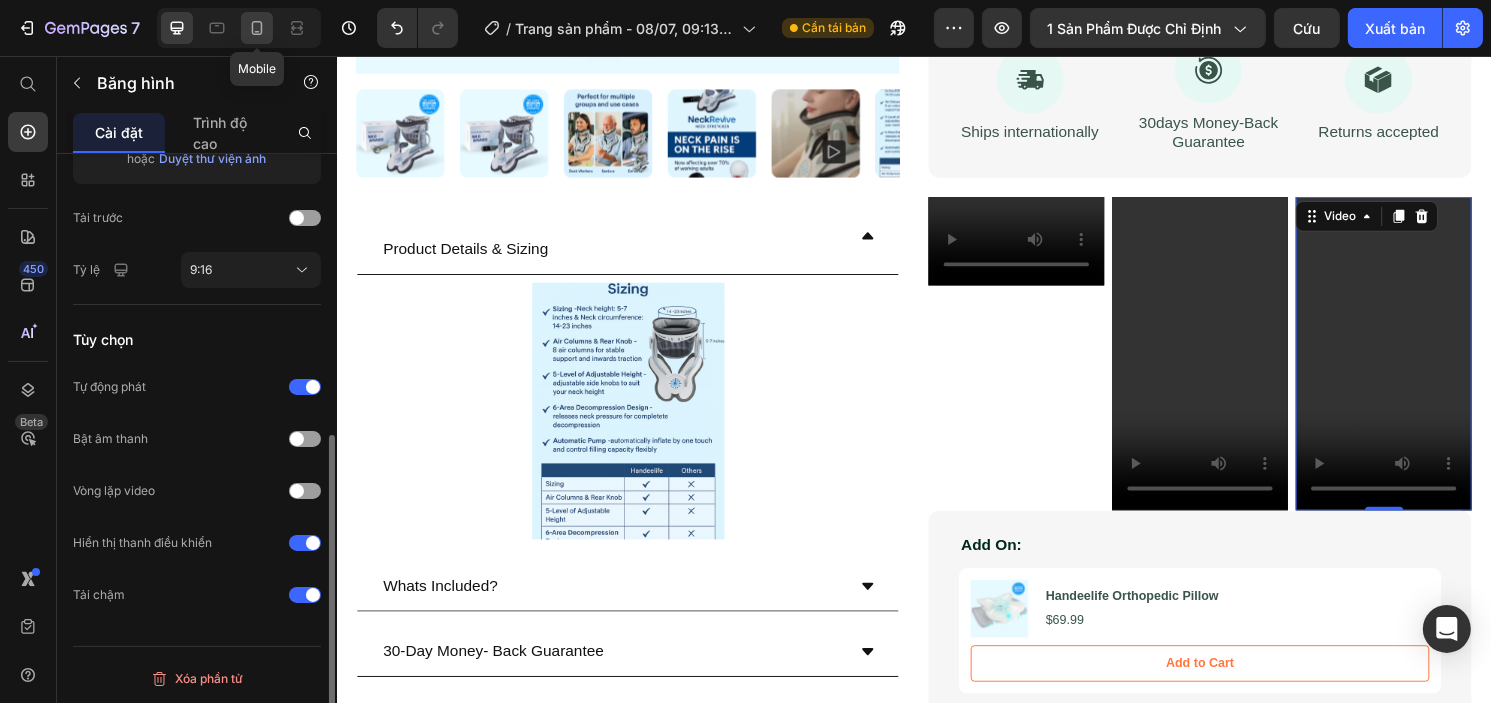 click 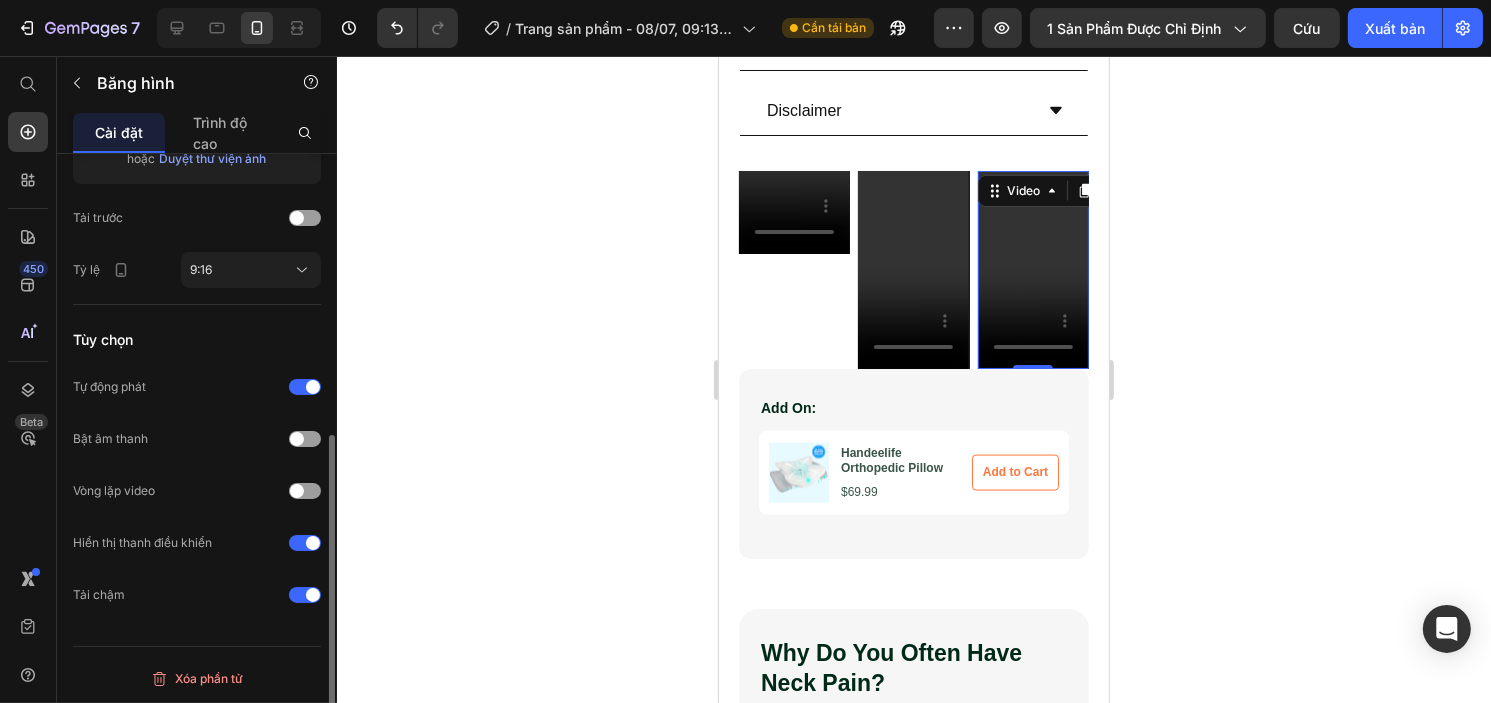 scroll, scrollTop: 2686, scrollLeft: 0, axis: vertical 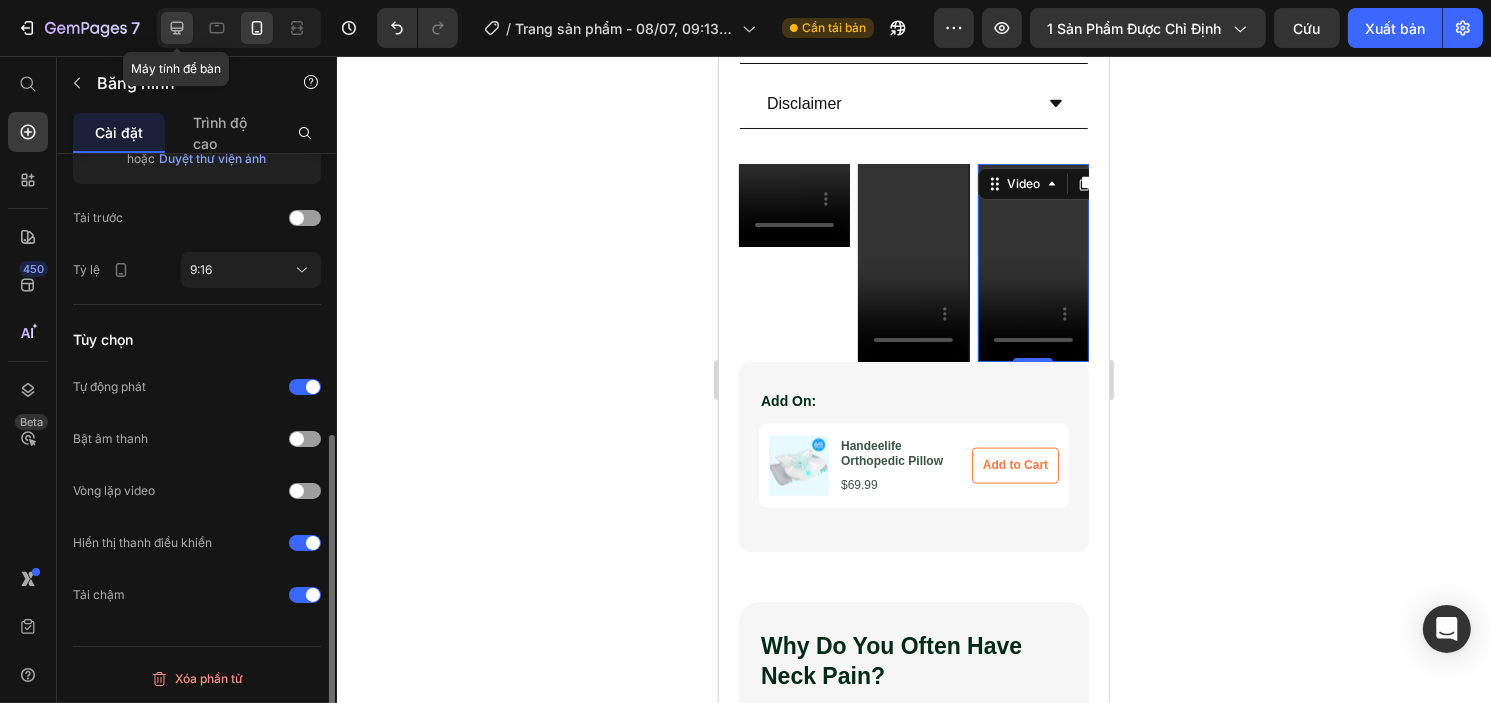 click 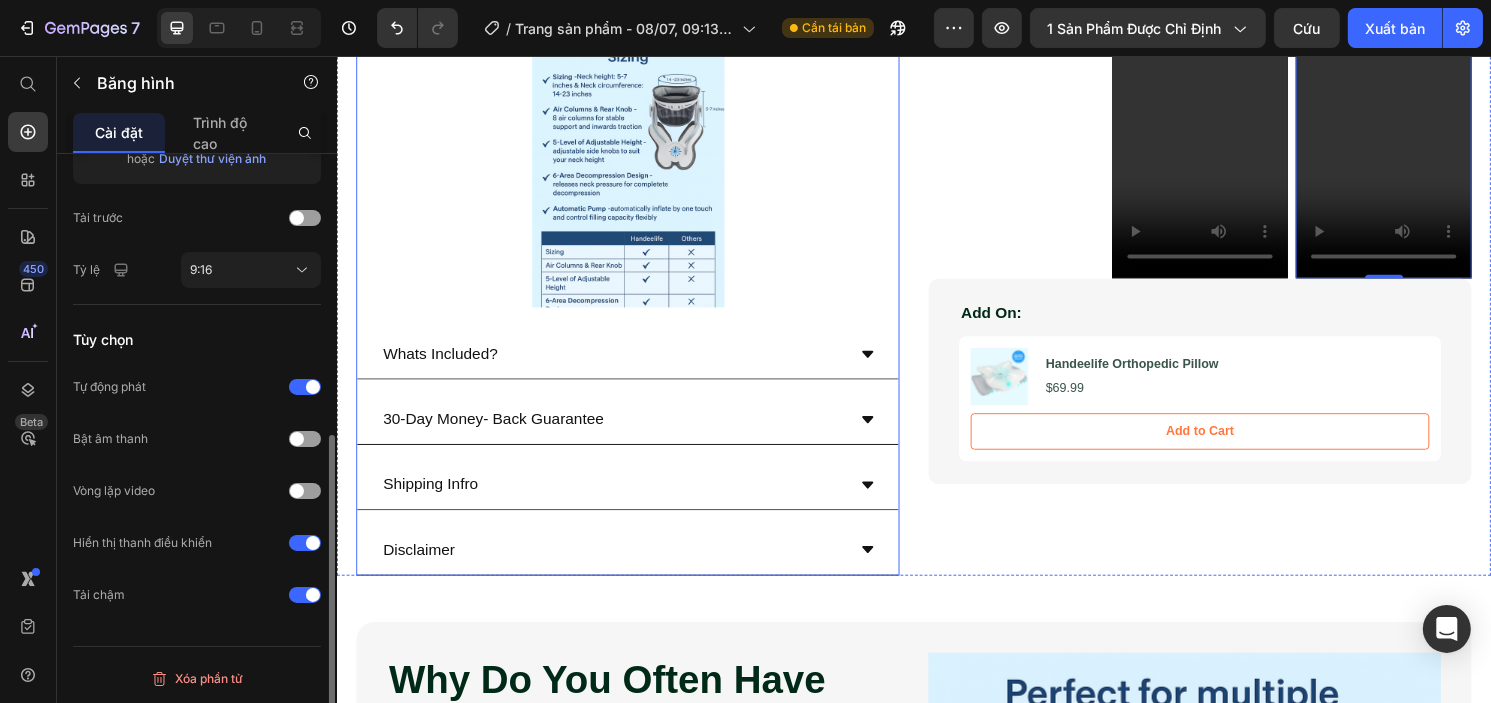 scroll, scrollTop: 1717, scrollLeft: 0, axis: vertical 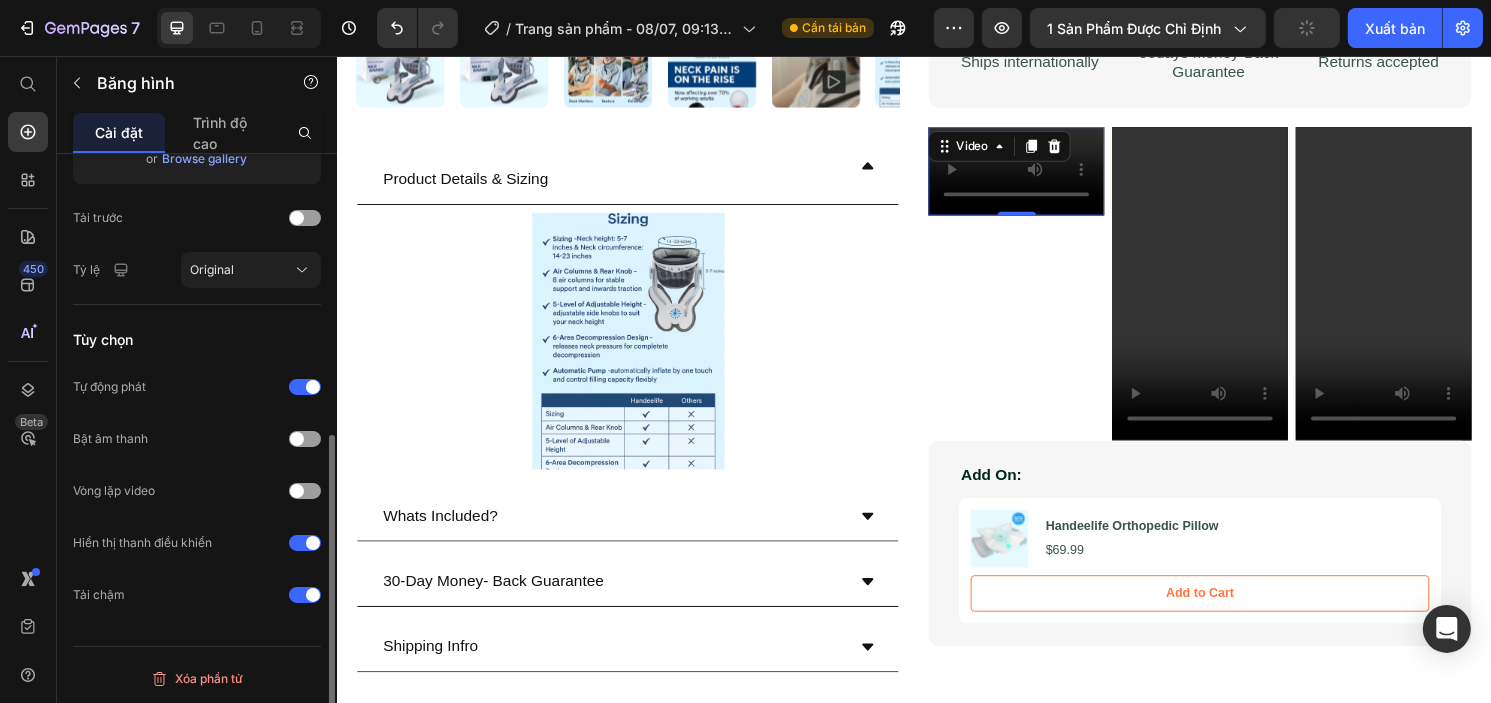 click at bounding box center [1042, 176] 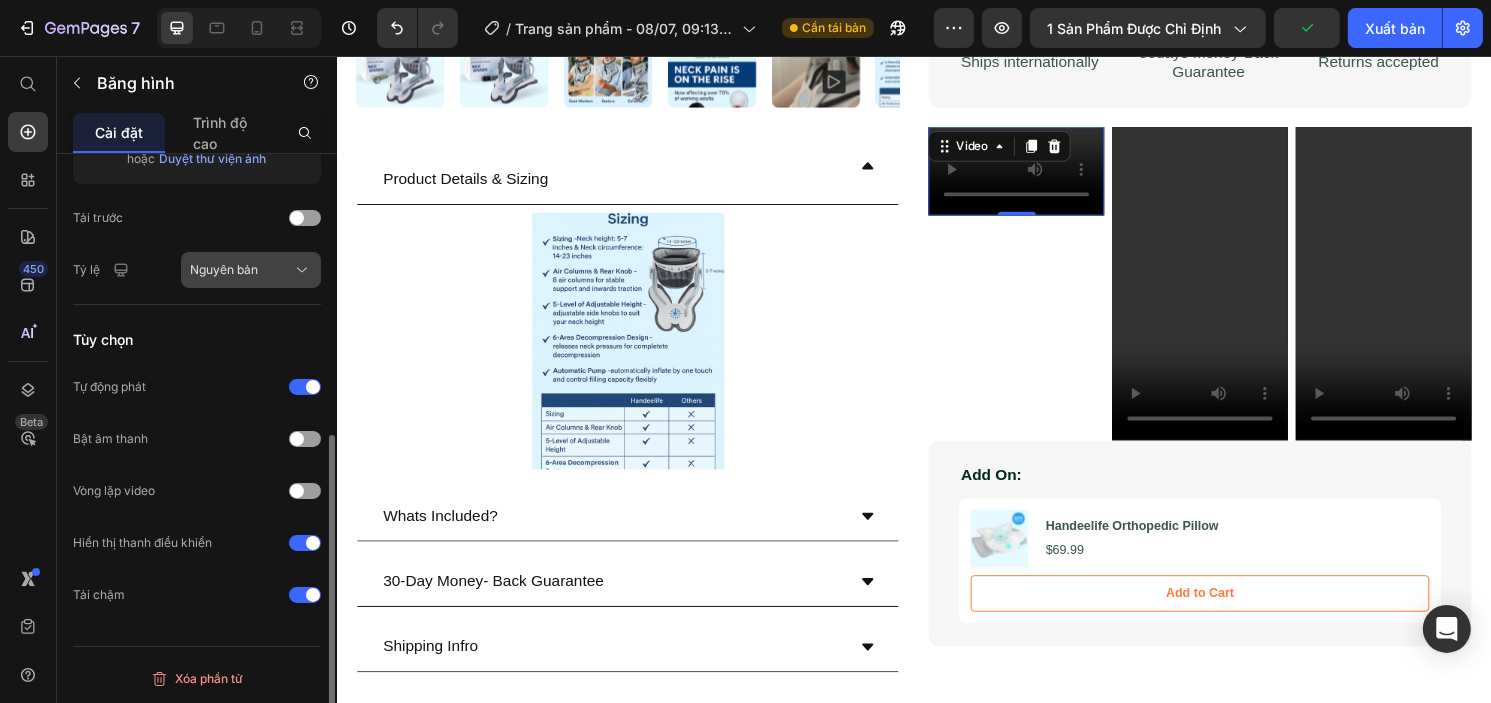 click on "Nguyên bản" at bounding box center [224, 269] 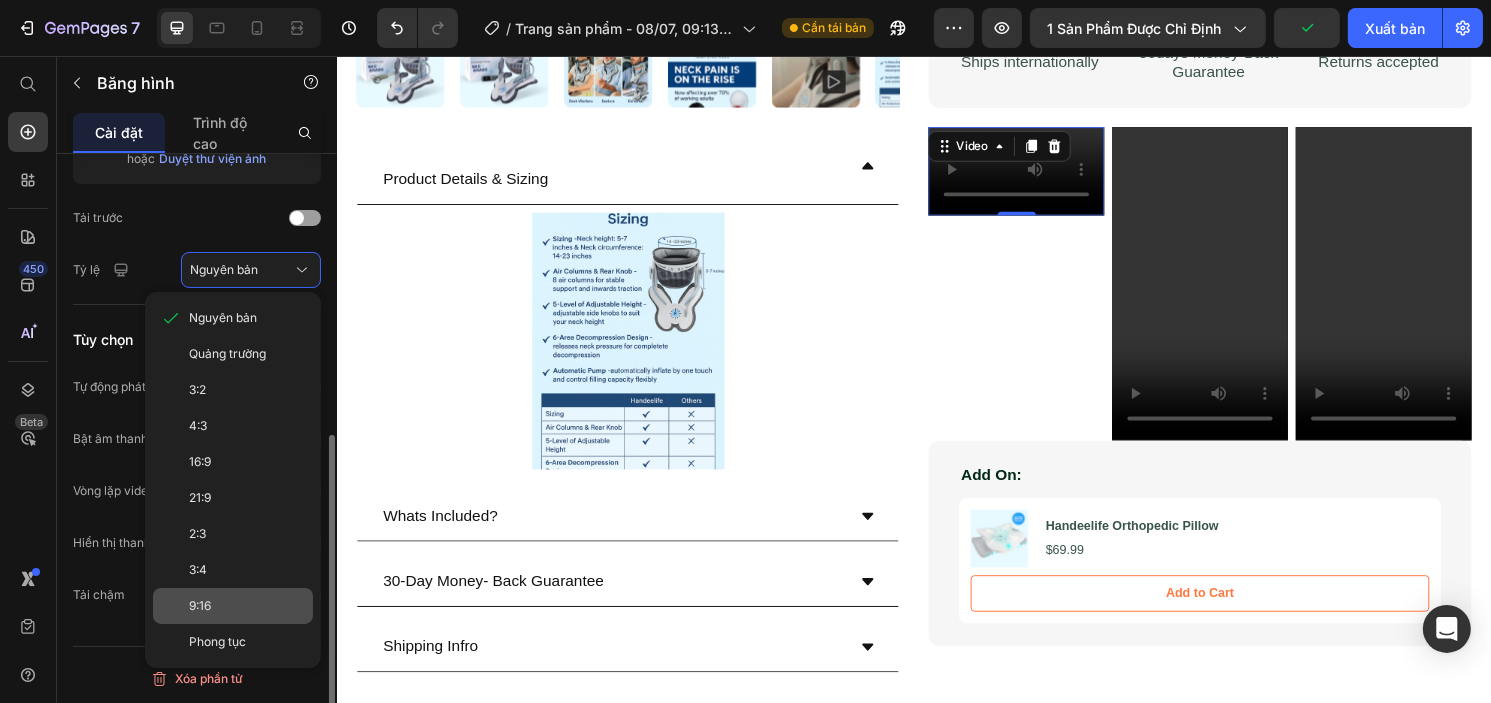 click on "9:16" at bounding box center [247, 606] 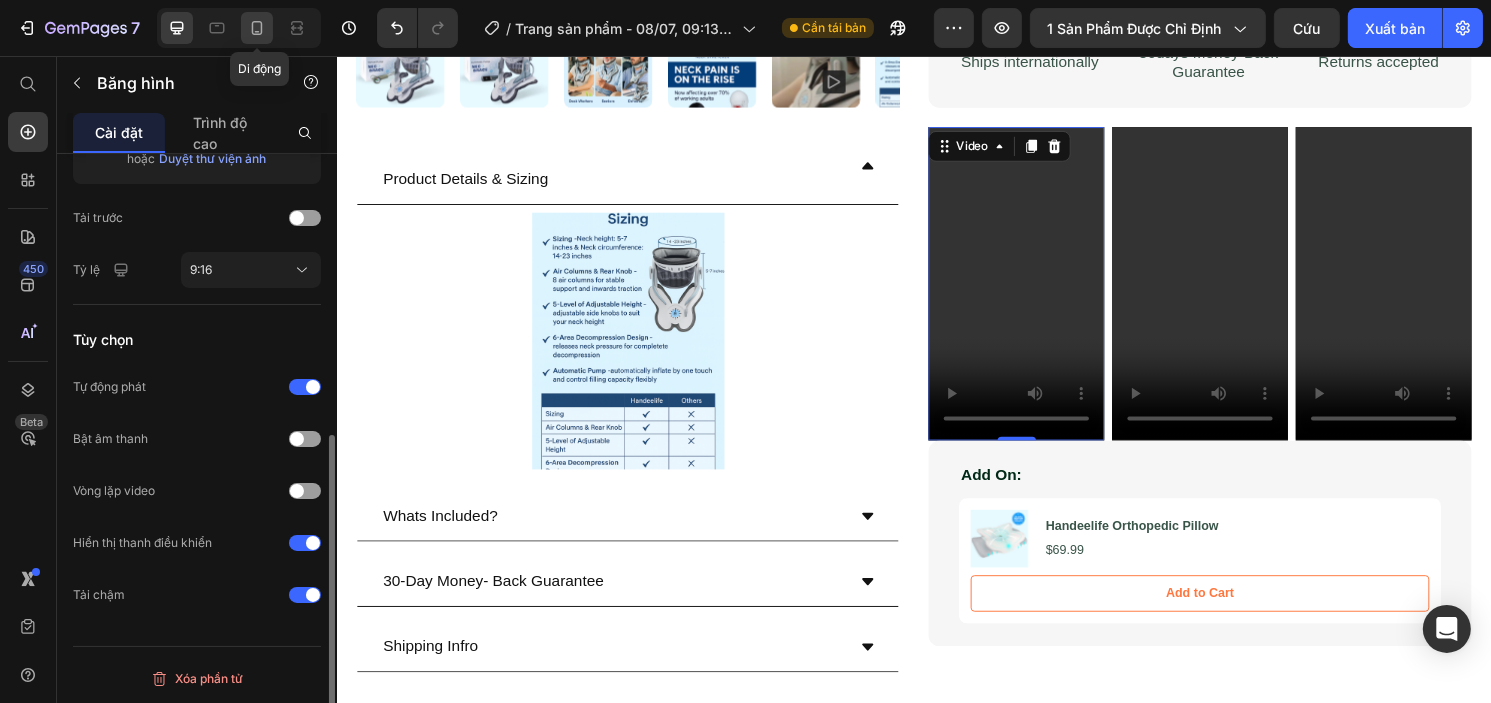 drag, startPoint x: 254, startPoint y: 35, endPoint x: 106, endPoint y: 57, distance: 149.6262 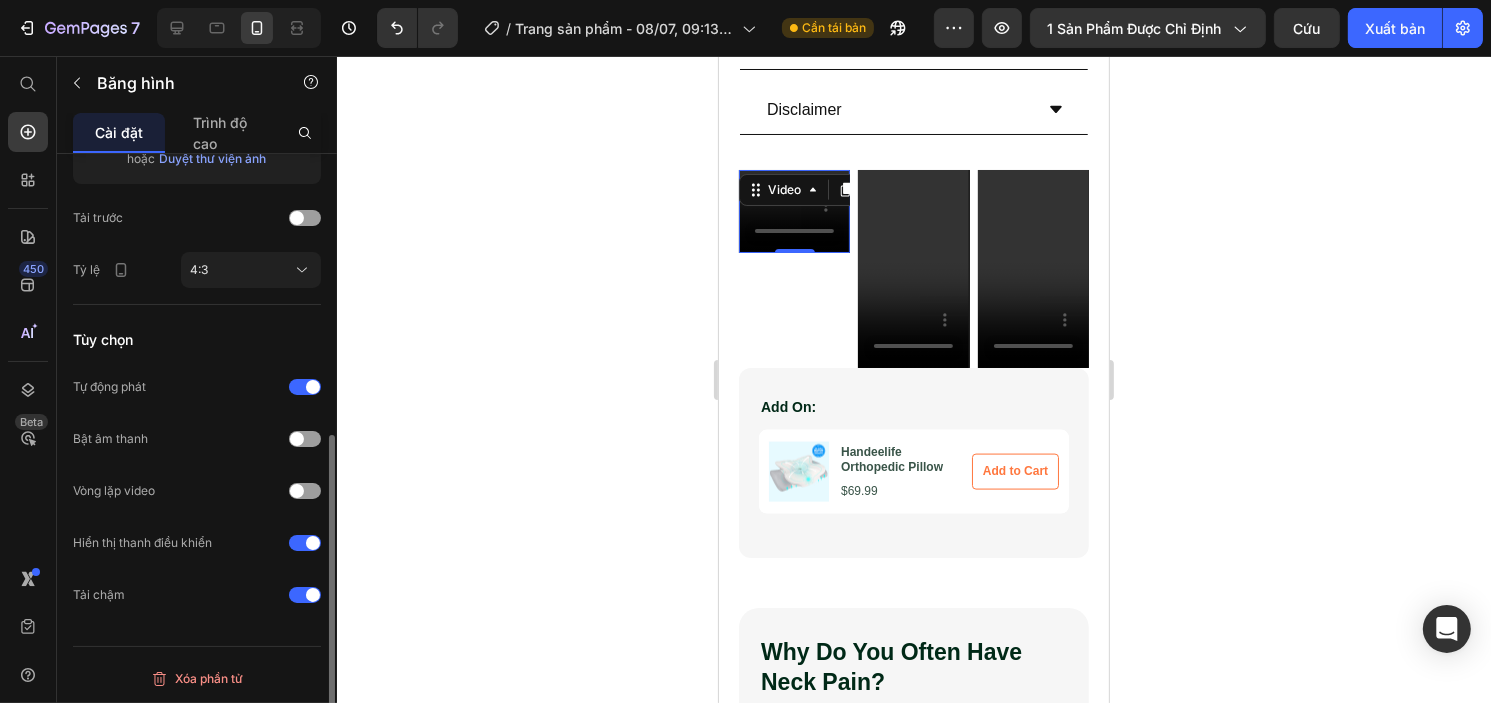 scroll, scrollTop: 2686, scrollLeft: 0, axis: vertical 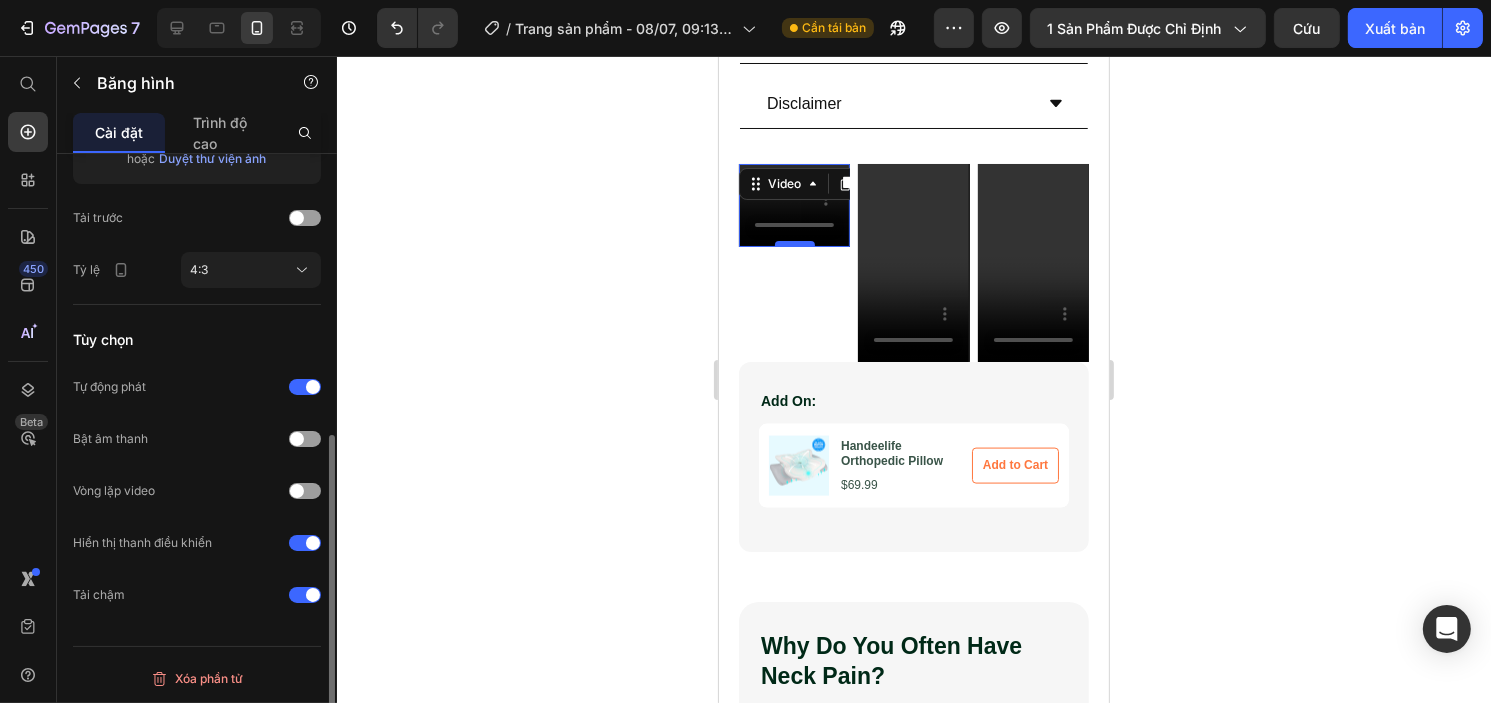 click at bounding box center (794, 244) 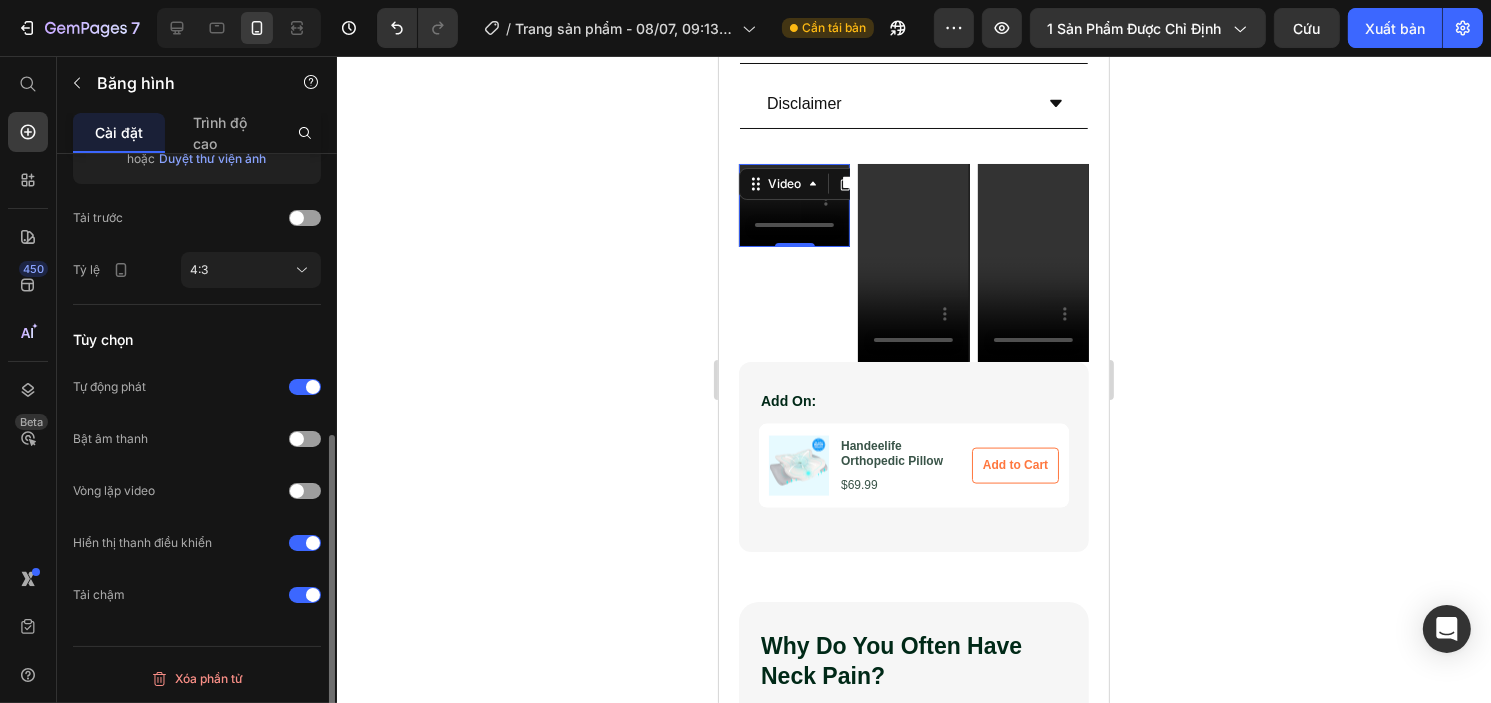 click on "Hình thu nhỏ video Hình ảnh Tải lên hình ảnh hoặc Duyệt thư viện ảnh Tải trước Tỷ lệ 4:3" 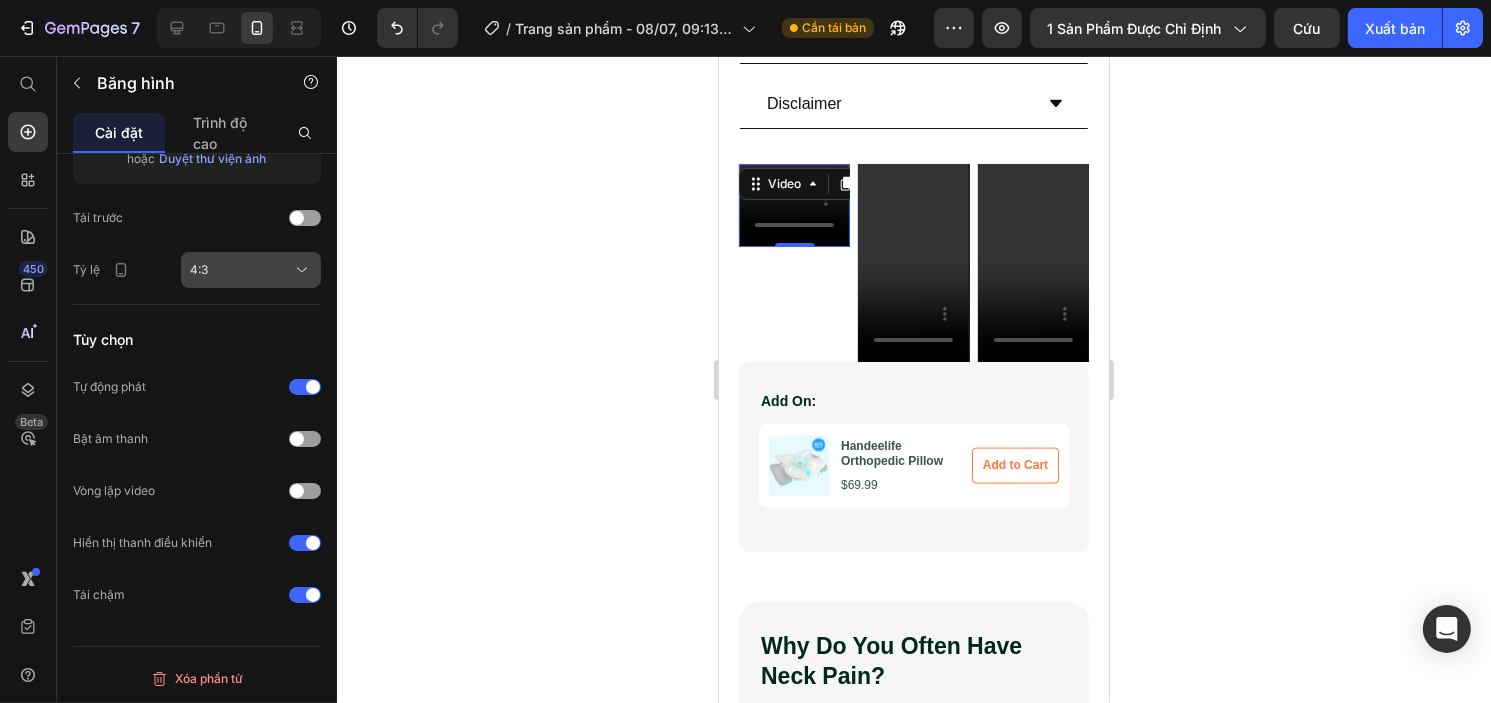 click on "4:3" at bounding box center [251, 270] 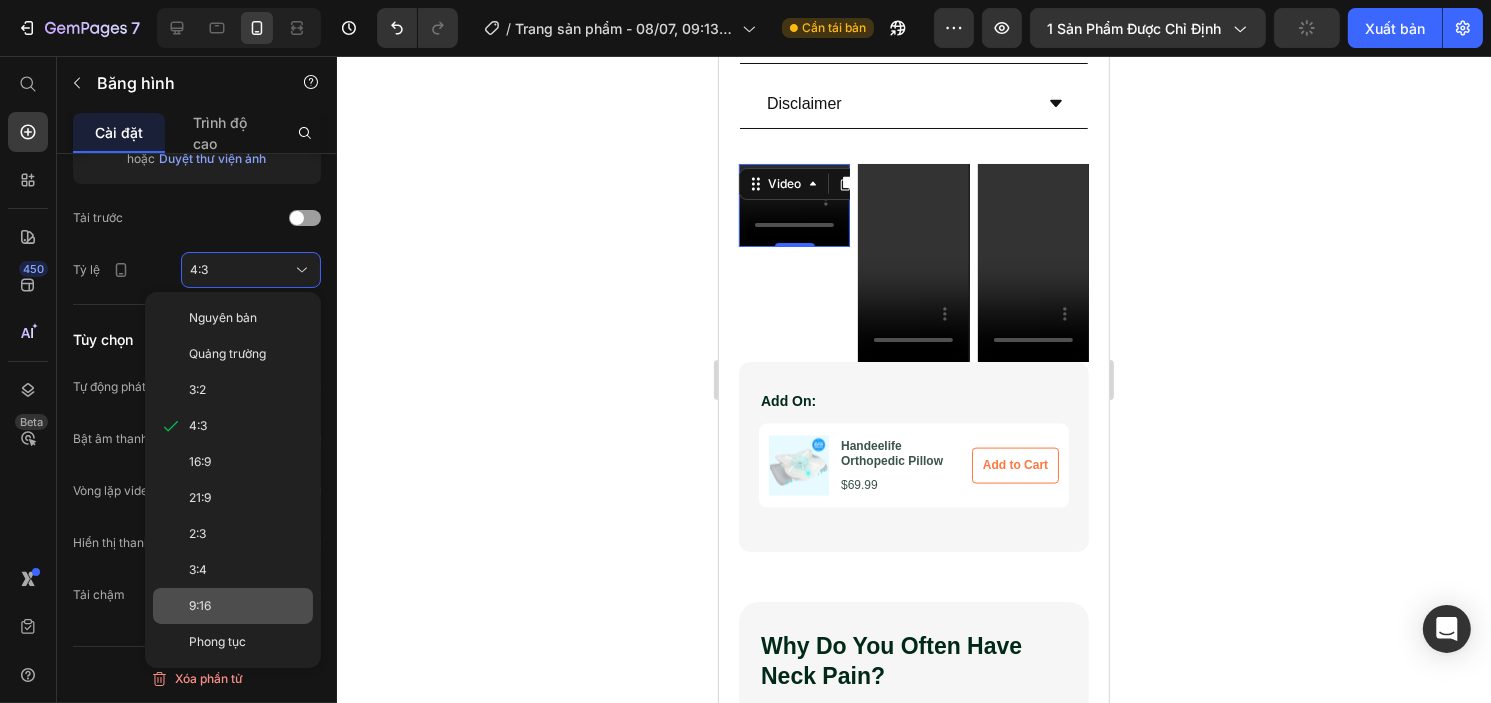 click on "9:16" at bounding box center (247, 606) 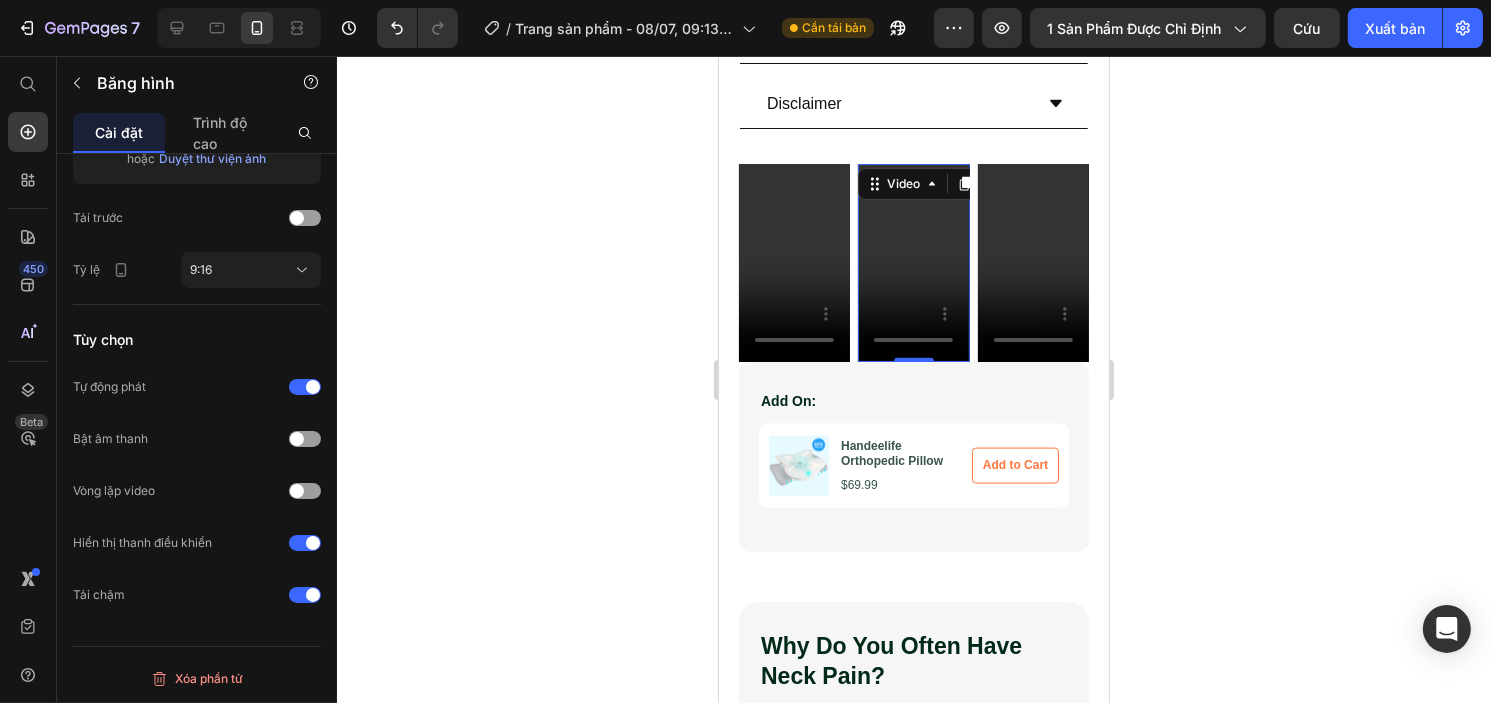 click at bounding box center (912, 263) 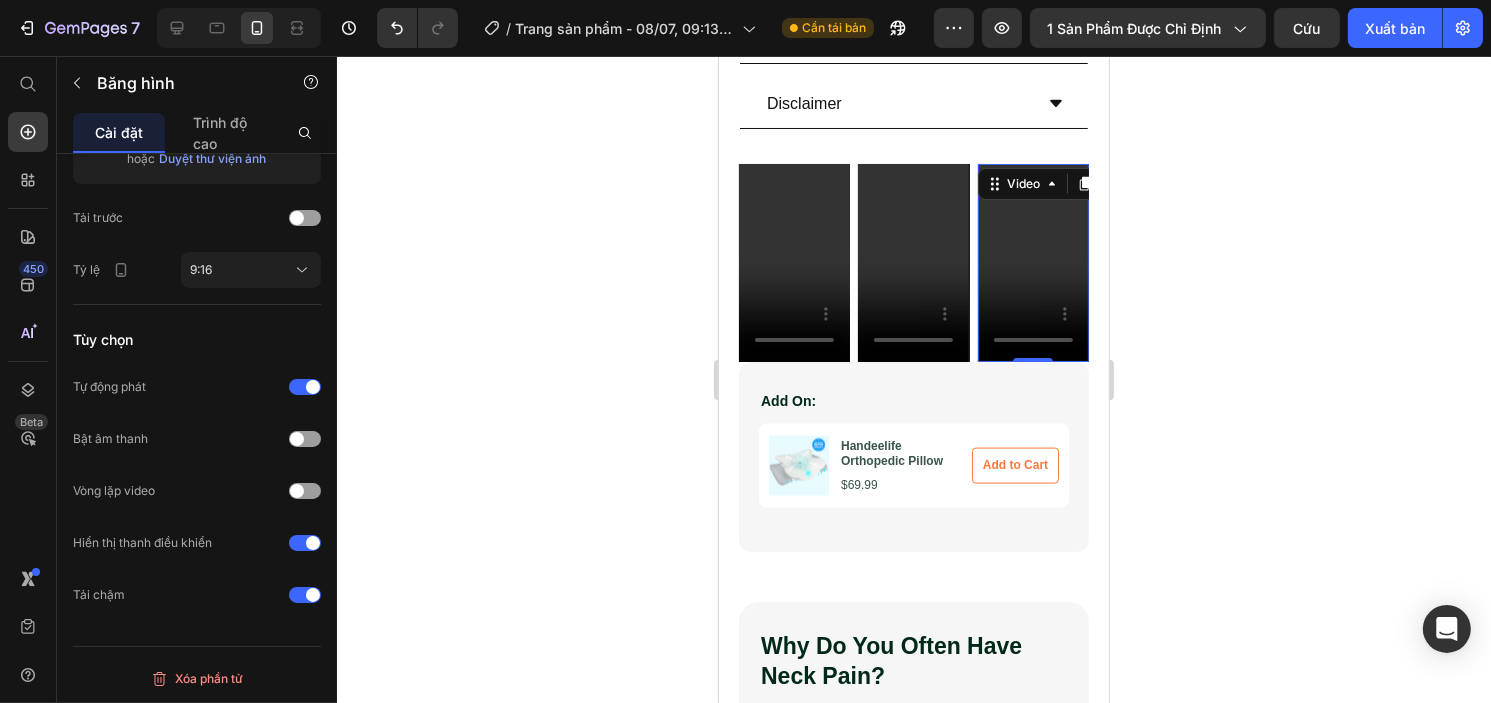 click at bounding box center (1032, 263) 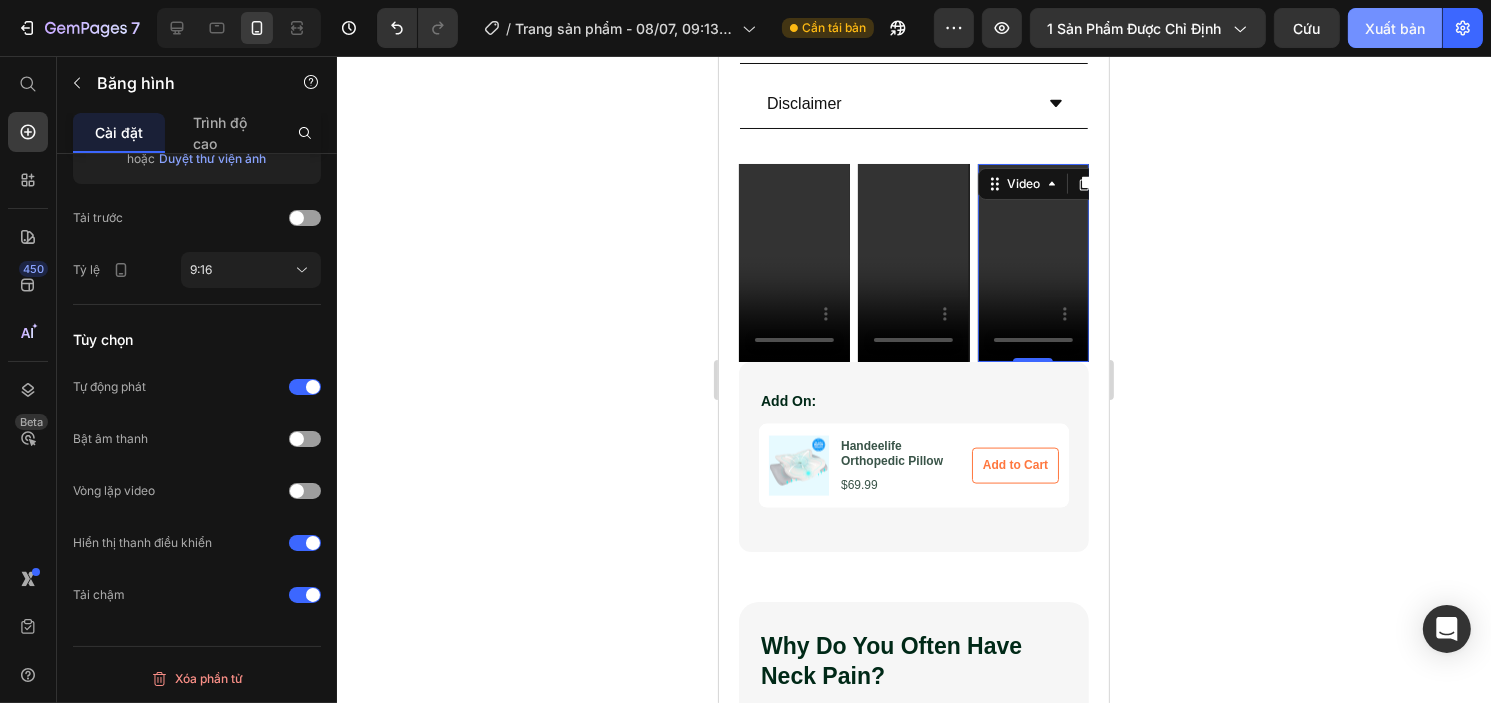 click on "Xuất bản" 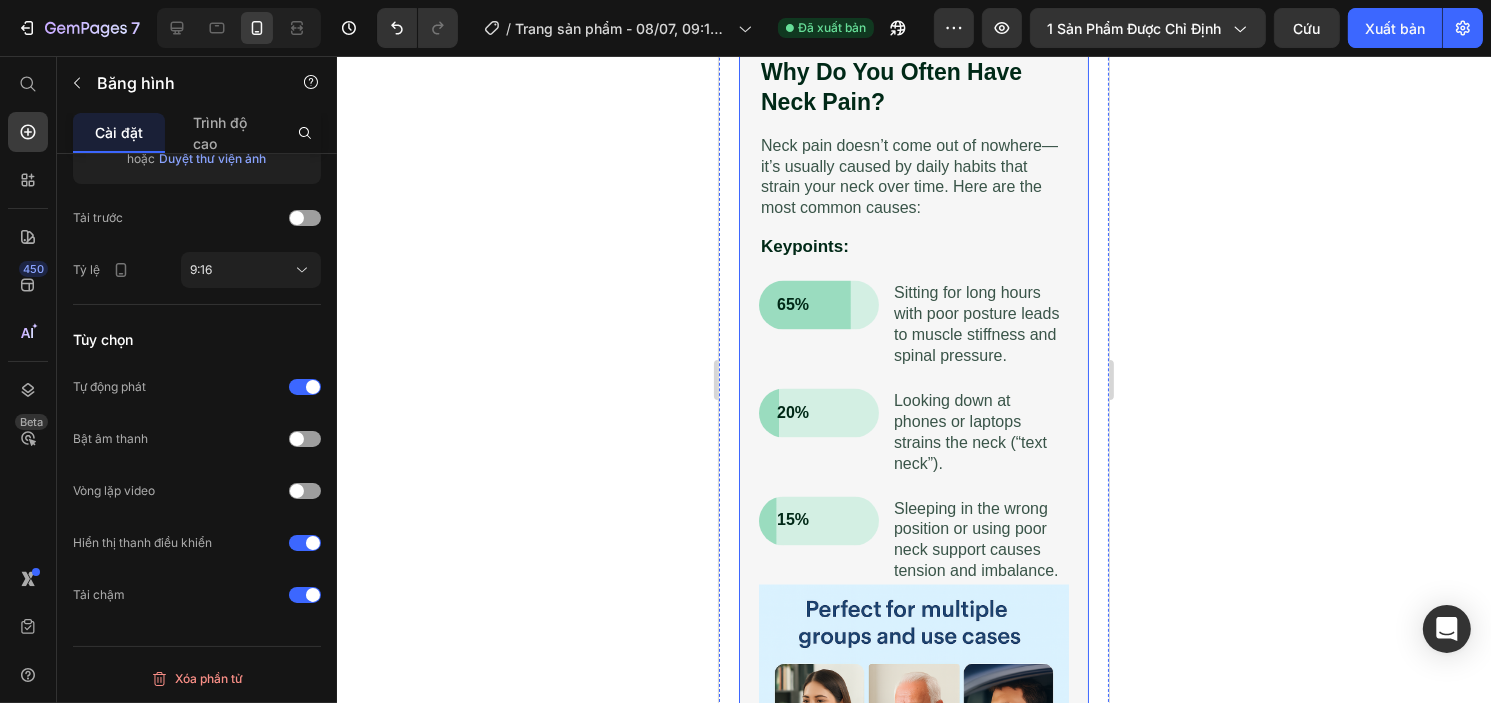 scroll, scrollTop: 3286, scrollLeft: 0, axis: vertical 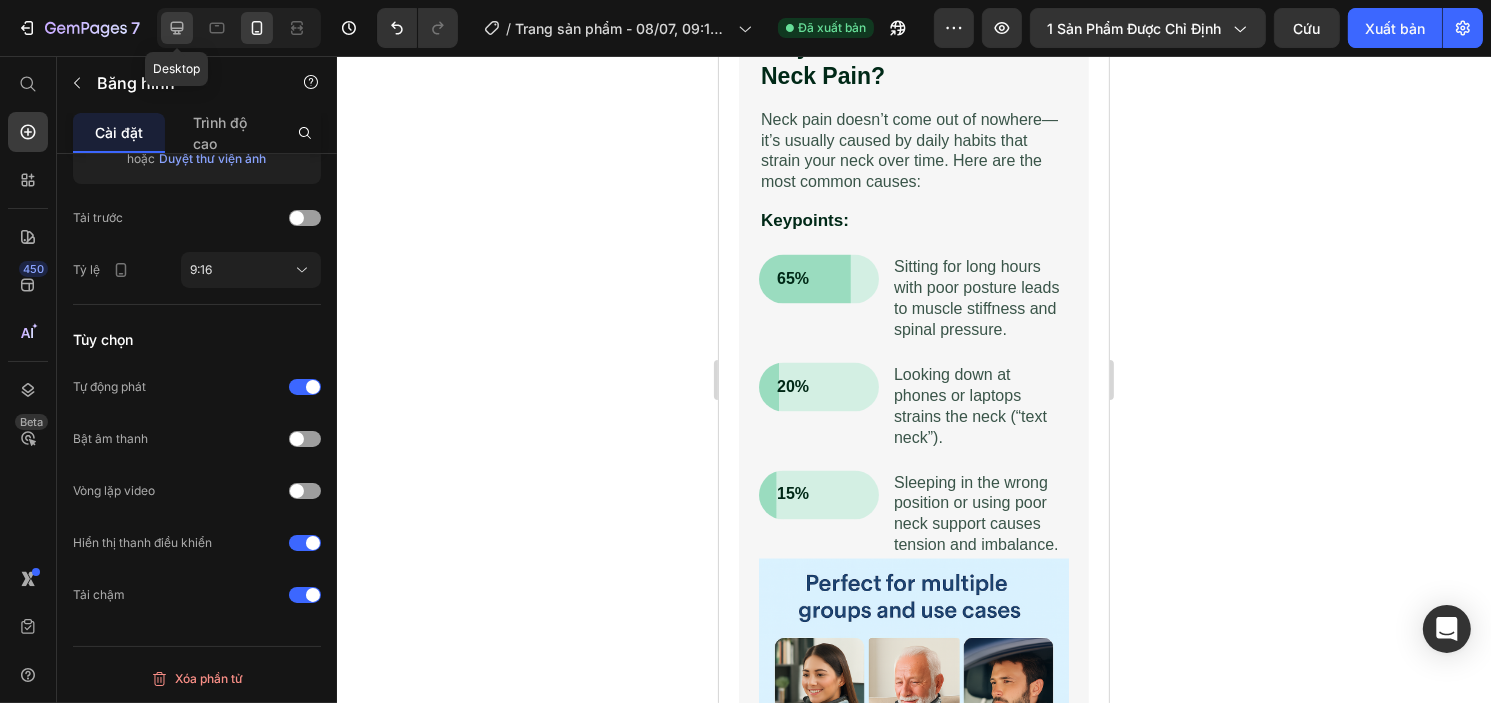 click 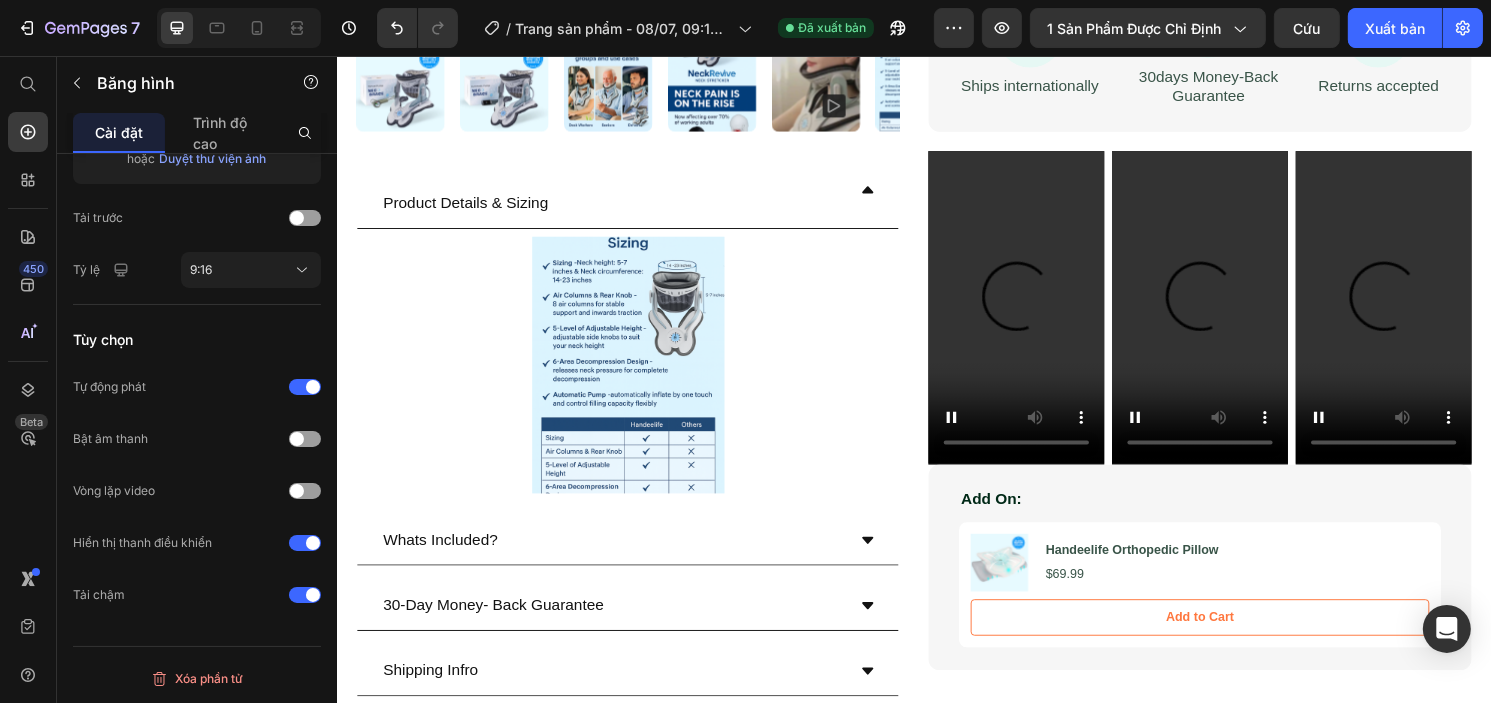 scroll, scrollTop: 1623, scrollLeft: 0, axis: vertical 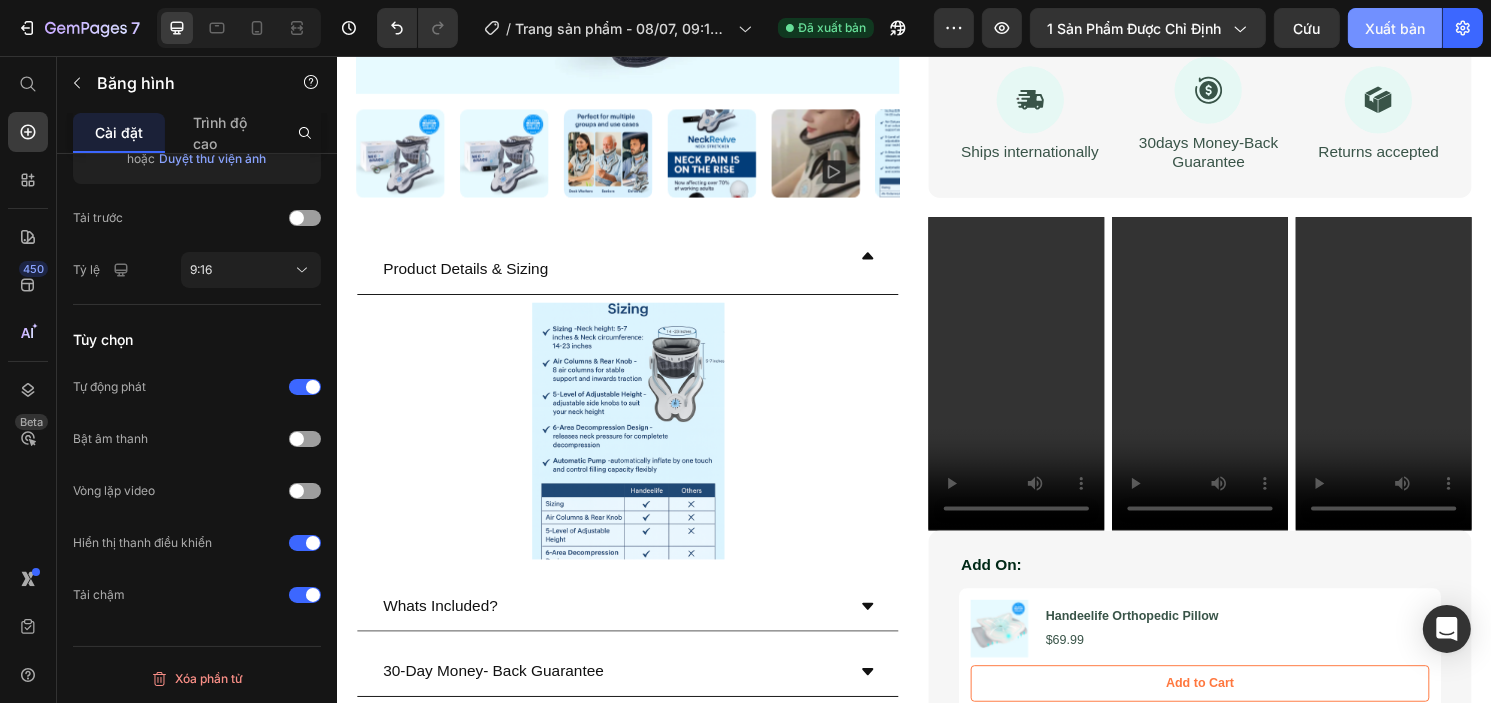 click on "Xuất bản" 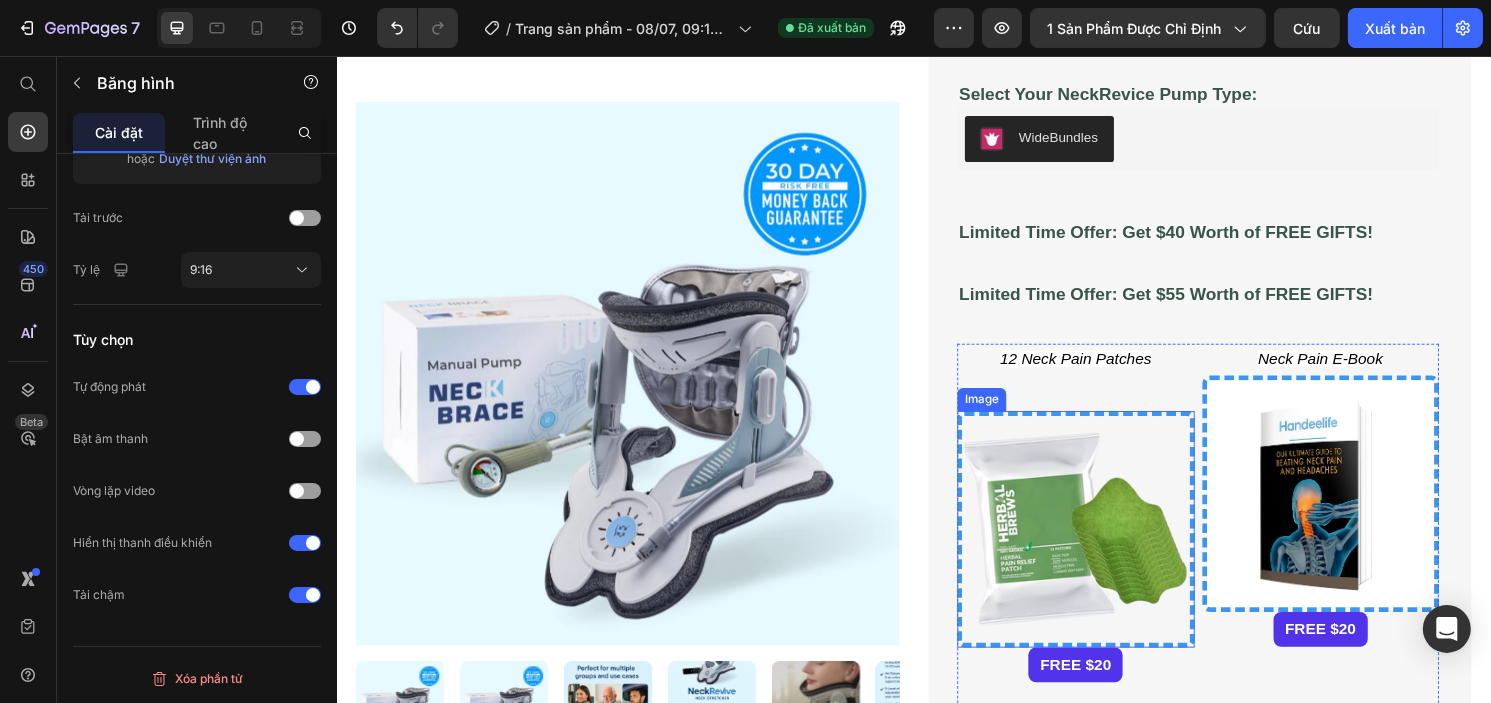 scroll, scrollTop: 723, scrollLeft: 0, axis: vertical 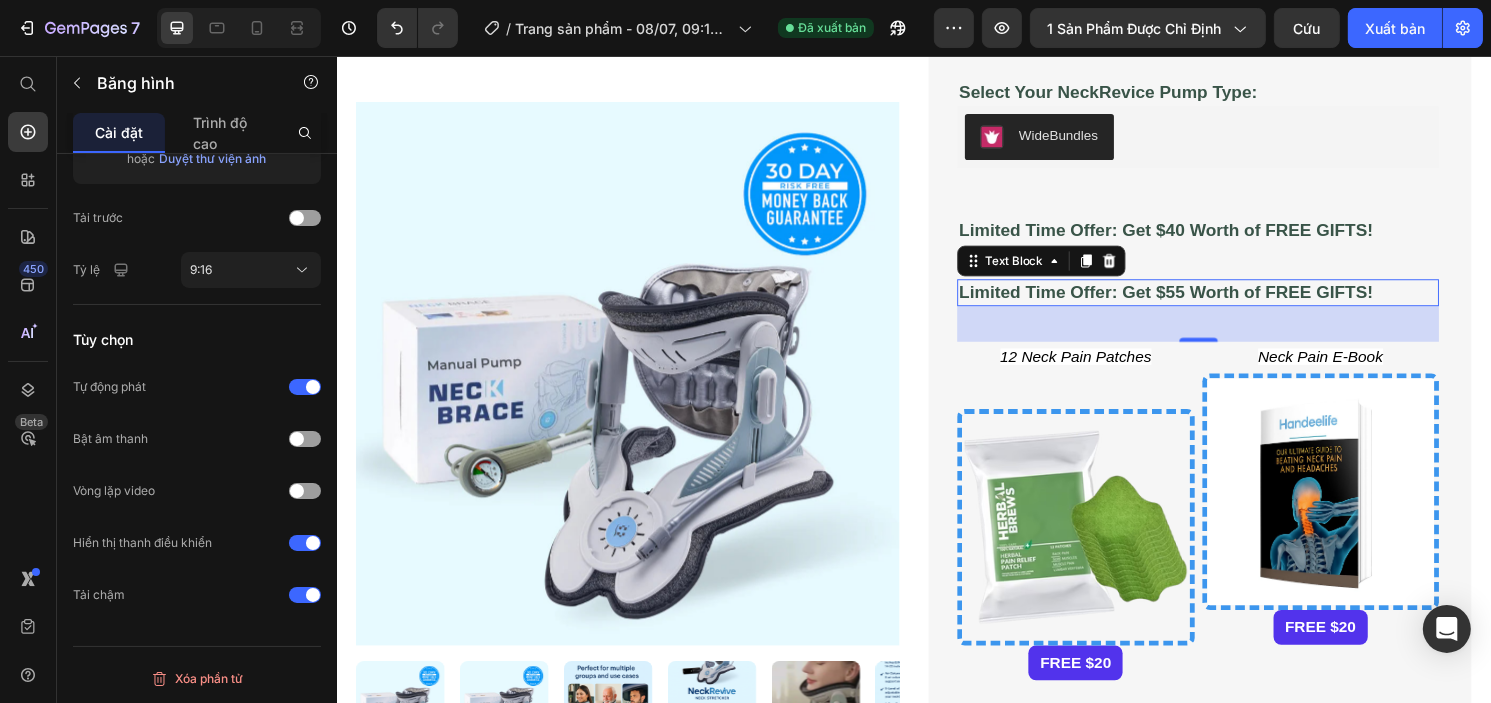 click on "Limited Time Offer: Get $55 Worth of FREE GIFTS!" at bounding box center [1198, 301] 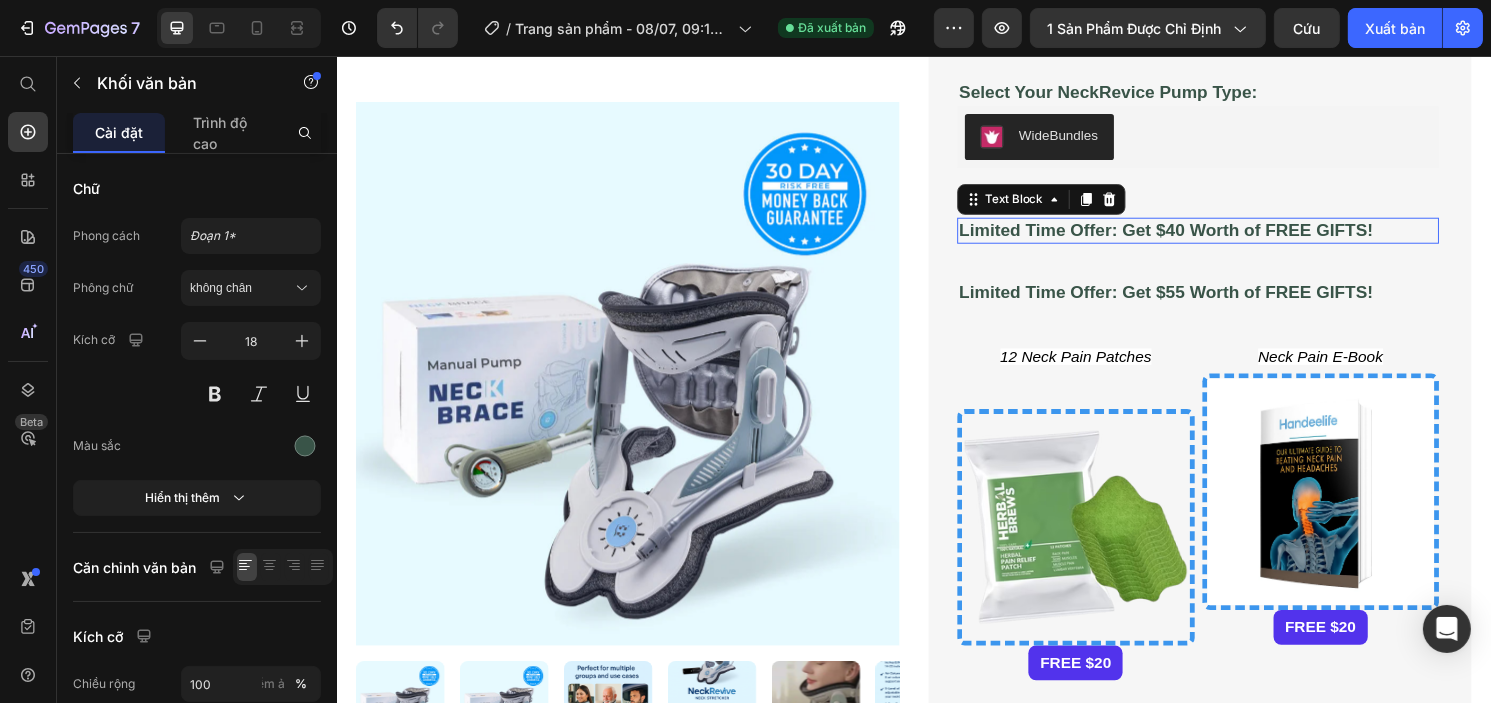 click on "Limited Time Offer: Get $40 Worth of FREE GIFTS!" at bounding box center [1198, 237] 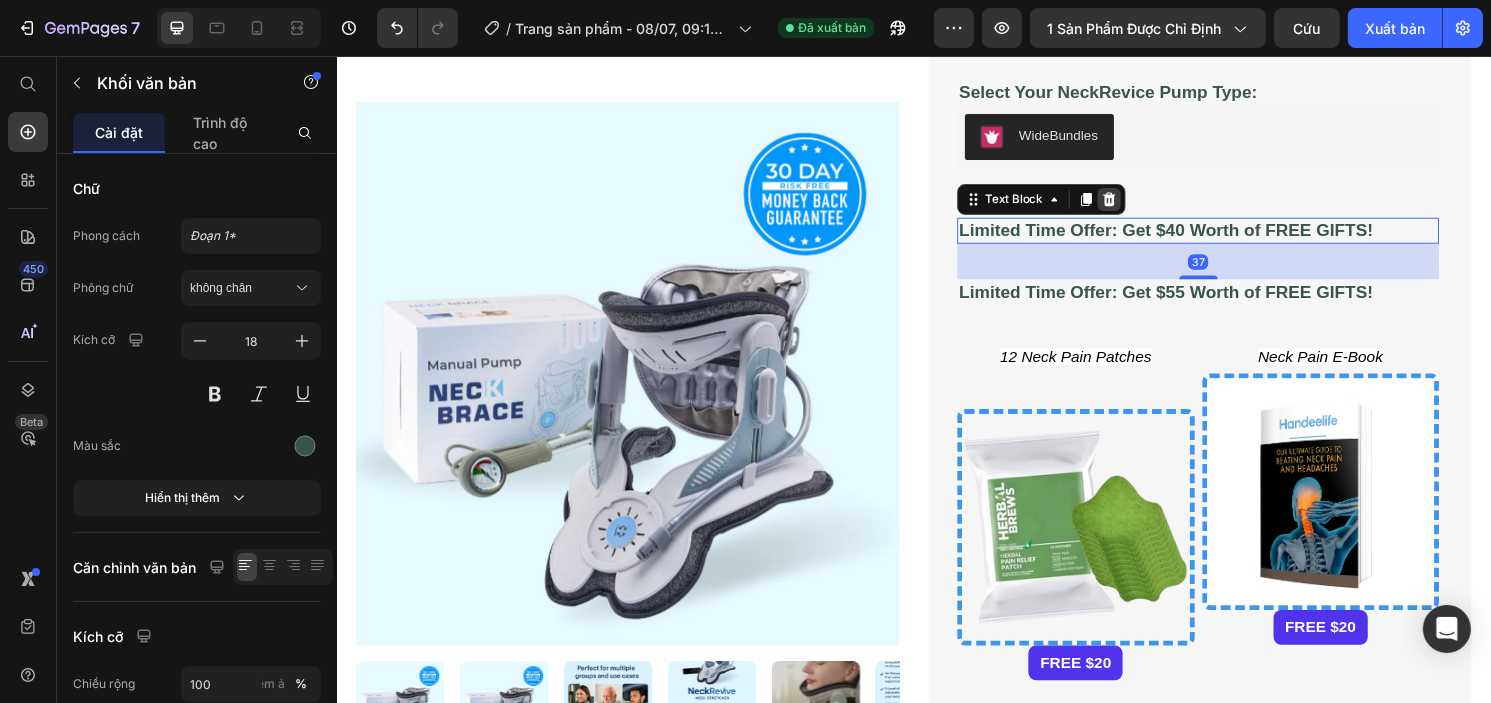 click at bounding box center [1139, 205] 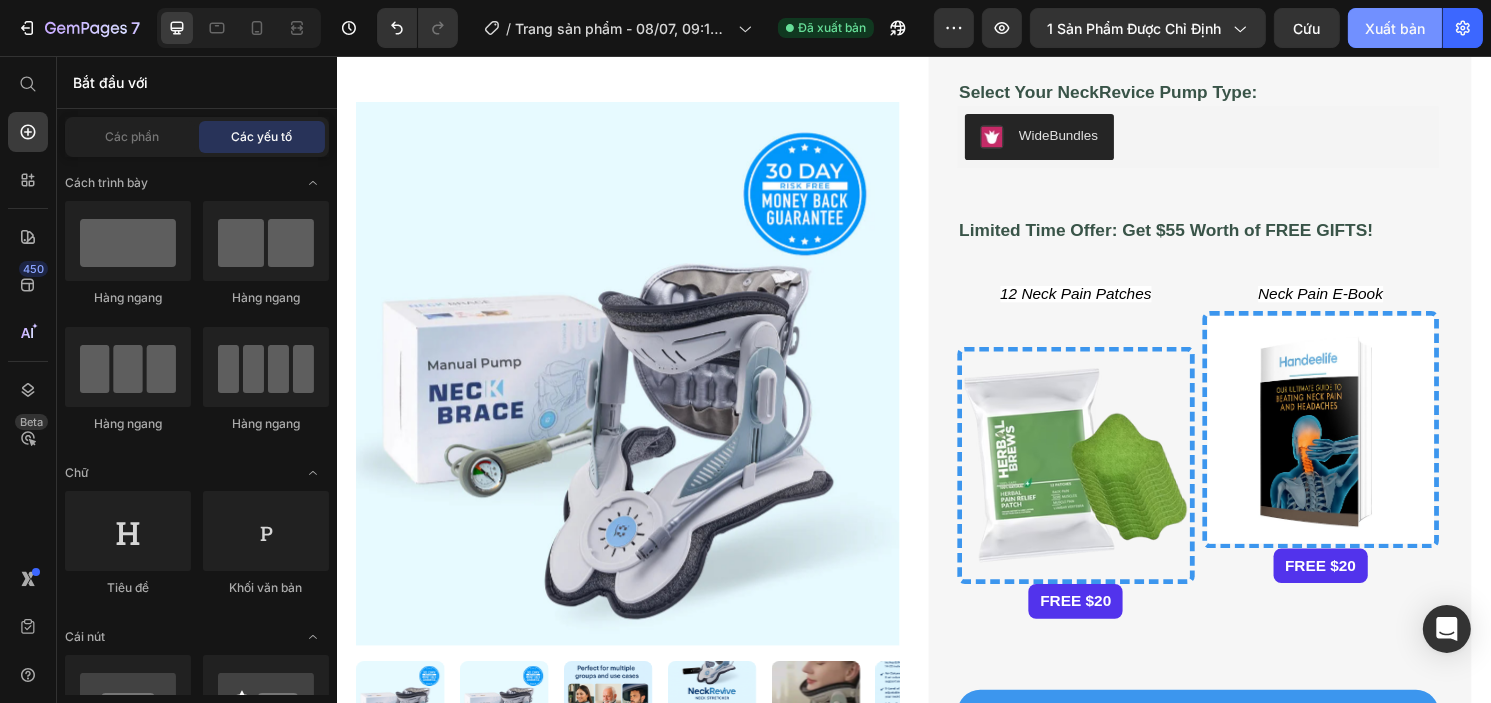 click on "Xuất bản" 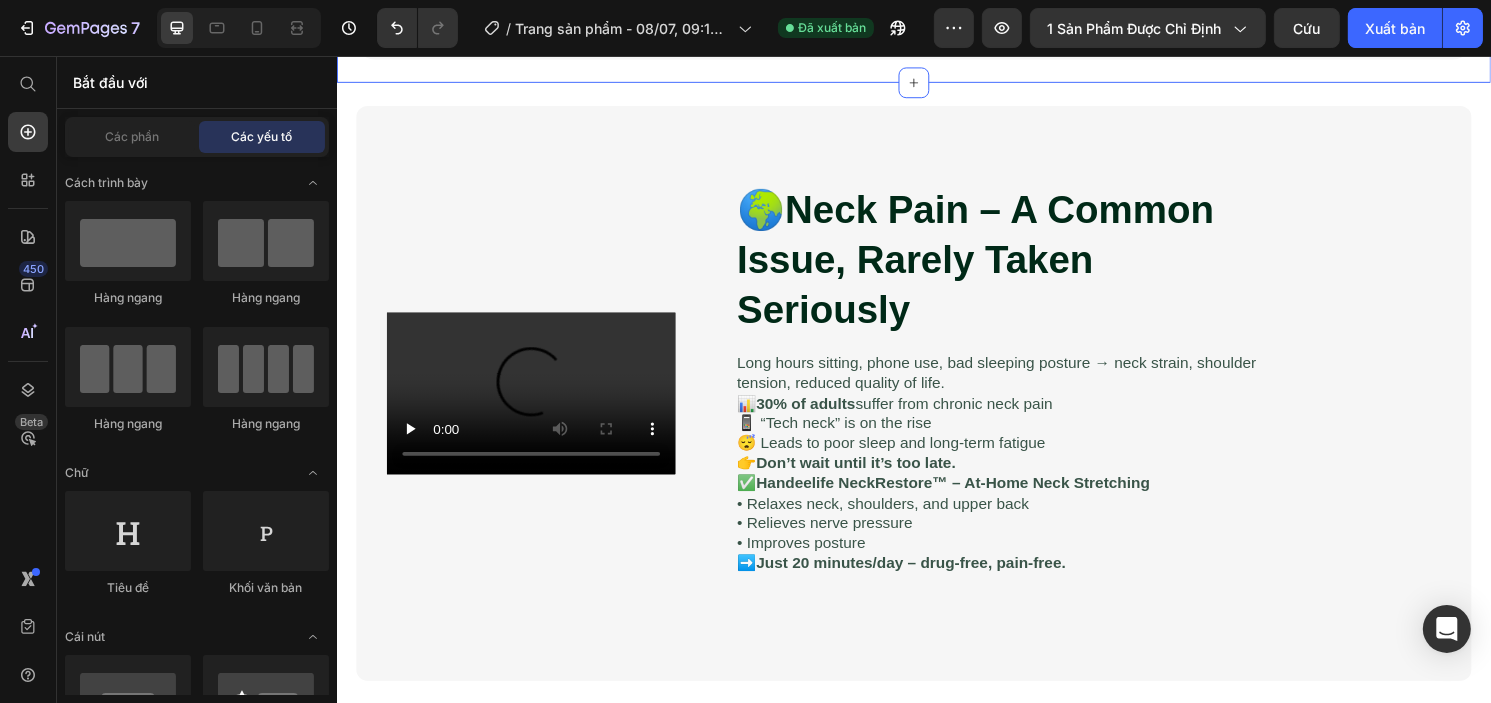 scroll, scrollTop: 2923, scrollLeft: 0, axis: vertical 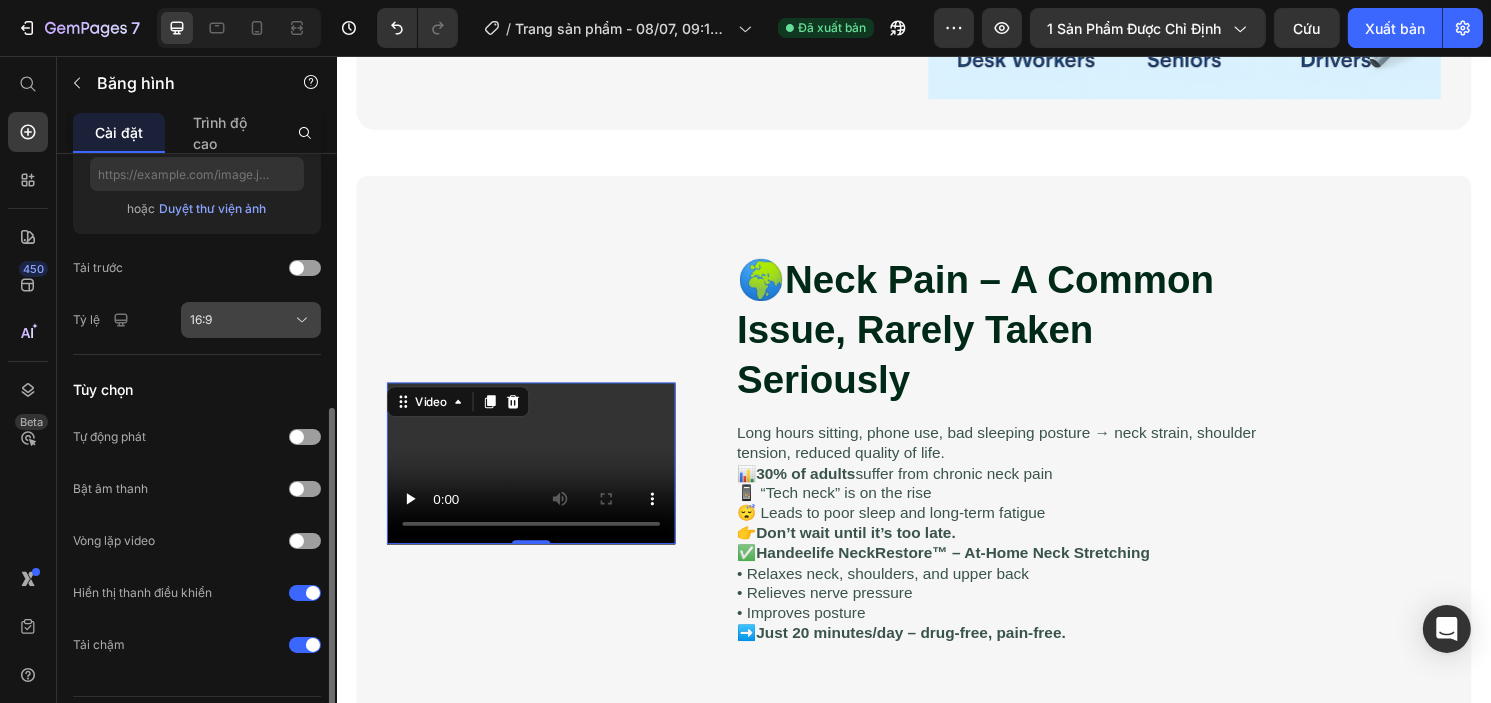 click on "16:9" at bounding box center [251, 320] 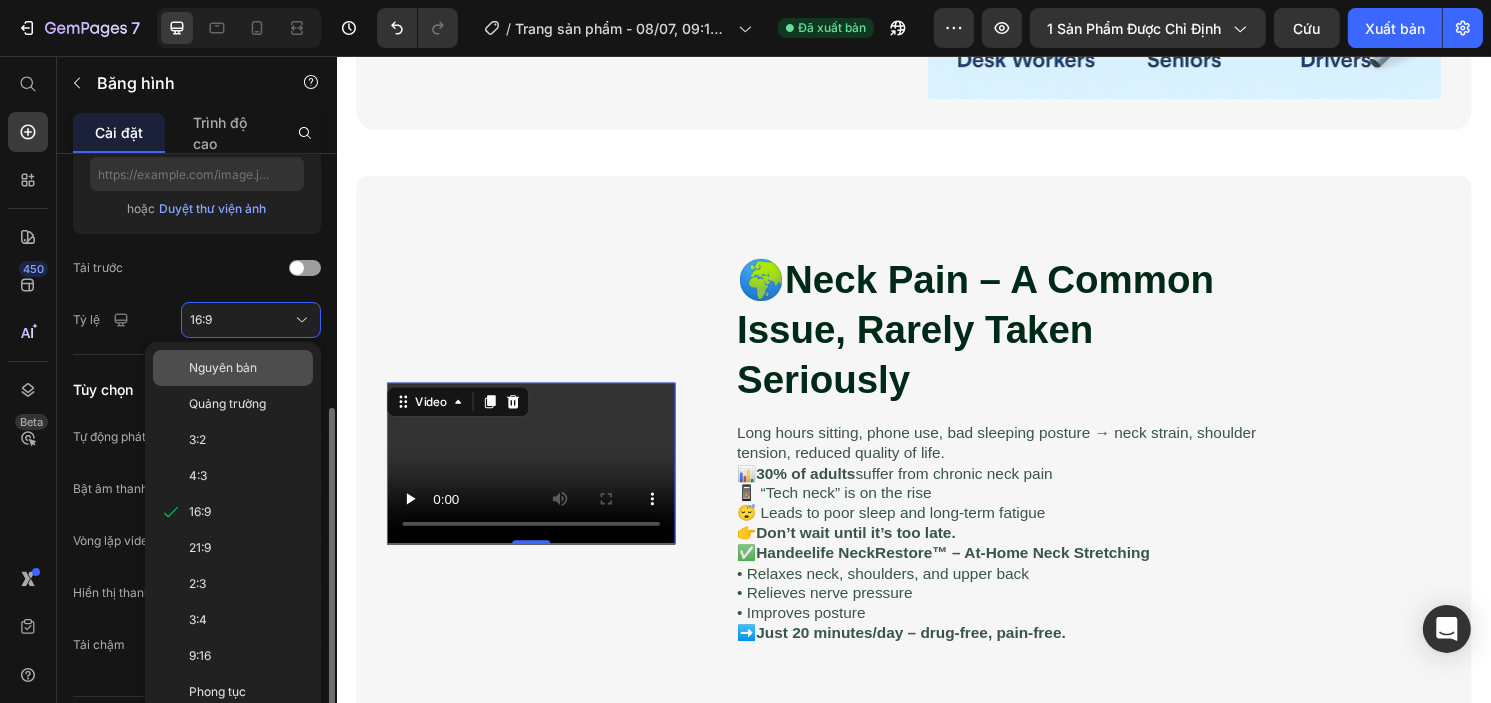 click on "Nguyên bản" at bounding box center (223, 367) 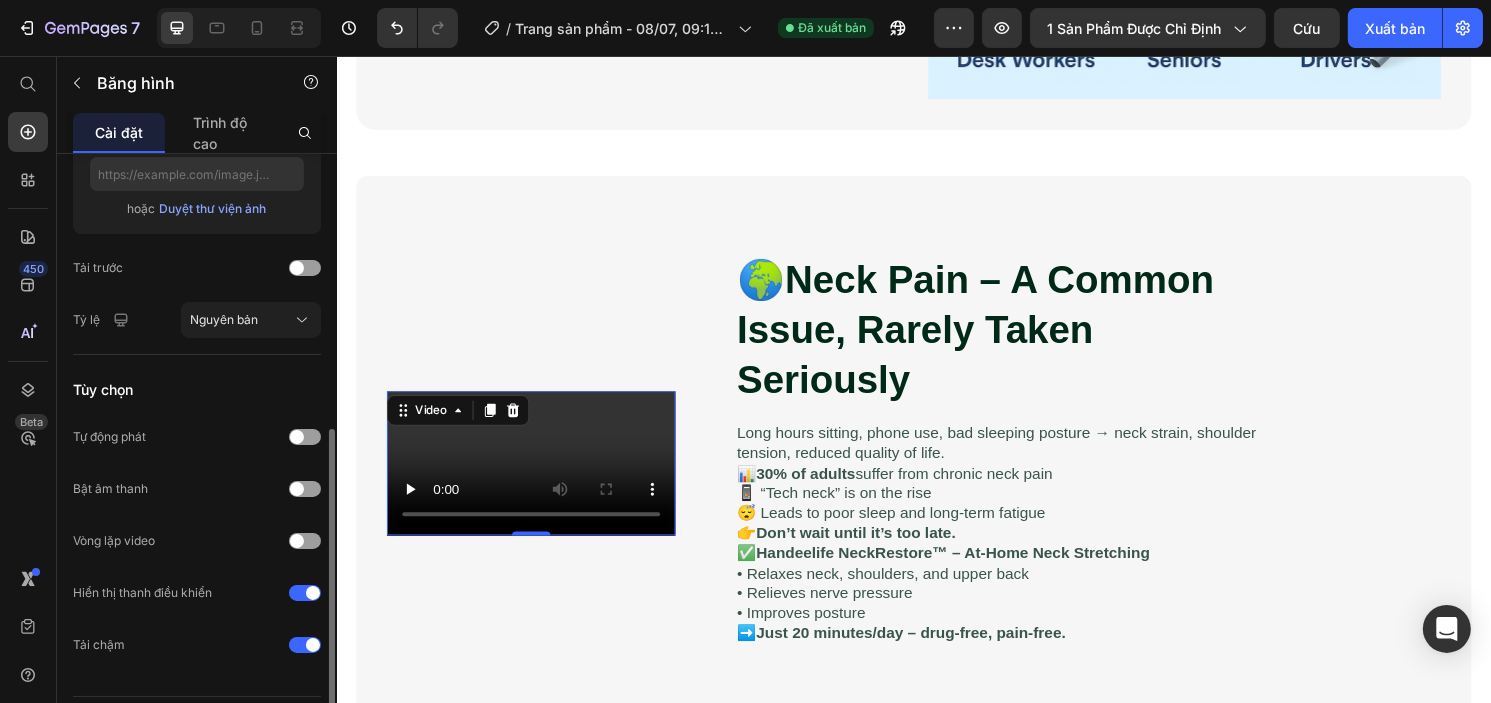 scroll, scrollTop: 523, scrollLeft: 0, axis: vertical 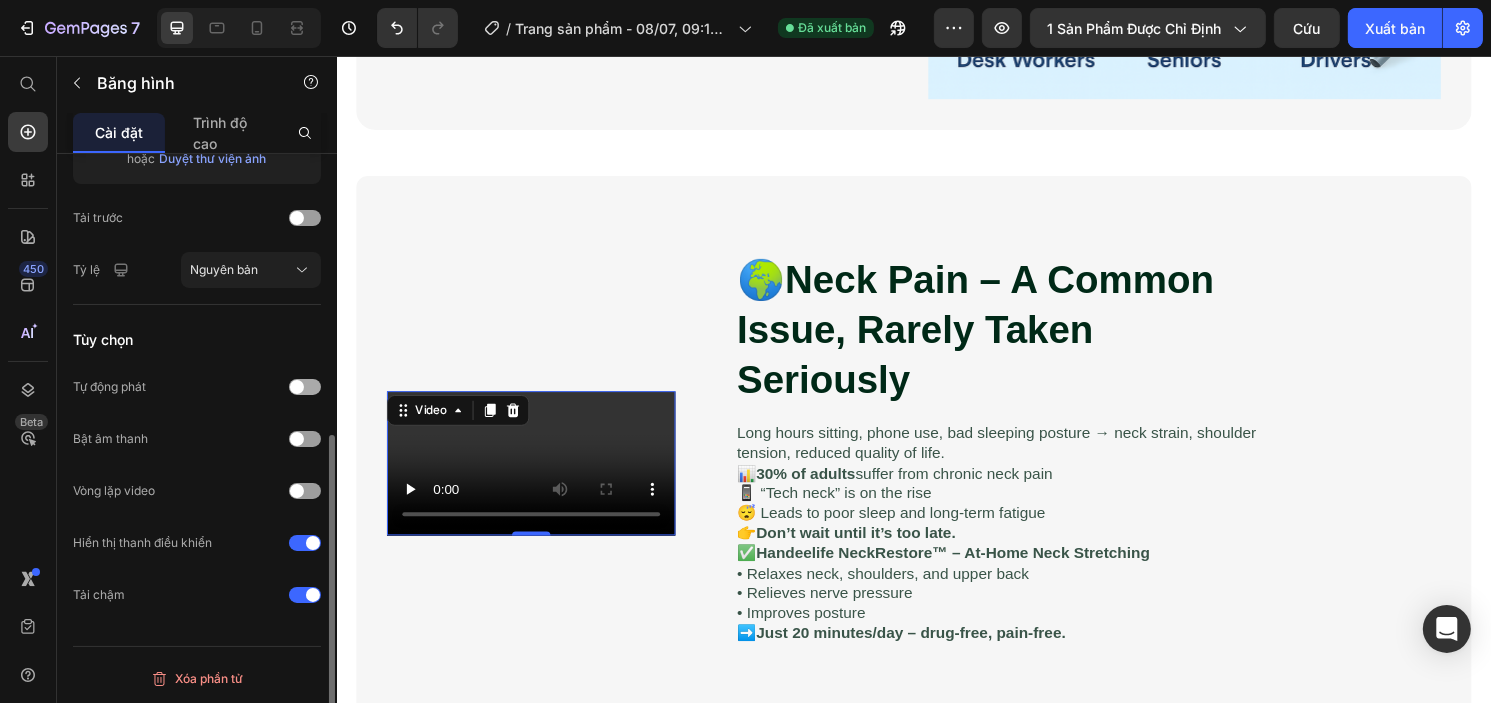 click at bounding box center (305, 387) 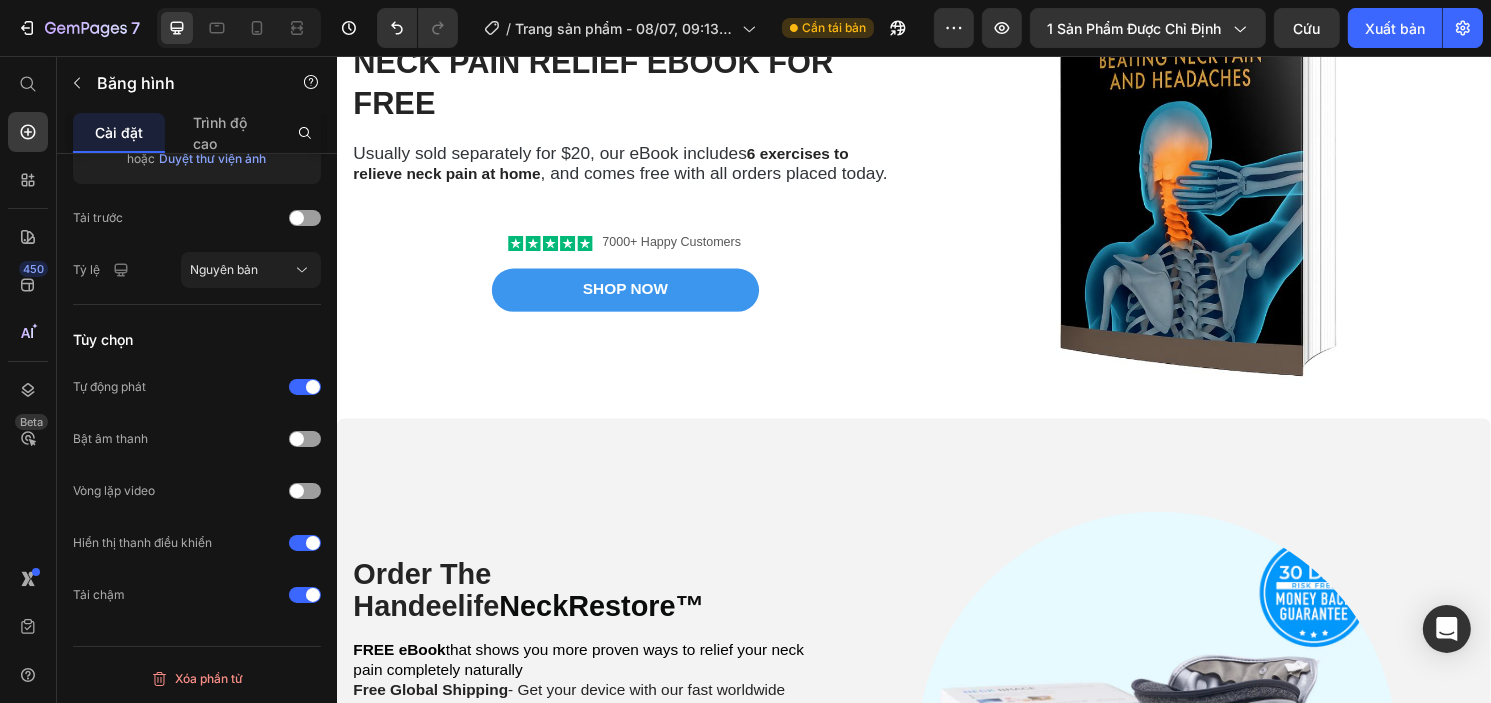 scroll, scrollTop: 8109, scrollLeft: 0, axis: vertical 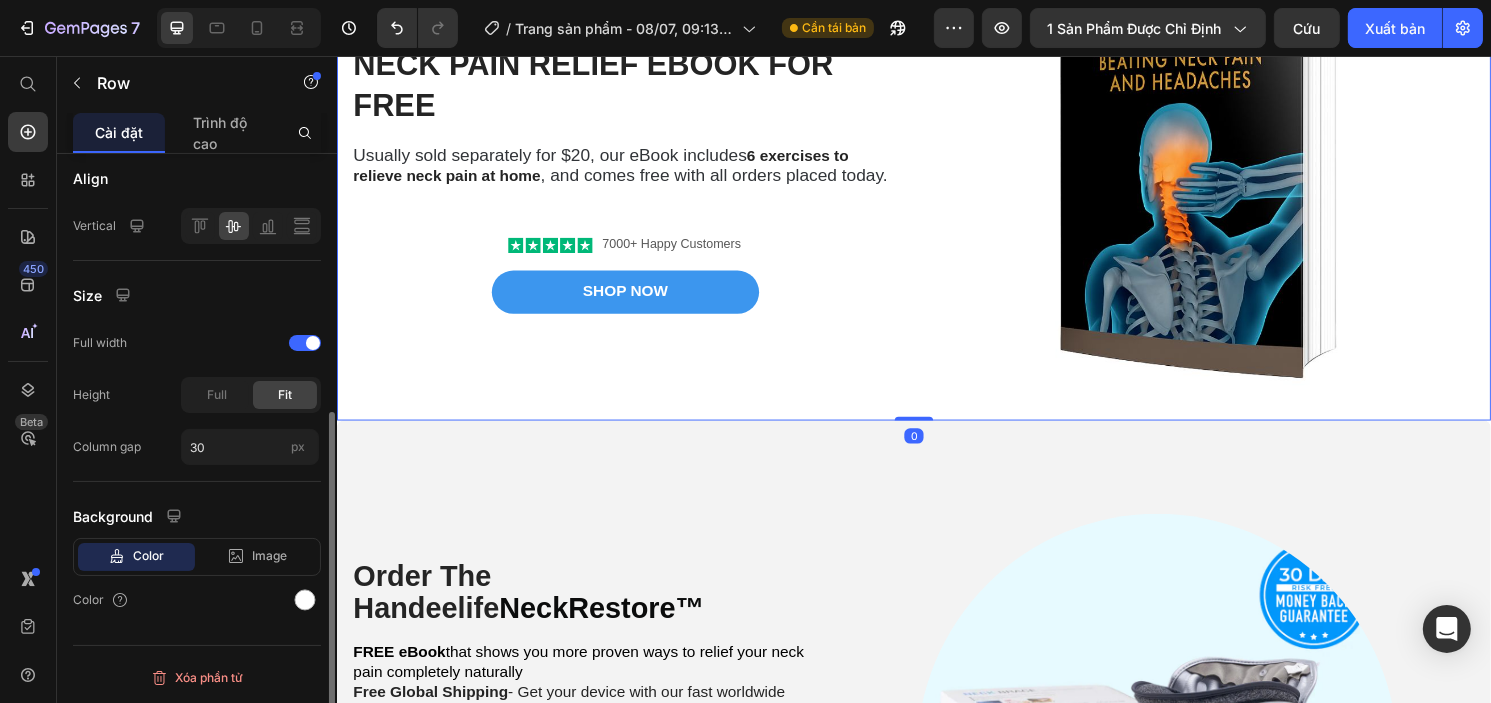 click on "You are pefect Text Block Order Today & Get Our $20 Neck Pain Relief eBook For Free Heading Usually sold separately for $20, our eBook includes  6 exercises to relieve neck pain at home , and comes free with all orders placed today. Text Block
Icon
Icon
Icon
Icon
Icon Icon List 7000+ Happy Customers Text Block Row Shop Now Button Row" at bounding box center (628, 142) 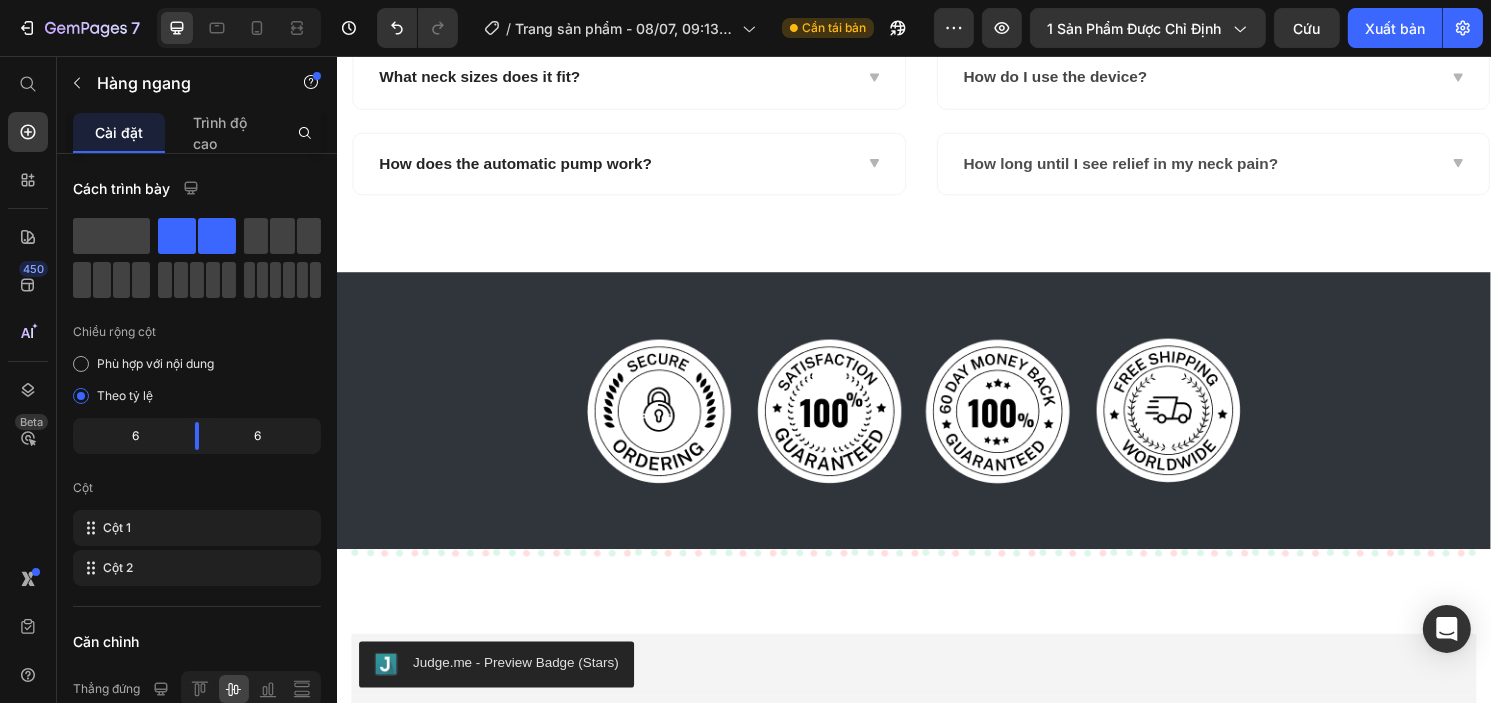 scroll, scrollTop: 9663, scrollLeft: 0, axis: vertical 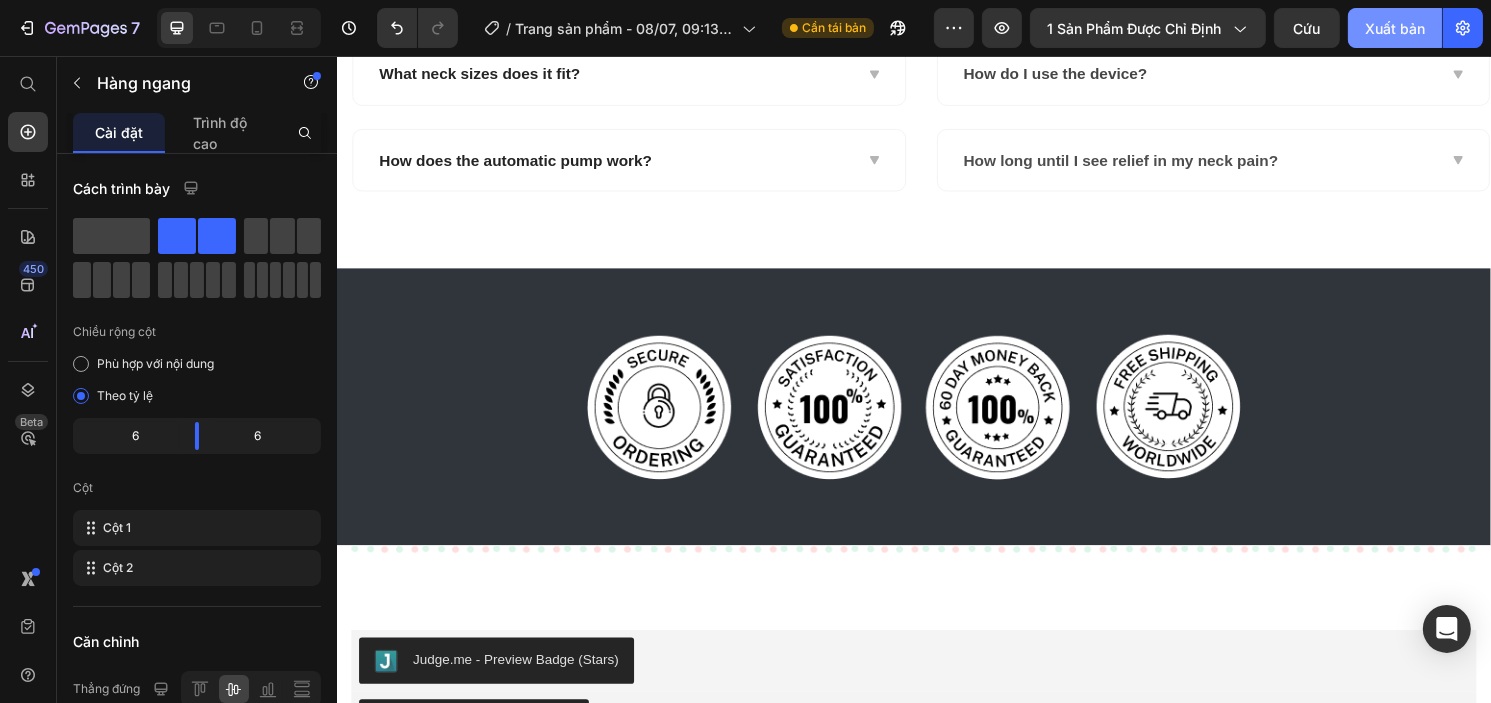 click on "Xuất bản" at bounding box center (1395, 28) 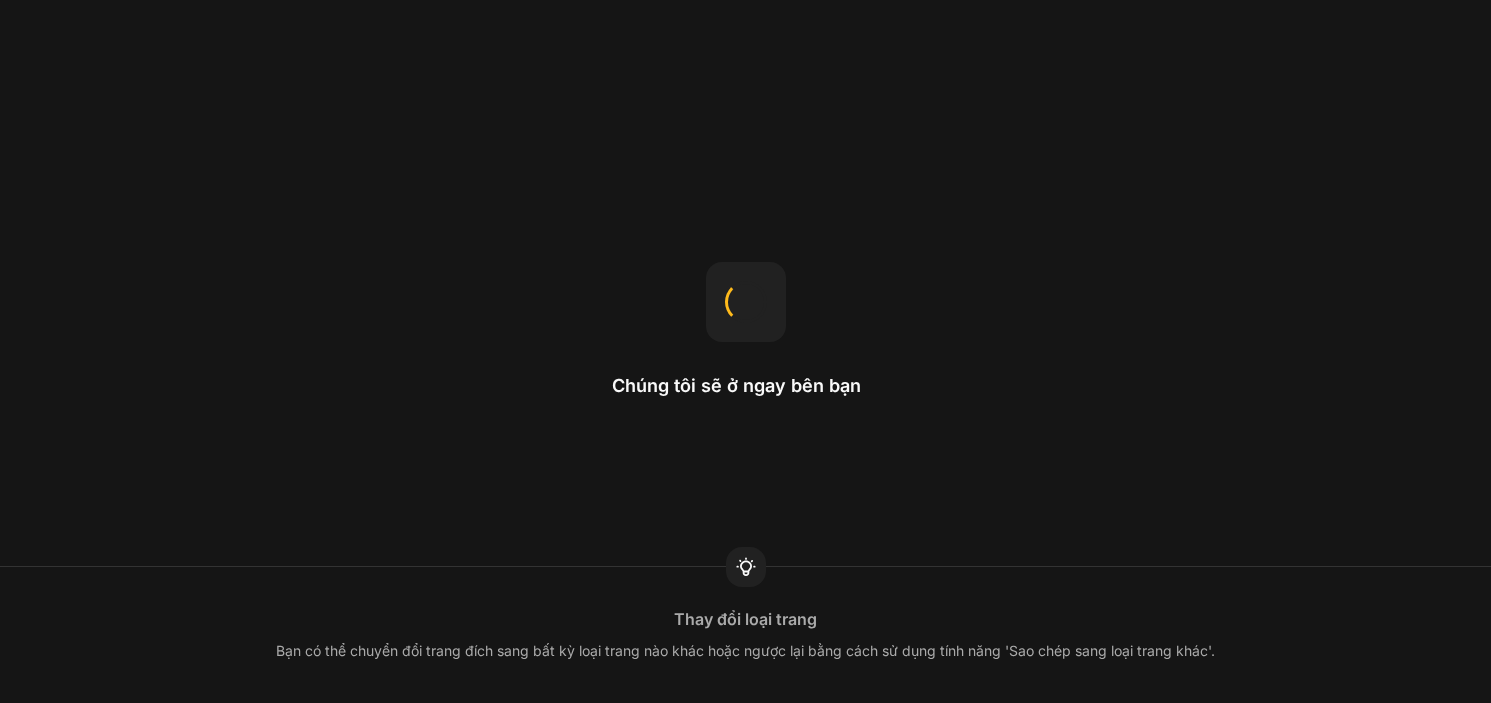 scroll, scrollTop: 0, scrollLeft: 0, axis: both 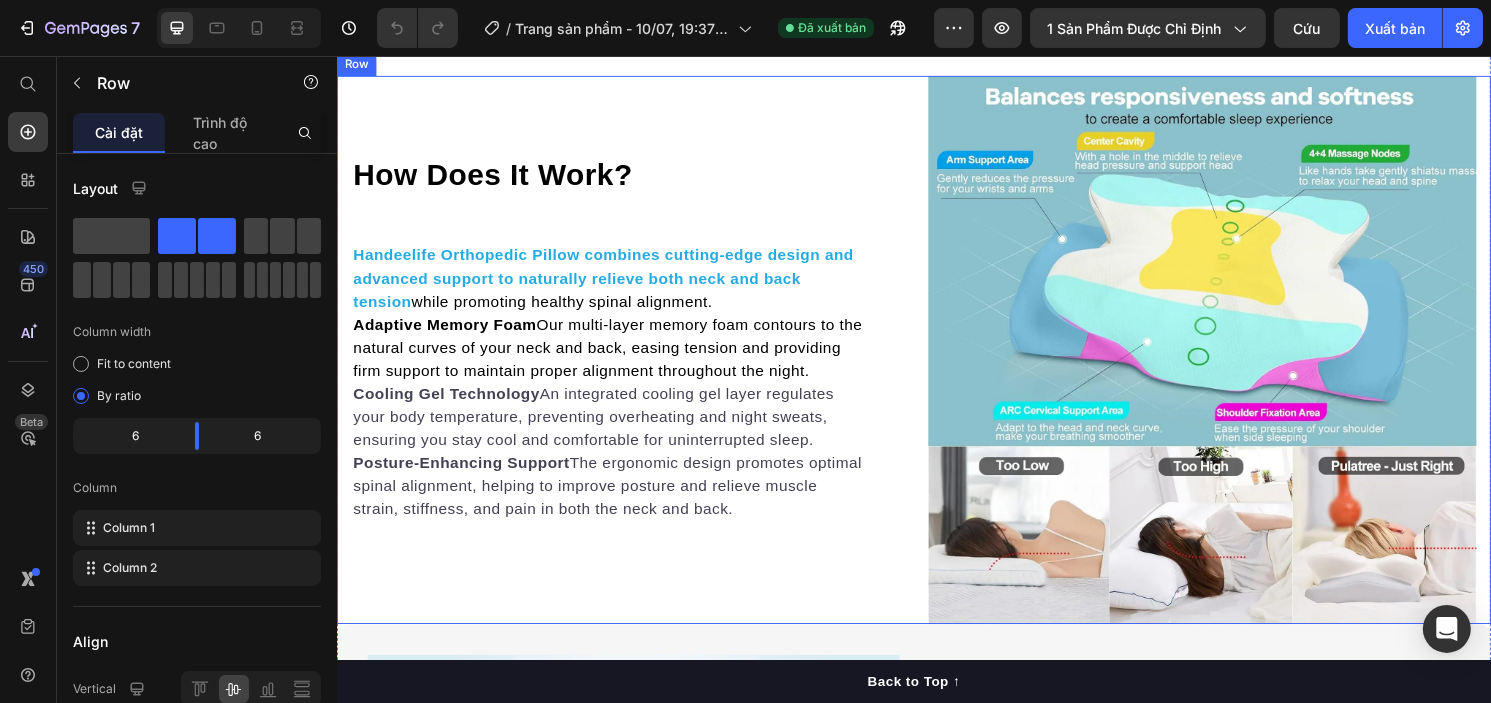 click on "How Does It Work? Heading Handeelife Orthopedic Pillow combines cutting-edge design and advanced support to naturally relieve both neck and back tension  while promoting healthy spinal alignment. Adaptive Memory Foam  Our multi-layer memory foam contours to the natural curves of your neck and back, easing tension and providing firm support to maintain proper alignment throughout the night. Cooling Gel Technology  An integrated cooling gel layer regulates your body temperature, preventing overheating and night sweats, ensuring you stay cool and comfortable for uninterrupted sleep. Posture-Enhancing Support  The ergonomic design promotes optimal spinal alignment, helping to improve posture and relieve muscle strain, stiffness, and pain in both the neck and back.   Text block Row" at bounding box center [636, 362] 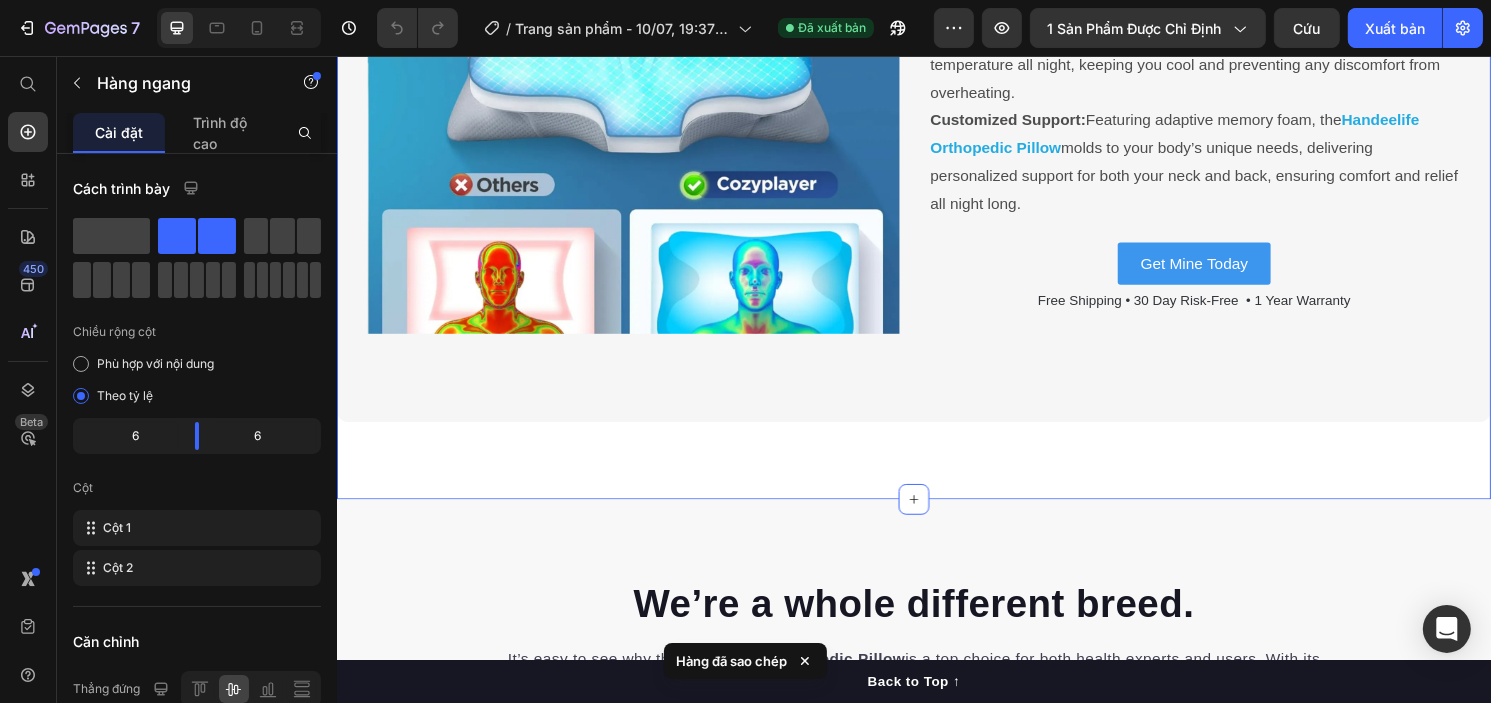 scroll, scrollTop: 5708, scrollLeft: 0, axis: vertical 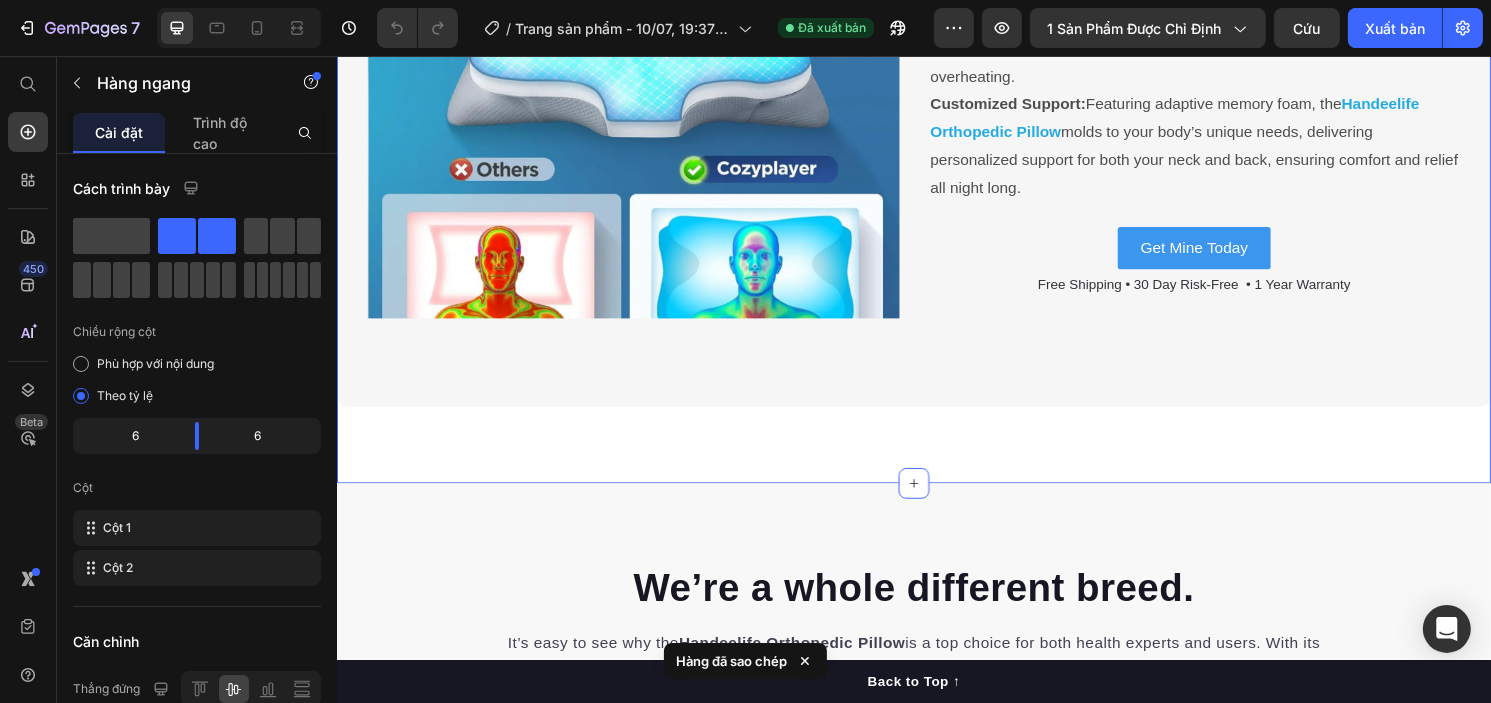 click on "How Does It Work? Heading Handeelife Orthopedic Pillow combines cutting-edge design and advanced support to naturally relieve both neck and back tension  while promoting healthy spinal alignment. Adaptive Memory Foam  Our multi-layer memory foam contours to the natural curves of your neck and back, easing tension and providing firm support to maintain proper alignment throughout the night. Cooling Gel Technology  An integrated cooling gel layer regulates your body temperature, preventing overheating and night sweats, ensuring you stay cool and comfortable for uninterrupted sleep. Posture-Enhancing Support  The ergonomic design promotes optimal spinal alignment, helping to improve posture and relieve muscle strain, stiffness, and pain in both the neck and back.   Text block Row Image Row Image Text Block Row Easy, Safe & Effective  Heading Image Ergonomic Design:  Handeelife Orthopedic Pillow Cooling Innovation:  Customized Support:  Featuring adaptive memory foam, the  Handeelife Orthopedic Pillow Button" at bounding box center [936, -203] 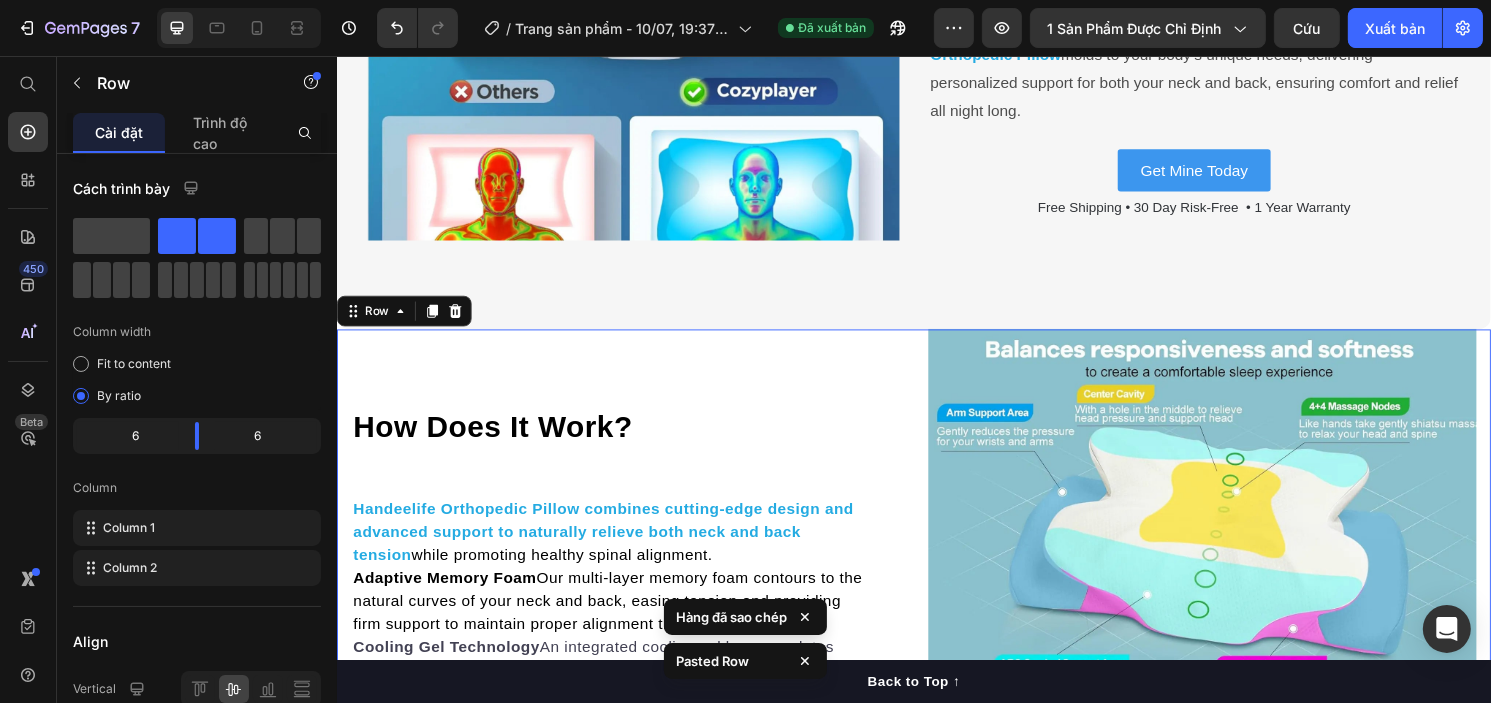 scroll, scrollTop: 5986, scrollLeft: 0, axis: vertical 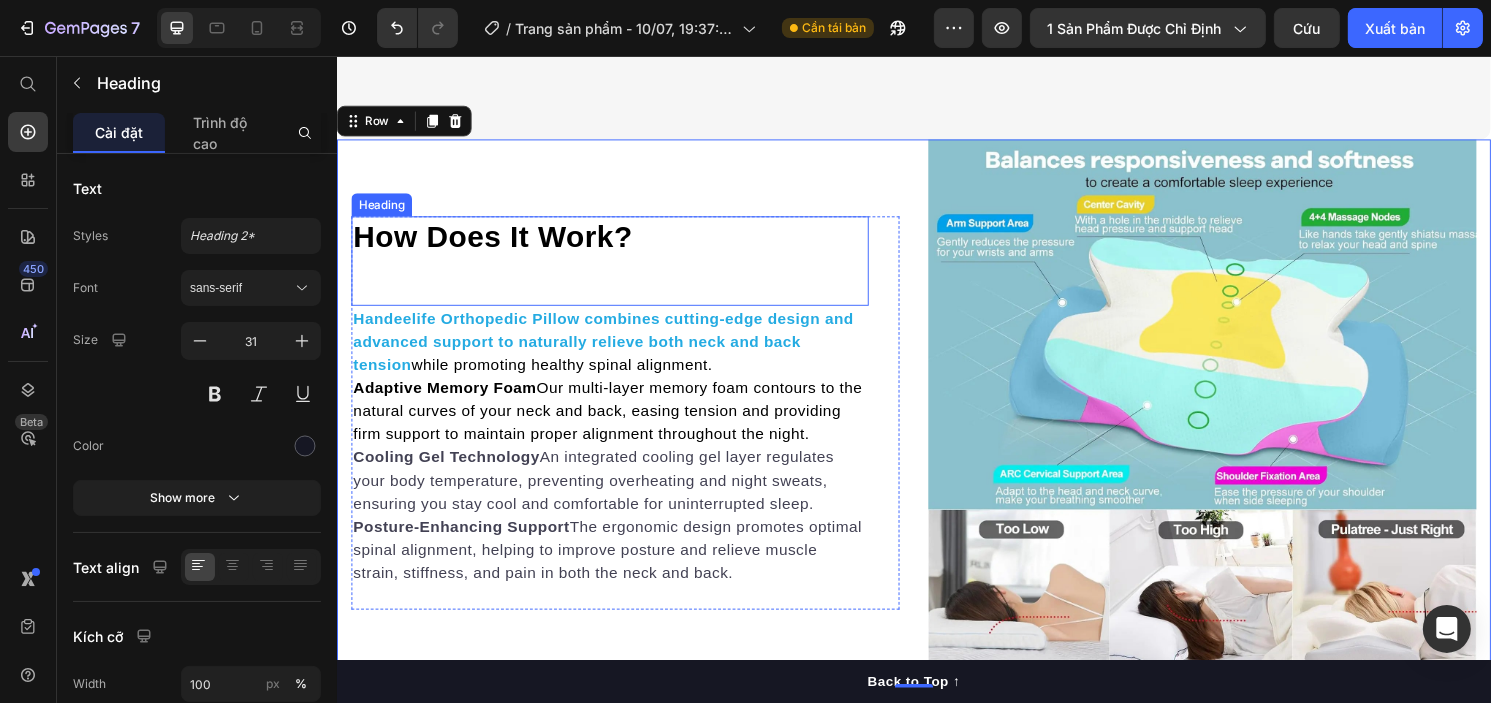 click on "How Does It Work?" at bounding box center (498, 244) 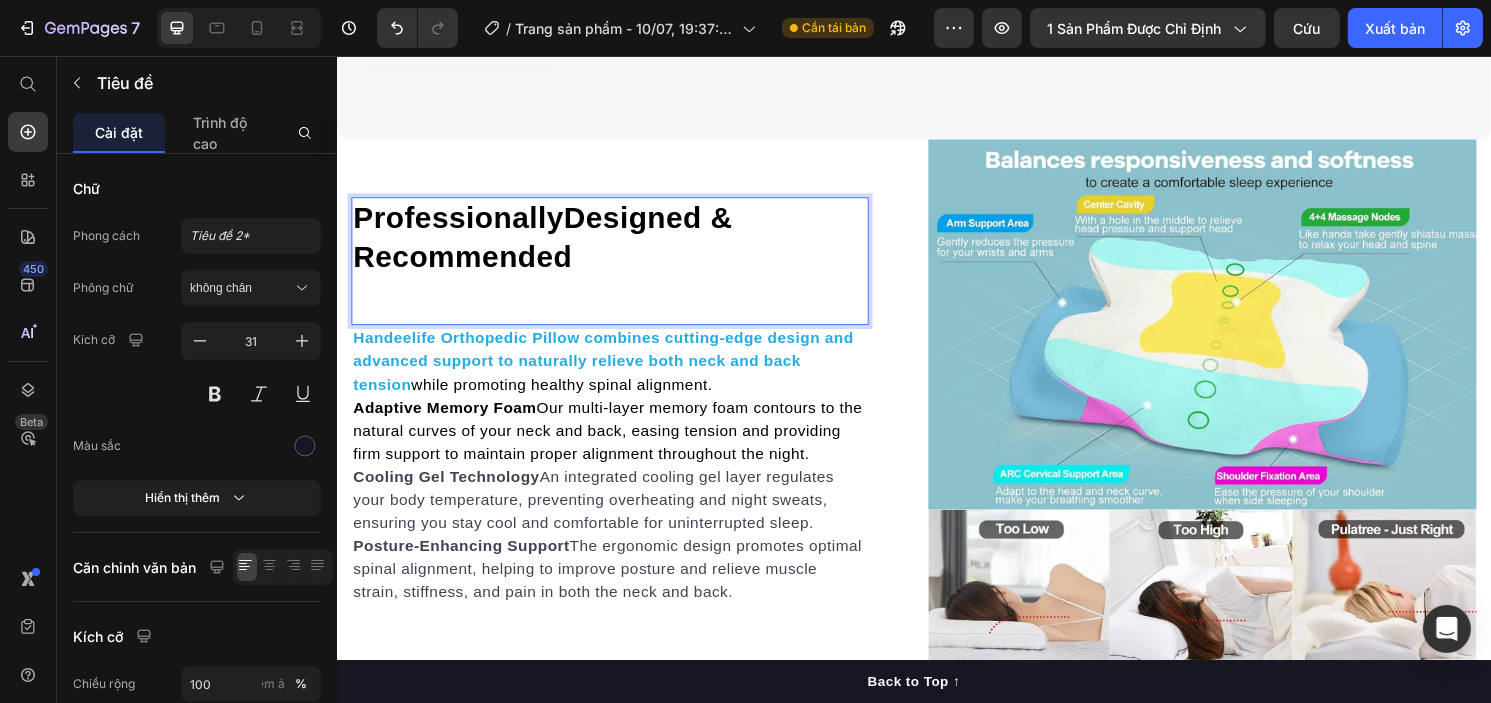 scroll, scrollTop: 5965, scrollLeft: 0, axis: vertical 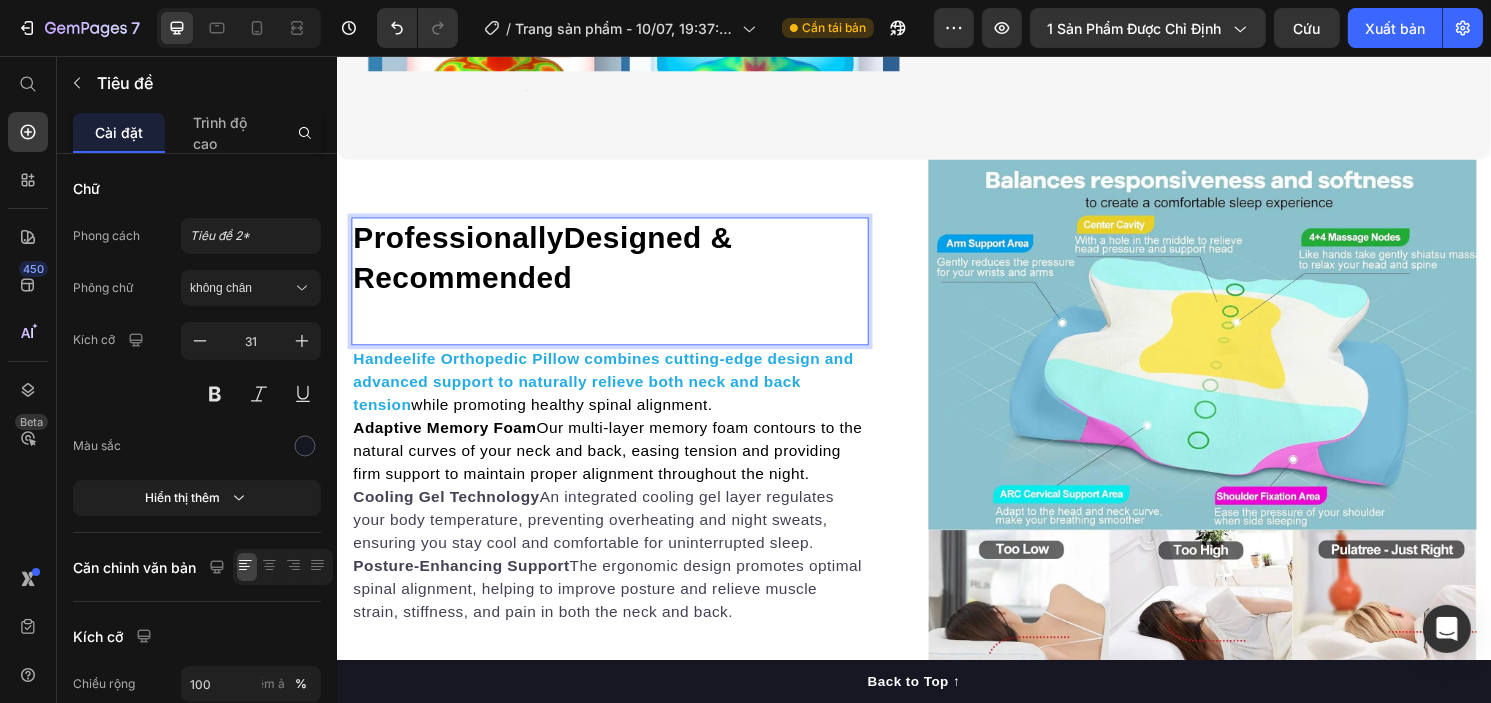 click on "ProfessionallyDesigned & Recommended" at bounding box center [550, 265] 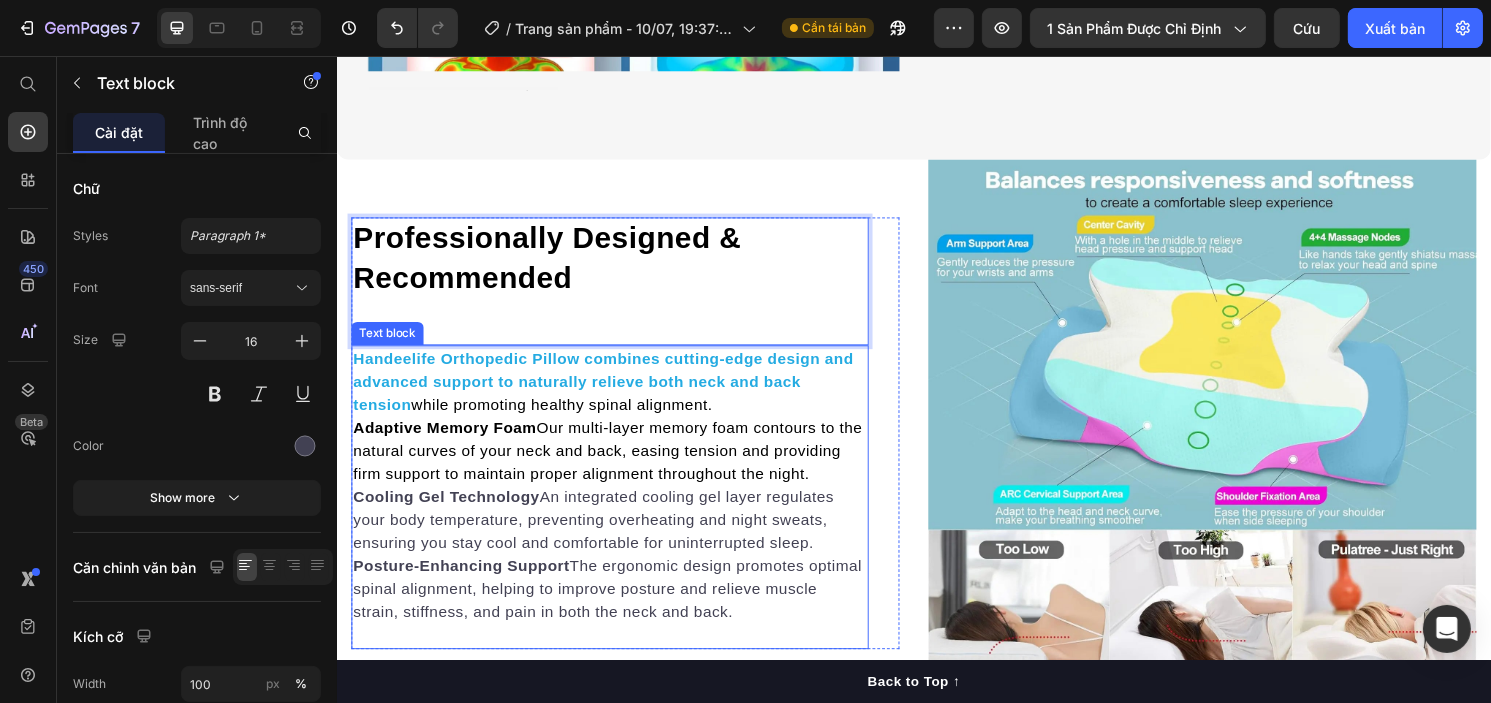 click on "Handeelife Orthopedic Pillow combines cutting-edge design and advanced support to naturally relieve both neck and back tension" at bounding box center [613, 394] 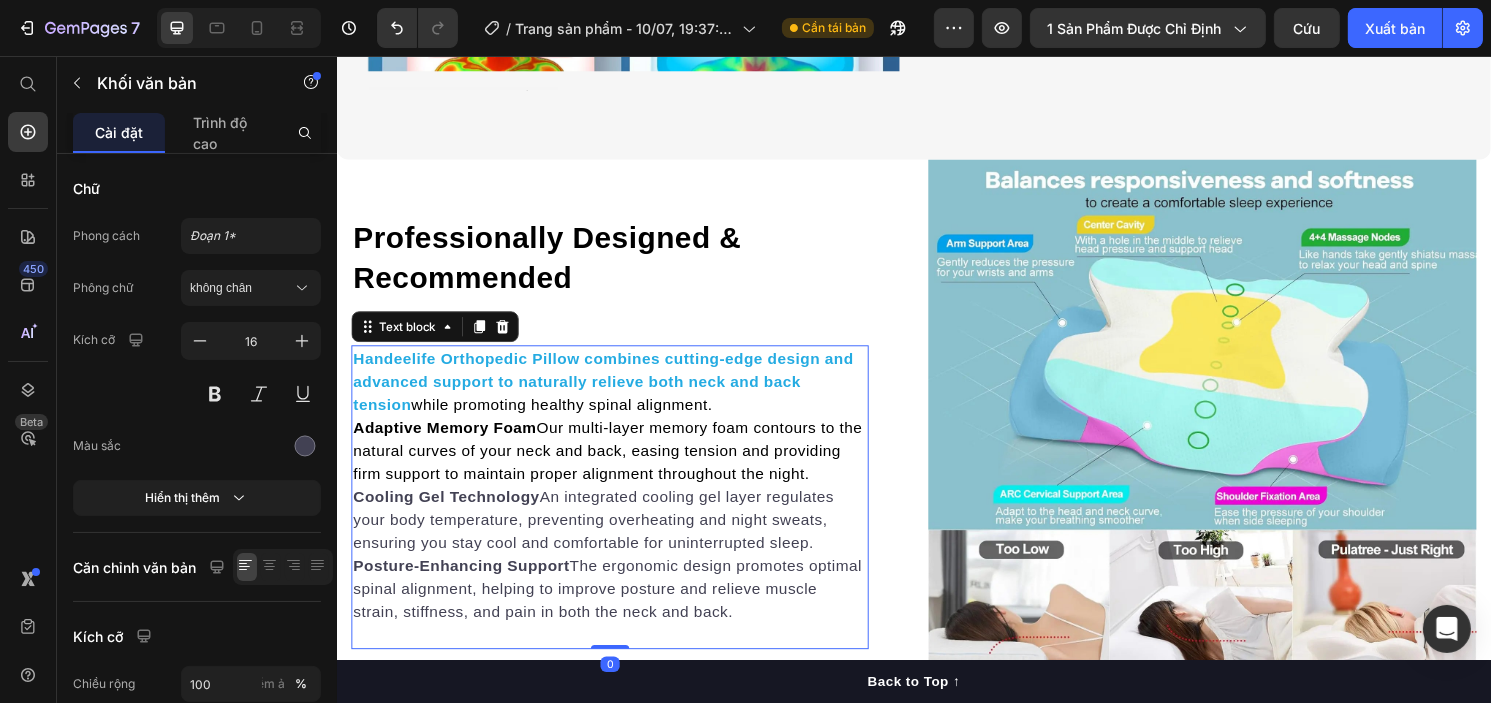 click on "Handeelife Orthopedic Pillow combines cutting-edge design and advanced support to naturally relieve both neck and back tension" at bounding box center [613, 394] 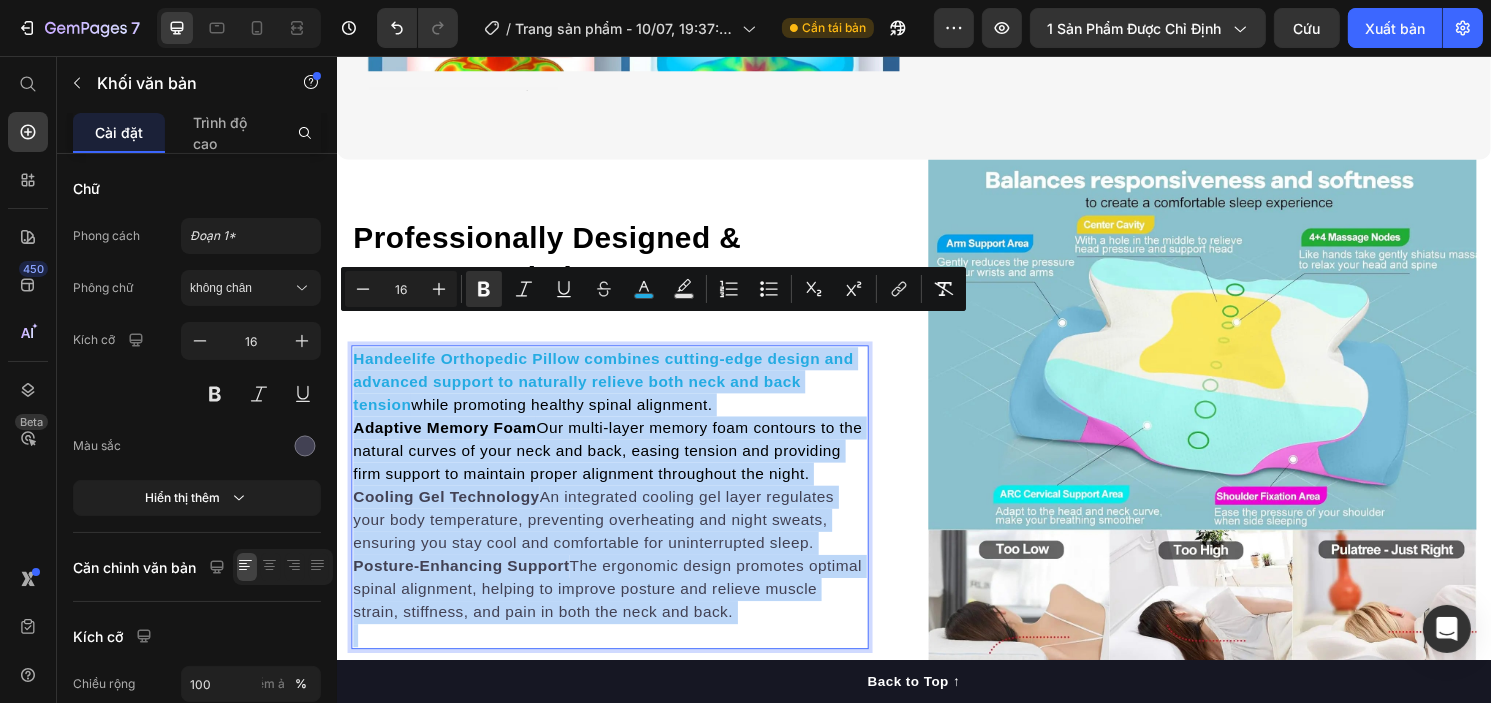 click on "Handeelife Orthopedic Pillow combines cutting-edge design and advanced support to naturally relieve both neck and back tension" at bounding box center (613, 394) 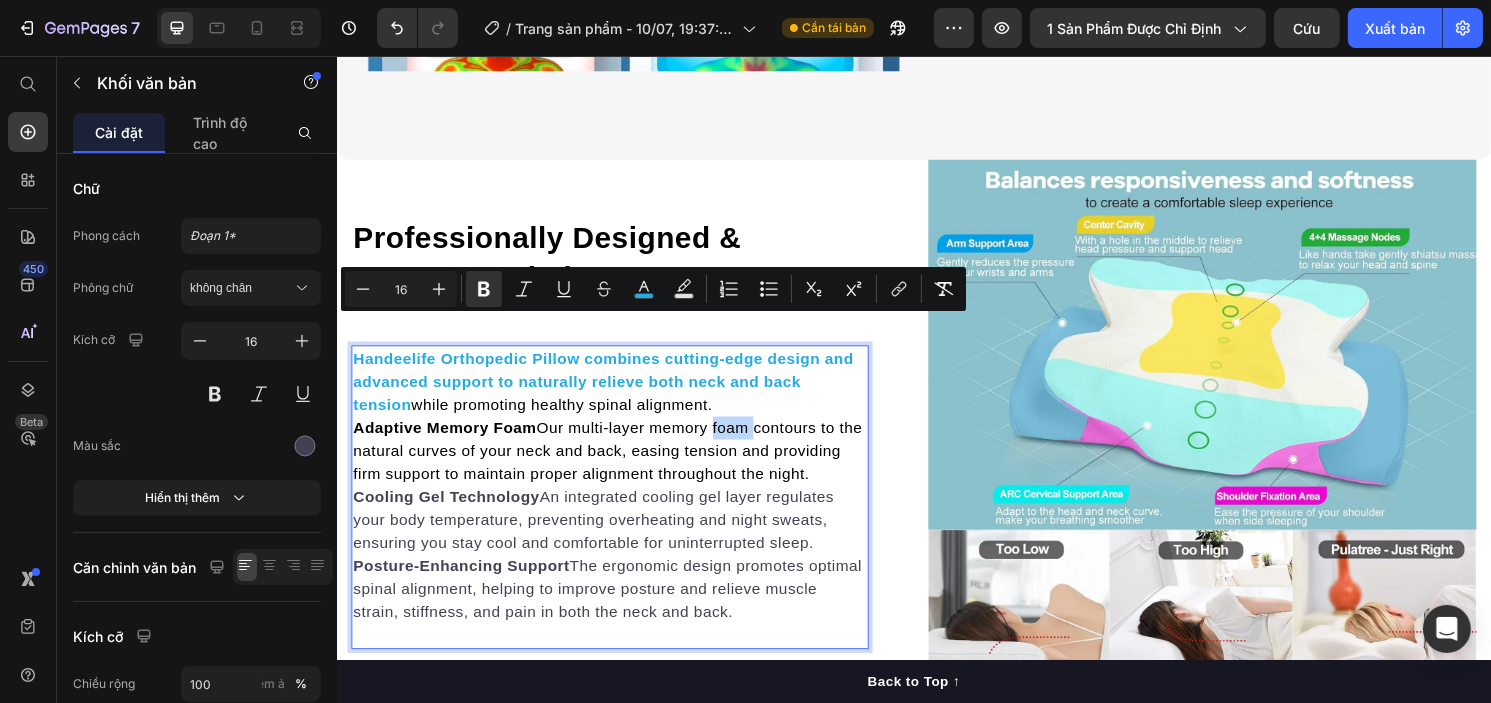 click on "Adaptive Memory Foam  Our multi-layer memory foam contours to the natural curves of your neck and back, easing tension and providing firm support to maintain proper alignment throughout the night." at bounding box center (617, 466) 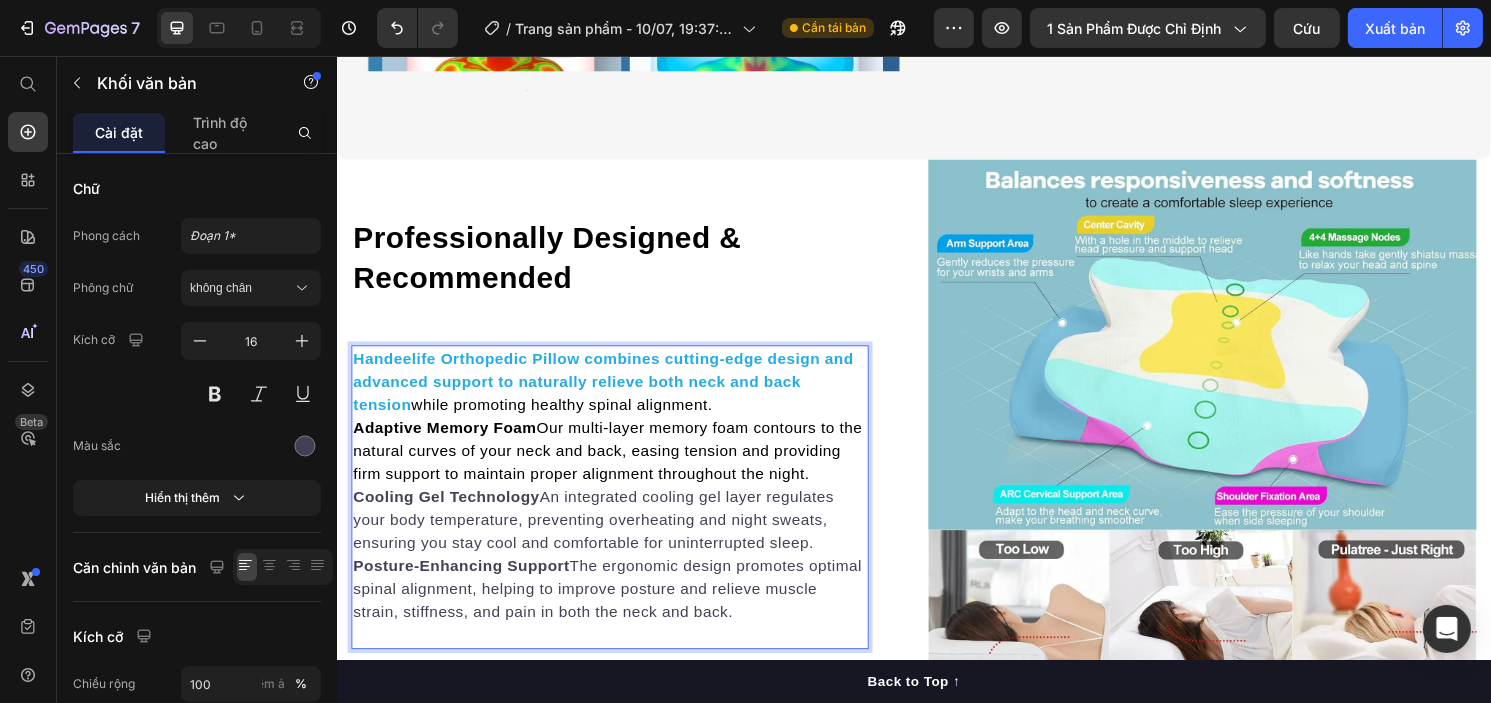 click on "Handeelife Orthopedic Pillow combines cutting-edge design and advanced support to naturally relieve both neck and back tension" at bounding box center [613, 394] 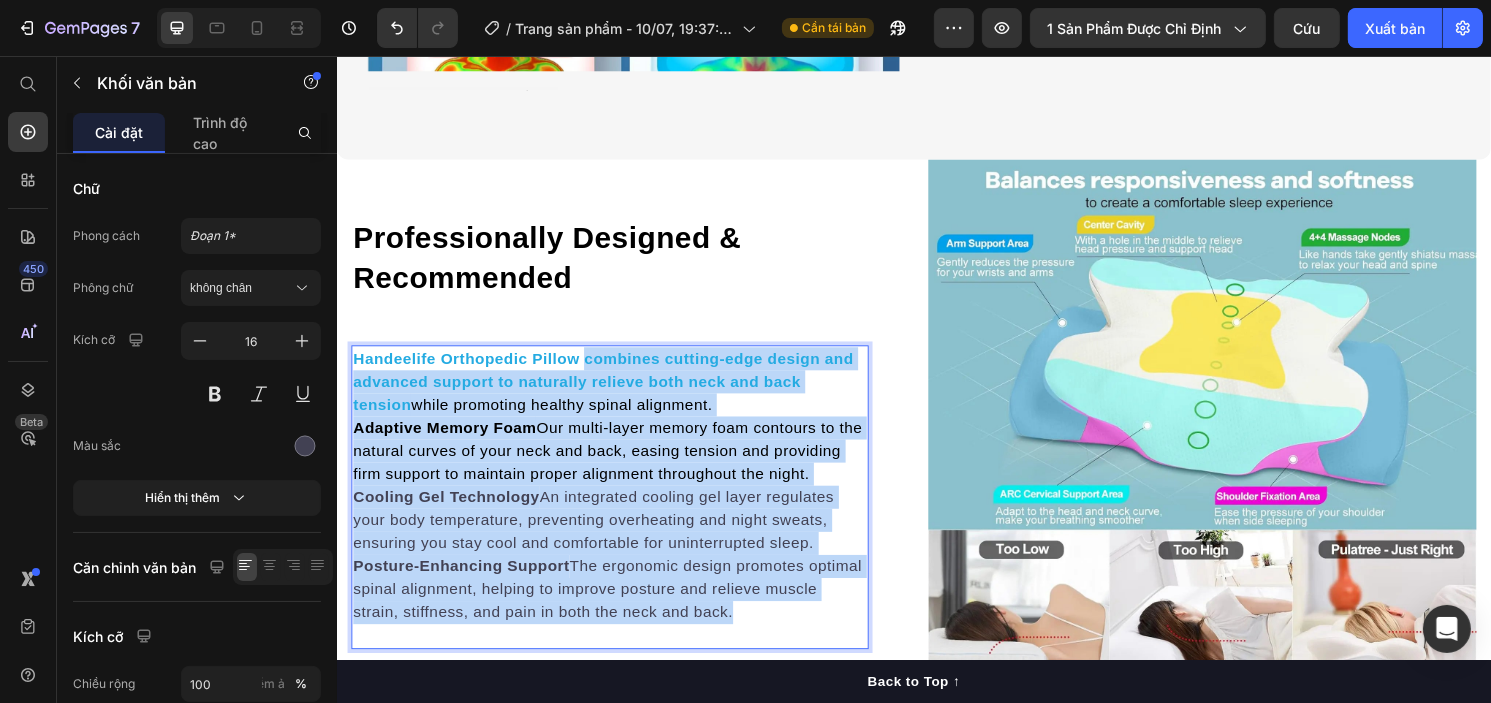 drag, startPoint x: 596, startPoint y: 335, endPoint x: 810, endPoint y: 632, distance: 366.06693 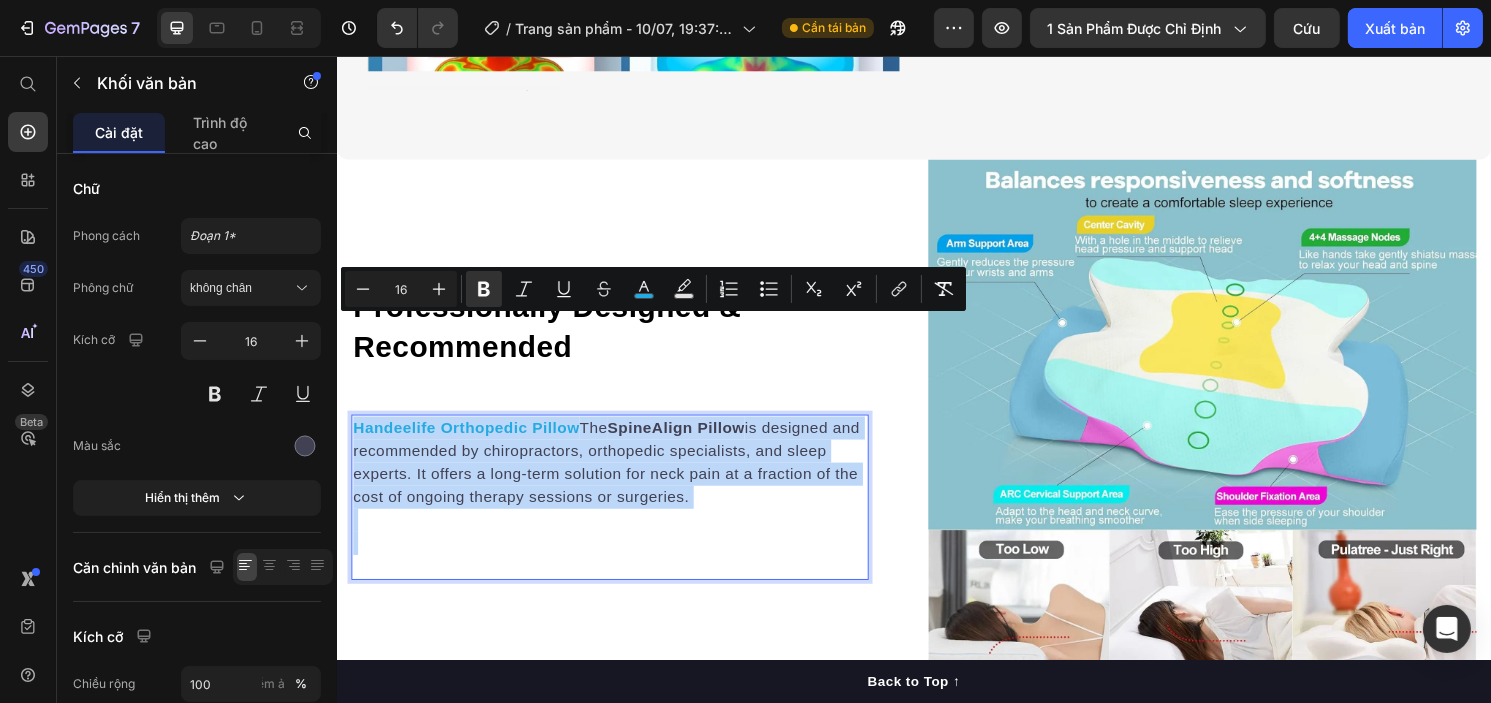 scroll, scrollTop: 6049, scrollLeft: 0, axis: vertical 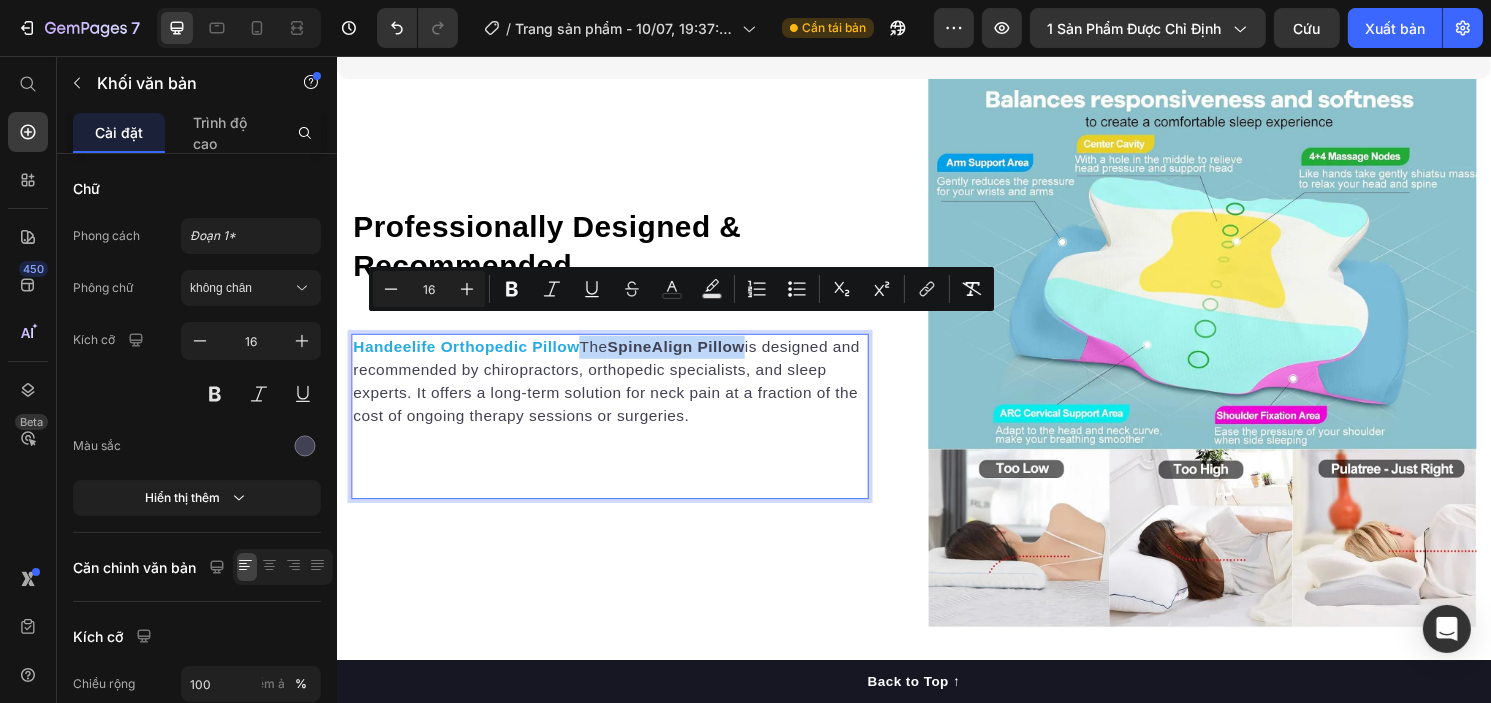 drag, startPoint x: 767, startPoint y: 340, endPoint x: 596, endPoint y: 333, distance: 171.14322 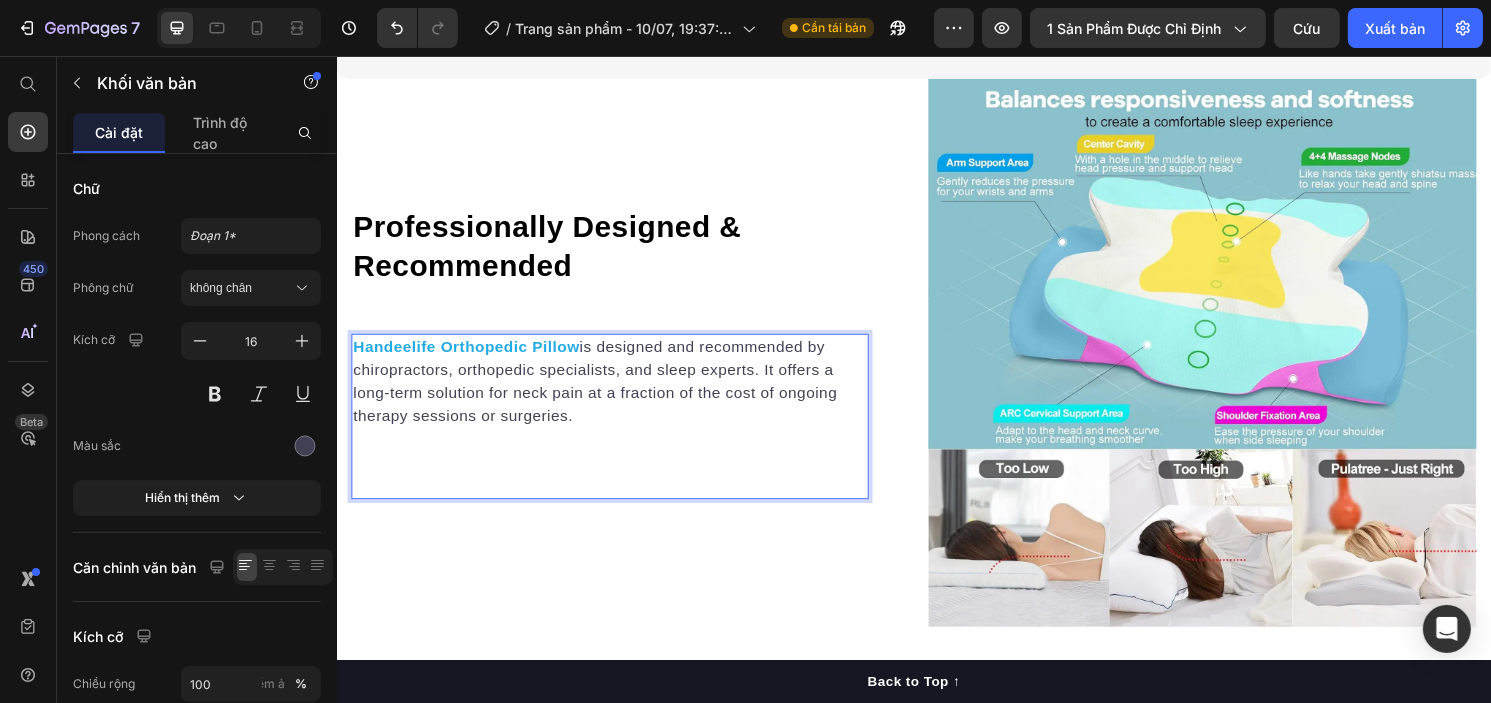 click at bounding box center [620, 467] 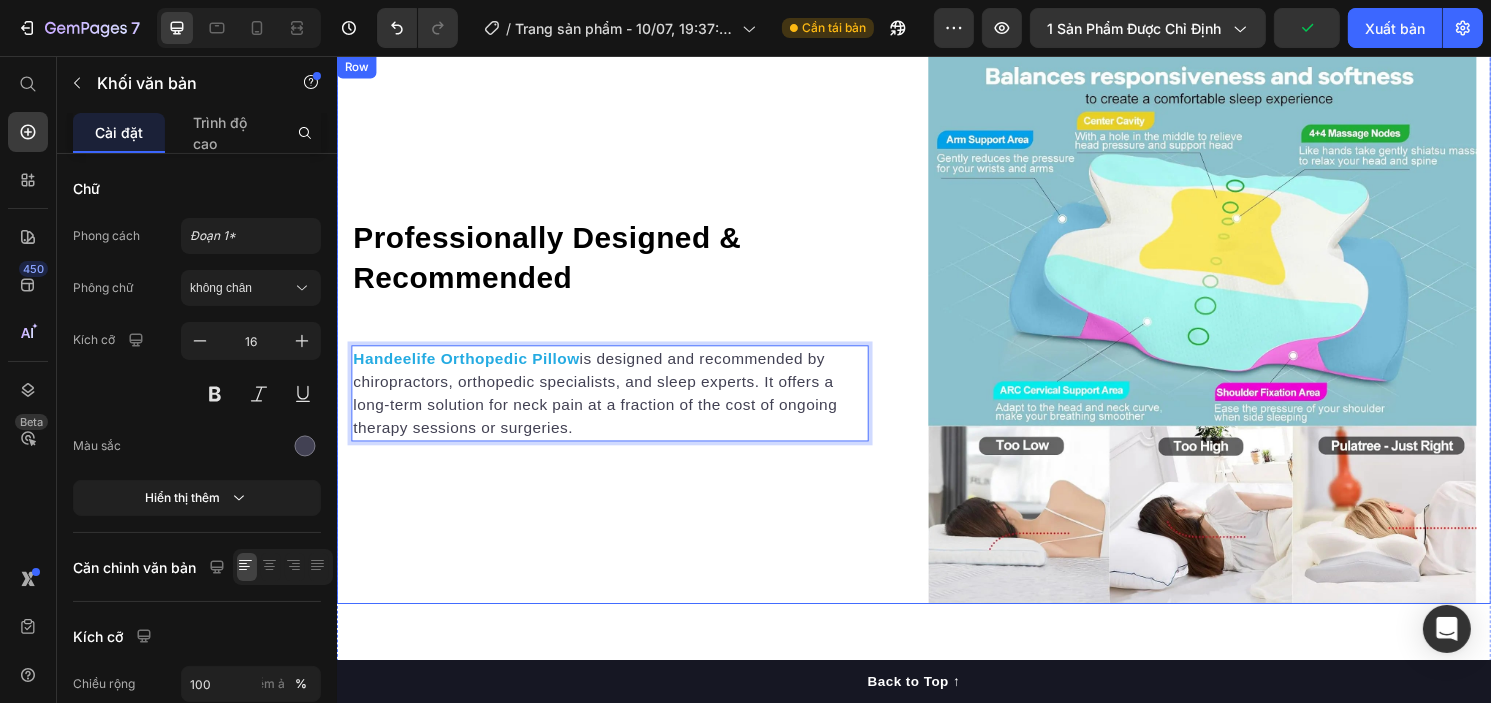 scroll, scrollTop: 6085, scrollLeft: 0, axis: vertical 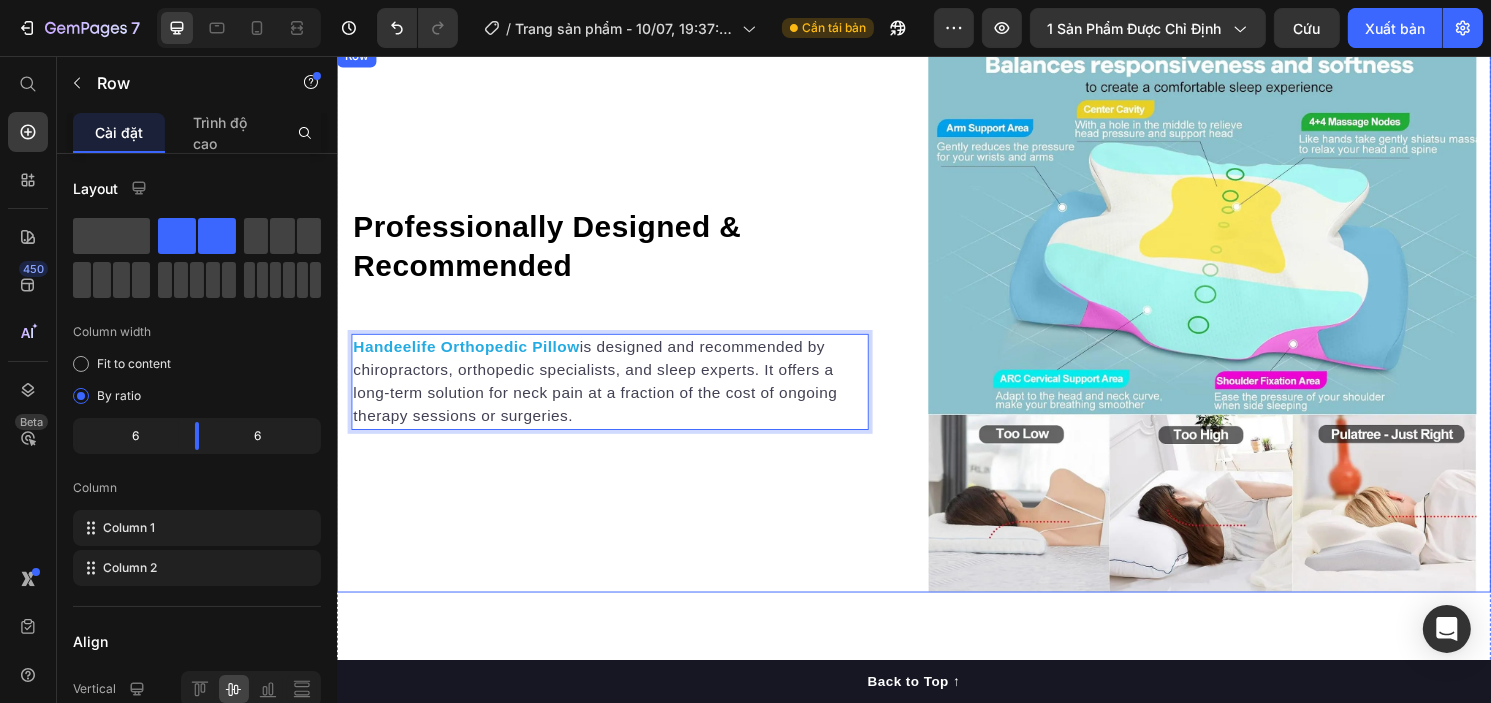 click on "⁠⁠⁠⁠⁠⁠⁠ Professionally Designed & Recommended Heading Handeelife Orthopedic Pillow   is designed and recommended by chiropractors, orthopedic specialists, and sleep experts. It offers a long-term solution for neck pain at a fraction of the cost of ongoing therapy sessions or surgeries. Text block   0 Row" at bounding box center (636, 329) 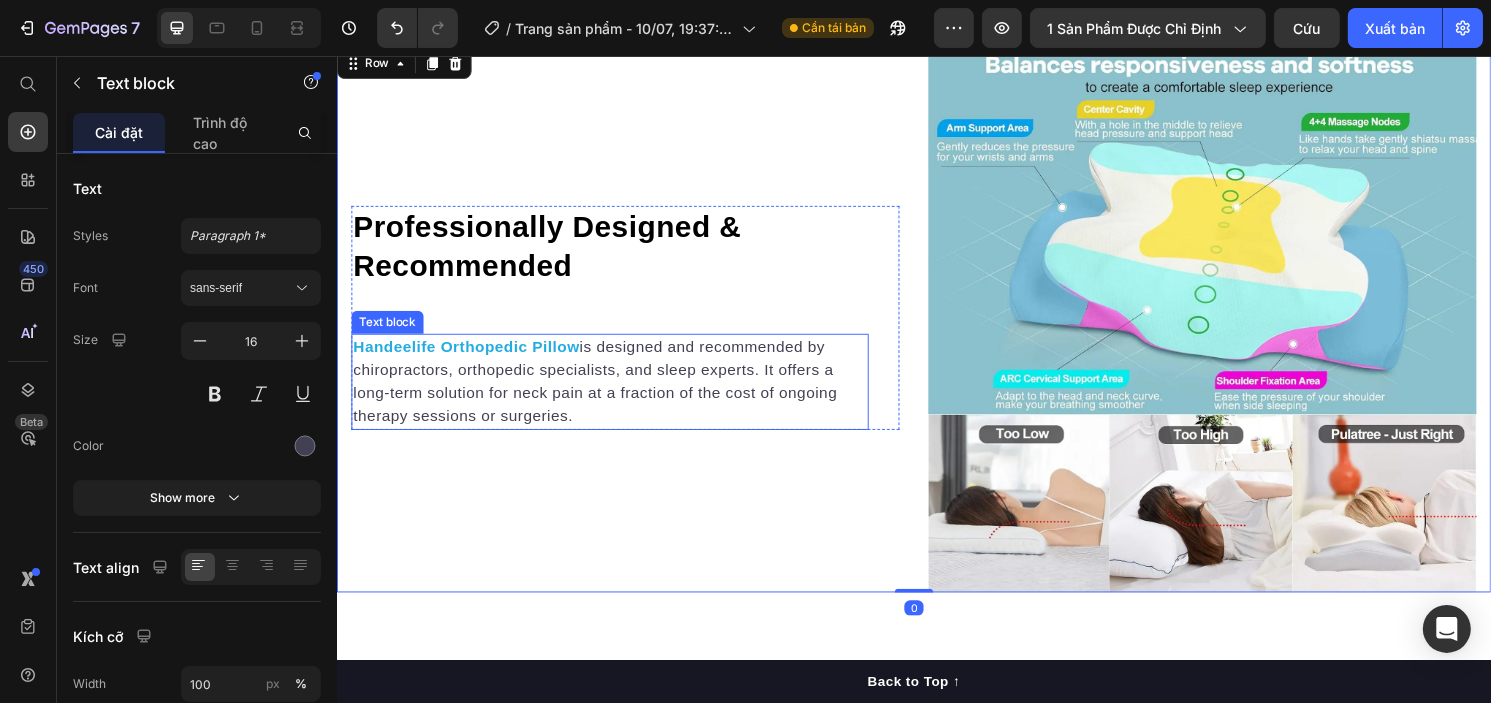 click on "Handeelife Orthopedic Pillow   is designed and recommended by chiropractors, orthopedic specialists, and sleep experts. It offers a long-term solution for neck pain at a fraction of the cost of ongoing therapy sessions or surgeries." at bounding box center (620, 395) 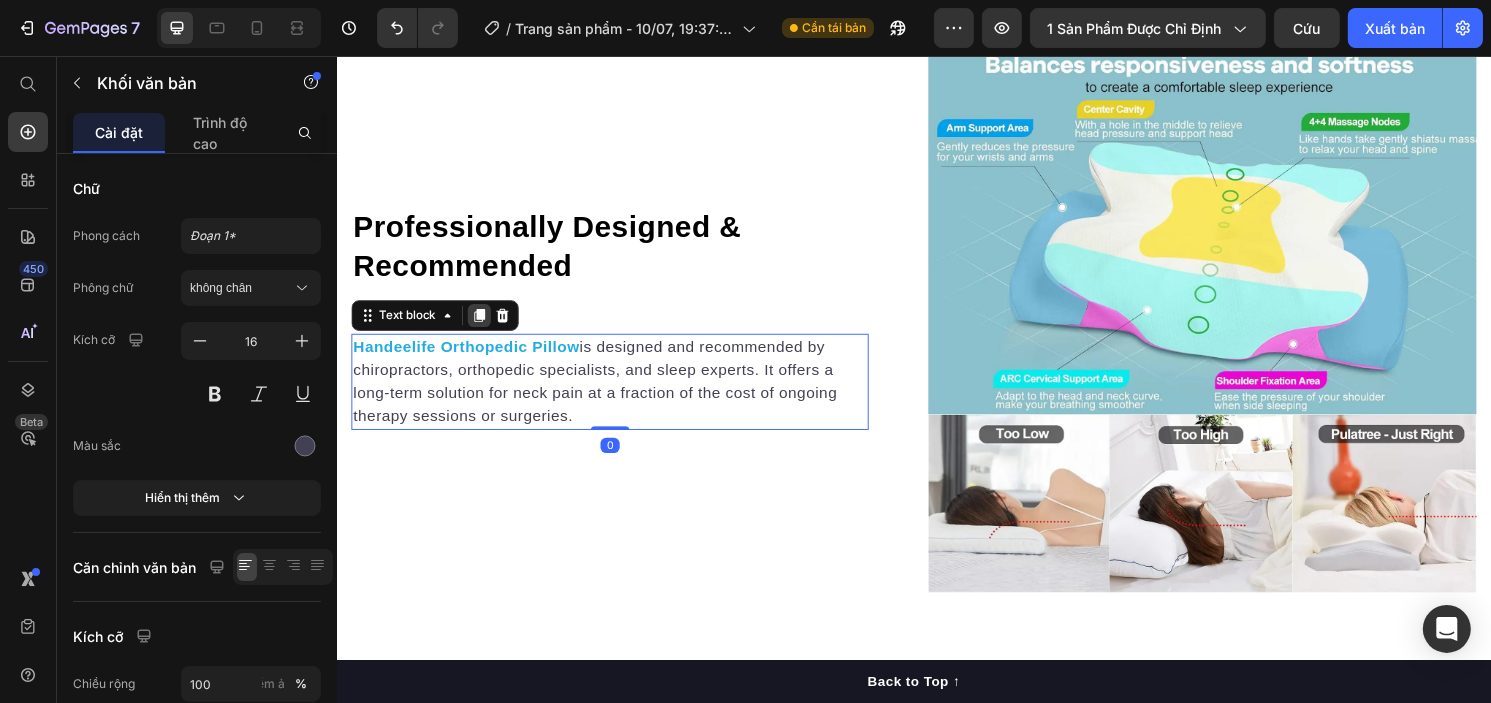 click 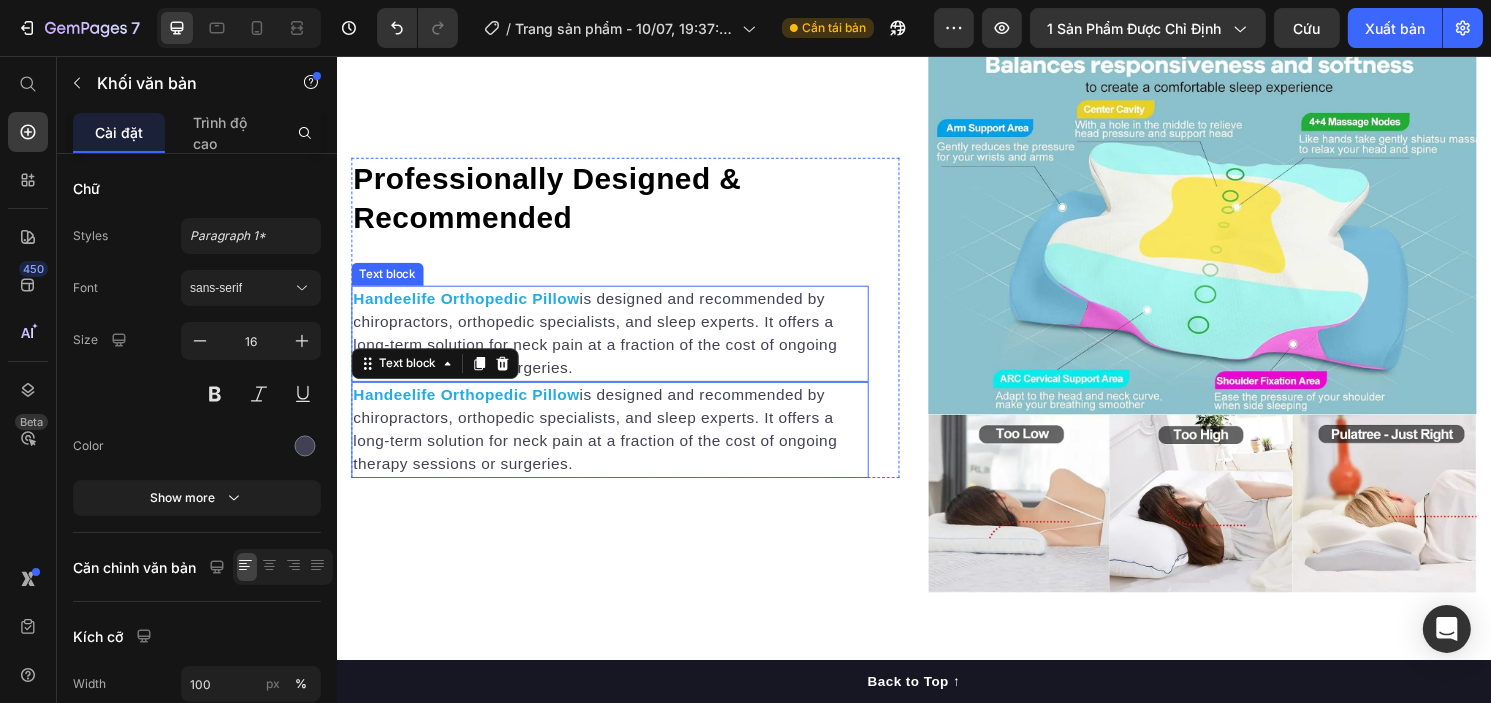 scroll, scrollTop: 6036, scrollLeft: 0, axis: vertical 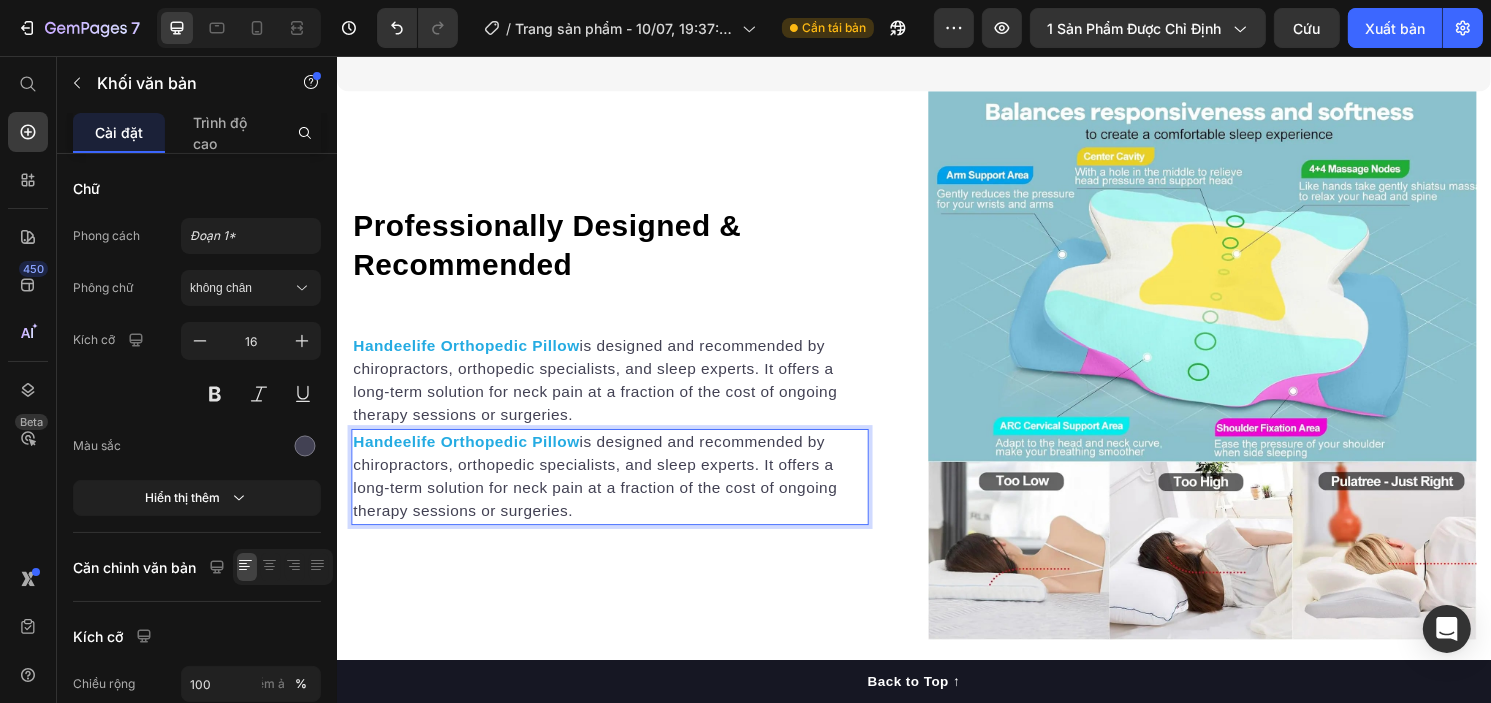 click on "Handeelife Orthopedic Pillow   is designed and recommended by chiropractors, orthopedic specialists, and sleep experts. It offers a long-term solution for neck pain at a fraction of the cost of ongoing therapy sessions or surgeries." at bounding box center (620, 494) 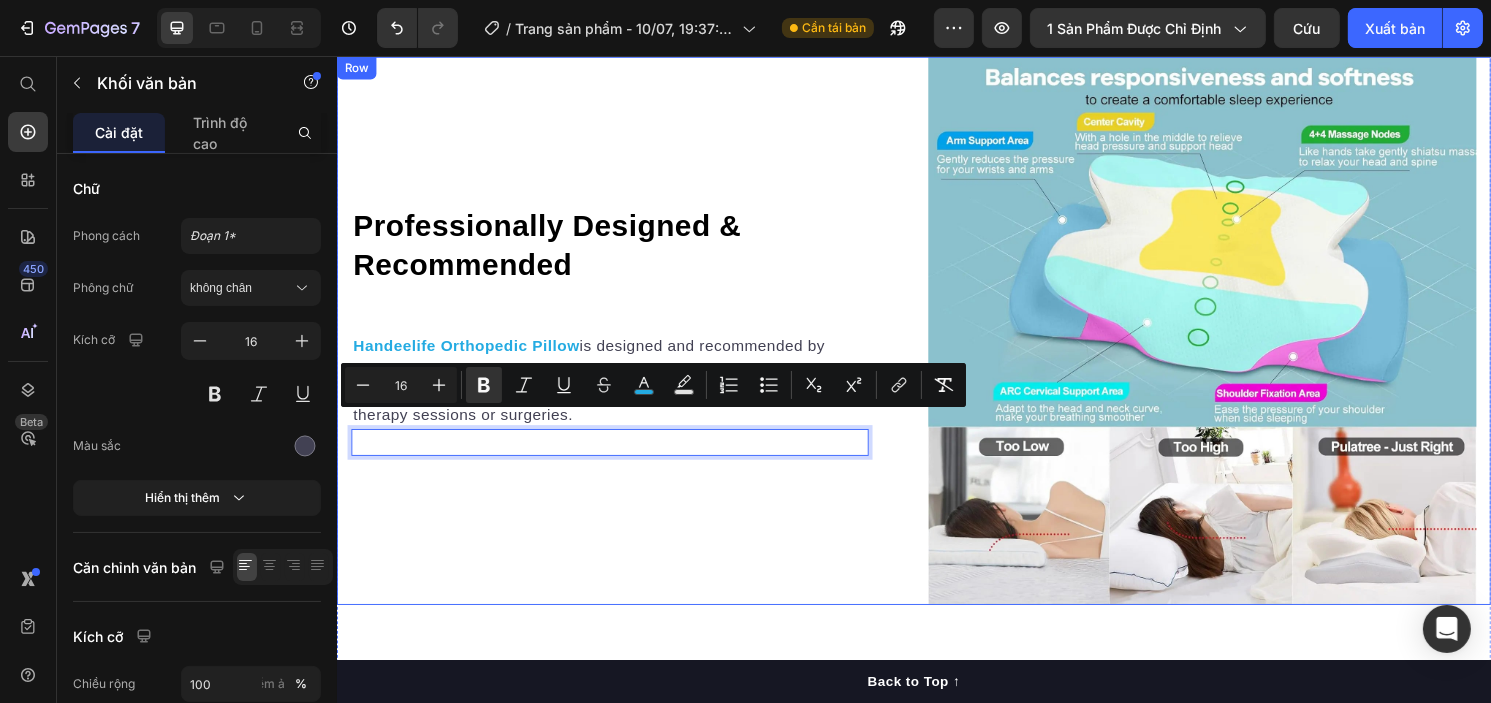 scroll, scrollTop: 6060, scrollLeft: 0, axis: vertical 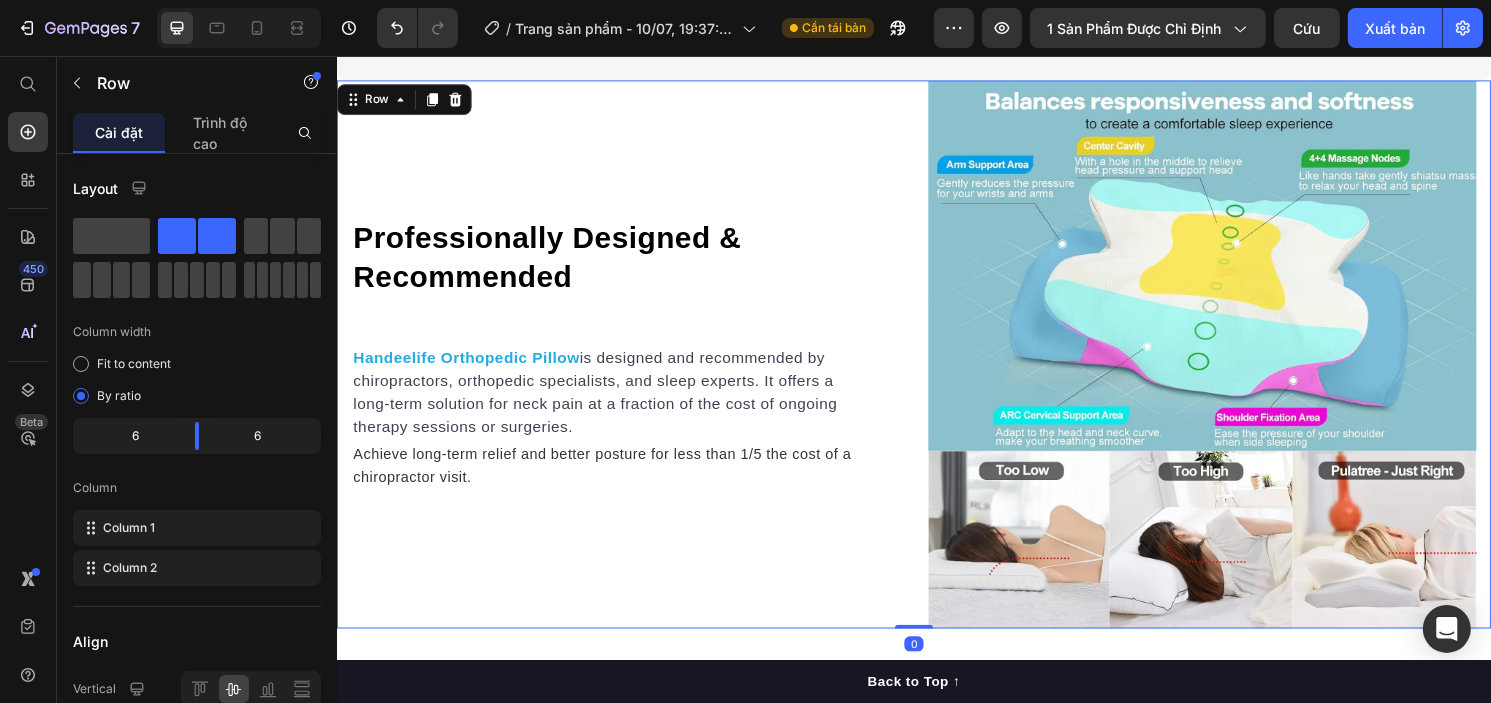 click on "⁠⁠⁠⁠⁠⁠⁠ Professionally Designed & Recommended Heading Handeelife Orthopedic Pillow   is designed and recommended by chiropractors, orthopedic specialists, and sleep experts. It offers a long-term solution for neck pain at a fraction of the cost of ongoing therapy sessions or surgeries. Text block Achieve long-term relief and better posture for less than 1/5 the cost of a chiropractor visit. Text block Row" at bounding box center (636, 367) 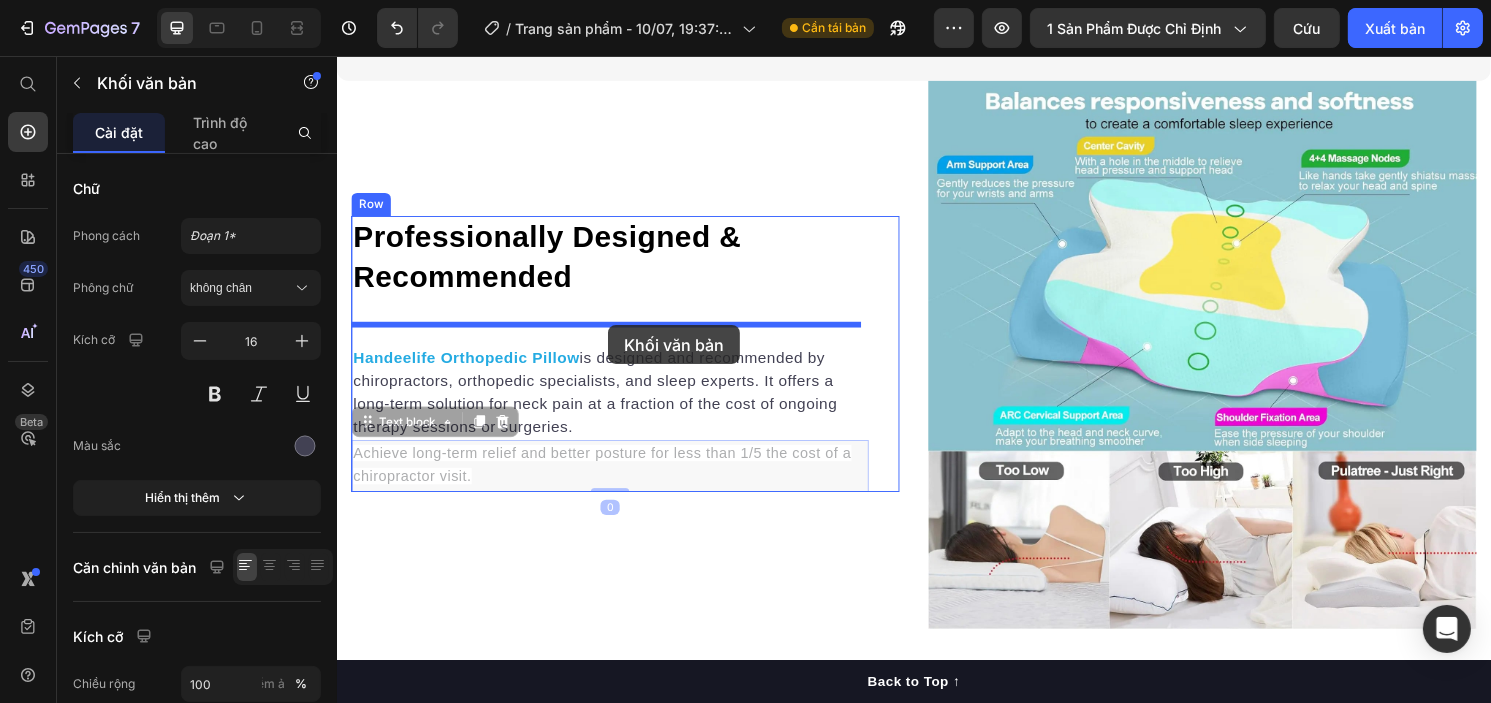 drag, startPoint x: 621, startPoint y: 468, endPoint x: 618, endPoint y: 336, distance: 132.03409 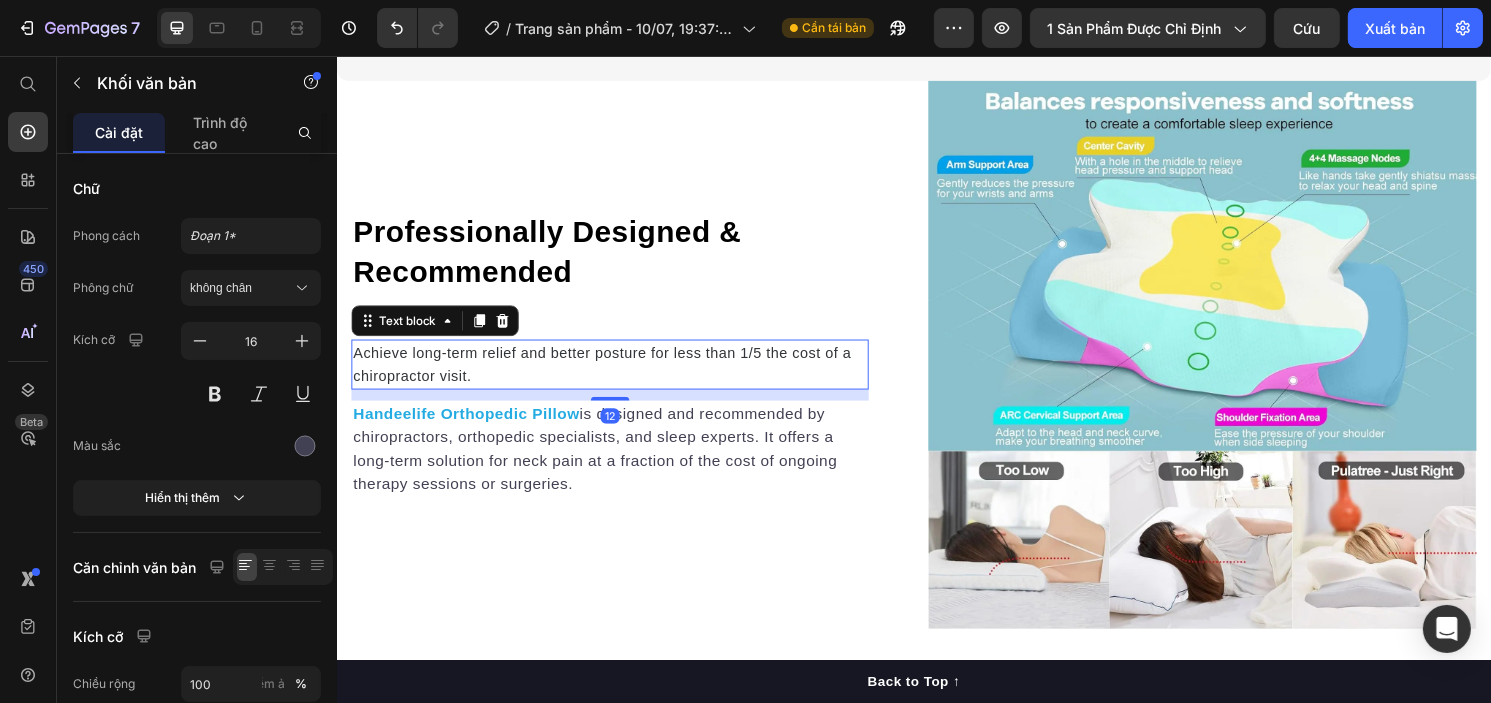 drag, startPoint x: 628, startPoint y: 388, endPoint x: 631, endPoint y: 399, distance: 11.401754 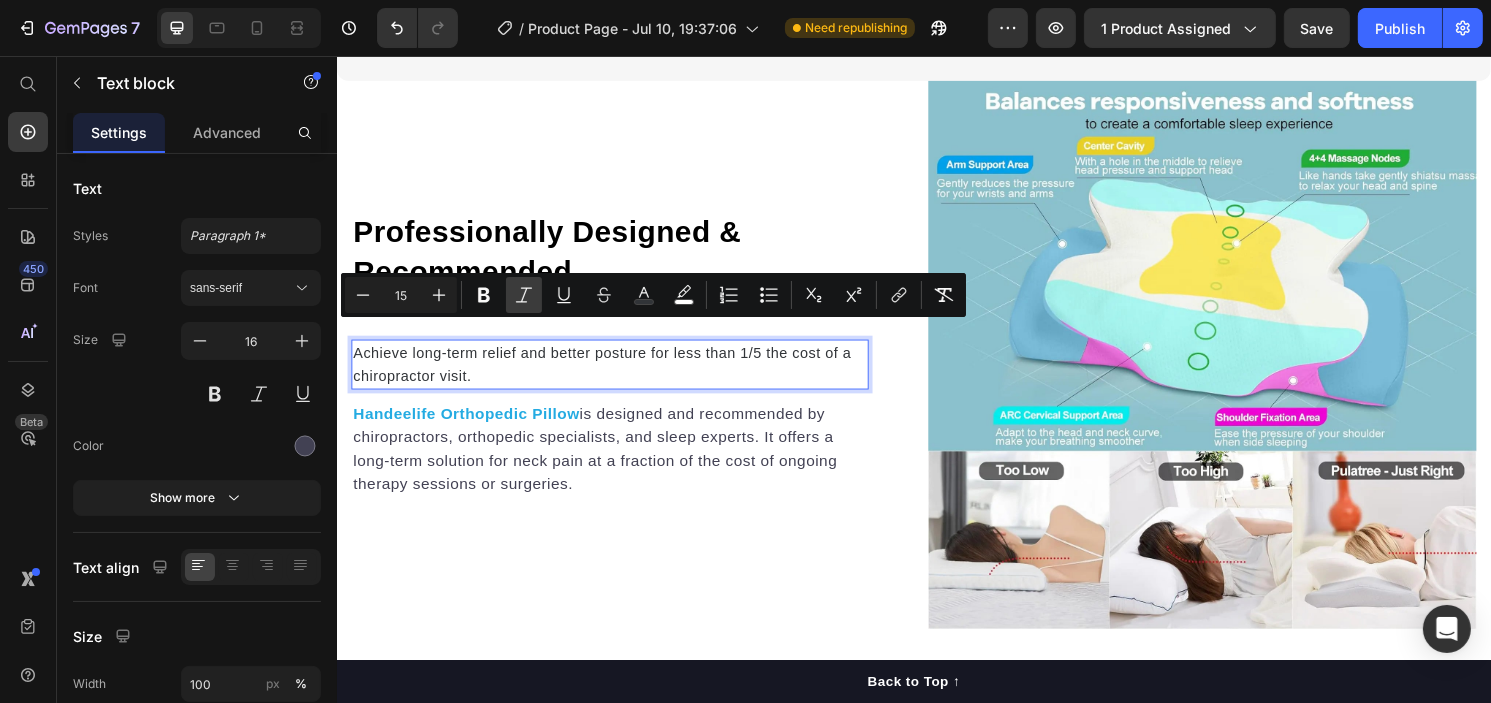 click on "Italic" at bounding box center [524, 295] 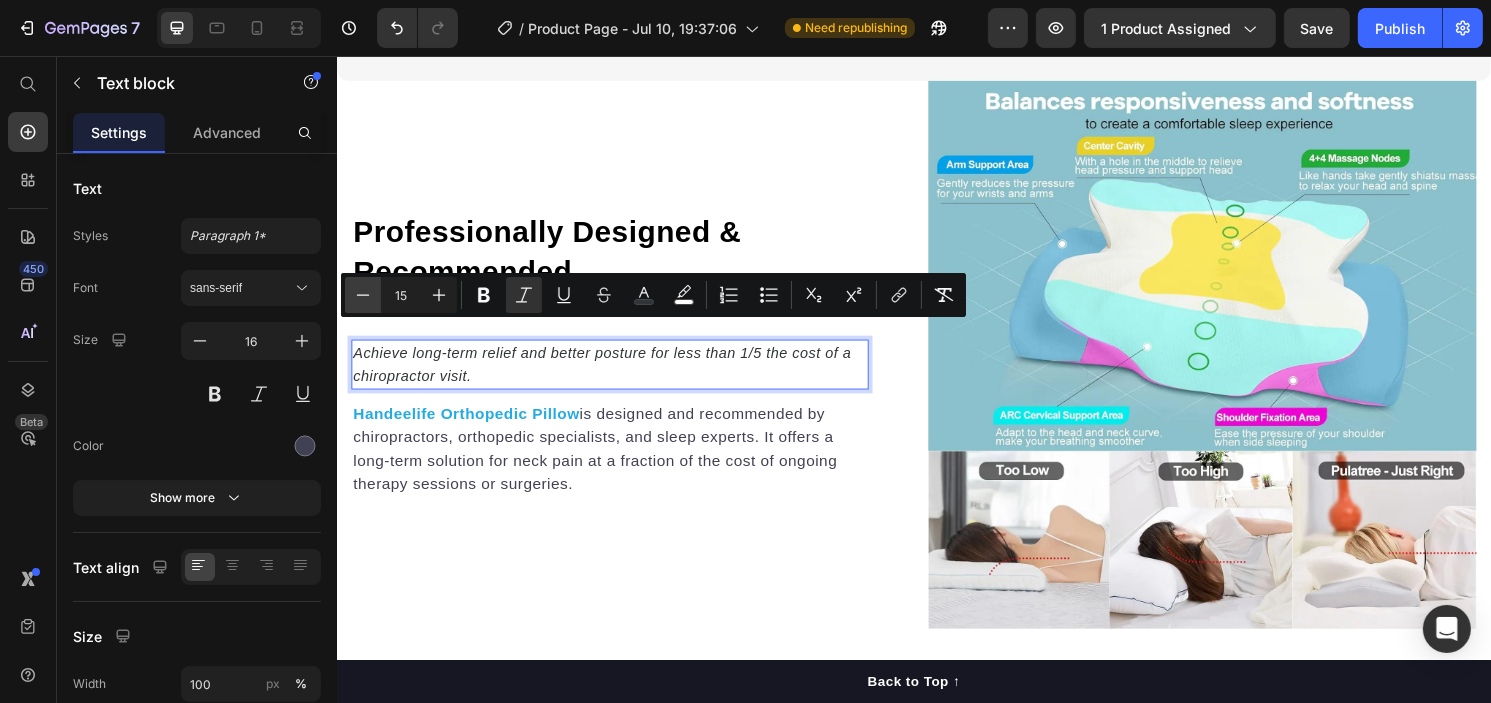 click on "Minus" at bounding box center [363, 295] 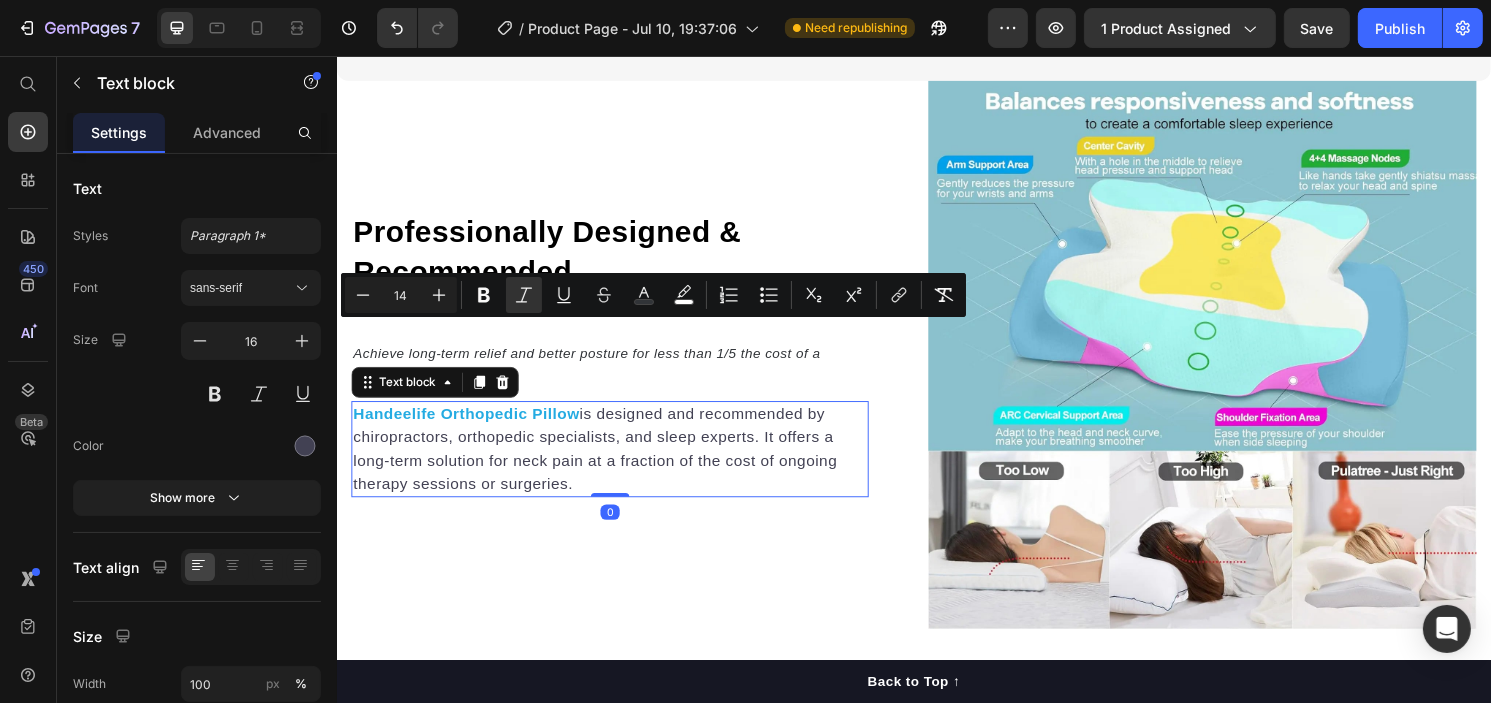 click on "Handeelife Orthopedic Pillow   is designed and recommended by chiropractors, orthopedic specialists, and sleep experts. It offers a long-term solution for neck pain at a fraction of the cost of ongoing therapy sessions or surgeries." at bounding box center [620, 465] 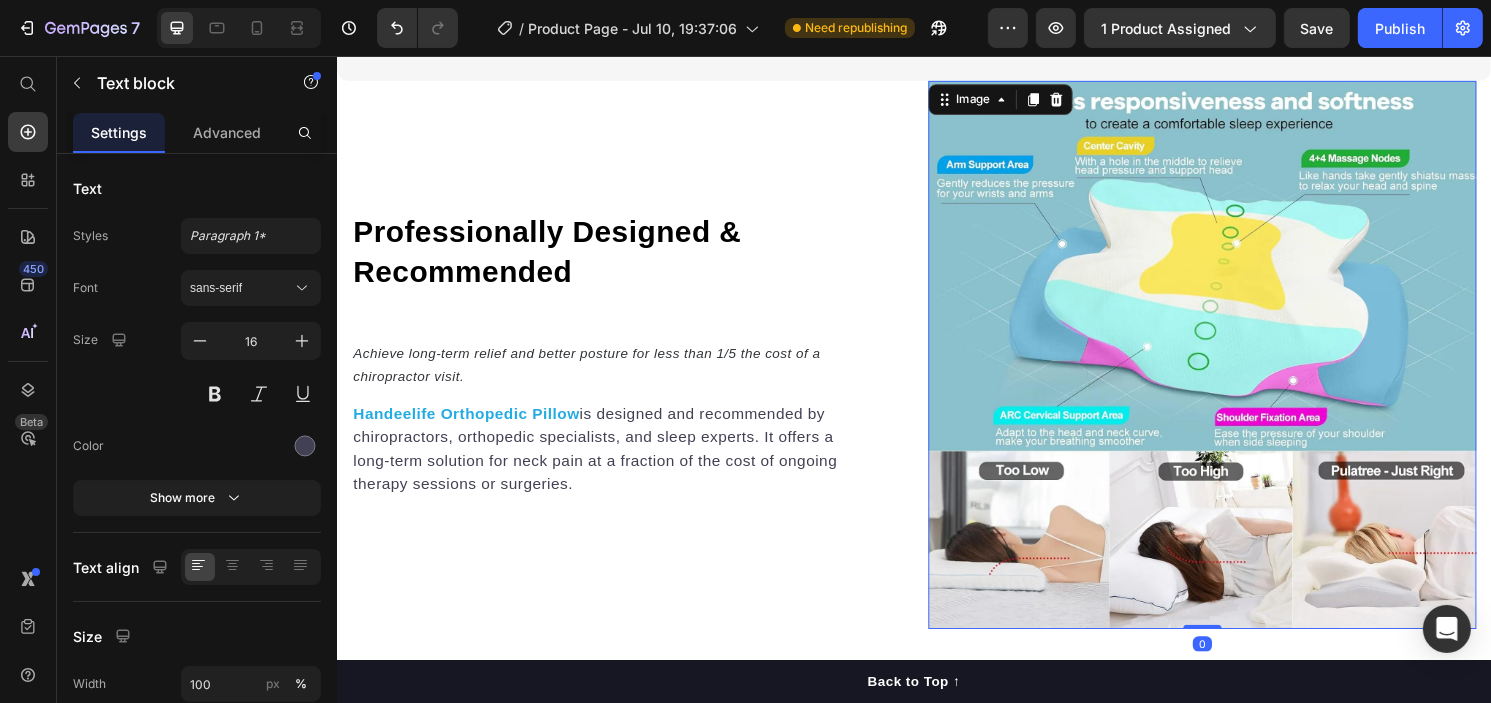 click at bounding box center [1236, 367] 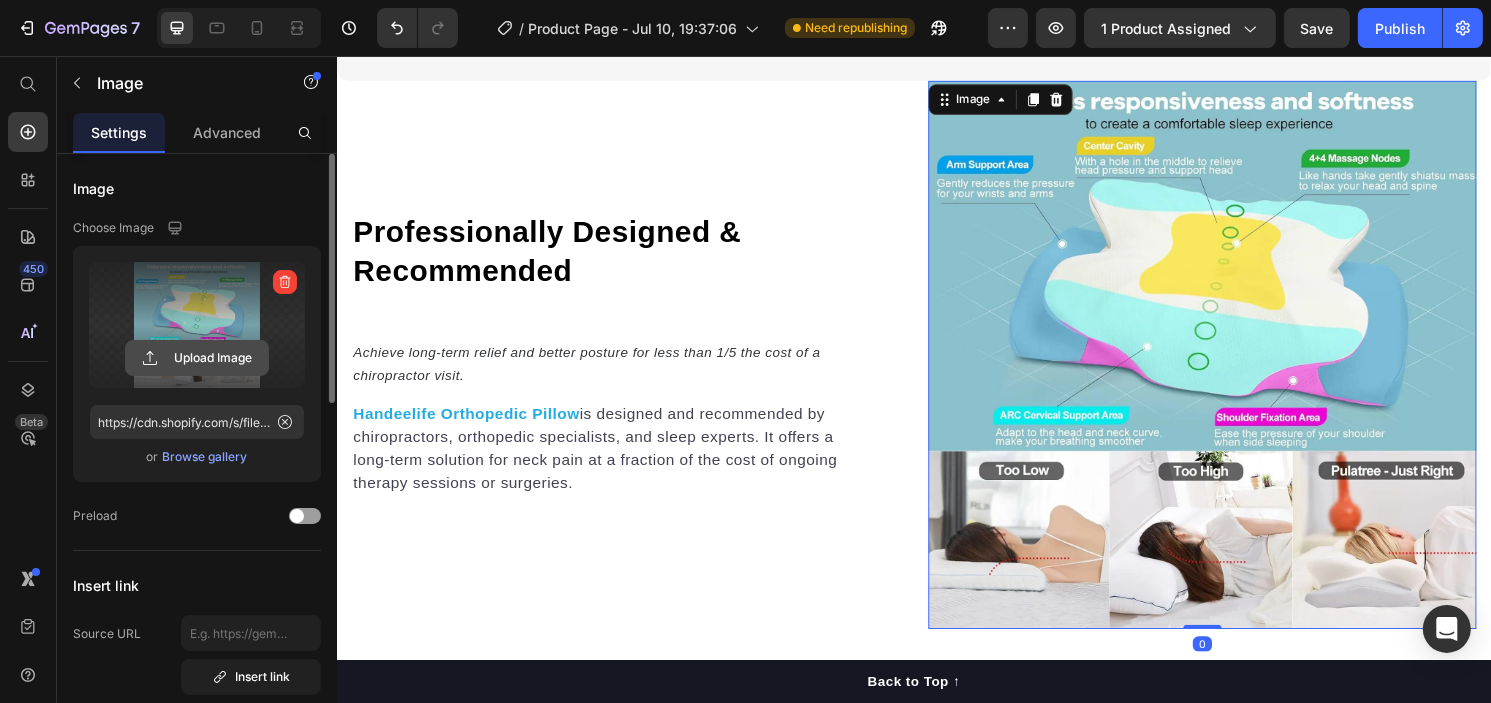 click 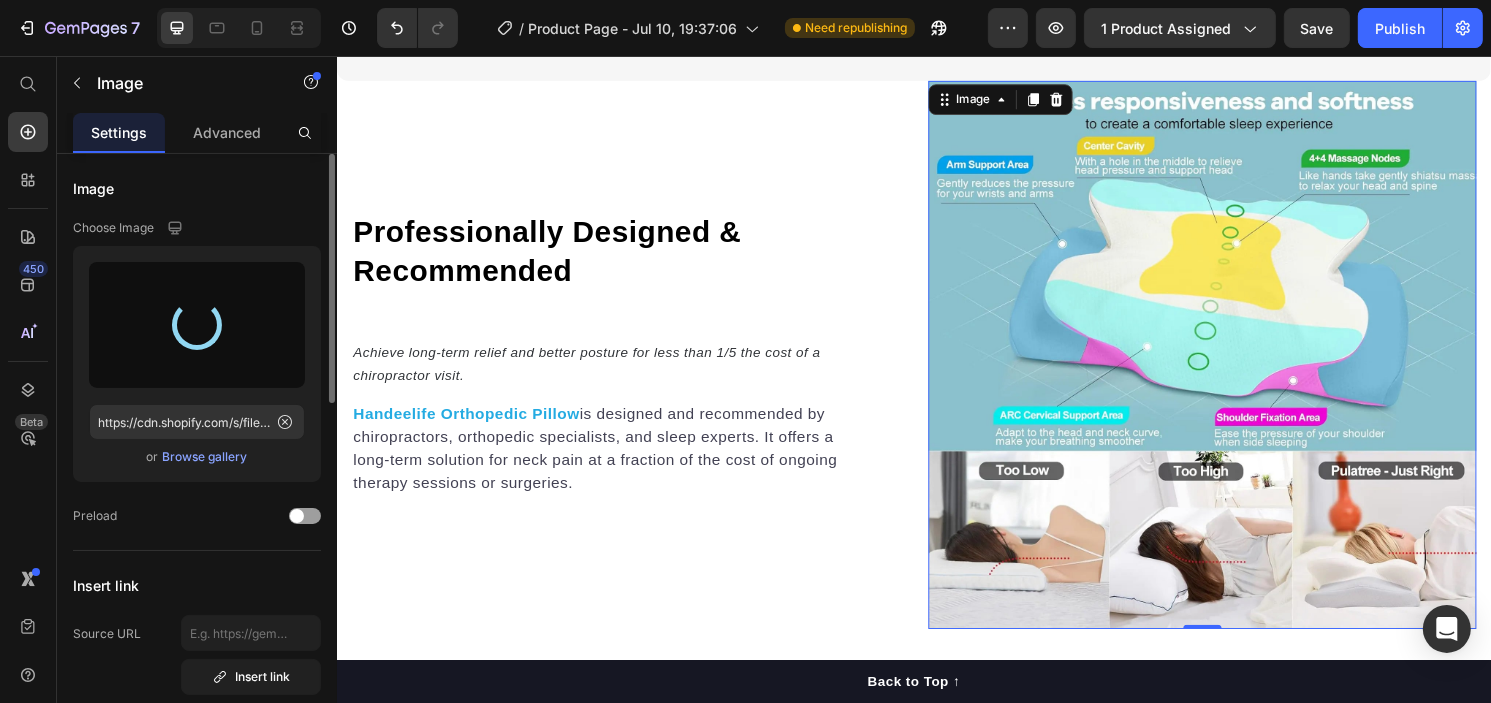 type on "https://cdn.shopify.com/s/files/1/0750/9285/2965/files/gempages_569540175701476222-850da899-6e66-4d3f-9523-8b5c71a492a8.webp" 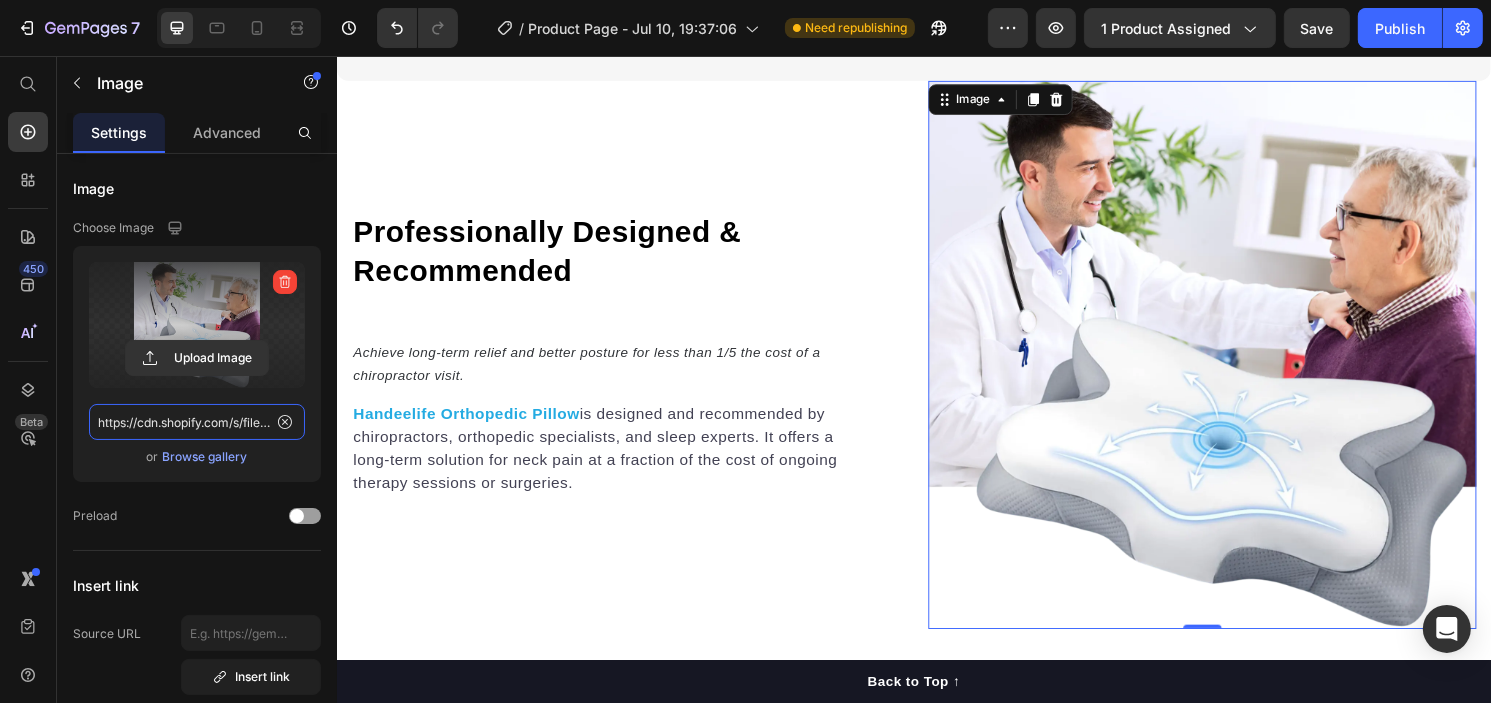 click on "https://cdn.shopify.com/s/files/1/0750/9285/2965/files/gempages_569540175701476222-850da899-6e66-4d3f-9523-8b5c71a492a8.webp" 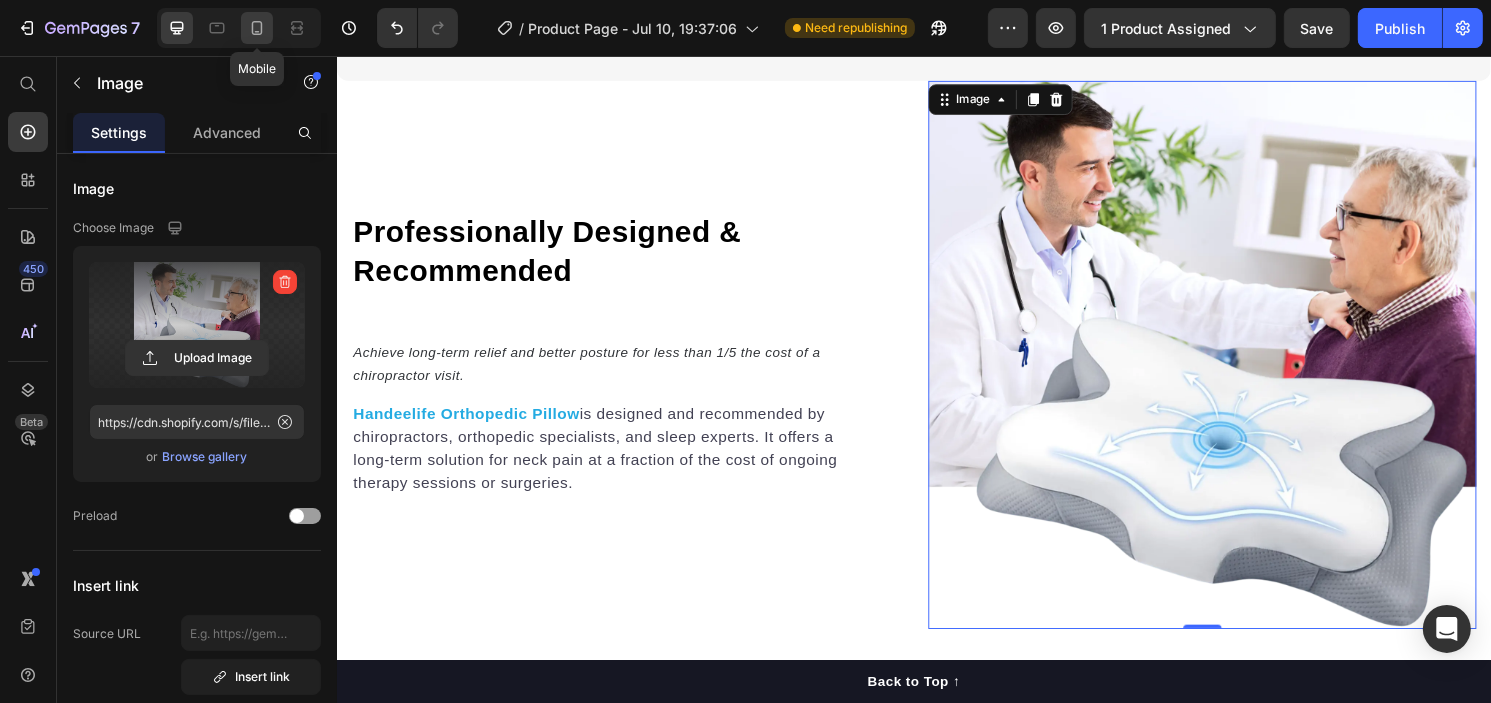 click 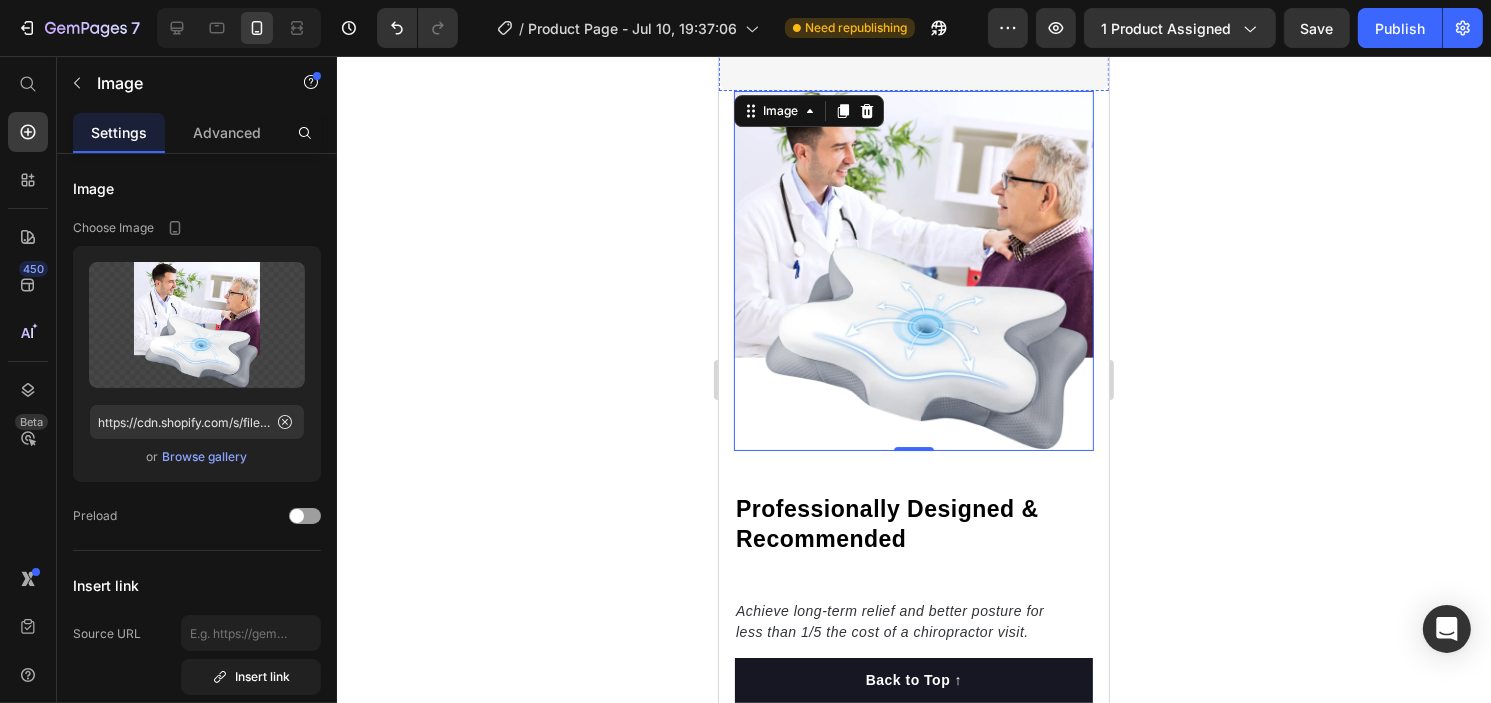 scroll, scrollTop: 6600, scrollLeft: 0, axis: vertical 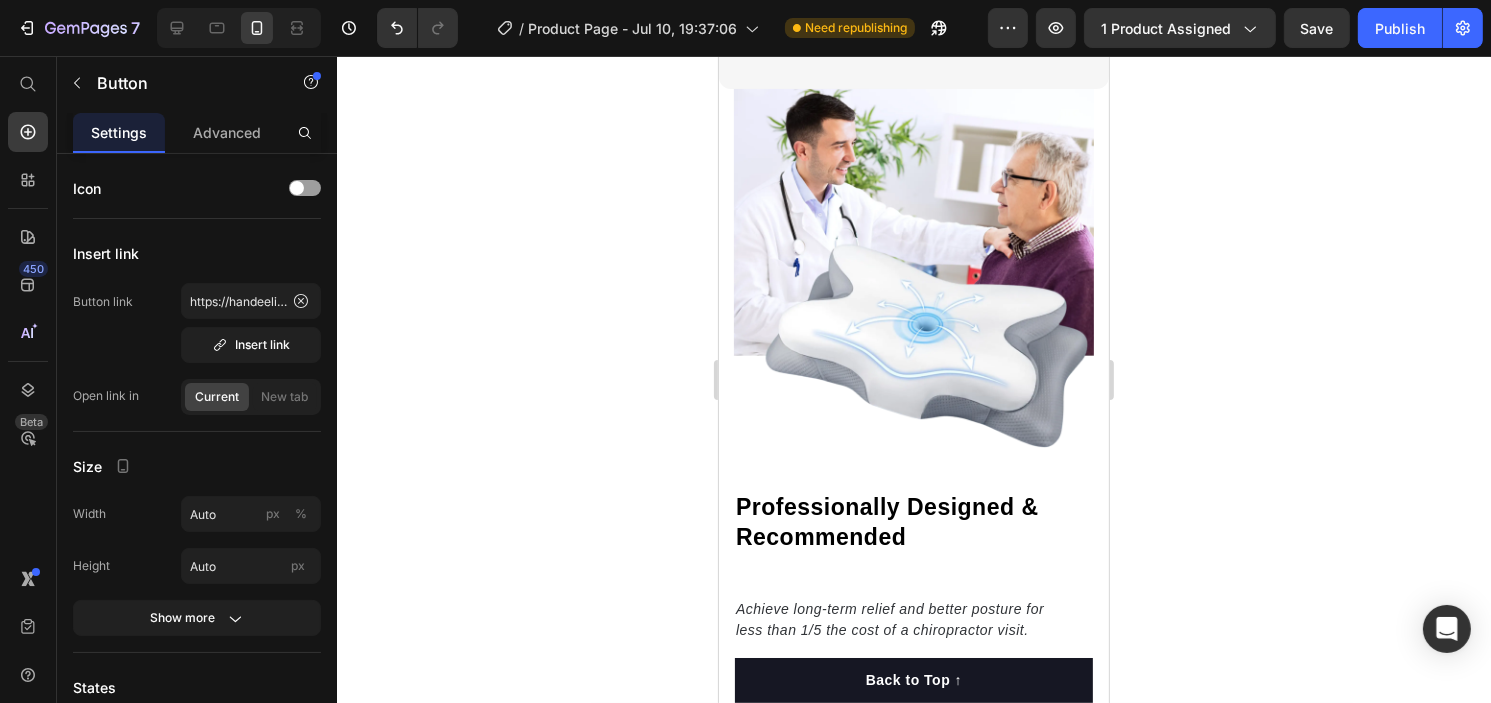 click on "Get Mine Today Button   0" at bounding box center [913, 10] 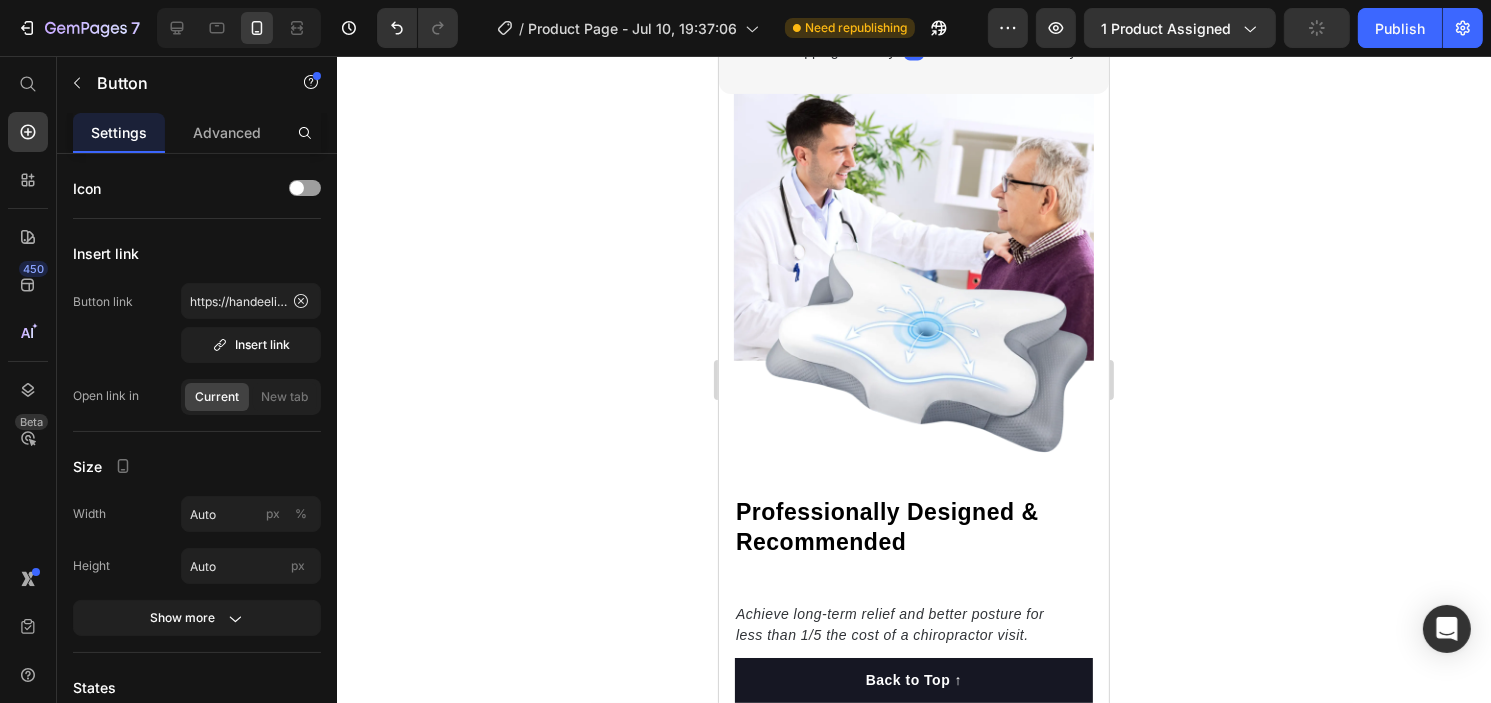 click on "Easy, Safe & Effective  Heading Image Ergonomic Design:  Handeelife Orthopedic Pillow  is crafted to contour perfectly to the natural shape of your neck and back, promoting healthy posture and reducing pressure points that cause discomfort and pain. Cooling Innovation:  The built-in cooling gel layer helps regulate your body temperature all night, keeping you cool and preventing any discomfort from overheating. Customized Support:  Featuring adaptive memory foam, the  Handeelife Orthopedic Pillow  molds to your body’s unique needs, delivering personalized support for both your neck and back, ensuring comfort and relief all night long. Text Block Get Mine Today Button   4 Free Shipping • 30 Day Risk-Free  • 1 Year Warranty Text Block" at bounding box center [913, -241] 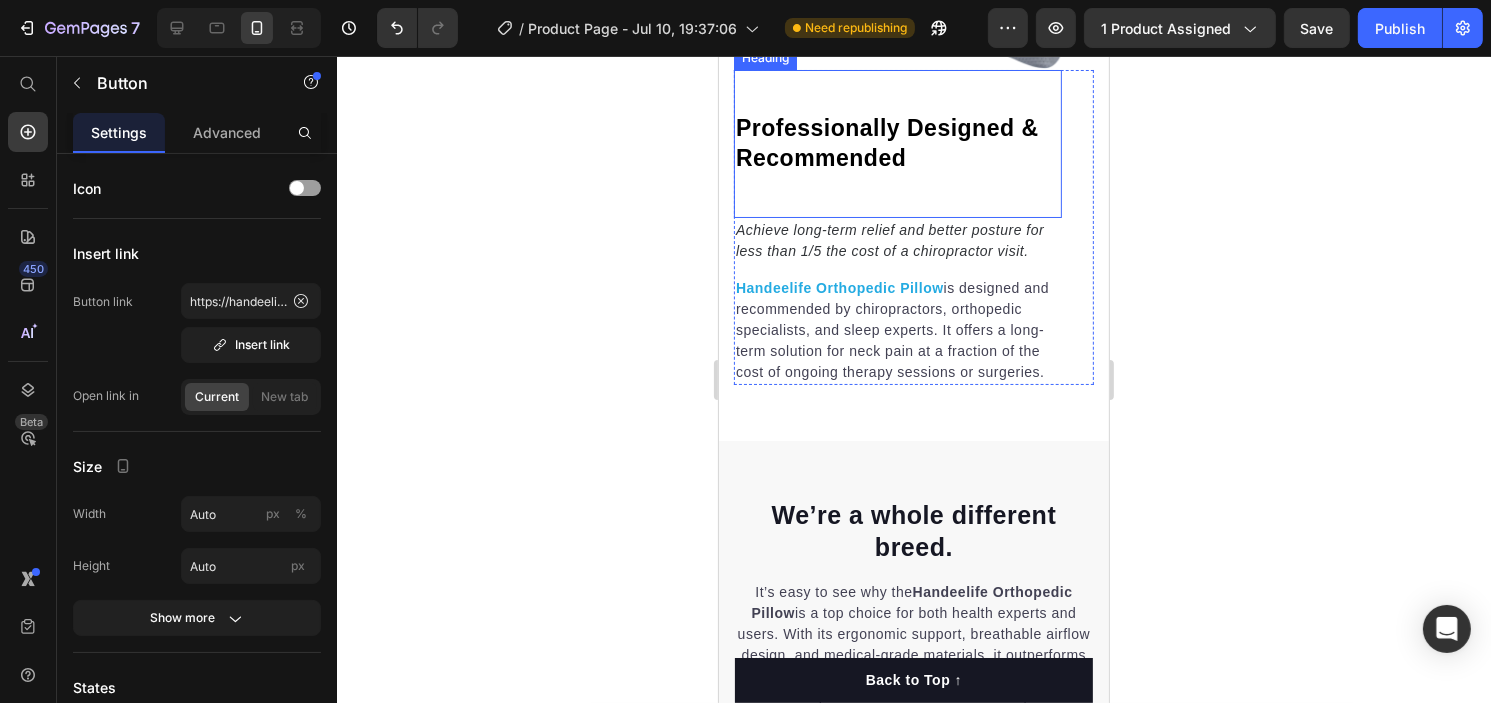 scroll, scrollTop: 6984, scrollLeft: 0, axis: vertical 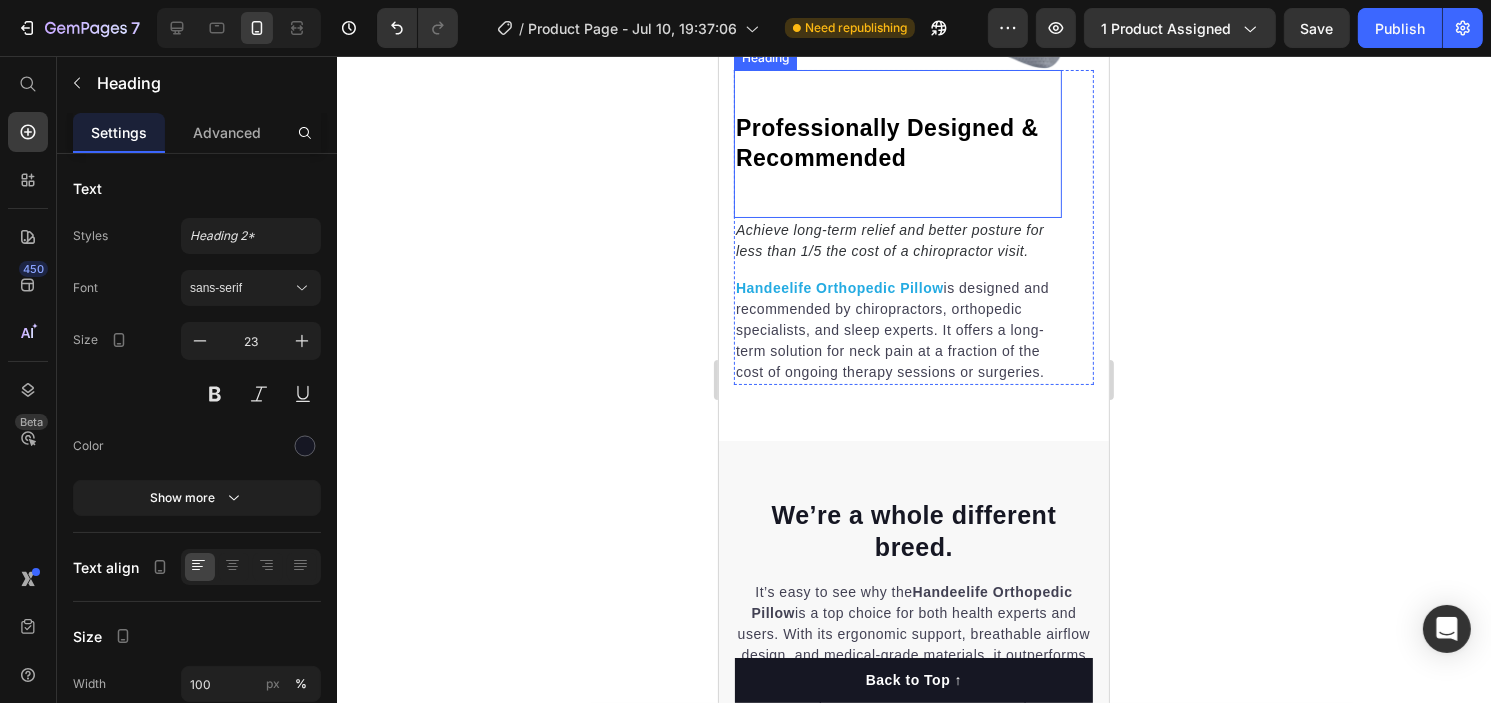 click on "Professionally Designed & Recommended" at bounding box center (886, 143) 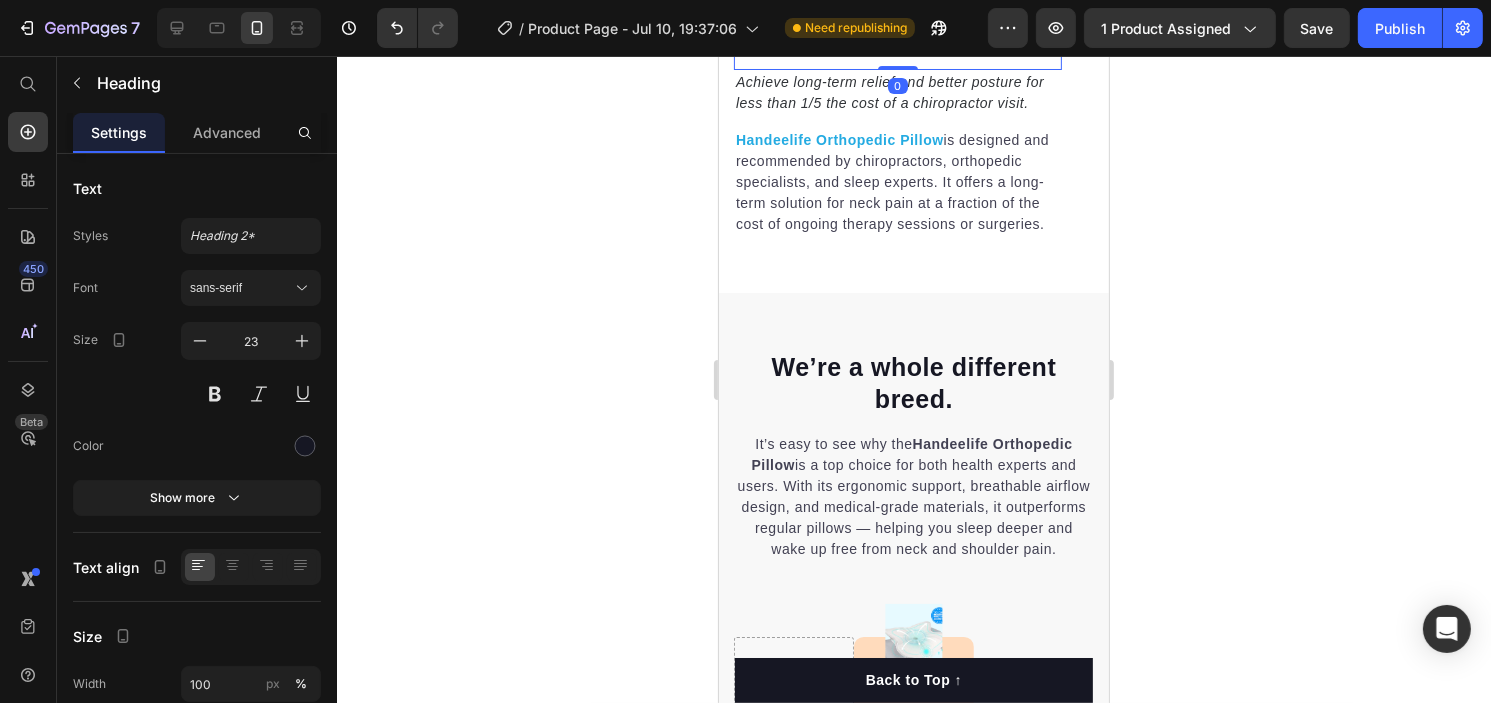 scroll, scrollTop: 7139, scrollLeft: 0, axis: vertical 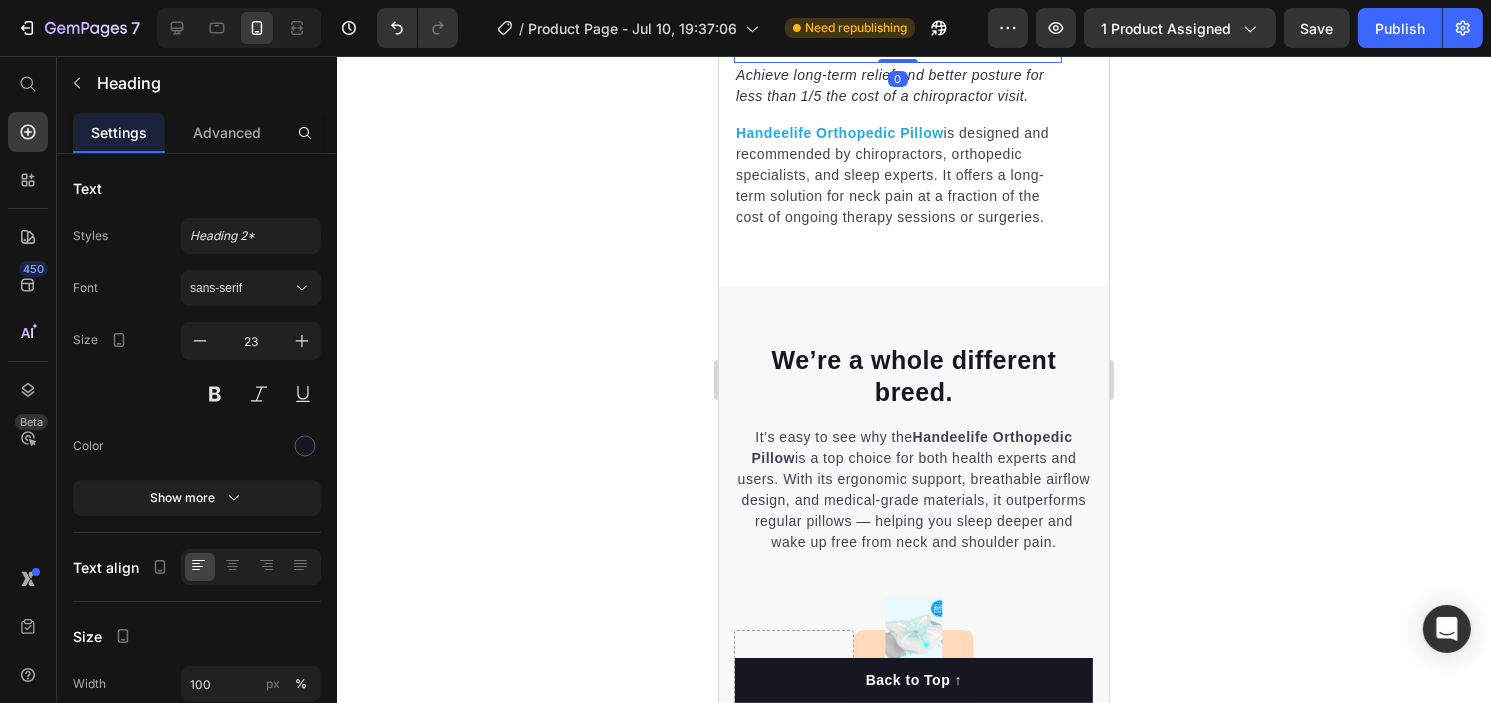click on "⁠⁠⁠⁠⁠⁠⁠ Professionally Designed & Recommended Heading   0" at bounding box center (897, -11) 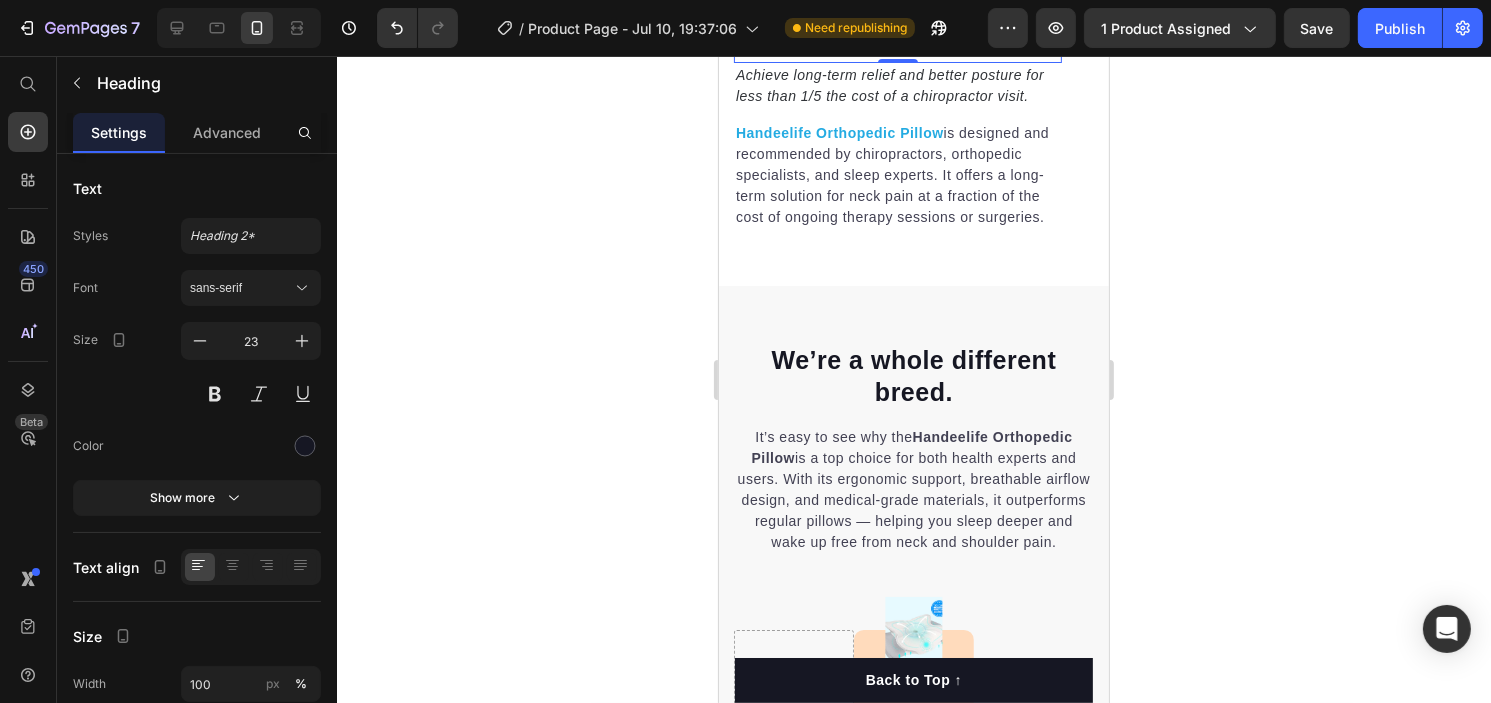click on "⁠⁠⁠⁠⁠⁠⁠ Professionally Designed & Recommended Heading   0" at bounding box center [897, -11] 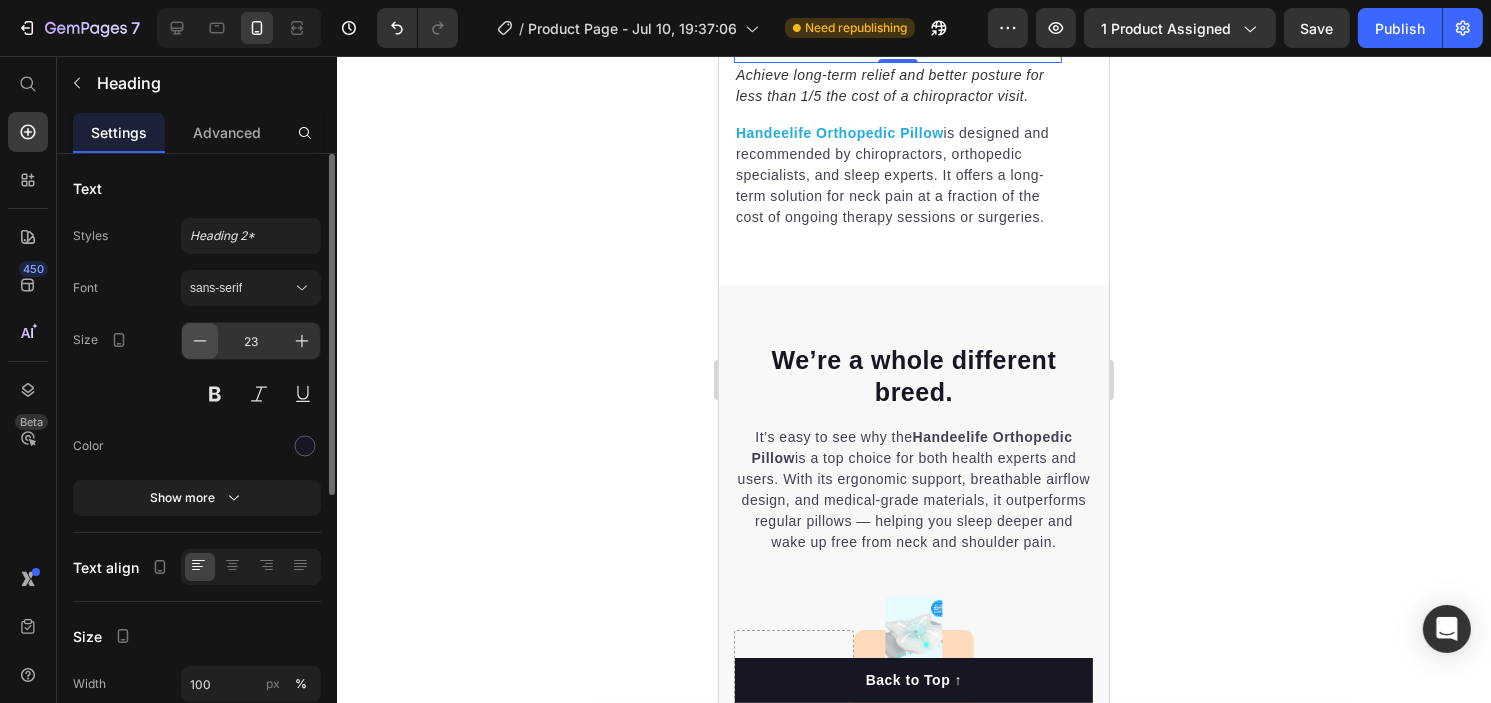click 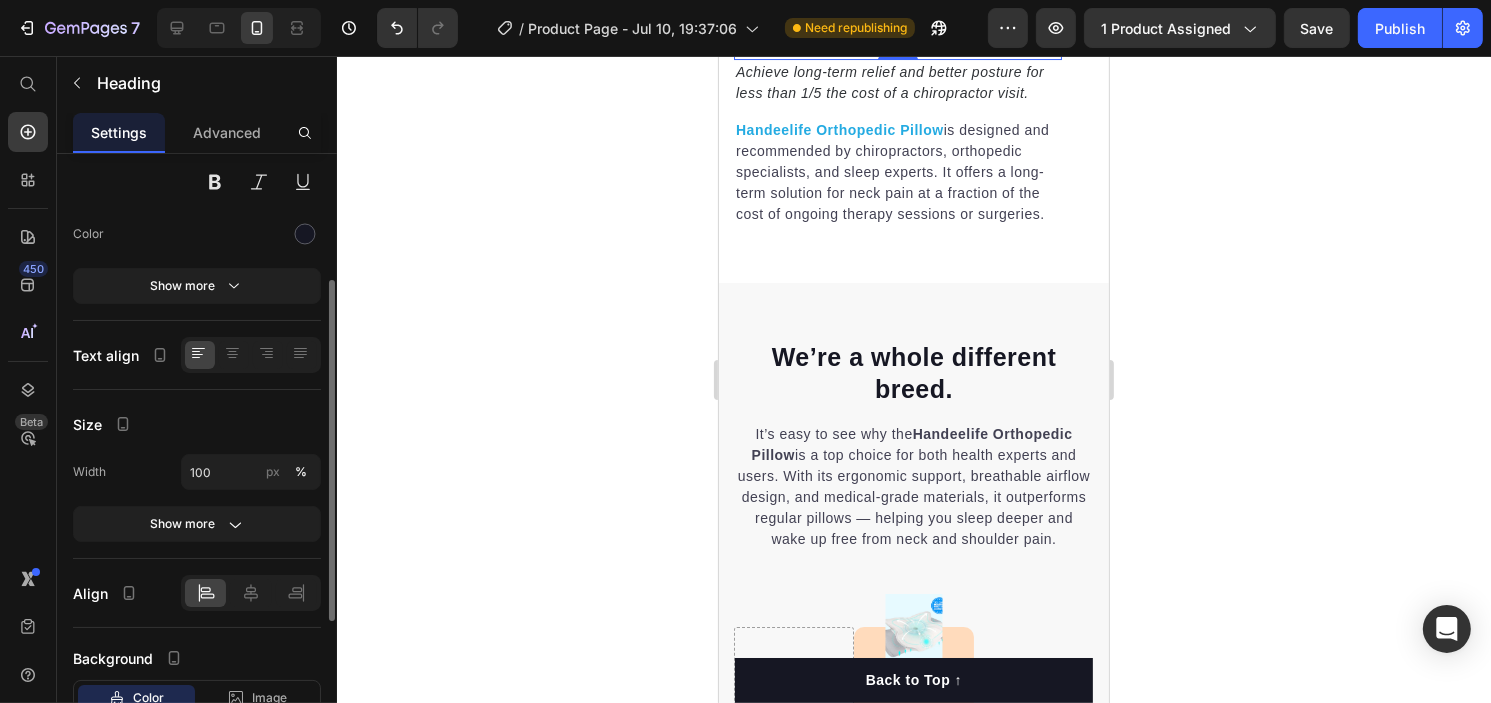 scroll, scrollTop: 217, scrollLeft: 0, axis: vertical 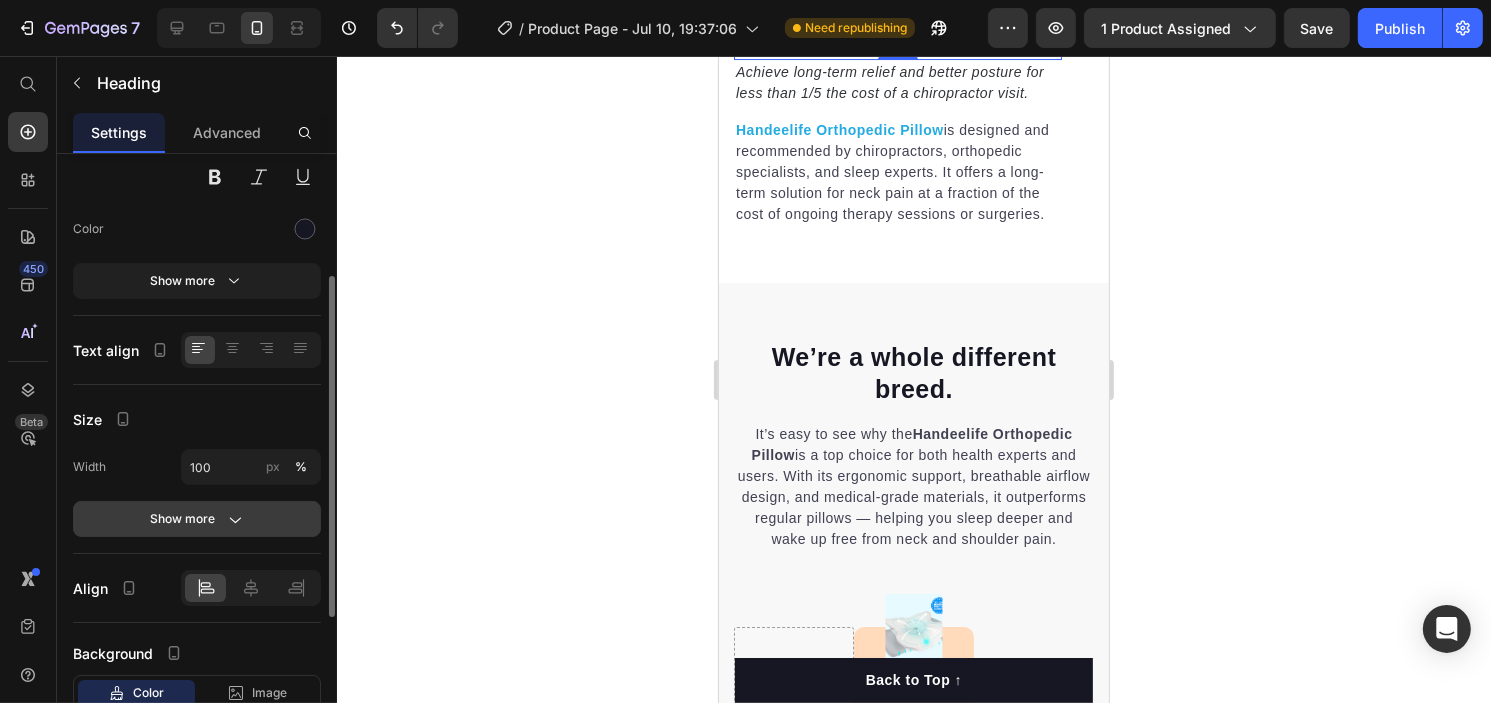click 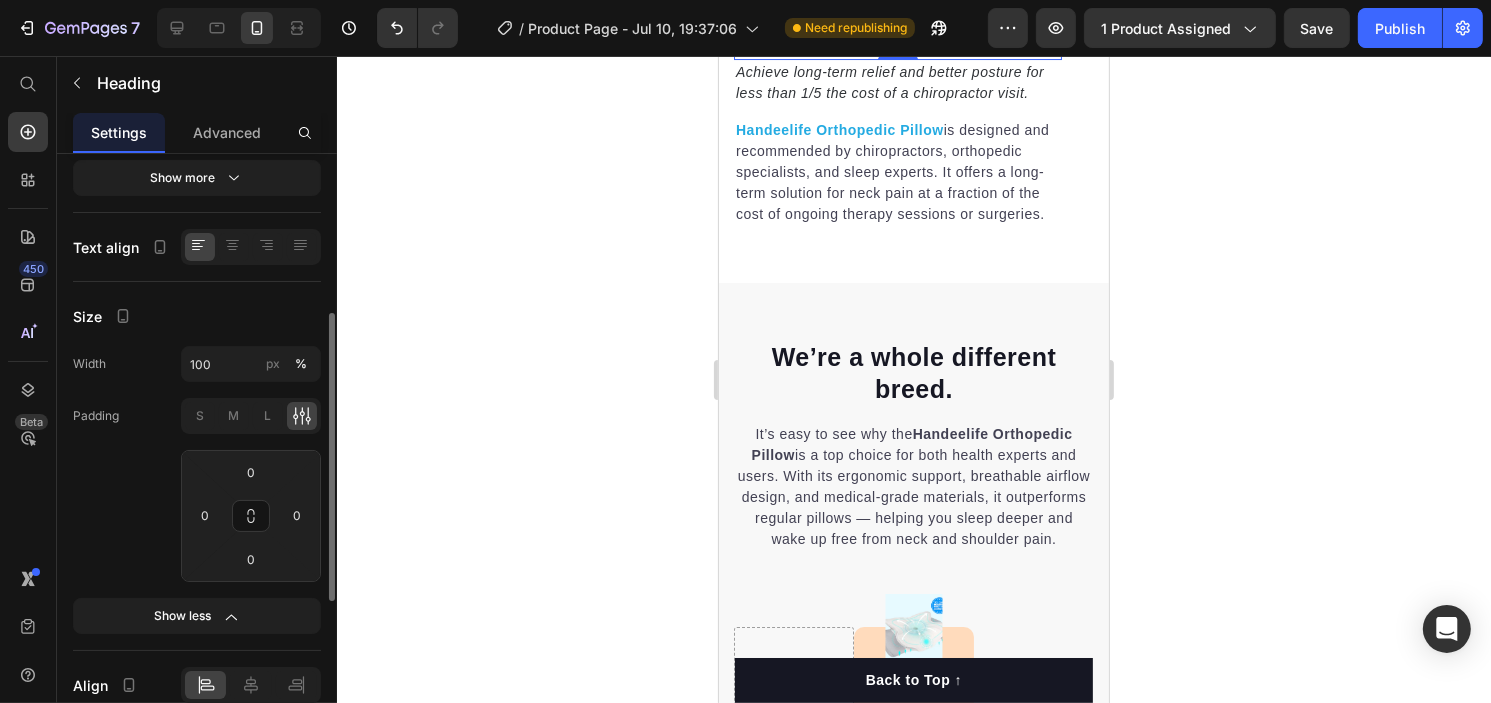 scroll, scrollTop: 327, scrollLeft: 0, axis: vertical 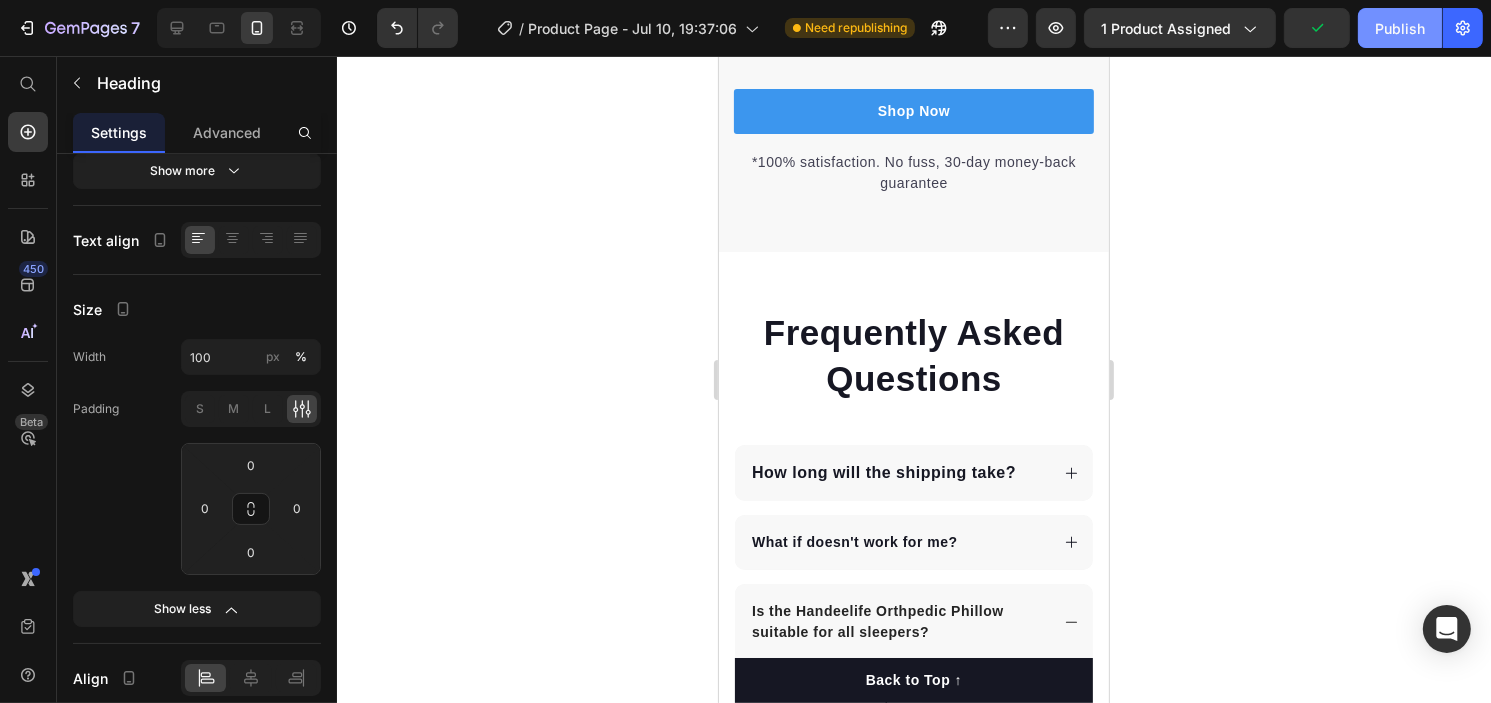 click on "Publish" at bounding box center (1400, 28) 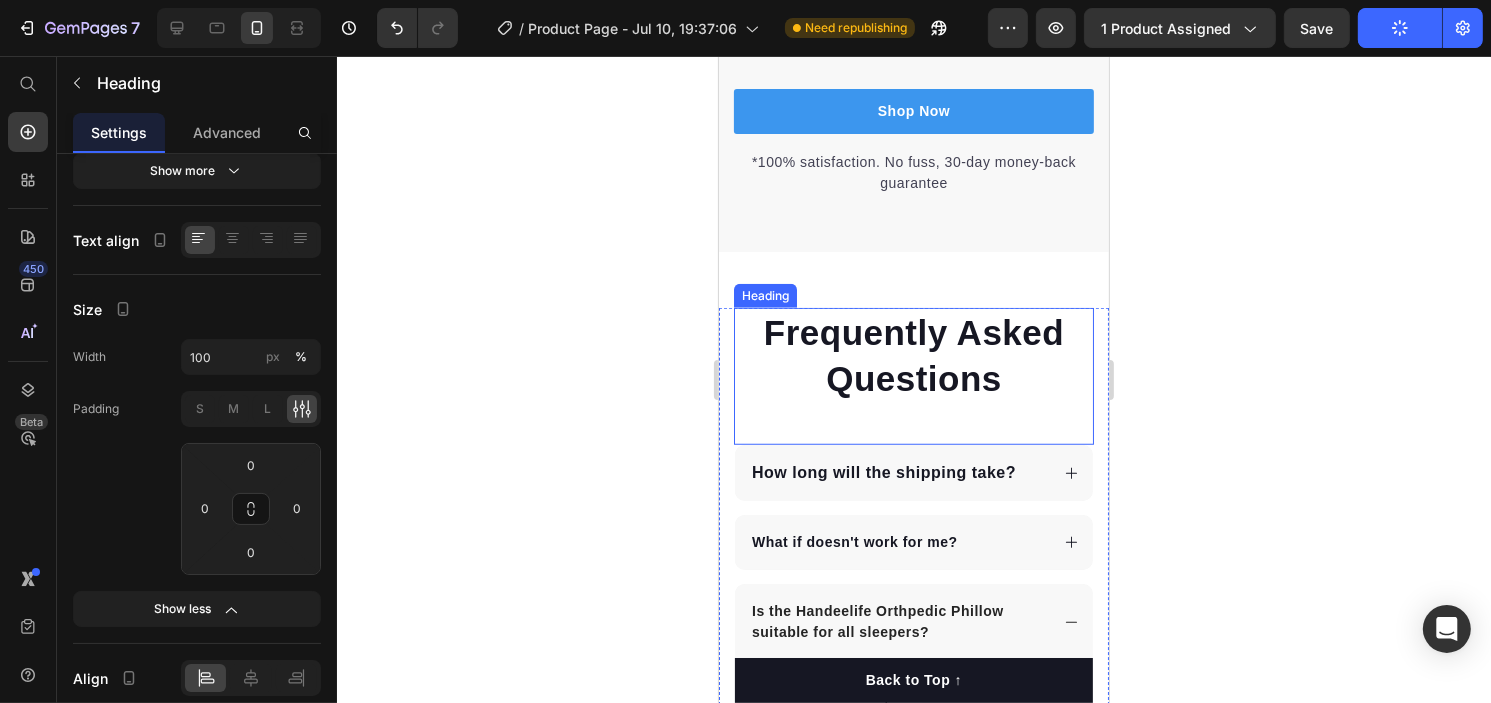 scroll, scrollTop: 9008, scrollLeft: 0, axis: vertical 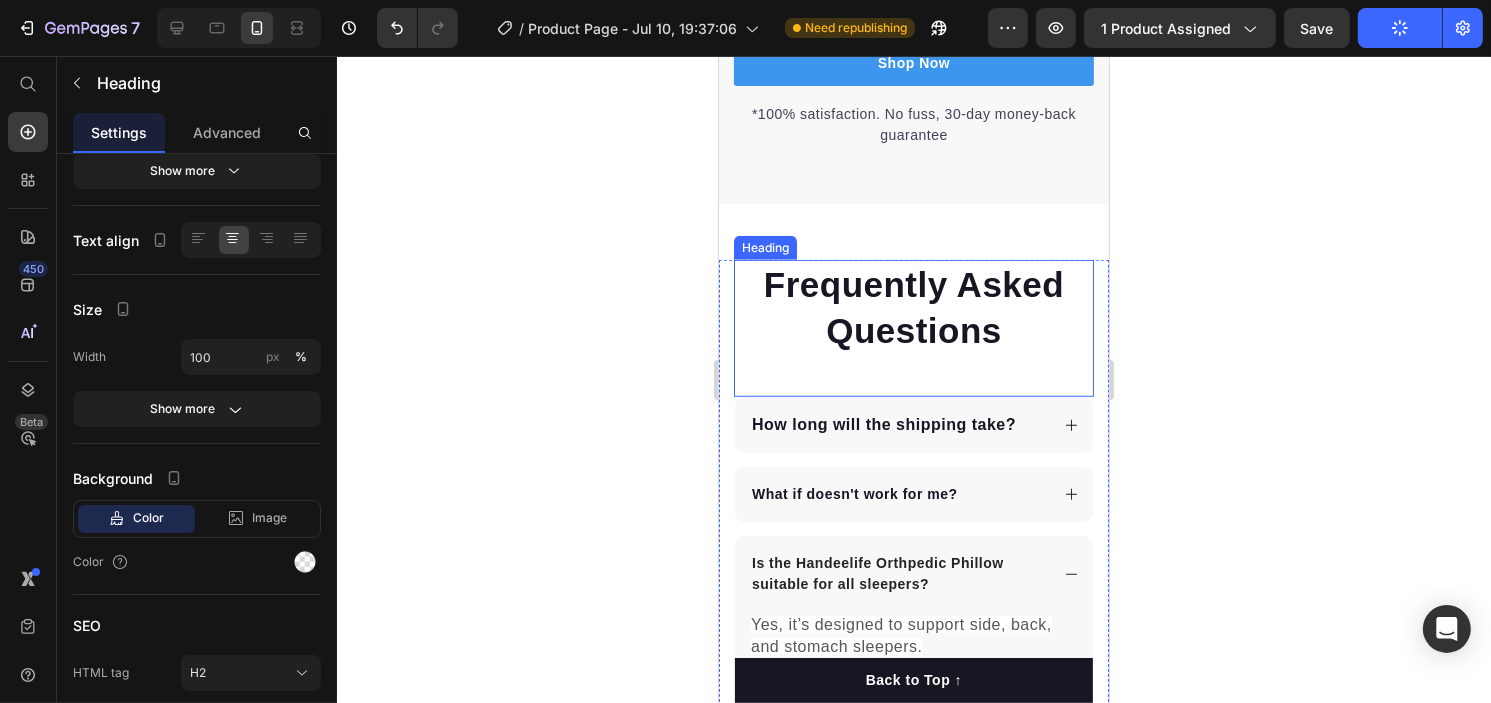 click on "Frequently Asked Questions Heading" at bounding box center (913, 328) 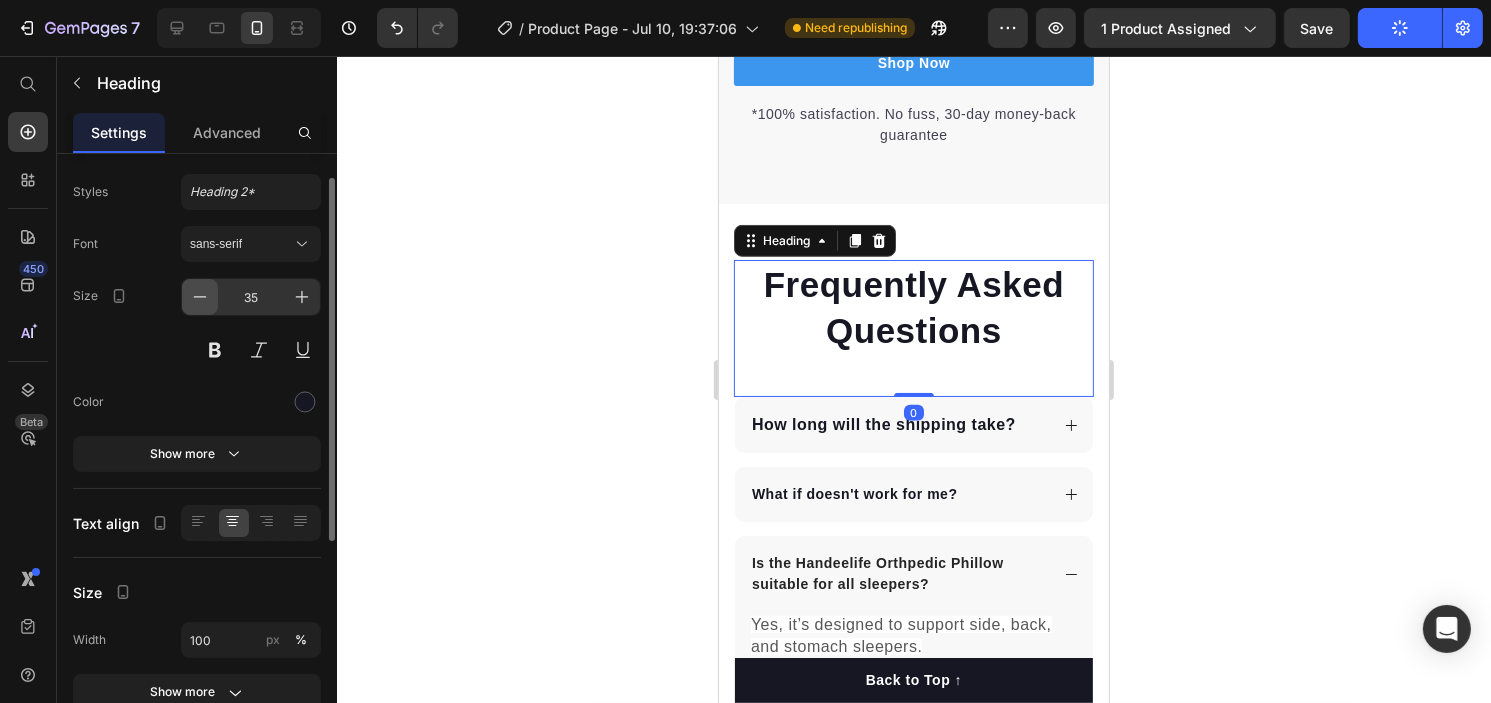 scroll, scrollTop: 43, scrollLeft: 0, axis: vertical 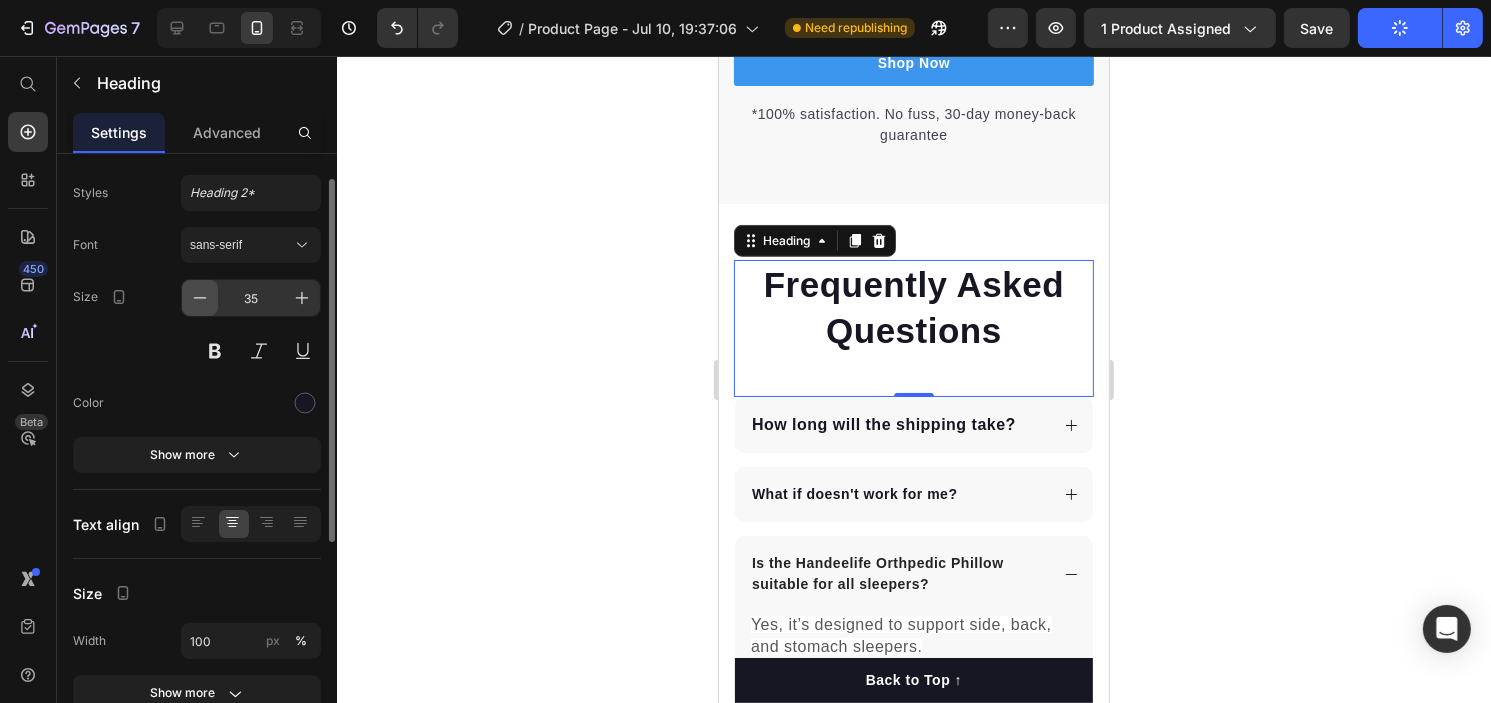 click at bounding box center [200, 298] 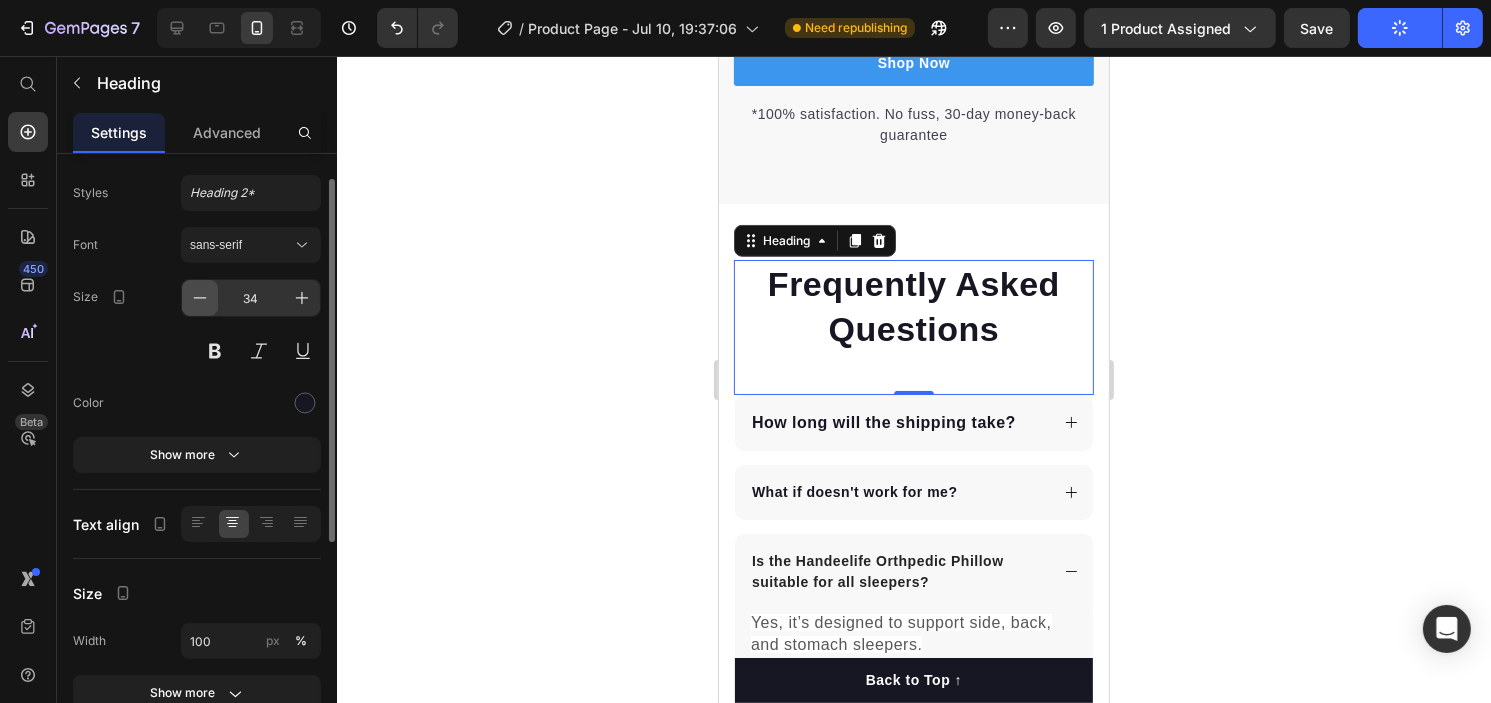 click at bounding box center (200, 298) 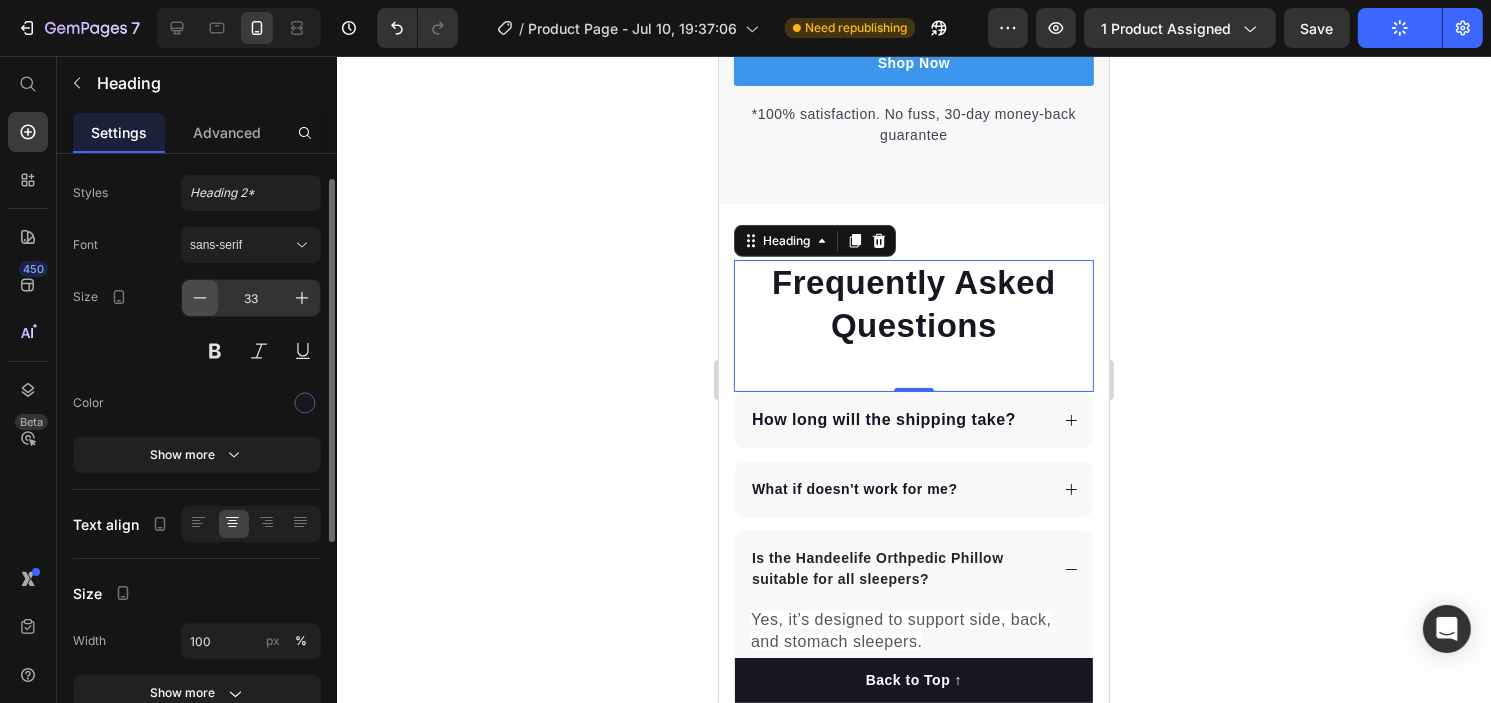 click at bounding box center [200, 298] 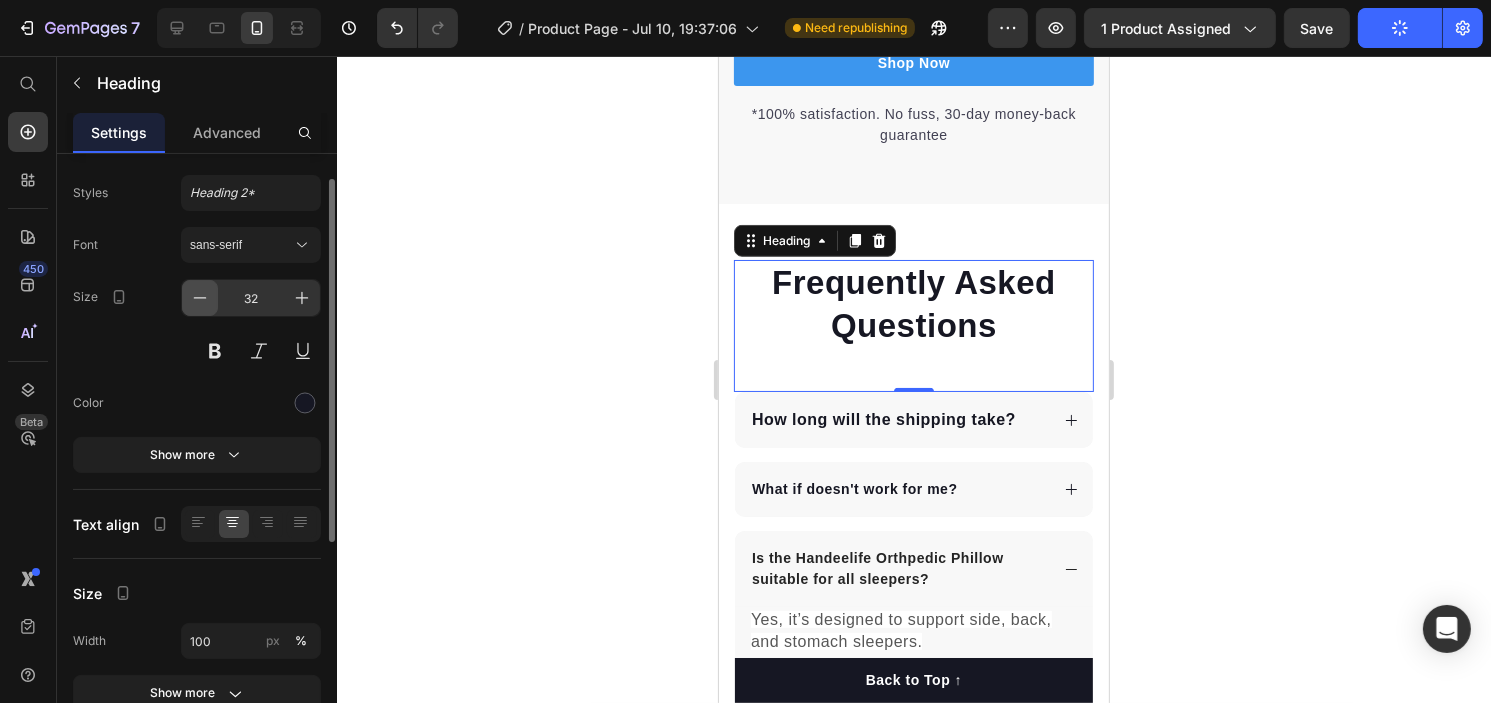 click at bounding box center (200, 298) 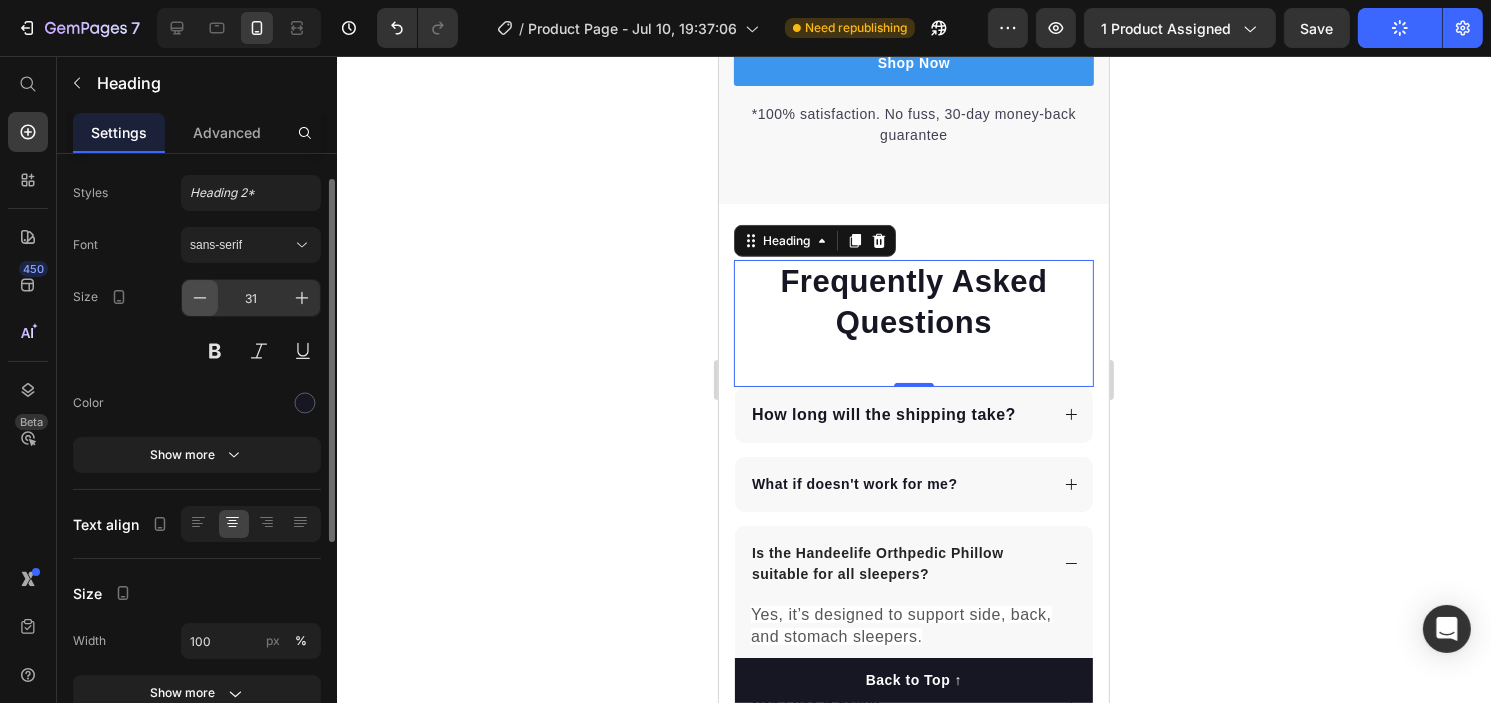 click at bounding box center [200, 298] 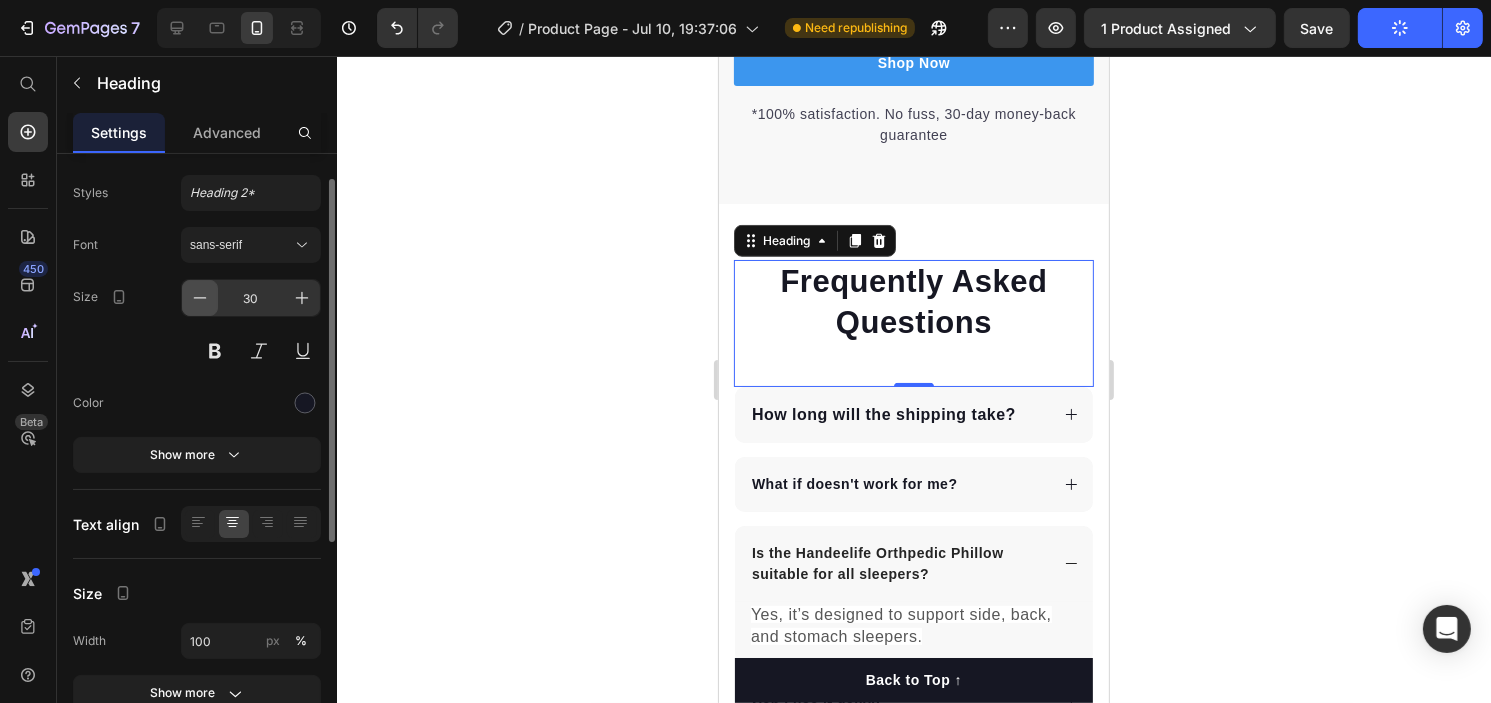 click at bounding box center (200, 298) 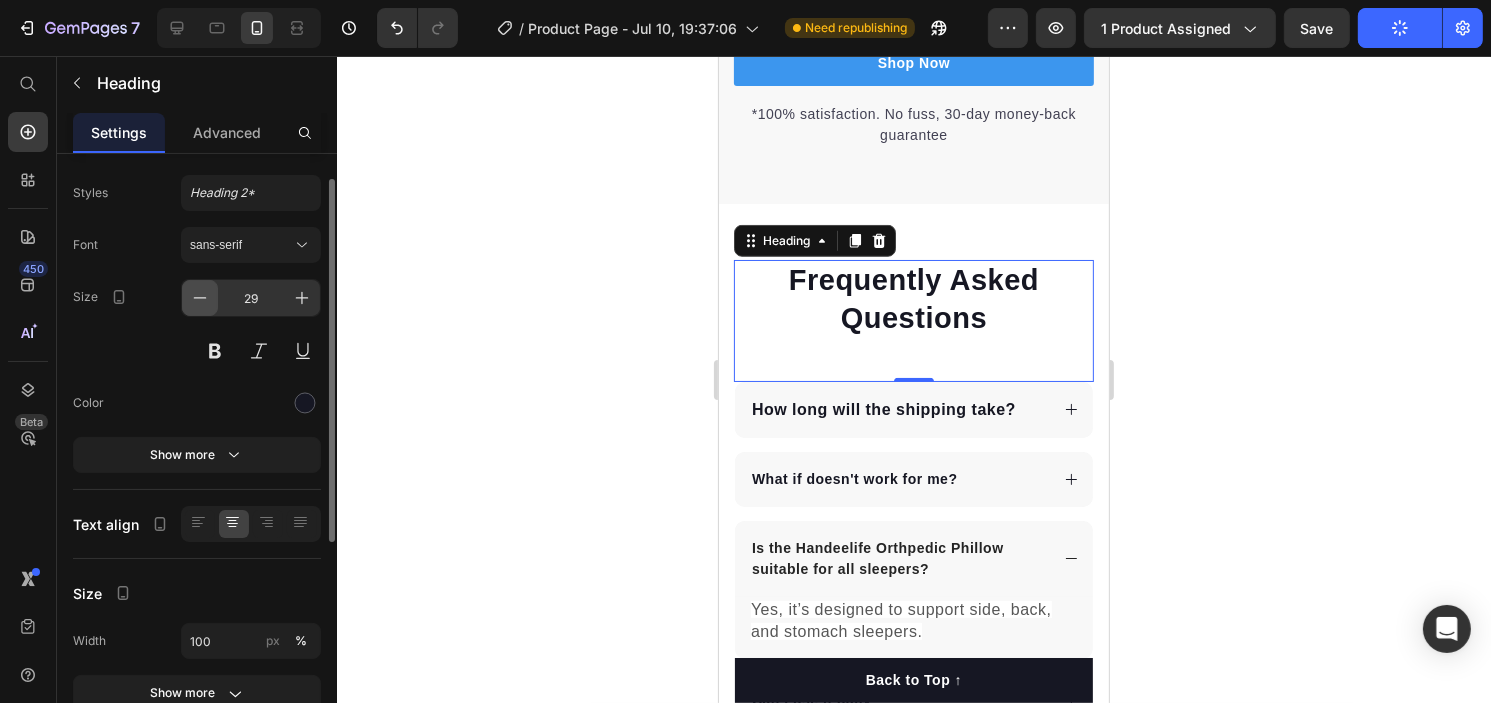 click at bounding box center (200, 298) 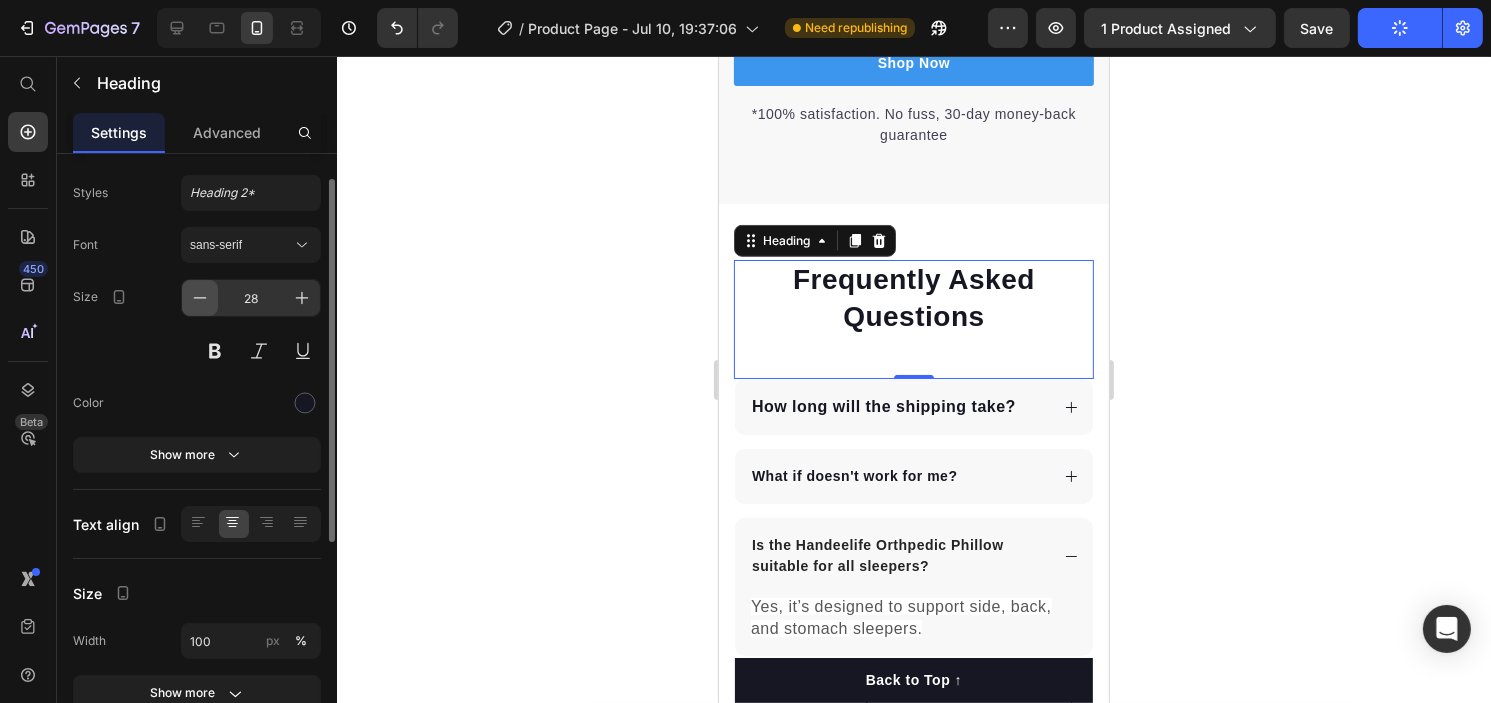 click at bounding box center [200, 298] 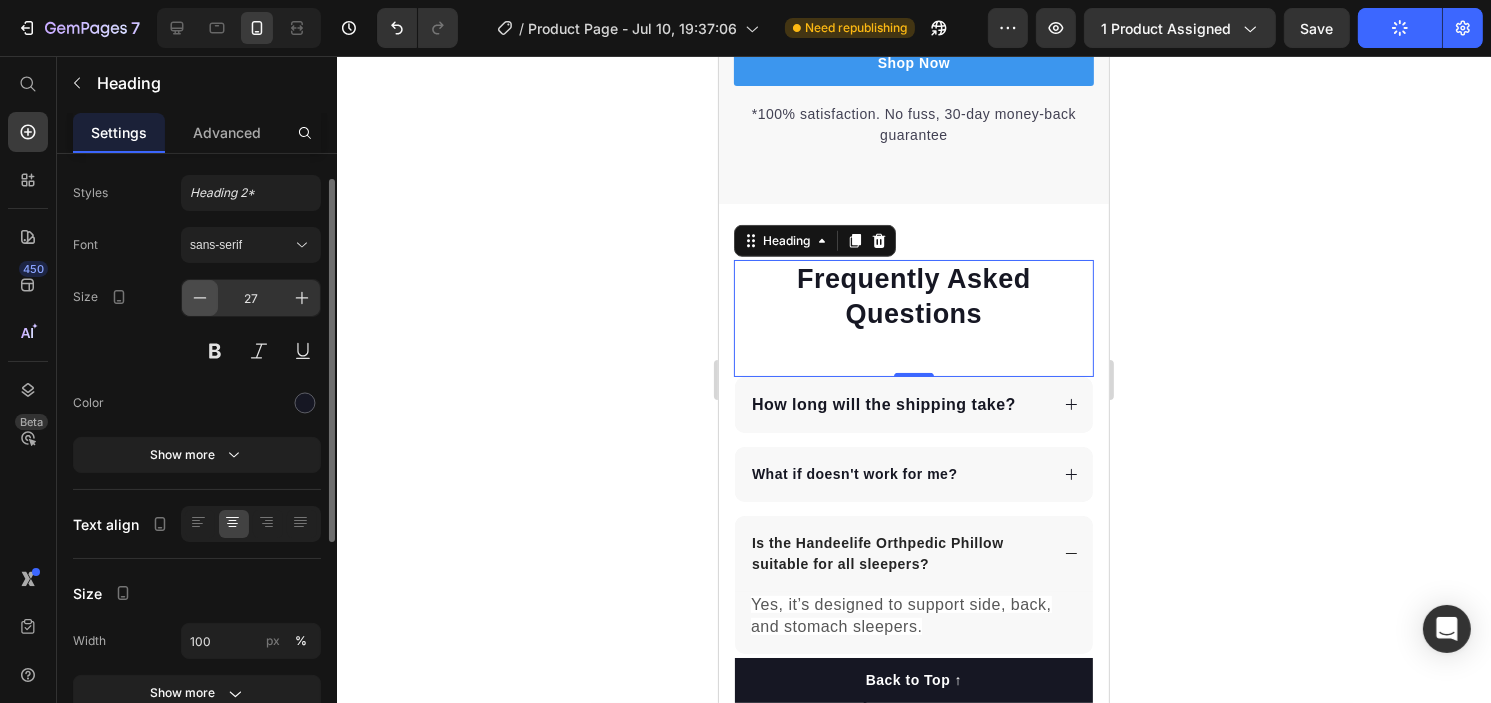 click at bounding box center (200, 298) 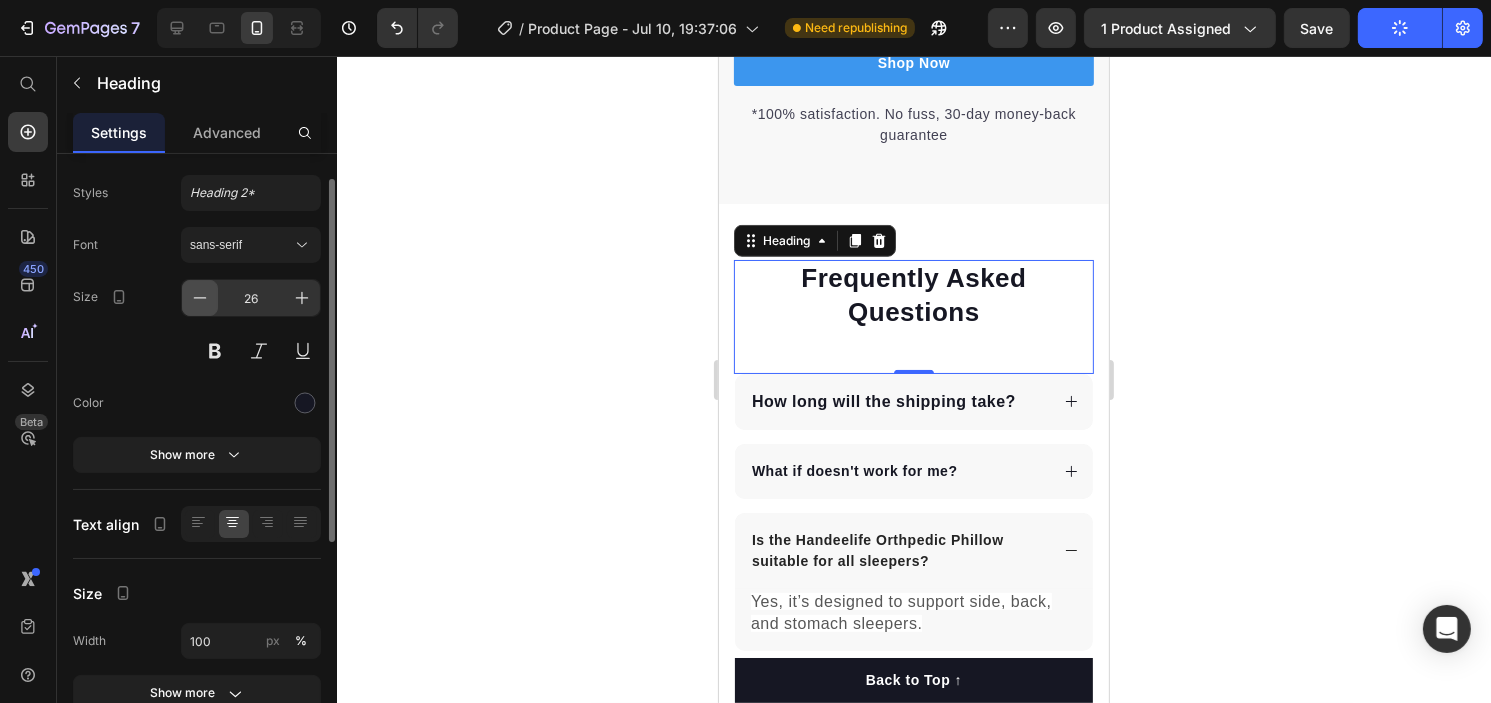 click at bounding box center (200, 298) 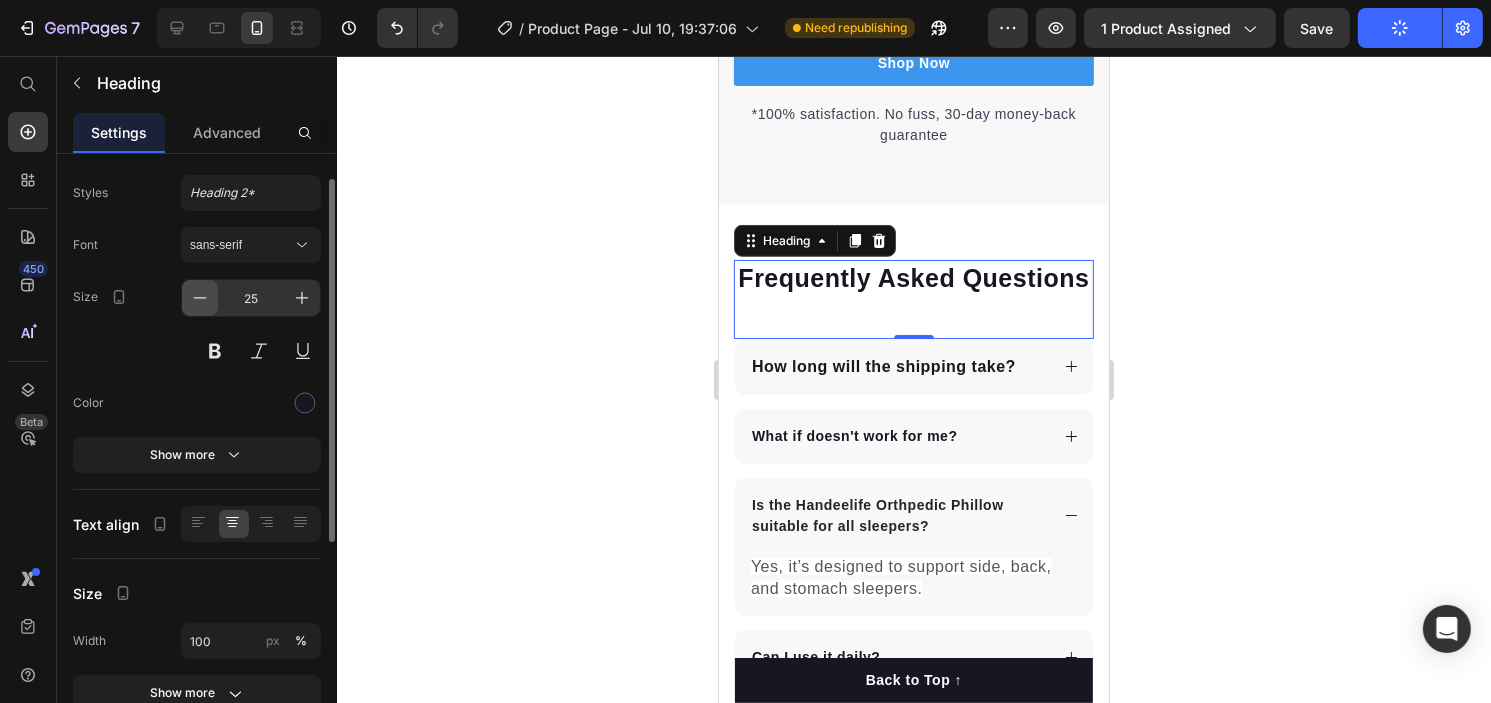 click at bounding box center [200, 298] 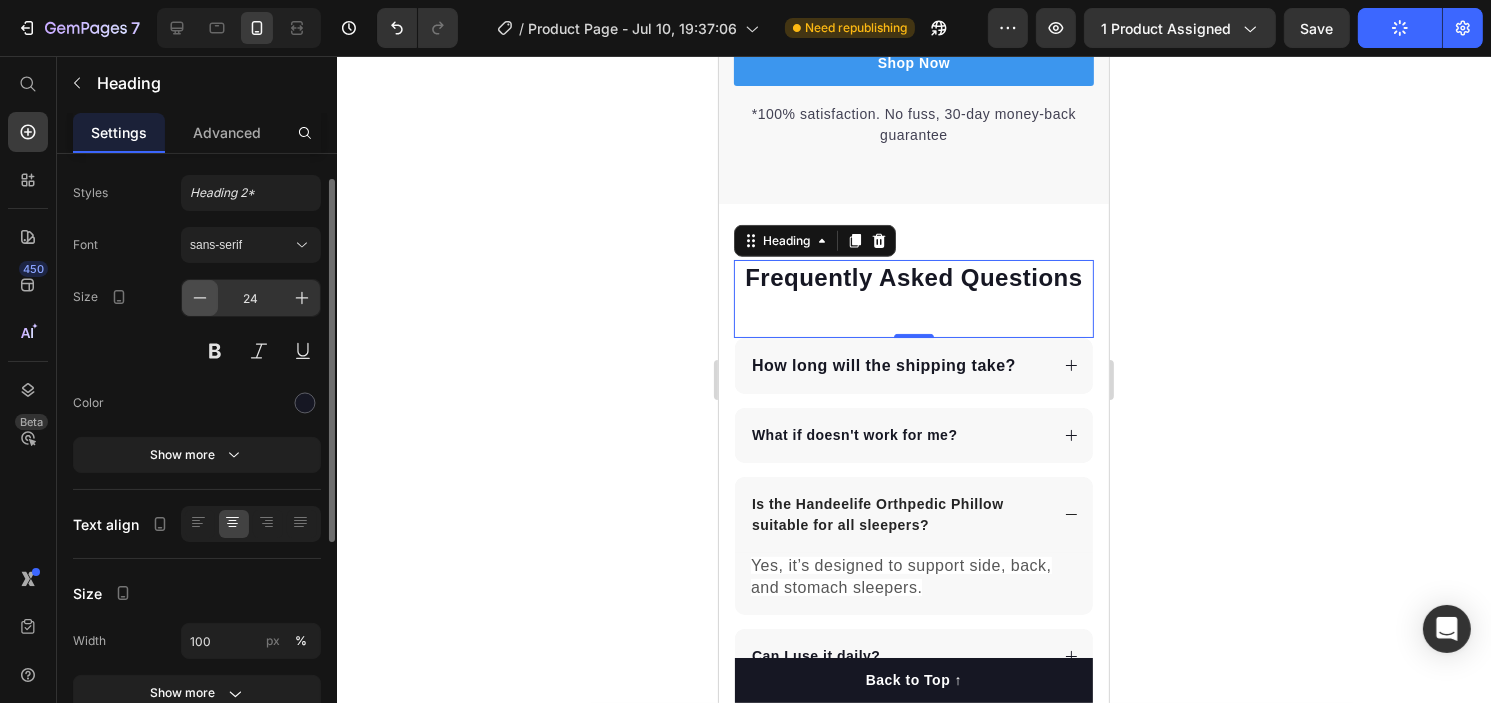 click at bounding box center (200, 298) 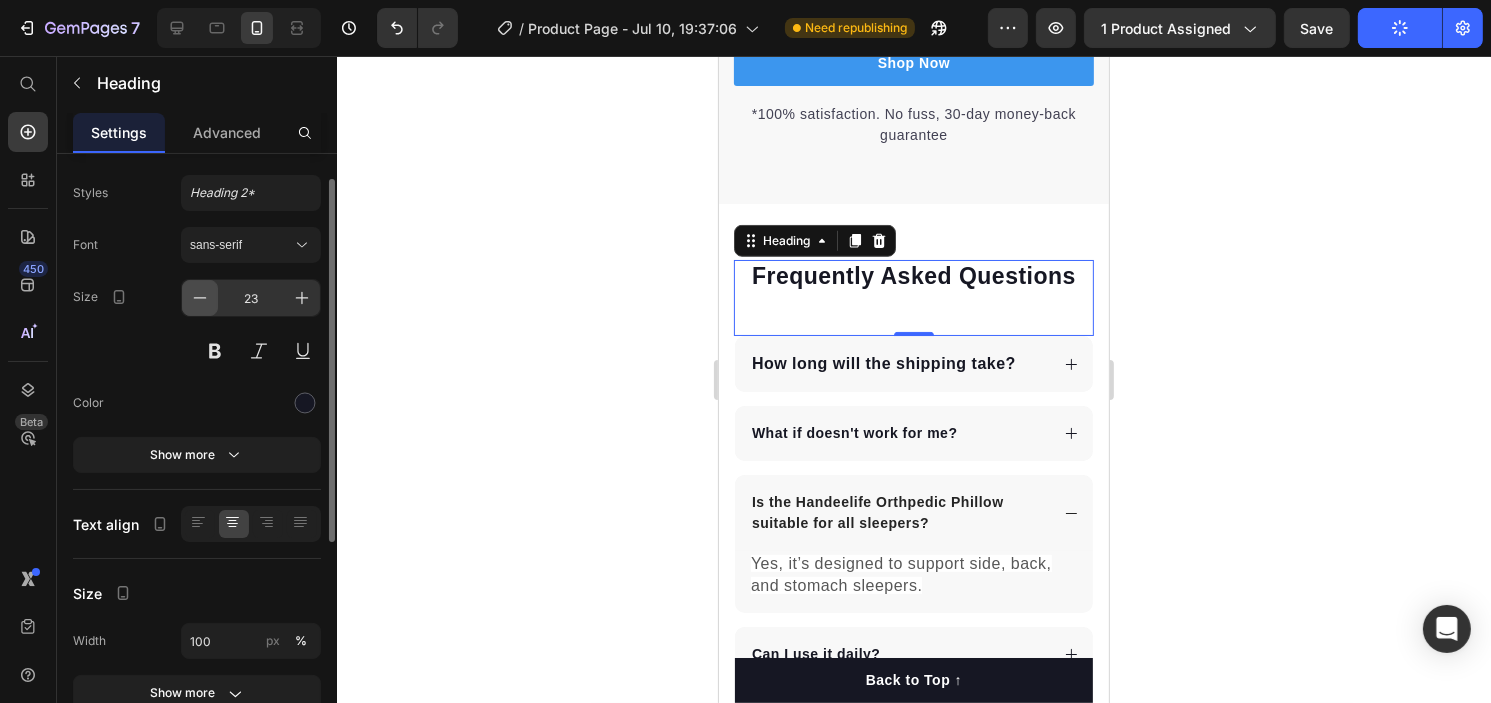 click at bounding box center [200, 298] 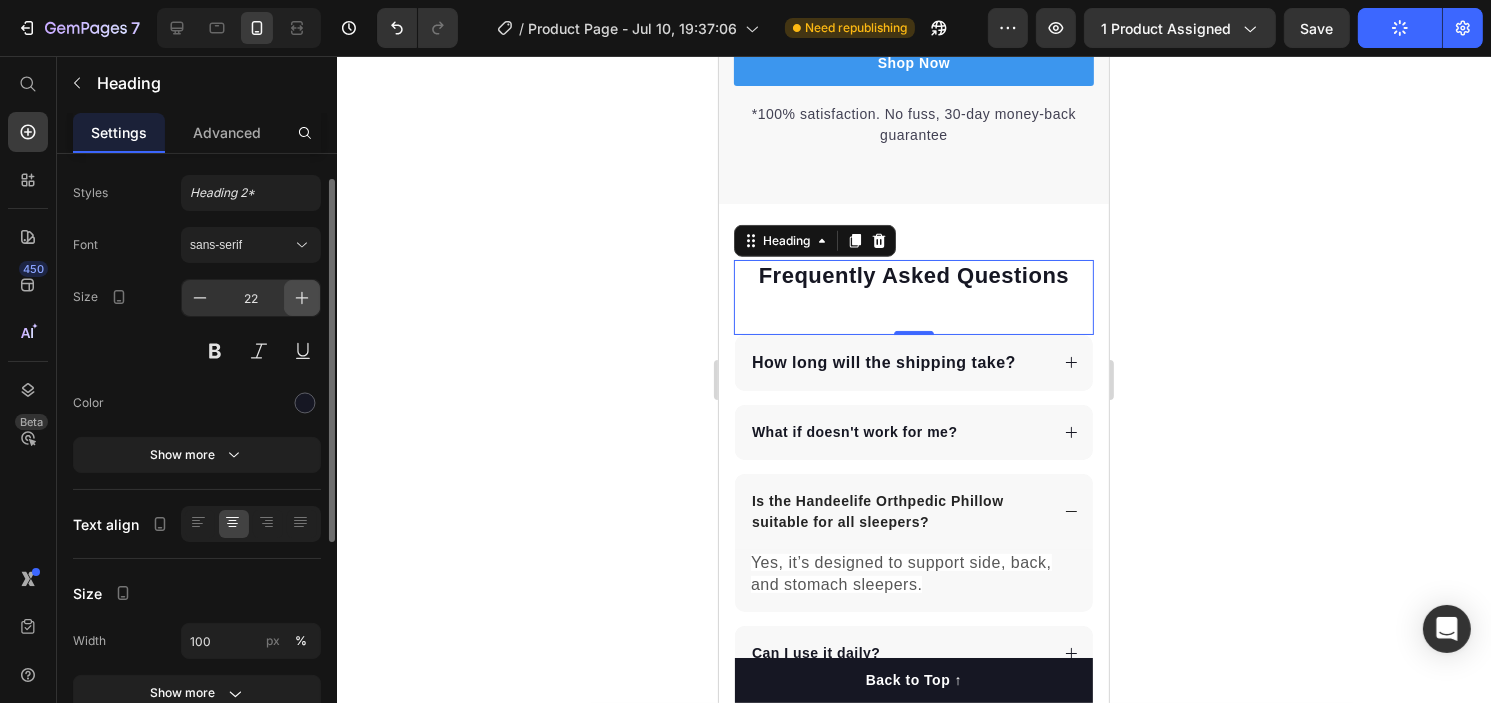 click 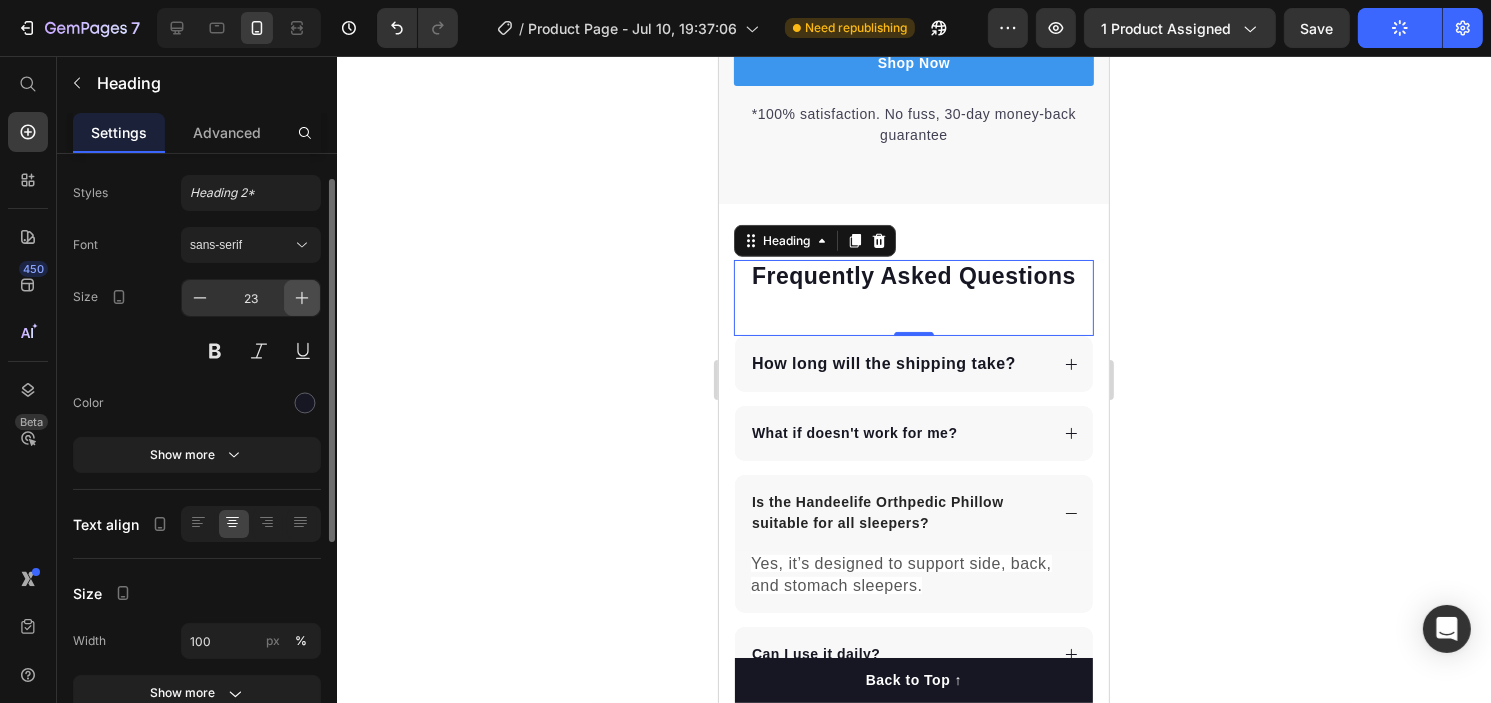 click 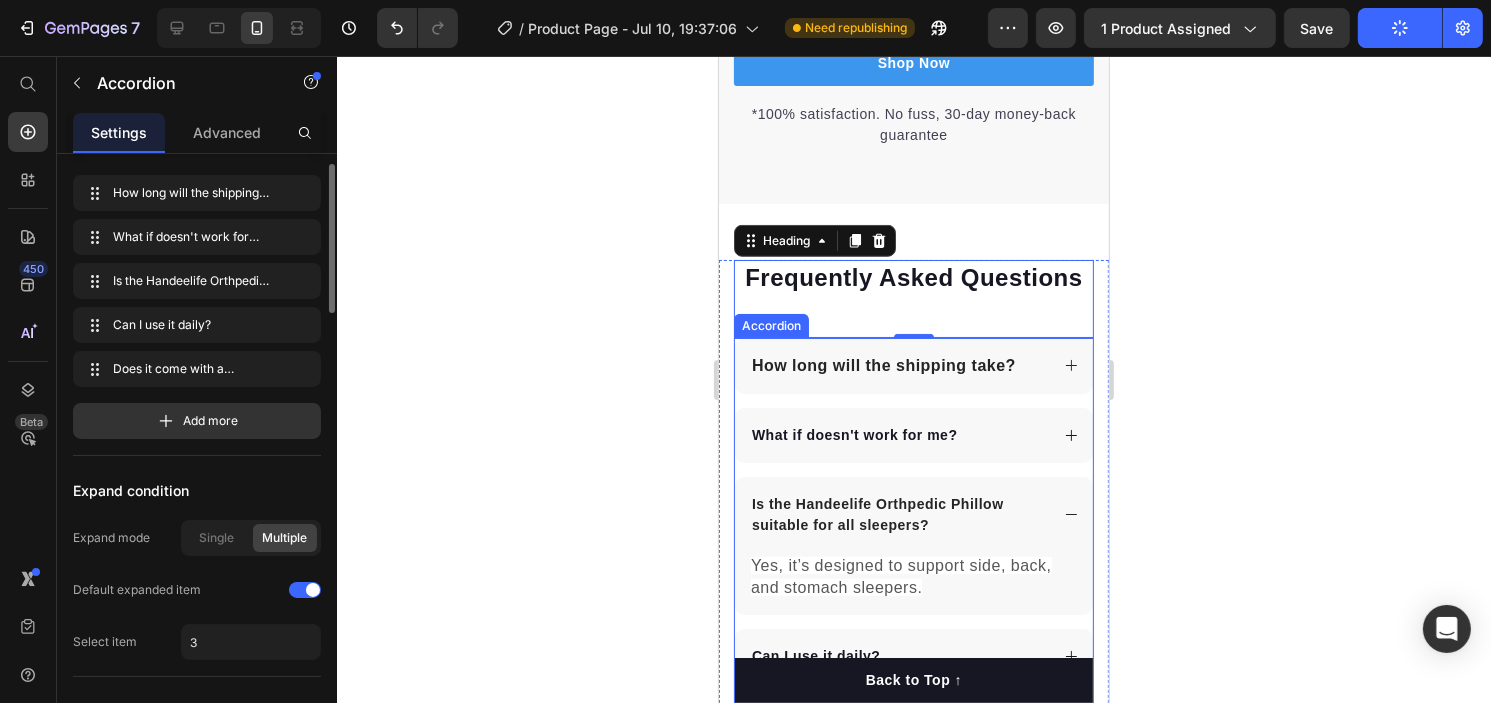 click on "How long will the shipping take?" at bounding box center [883, 366] 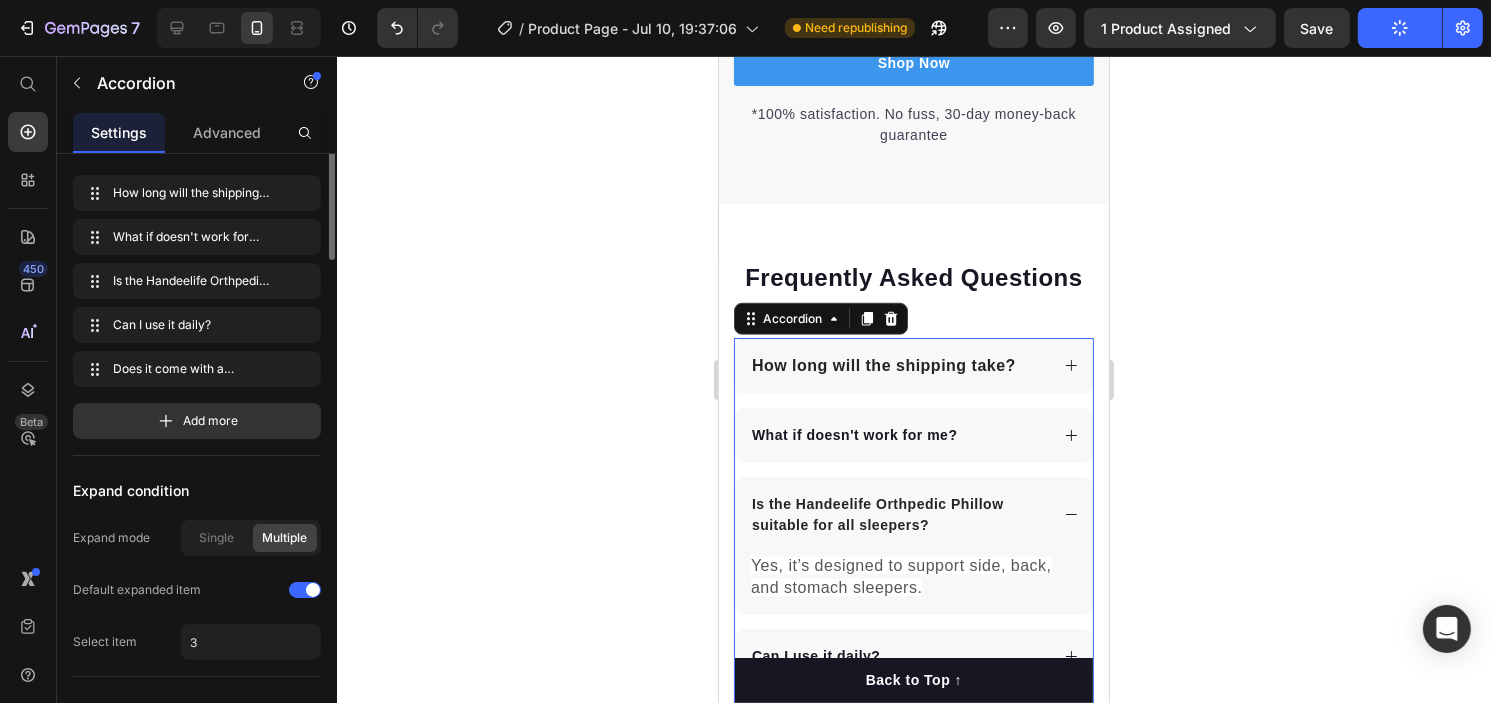 scroll, scrollTop: 0, scrollLeft: 0, axis: both 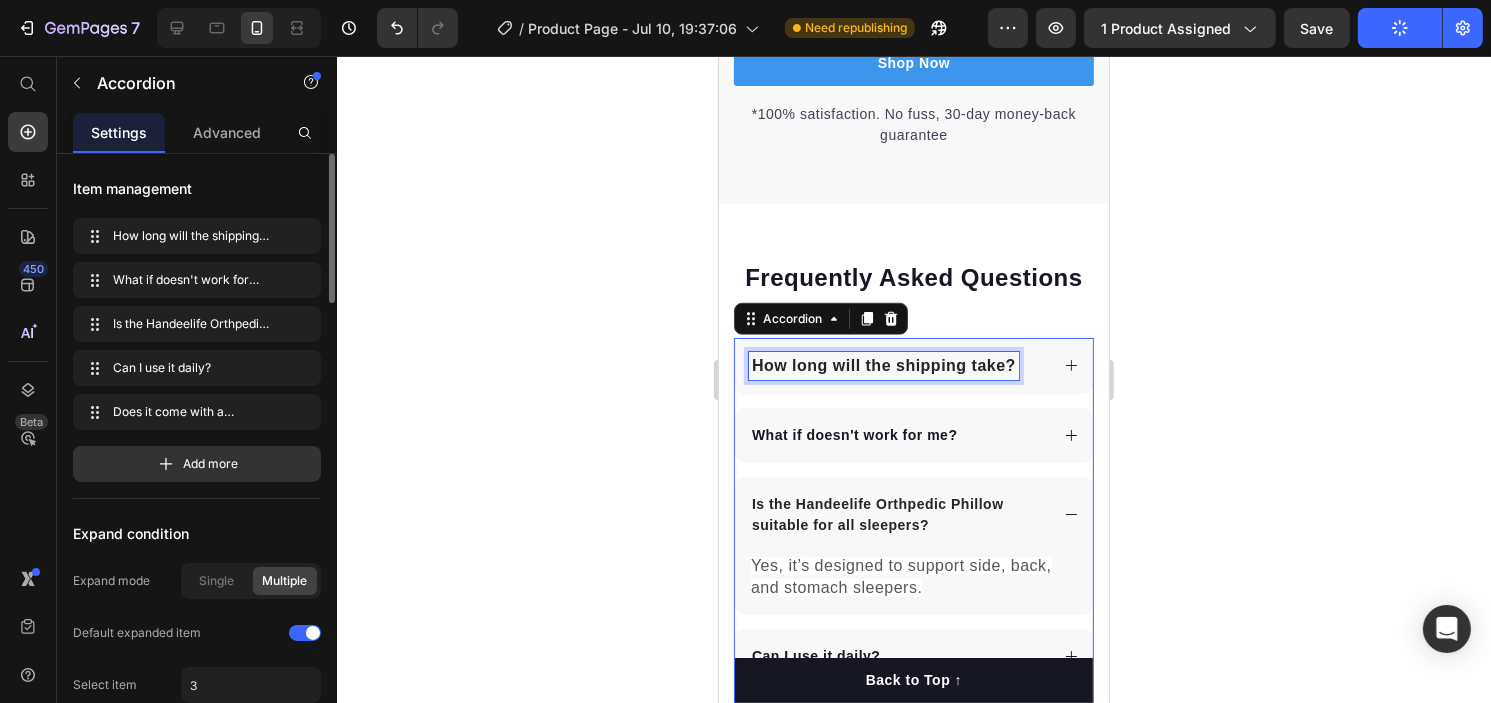 click on "How long will the shipping take?" at bounding box center [883, 366] 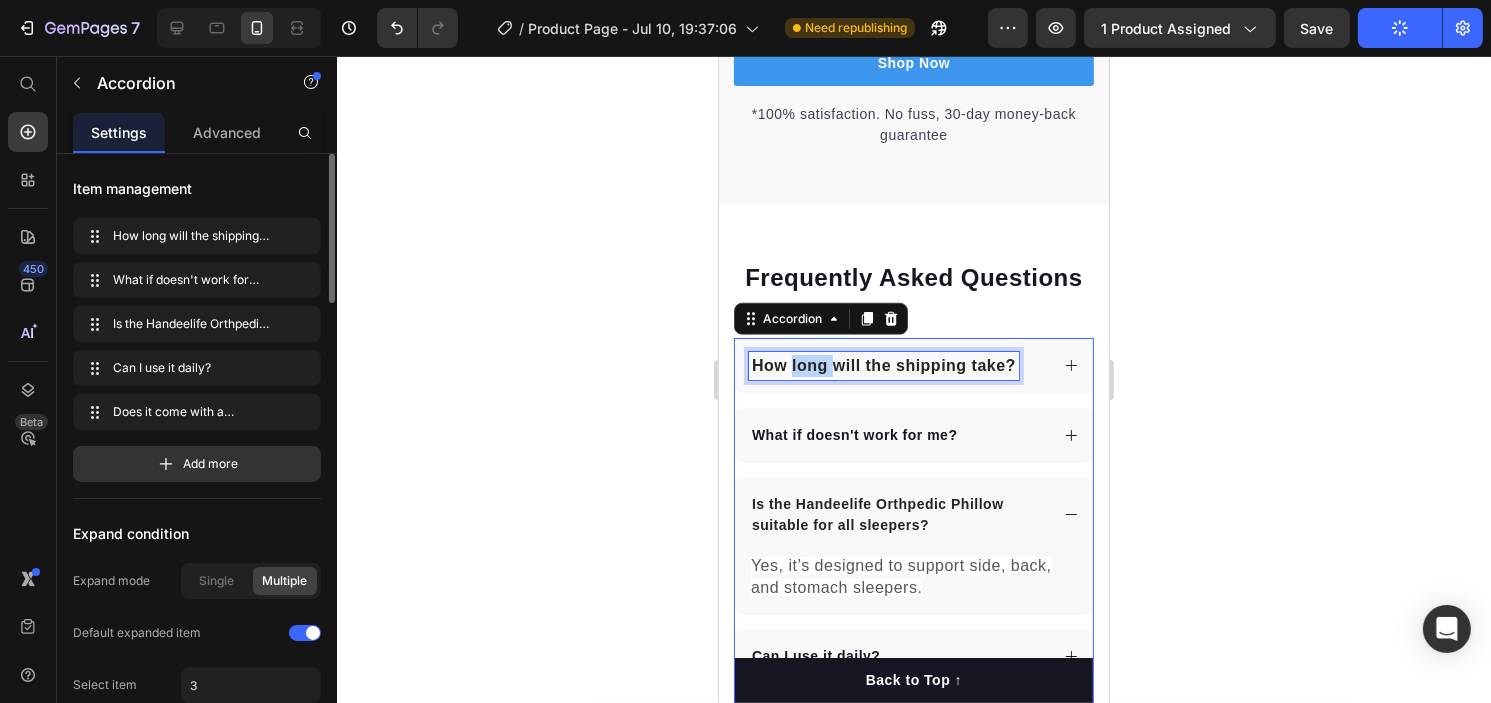 click on "How long will the shipping take?" at bounding box center [883, 366] 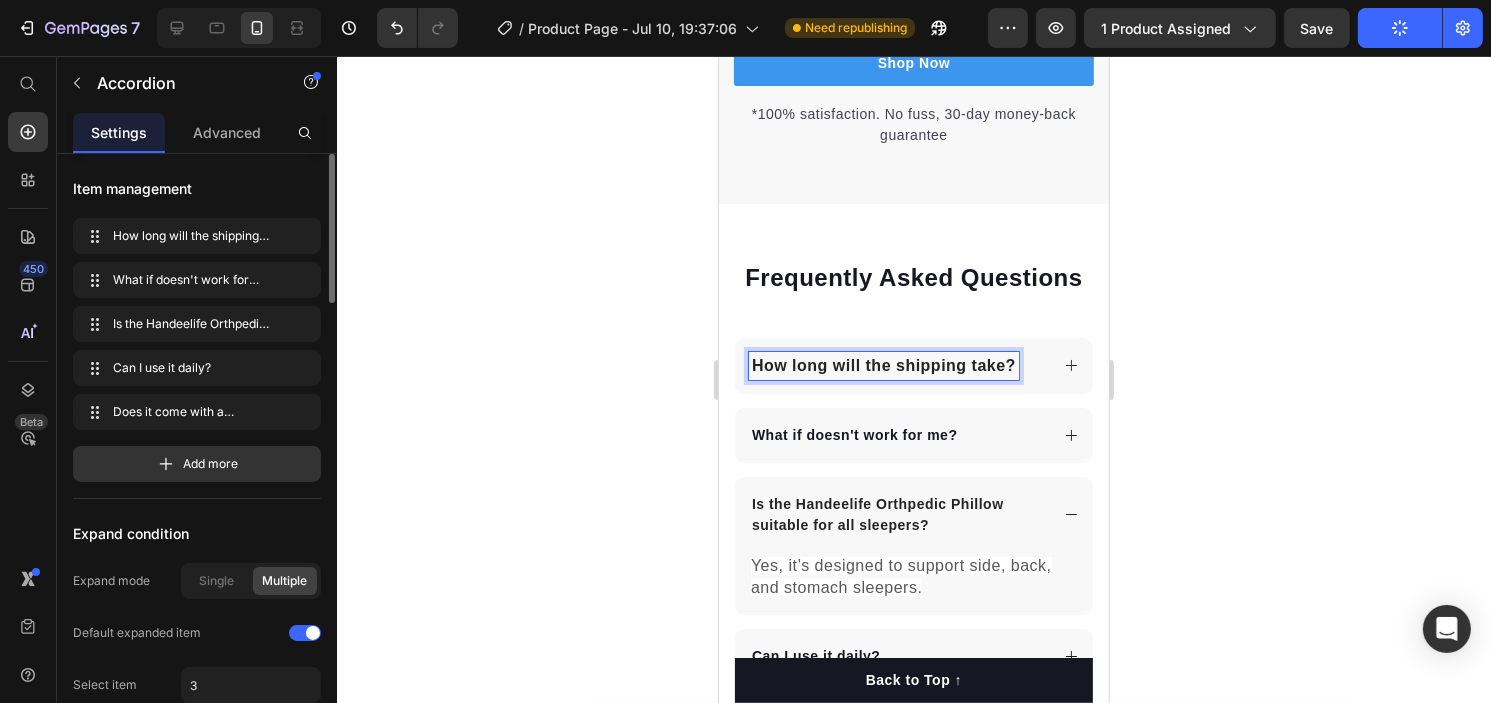 click on "How long will the shipping take?" at bounding box center [883, 365] 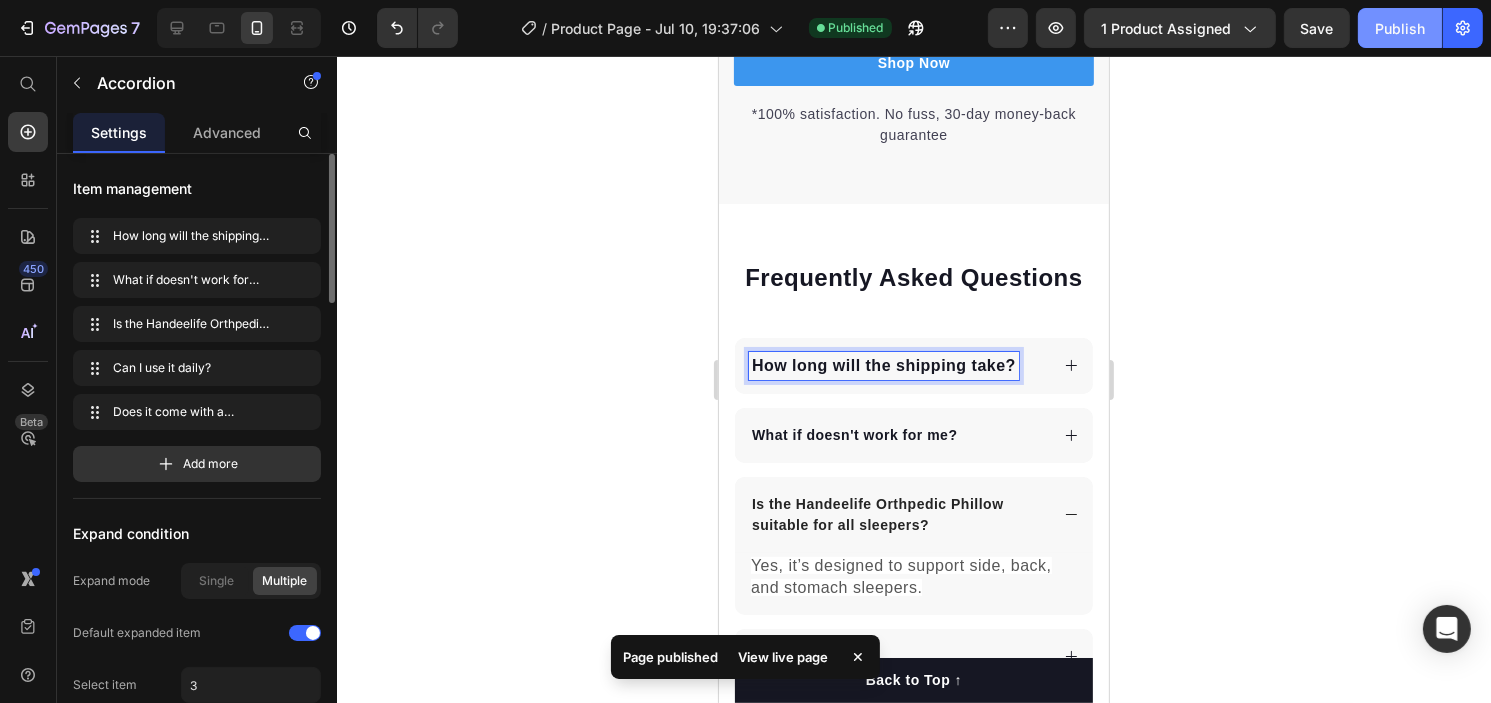 click on "Publish" at bounding box center (1400, 28) 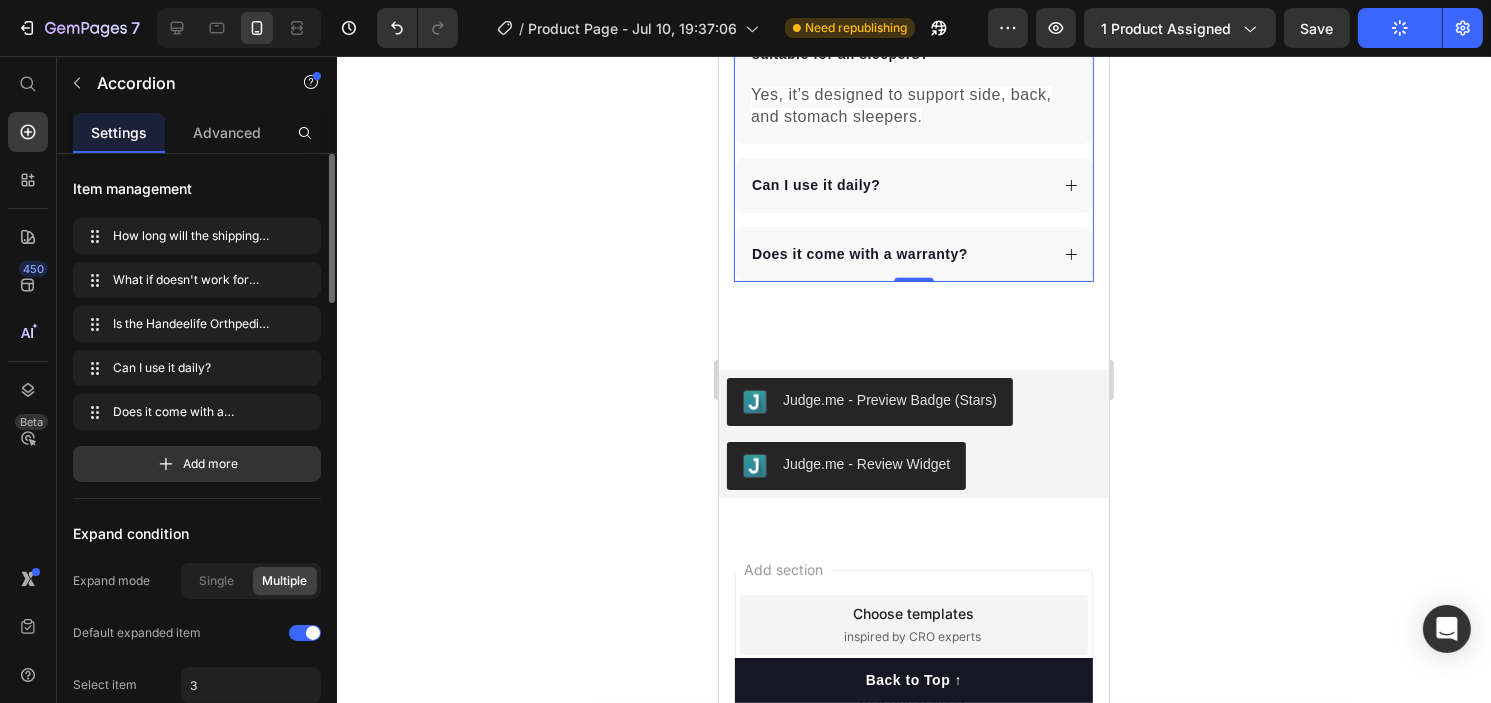 scroll, scrollTop: 9477, scrollLeft: 0, axis: vertical 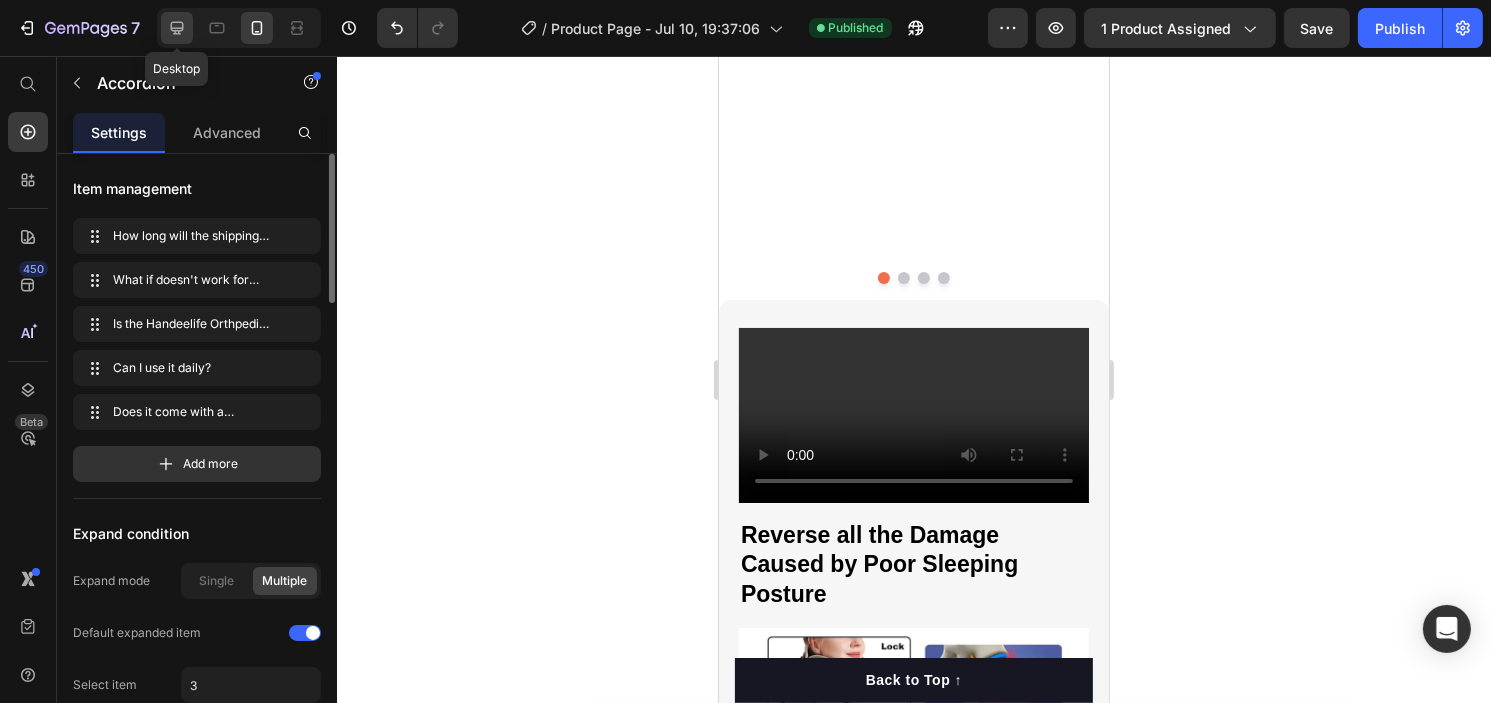 click 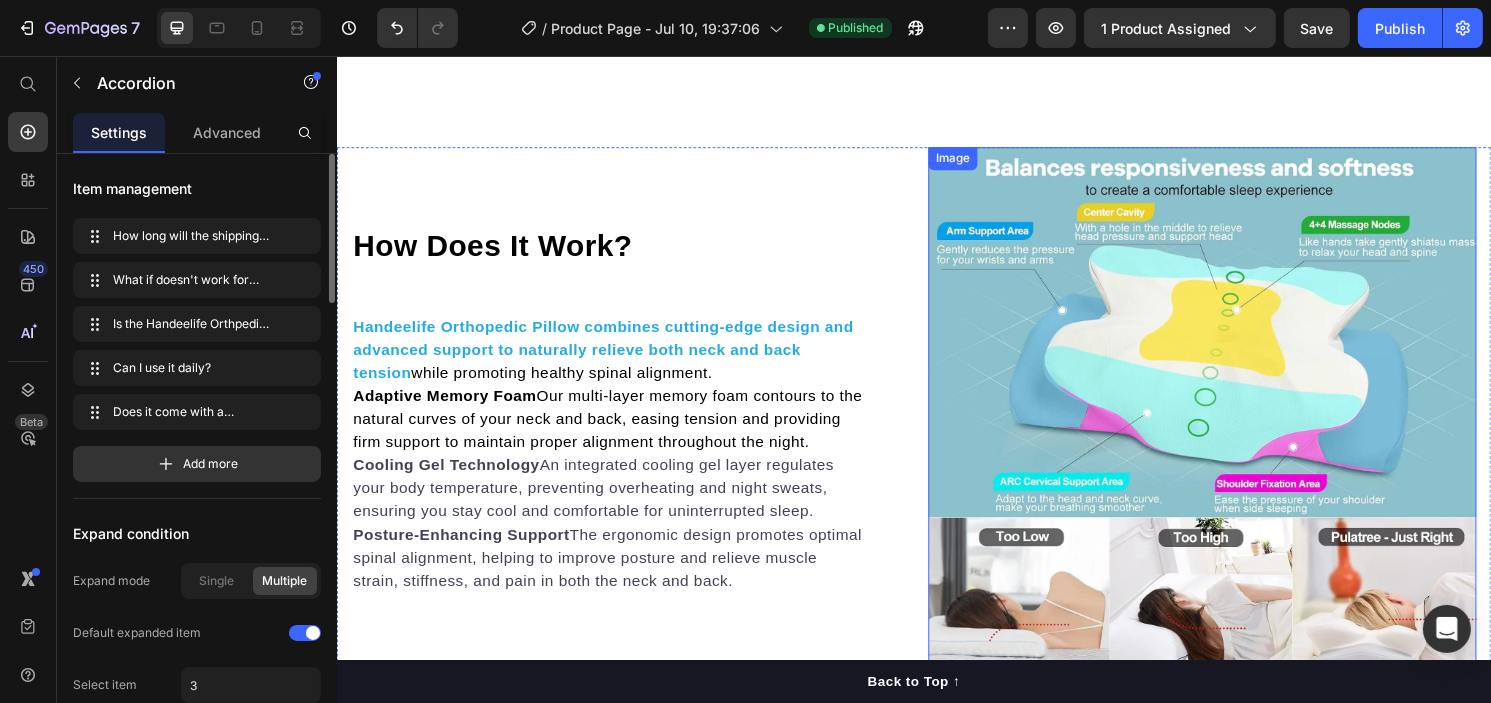 scroll, scrollTop: 5942, scrollLeft: 0, axis: vertical 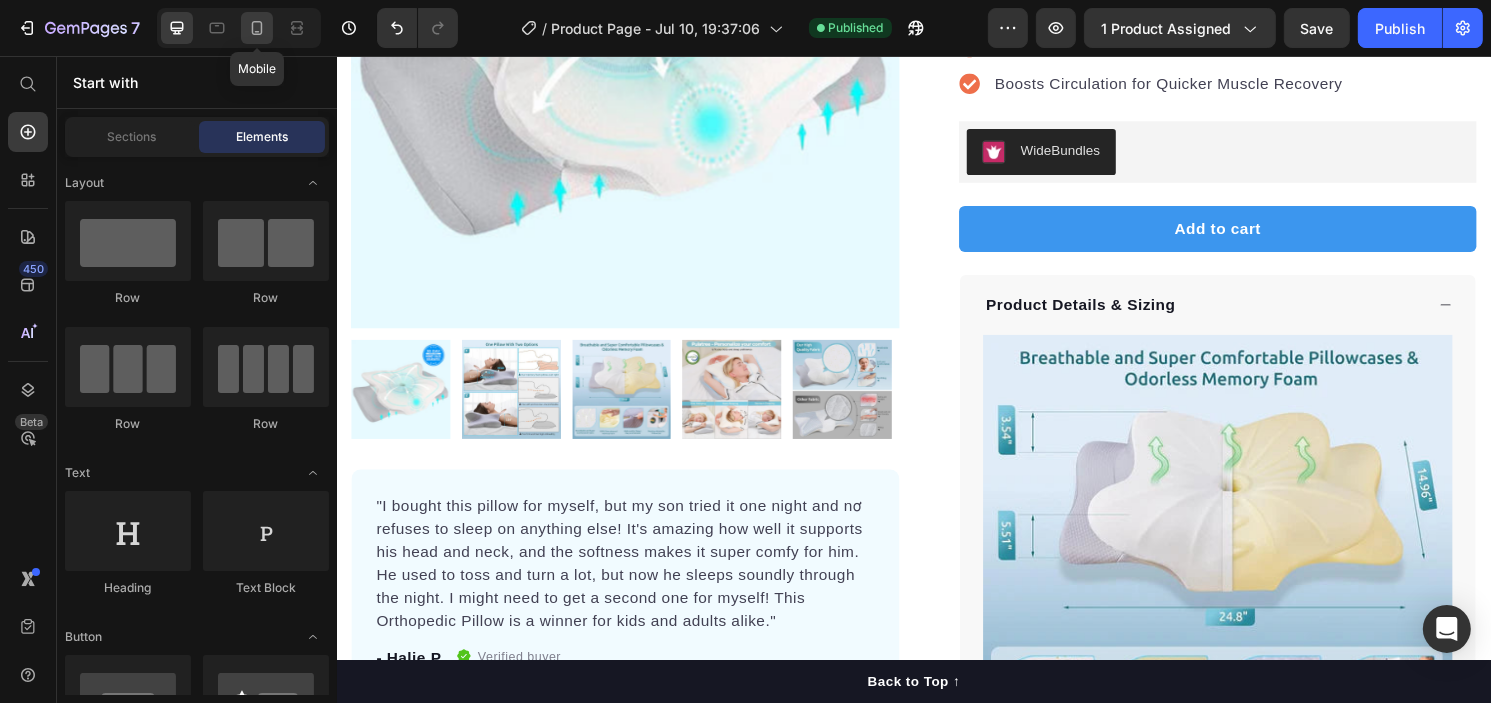click 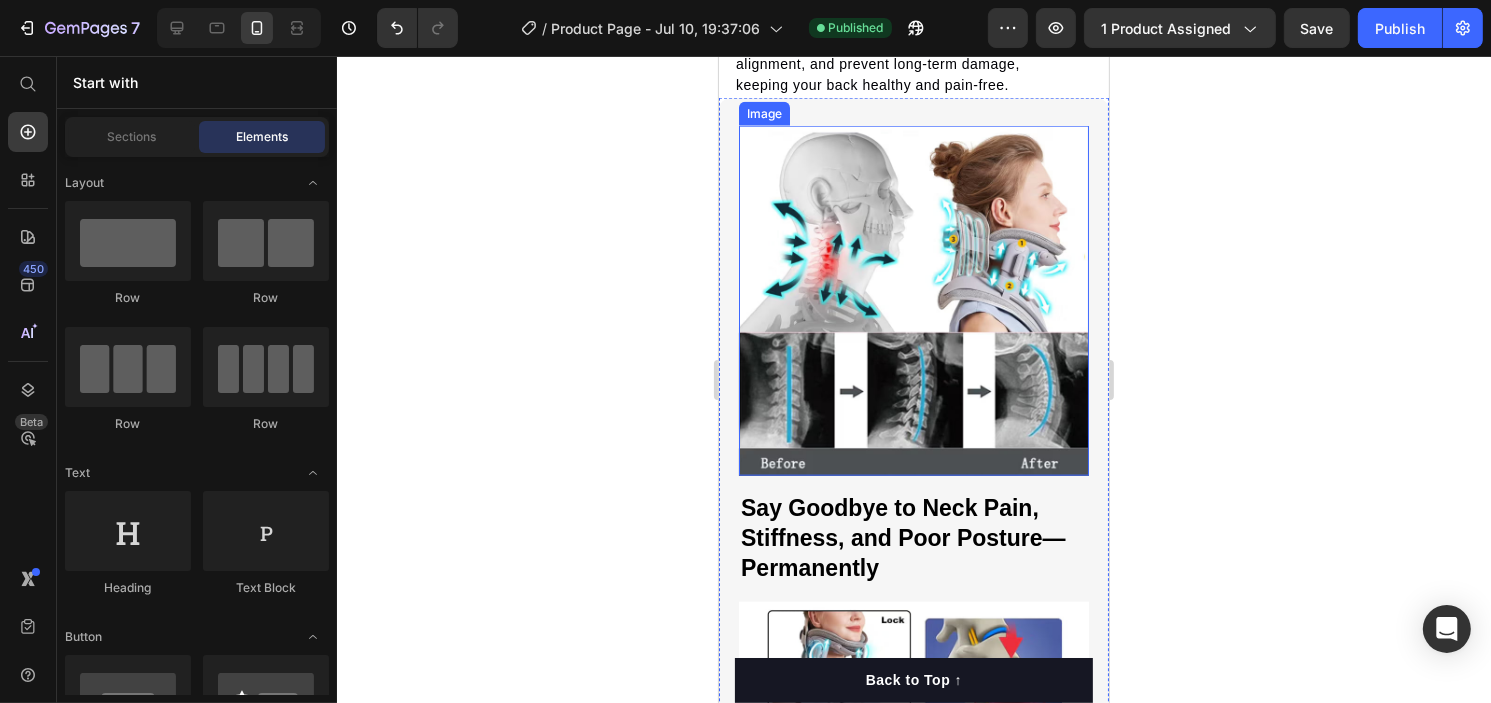 scroll, scrollTop: 2635, scrollLeft: 0, axis: vertical 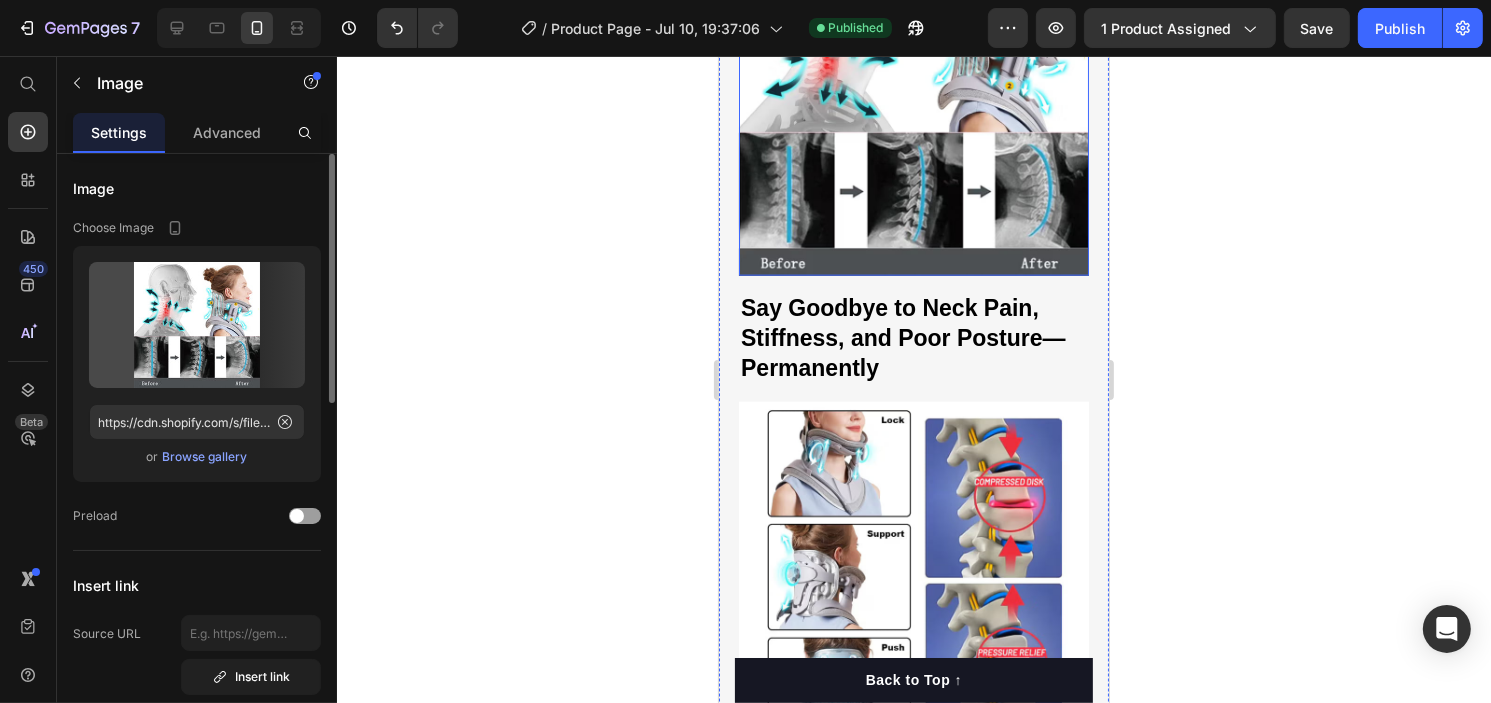 click at bounding box center (913, 101) 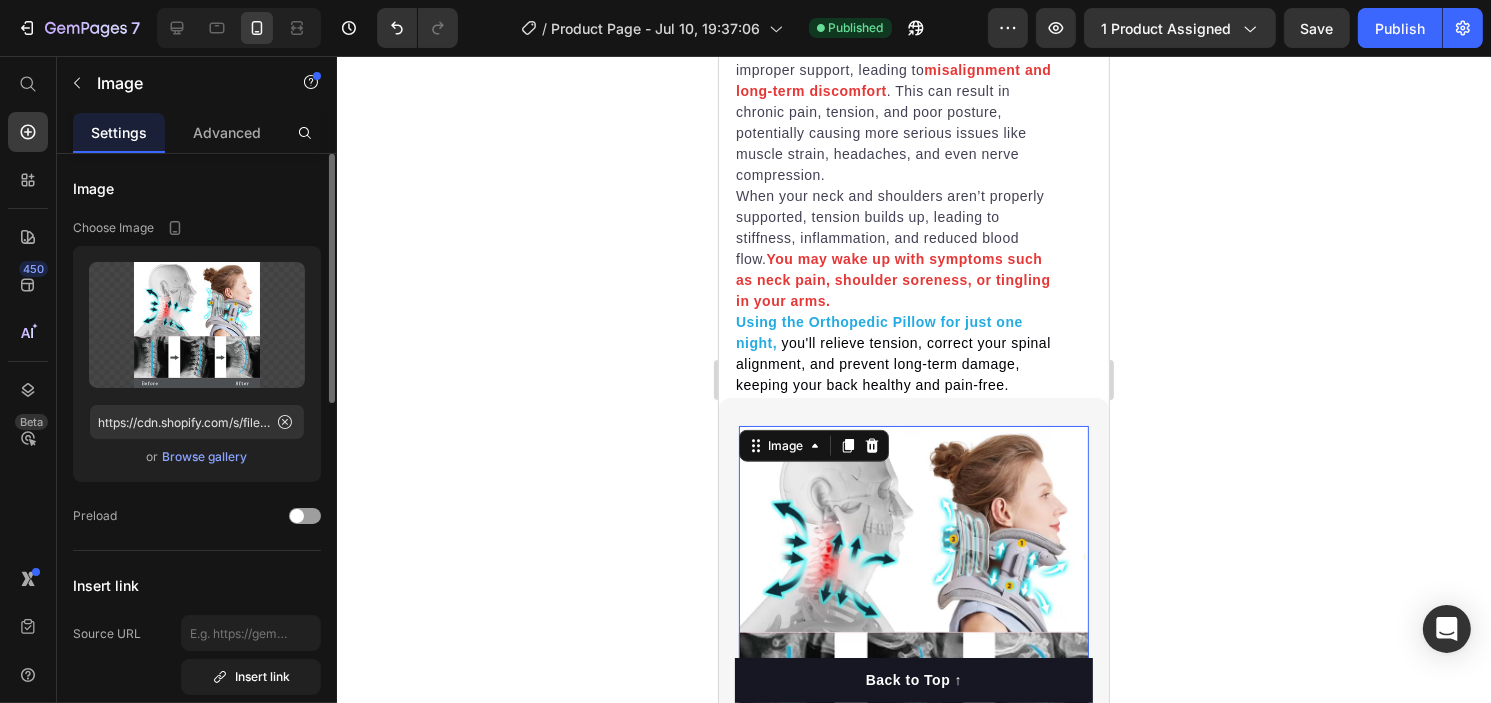 scroll, scrollTop: 2035, scrollLeft: 0, axis: vertical 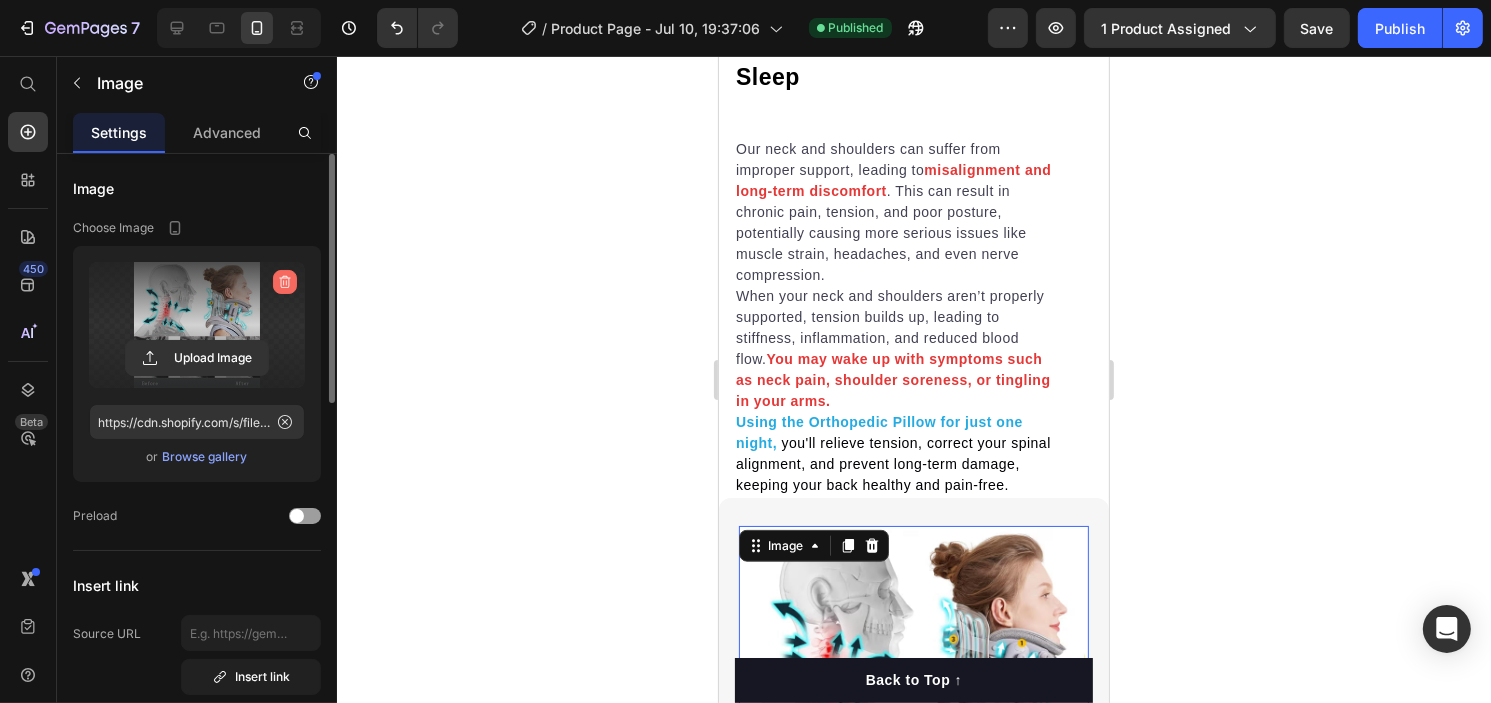 click at bounding box center [285, 282] 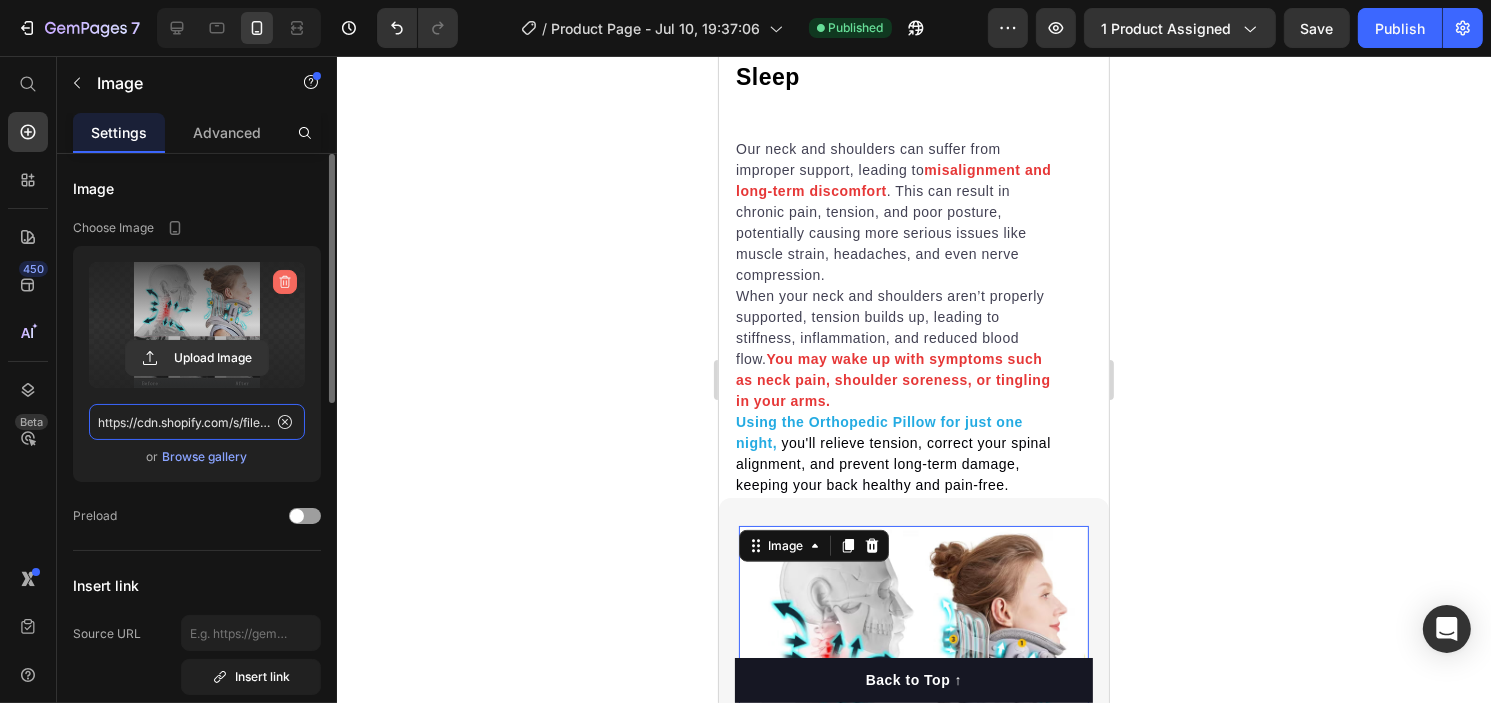 type 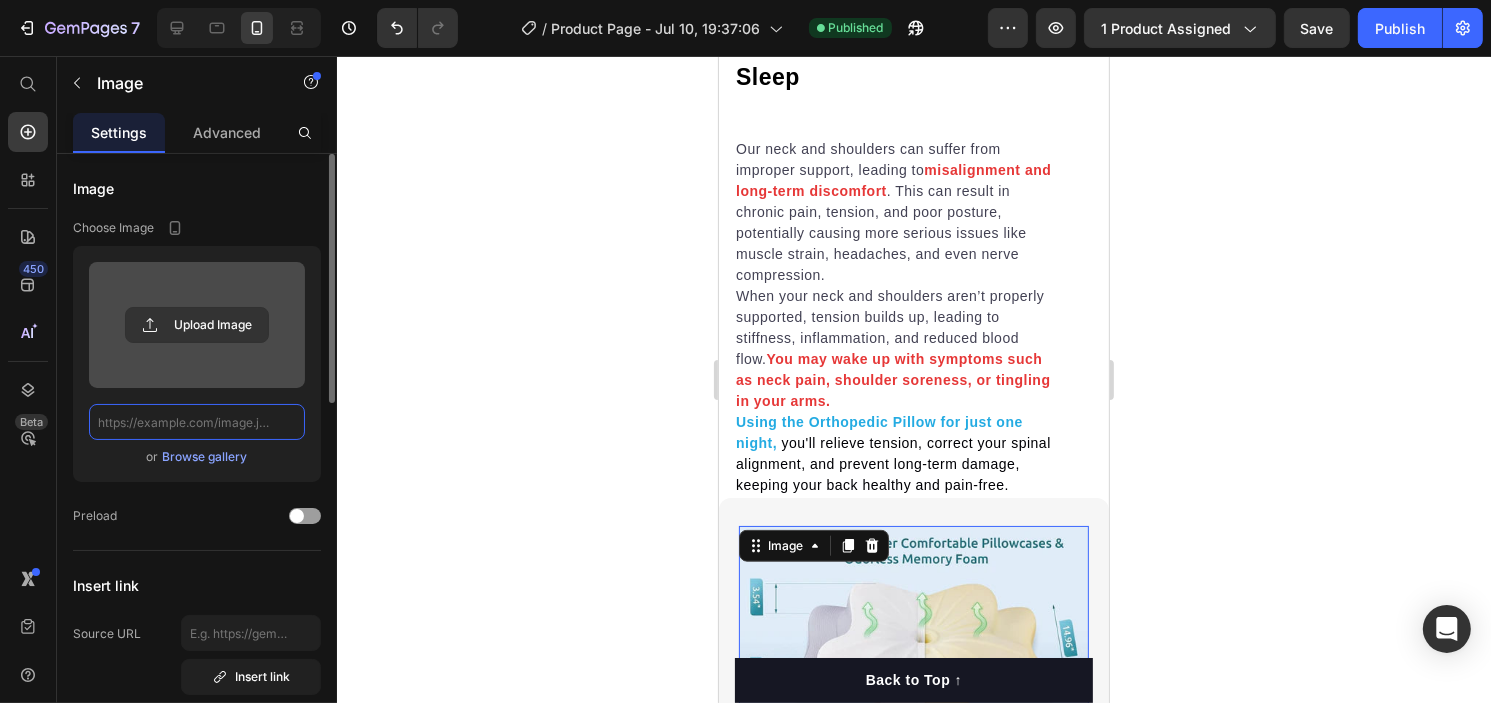 scroll, scrollTop: 0, scrollLeft: 0, axis: both 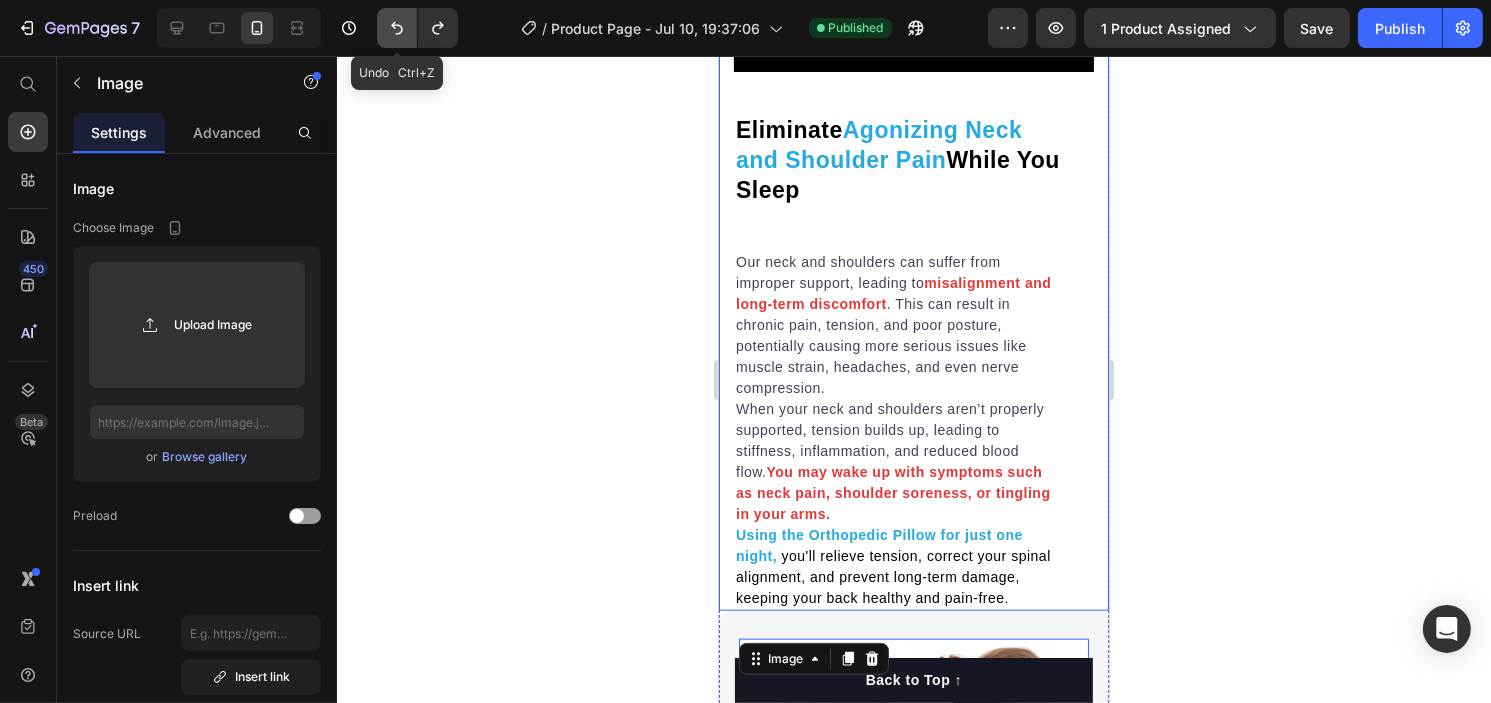 drag, startPoint x: 396, startPoint y: 35, endPoint x: 419, endPoint y: 63, distance: 36.23534 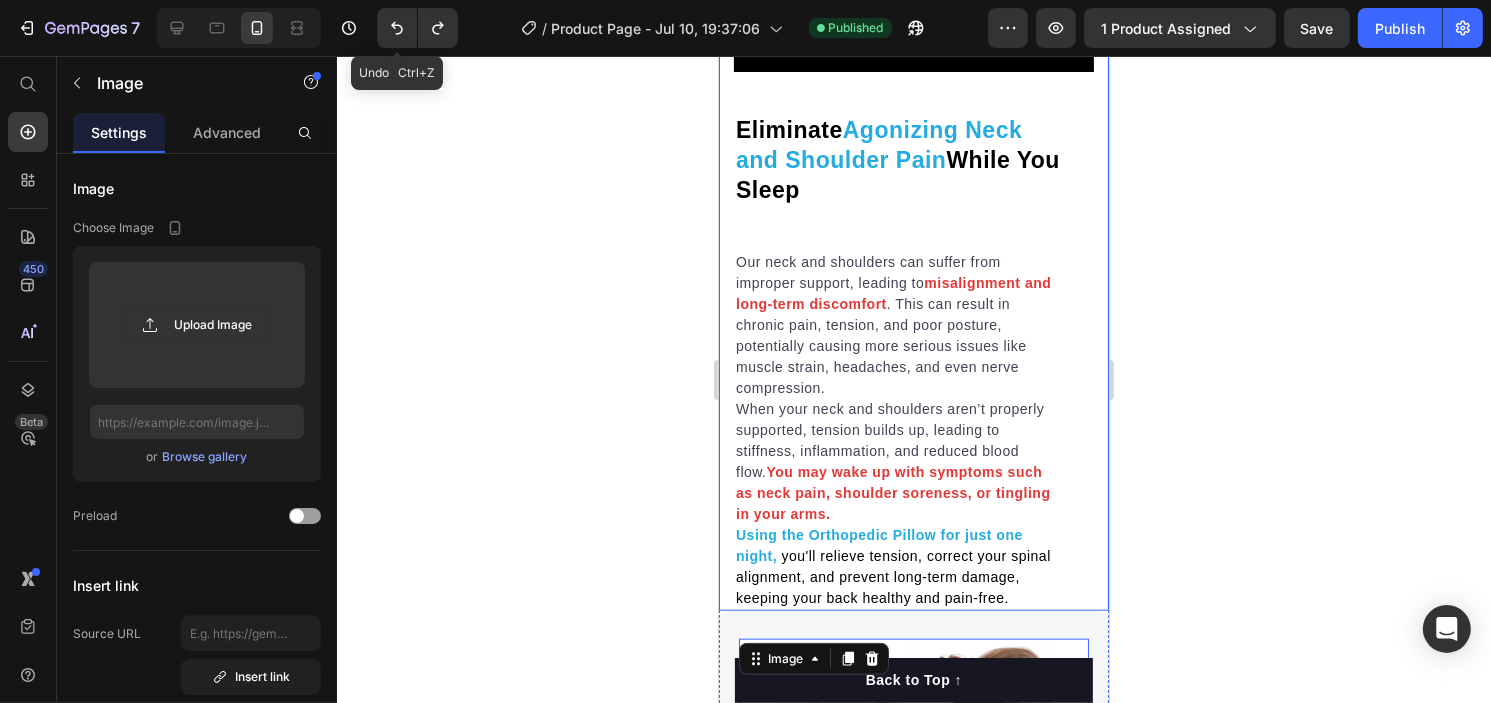 click 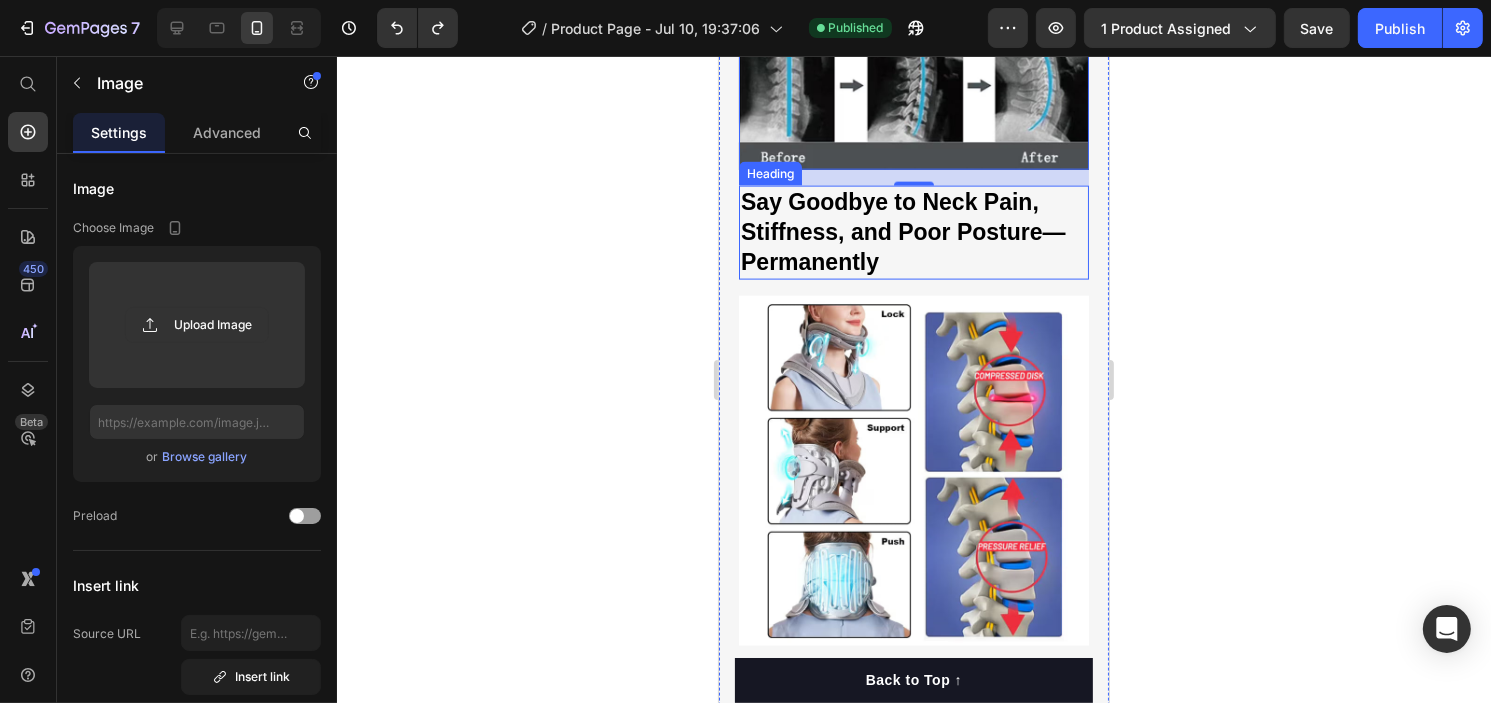 scroll, scrollTop: 2744, scrollLeft: 0, axis: vertical 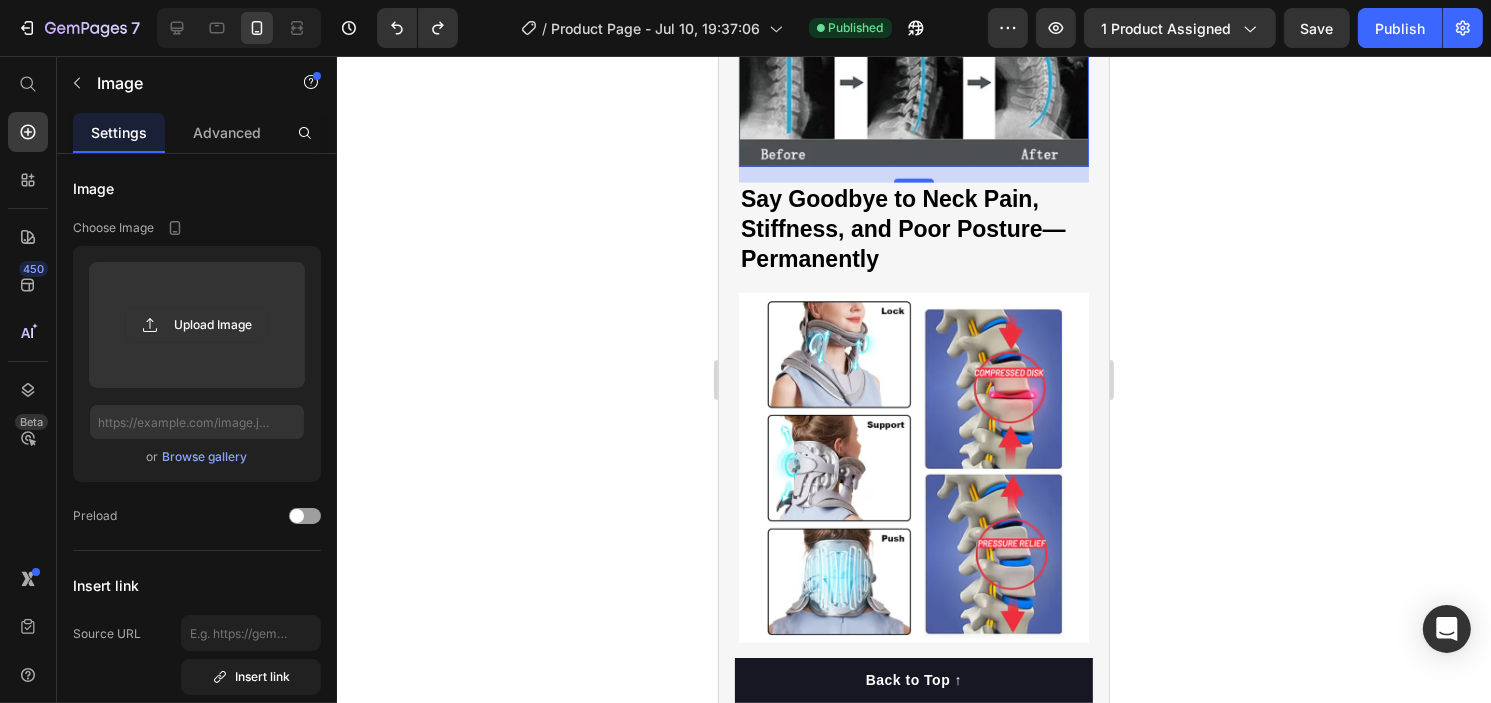 click at bounding box center (913, -8) 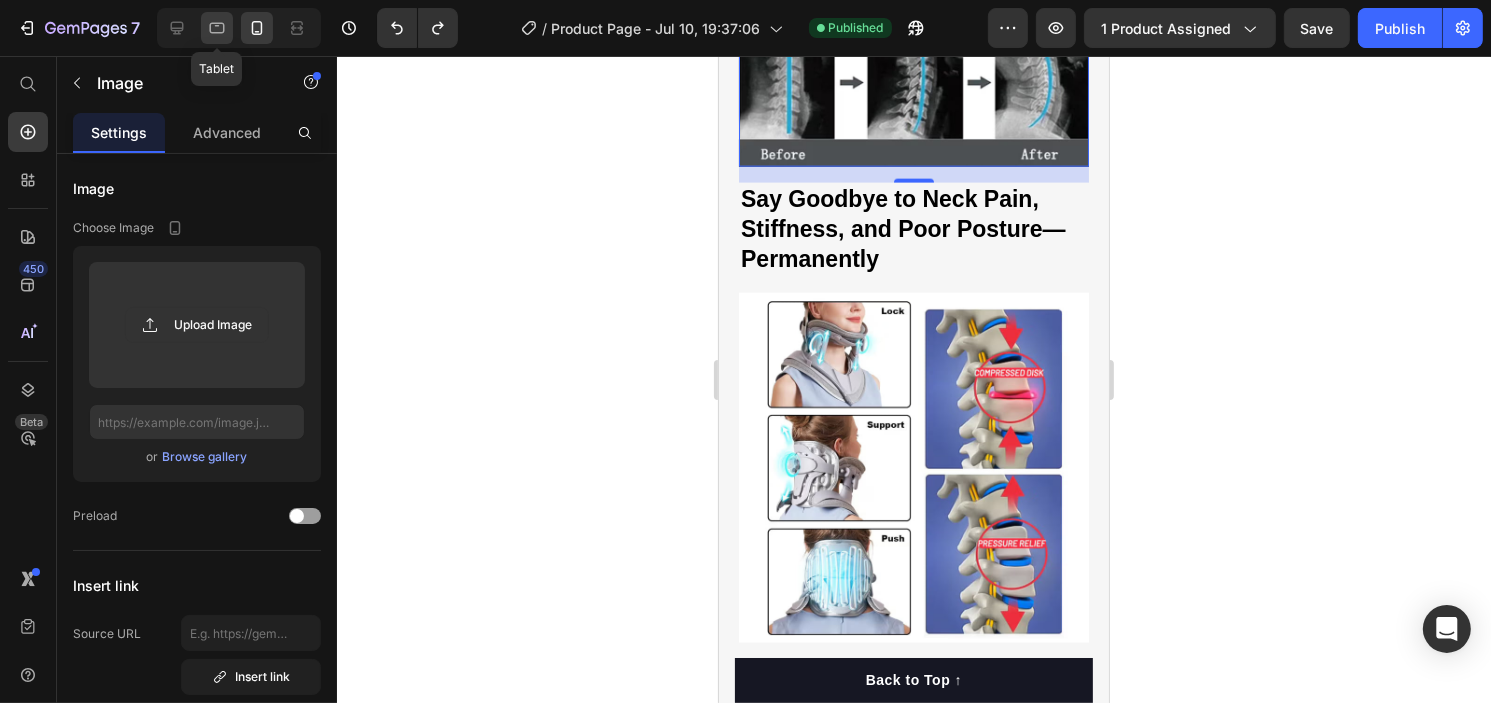 click 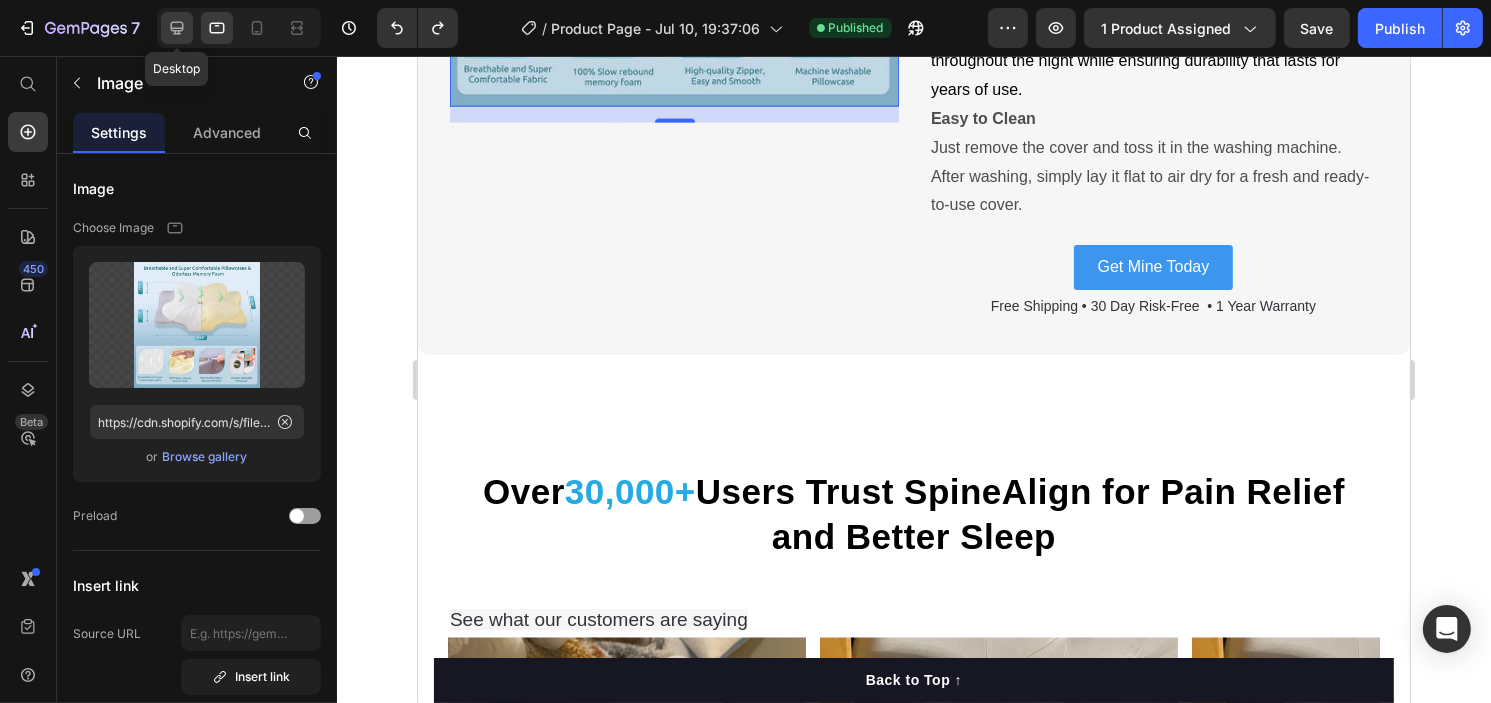 click 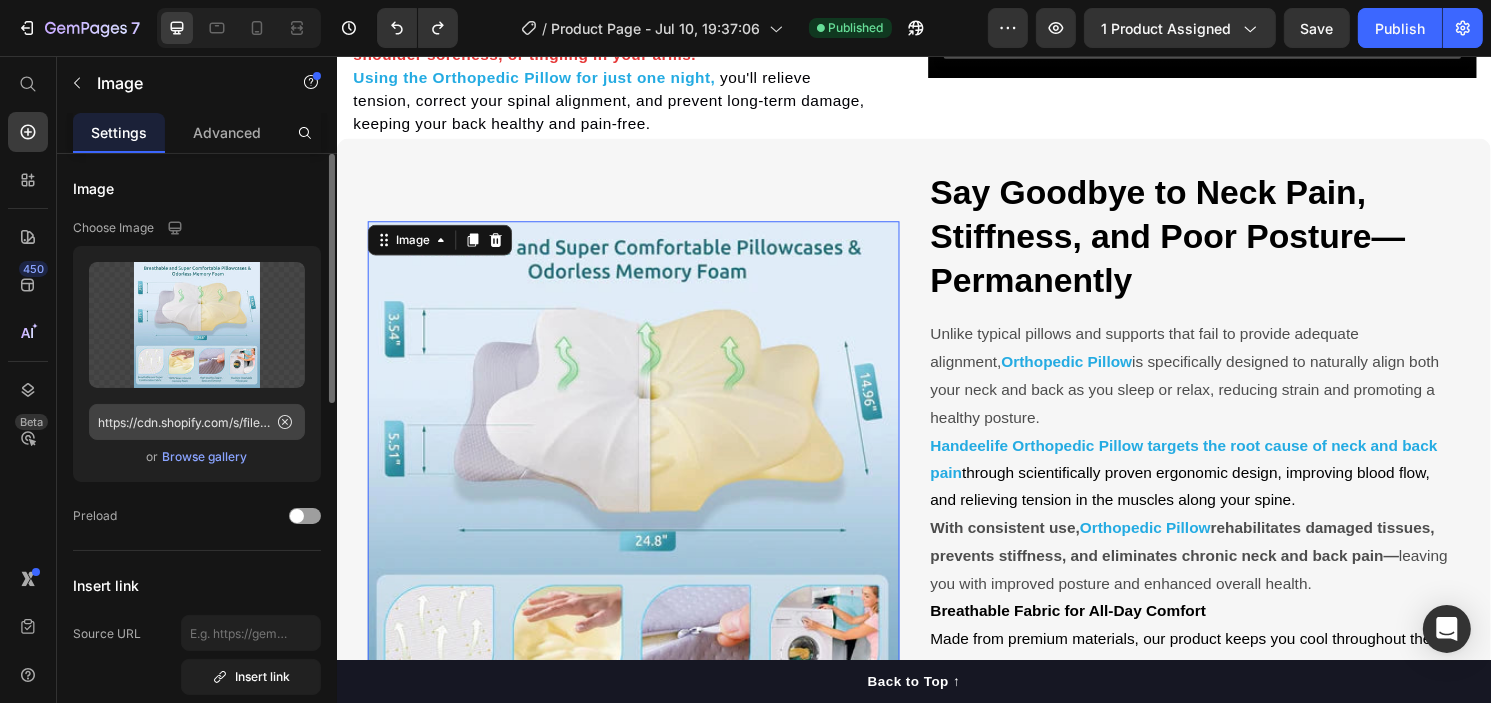 scroll, scrollTop: 2071, scrollLeft: 0, axis: vertical 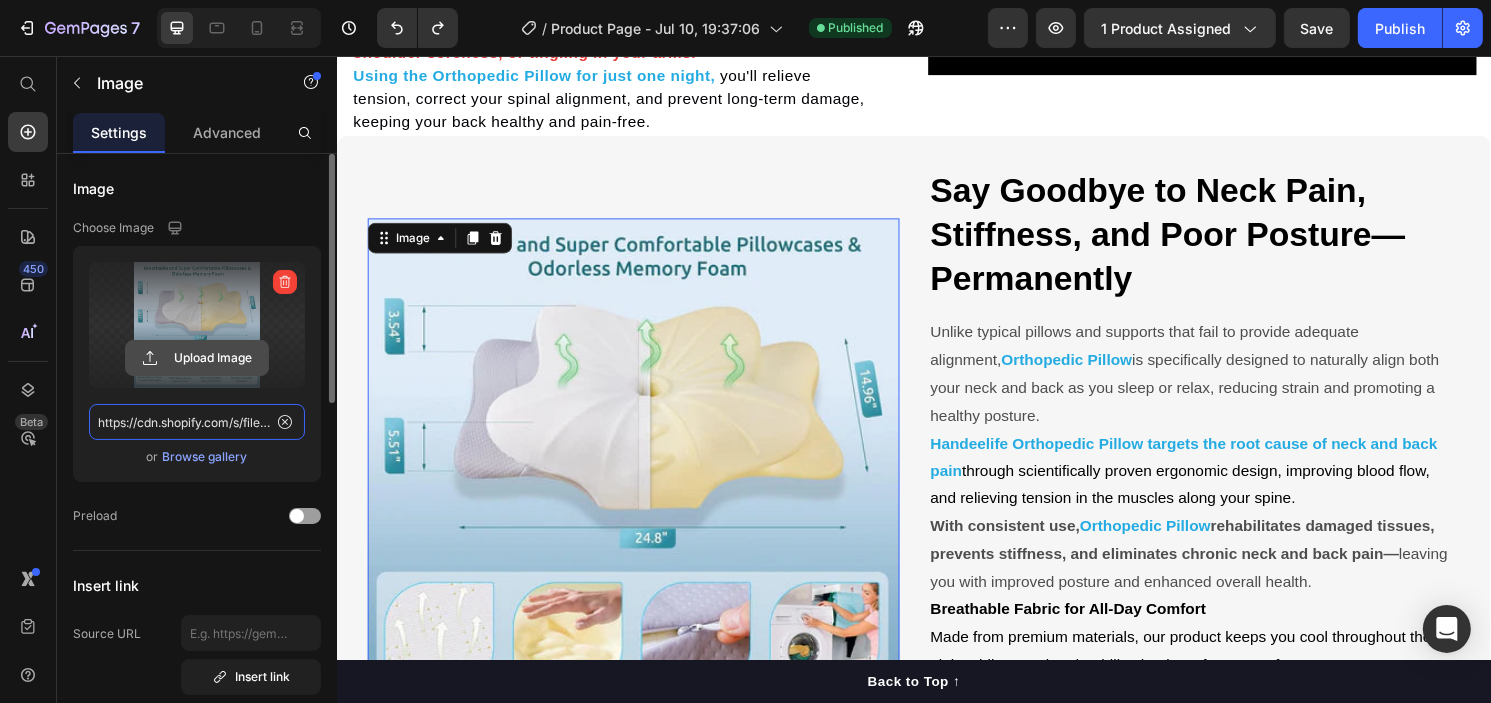 drag, startPoint x: 241, startPoint y: 419, endPoint x: 188, endPoint y: 359, distance: 80.05623 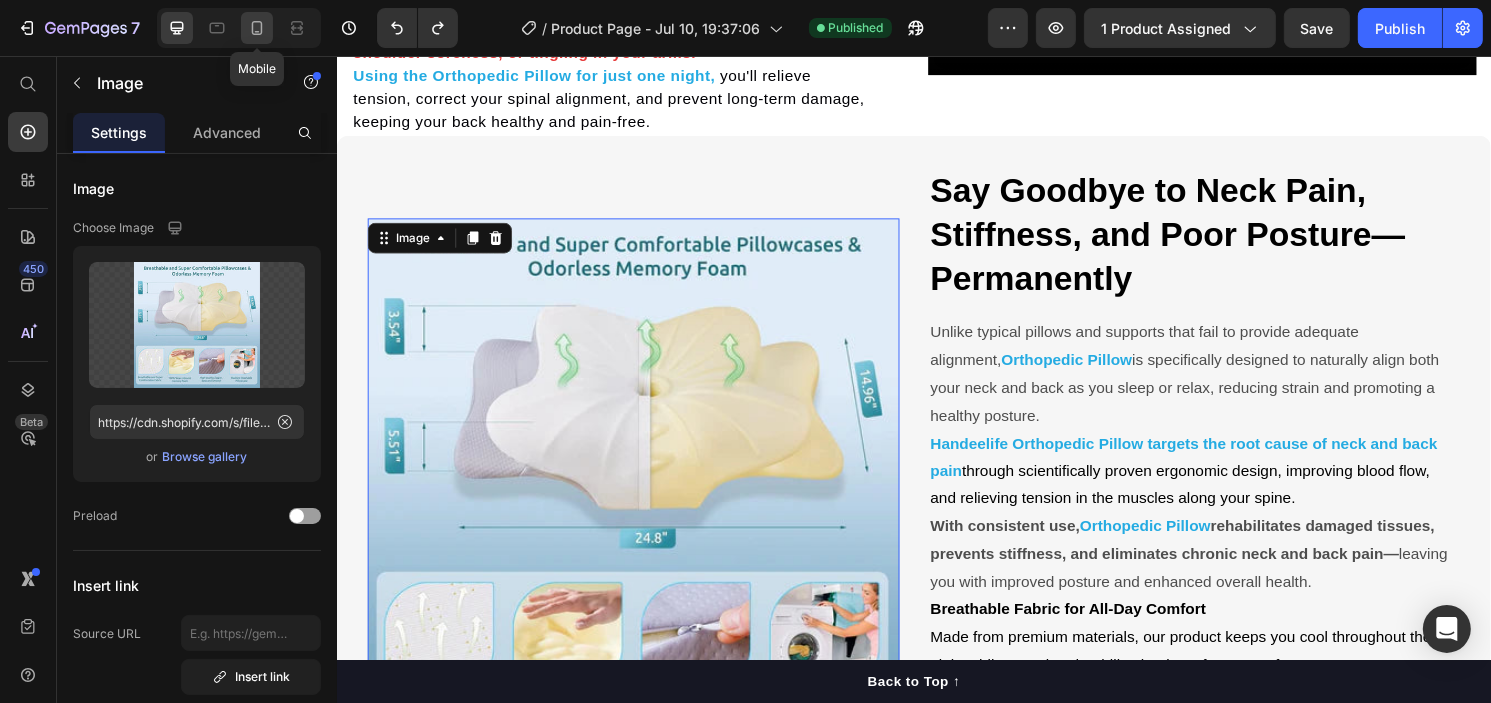 click 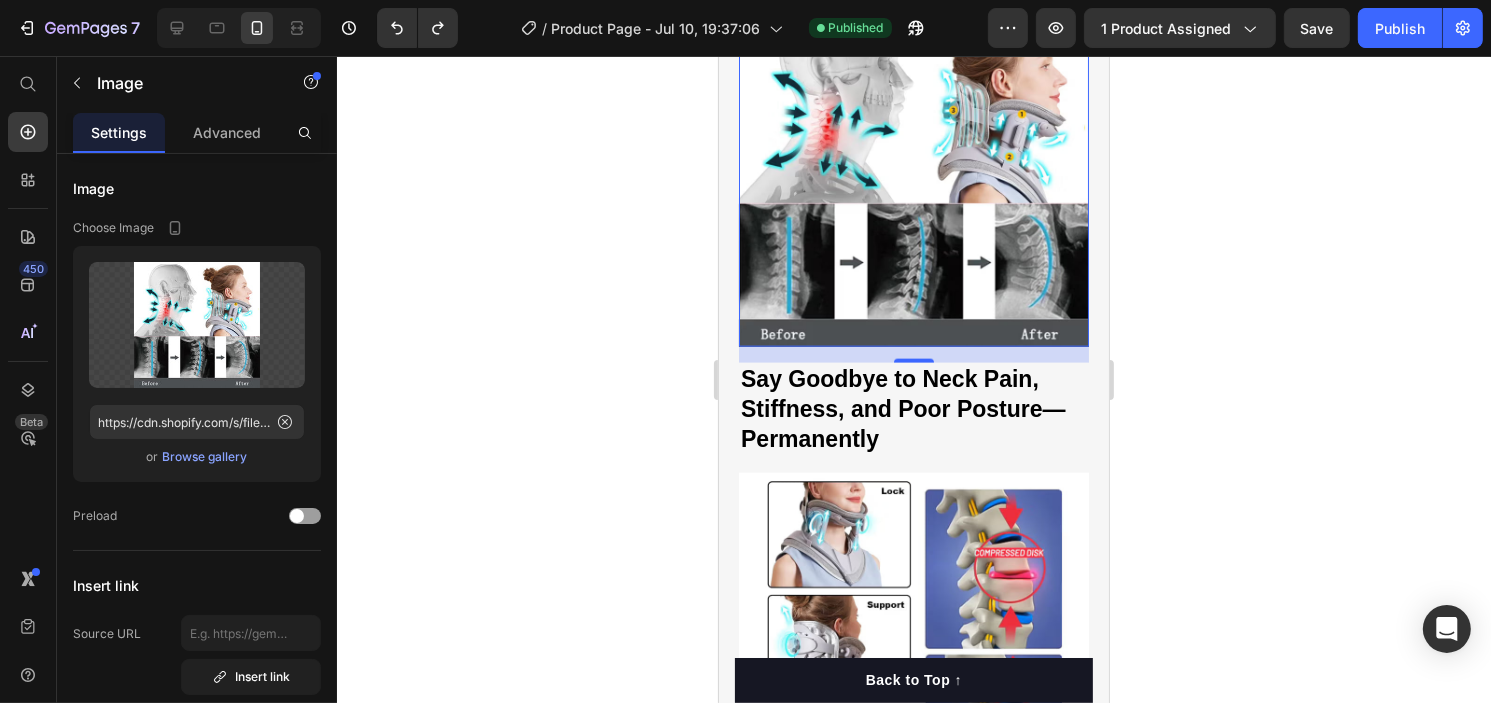 scroll, scrollTop: 2620, scrollLeft: 0, axis: vertical 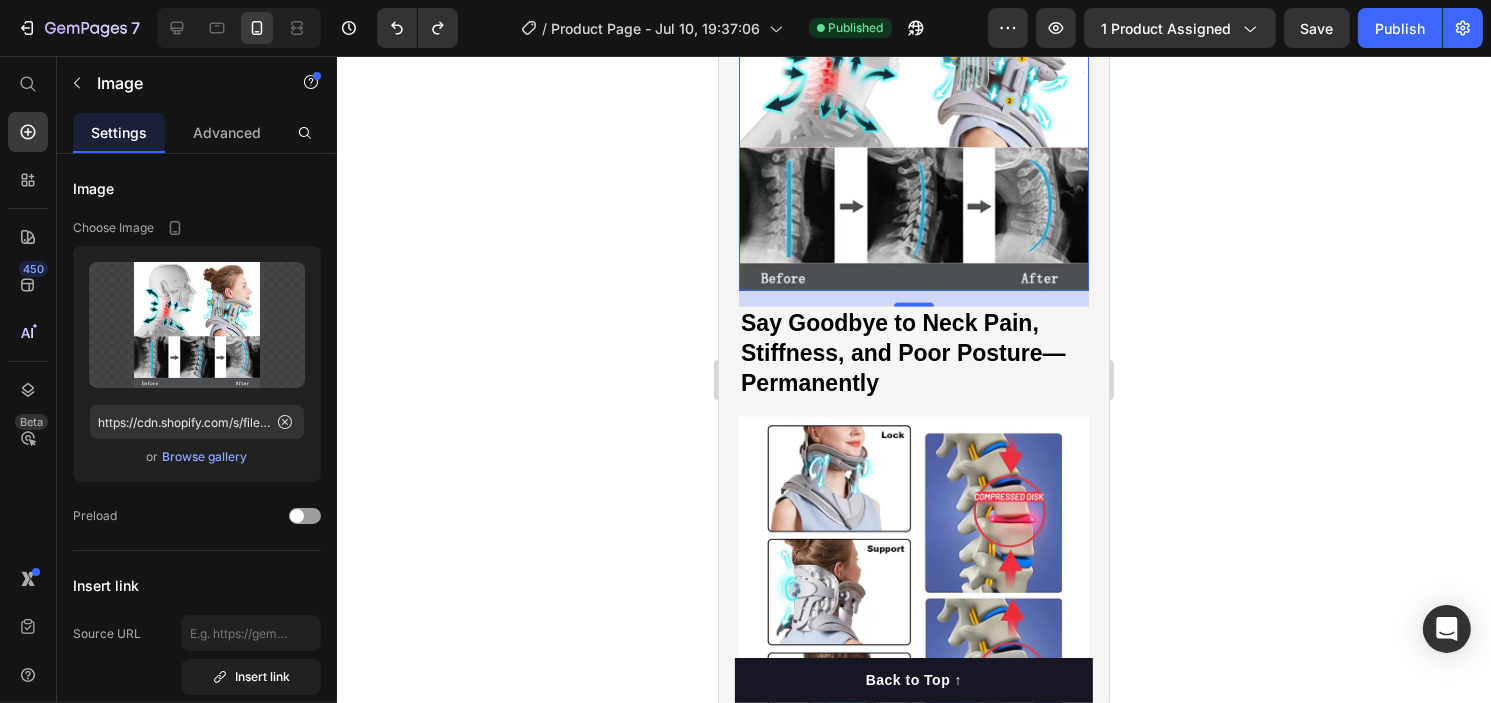 click at bounding box center (913, 116) 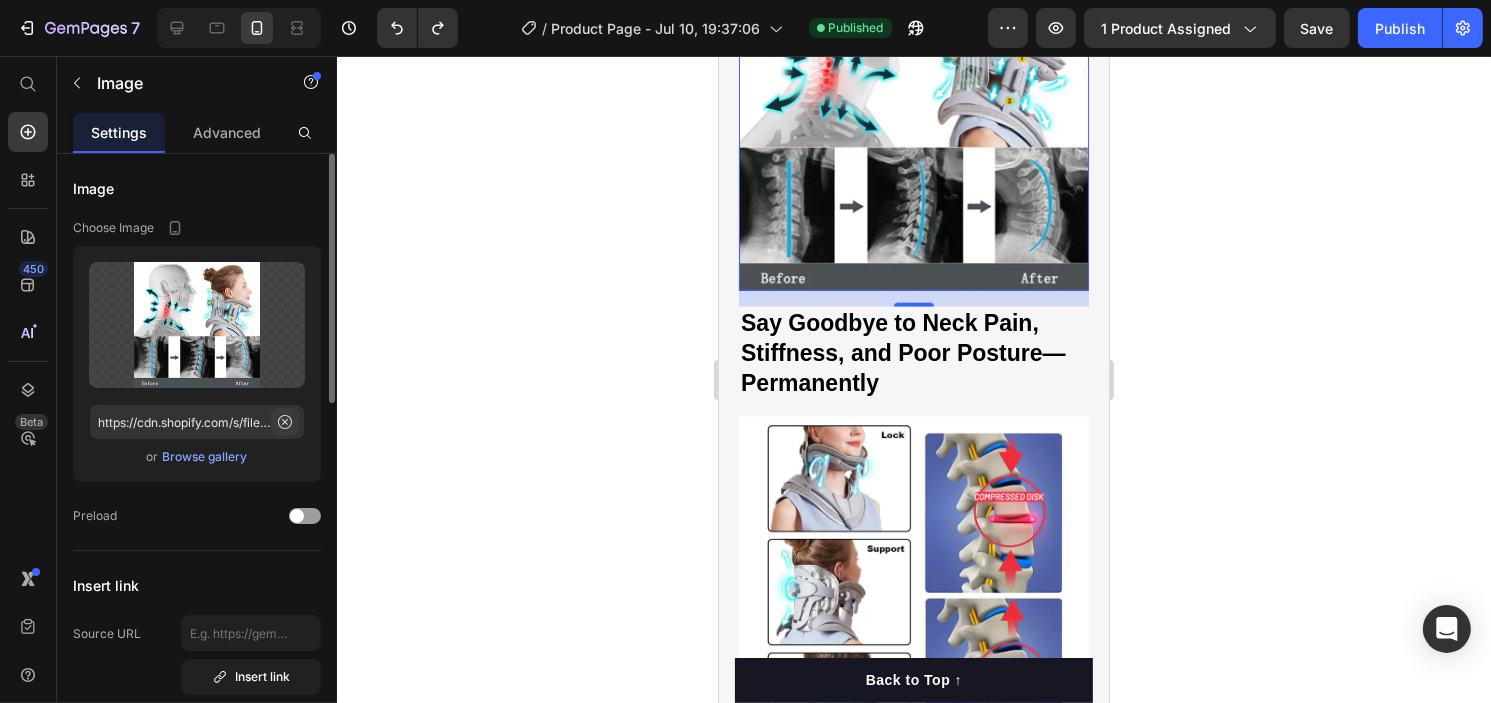 click 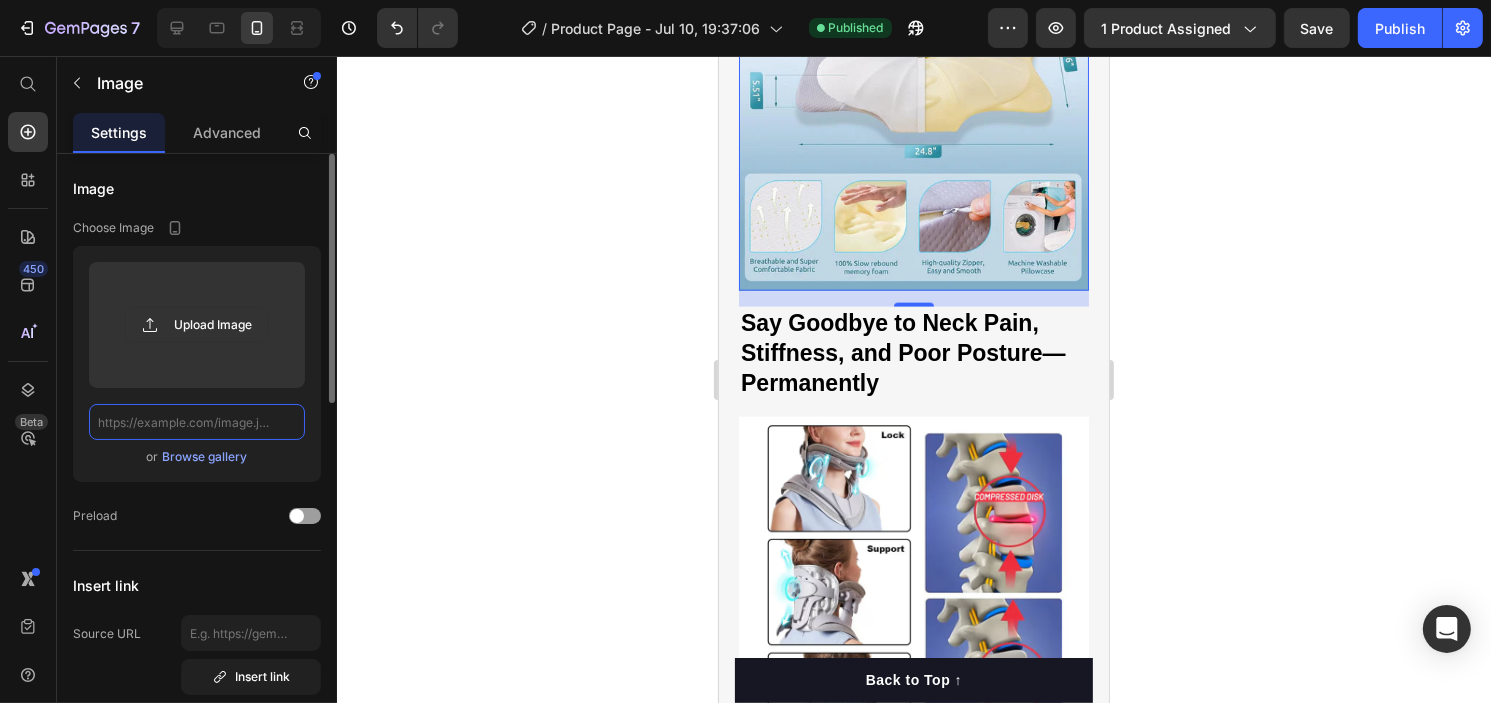 scroll, scrollTop: 0, scrollLeft: 0, axis: both 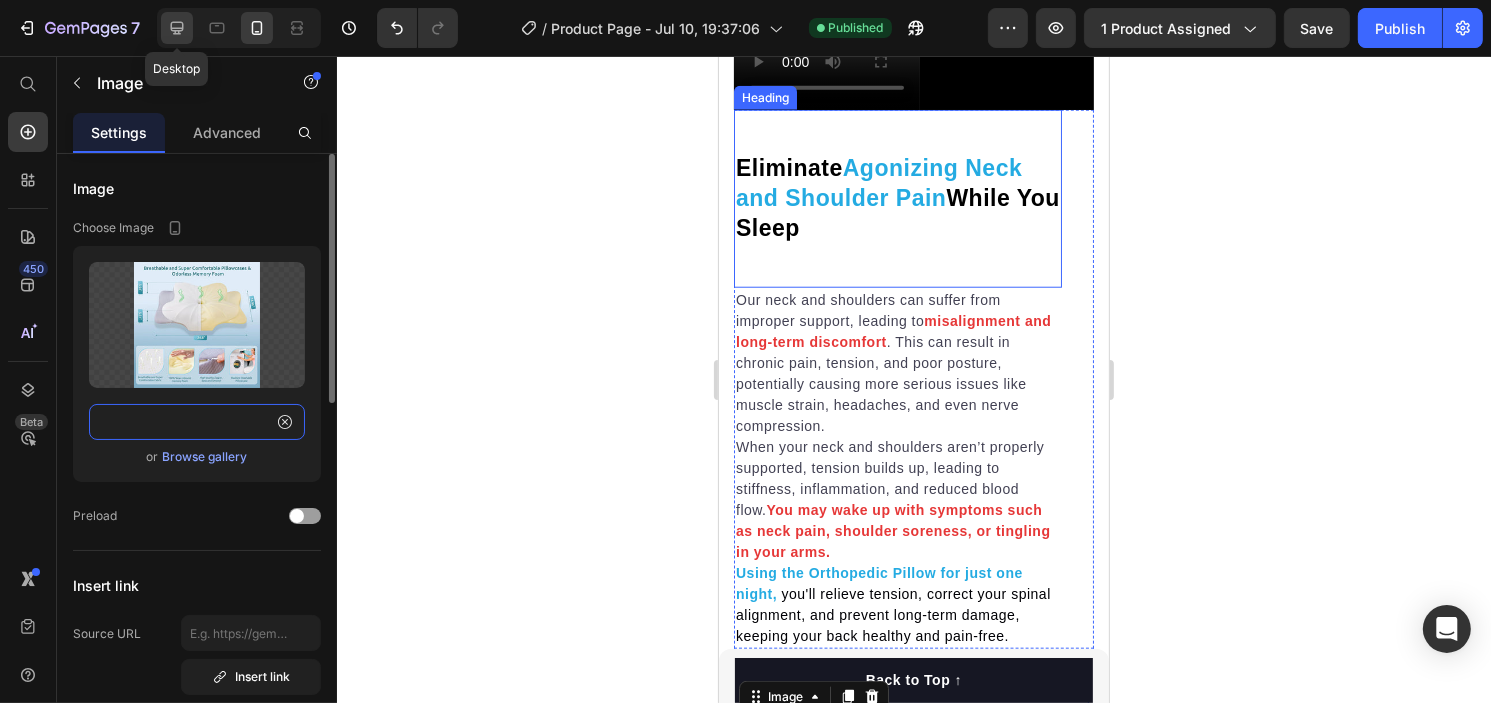 type on "https://cdn.shopify.com/s/files/1/0750/9285/2965/files/8_480x480_dd11aa22-48e3-4794-bd20-d319cd4c0b7f.webp?v=1752193921" 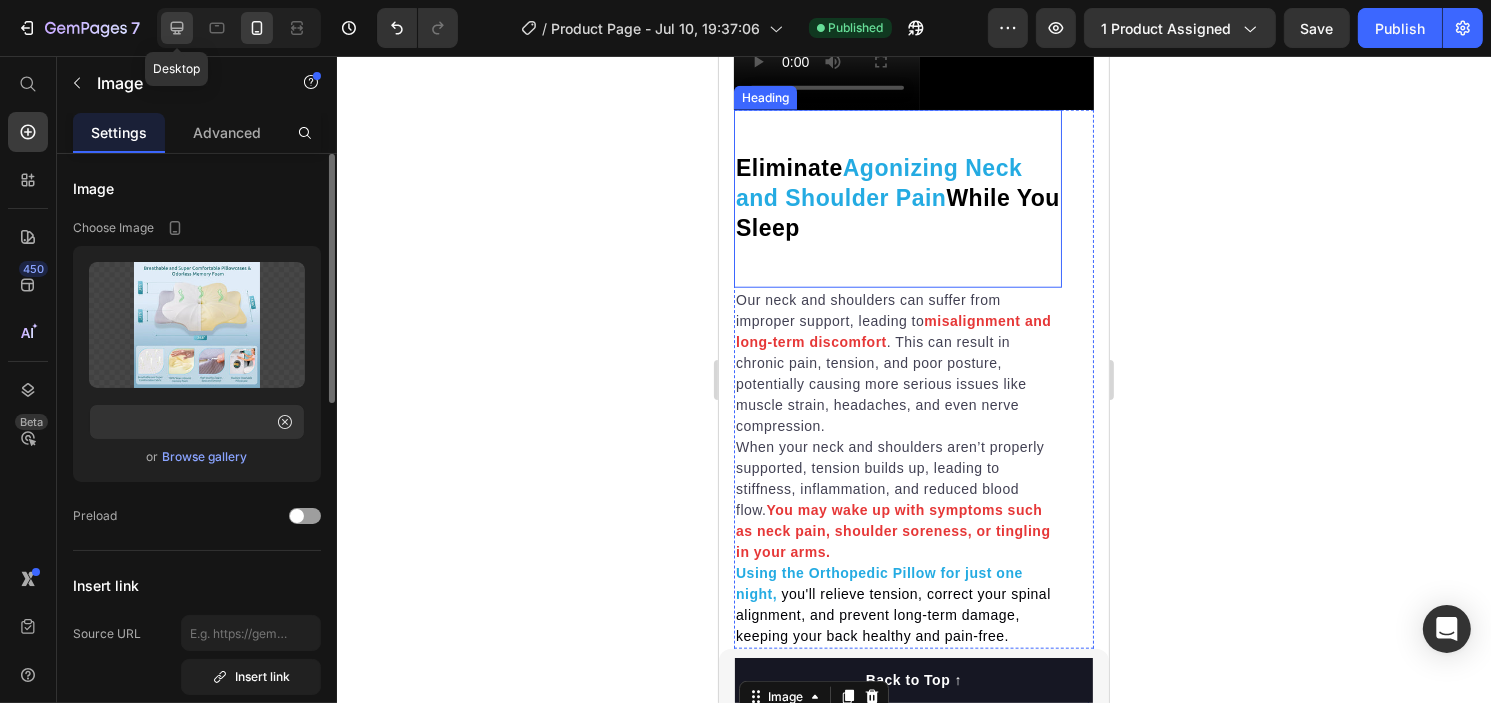 click 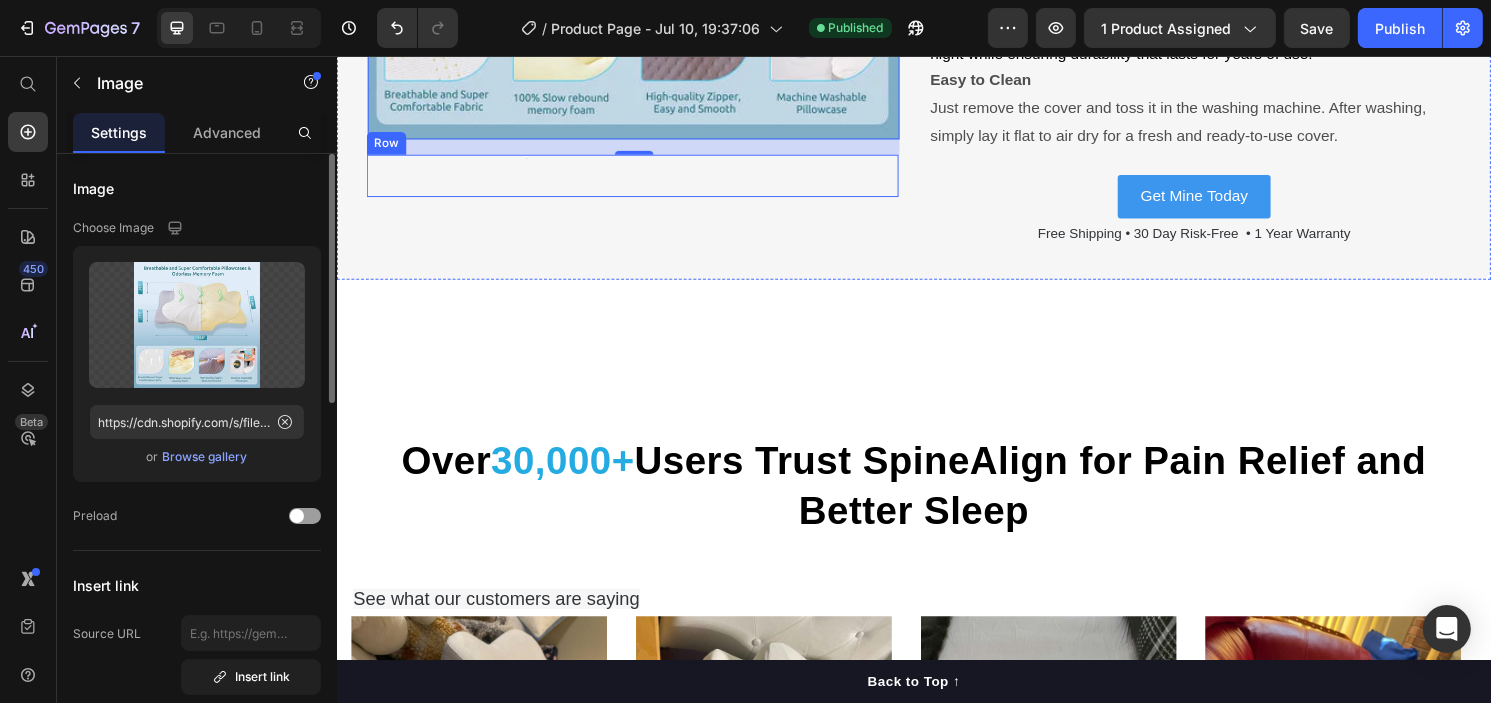 scroll, scrollTop: 2616, scrollLeft: 0, axis: vertical 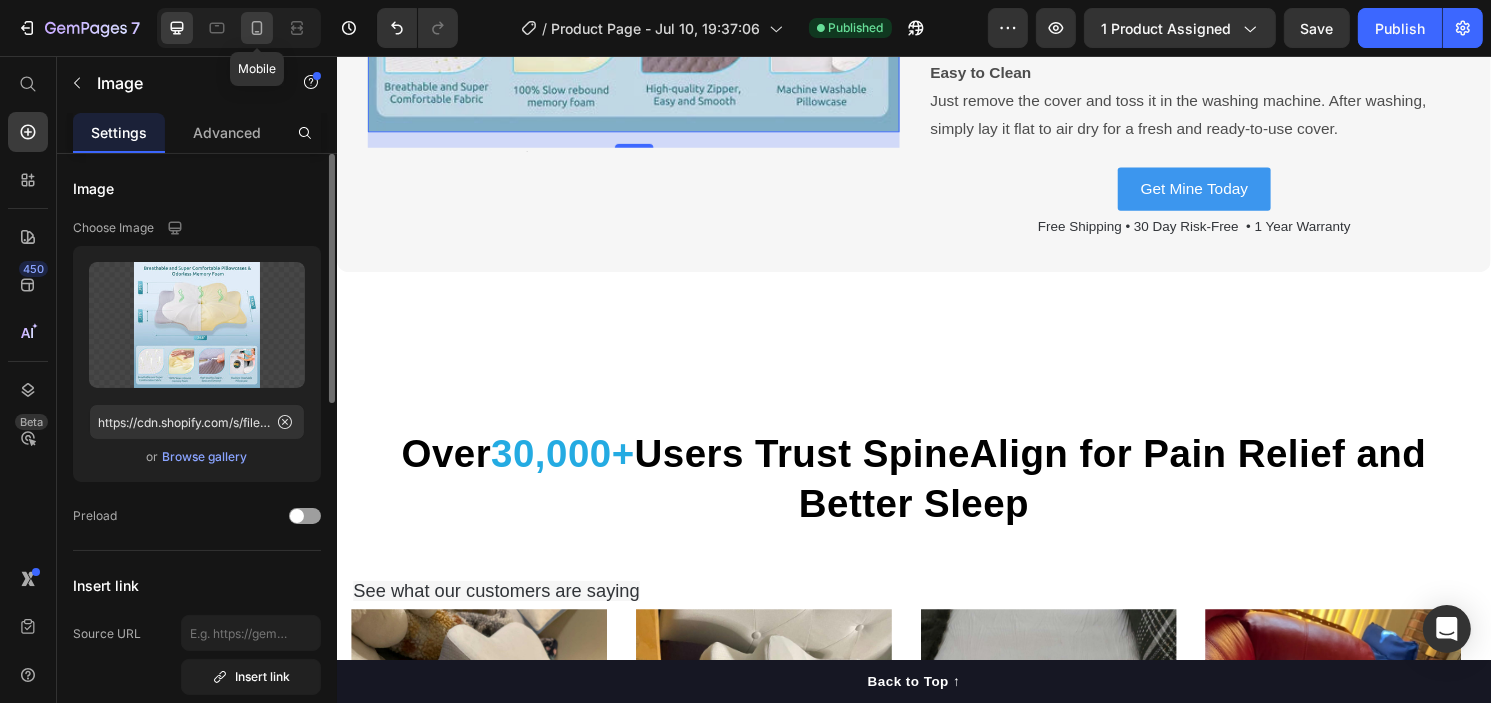 click 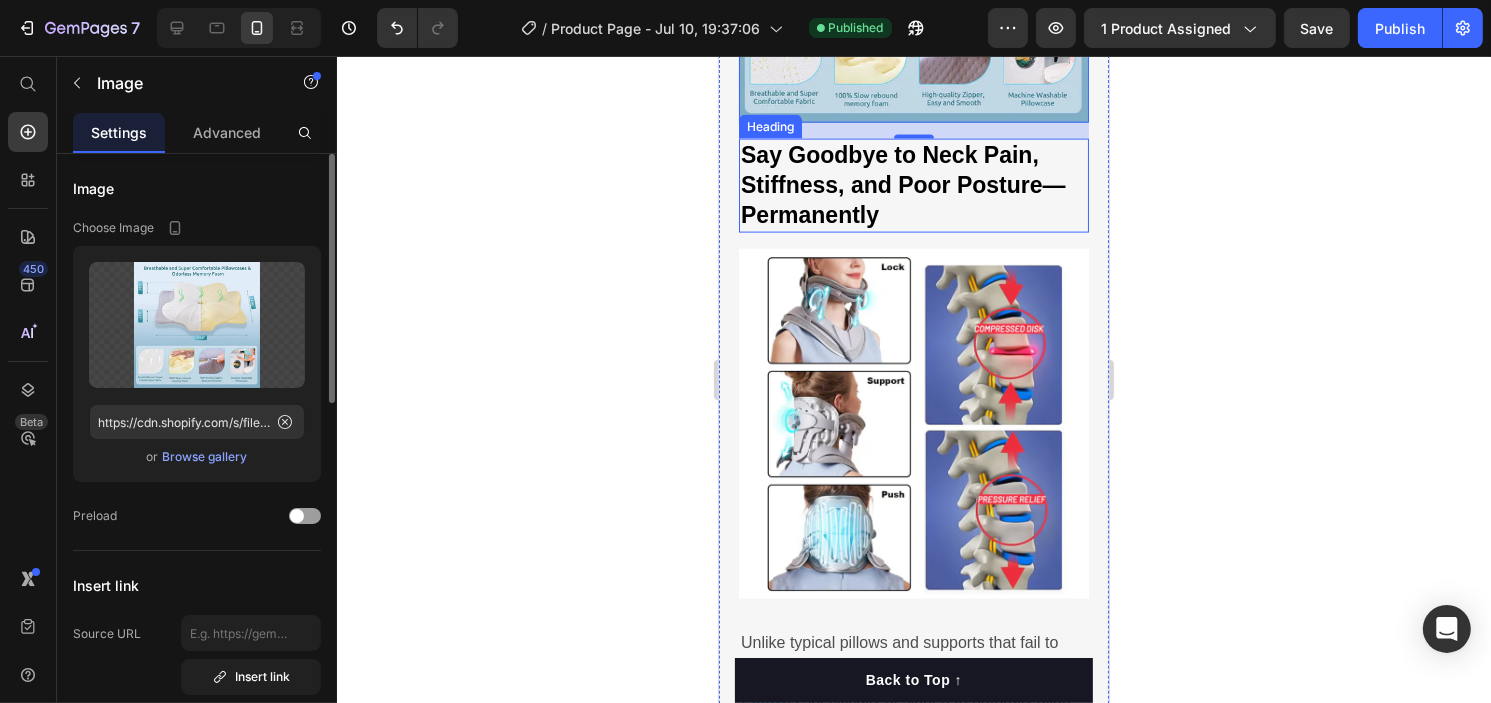 scroll, scrollTop: 2790, scrollLeft: 0, axis: vertical 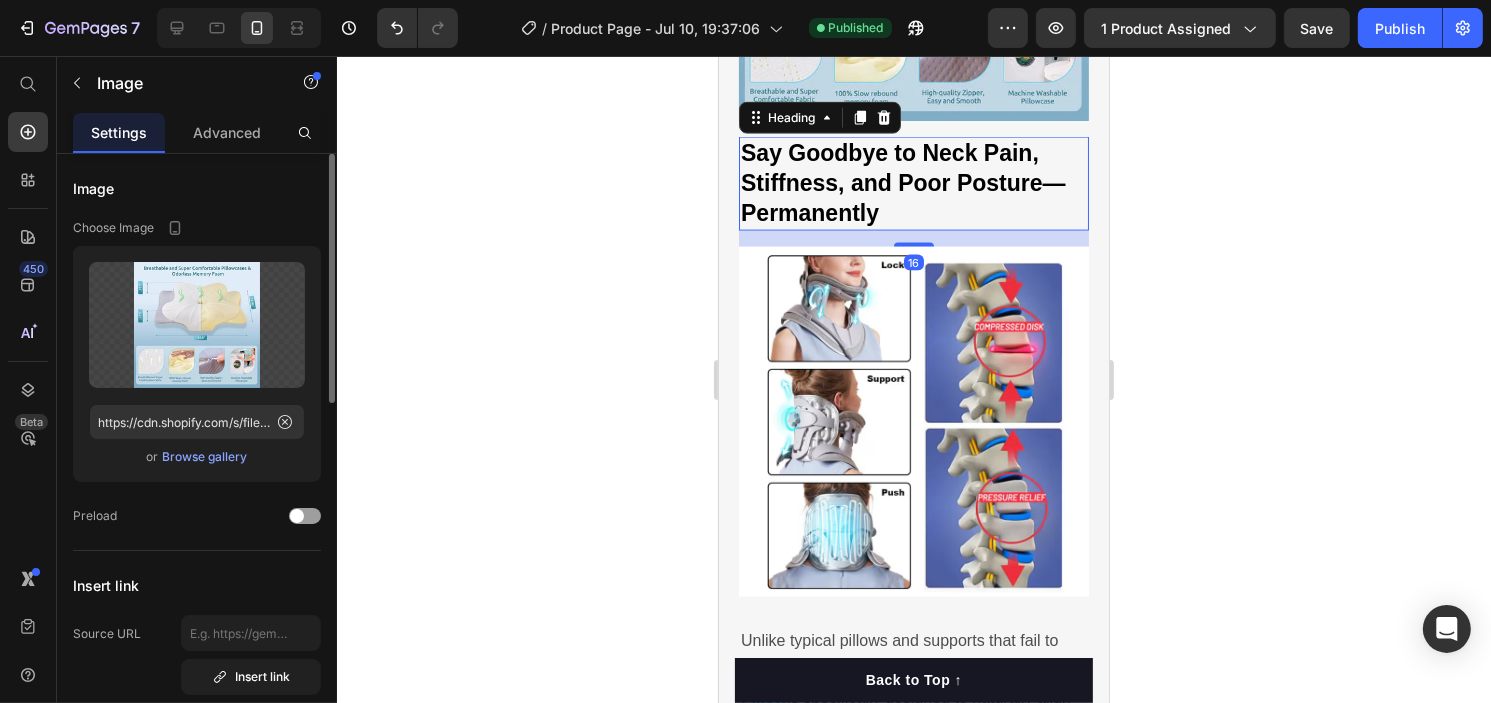 click on "Say Goodbye to Neck Pain, Stiffness, and Poor Posture—Permanently" at bounding box center (913, 184) 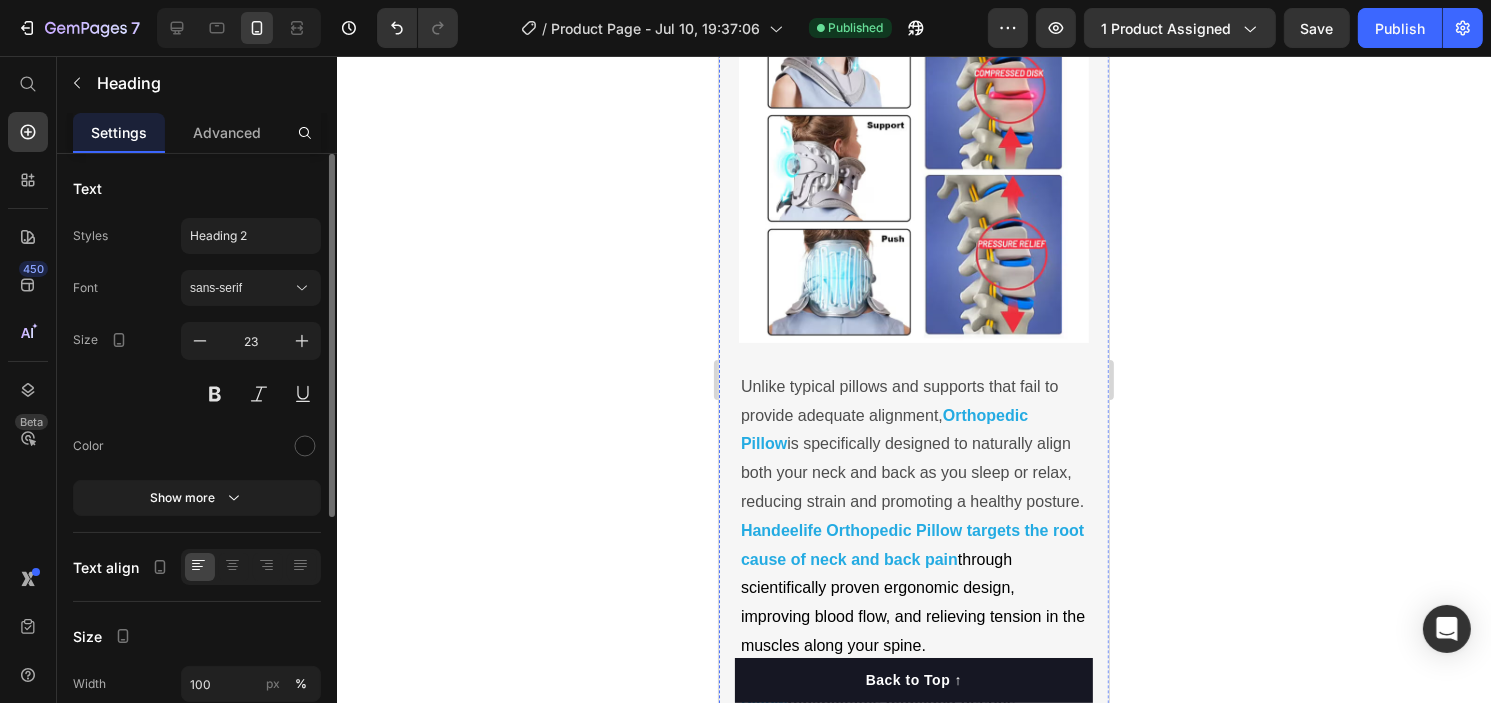scroll, scrollTop: 3056, scrollLeft: 0, axis: vertical 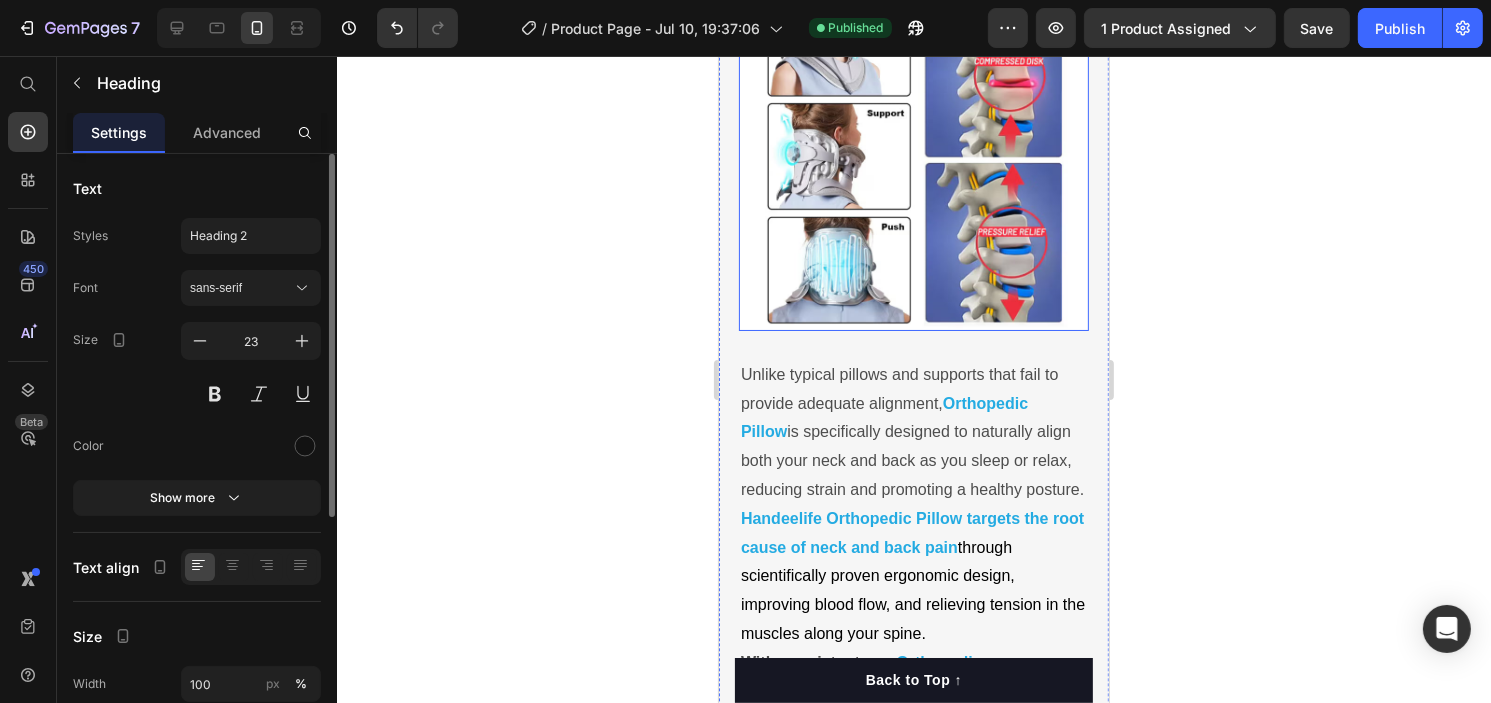 click at bounding box center (913, 156) 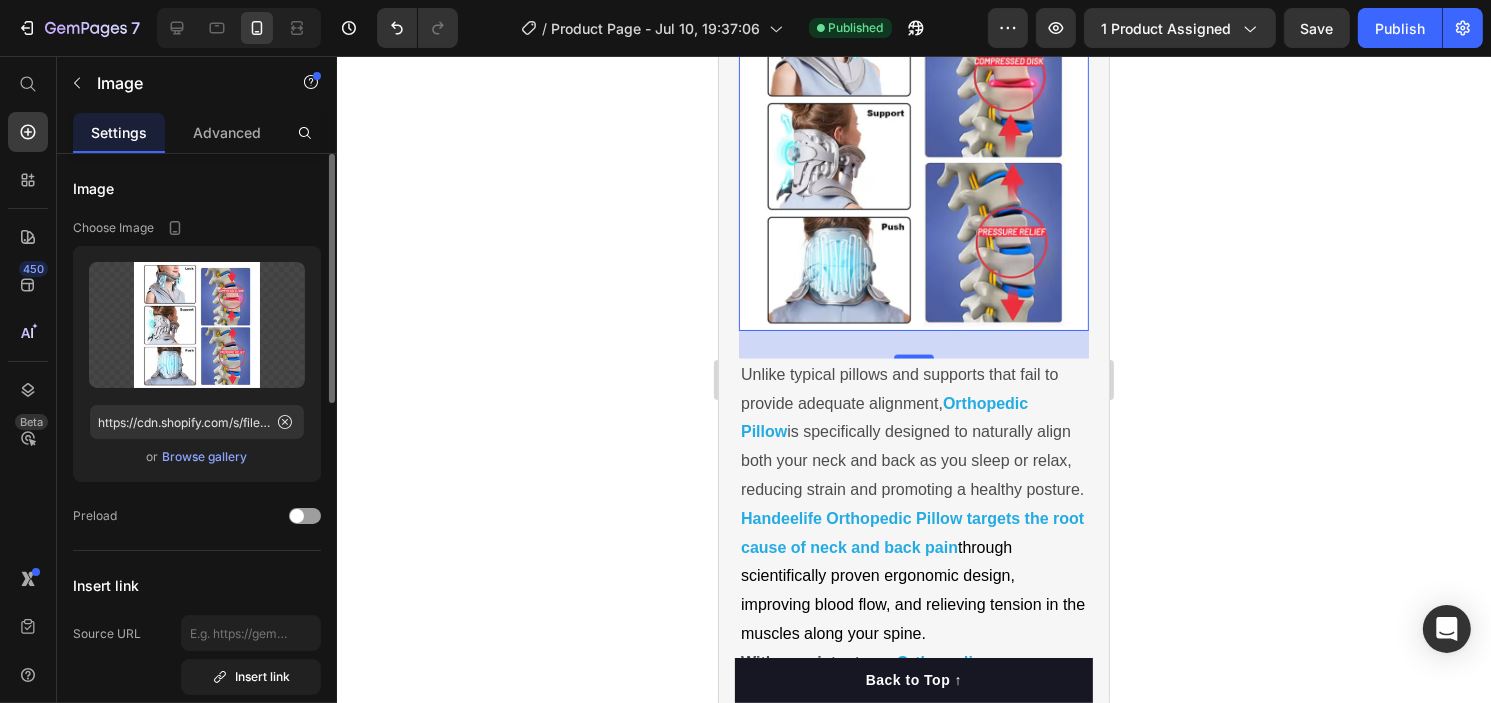 click at bounding box center [871, -38] 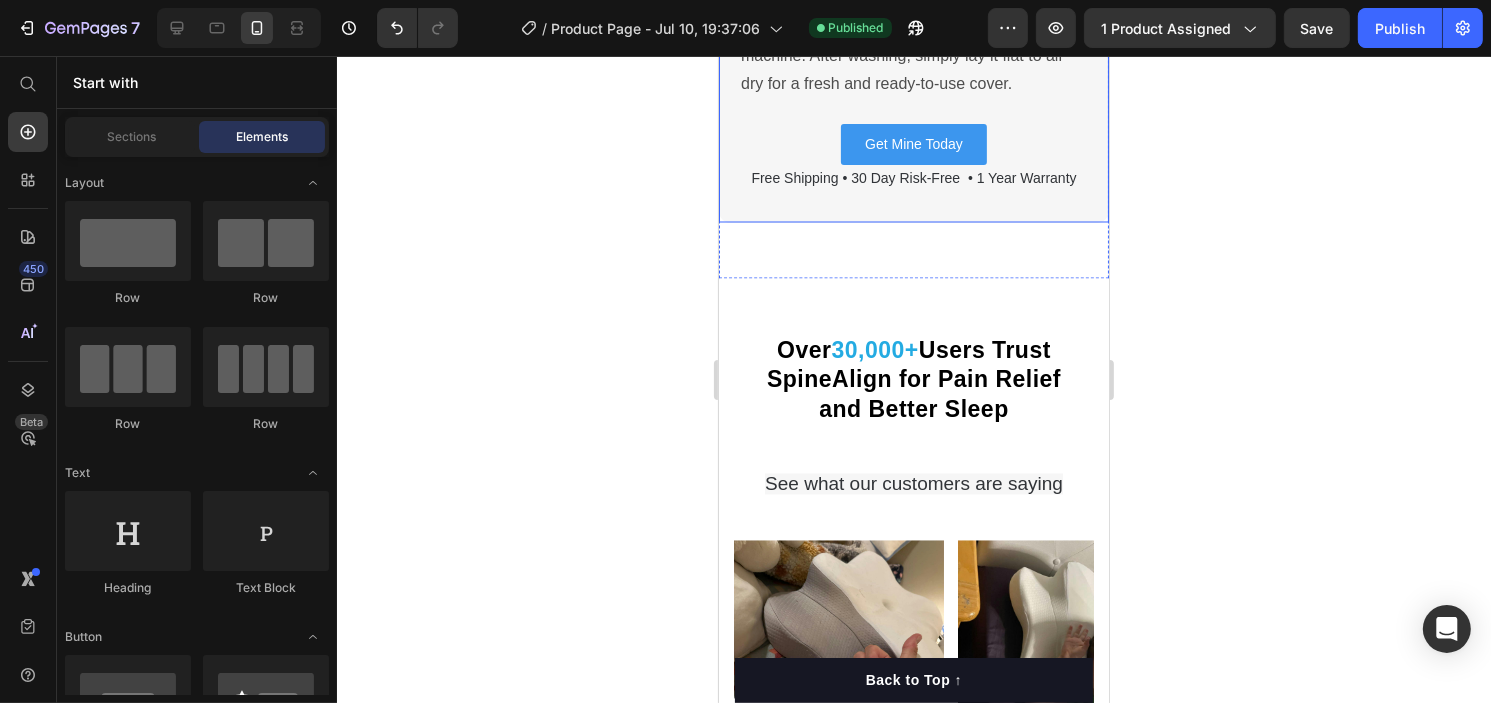 scroll, scrollTop: 3600, scrollLeft: 0, axis: vertical 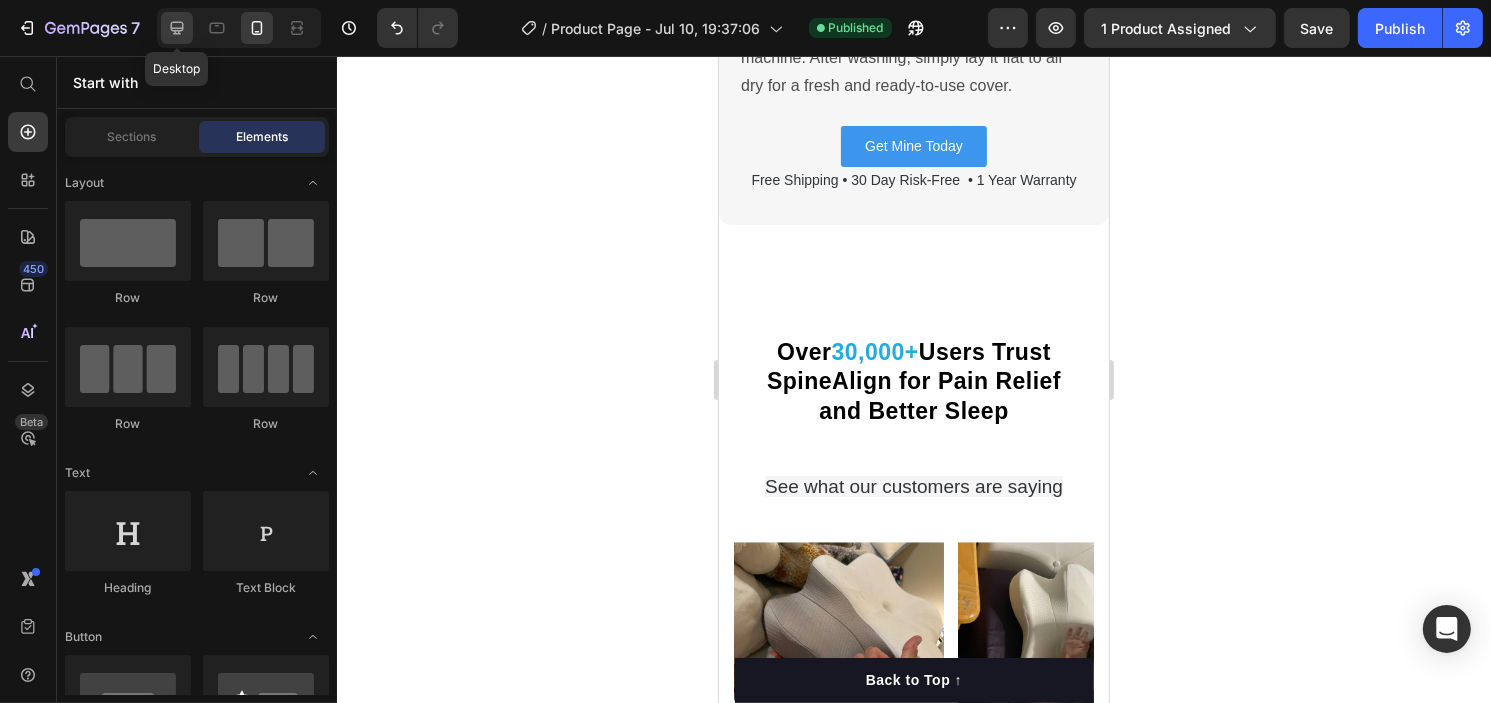 click 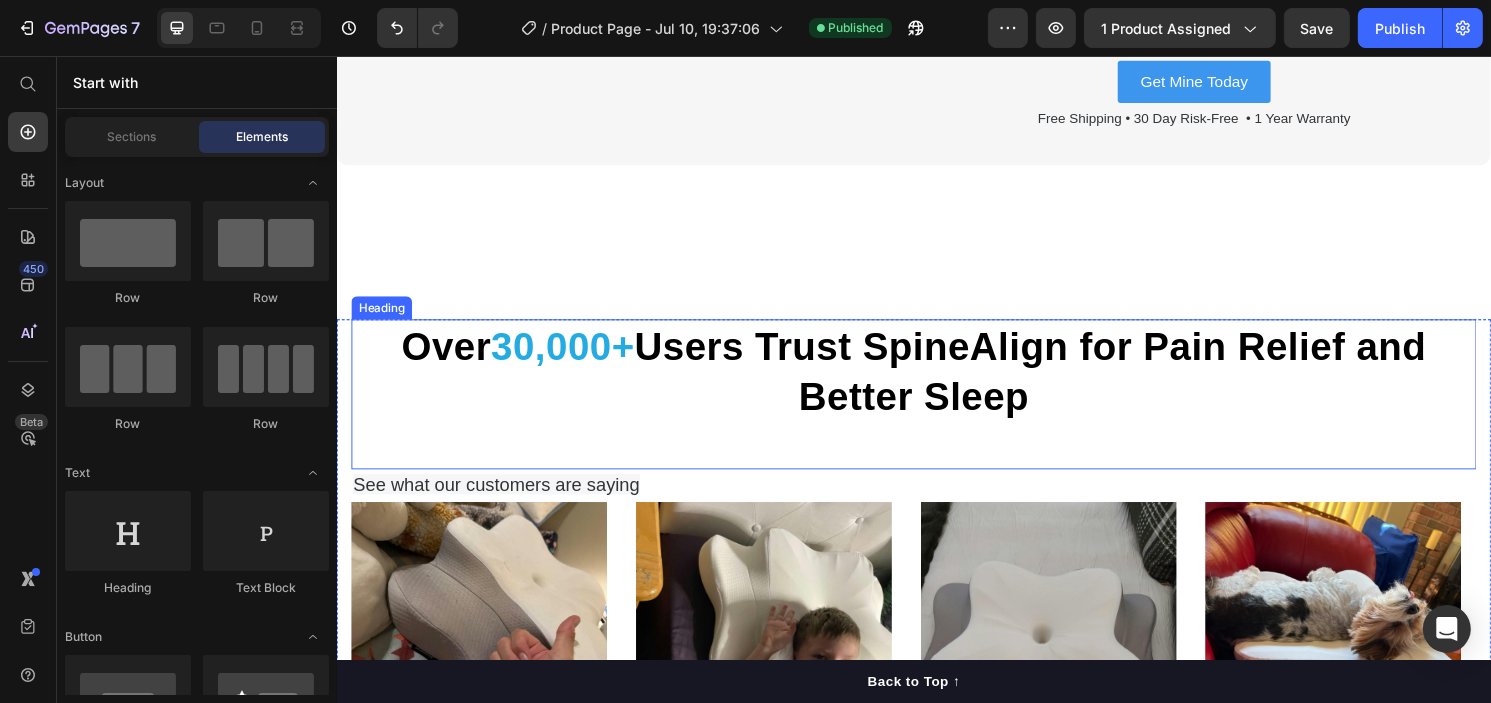 scroll, scrollTop: 2899, scrollLeft: 0, axis: vertical 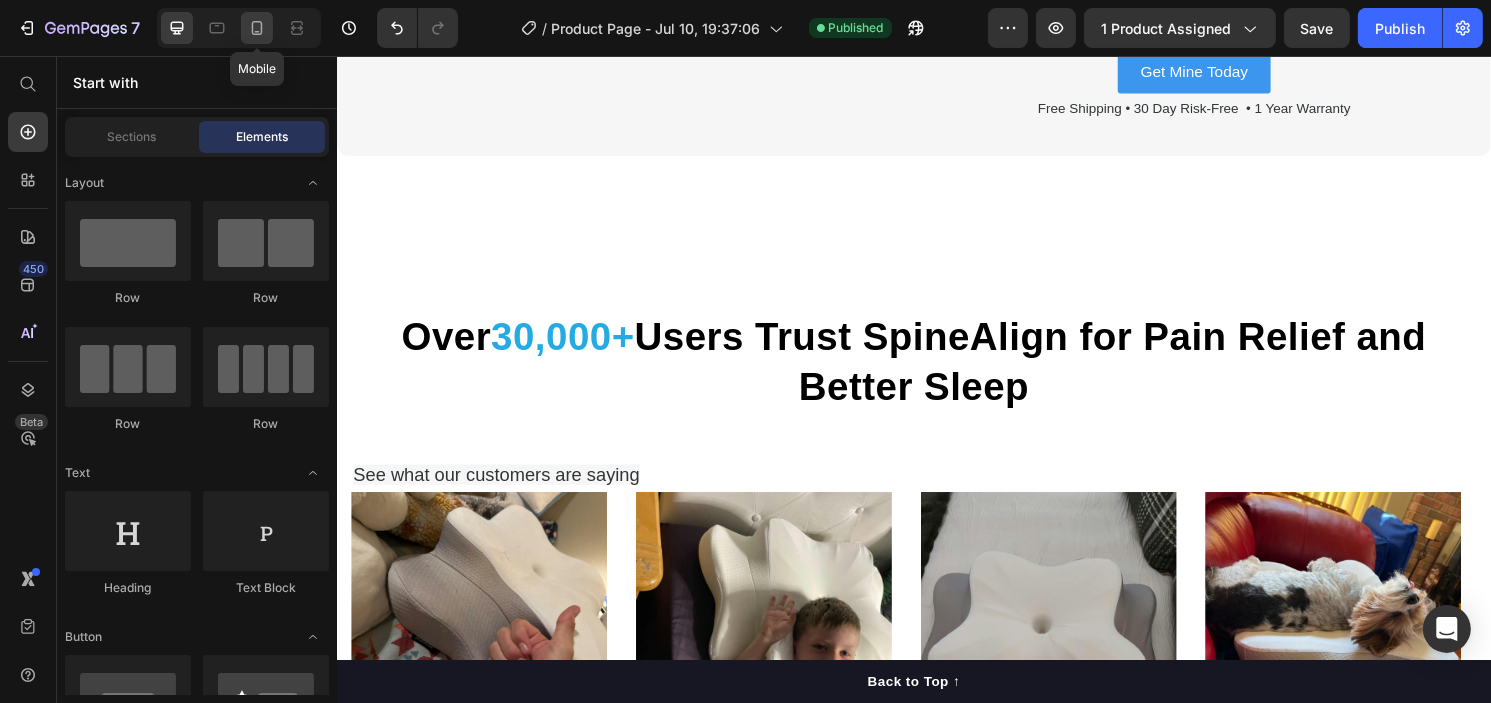 click 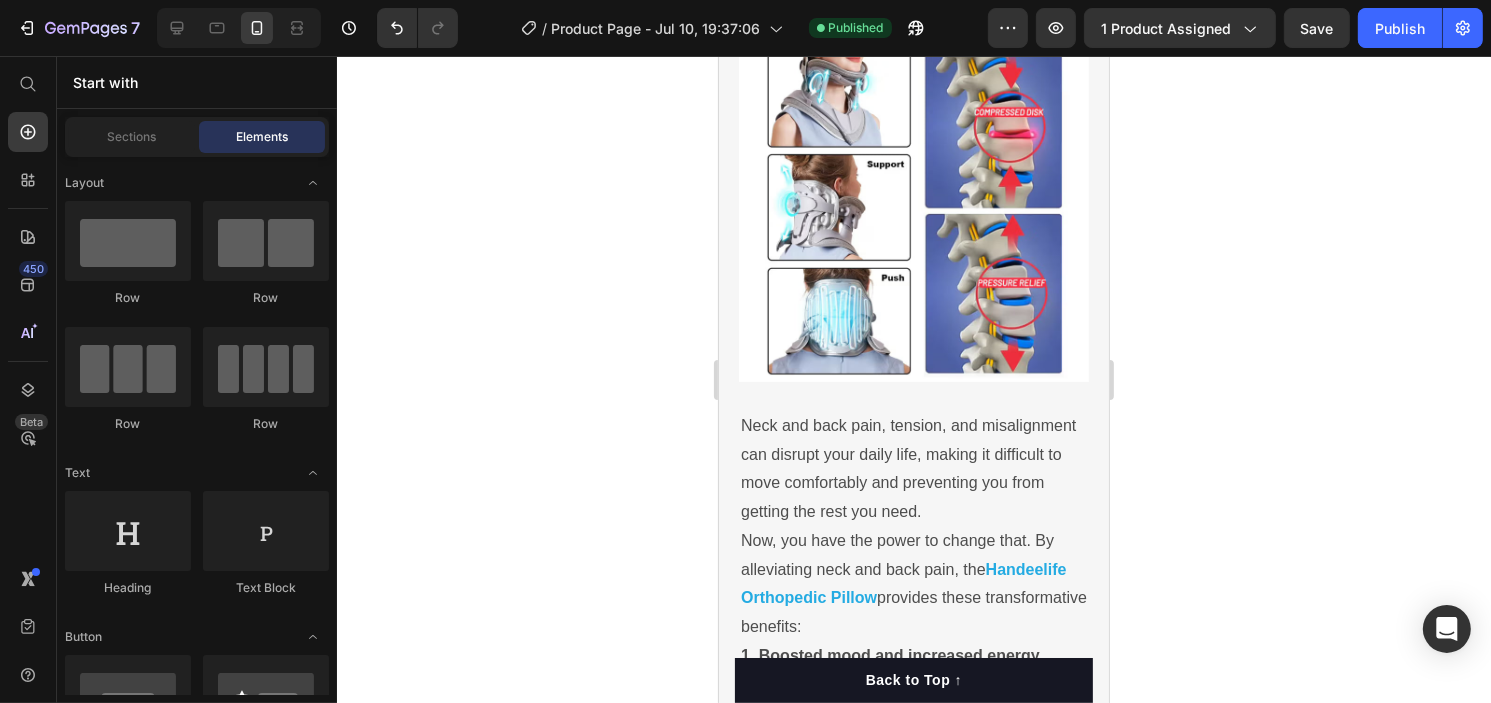 scroll, scrollTop: 5806, scrollLeft: 0, axis: vertical 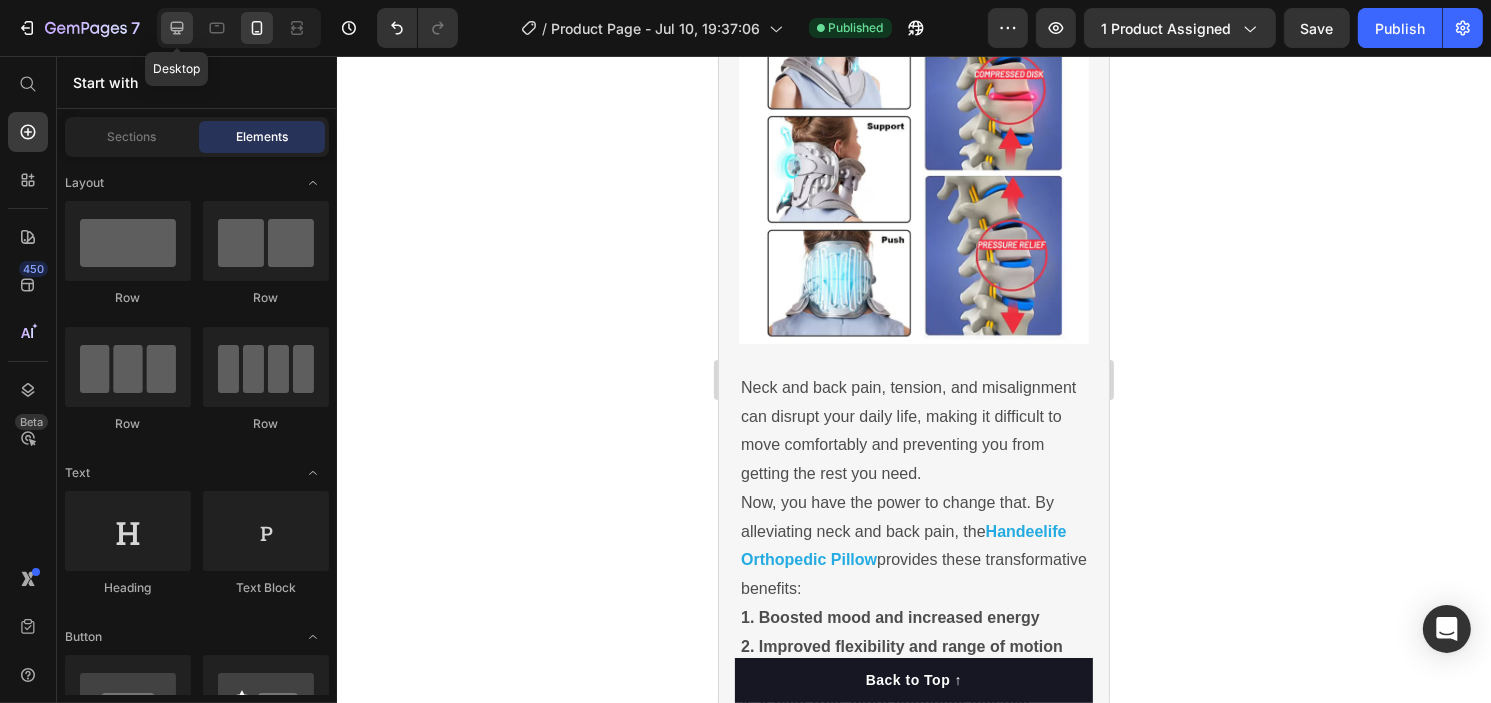 click 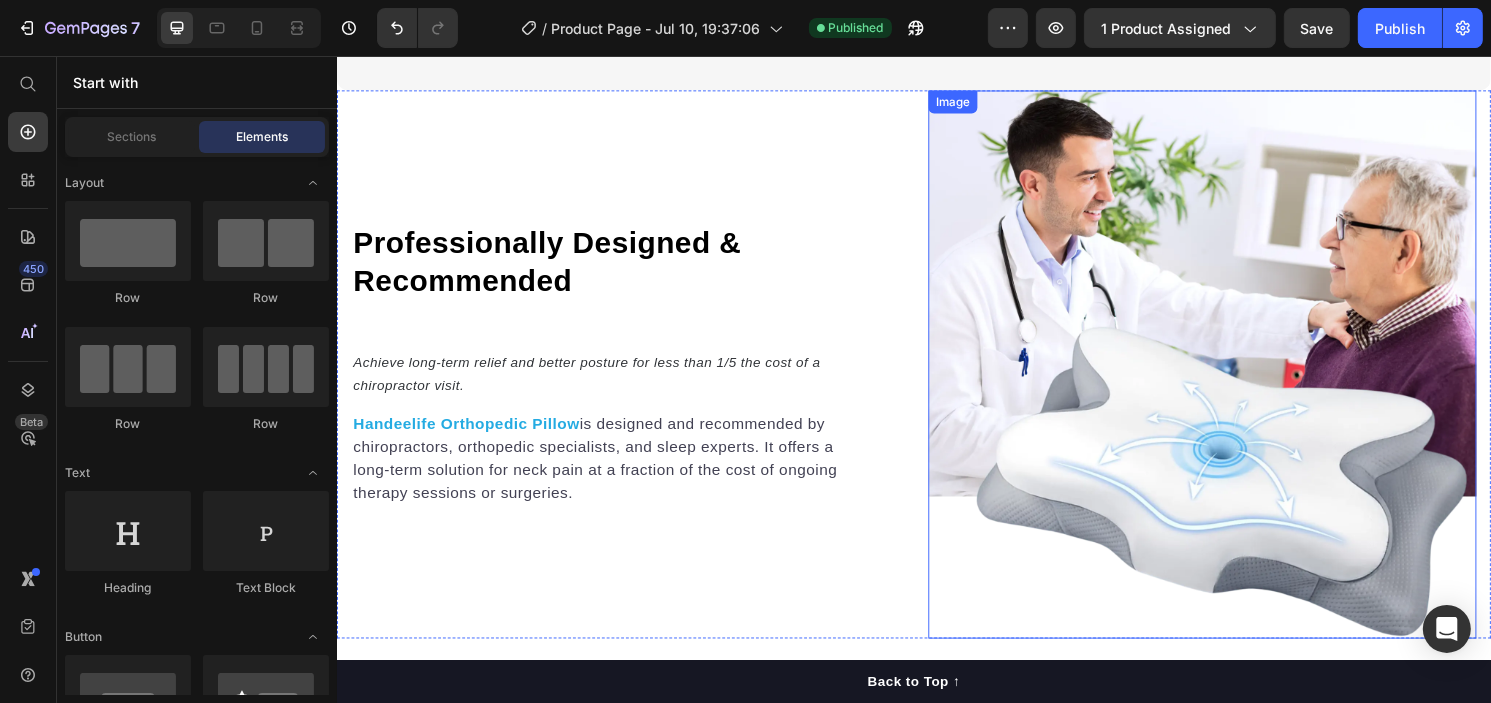 scroll, scrollTop: 7436, scrollLeft: 0, axis: vertical 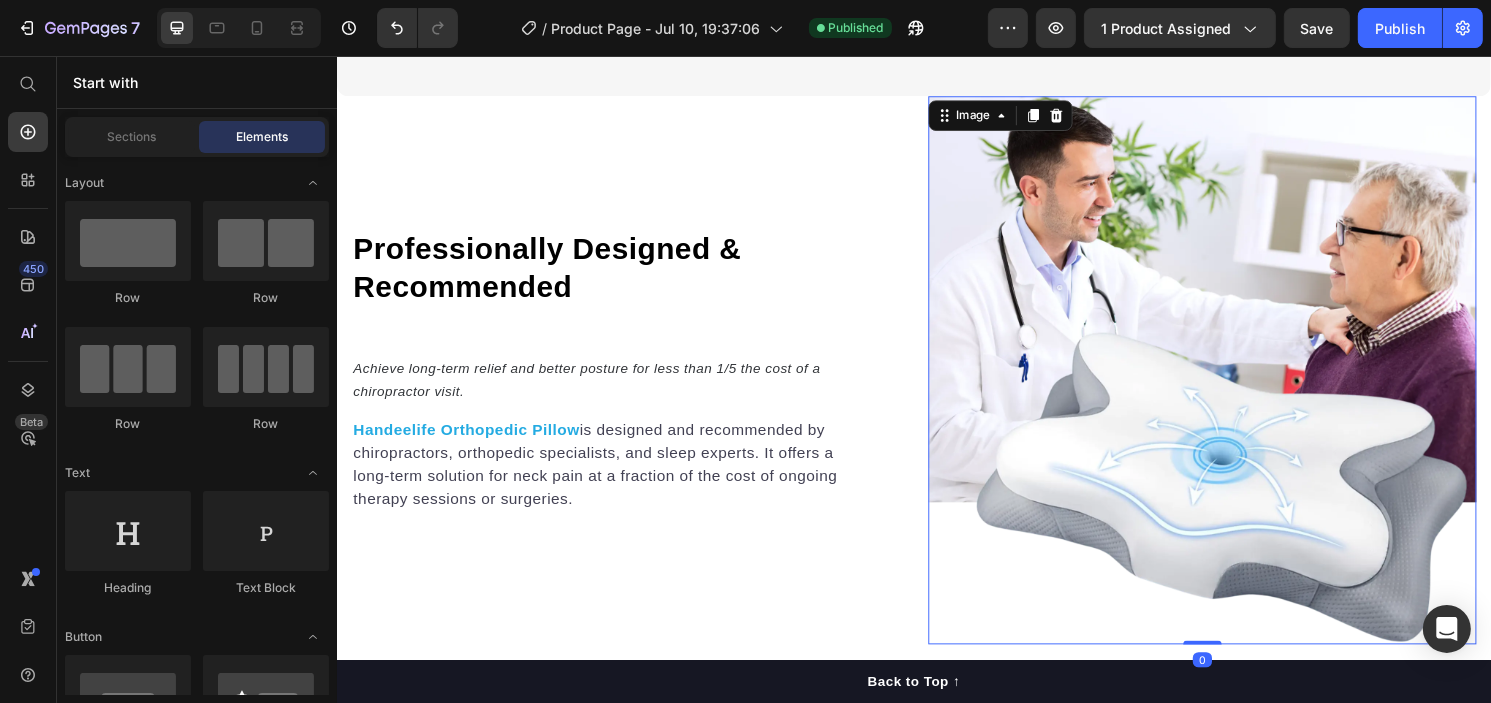 click at bounding box center [1236, 383] 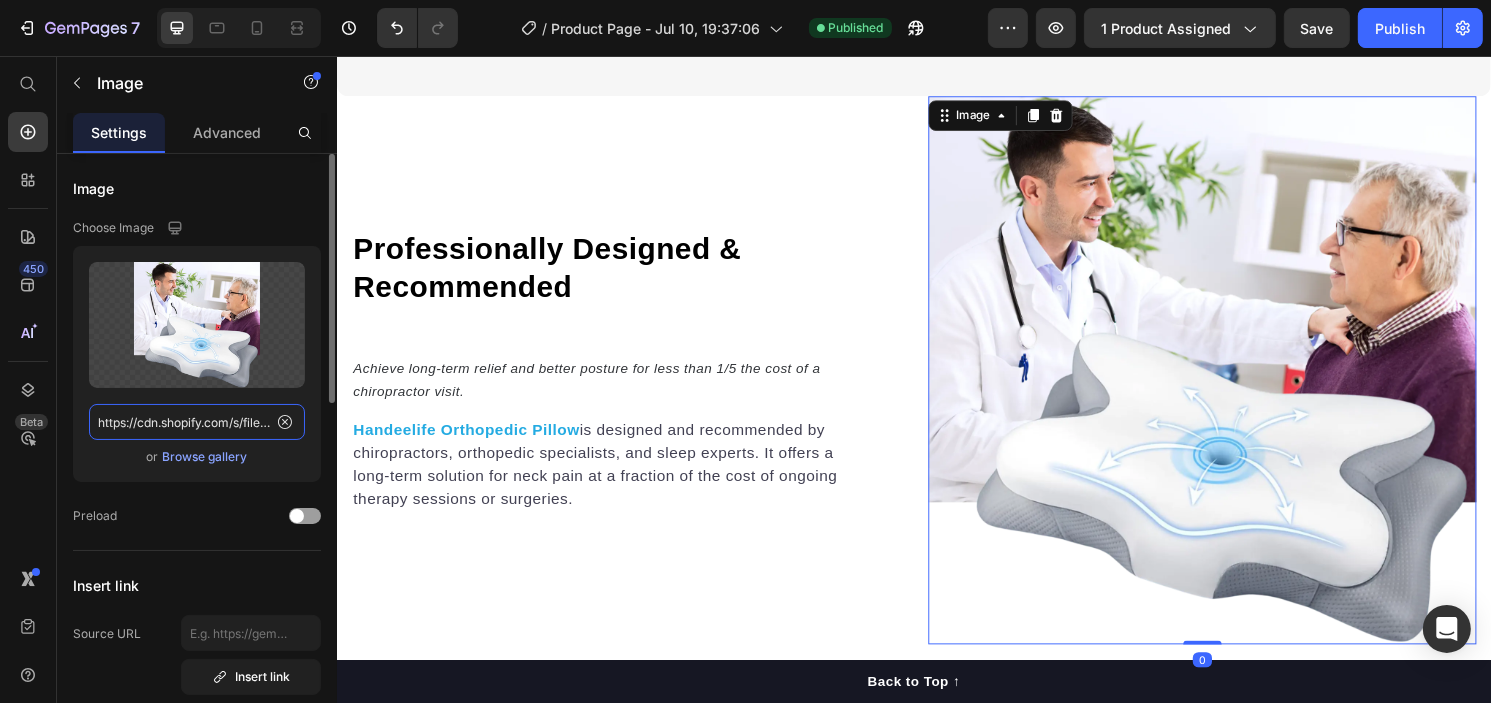 click on "https://cdn.shopify.com/s/files/1/0750/9285/2965/files/gempages_569540175701476222-850da899-6e66-4d3f-9523-8b5c71a492a8.webp" 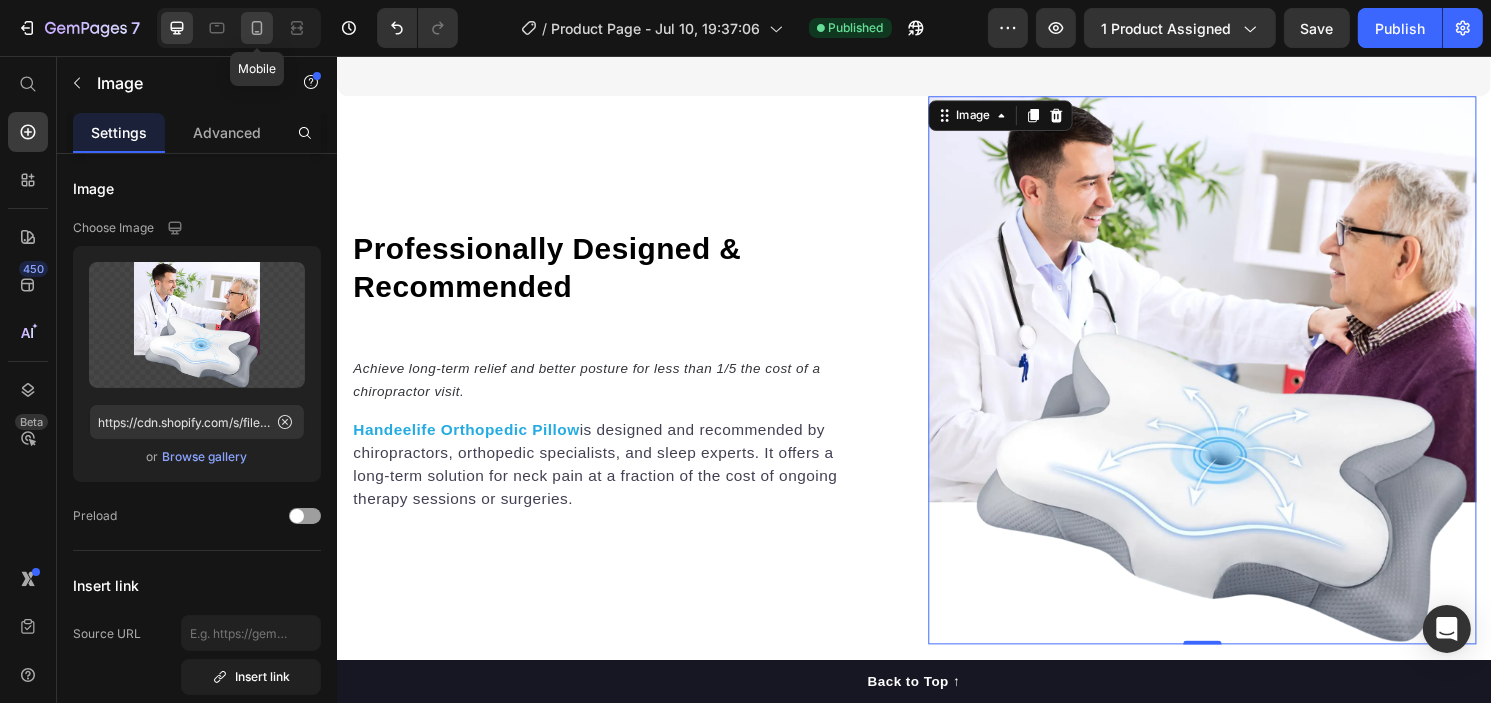 click 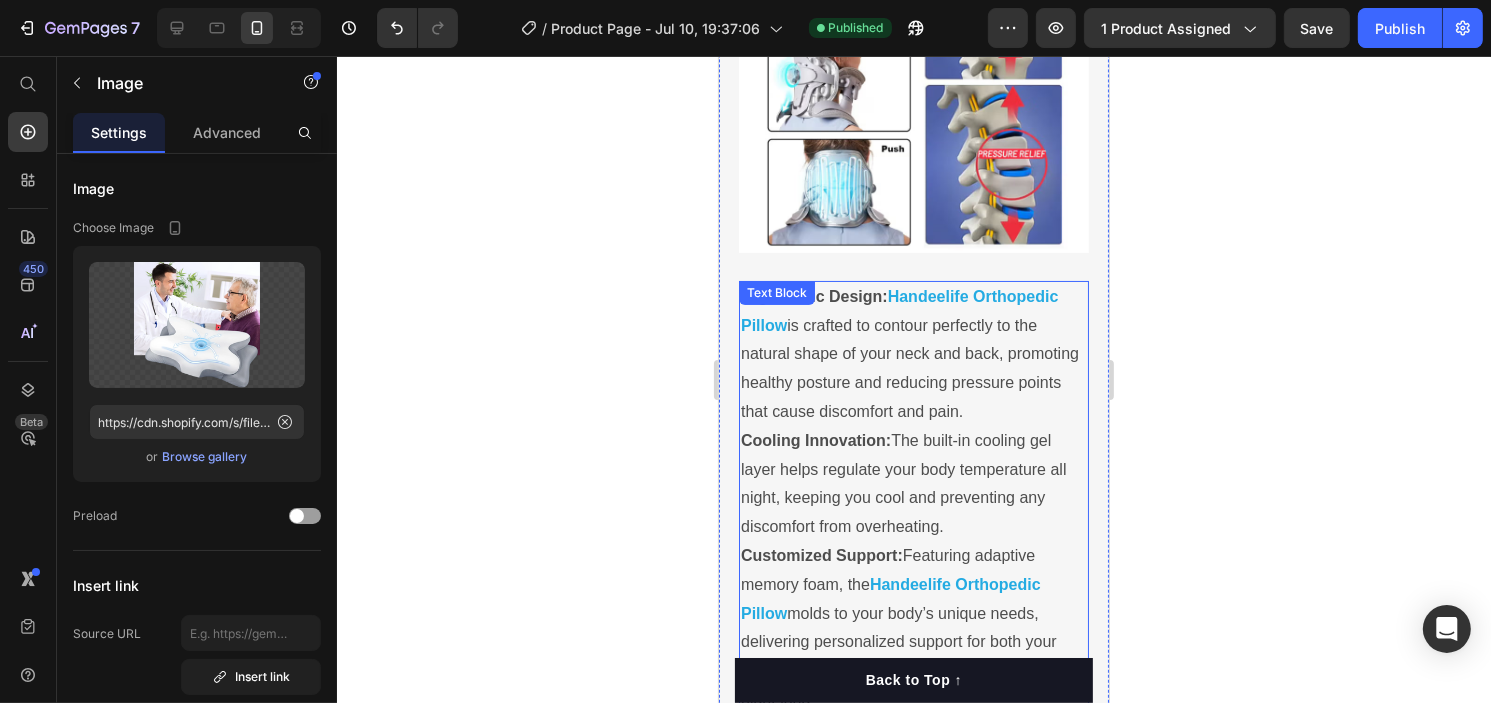 scroll, scrollTop: 7602, scrollLeft: 0, axis: vertical 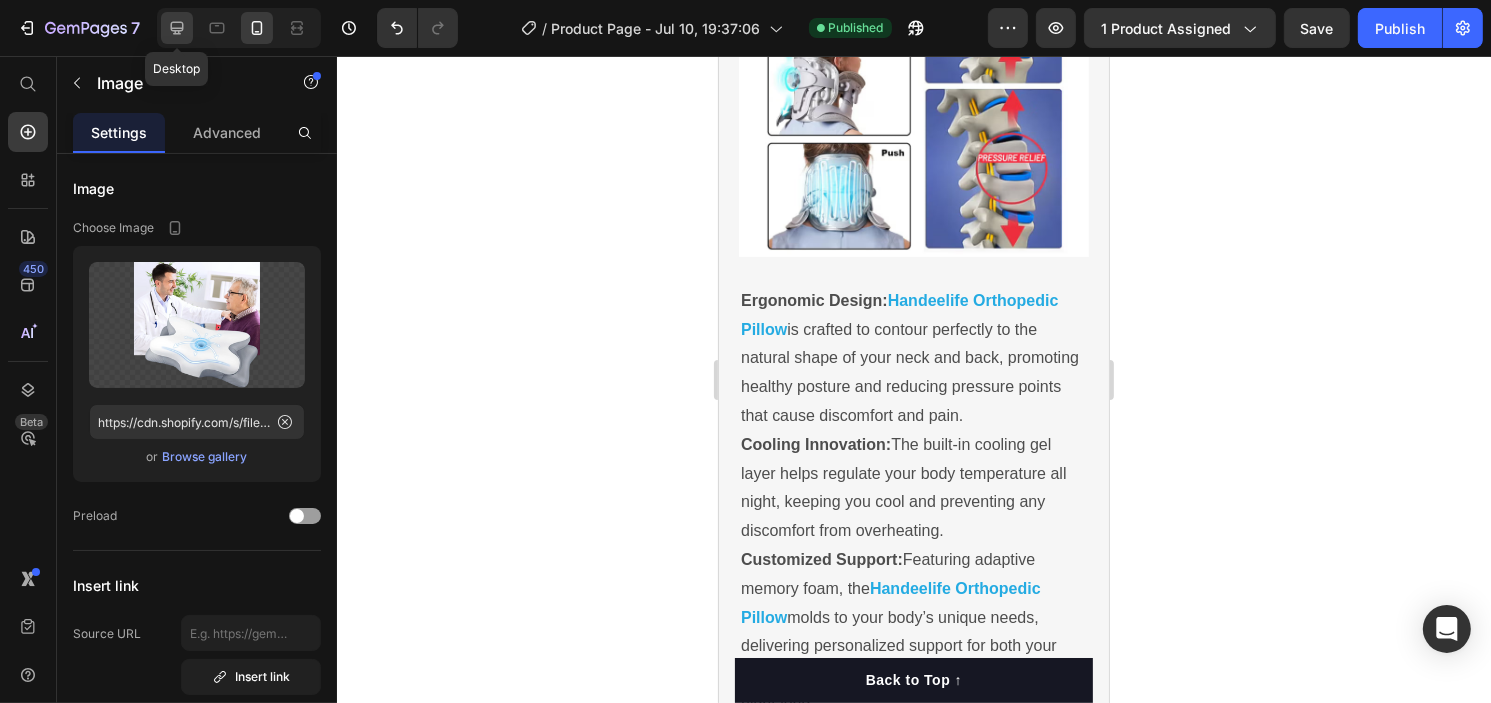 click 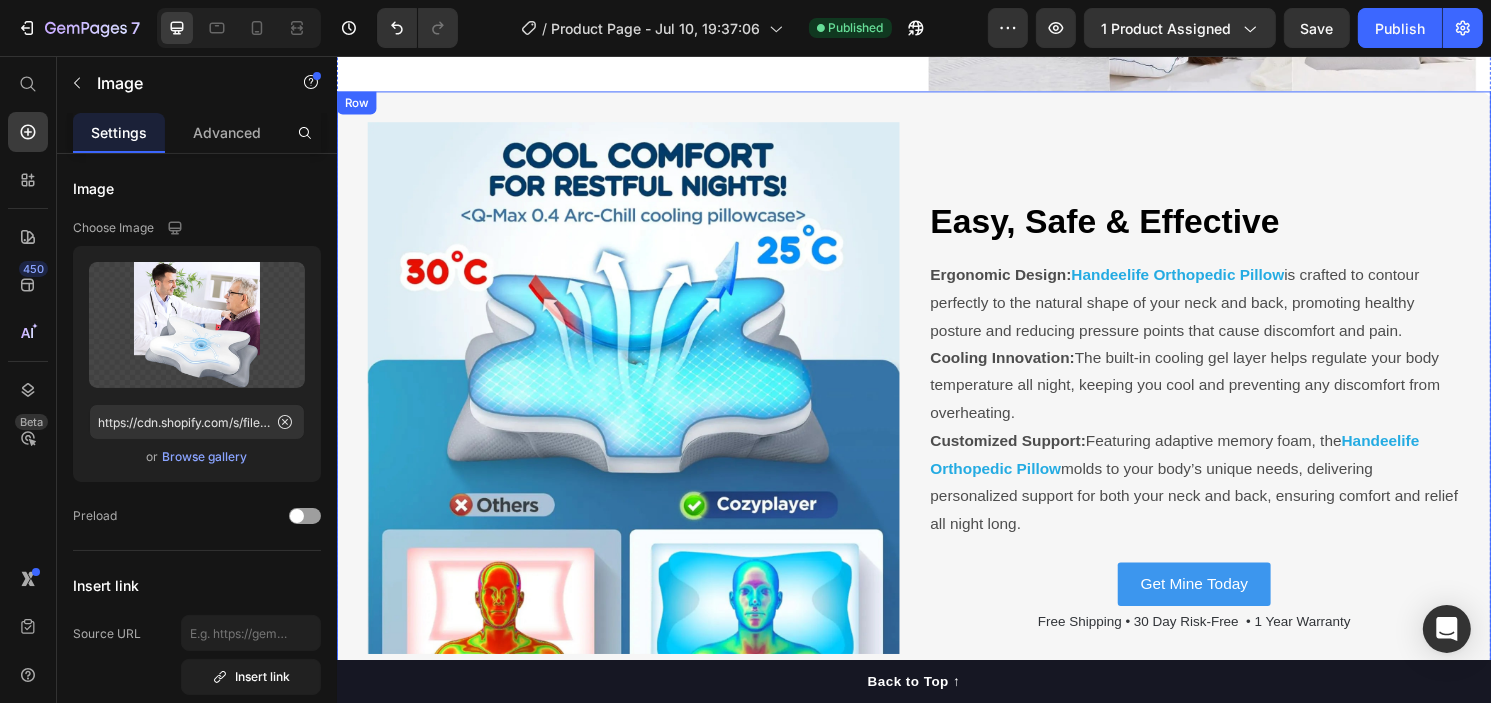scroll, scrollTop: 6764, scrollLeft: 0, axis: vertical 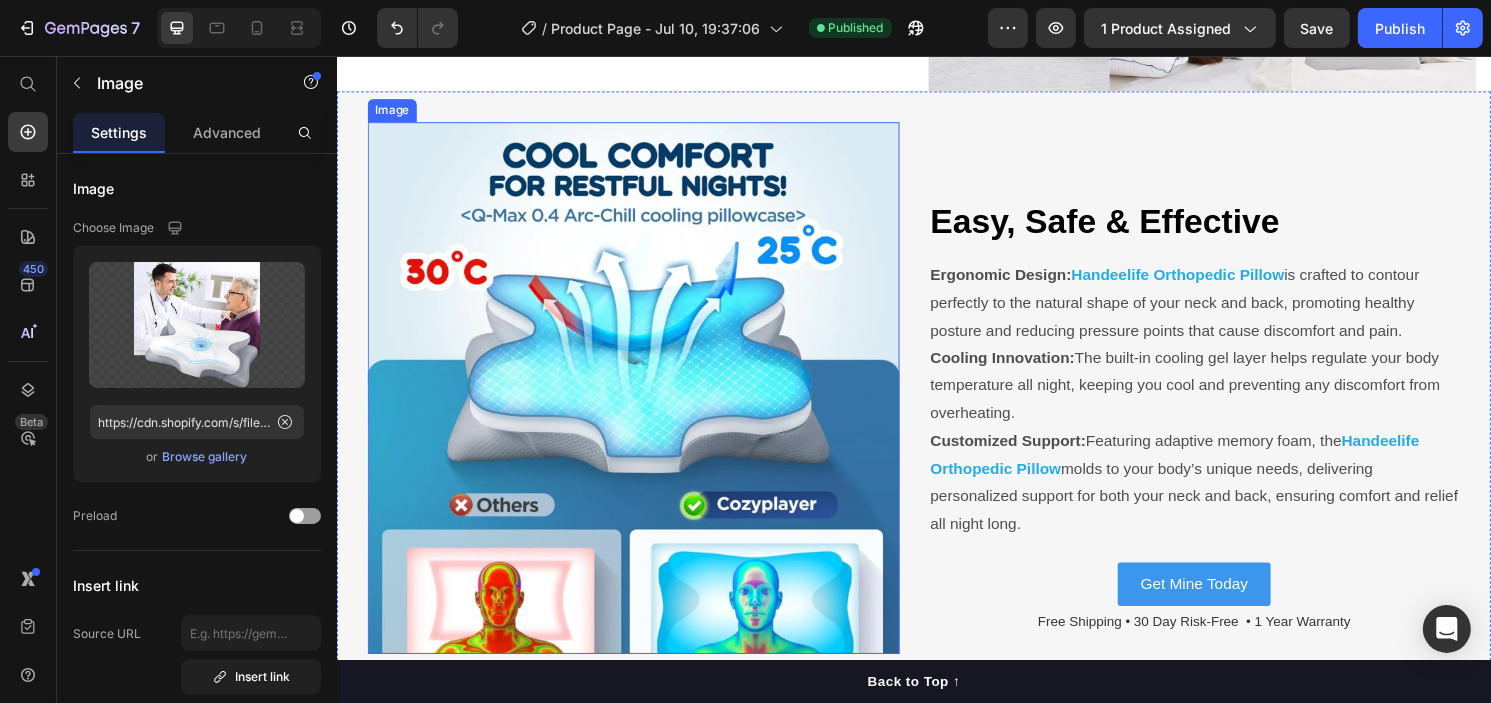 click at bounding box center [644, 401] 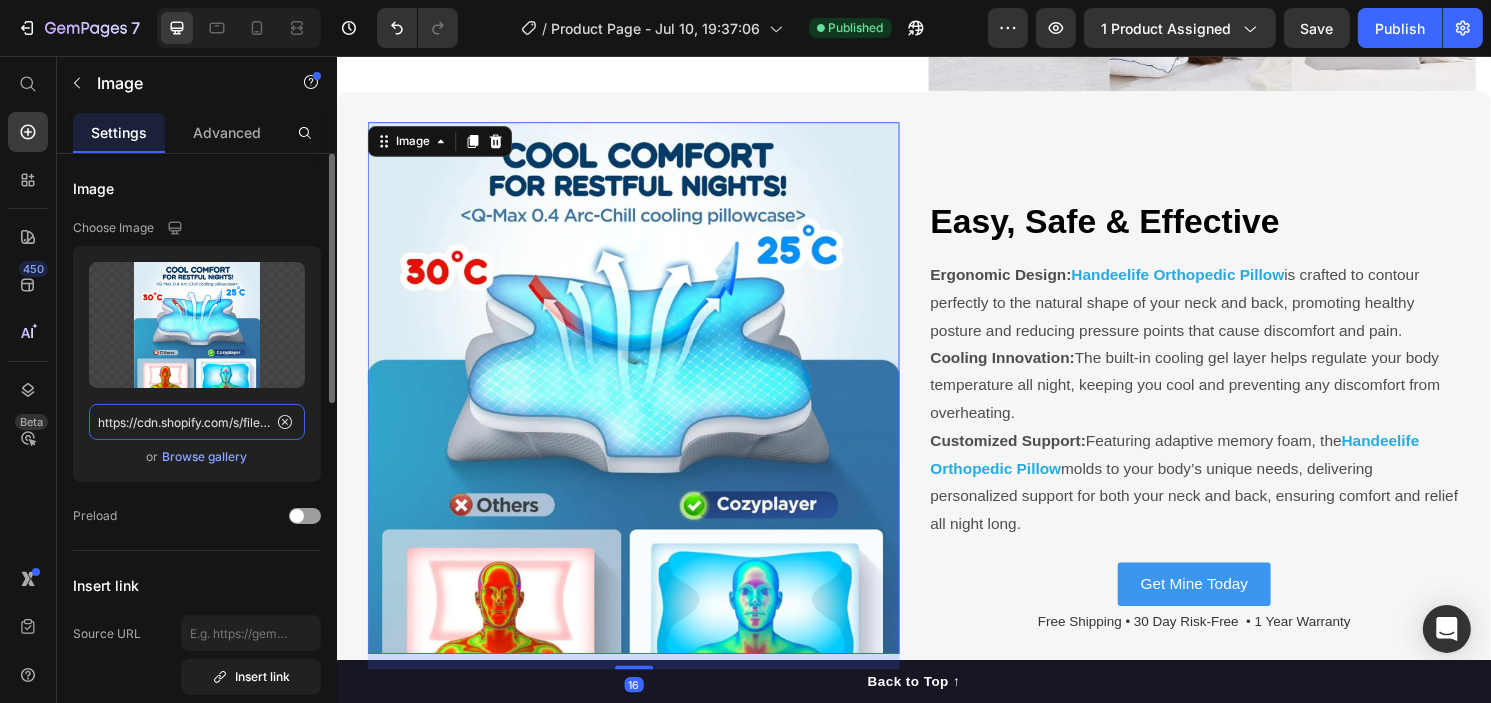 click on "https://cdn.shopify.com/s/files/1/0750/9285/2965/files/gempages_569540175701476222-5ecc0108-108c-4899-b189-3619f1f8b5e6.webp" 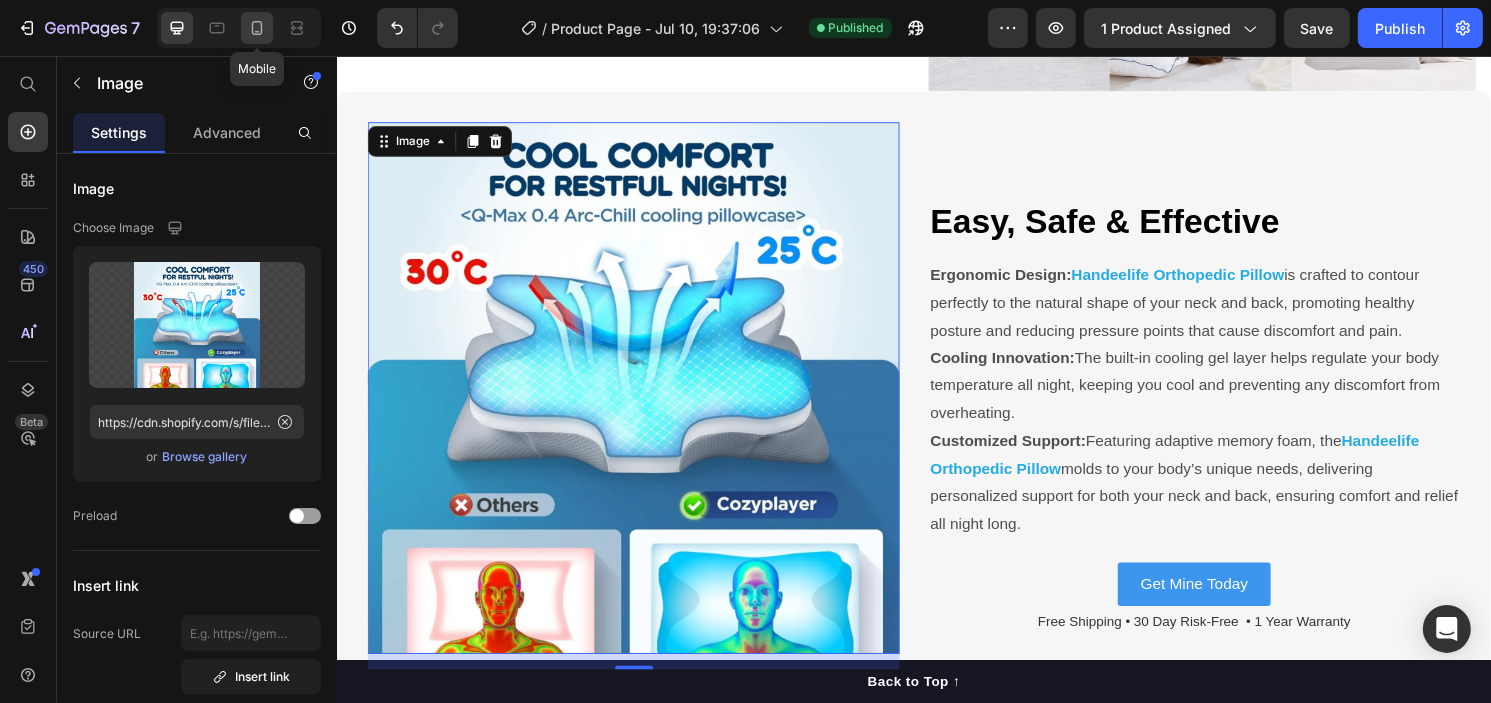 drag, startPoint x: 249, startPoint y: 24, endPoint x: 256, endPoint y: 41, distance: 18.384777 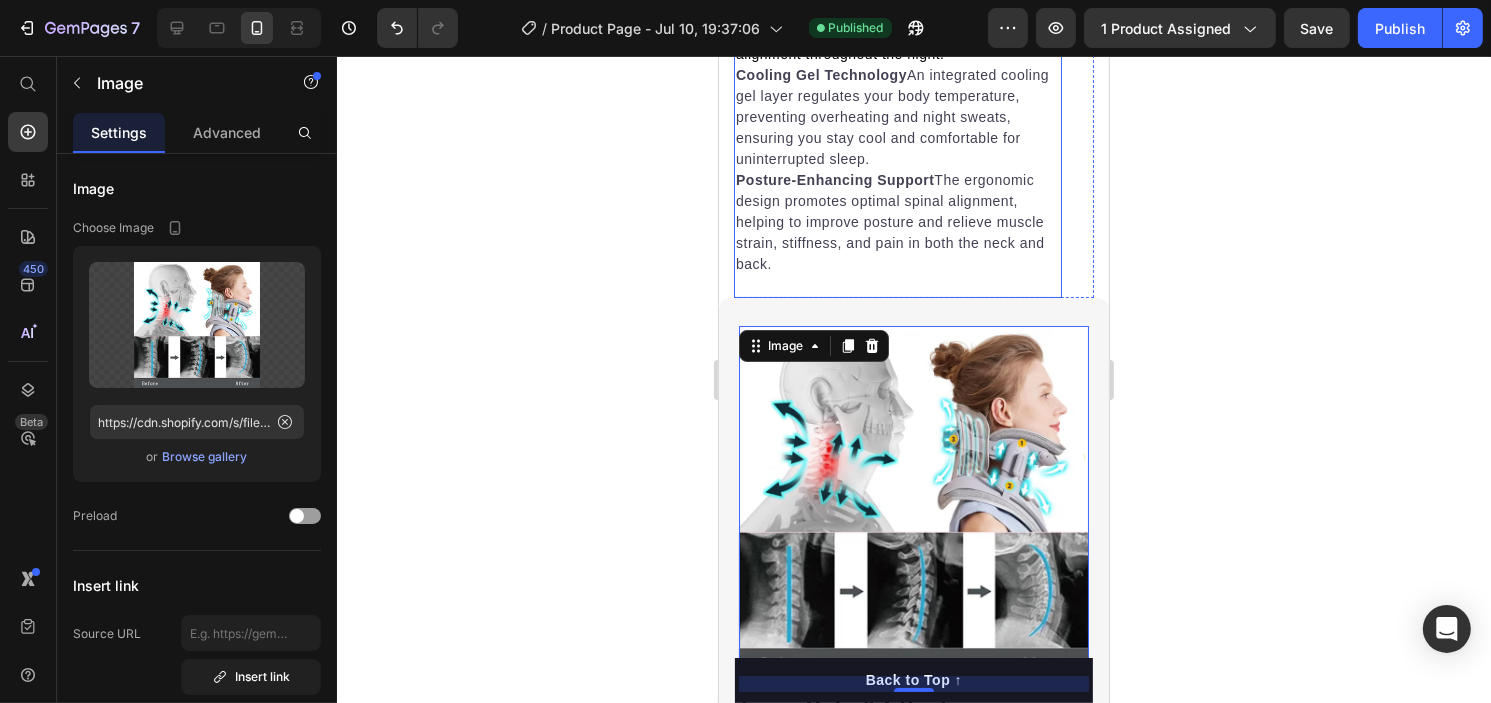 scroll, scrollTop: 7507, scrollLeft: 0, axis: vertical 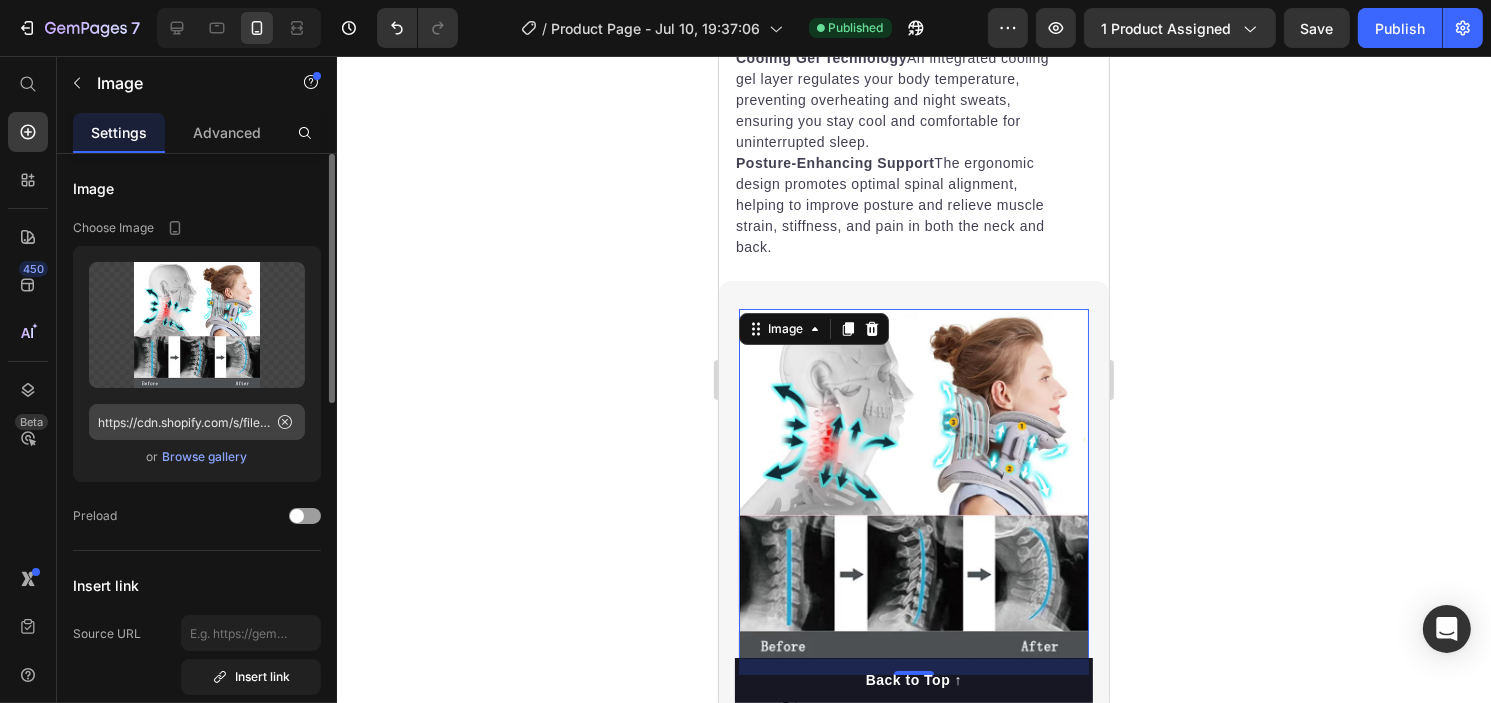 click 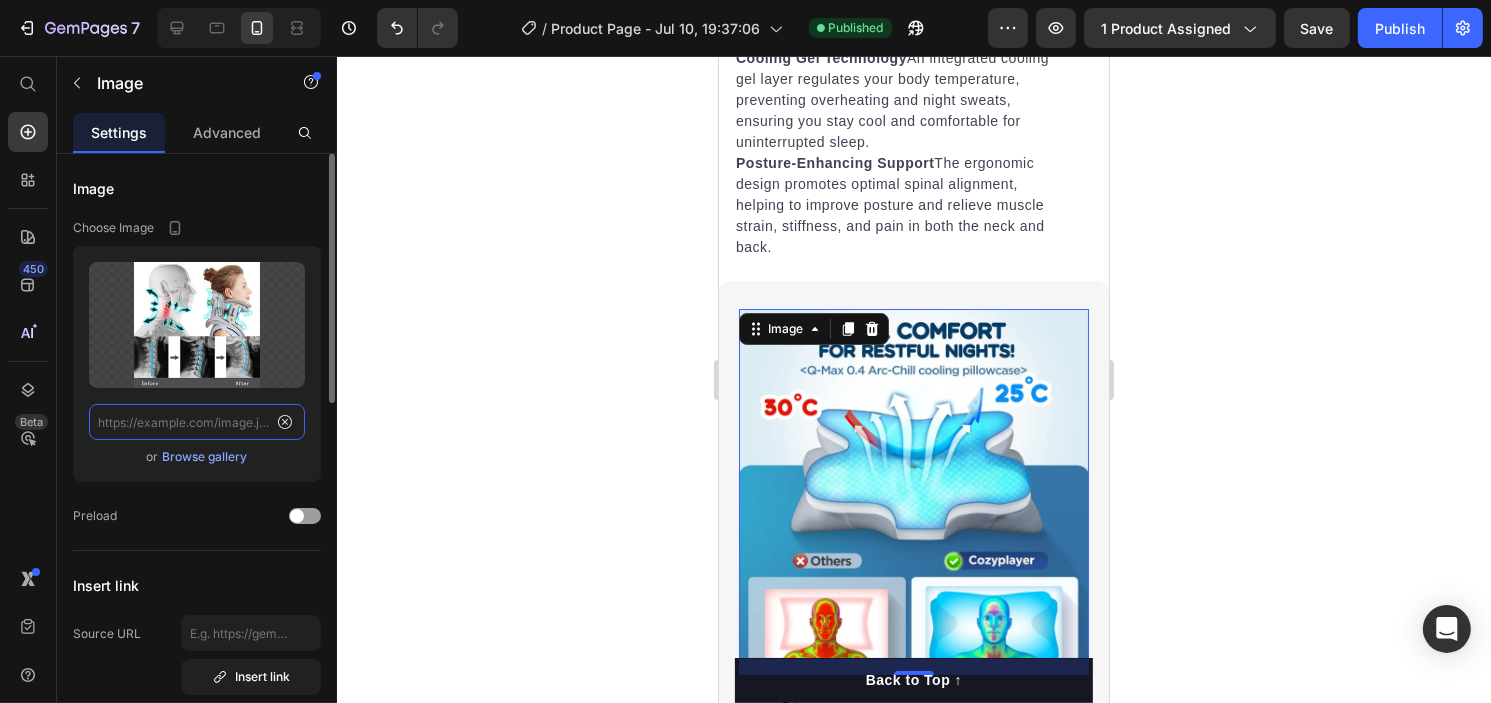 scroll, scrollTop: 0, scrollLeft: 0, axis: both 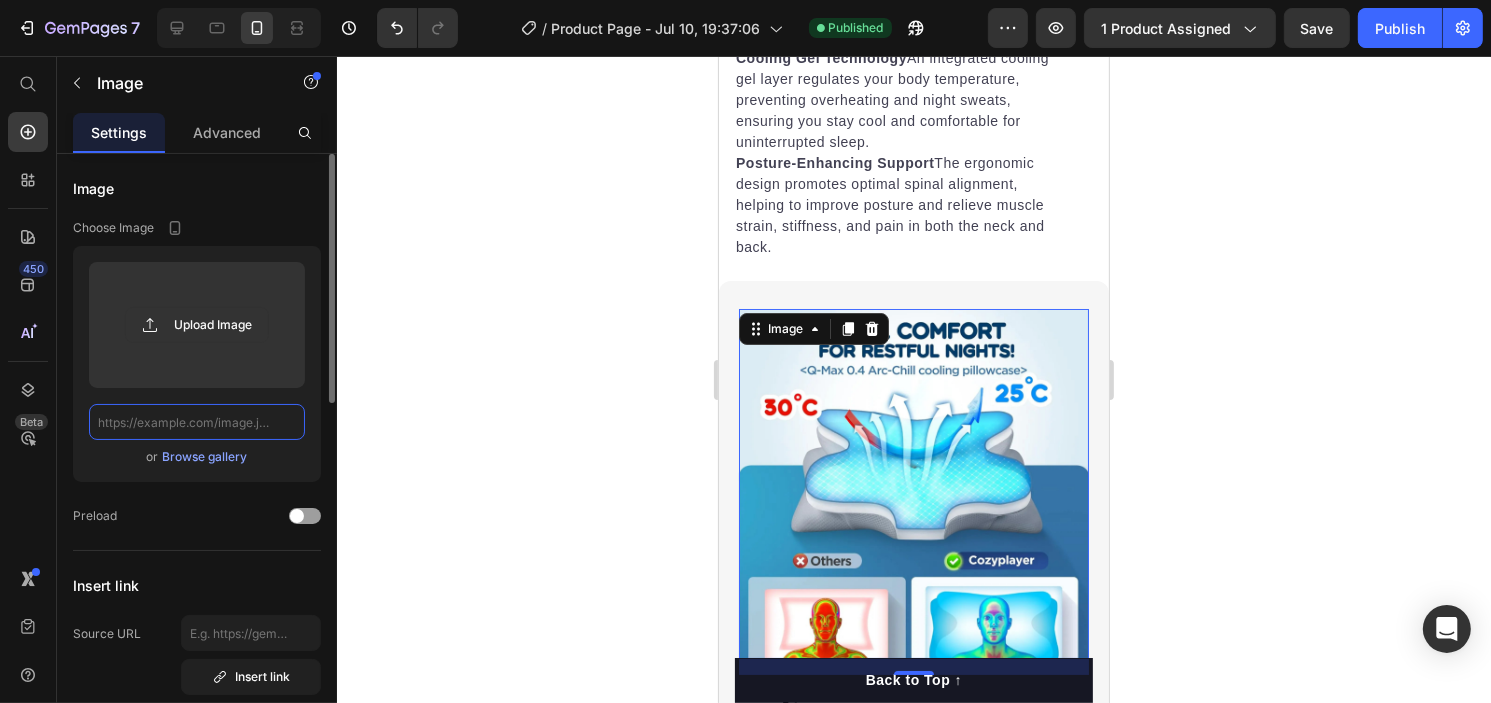 paste on "https://cdn.shopify.com/s/files/1/0750/9285/2965/files/gempages_569540175701476222-5ecc0108-108c-4899-b189-3619f1f8b5e6.webp" 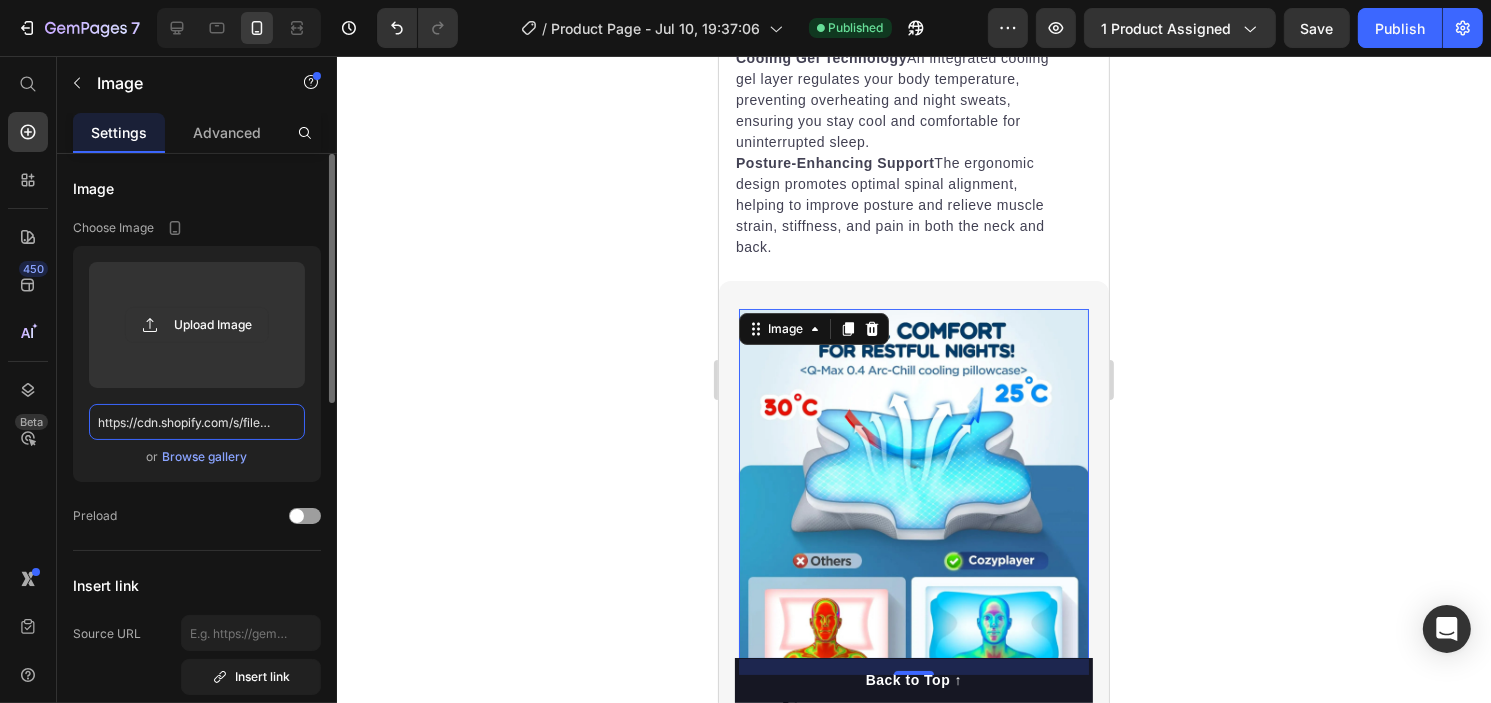 scroll, scrollTop: 0, scrollLeft: 609, axis: horizontal 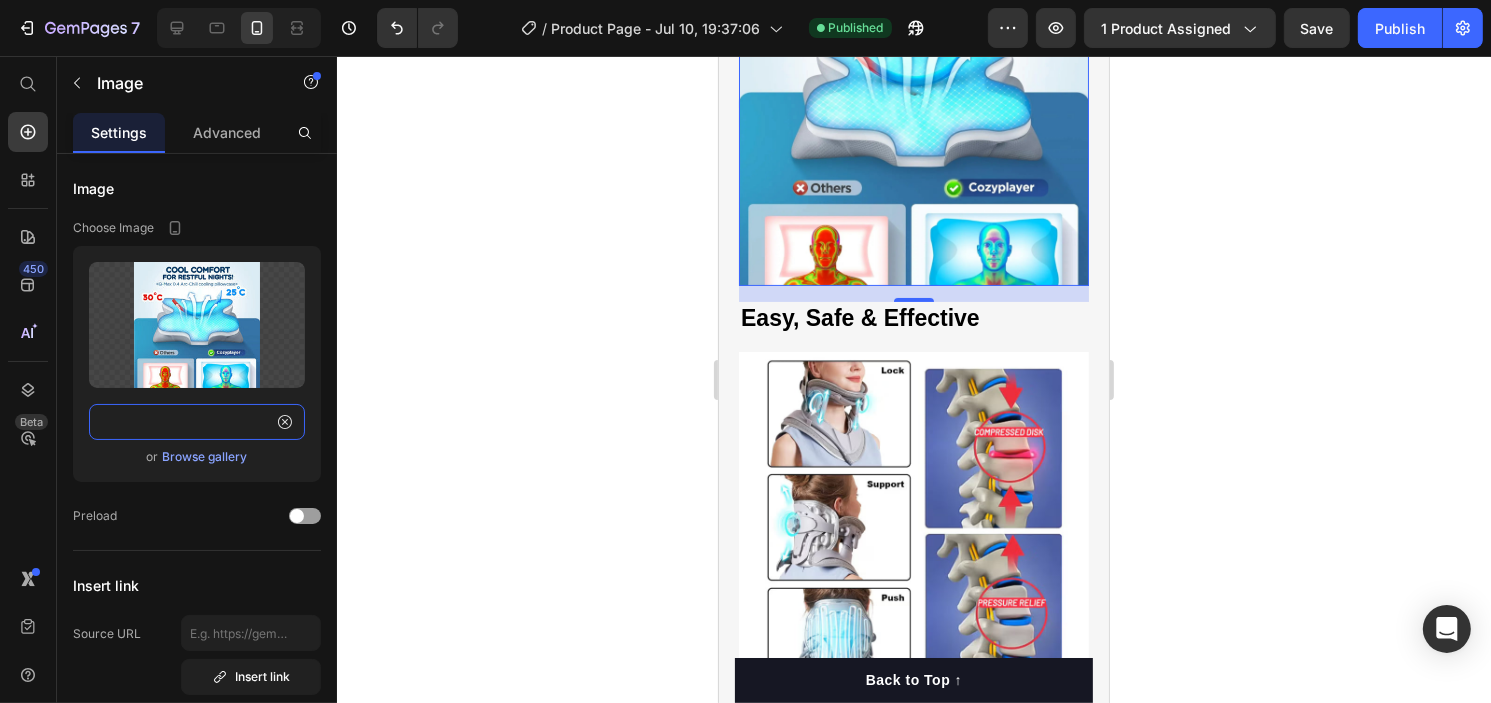 type 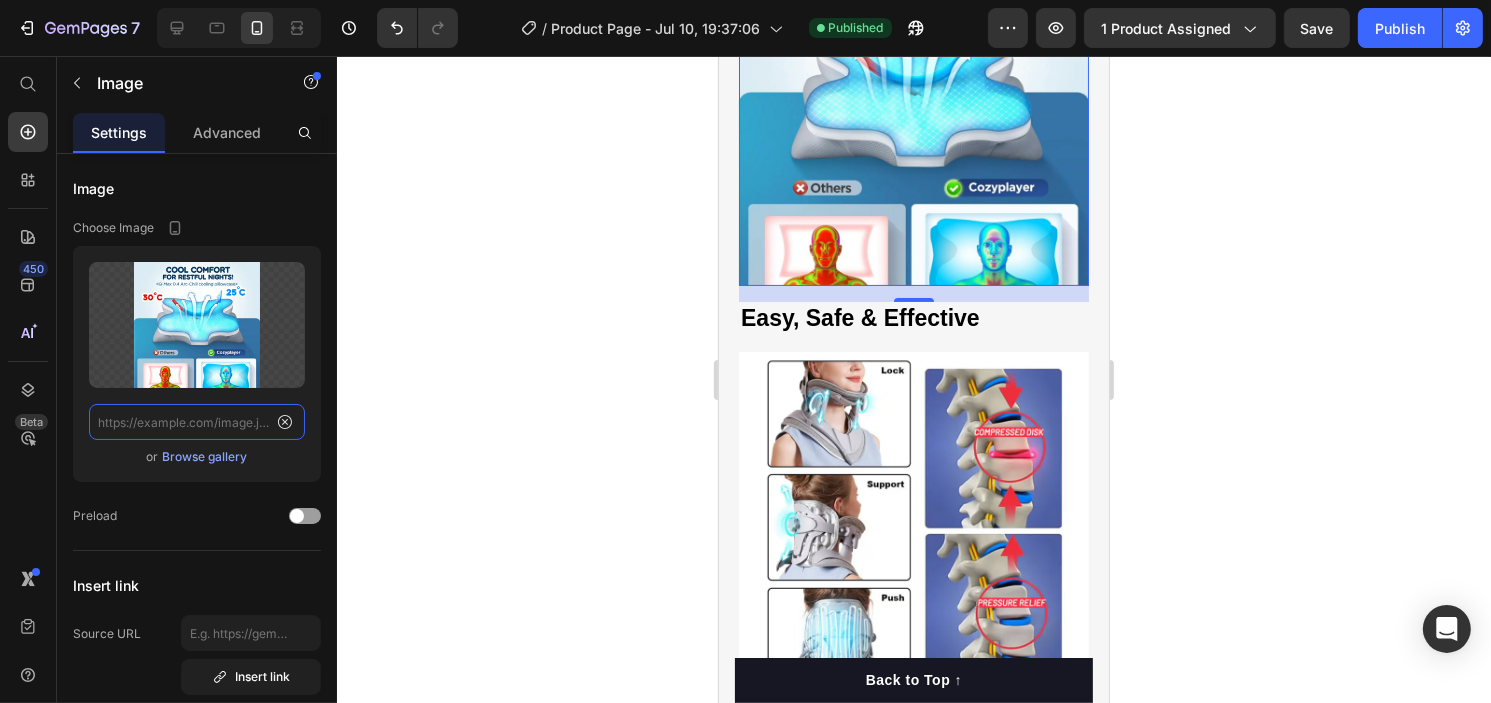 scroll, scrollTop: 0, scrollLeft: 0, axis: both 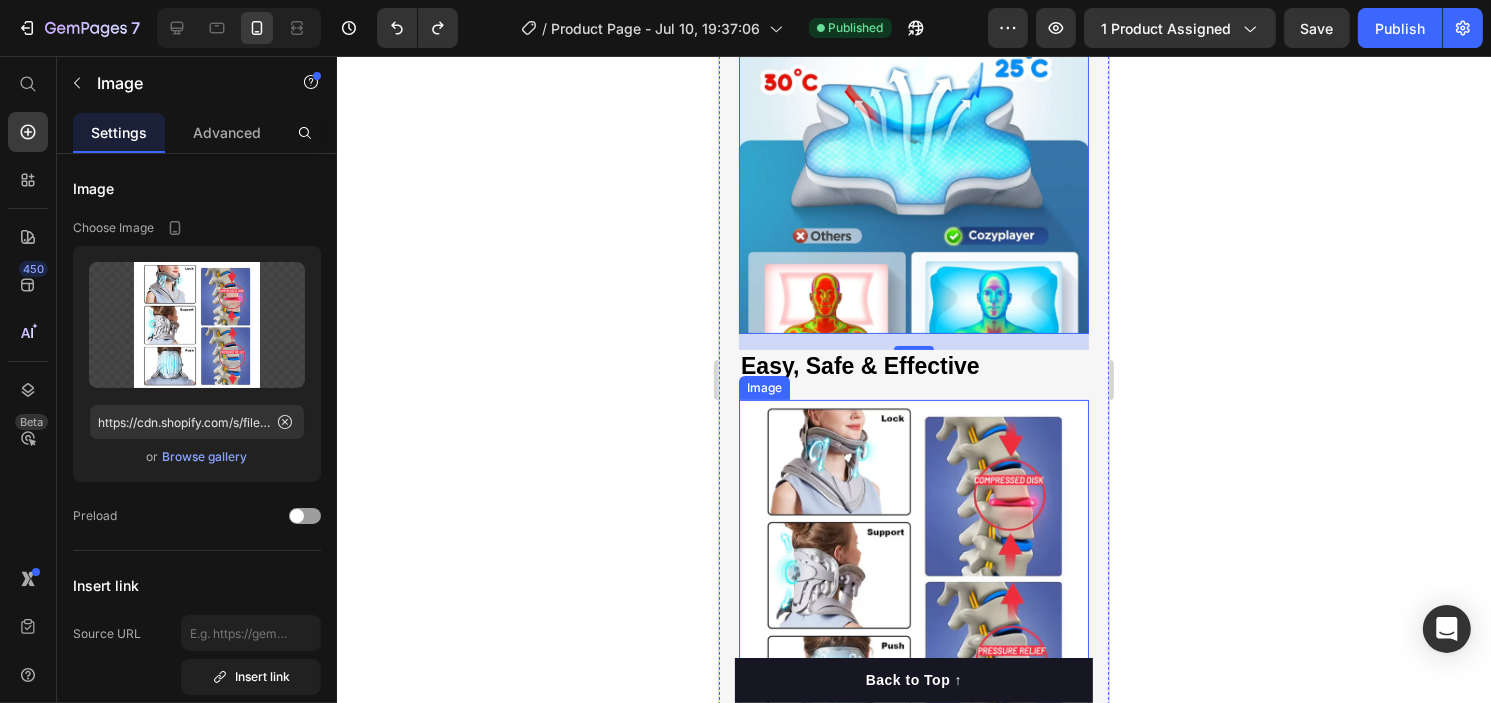 click at bounding box center [913, 575] 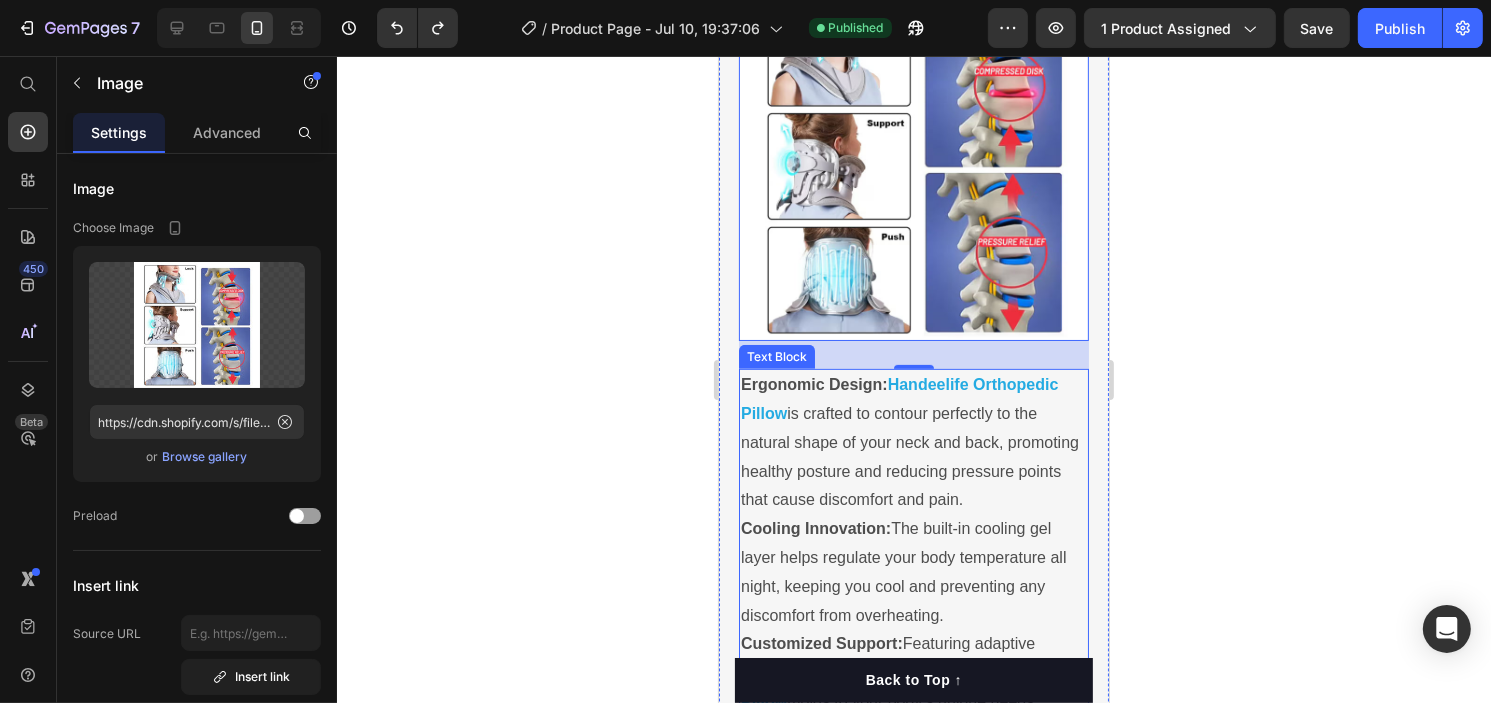scroll, scrollTop: 8237, scrollLeft: 0, axis: vertical 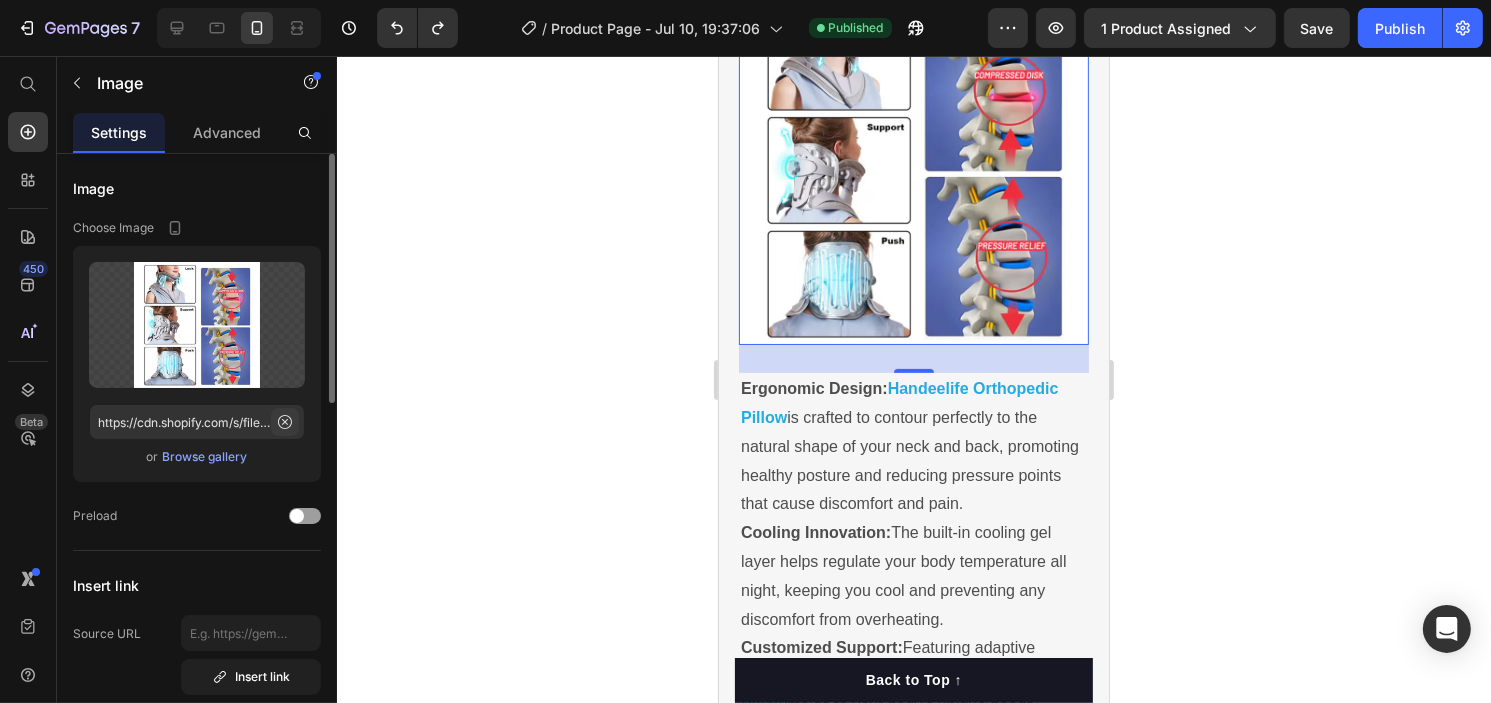 click 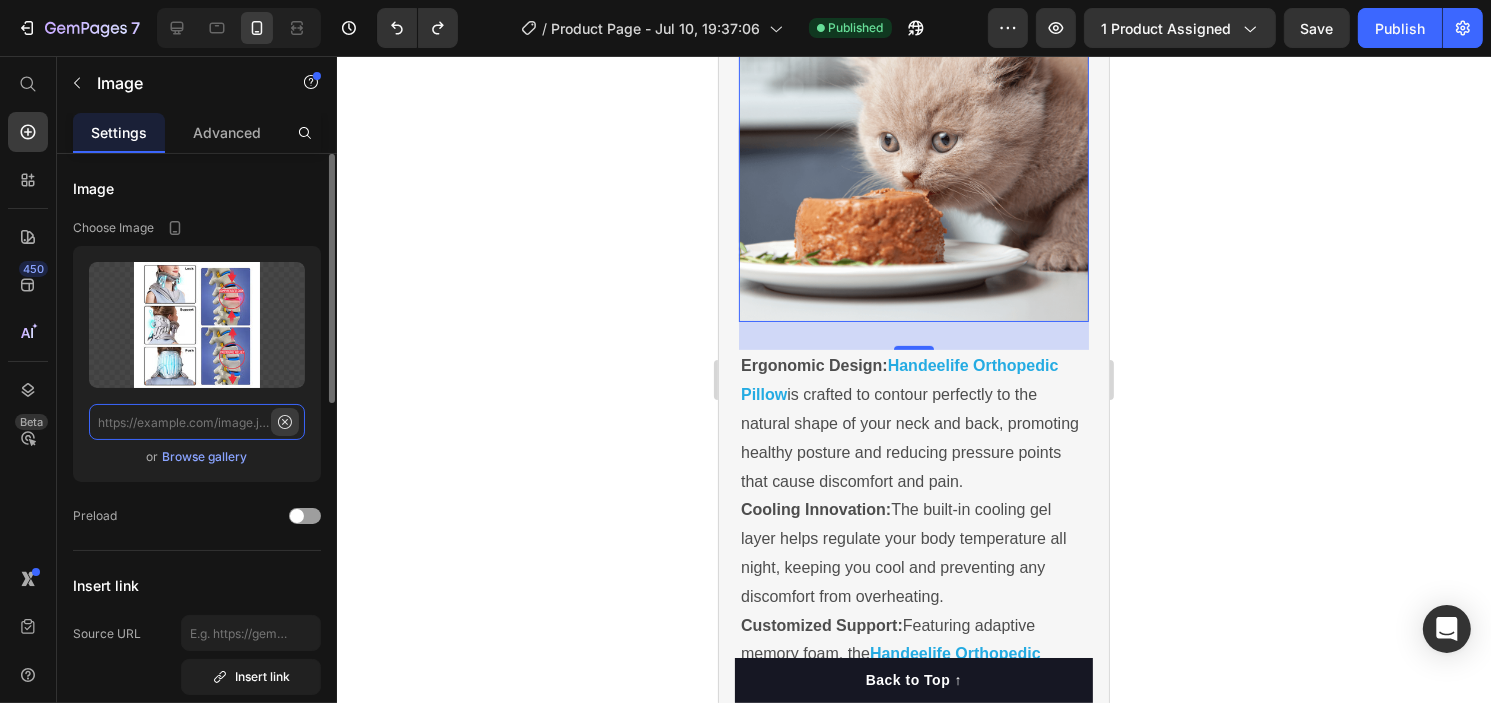 scroll, scrollTop: 0, scrollLeft: 0, axis: both 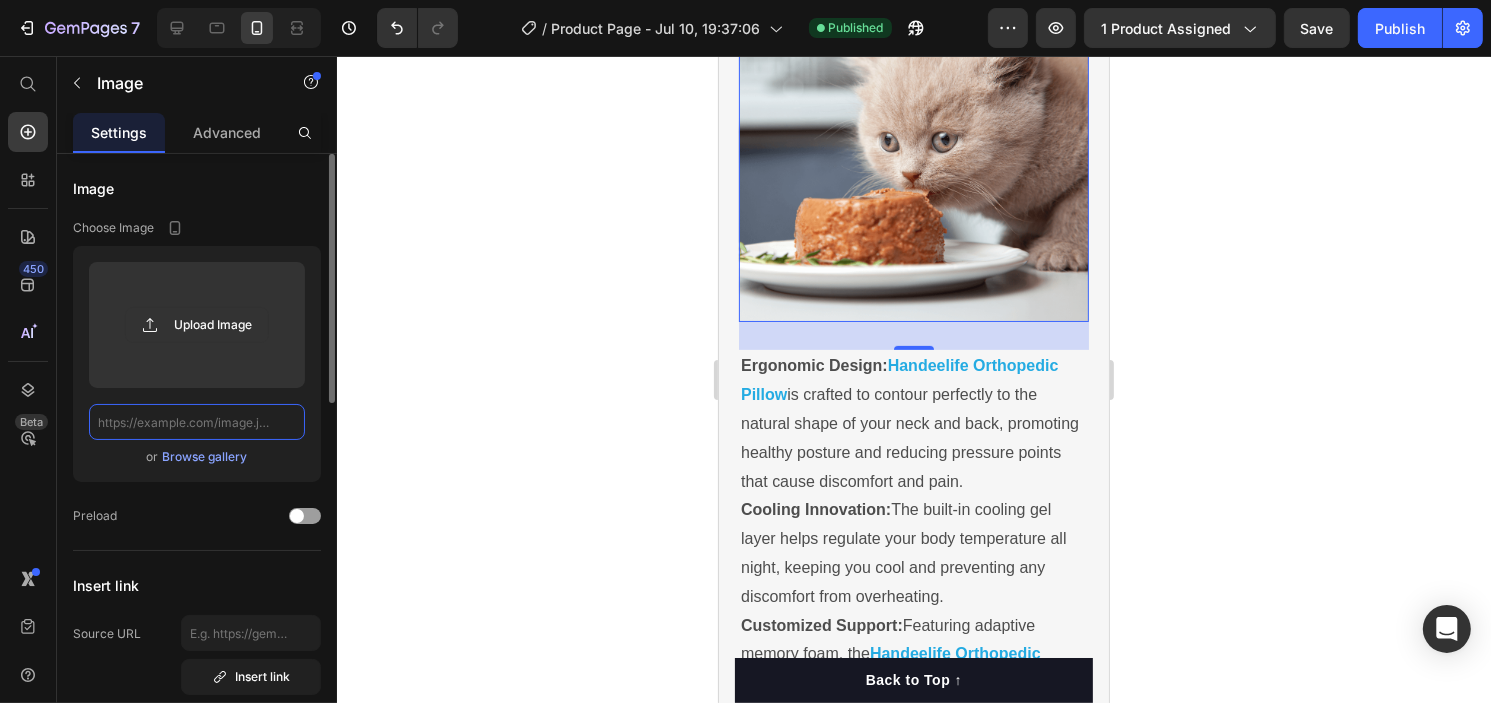 paste on "https://cdn.shopify.com/s/files/1/0750/9285/2965/files/gempages_569540175701476222-5ecc0108-108c-4899-b189-3619f1f8b5e6.webp" 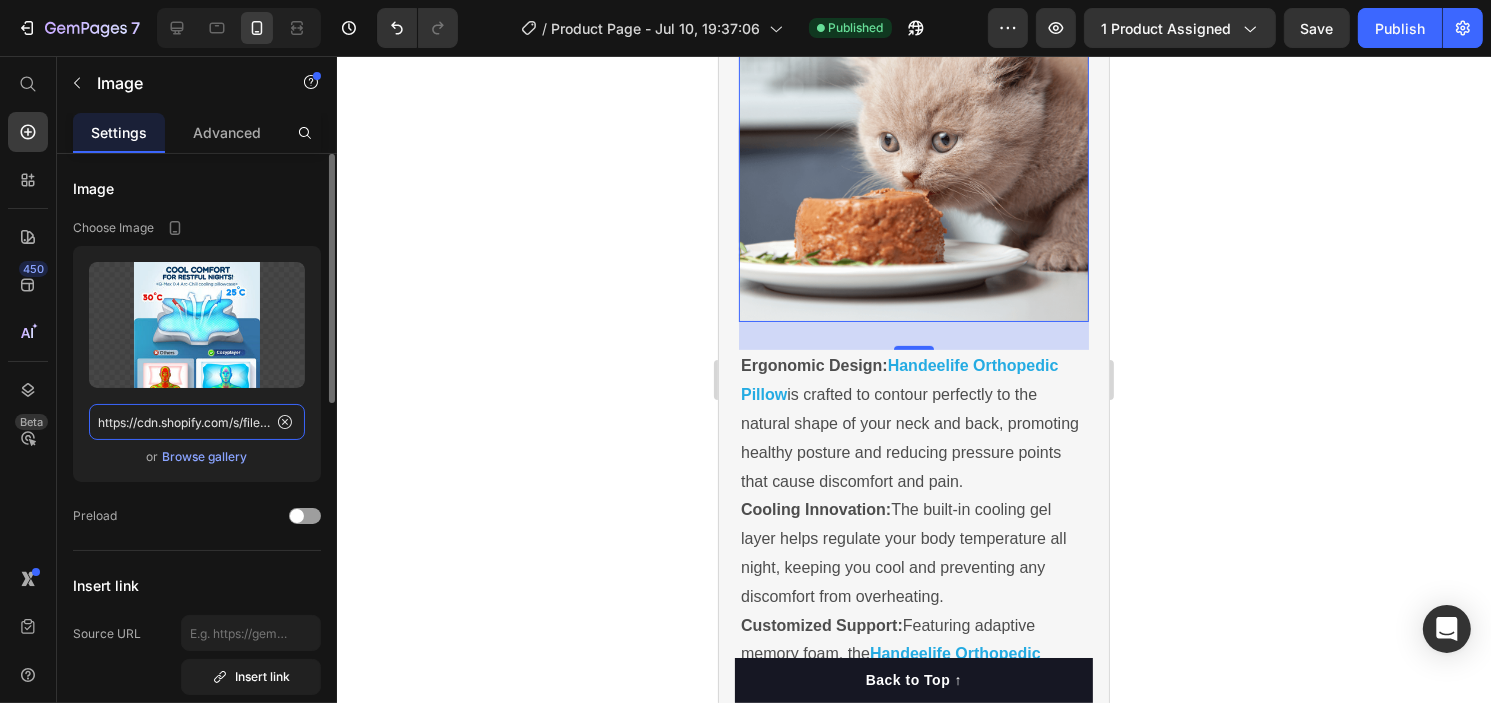 scroll, scrollTop: 0, scrollLeft: 609, axis: horizontal 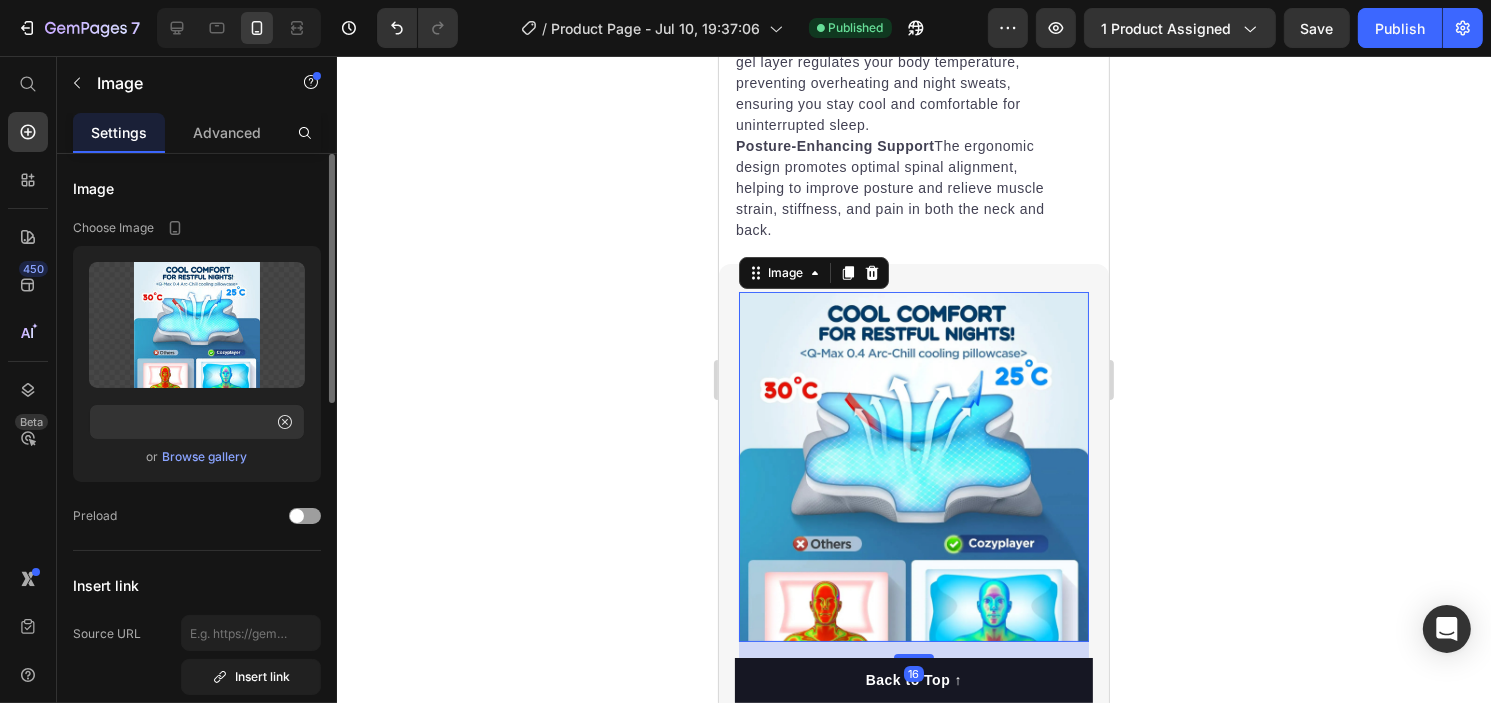 click at bounding box center [913, 467] 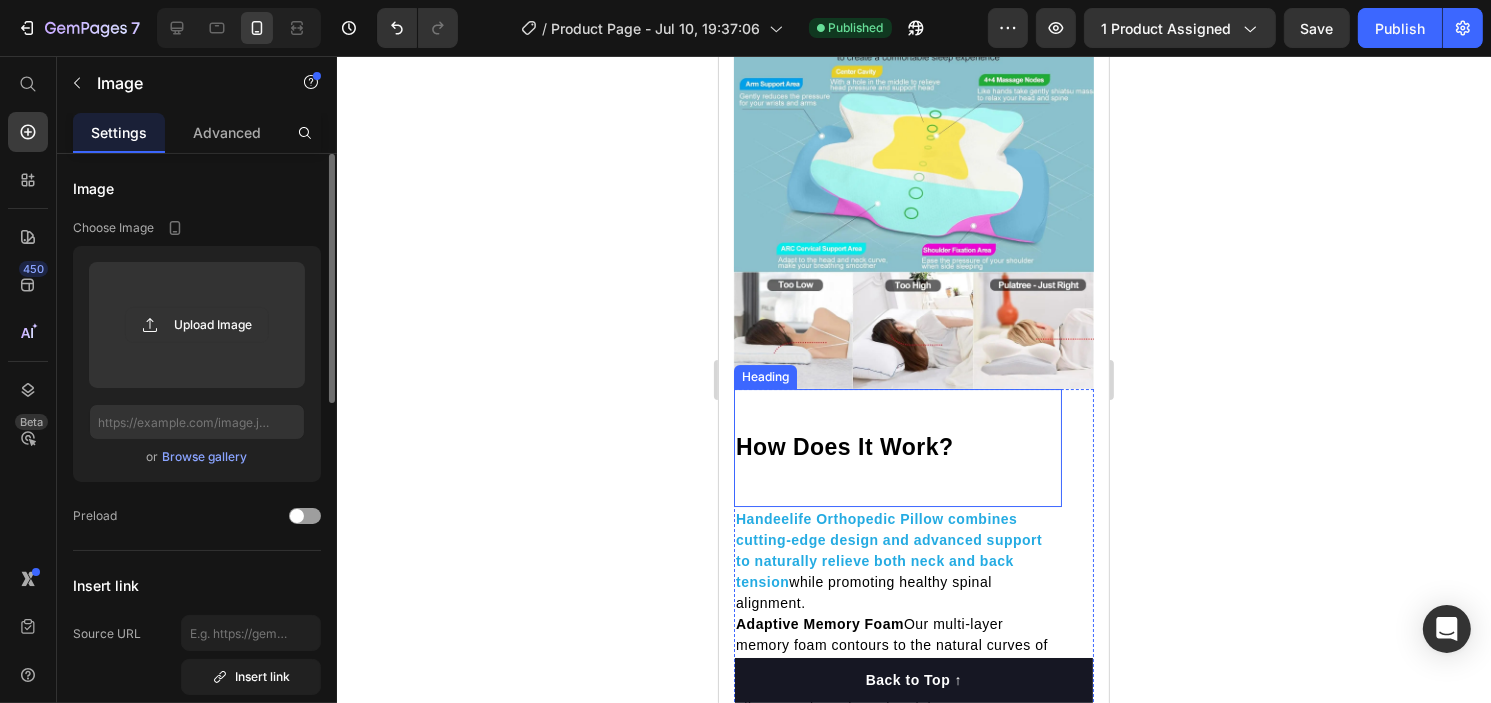 scroll, scrollTop: 6715, scrollLeft: 0, axis: vertical 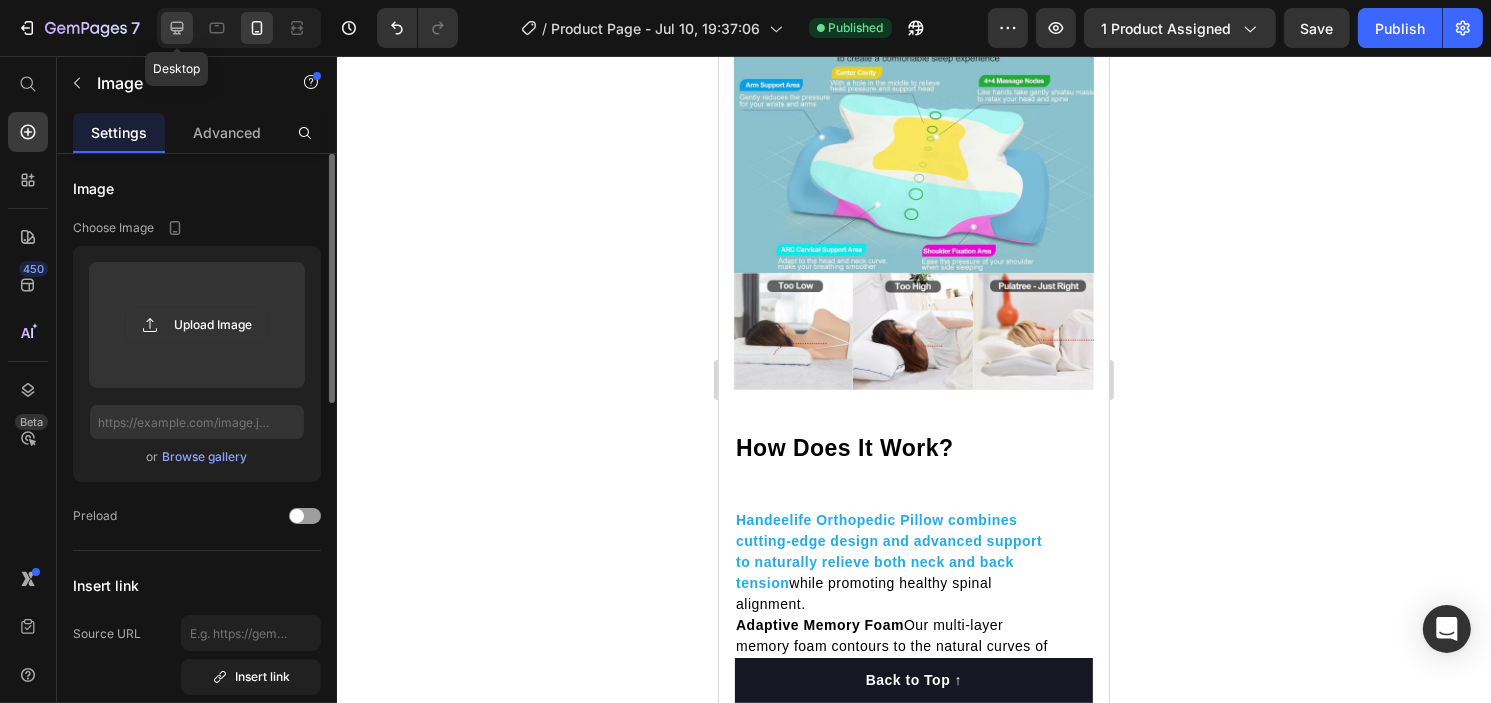 click 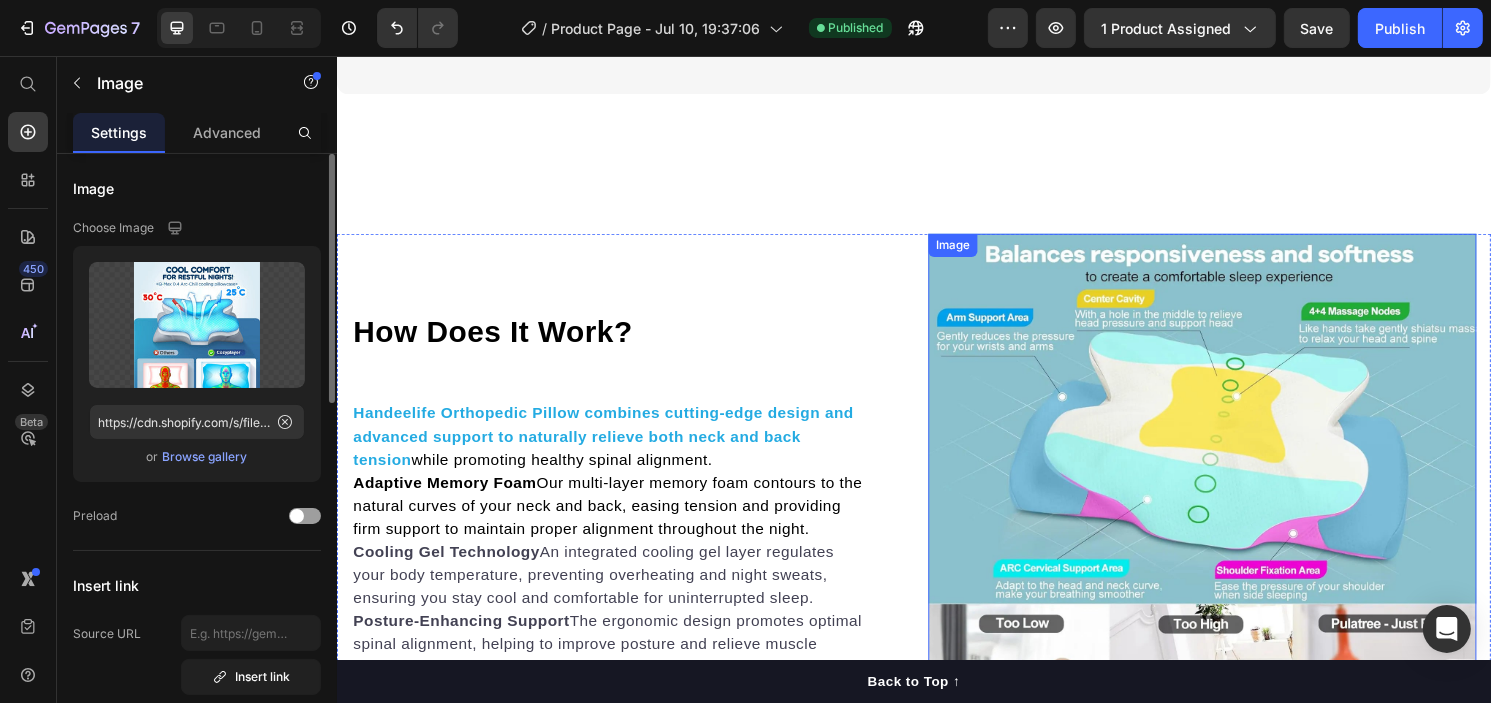 scroll, scrollTop: 5920, scrollLeft: 0, axis: vertical 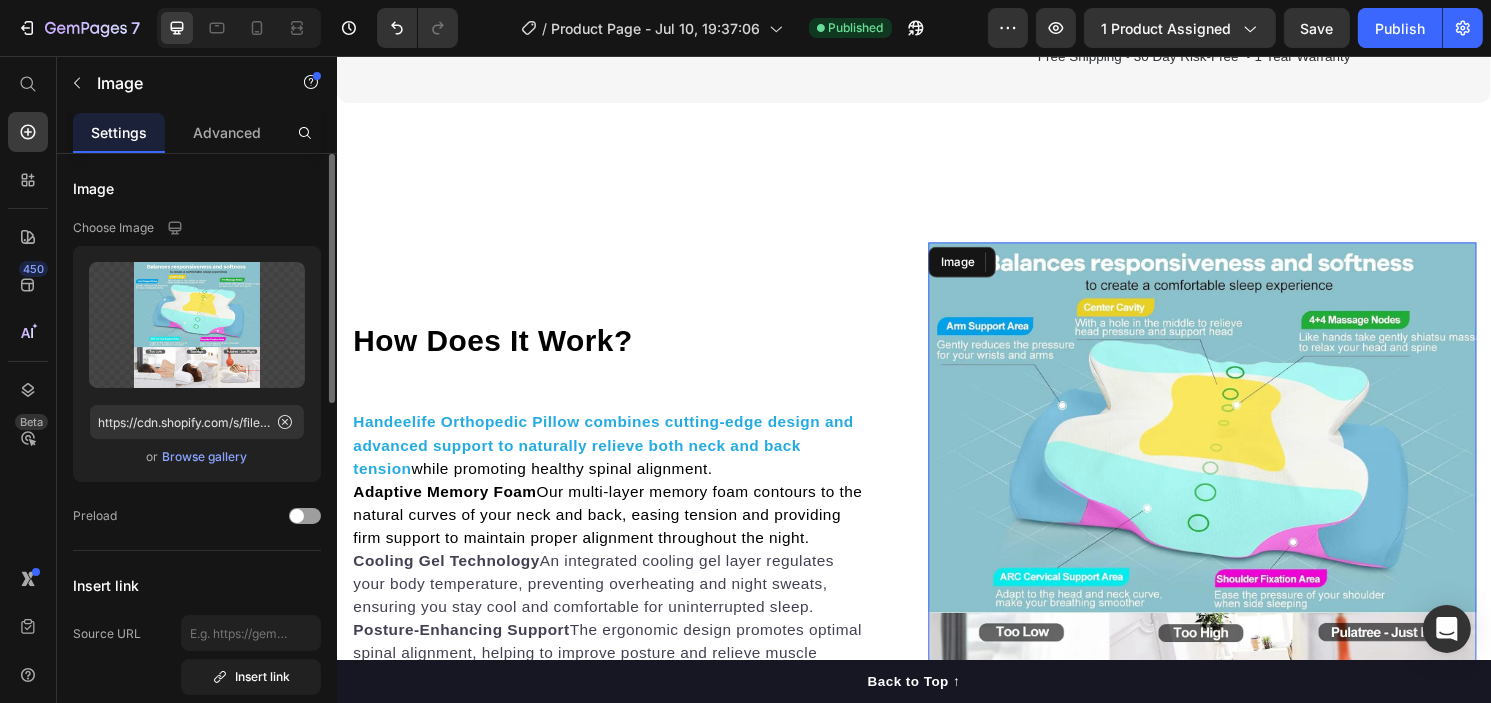 click at bounding box center [1236, 535] 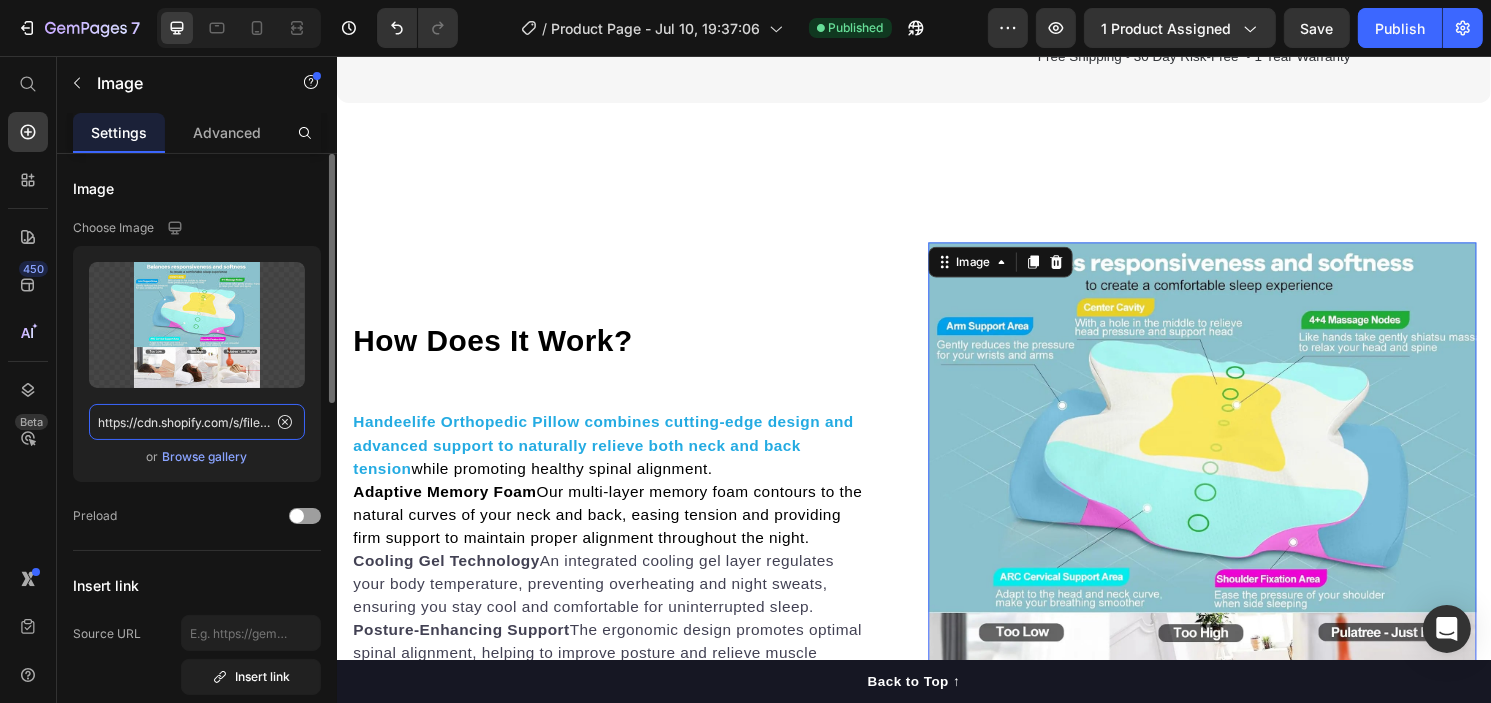 click on "https://cdn.shopify.com/s/files/1/0750/9285/2965/files/gempages_569540175701476222-f2528133-b31d-445a-becf-349b8b75edad.webp" 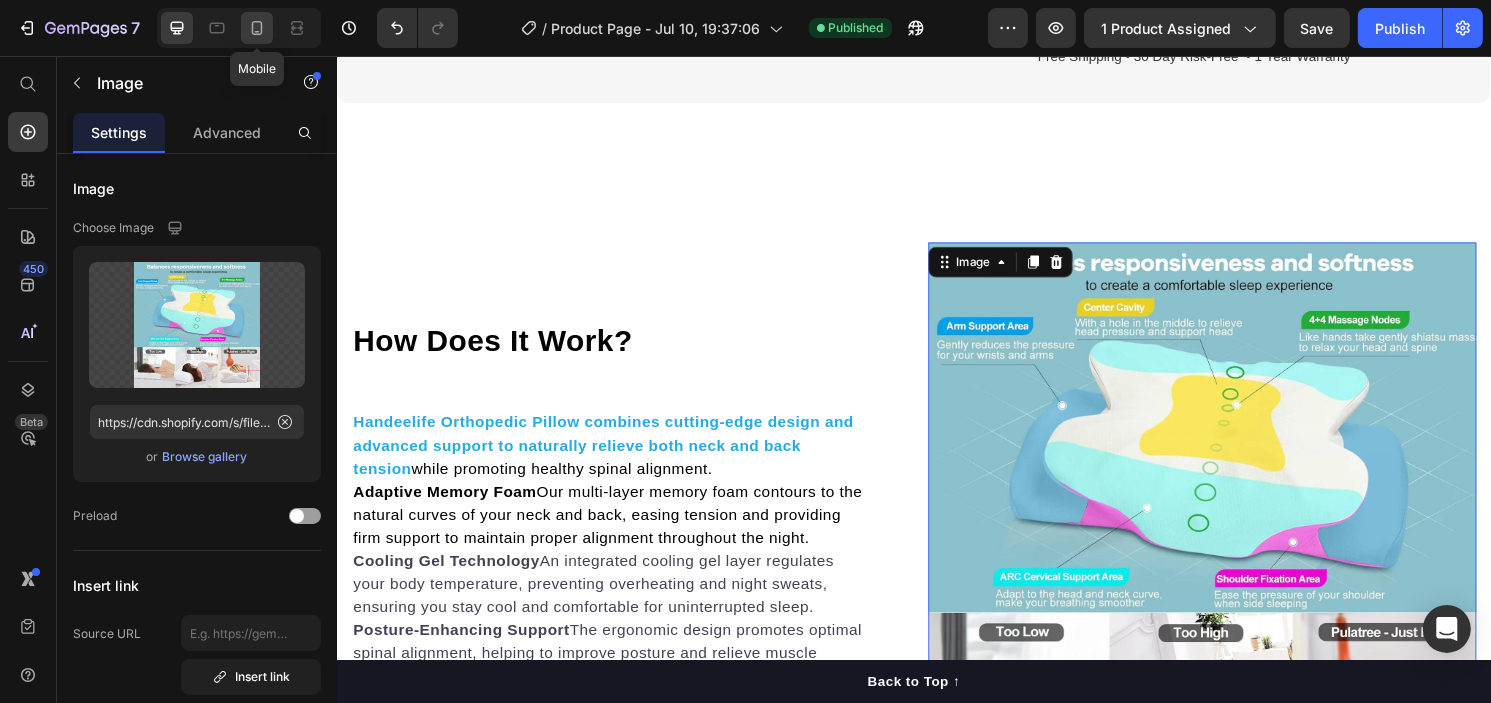 click 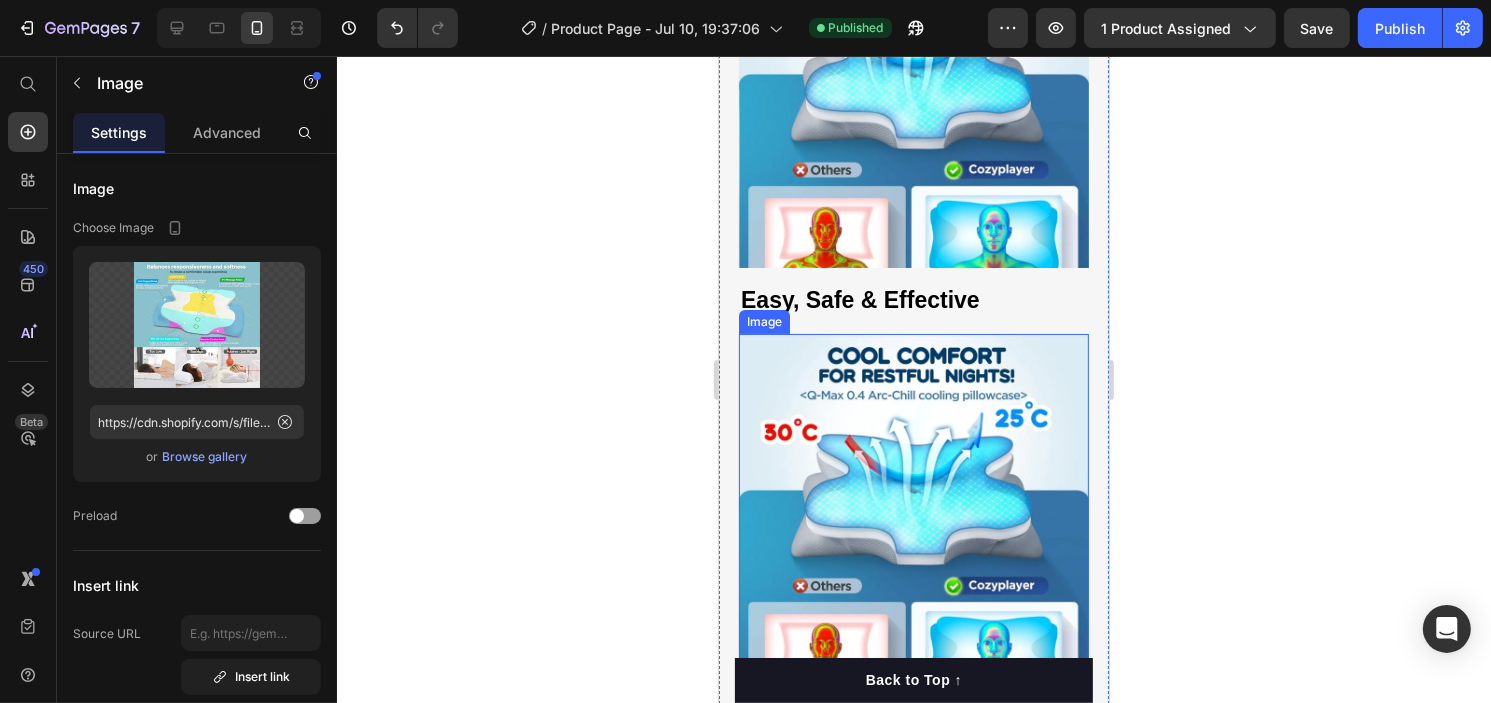 scroll, scrollTop: 7619, scrollLeft: 0, axis: vertical 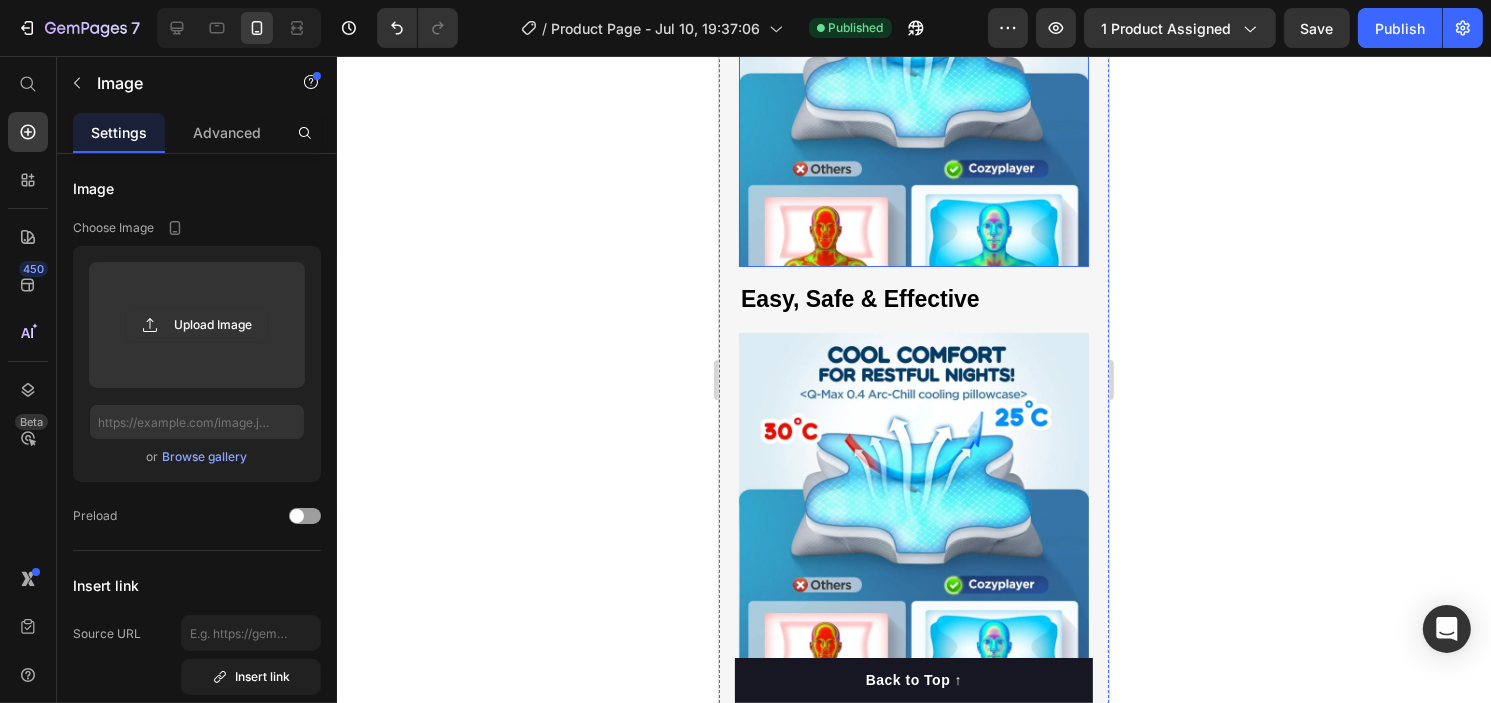 click at bounding box center [913, 92] 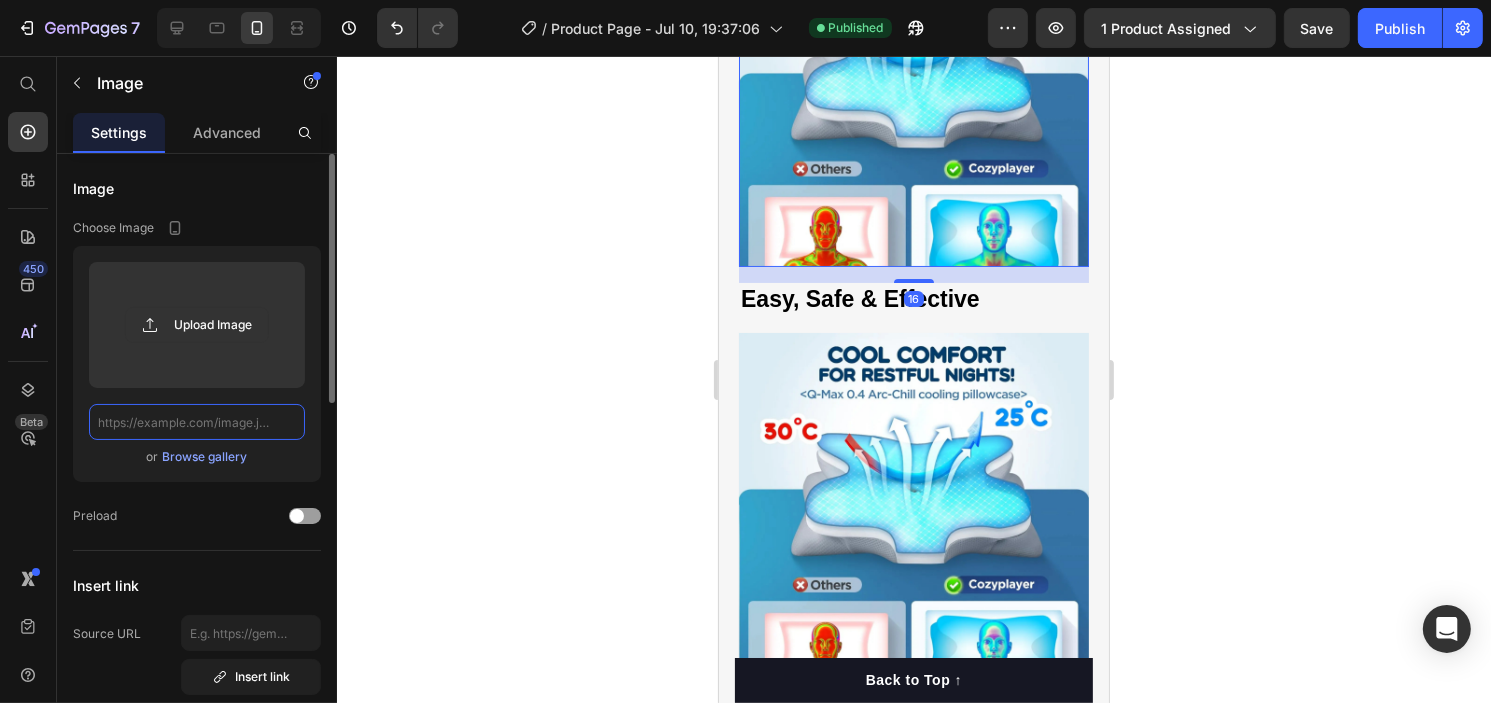 click 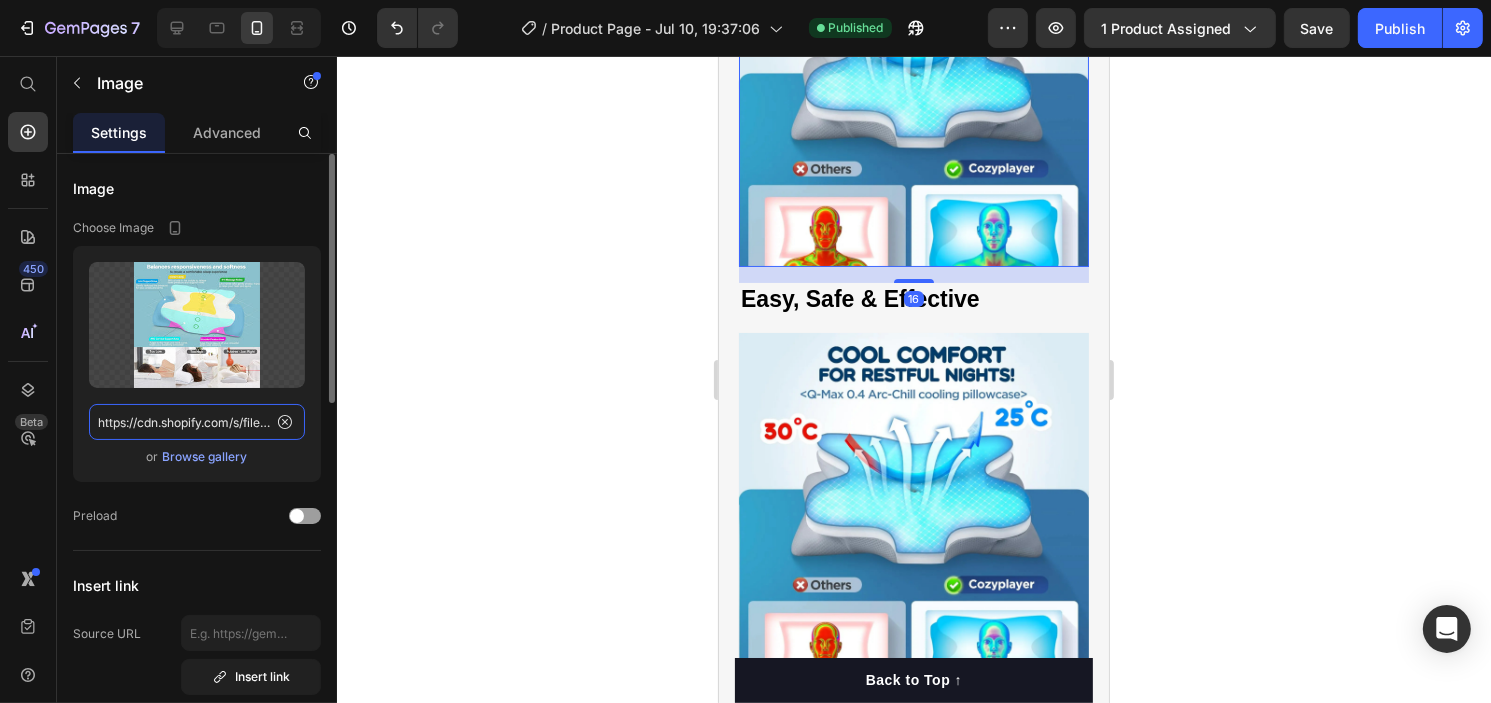 scroll, scrollTop: 0, scrollLeft: 616, axis: horizontal 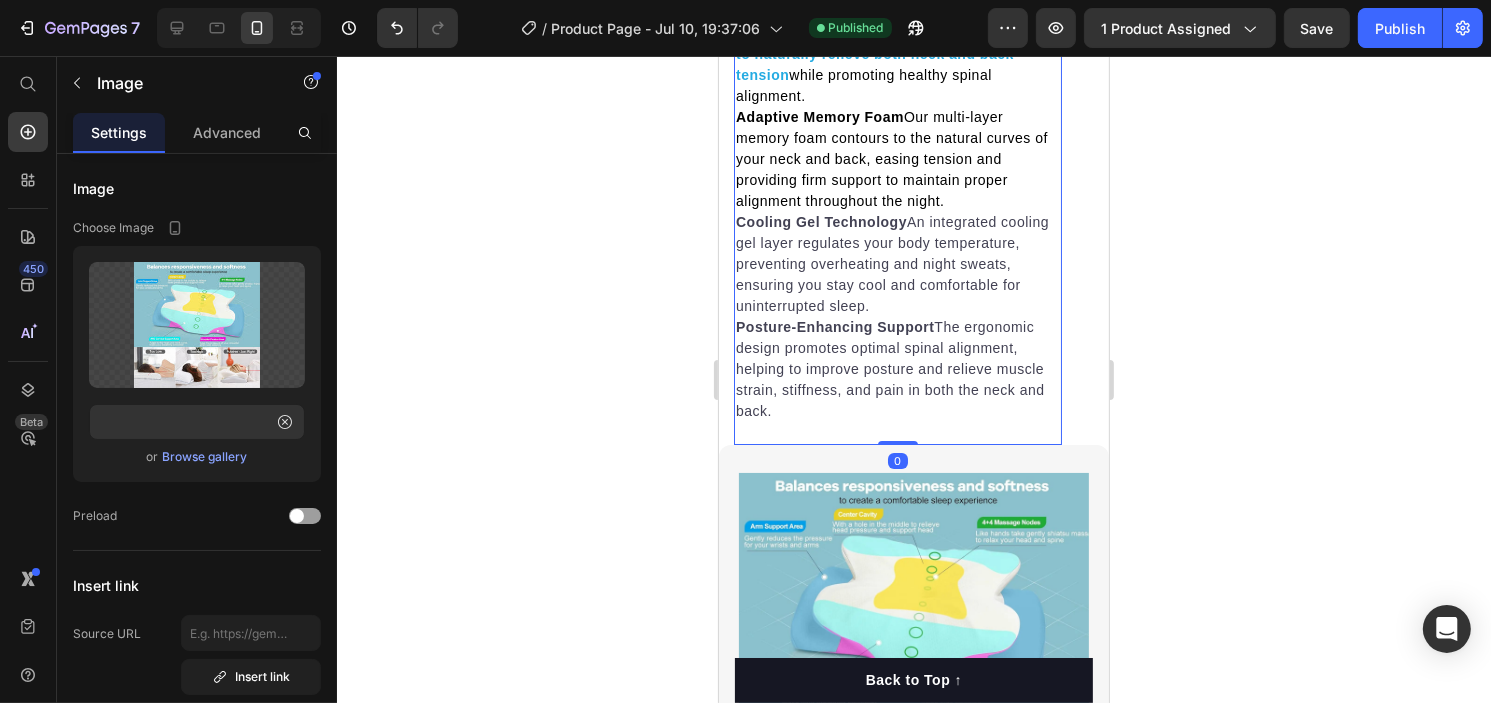 click at bounding box center [897, 432] 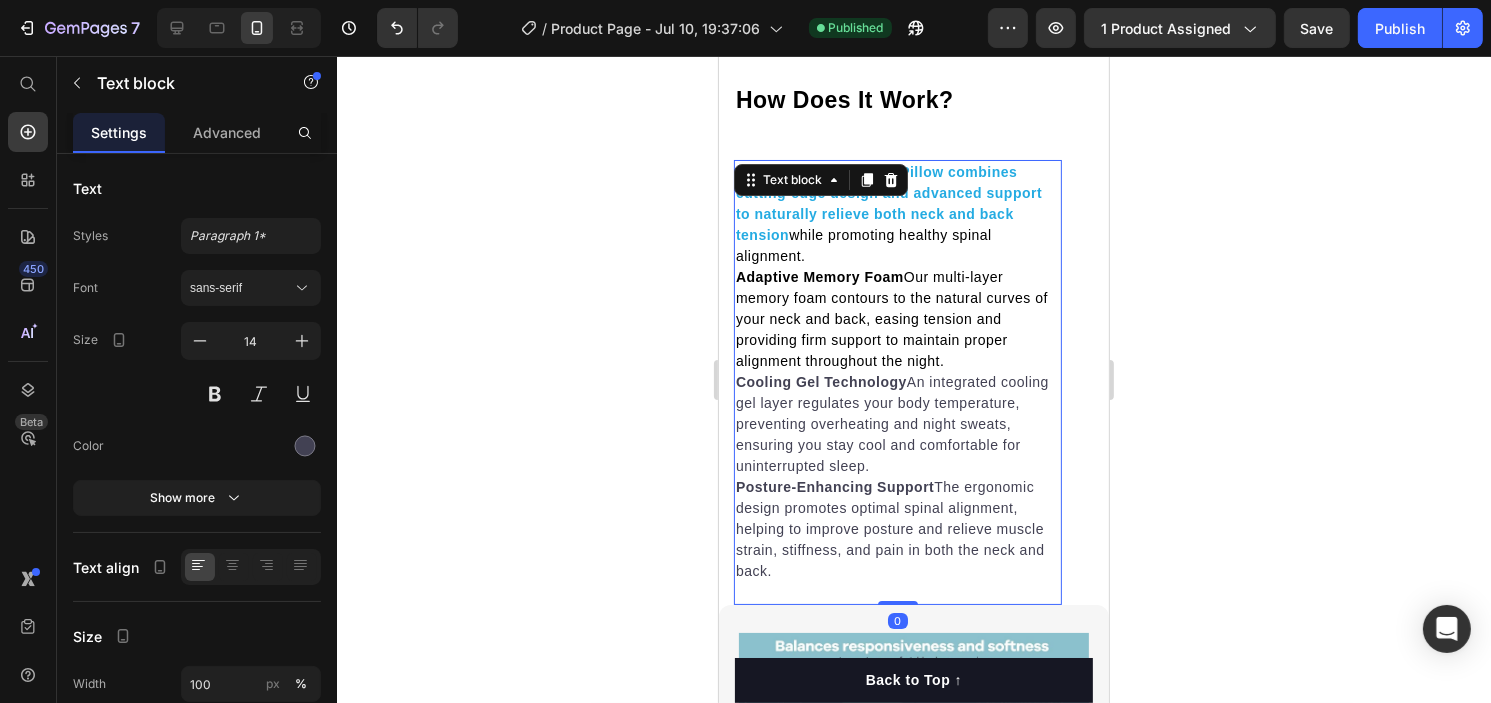 scroll, scrollTop: 6720, scrollLeft: 0, axis: vertical 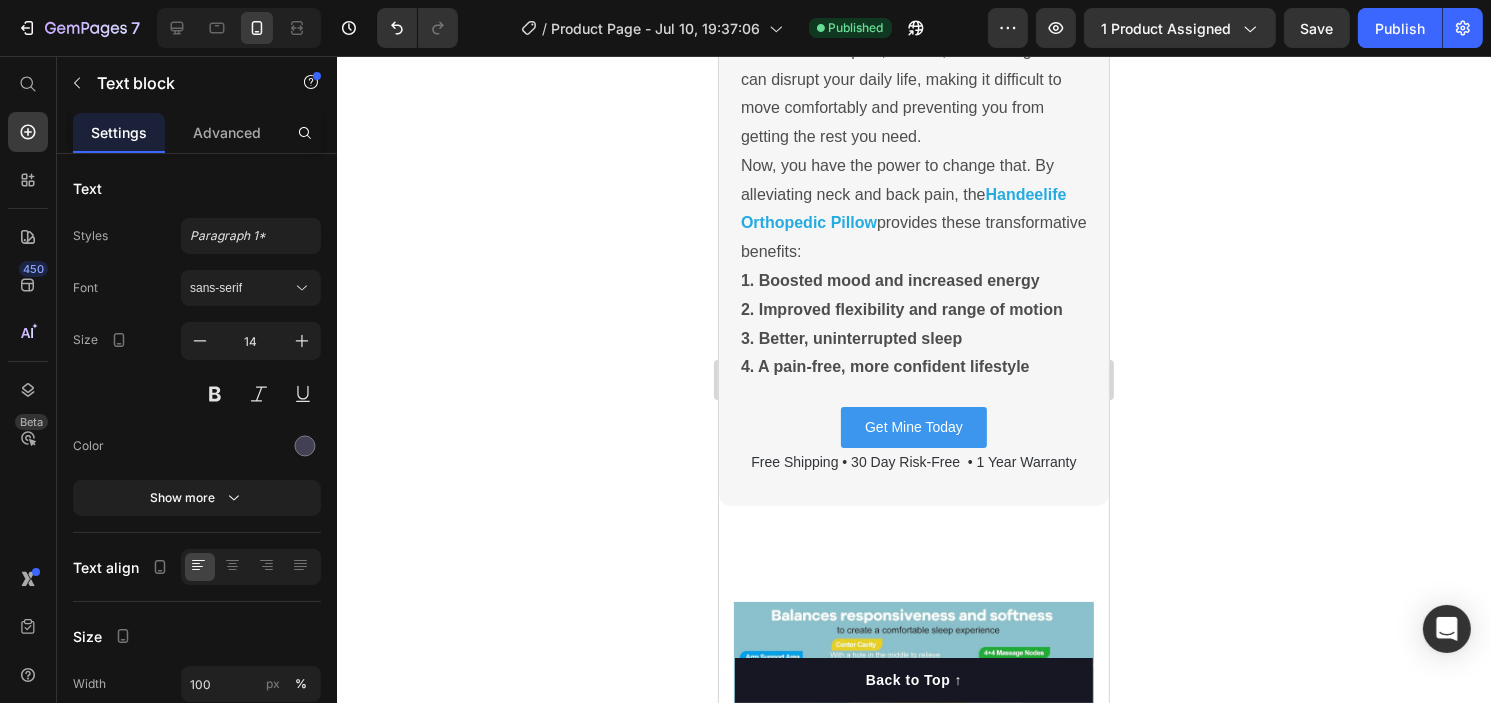 click 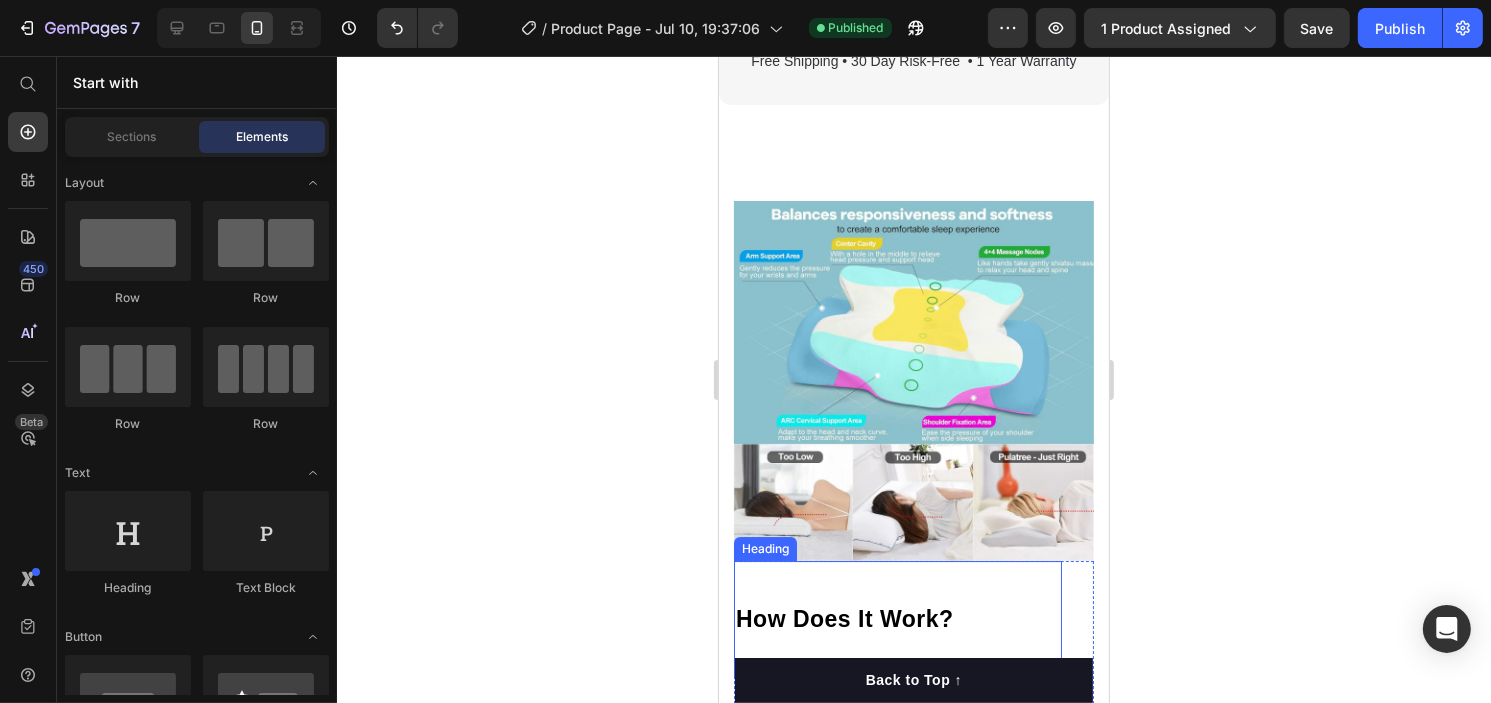 scroll, scrollTop: 6544, scrollLeft: 0, axis: vertical 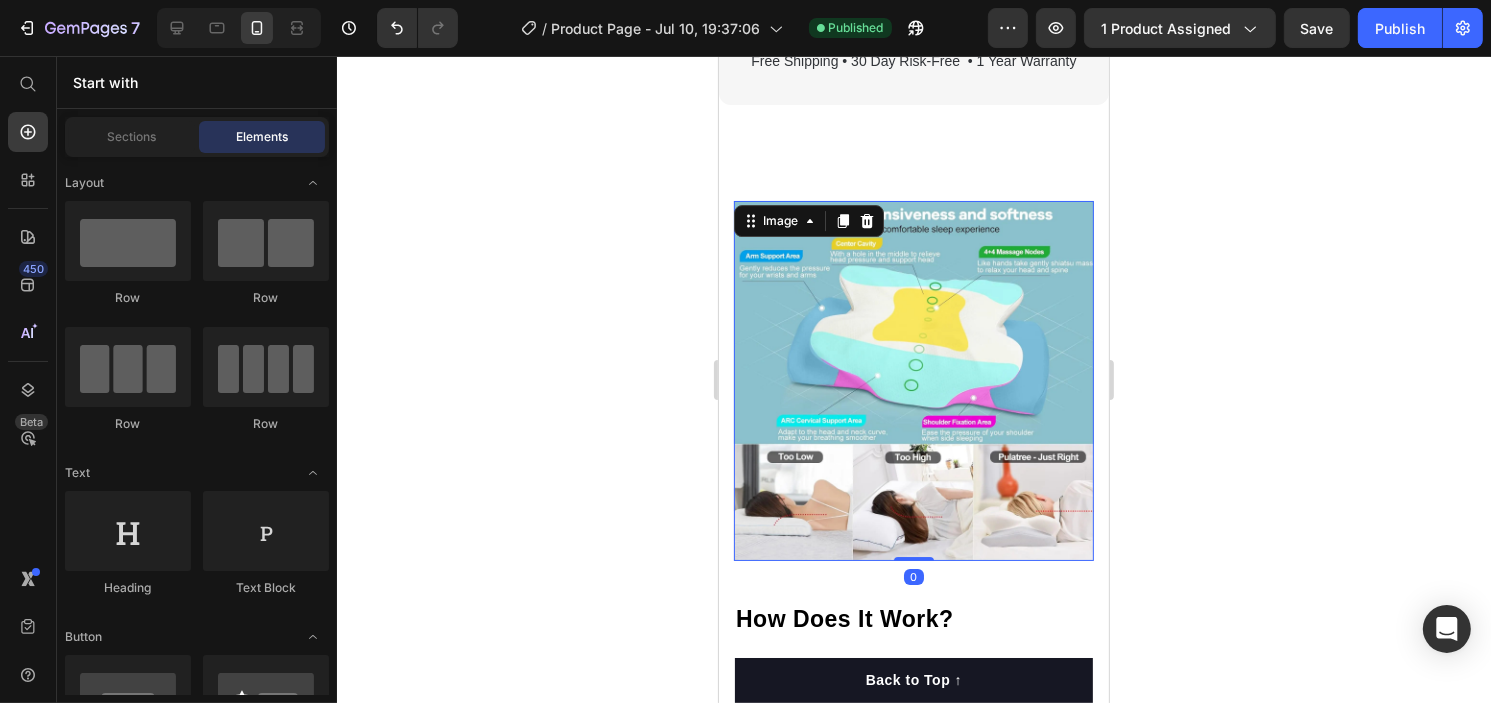 click at bounding box center [913, 381] 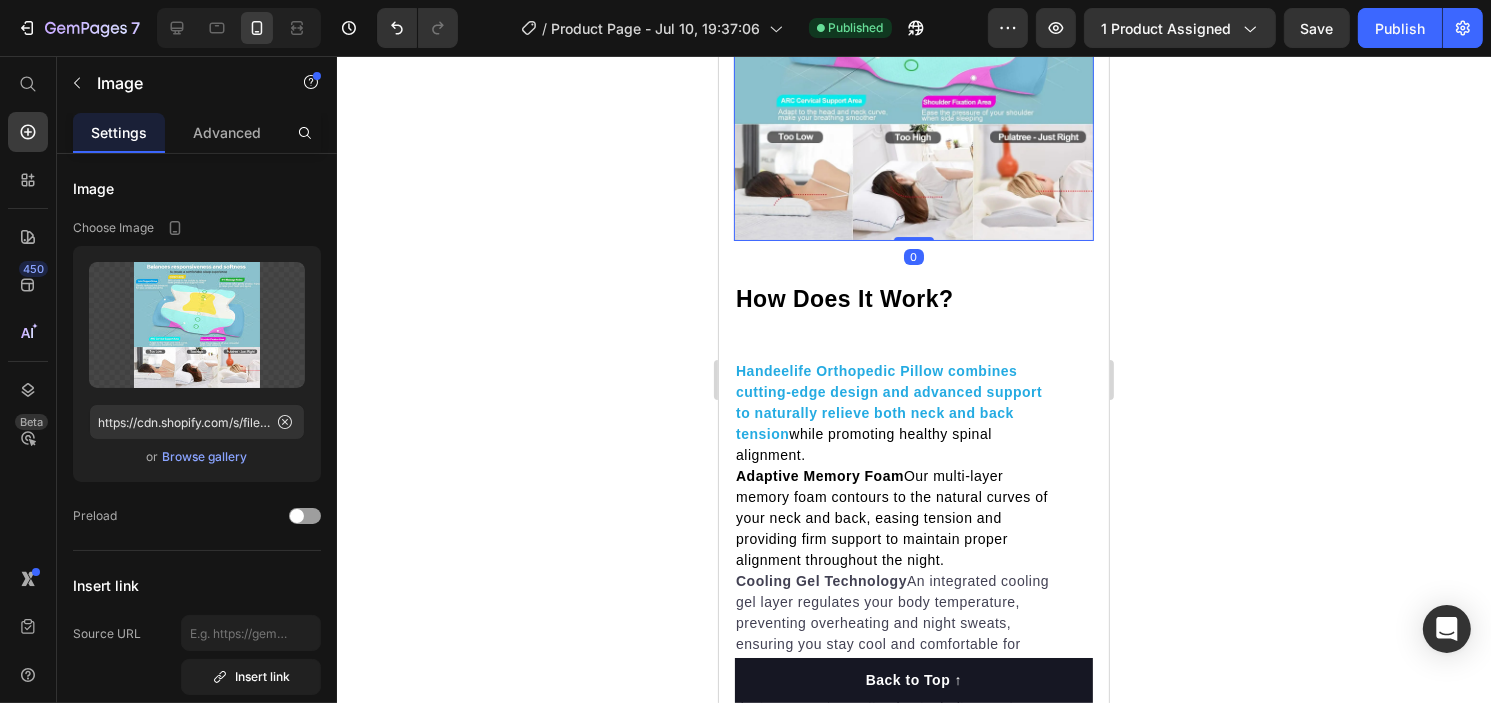 scroll, scrollTop: 6882, scrollLeft: 0, axis: vertical 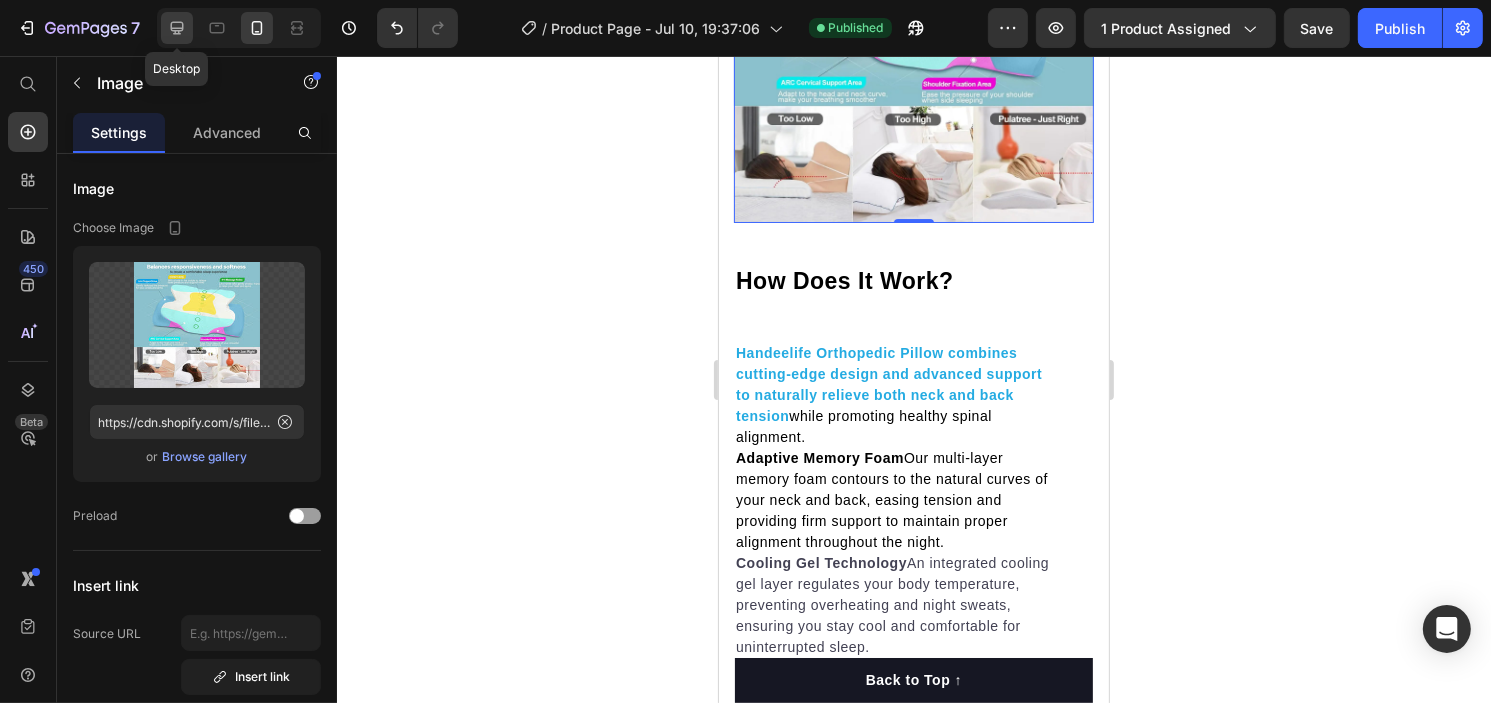 click 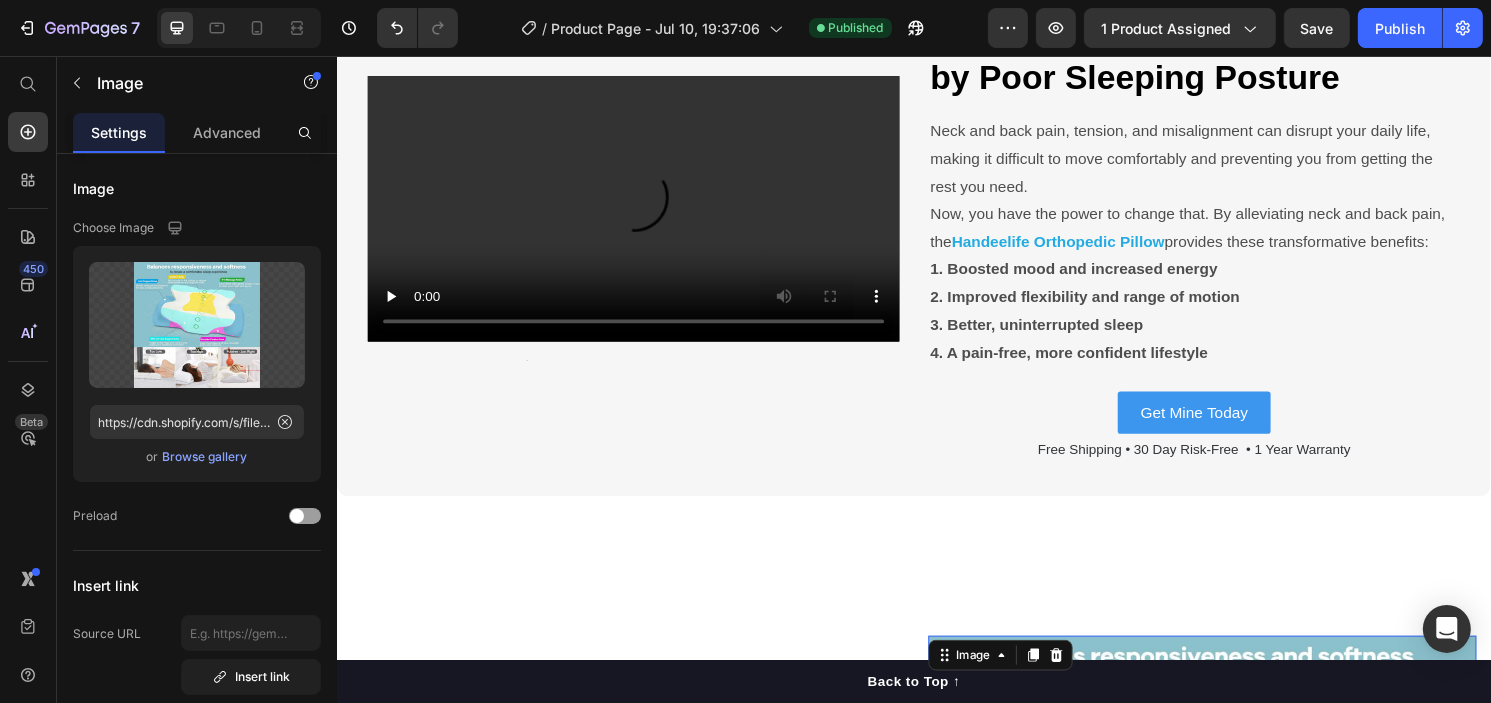 scroll, scrollTop: 5510, scrollLeft: 0, axis: vertical 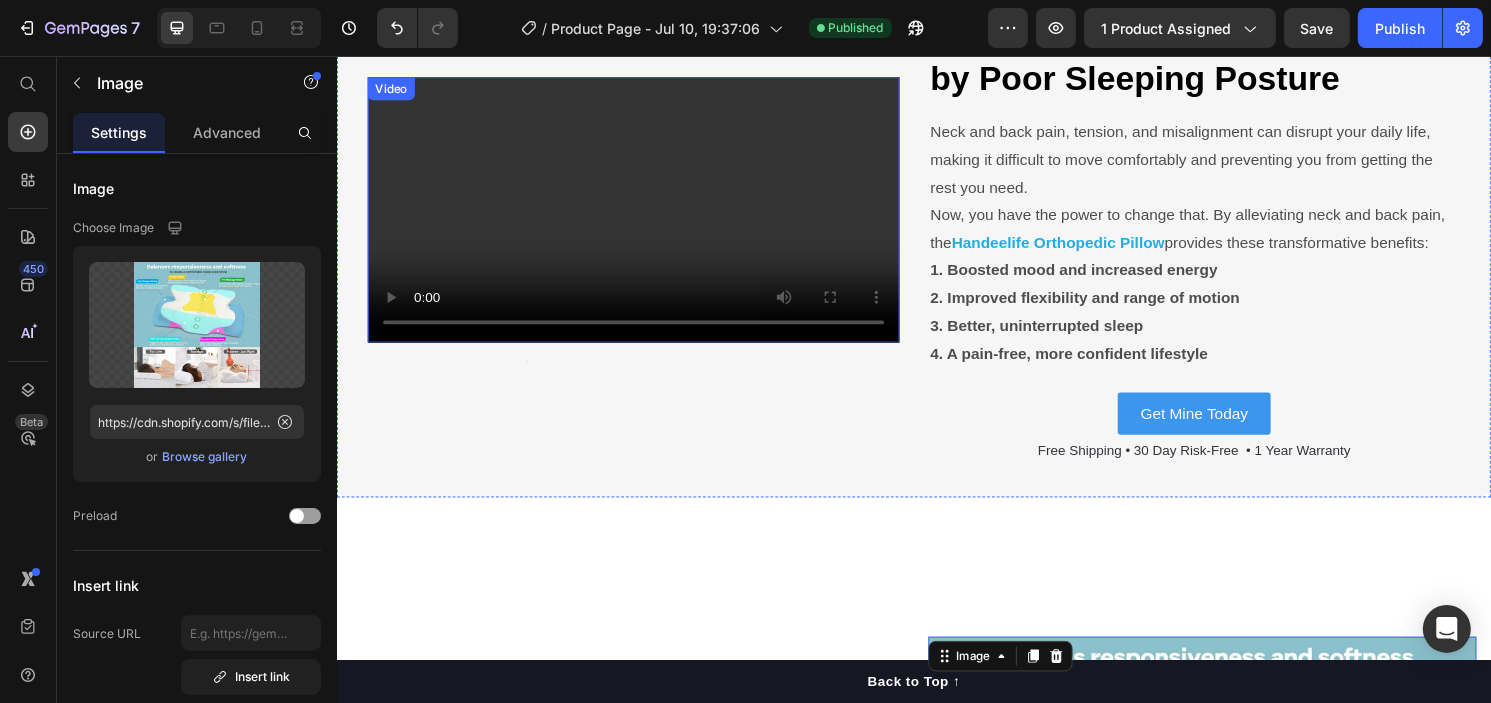 click at bounding box center [644, 216] 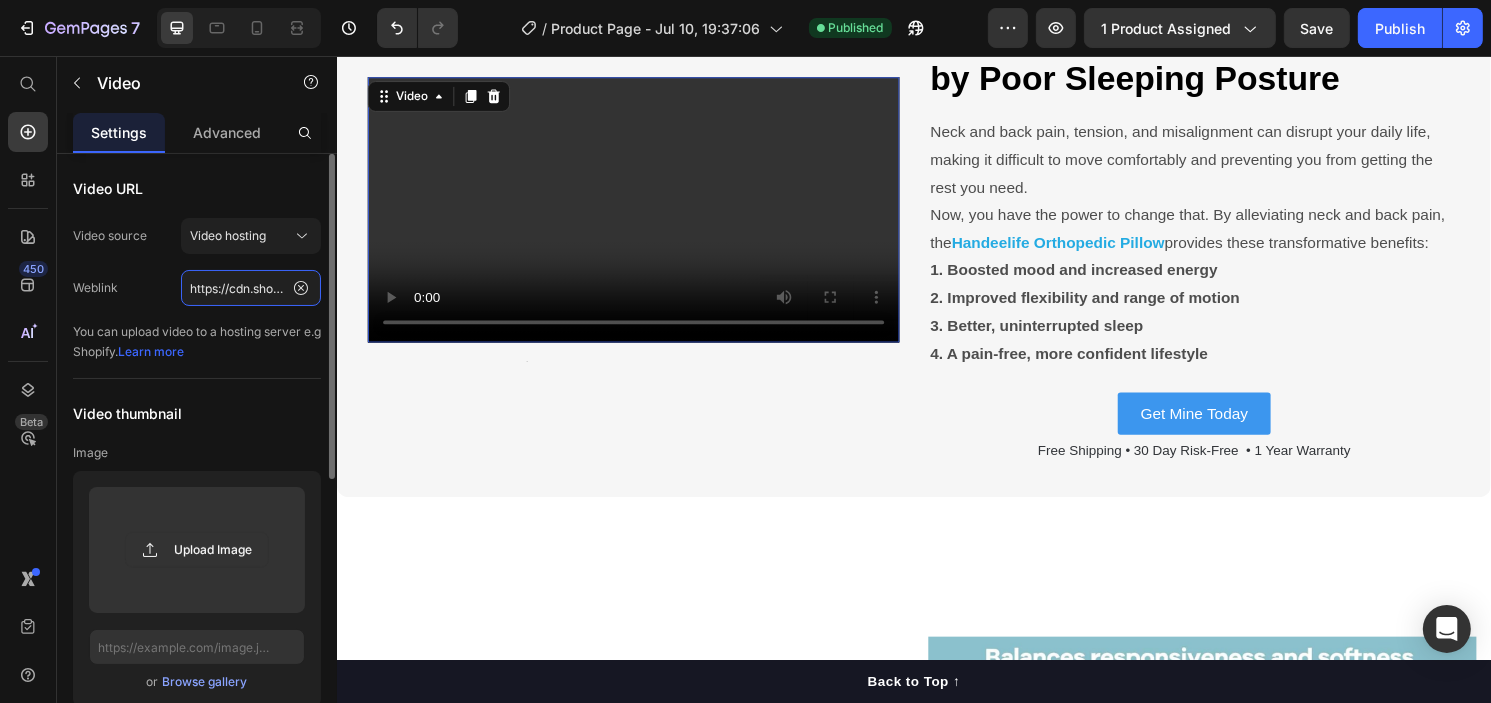 click on "https://cdn.shopify.com/videos/c/o/v/d61897fcb69a4ad2a689931546cdd0bb.mp4" 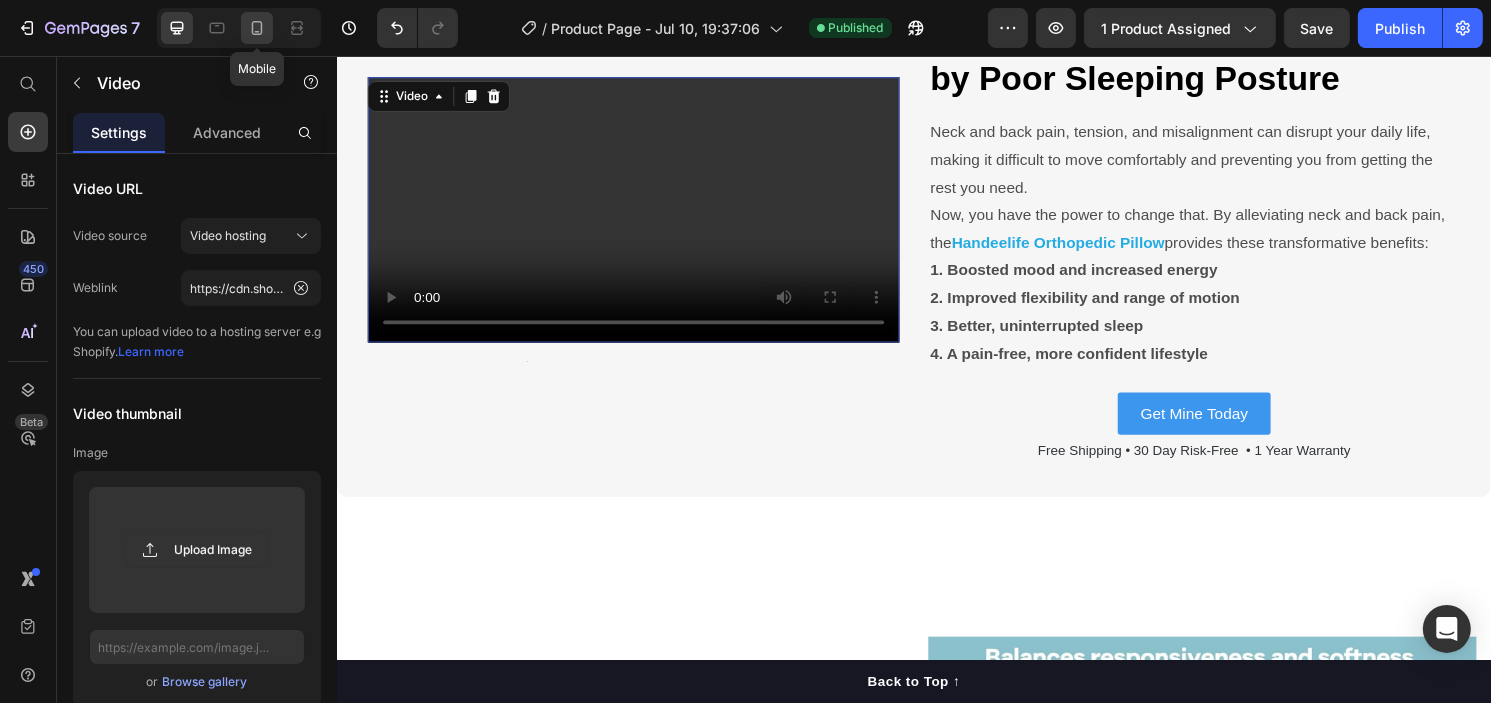 drag, startPoint x: 246, startPoint y: 28, endPoint x: 260, endPoint y: 32, distance: 14.56022 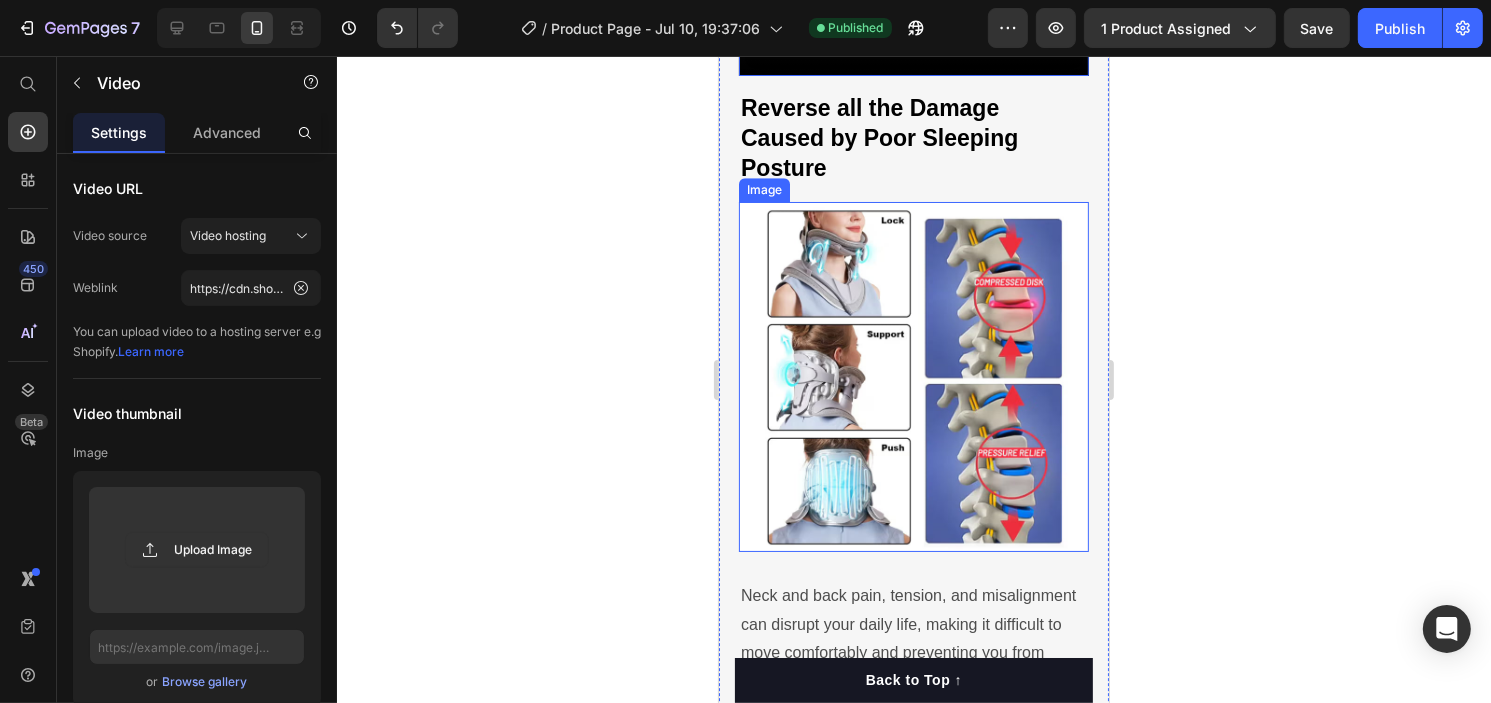 scroll, scrollTop: 5600, scrollLeft: 0, axis: vertical 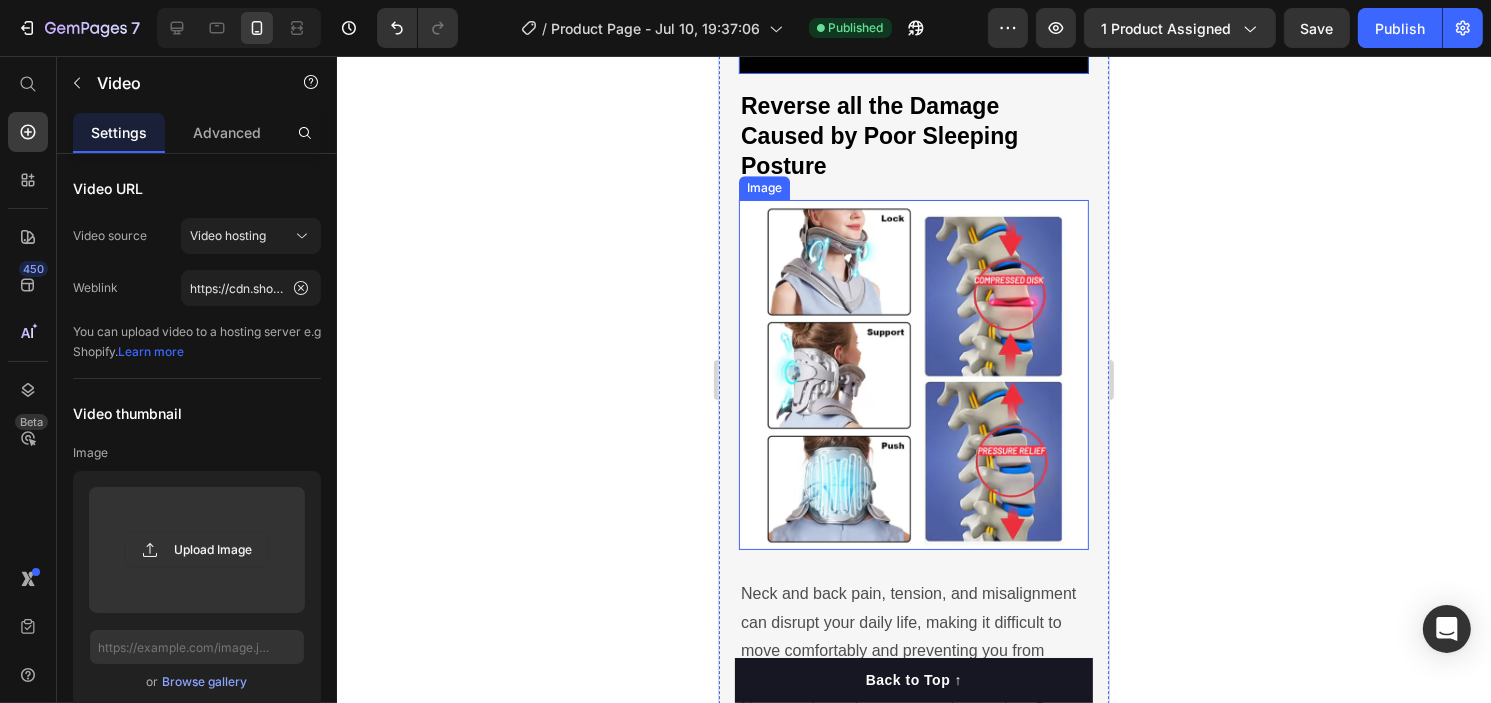 click at bounding box center [913, 375] 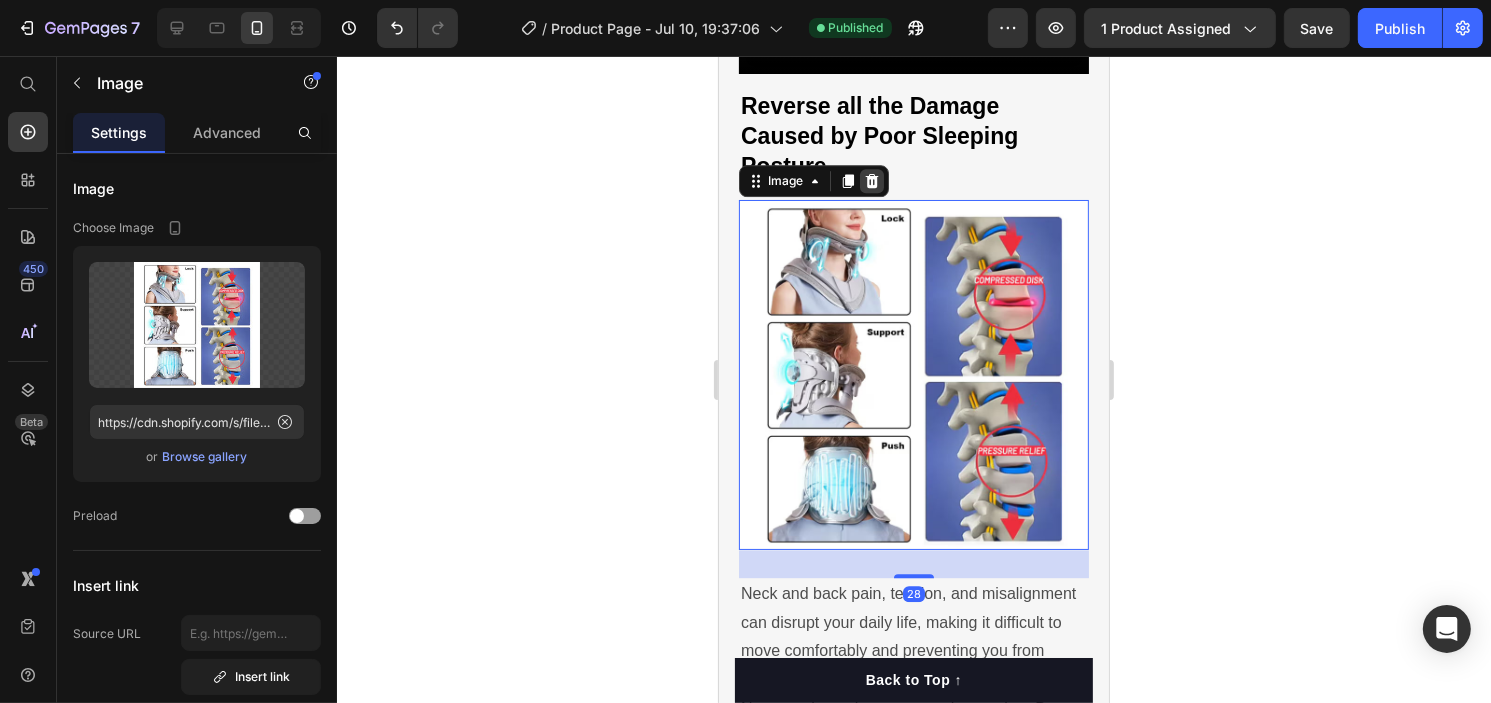 click at bounding box center (871, 181) 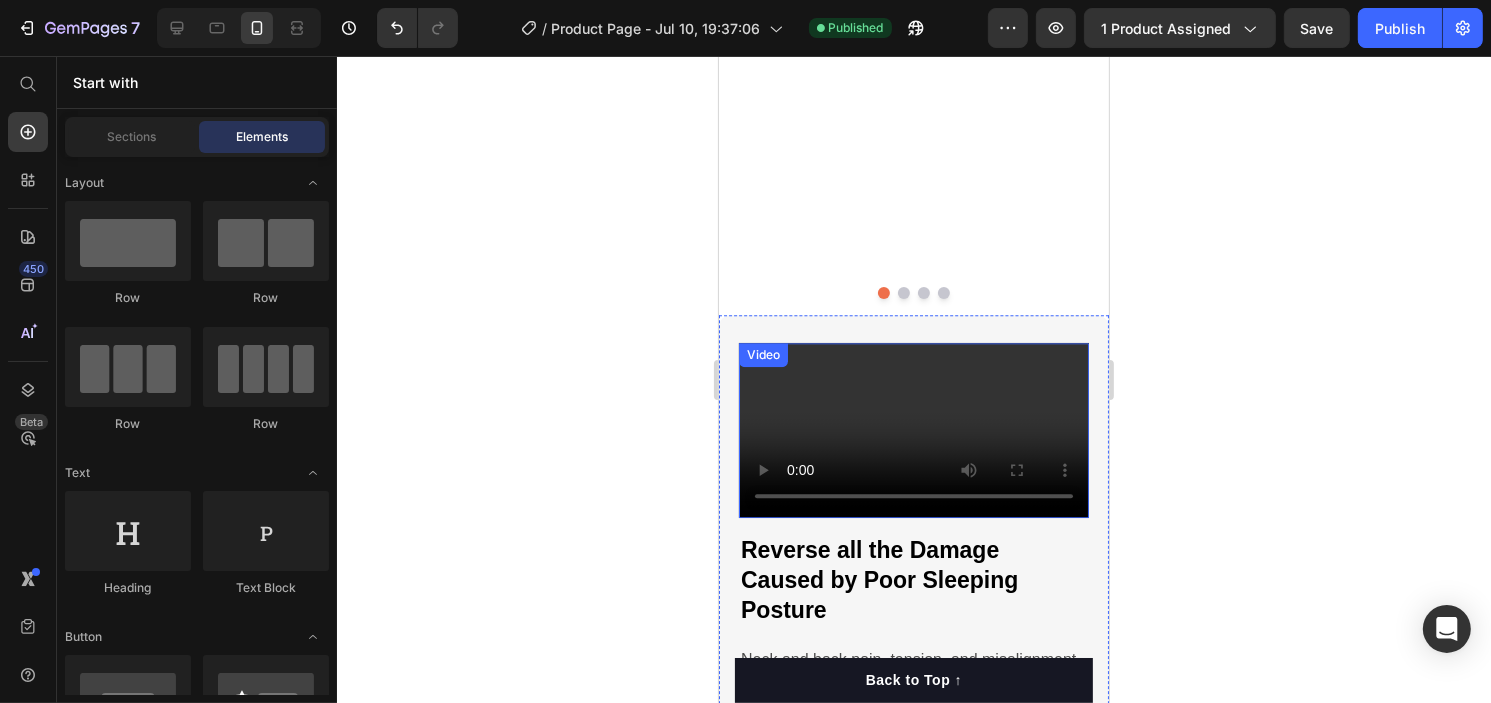 scroll, scrollTop: 5156, scrollLeft: 0, axis: vertical 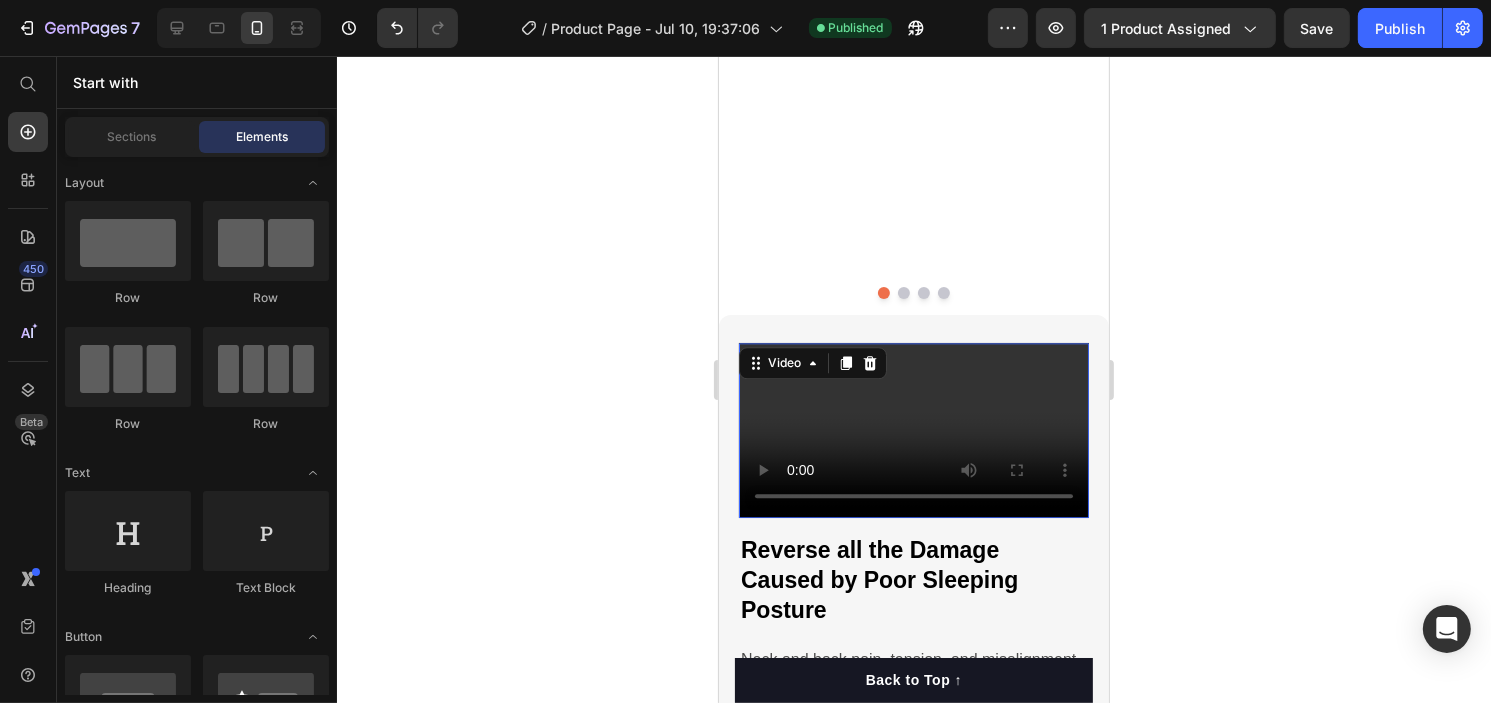 click at bounding box center (913, 430) 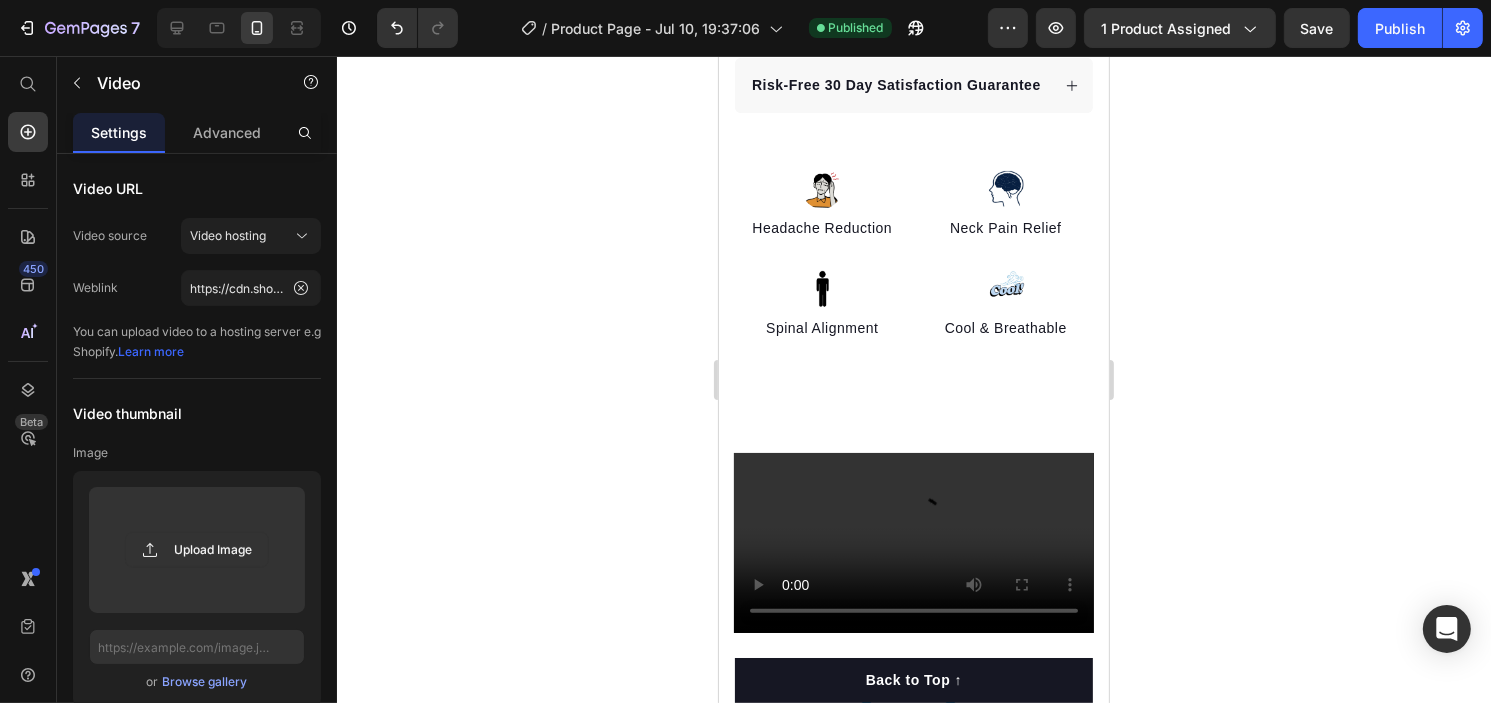 click 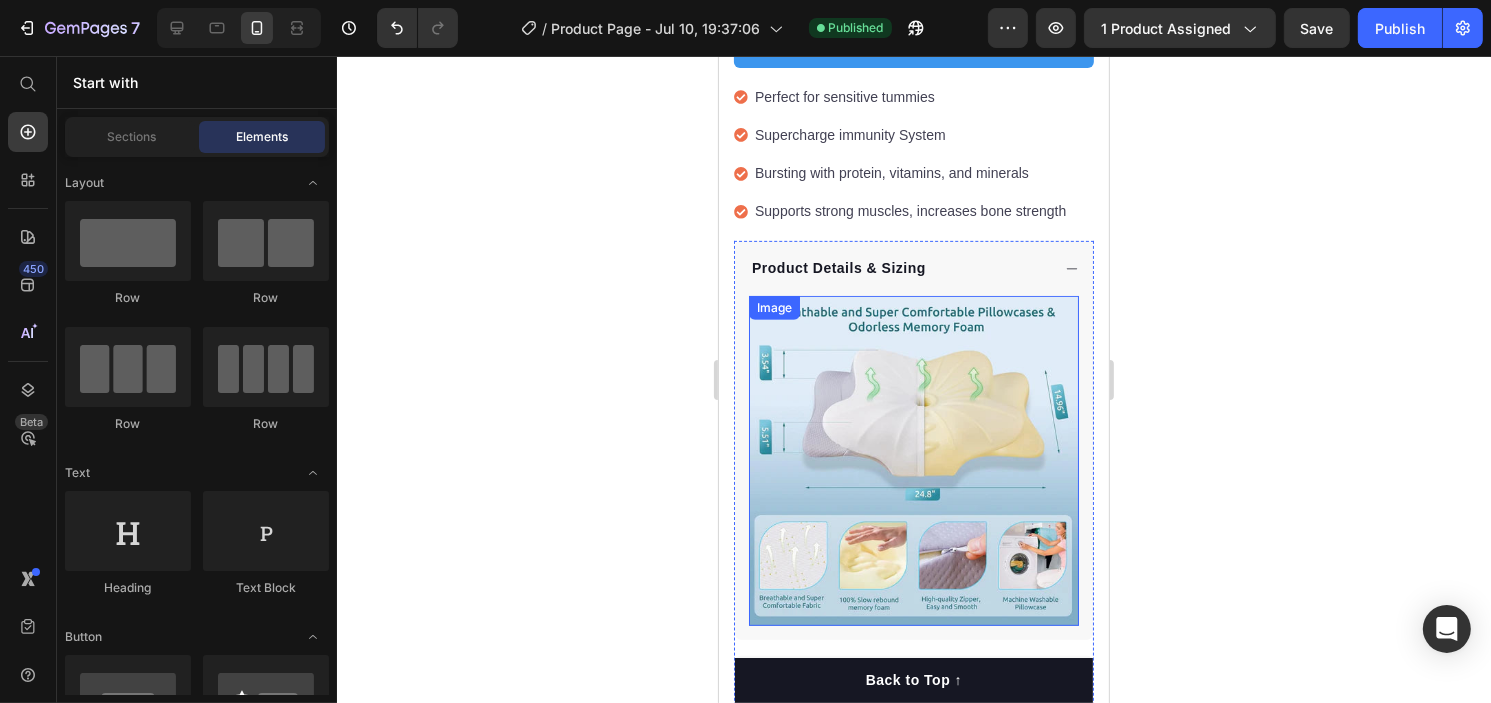 scroll, scrollTop: 778, scrollLeft: 0, axis: vertical 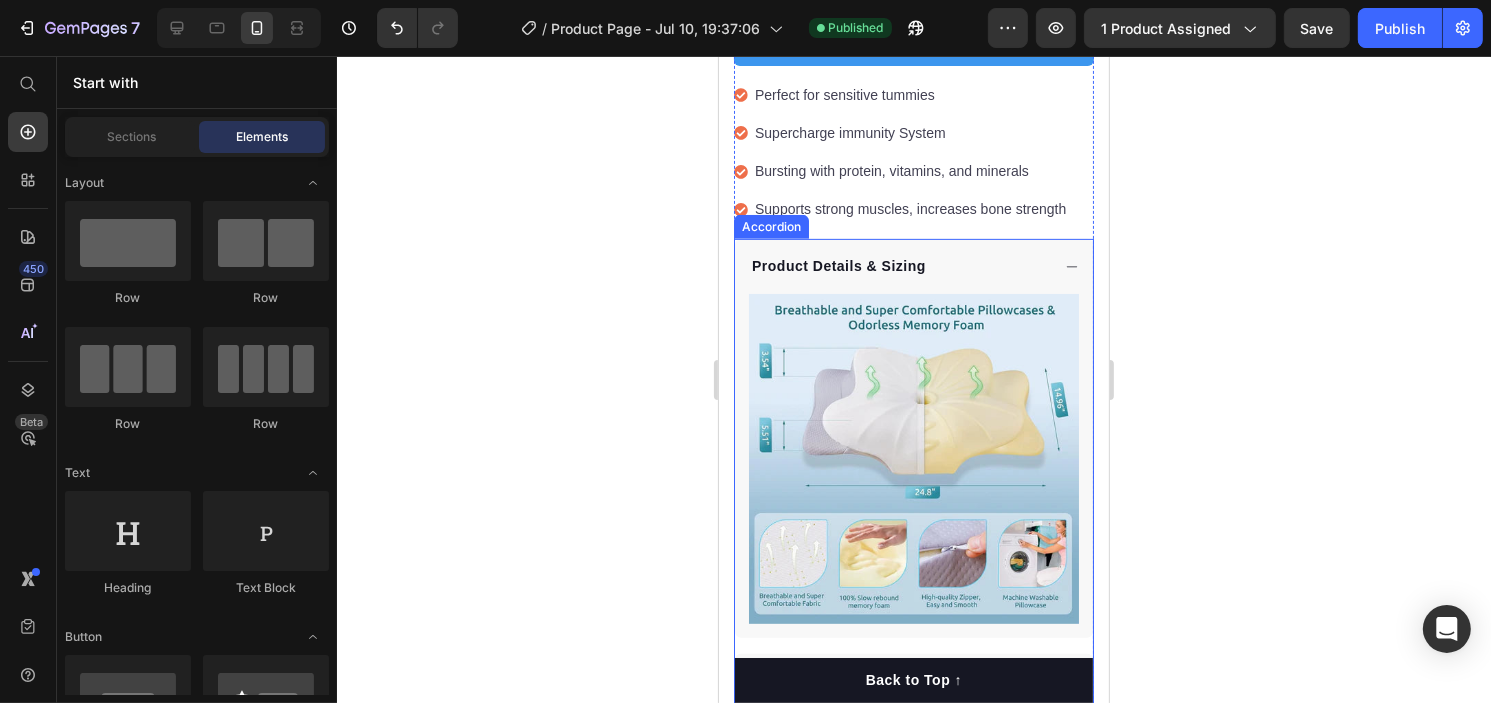 click 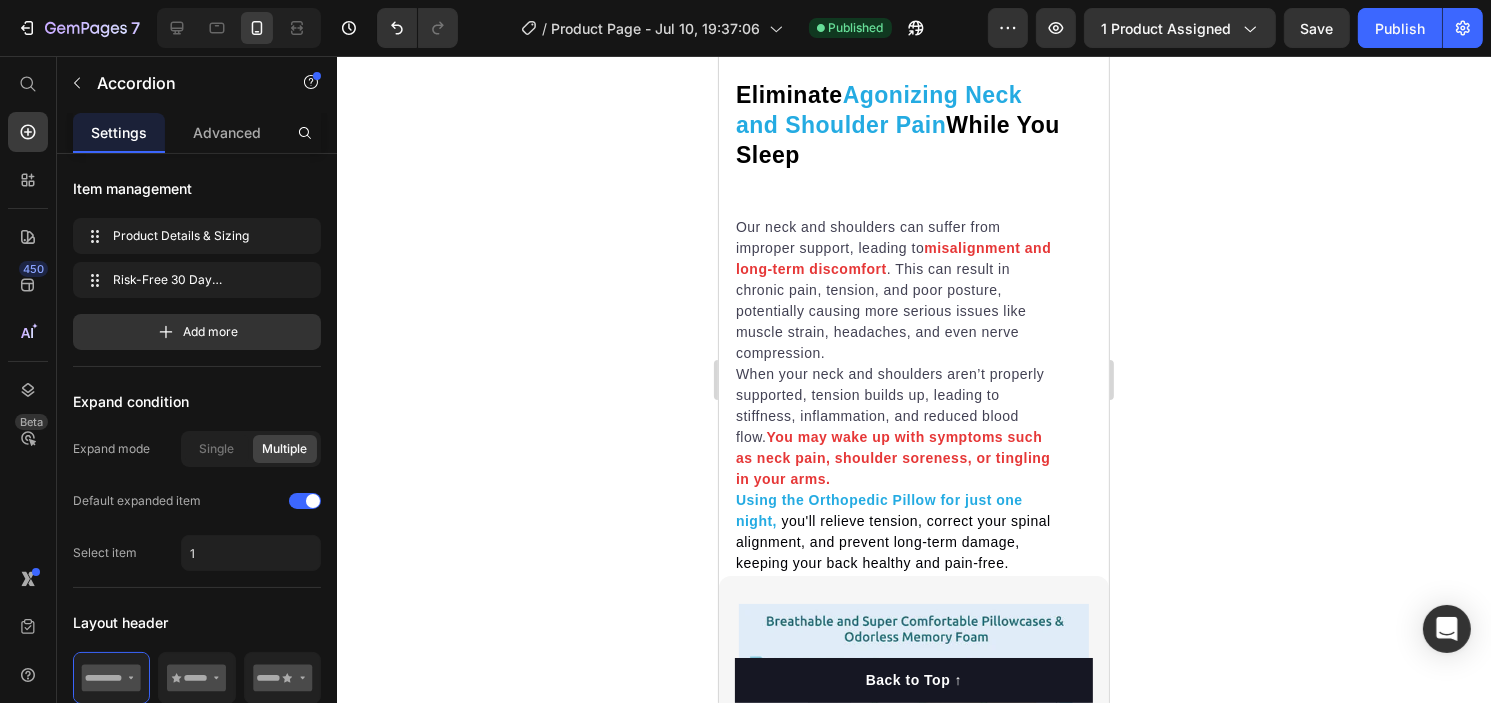 scroll, scrollTop: 1631, scrollLeft: 0, axis: vertical 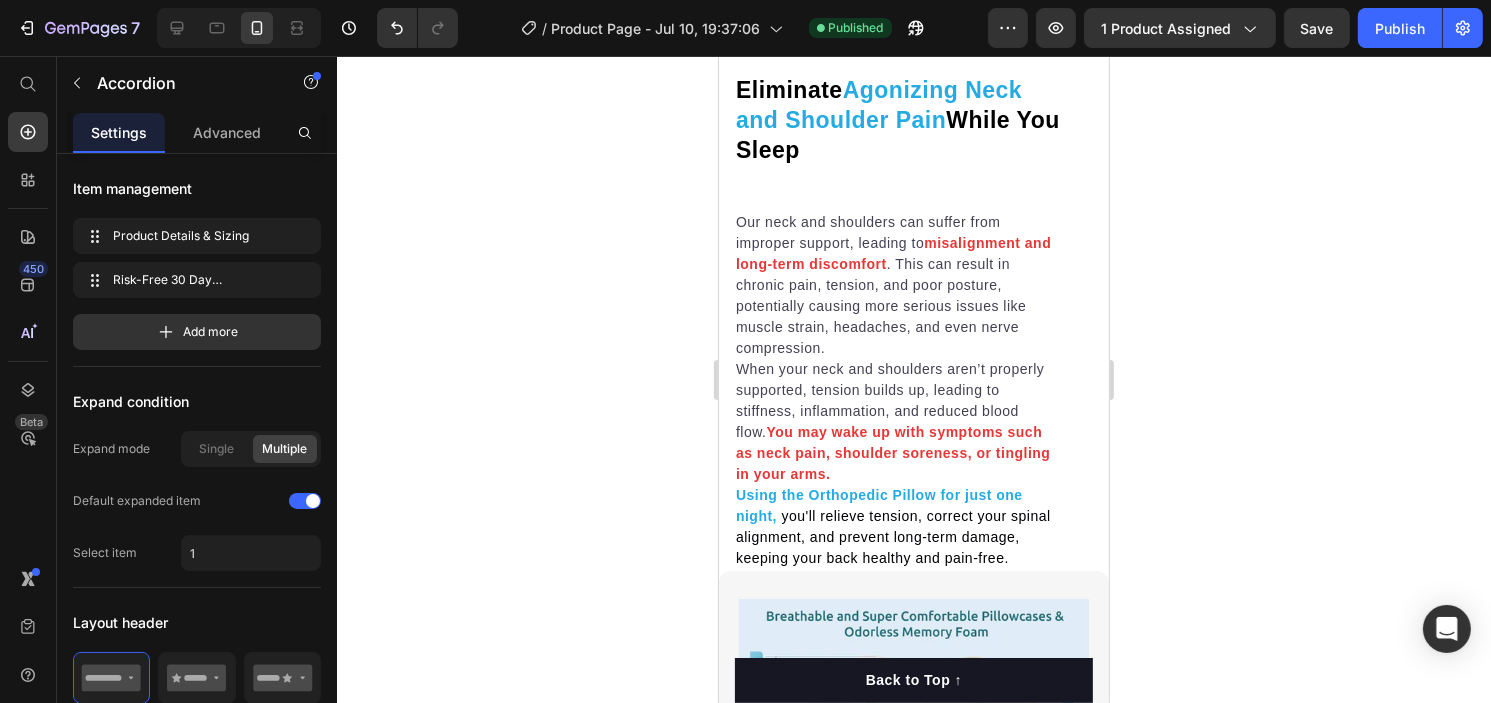 click 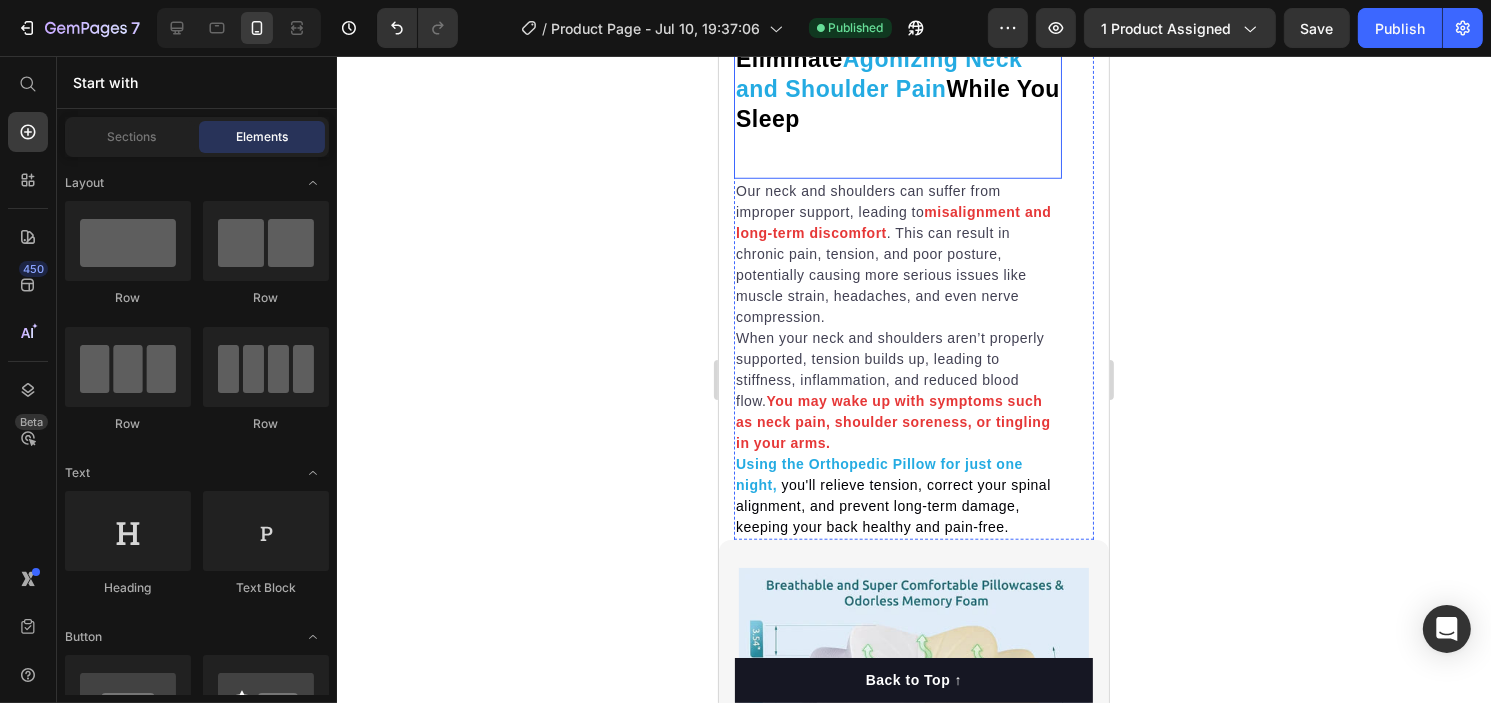 scroll, scrollTop: 1666, scrollLeft: 0, axis: vertical 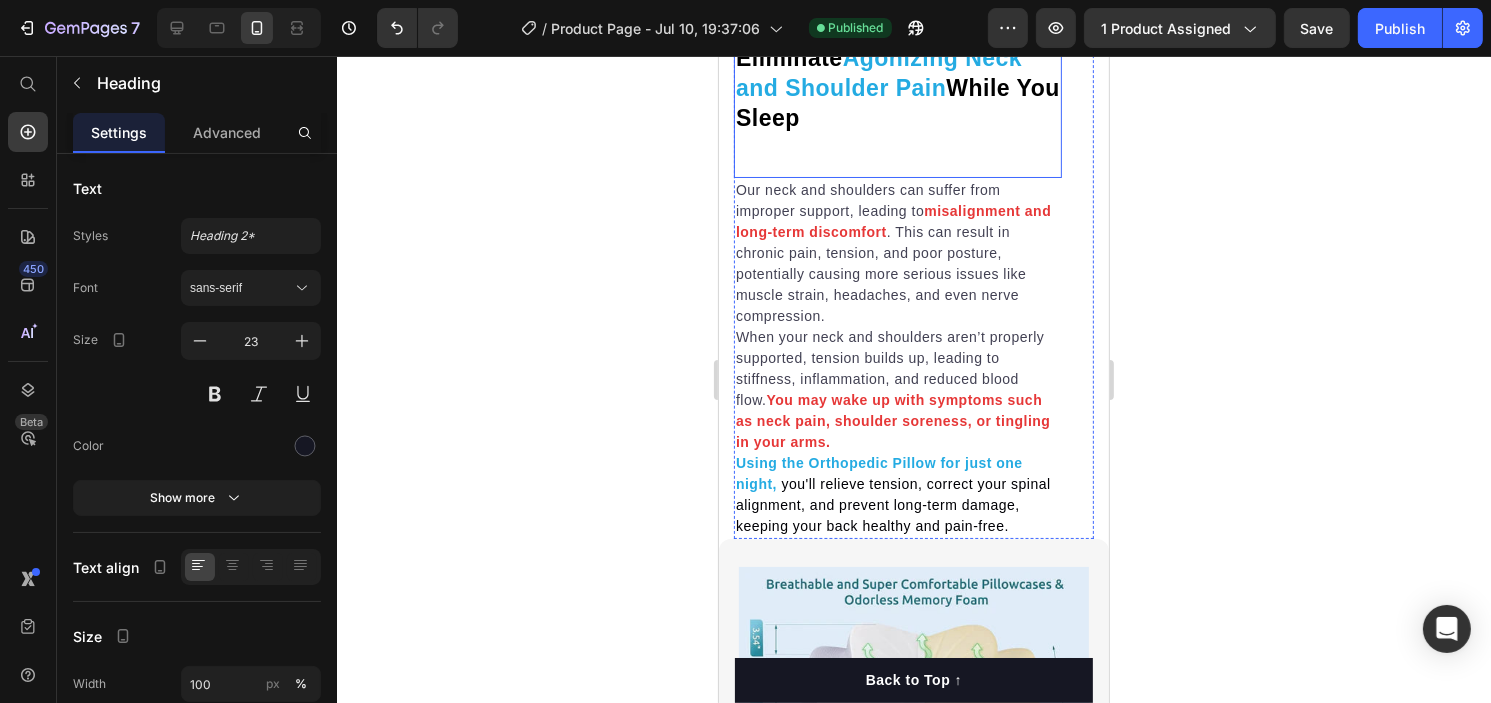 click on "Eliminate  Agonizing Neck and Shoulder Pain  While You Sleep Heading" at bounding box center [897, 89] 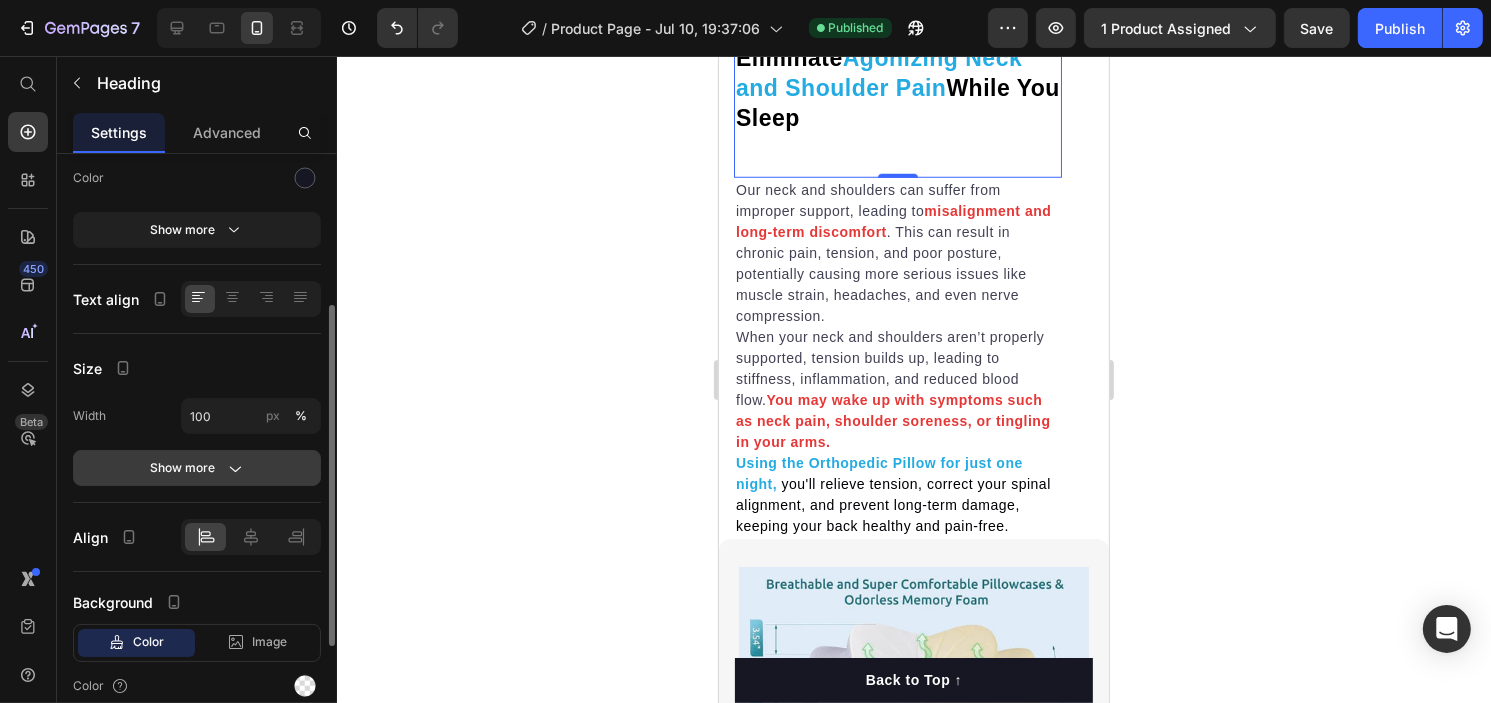 scroll, scrollTop: 274, scrollLeft: 0, axis: vertical 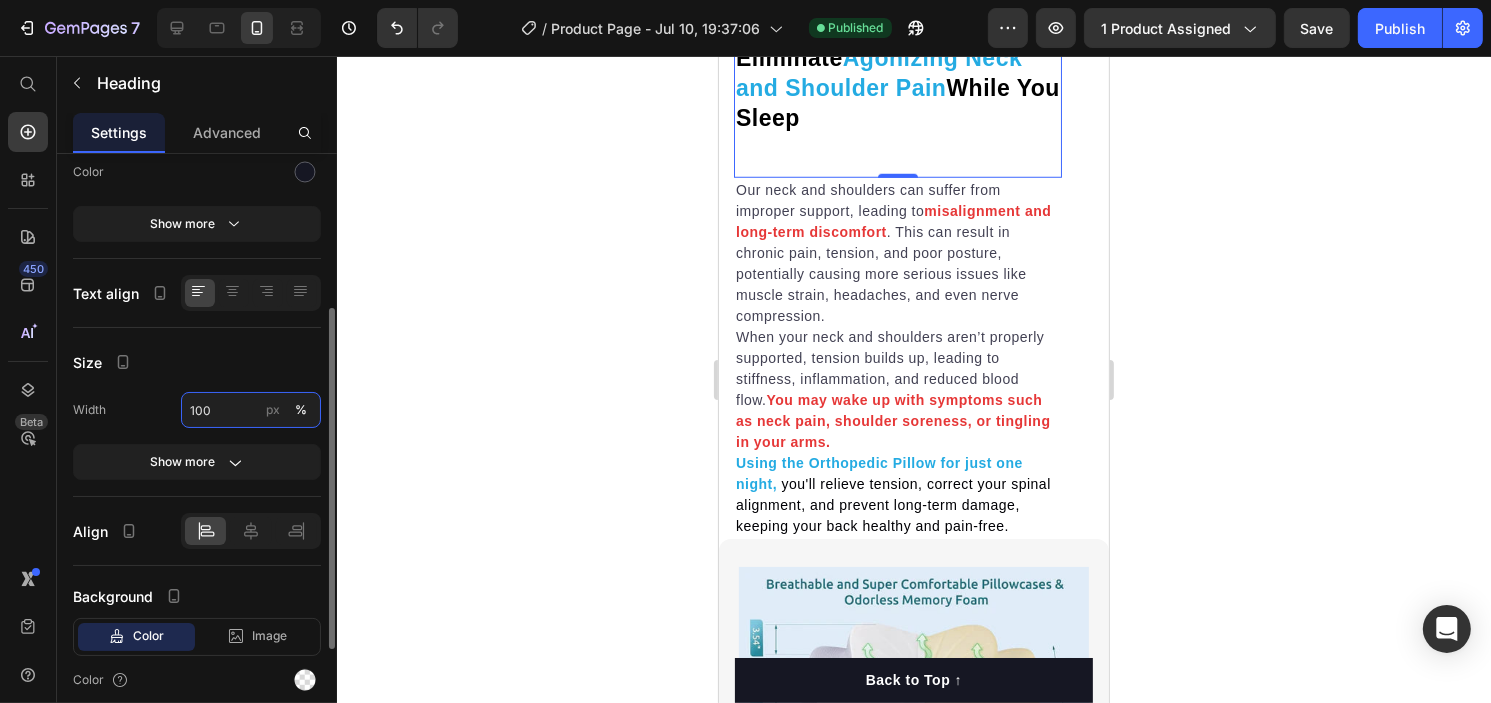 click on "100" at bounding box center [251, 410] 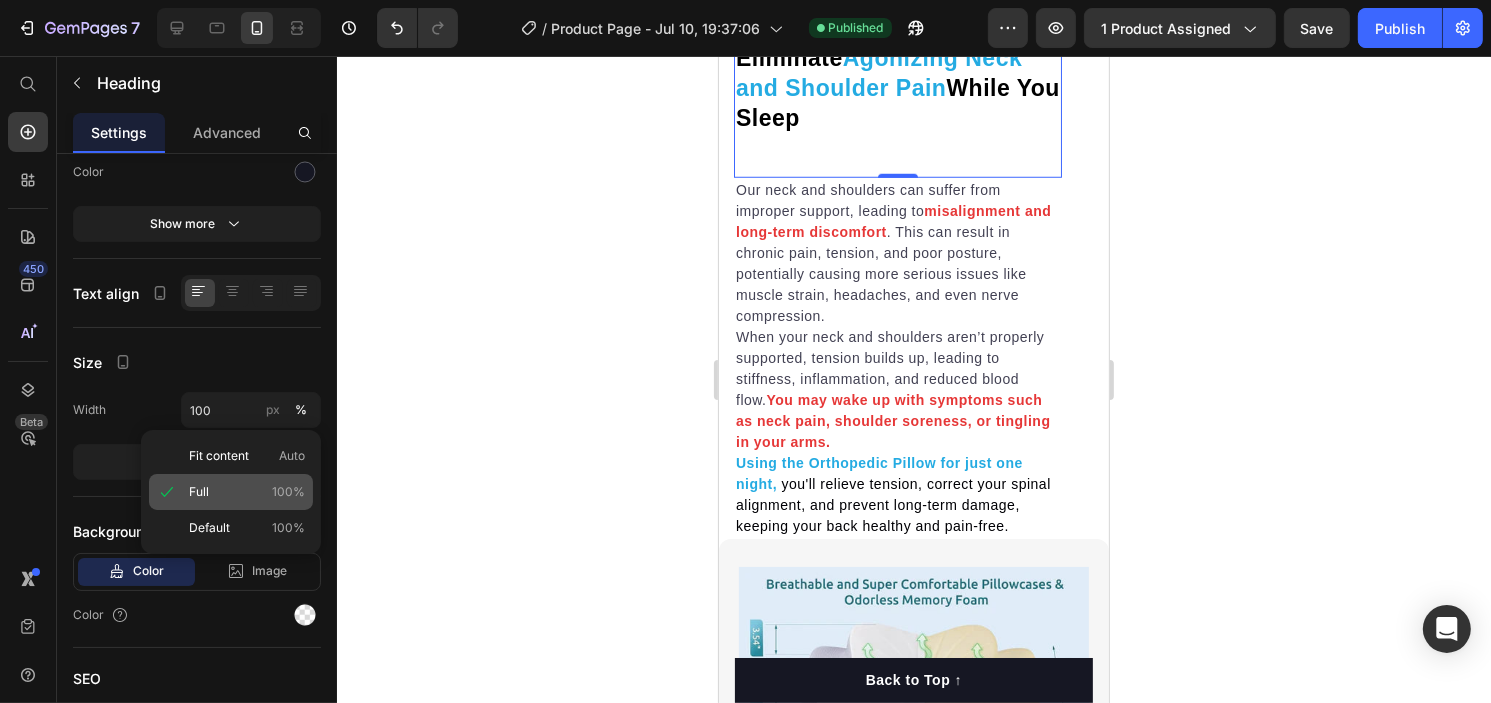 click on "Full 100%" 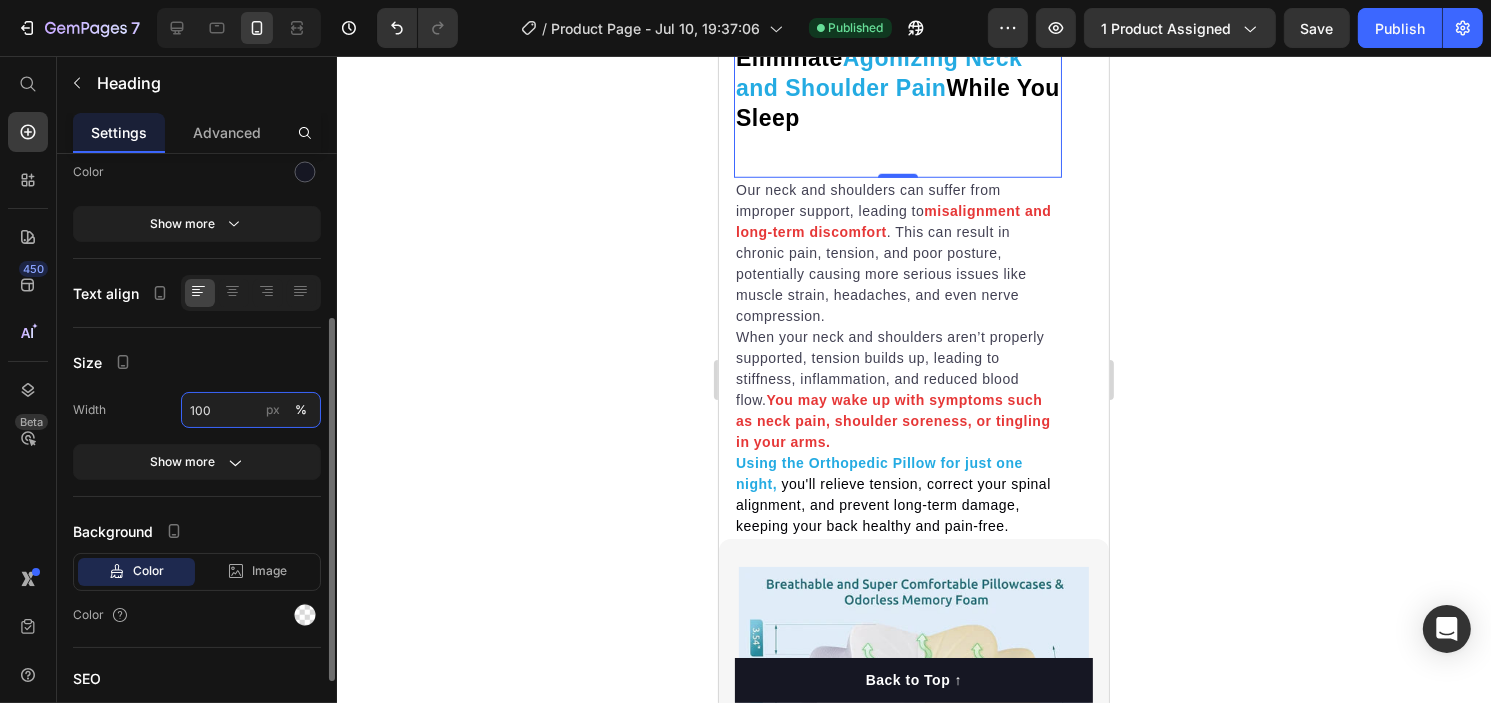 click on "100" at bounding box center (251, 410) 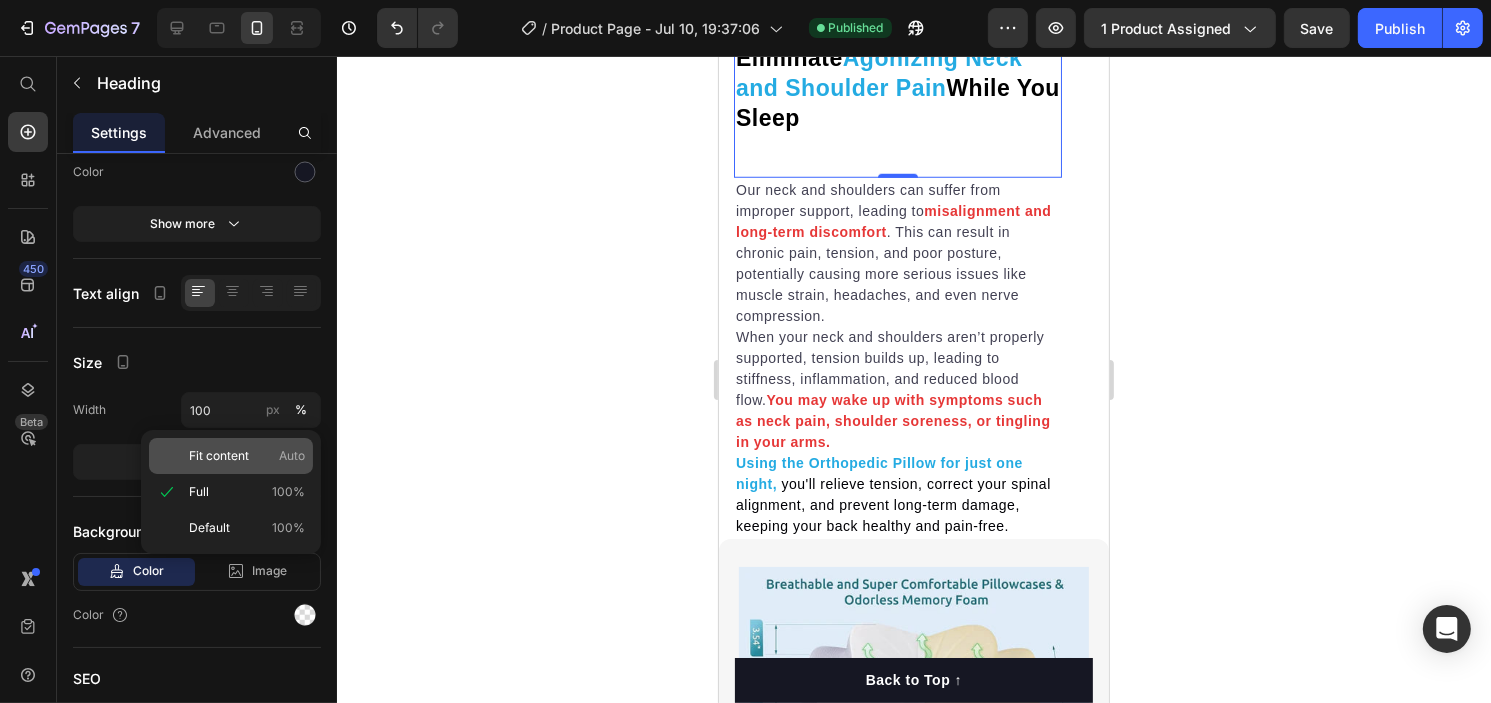 click on "Fit content" at bounding box center (219, 456) 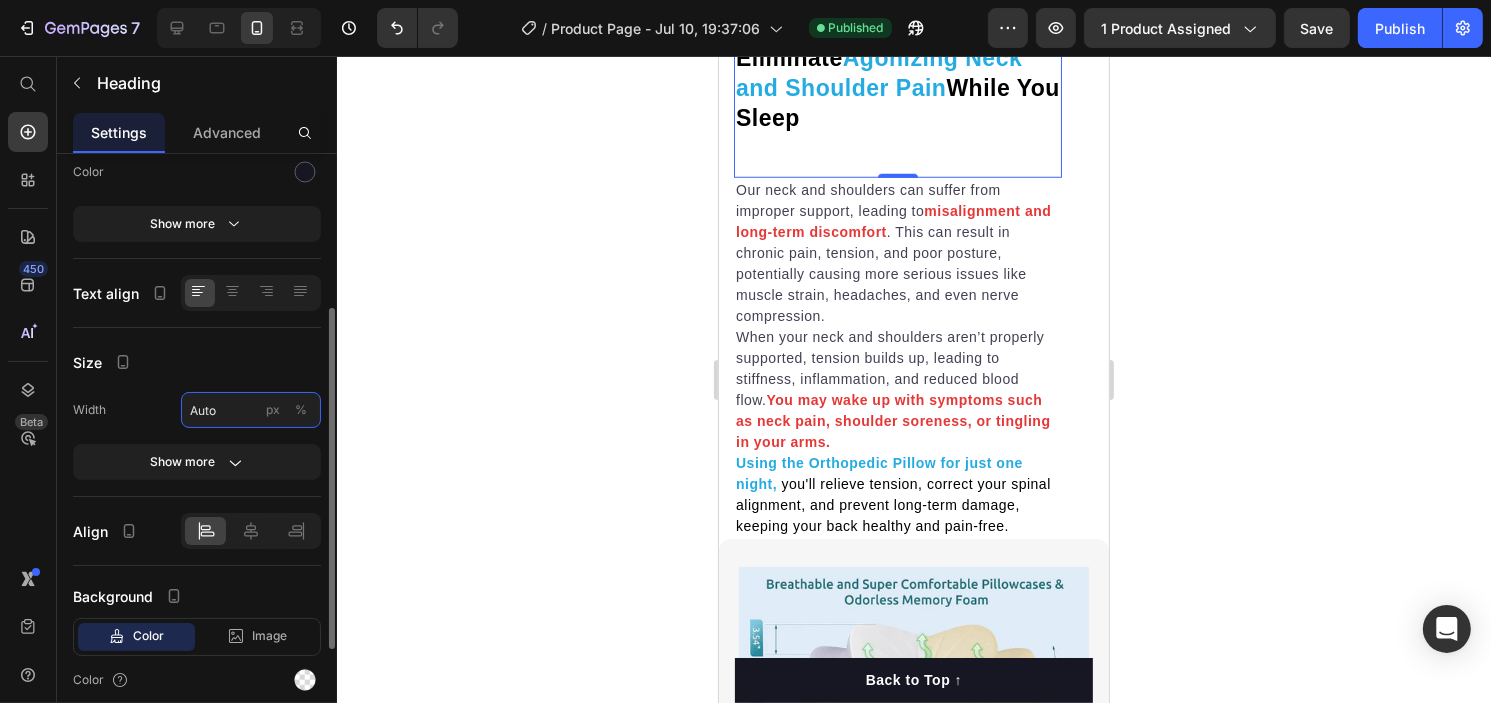 click on "Auto" at bounding box center (251, 410) 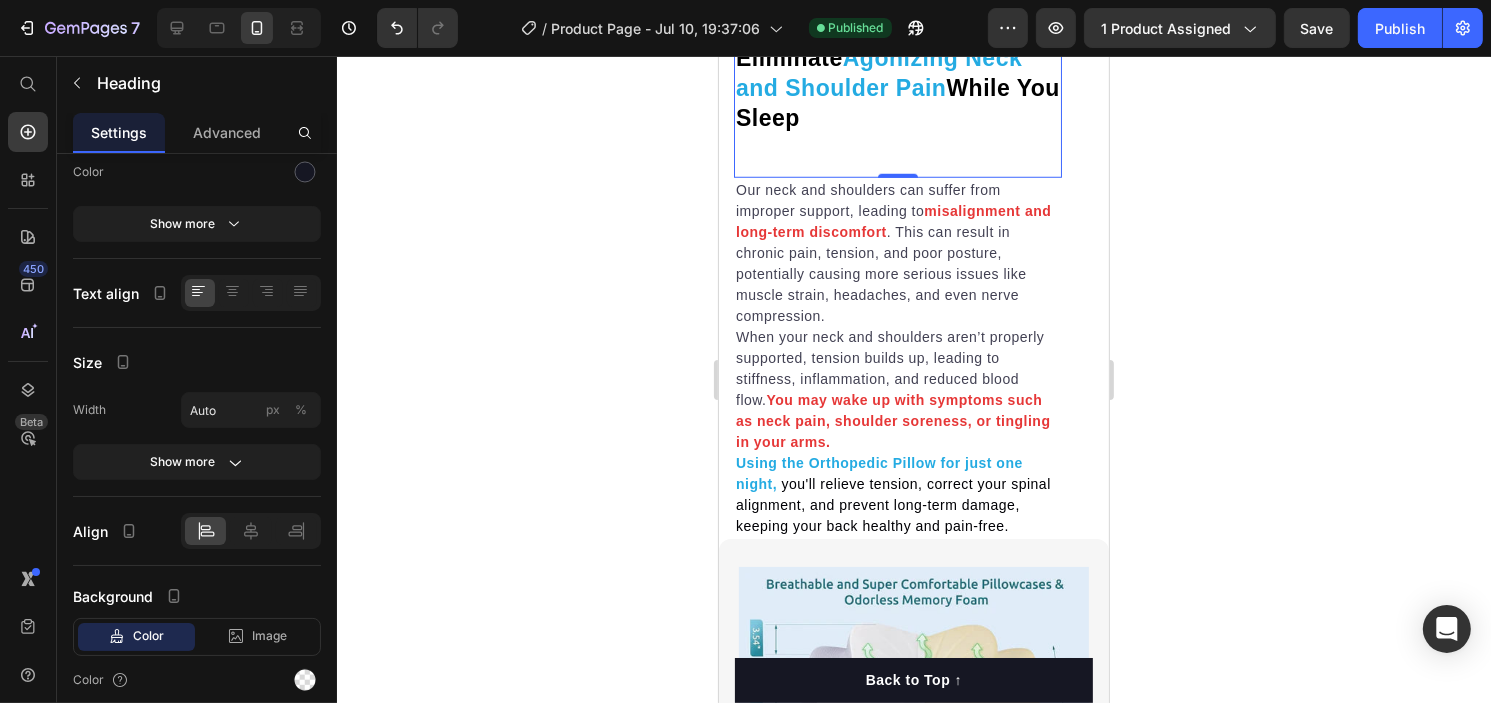 click 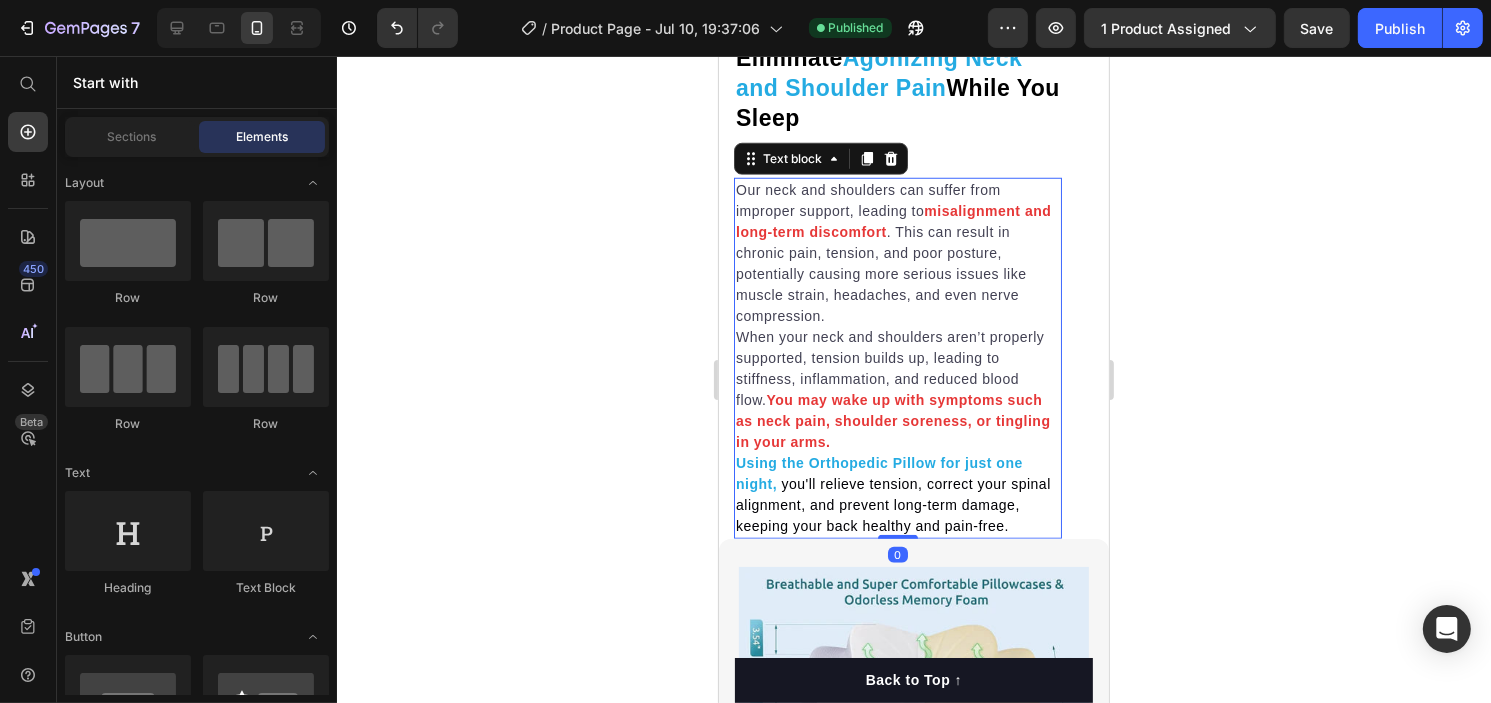 click on "Our neck and shoulders can suffer from improper support, leading to  misalignment and long-term discomfort . This can result in chronic pain, tension, and poor posture, potentially causing more serious issues like muscle strain, headaches, and even nerve compression." at bounding box center (897, 253) 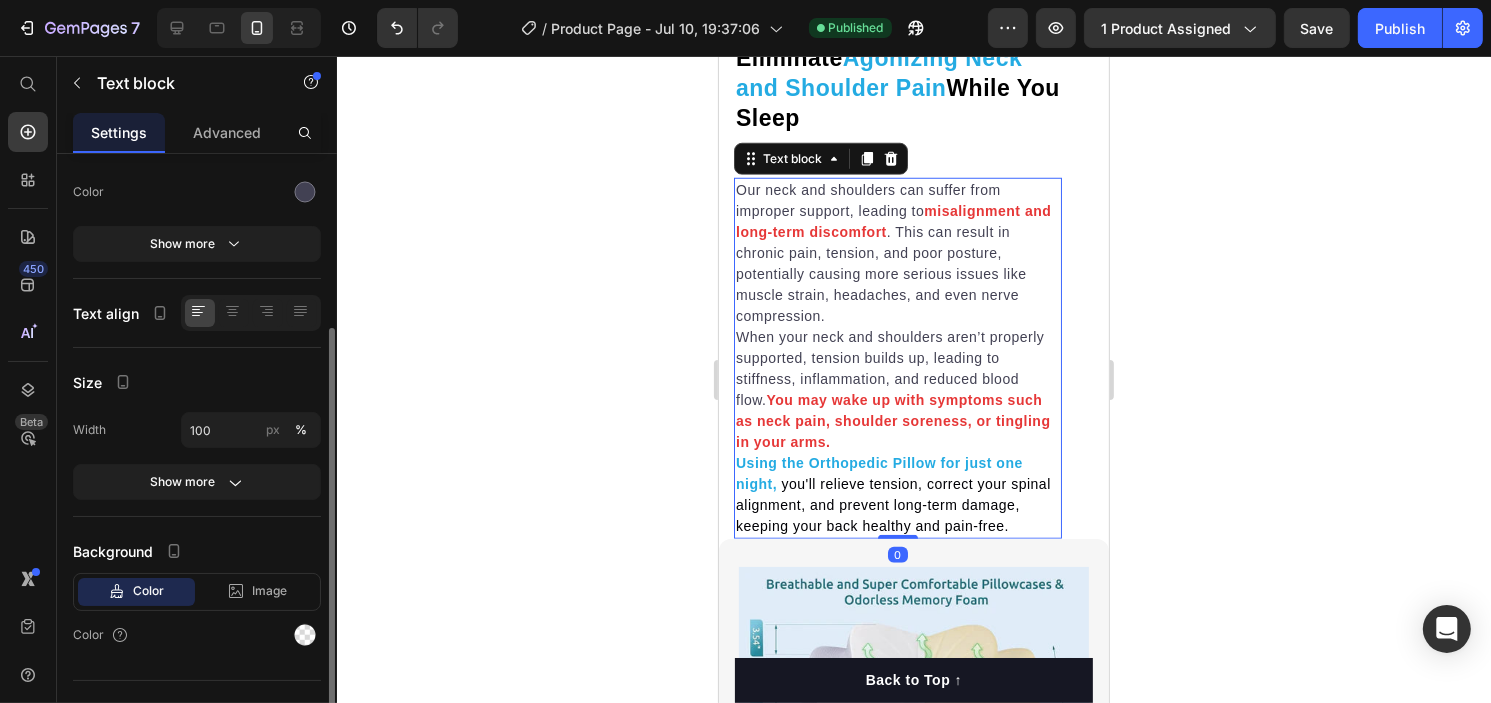 scroll, scrollTop: 255, scrollLeft: 0, axis: vertical 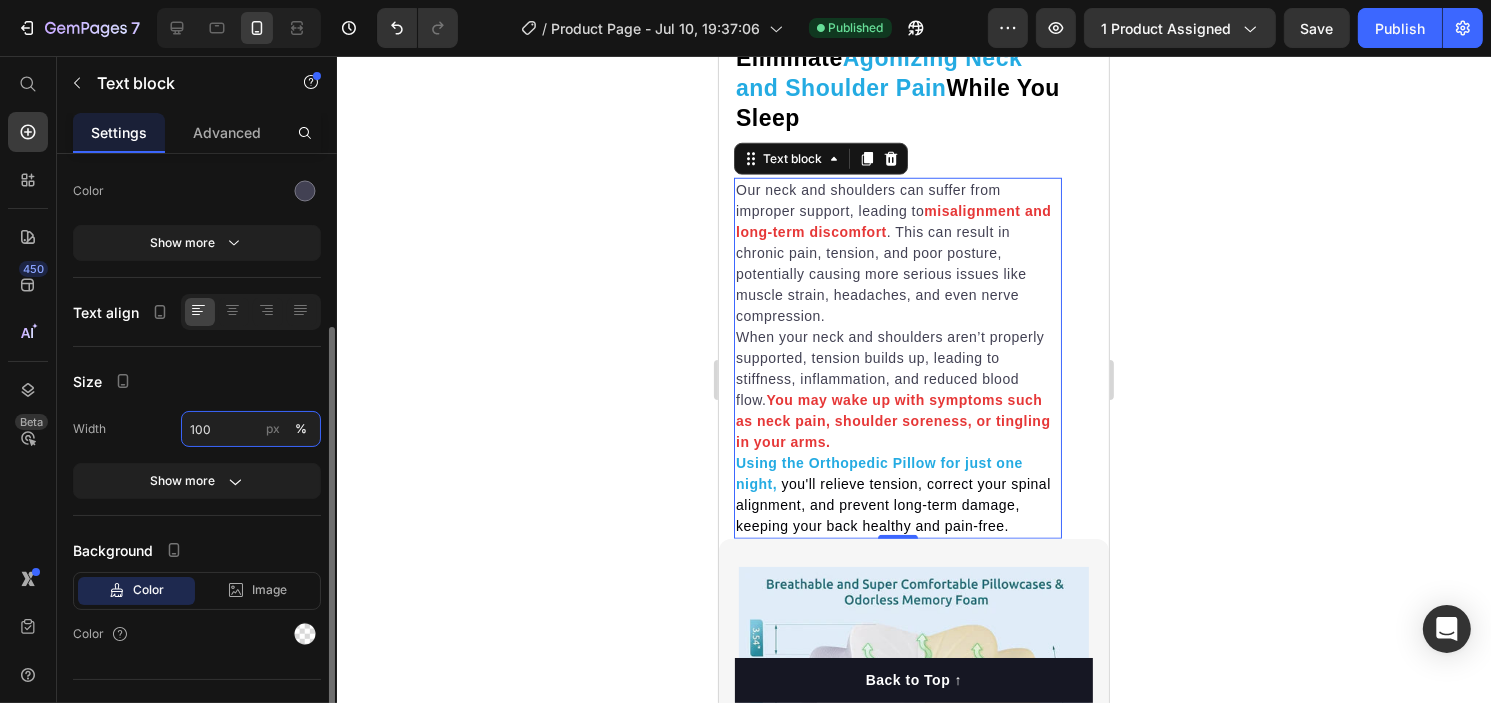 click on "100" at bounding box center [251, 429] 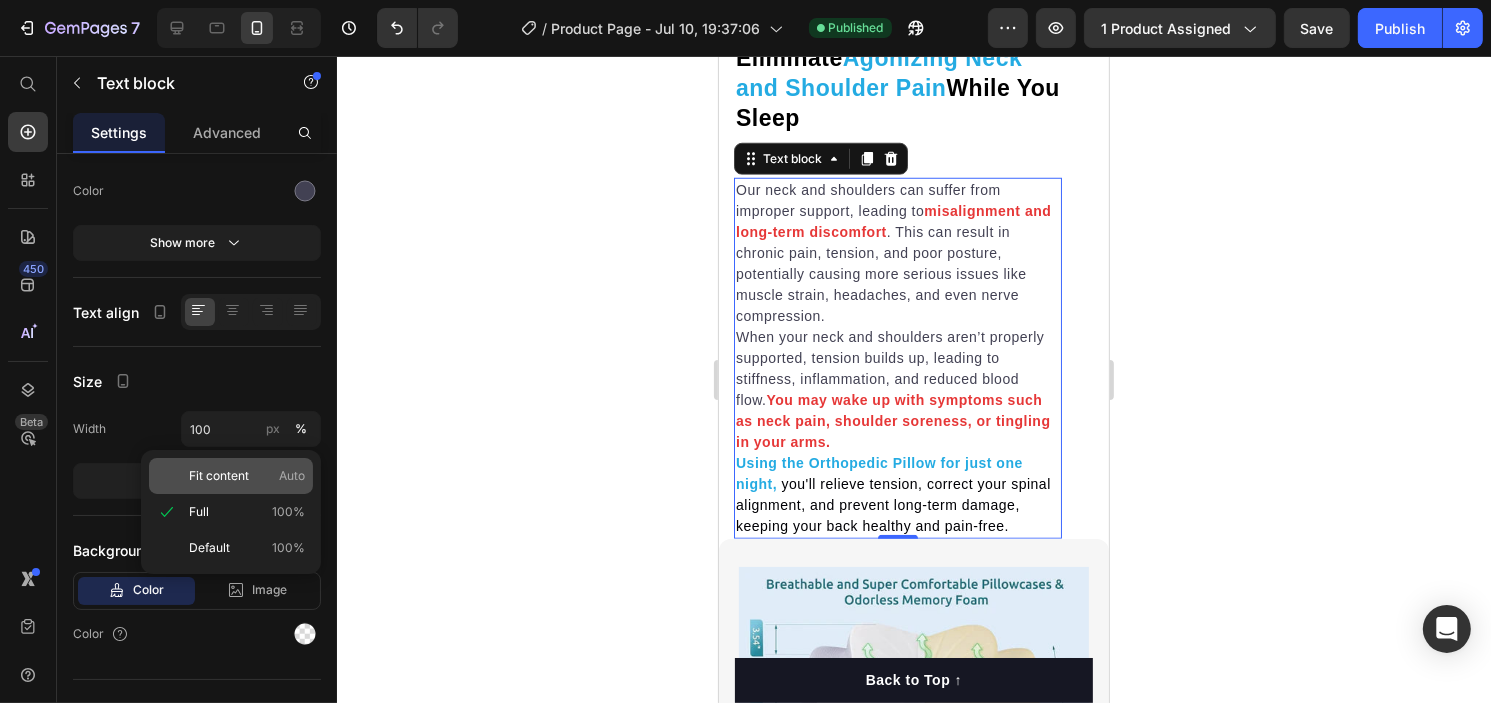click on "Fit content Auto" 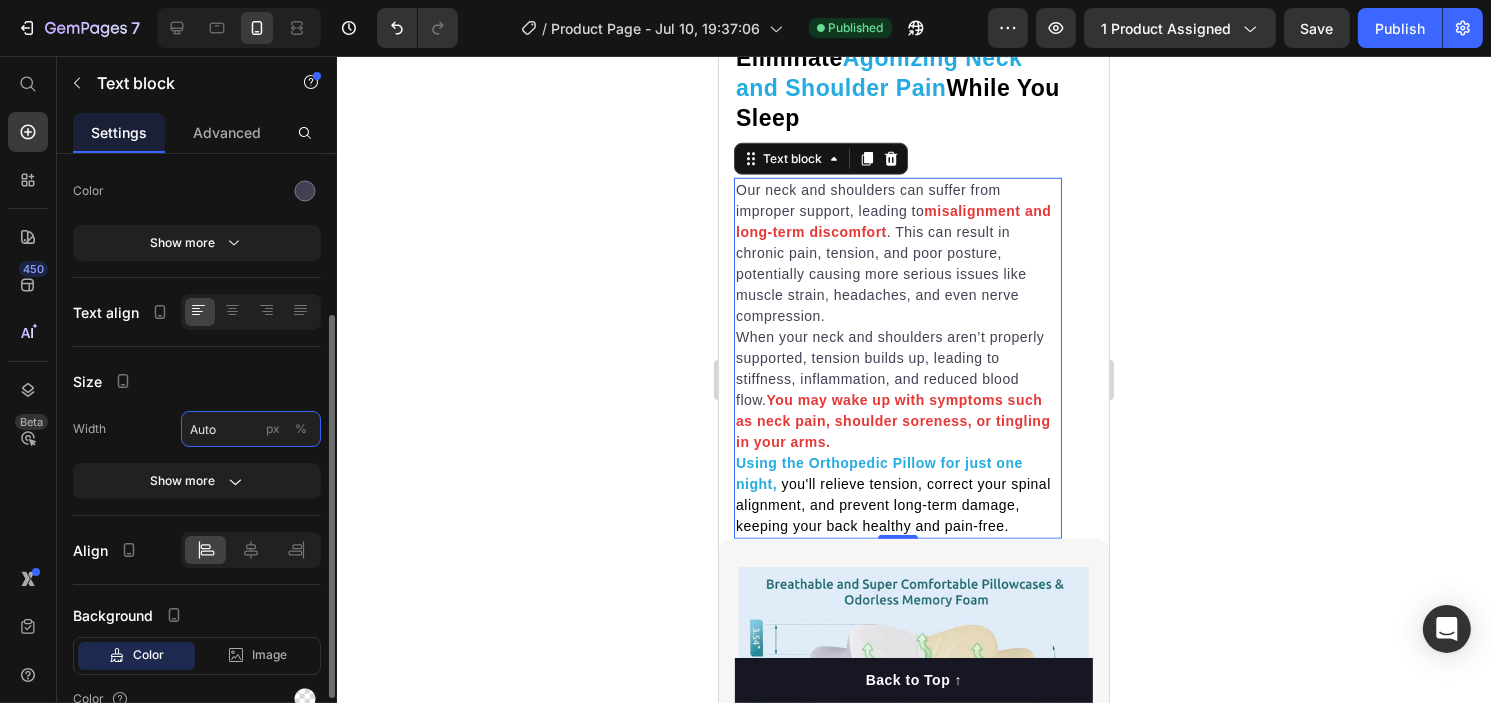 click on "Auto" at bounding box center (251, 429) 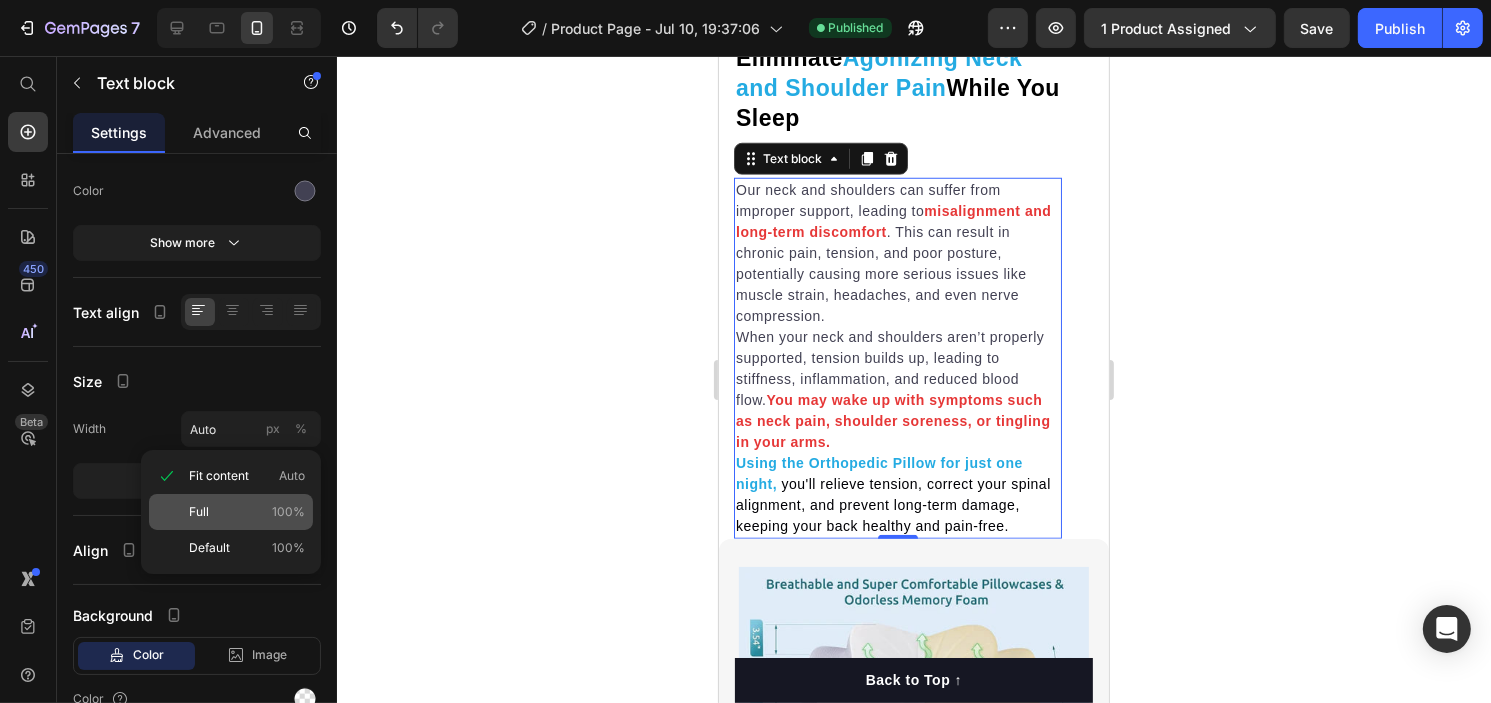 click on "Full" at bounding box center [199, 512] 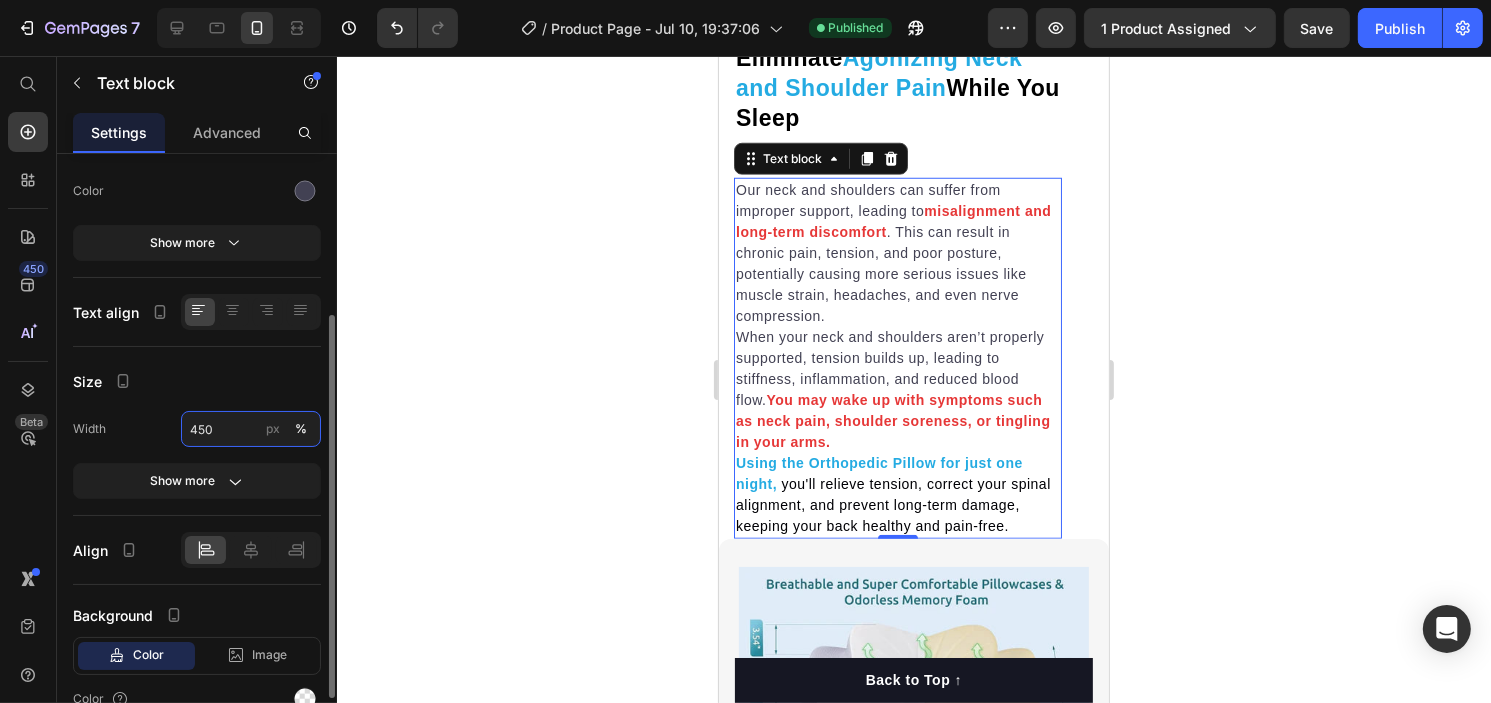 type on "450" 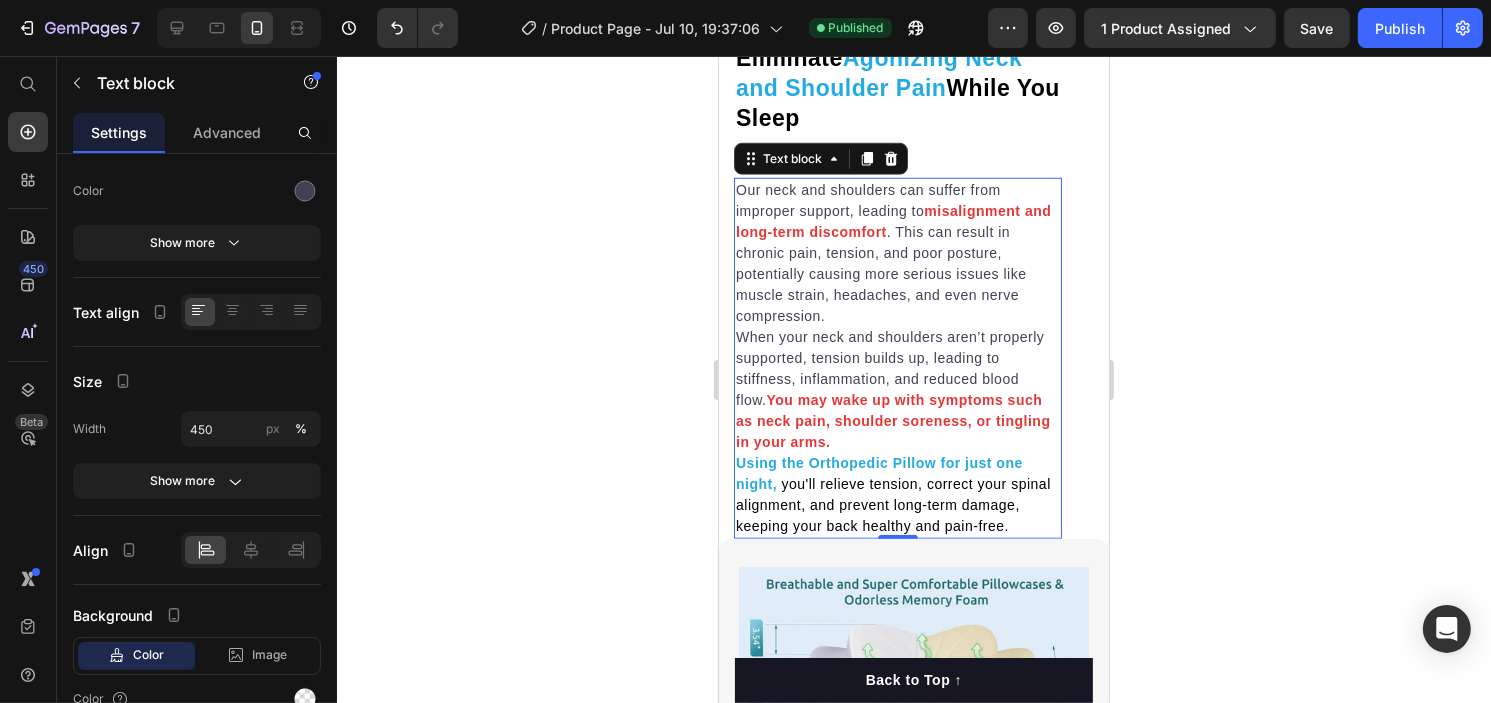click 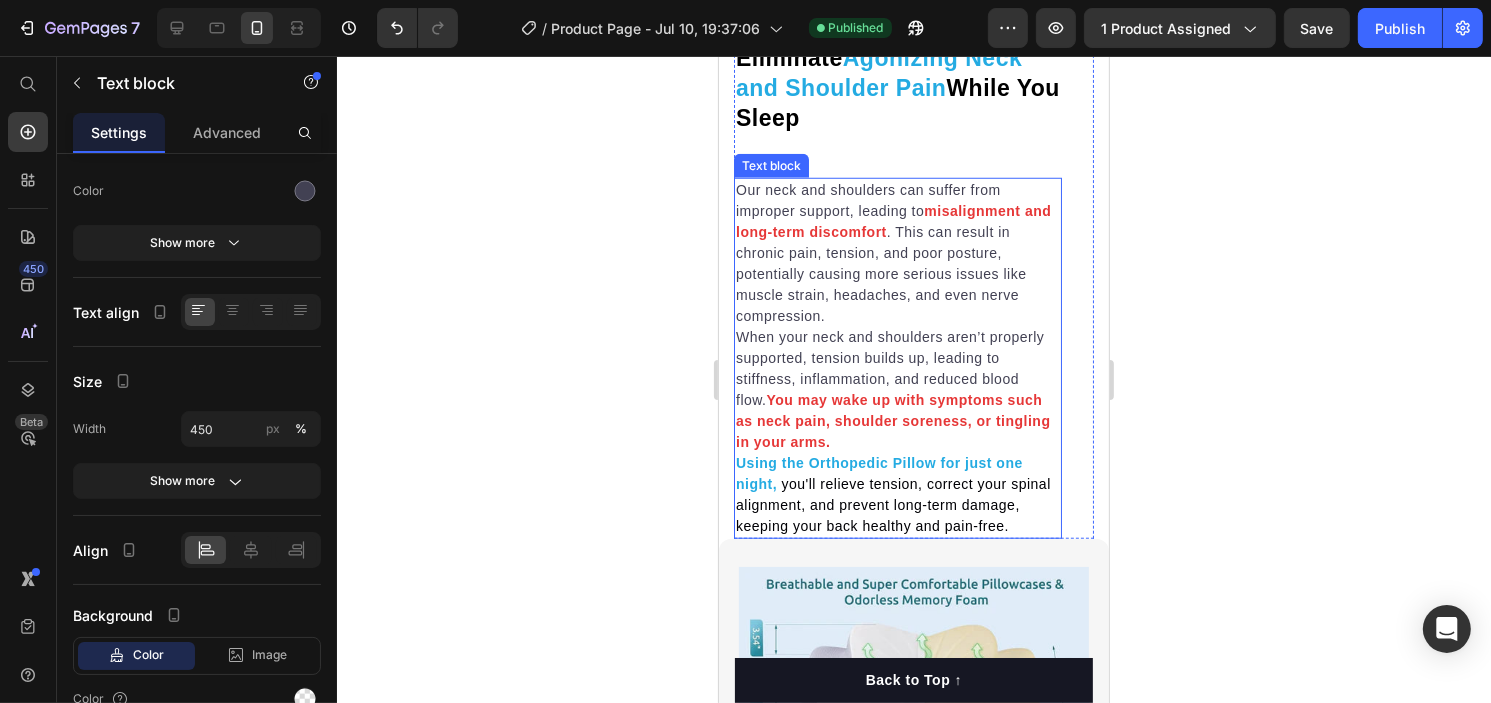 click on "Our neck and shoulders can suffer from improper support, leading to  misalignment and long-term discomfort . This can result in chronic pain, tension, and poor posture, potentially causing more serious issues like muscle strain, headaches, and even nerve compression." at bounding box center [897, 253] 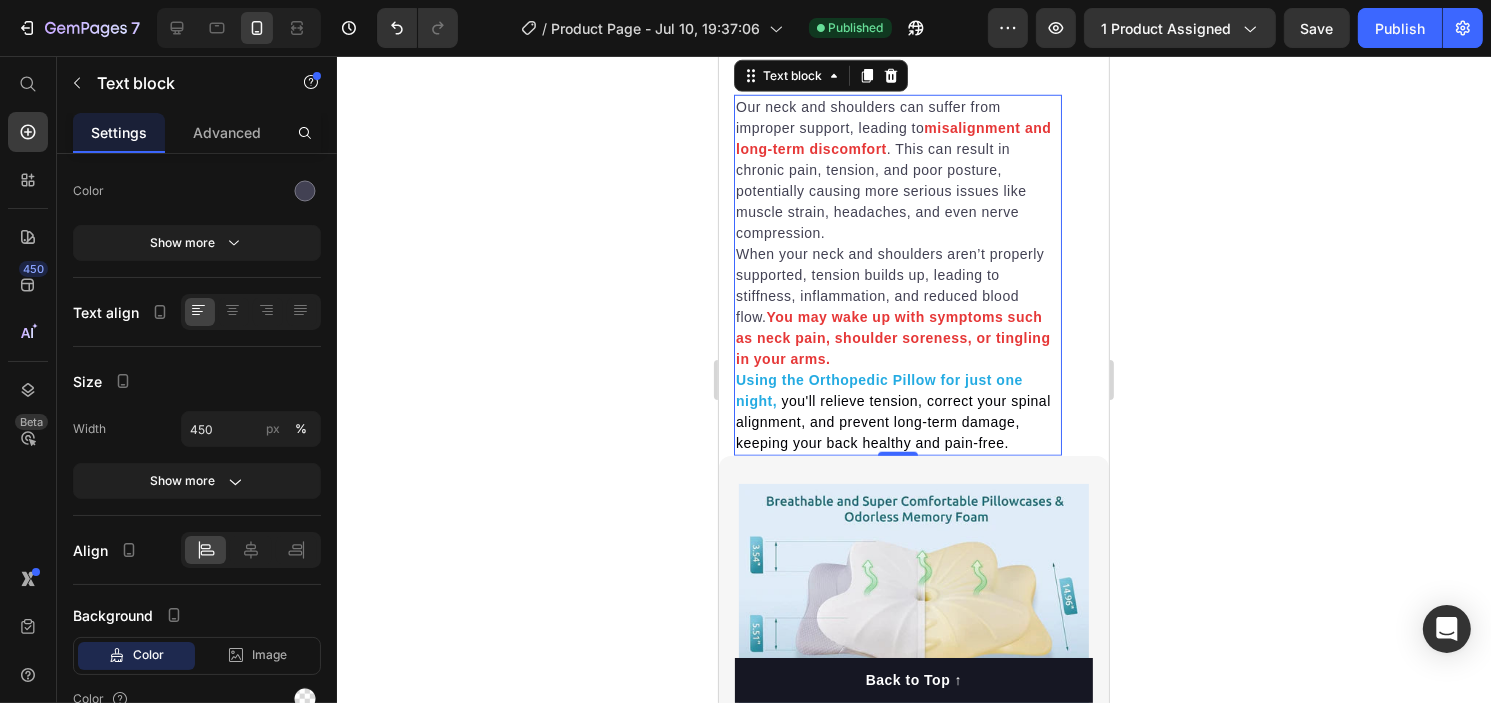scroll, scrollTop: 1750, scrollLeft: 0, axis: vertical 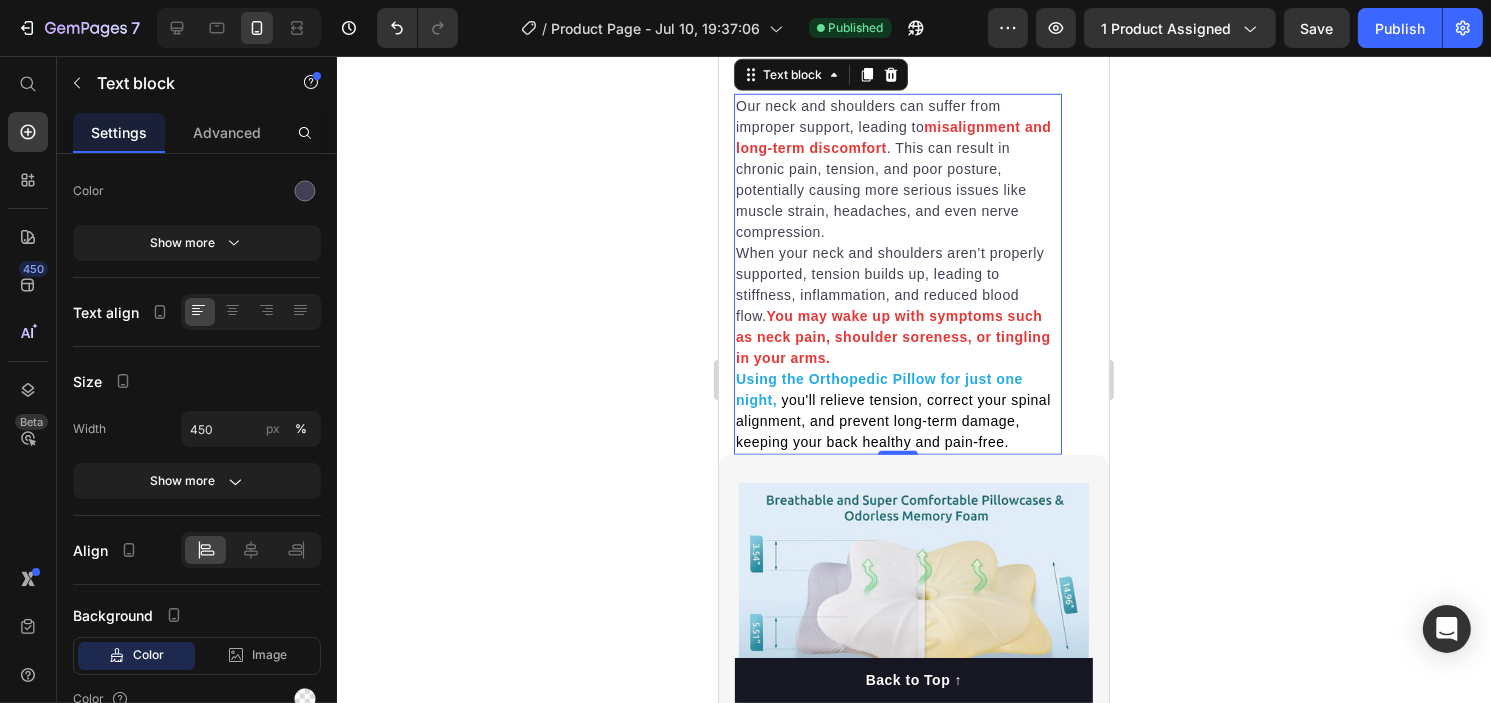 click on "Our neck and shoulders can suffer from improper support, leading to  misalignment and long-term discomfort . This can result in chronic pain, tension, and poor posture, potentially causing more serious issues like muscle strain, headaches, and even nerve compression." at bounding box center (897, 169) 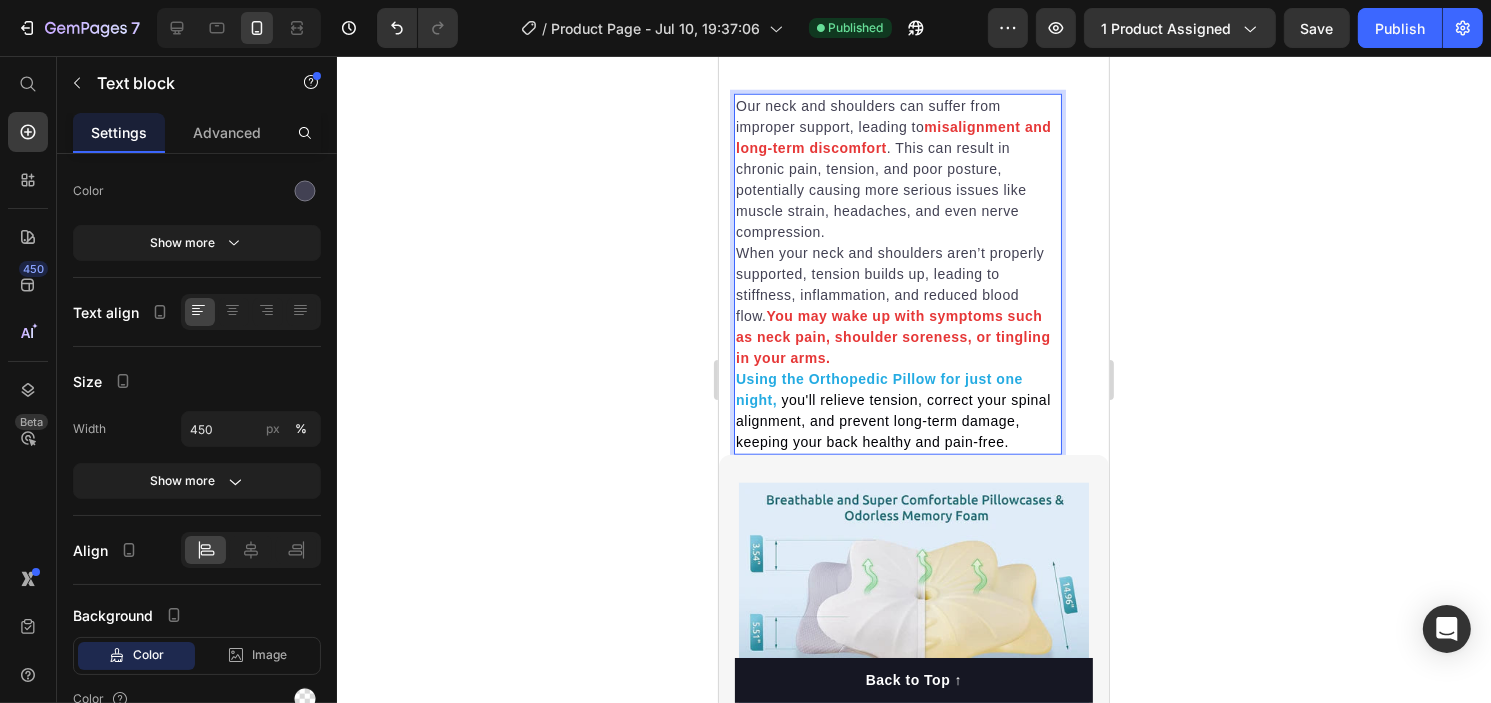 click on "Our neck and shoulders can suffer from improper support, leading to  misalignment and long-term discomfort . This can result in chronic pain, tension, and poor posture, potentially causing more serious issues like muscle strain, headaches, and even nerve compression." at bounding box center [897, 169] 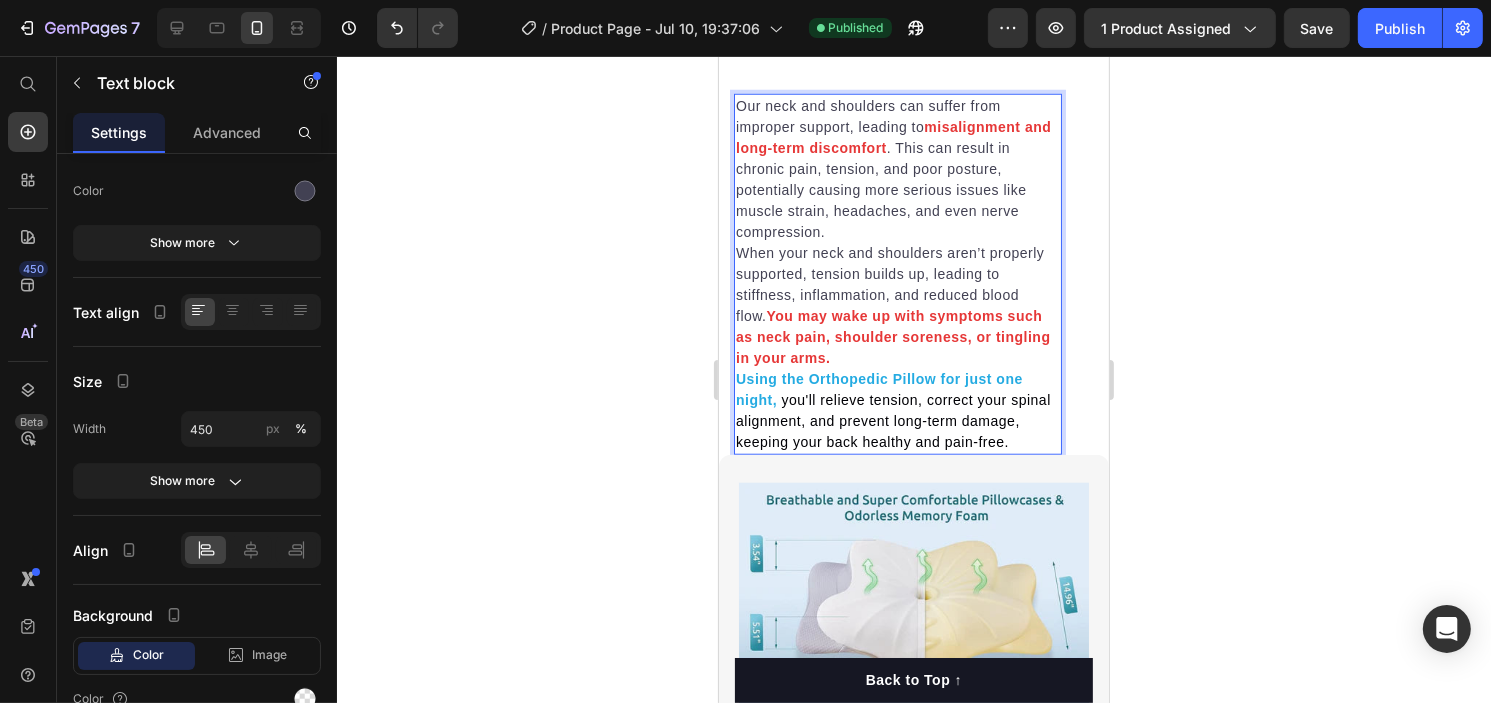 click on "When your neck and shoulders aren’t properly supported, tension builds up, leading to stiffness, inflammation, and reduced blood flow.  You may wake up with symptoms such as neck pain, shoulder soreness, or tingling in your arms." at bounding box center [897, 306] 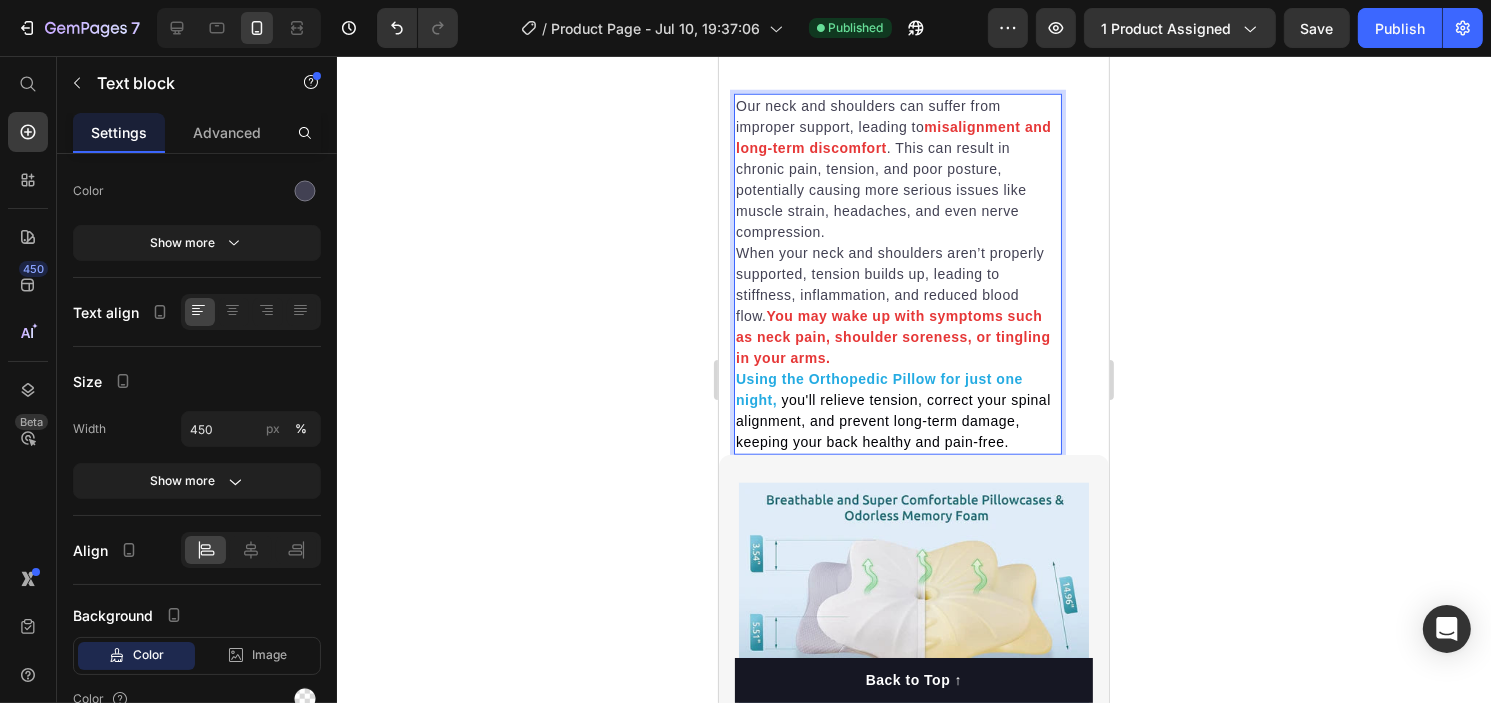 click on "When your neck and shoulders aren’t properly supported, tension builds up, leading to stiffness, inflammation, and reduced blood flow.  You may wake up with symptoms such as neck pain, shoulder soreness, or tingling in your arms." at bounding box center (897, 306) 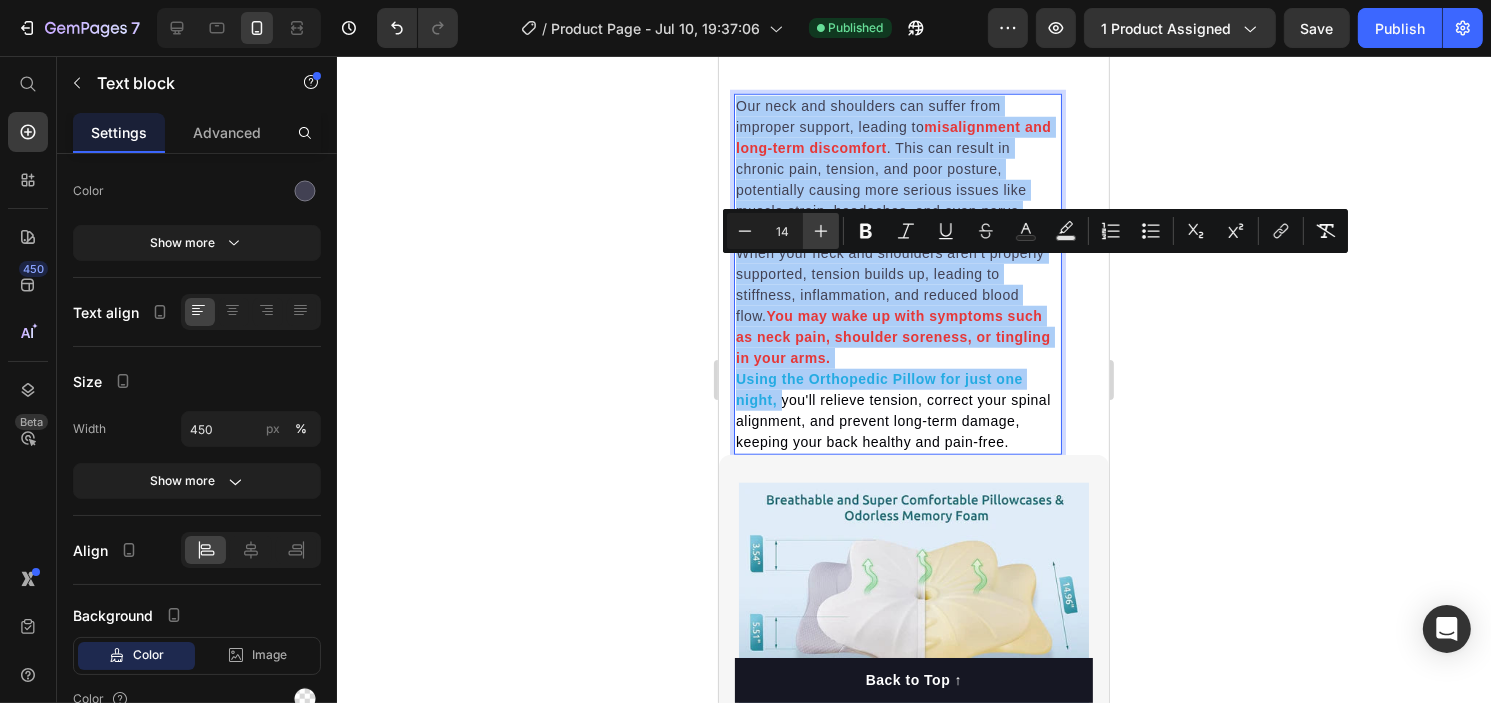 click 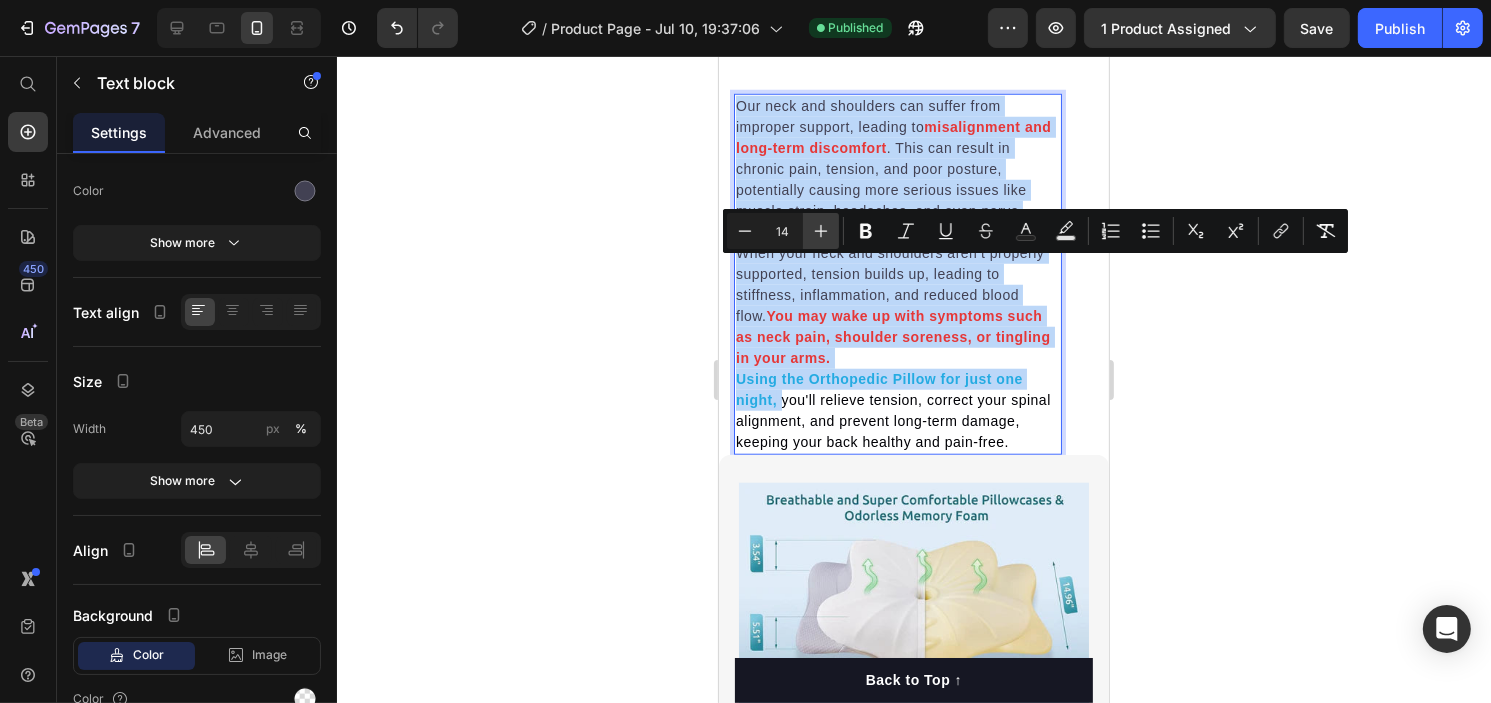 type on "15" 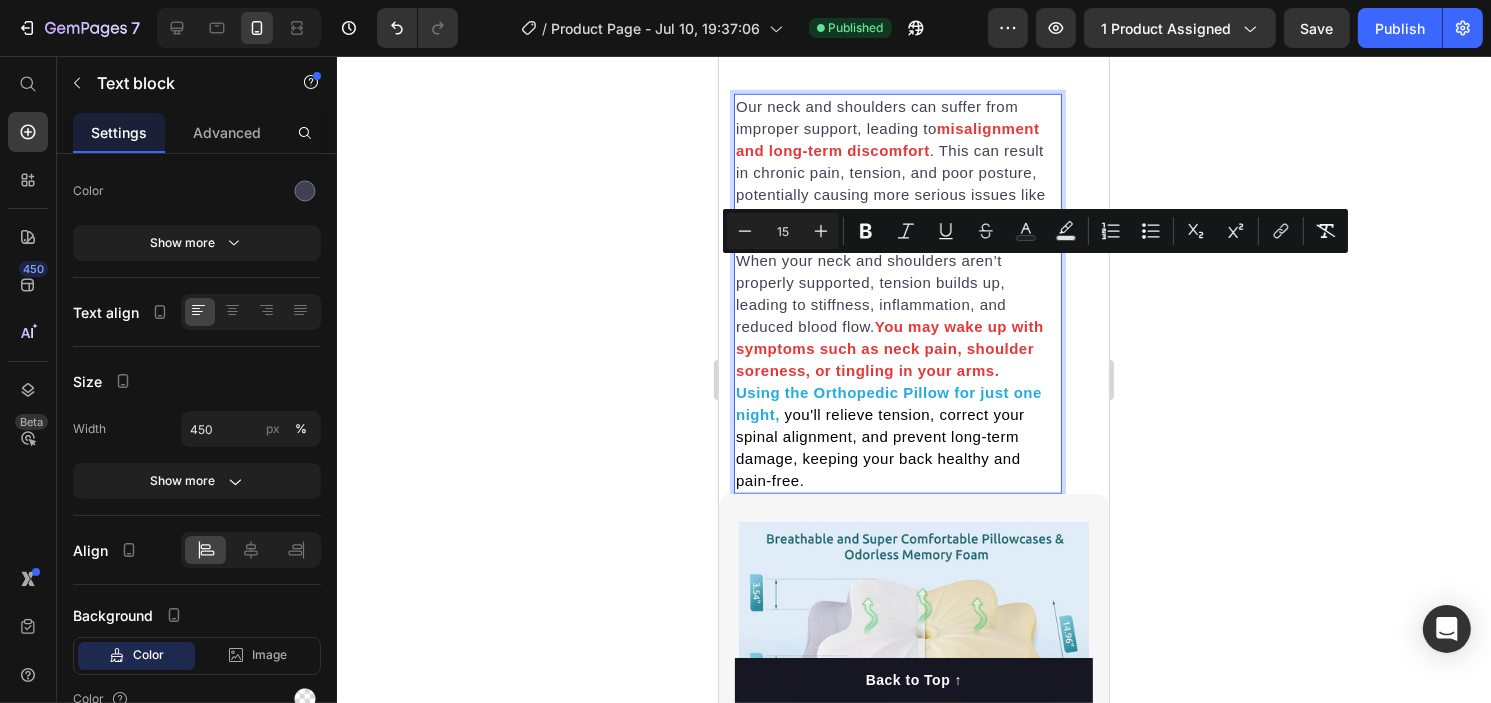 click on "Our neck and shoulders can suffer from improper support, leading to  misalignment and long-term discomfort . This can result in chronic pain, tension, and poor posture, potentially causing more serious issues like muscle strain, headaches, and even nerve compression. When your neck and shoulders aren’t properly supported, tension builds up, leading to stiffness, inflammation, and reduced blood flow.  You may wake up with symptoms such as neck pain, shoulder soreness, or tingling in your arms. Using the Orthopedic Pillow for just one night,   you'll relieve tension, correct your spinal alignment, and prevent long-term damage, keeping your back healthy and pain-free." at bounding box center [897, 294] 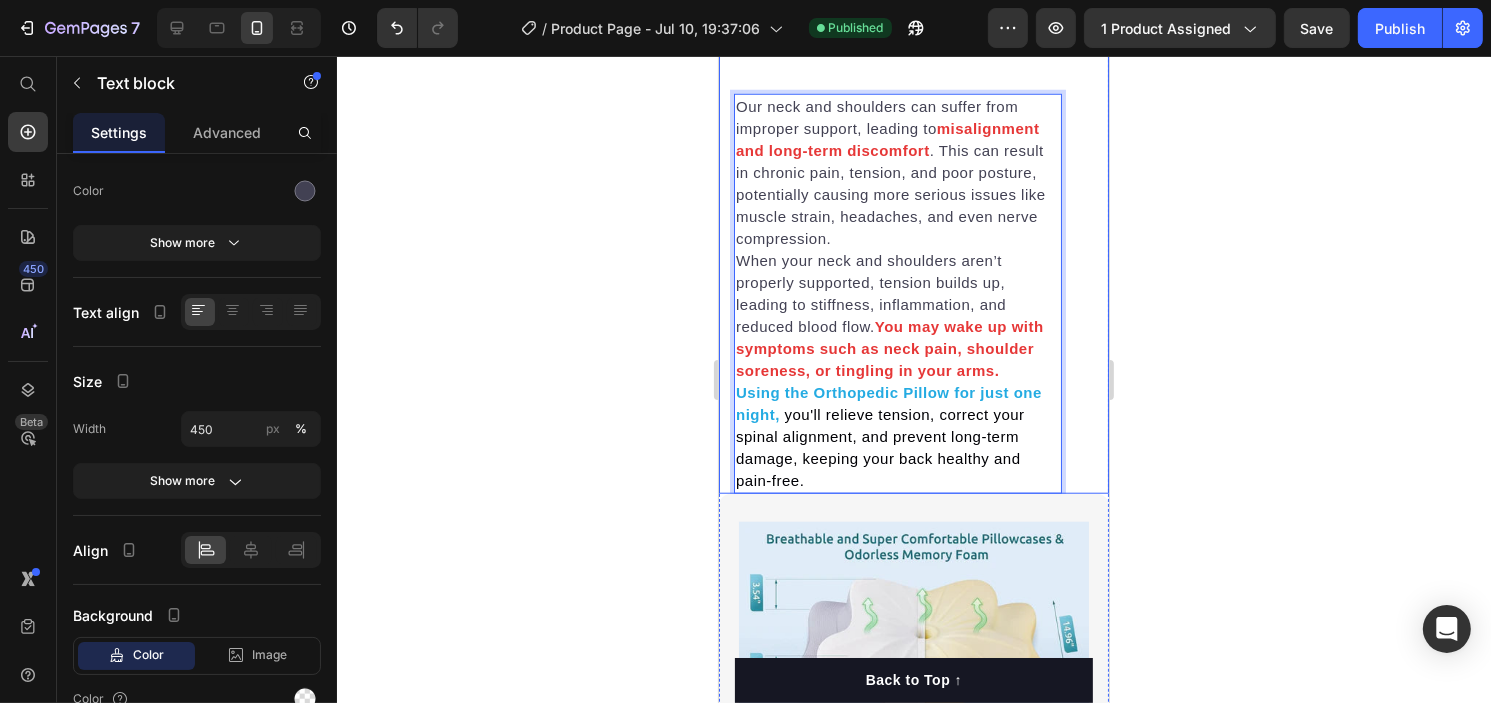 click 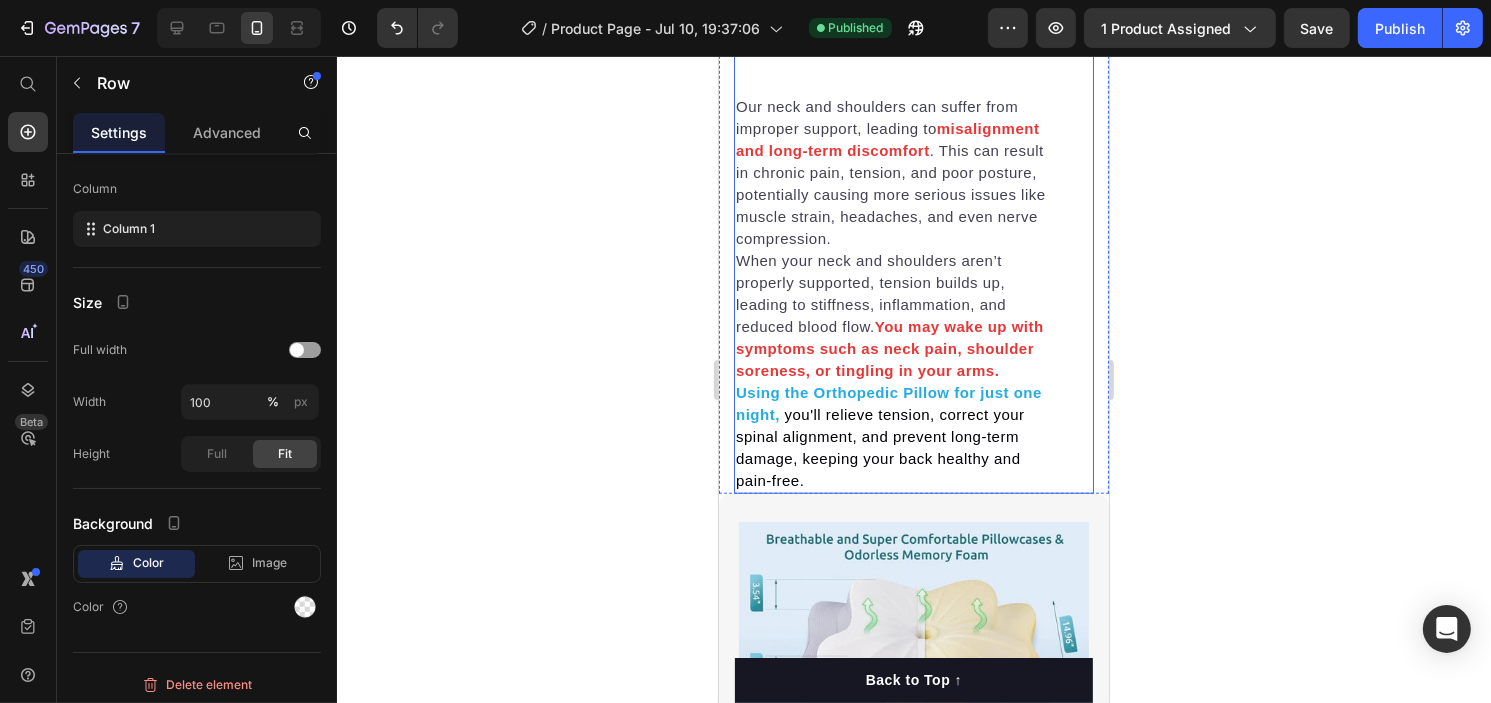 click on "Eliminate  Agonizing Neck and Shoulder Pain  While You Sleep Heading Our neck and shoulders can suffer from improper support, leading to  misalignment and long-term discomfort . This can result in chronic pain, tension, and poor posture, potentially causing more serious issues like muscle strain, headaches, and even nerve compression. When your neck and shoulders aren’t properly supported, tension builds up, leading to stiffness, inflammation, and reduced blood flow.  You may wake up with symptoms such as neck pain, shoulder soreness, or tingling in your arms. Using the Orthopedic Pillow for just one night,   you'll relieve tension, correct your spinal alignment, and prevent long-term damage, keeping your back healthy and pain-free. Text block Row" at bounding box center (913, 205) 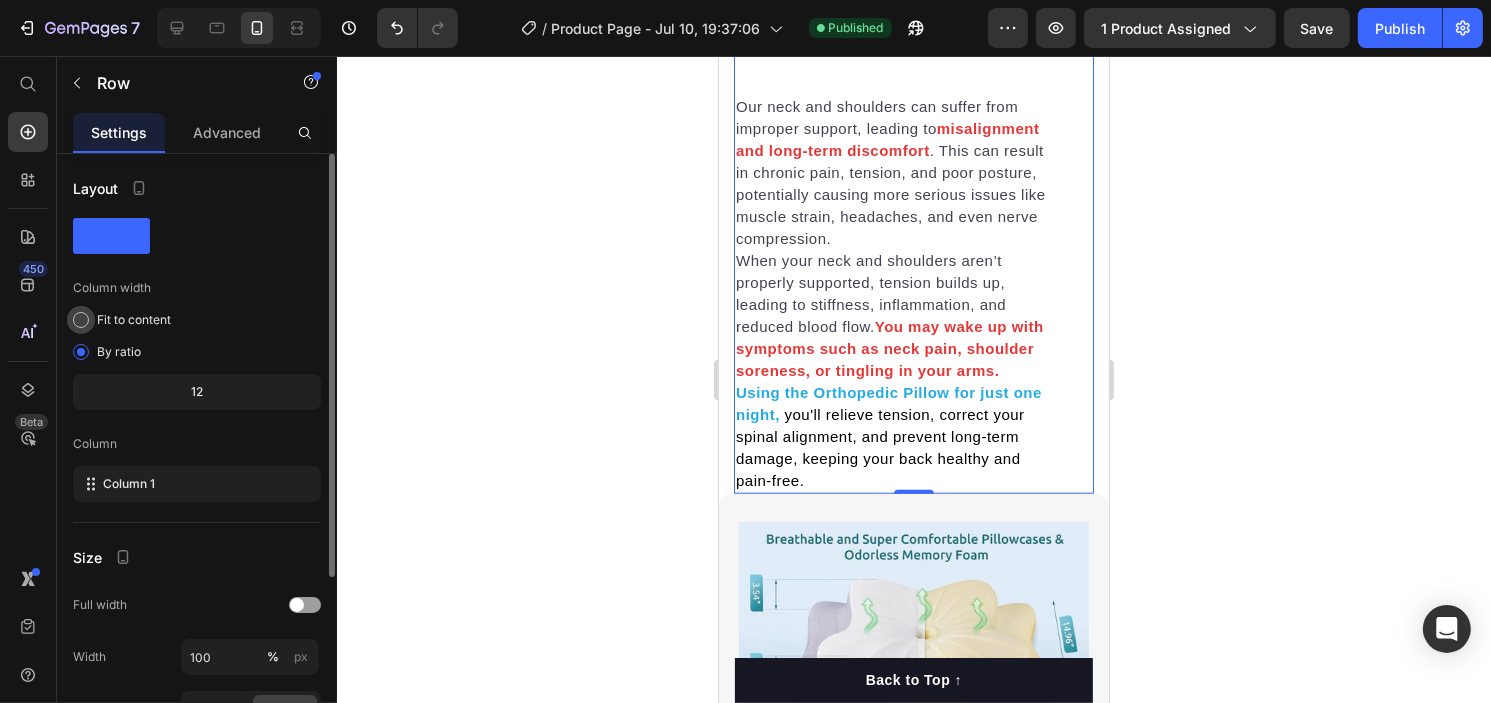 click on "Fit to content" at bounding box center [134, 320] 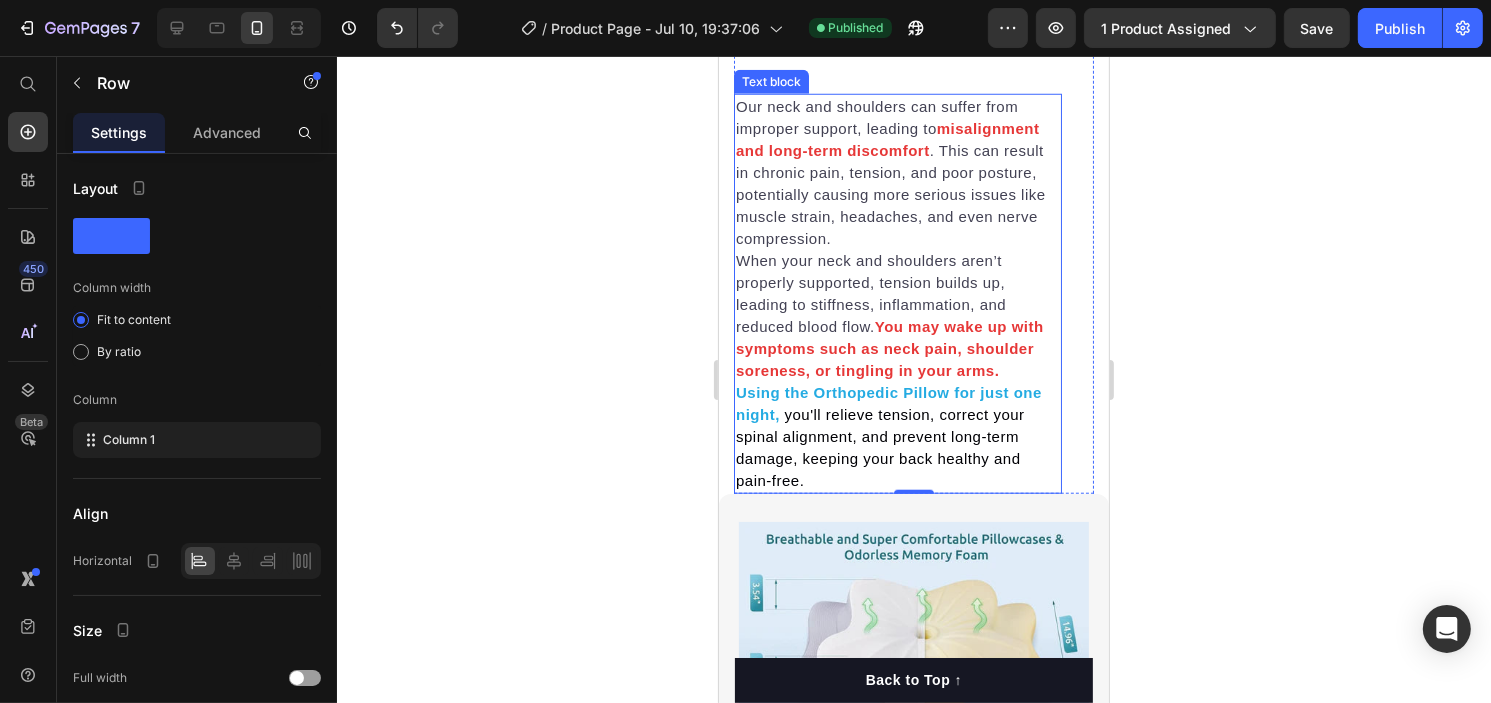 click on ". This can result in chronic pain, tension, and poor posture, potentially causing more serious issues like muscle strain, headaches, and even nerve compression." at bounding box center (890, 194) 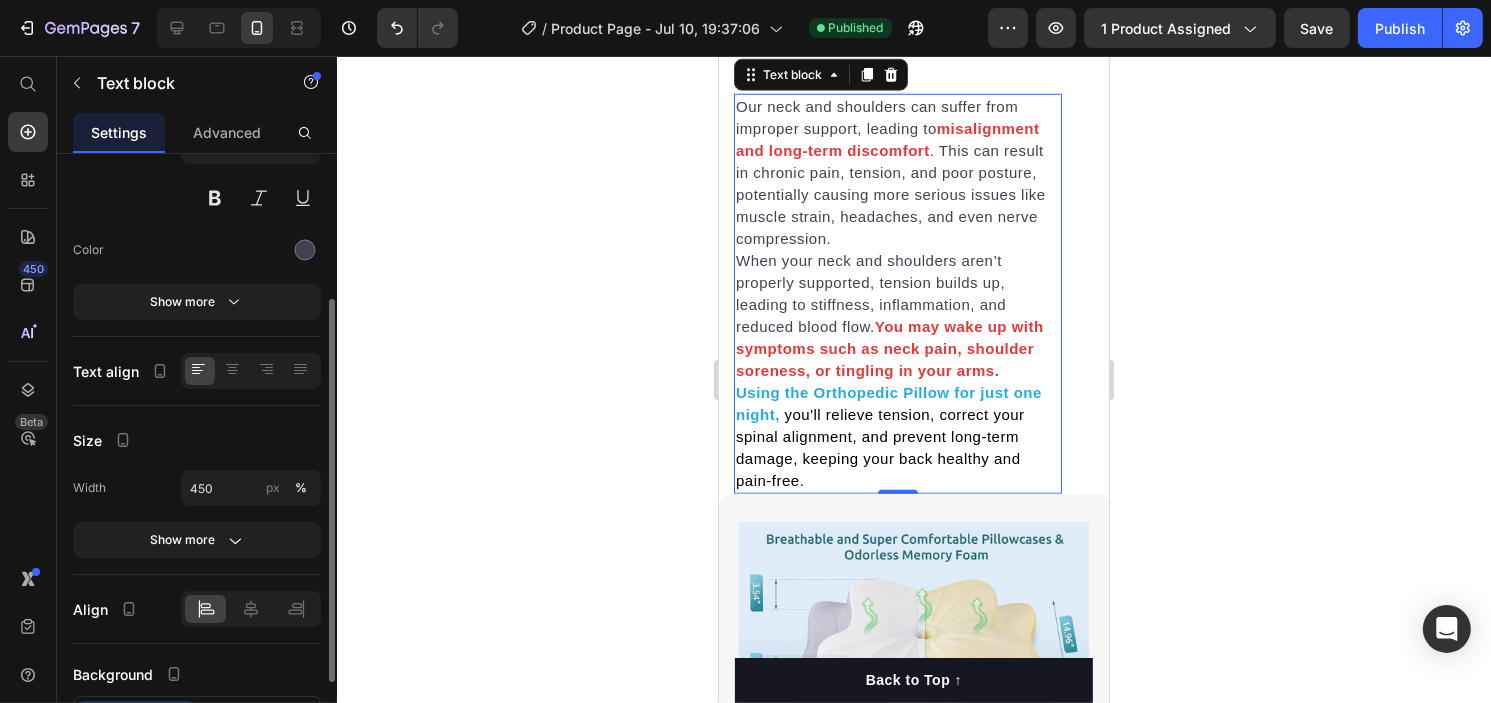 scroll, scrollTop: 212, scrollLeft: 0, axis: vertical 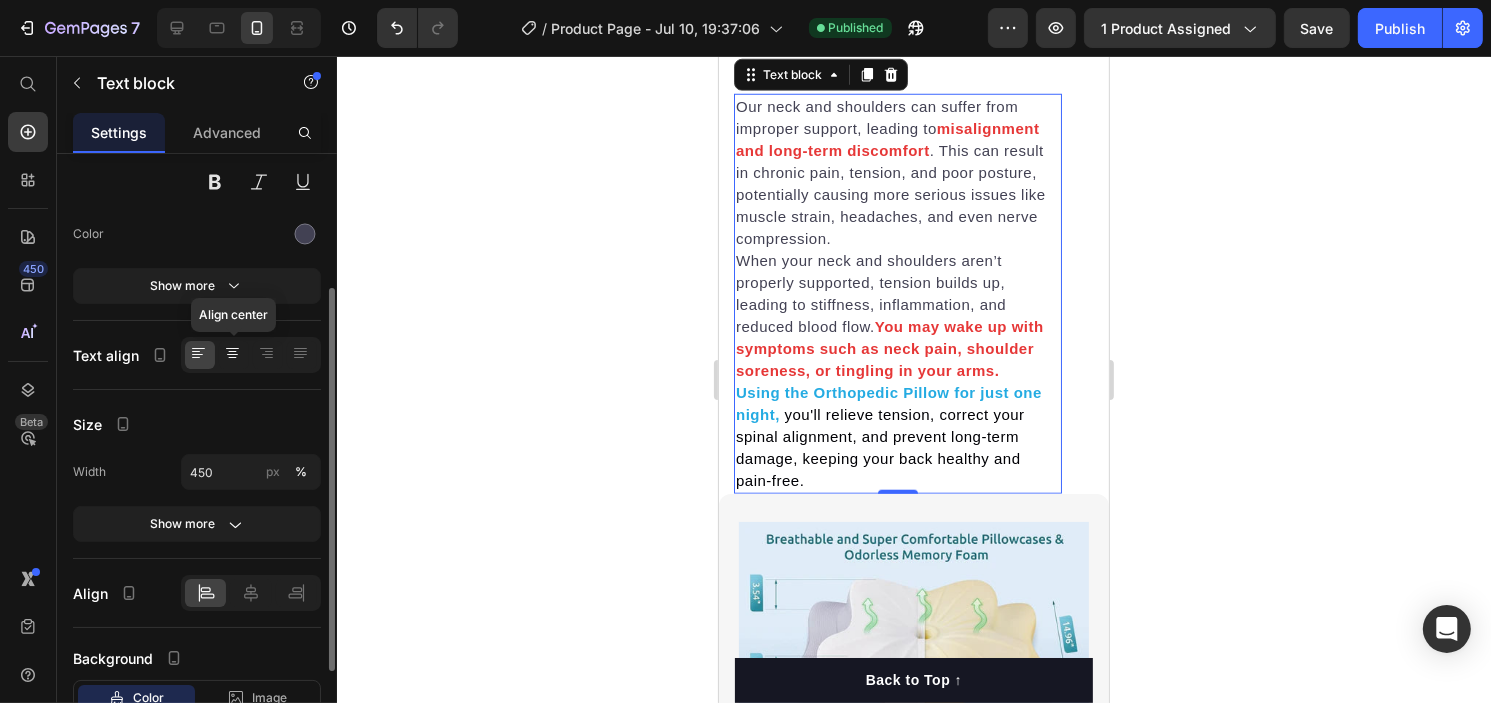 click 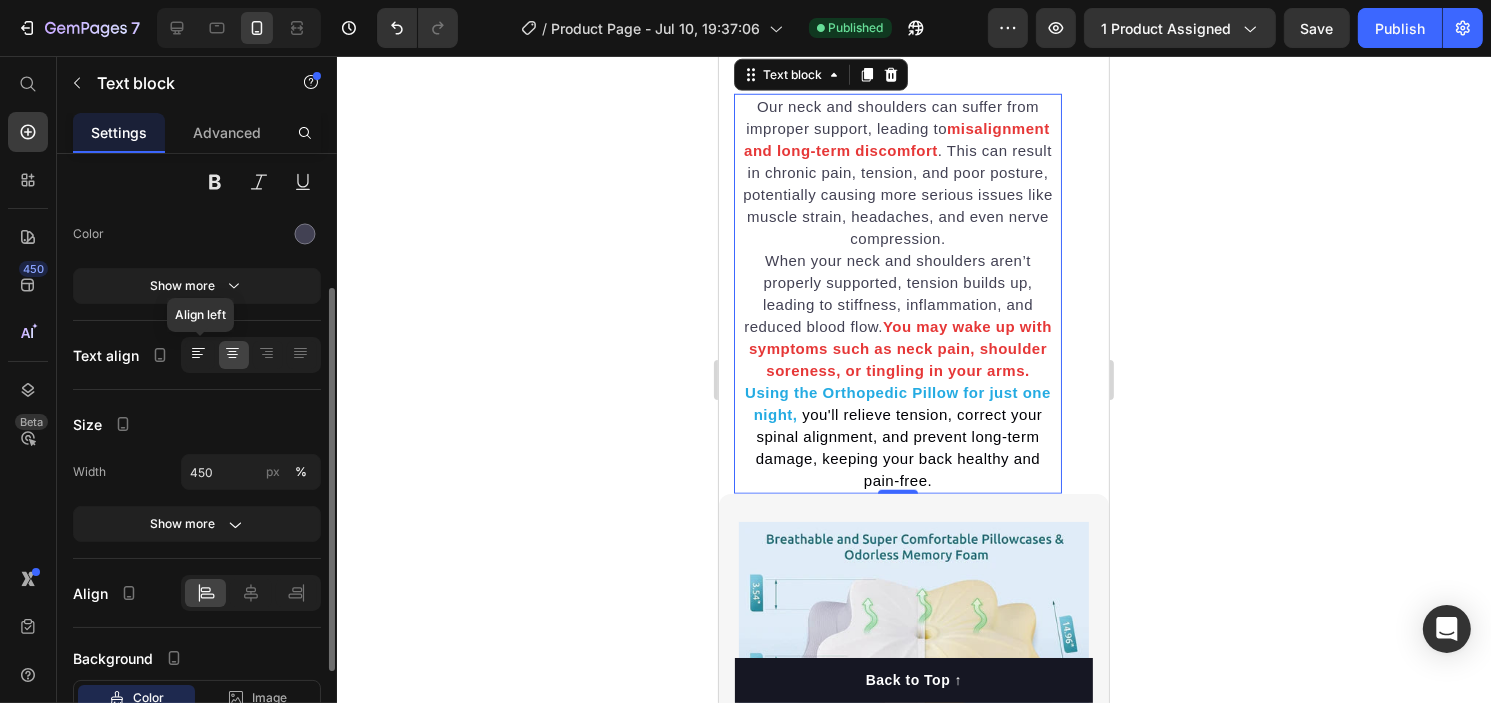 click 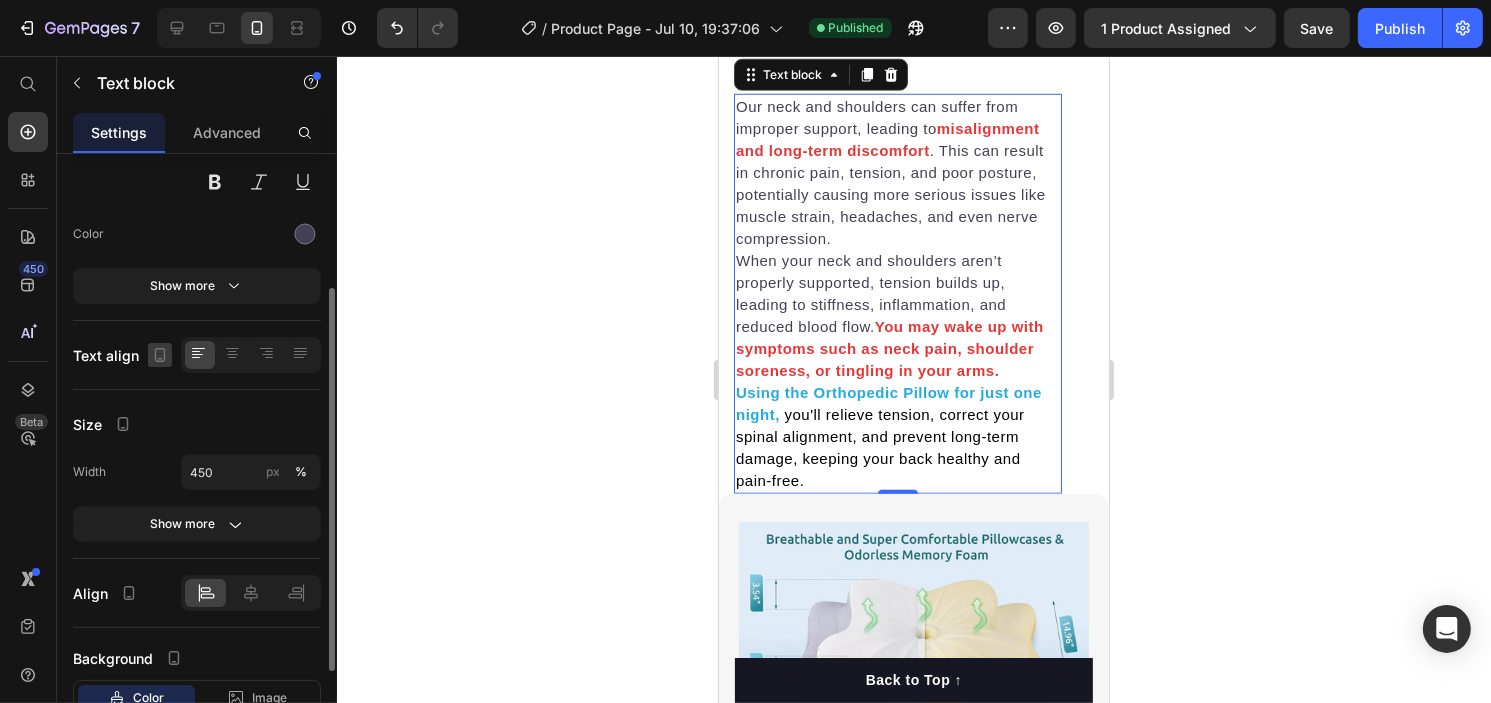 click 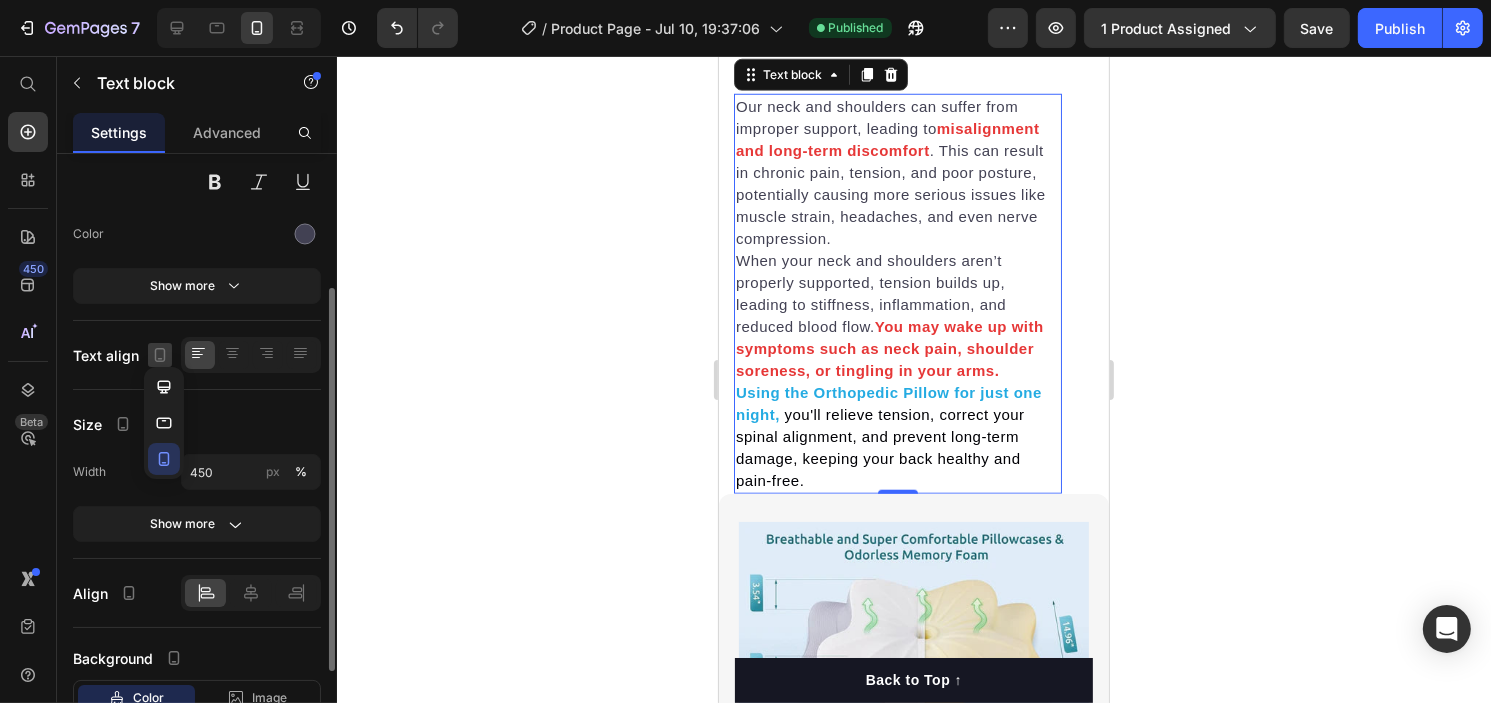 click 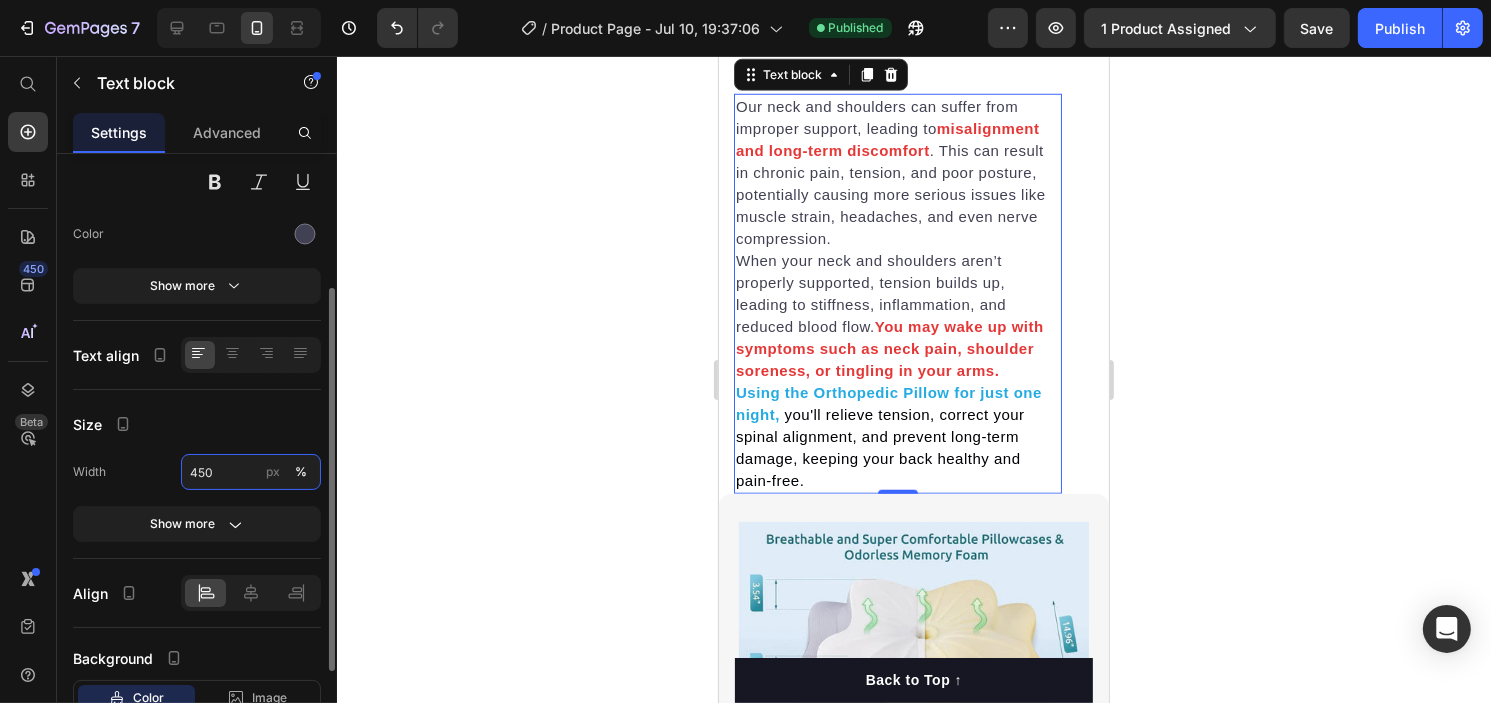 click on "450" at bounding box center [251, 472] 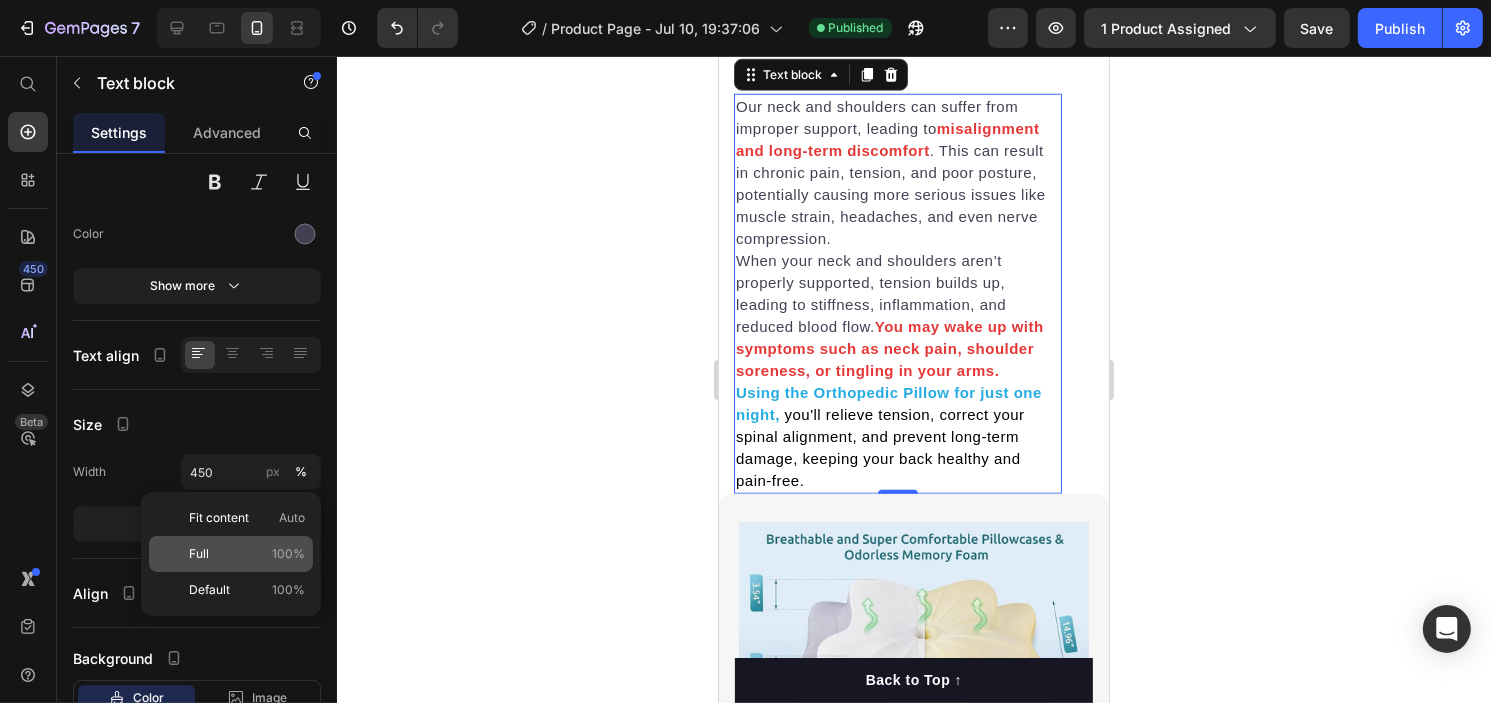 click on "Full 100%" at bounding box center [247, 554] 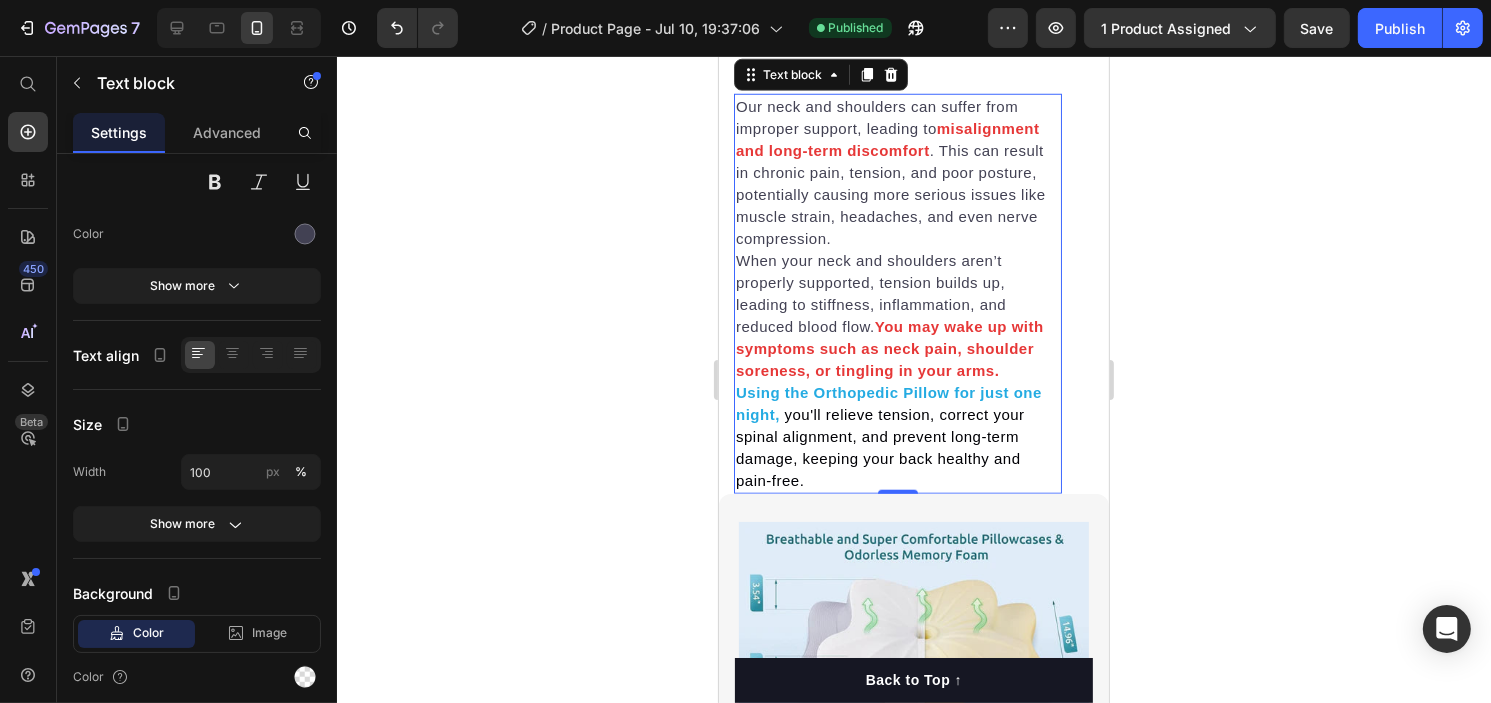 click 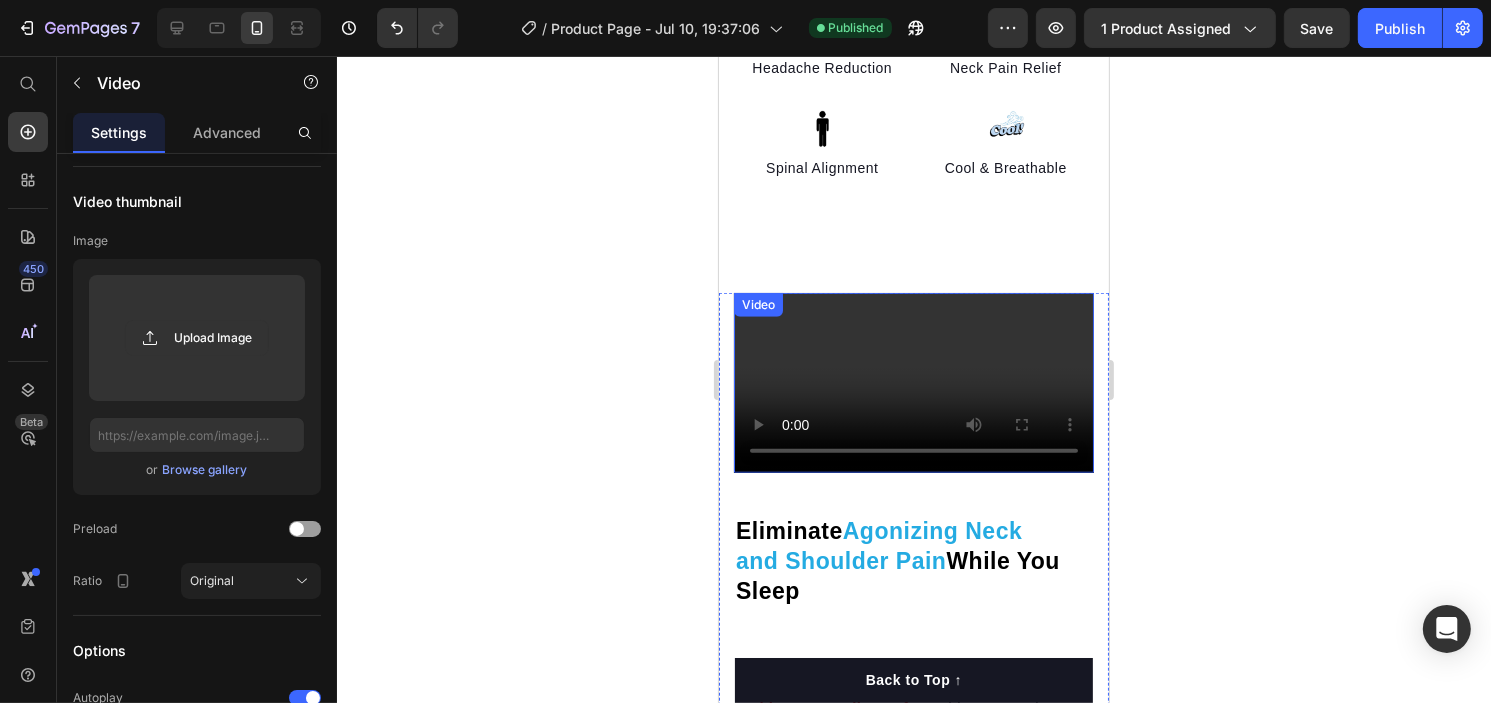 scroll, scrollTop: 1535, scrollLeft: 0, axis: vertical 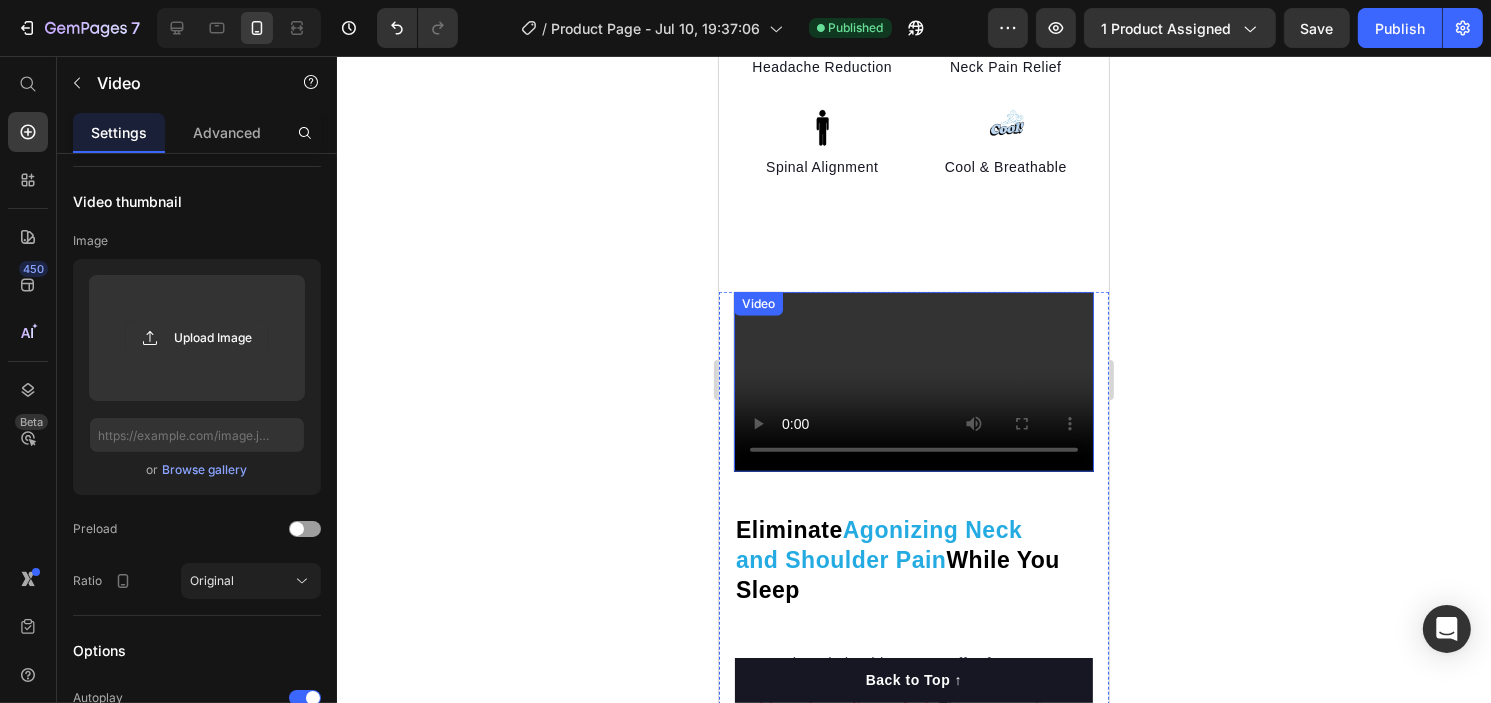 click at bounding box center [913, 382] 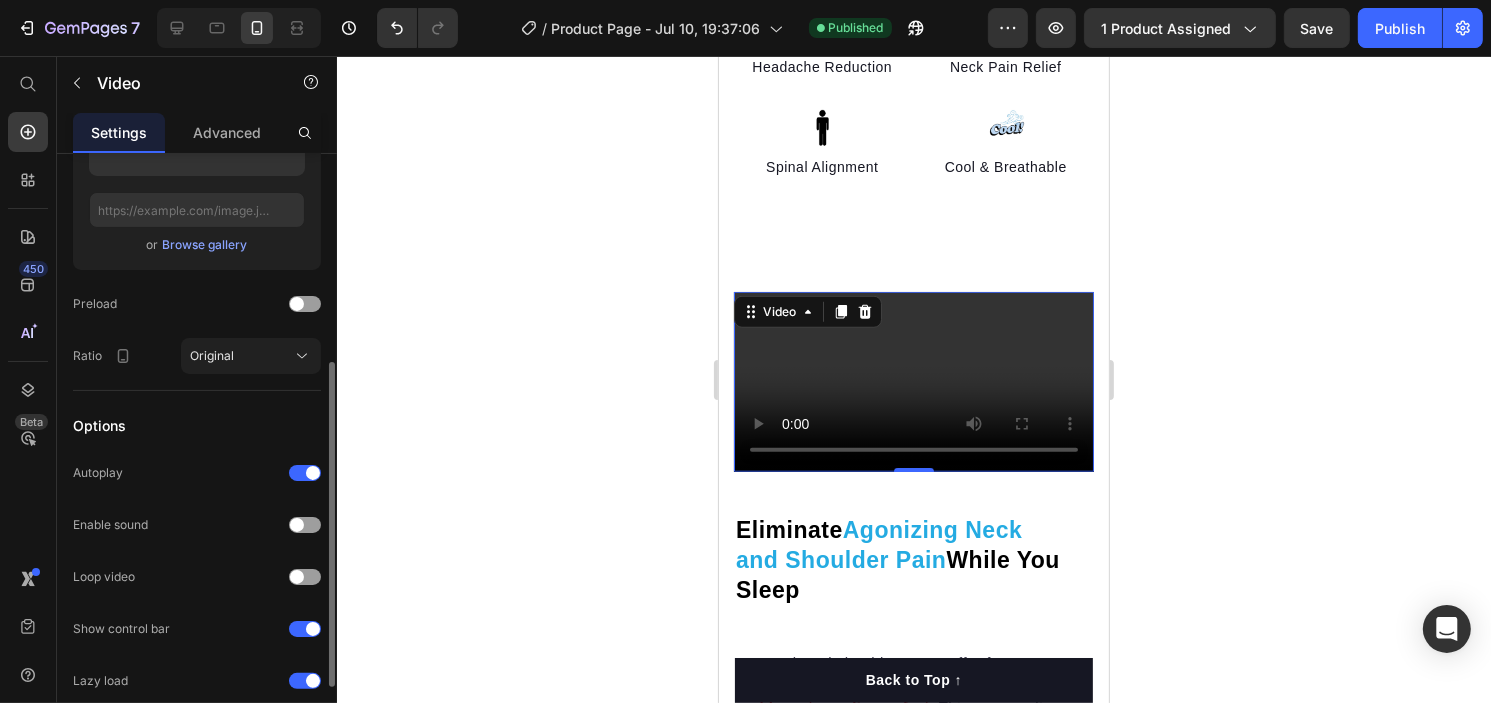 scroll, scrollTop: 448, scrollLeft: 0, axis: vertical 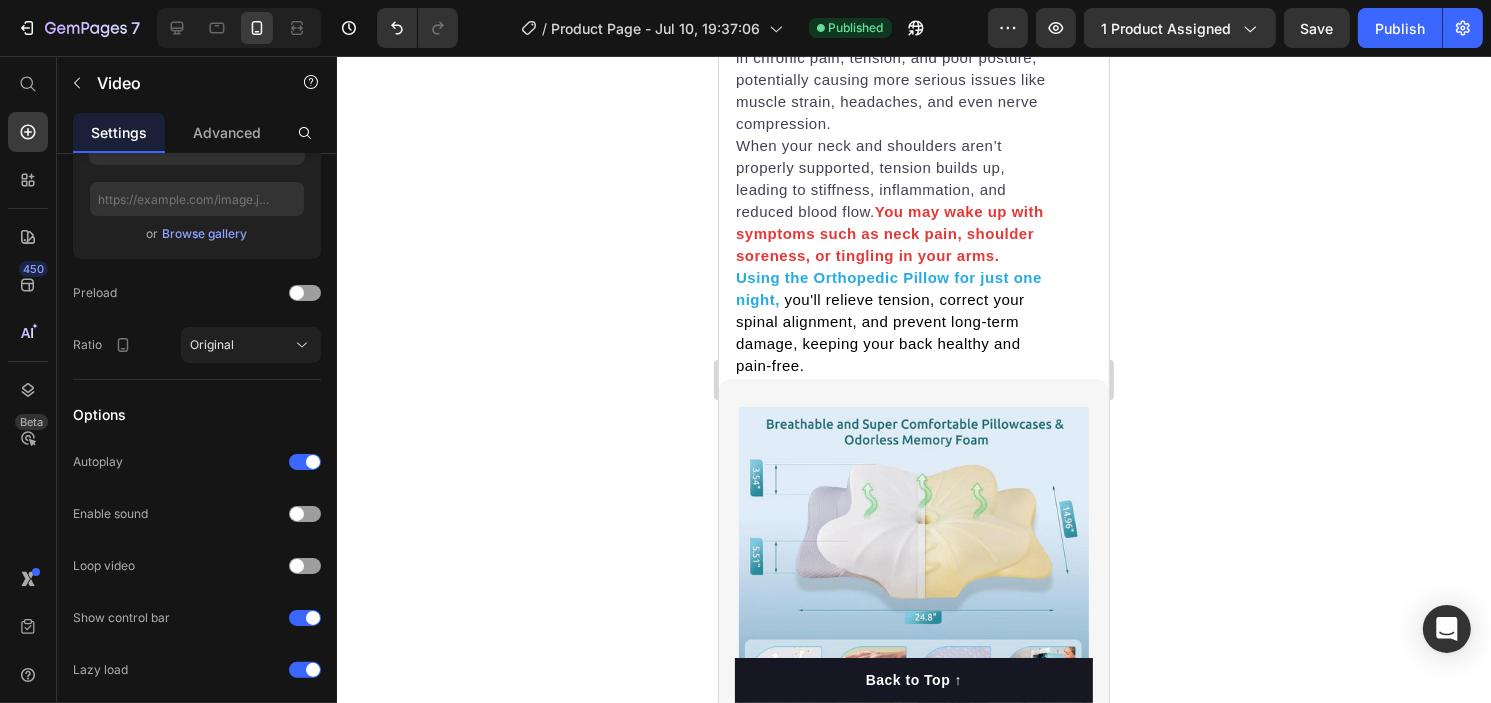 click 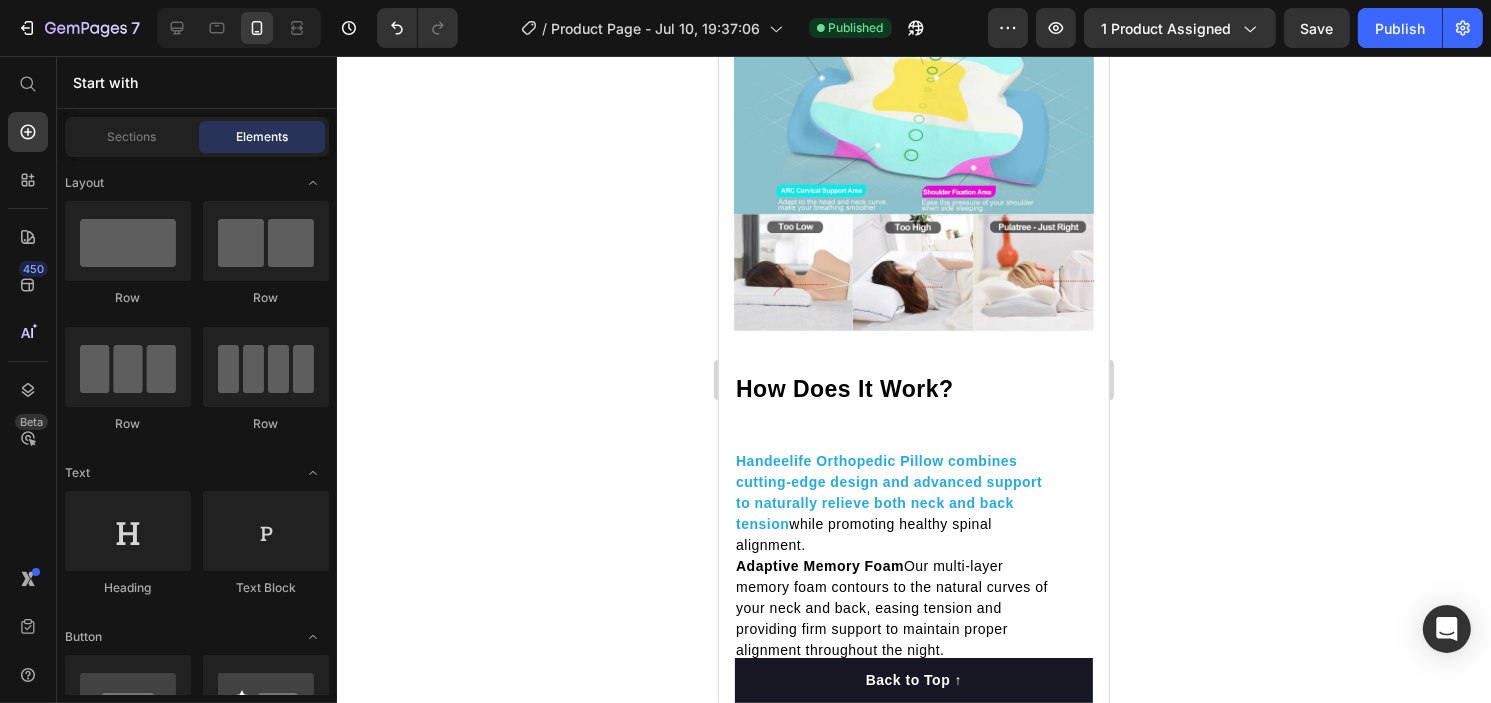 scroll, scrollTop: 6419, scrollLeft: 0, axis: vertical 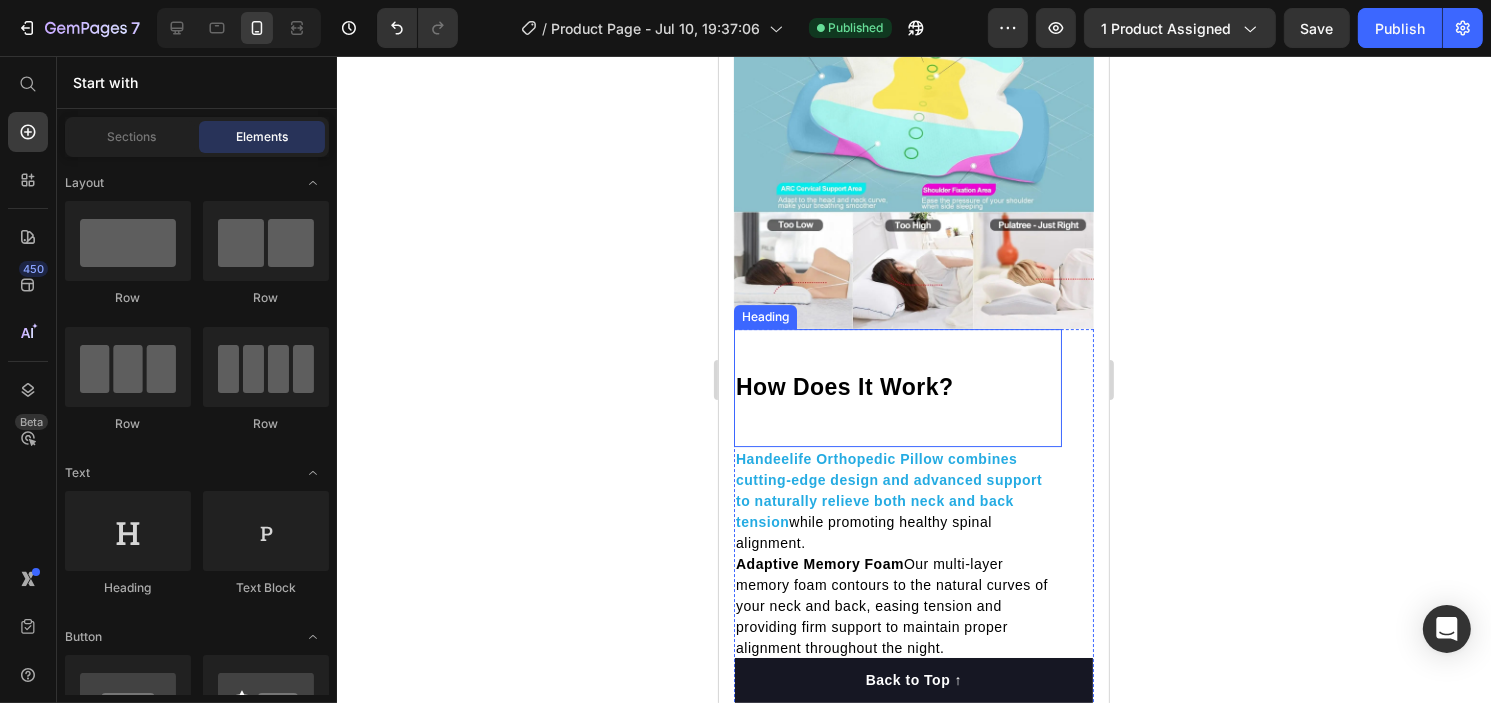 click on "How Does It Work? Heading" at bounding box center [897, 388] 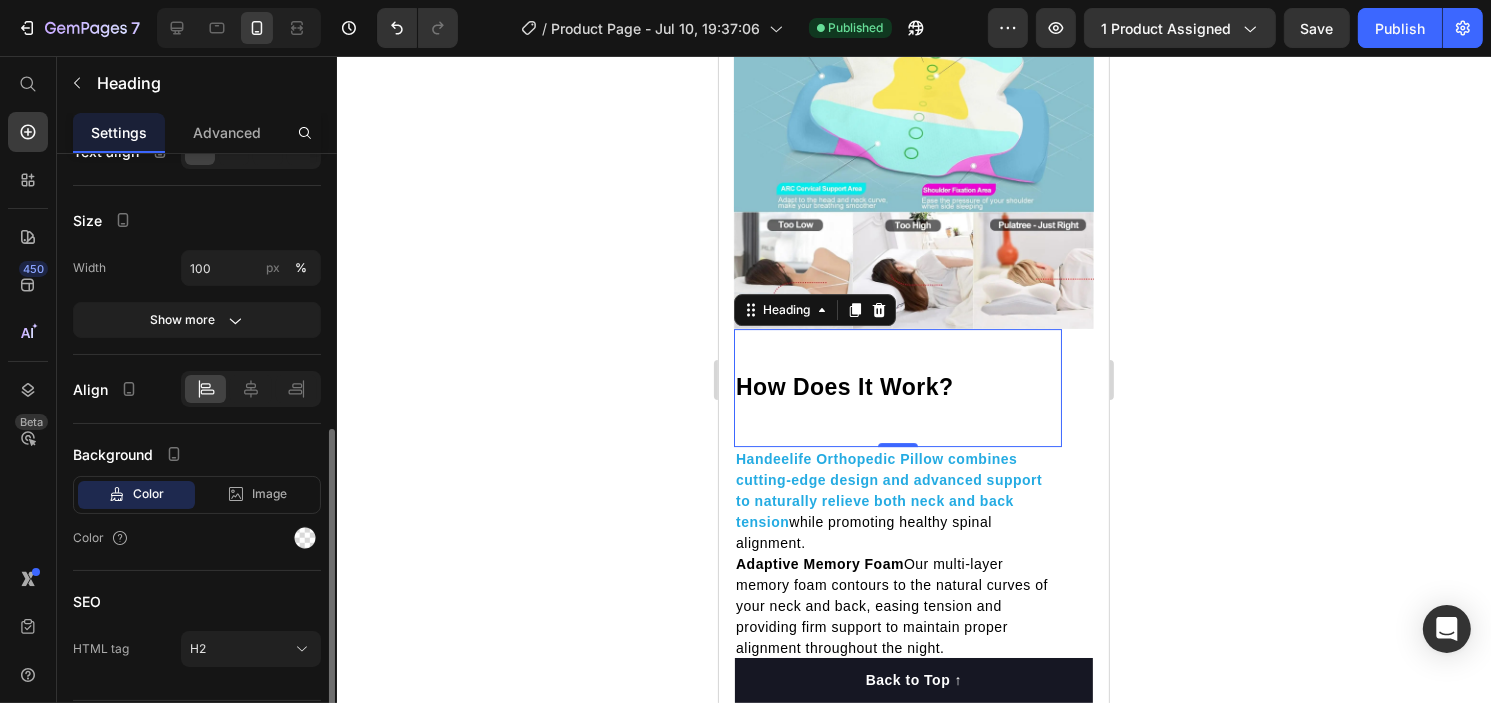 scroll, scrollTop: 468, scrollLeft: 0, axis: vertical 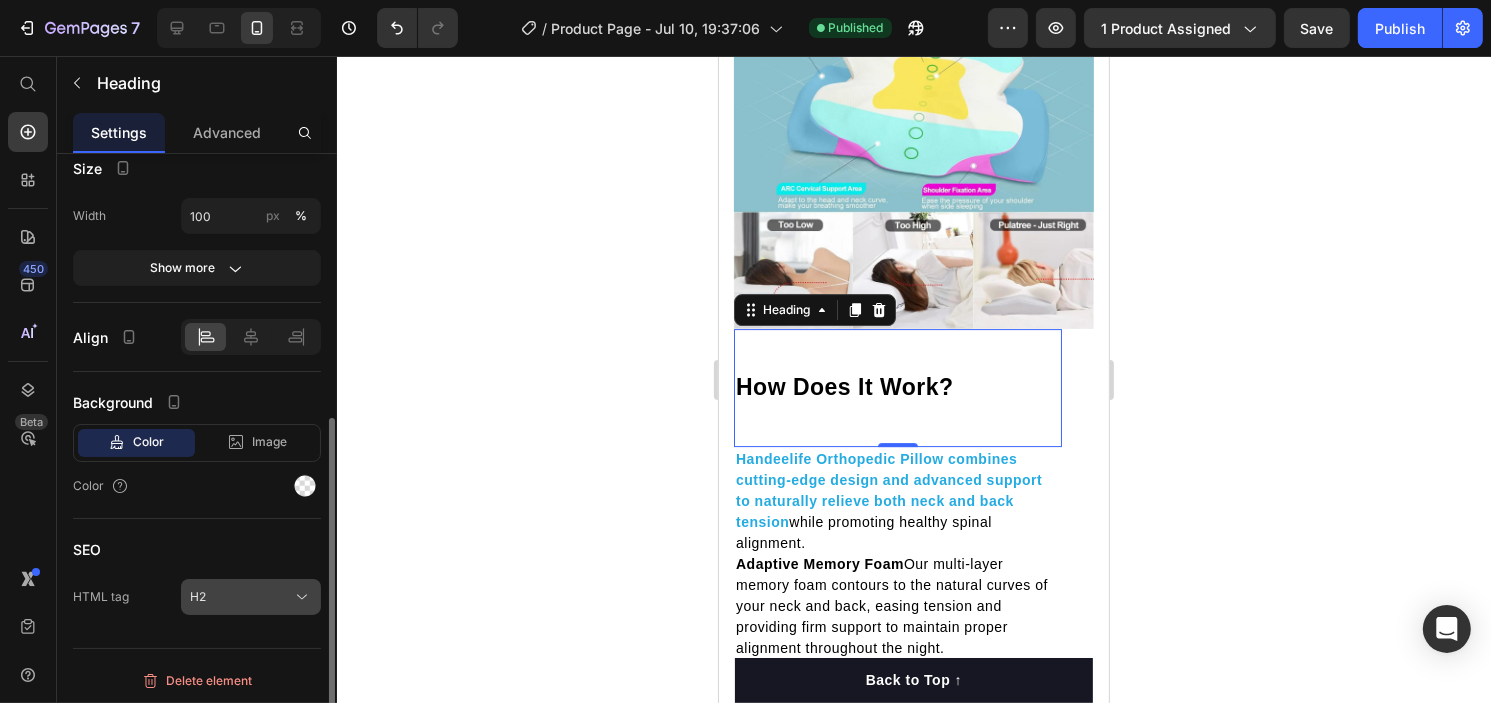 click on "H2" at bounding box center [251, 597] 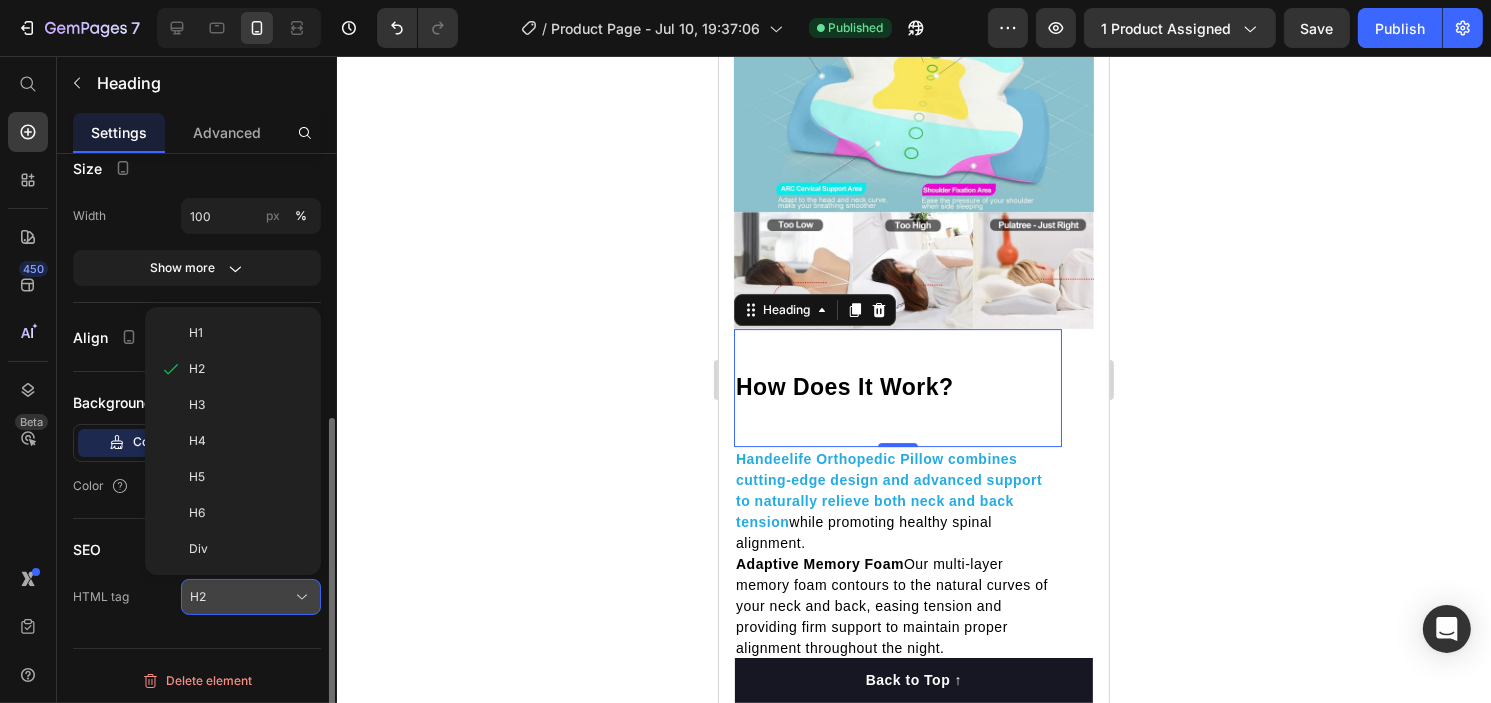 click on "H2" at bounding box center (251, 597) 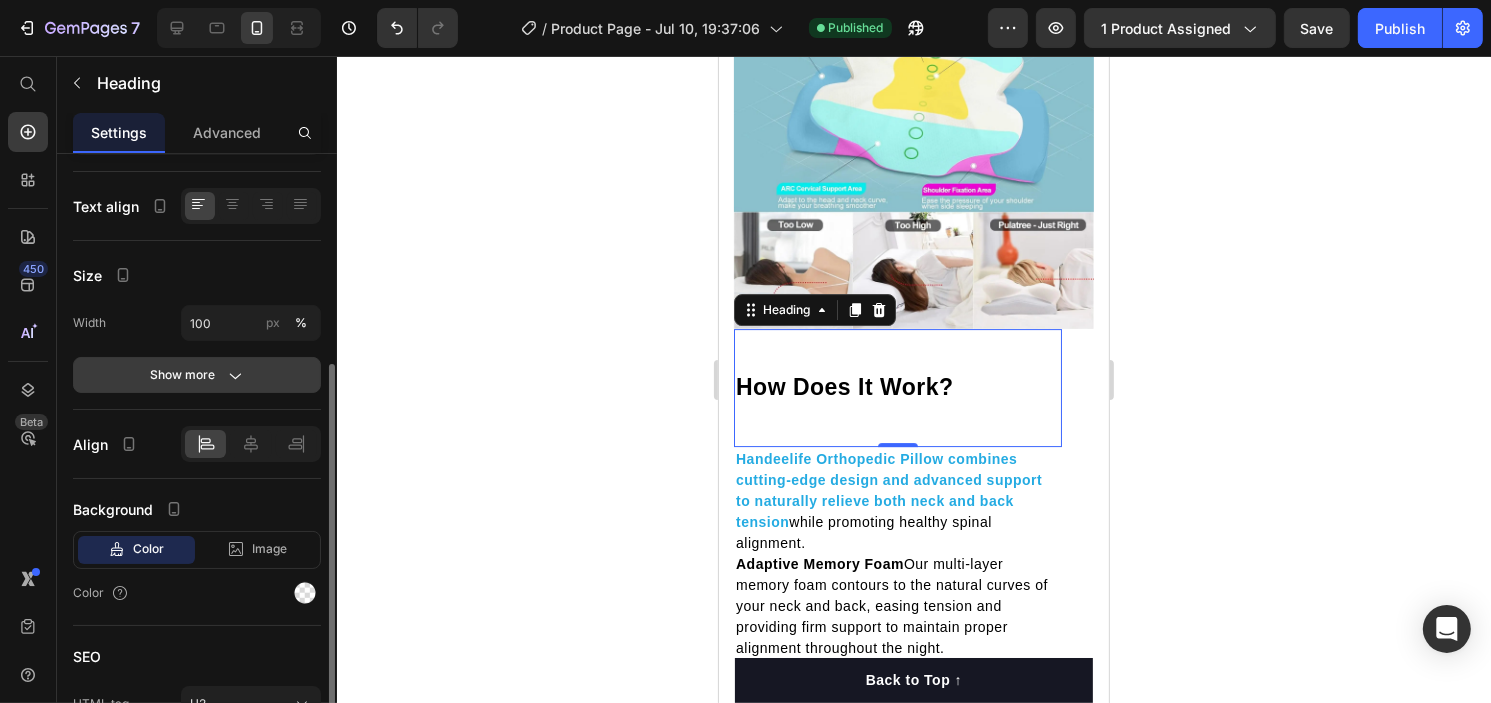 scroll, scrollTop: 360, scrollLeft: 0, axis: vertical 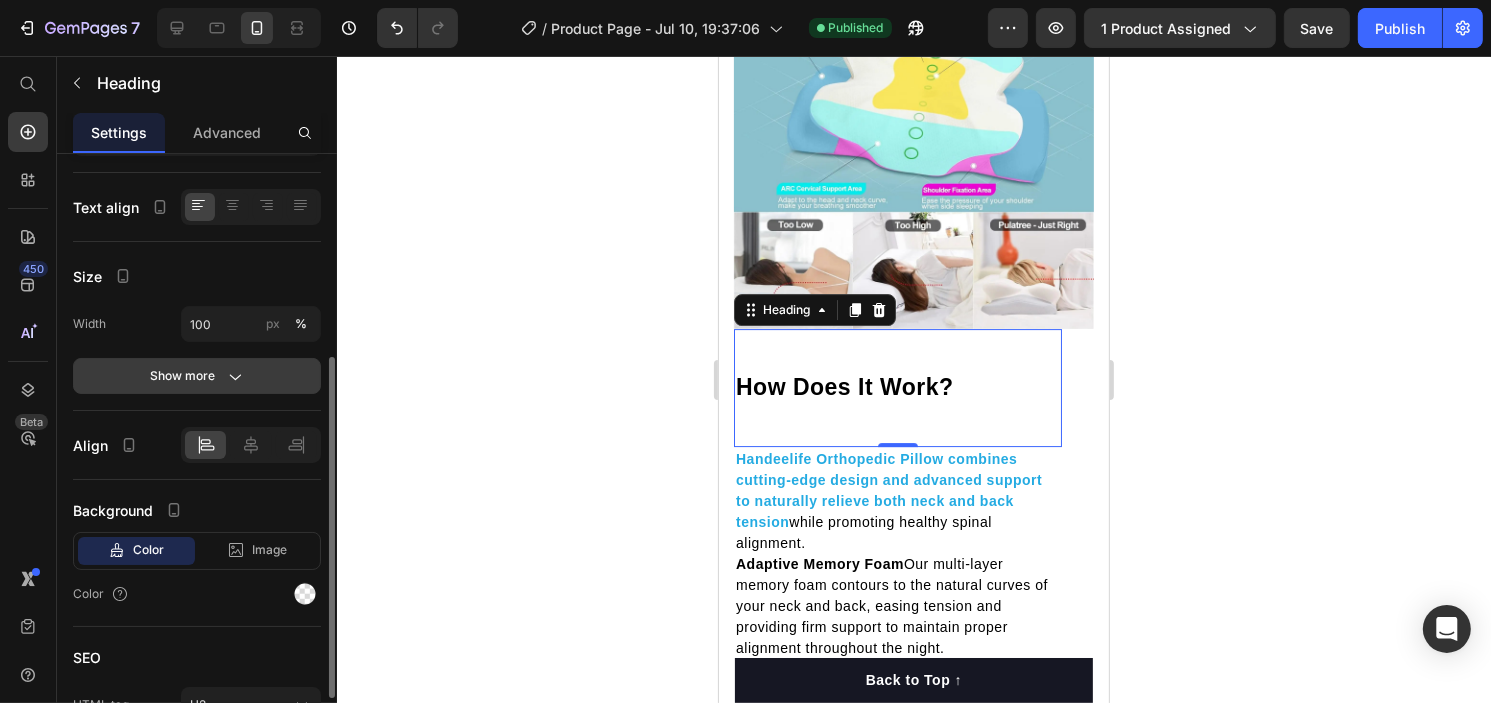 click on "Show more" at bounding box center [197, 376] 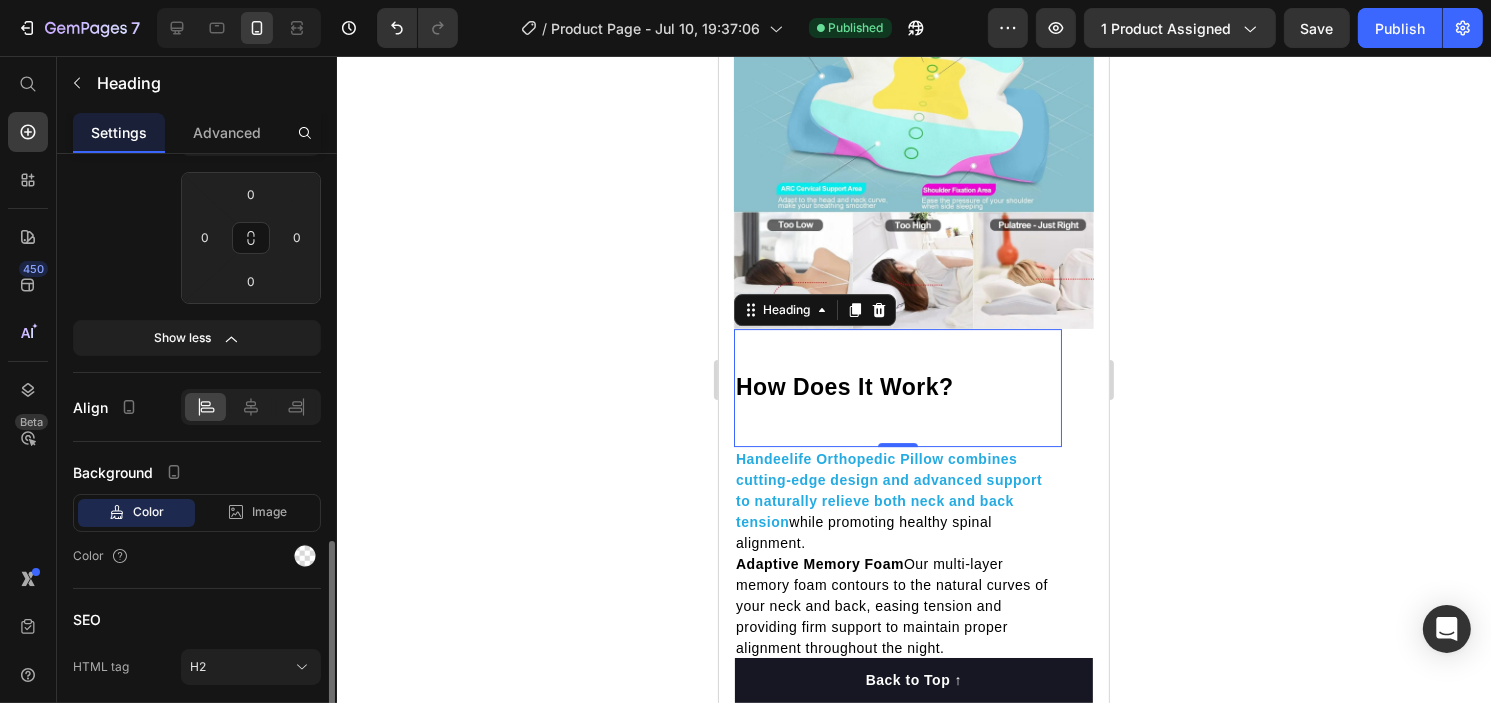 scroll, scrollTop: 668, scrollLeft: 0, axis: vertical 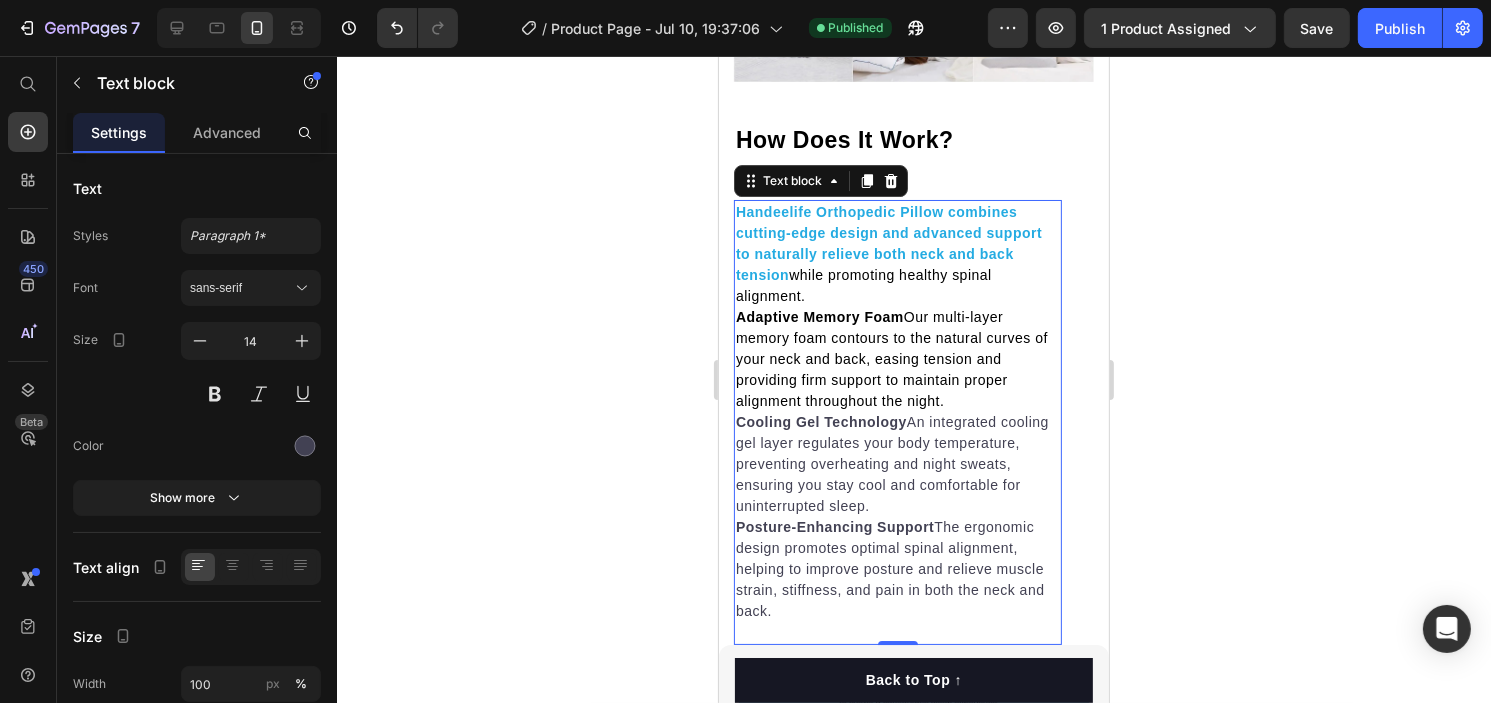click on "Adaptive Memory Foam  Our multi-layer memory foam contours to the natural curves of your neck and back, easing tension and providing firm support to maintain proper alignment throughout the night." at bounding box center [897, 359] 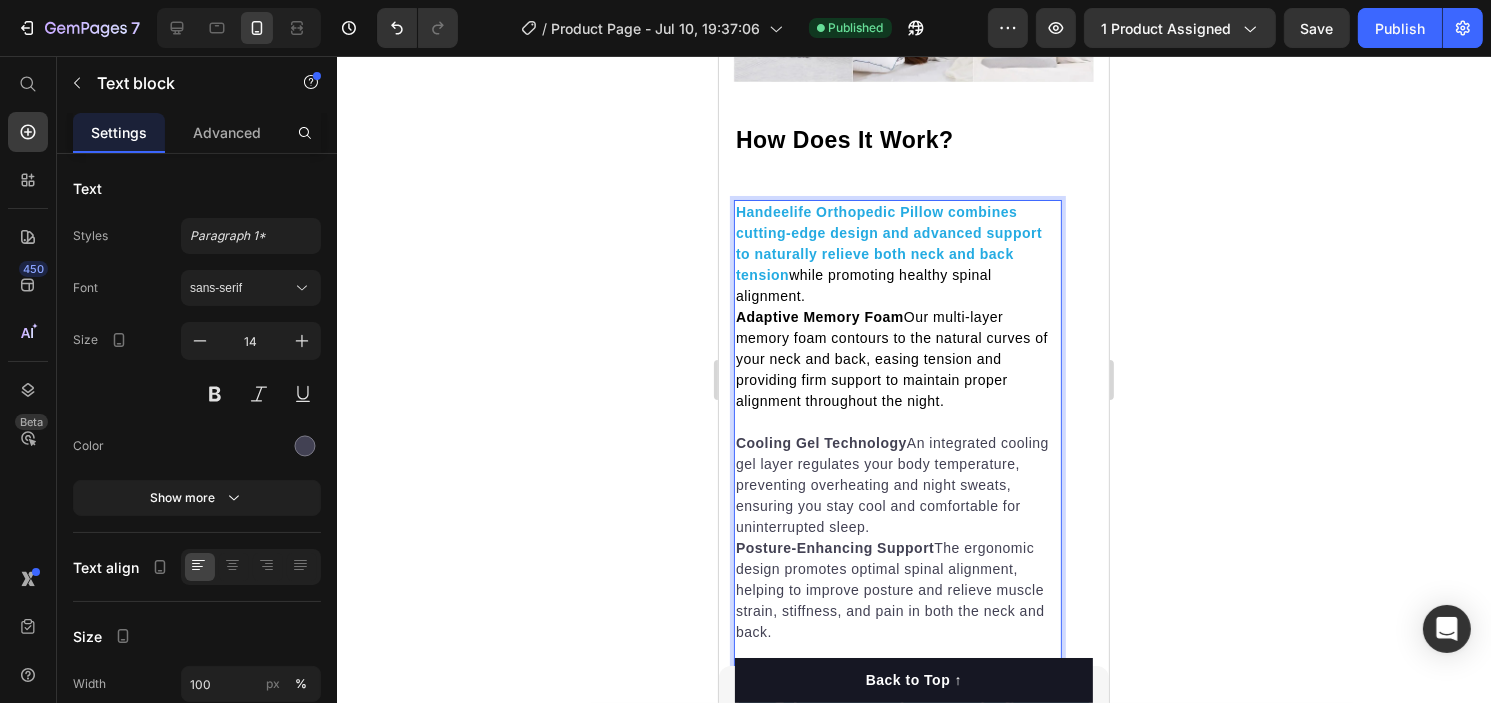 click on "Cooling Gel Technology  An integrated cooling gel layer regulates your body temperature, preventing overheating and night sweats, ensuring you stay cool and comfortable for uninterrupted sleep." at bounding box center [897, 485] 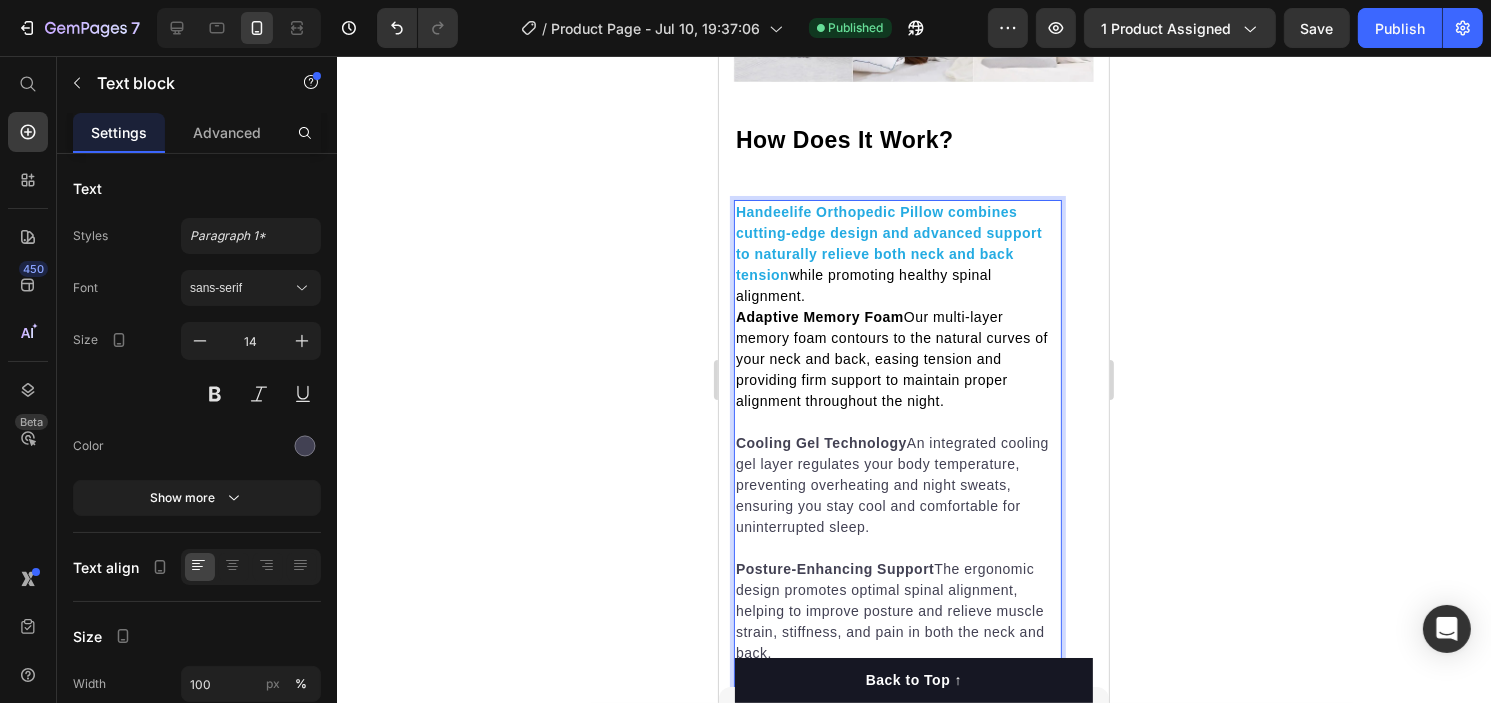 click on "Handeelife Orthopedic Pillow combines cutting-edge design and advanced support to naturally relieve both neck and back tension  while promoting healthy spinal alignment." at bounding box center (897, 254) 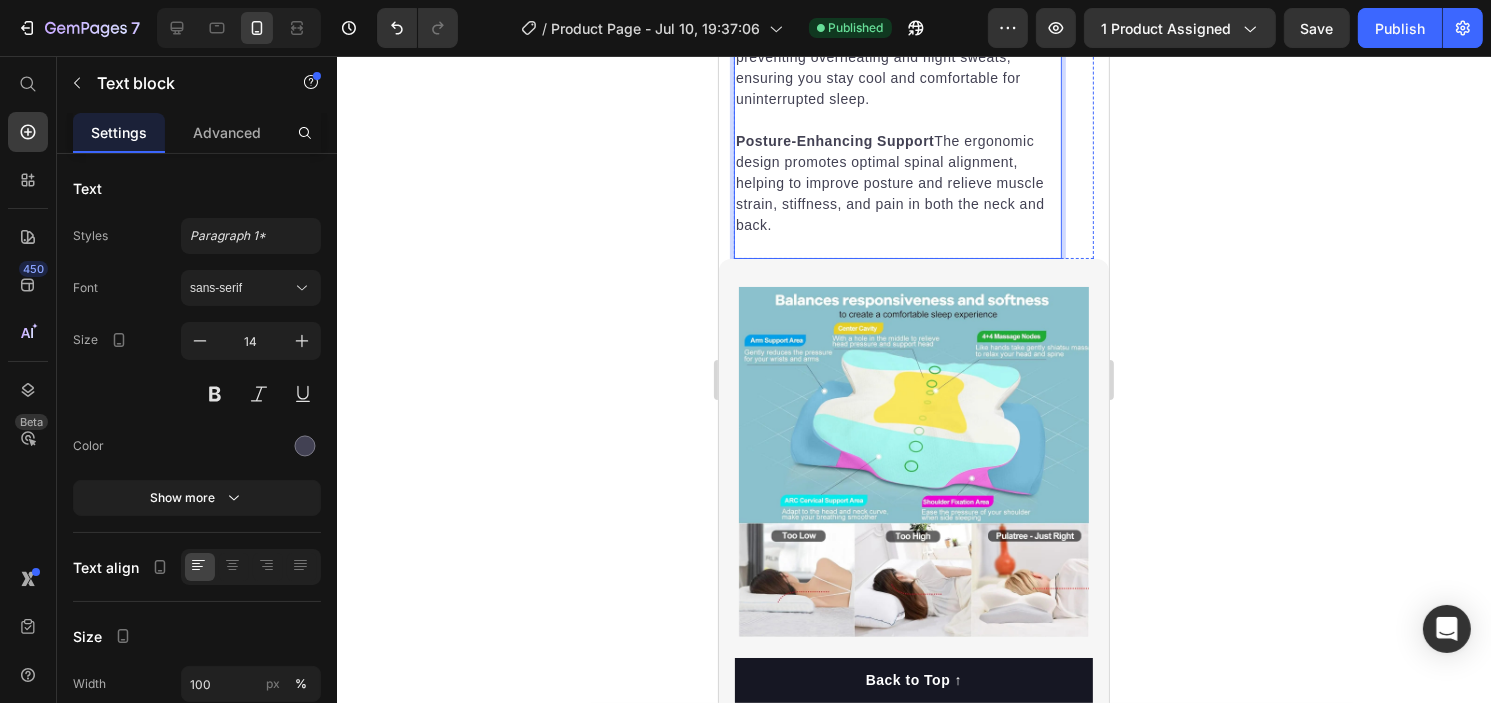 scroll, scrollTop: 7066, scrollLeft: 0, axis: vertical 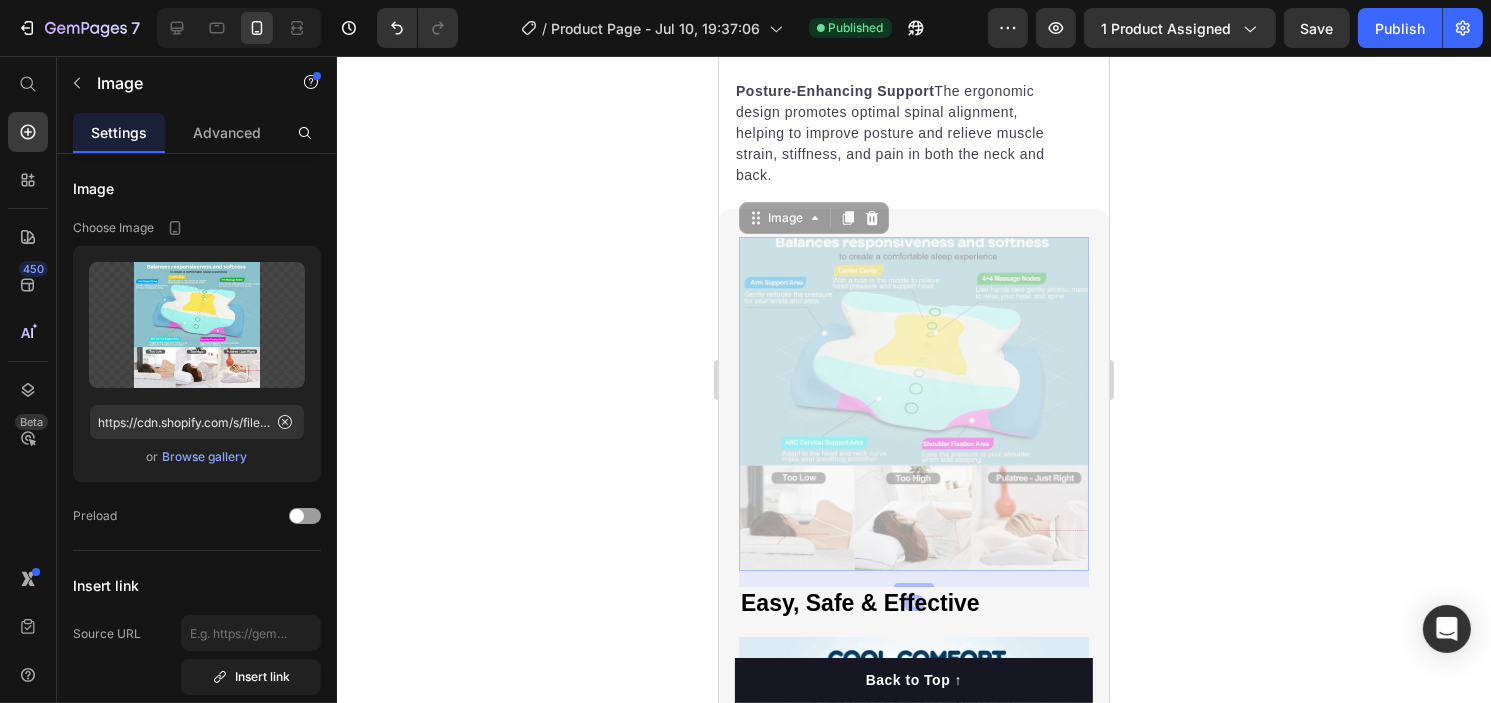drag, startPoint x: 882, startPoint y: 383, endPoint x: 907, endPoint y: 254, distance: 131.40015 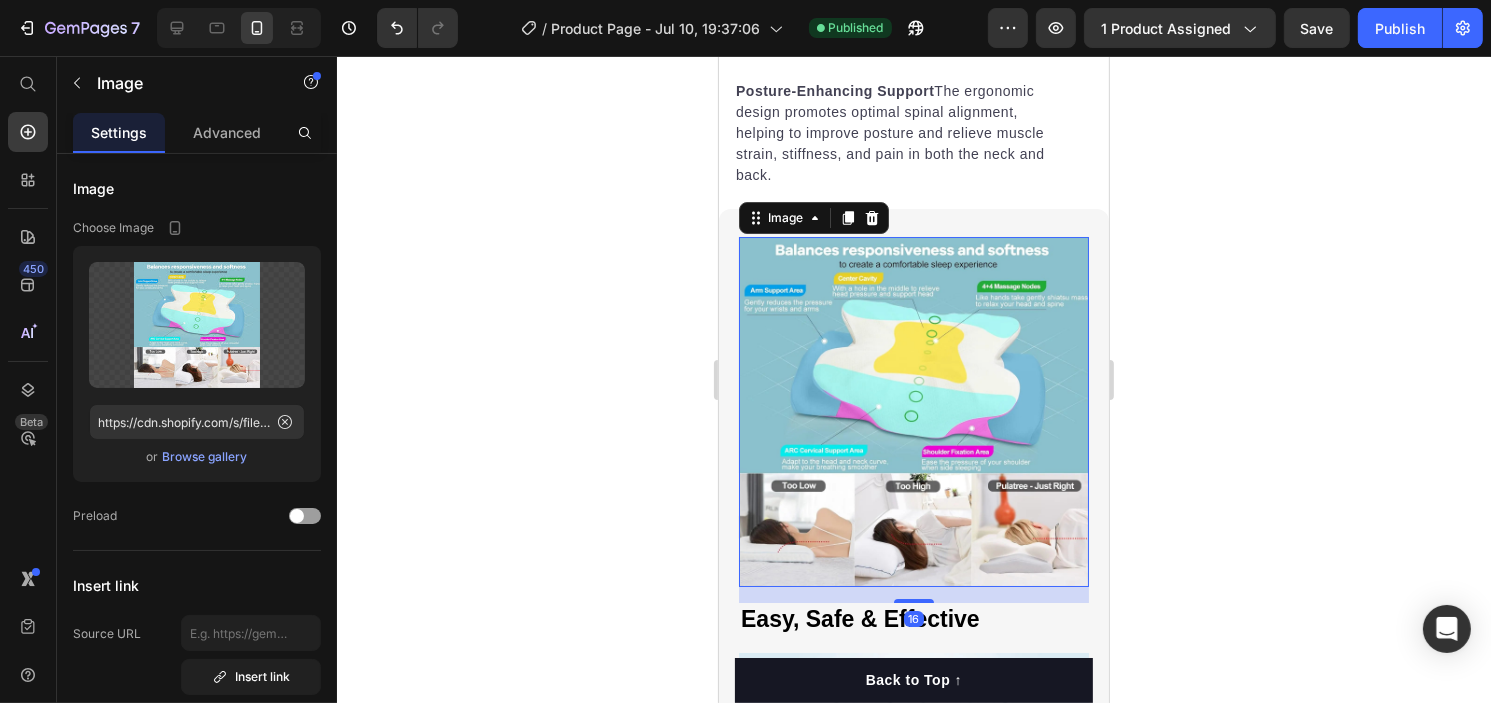 click at bounding box center [871, 218] 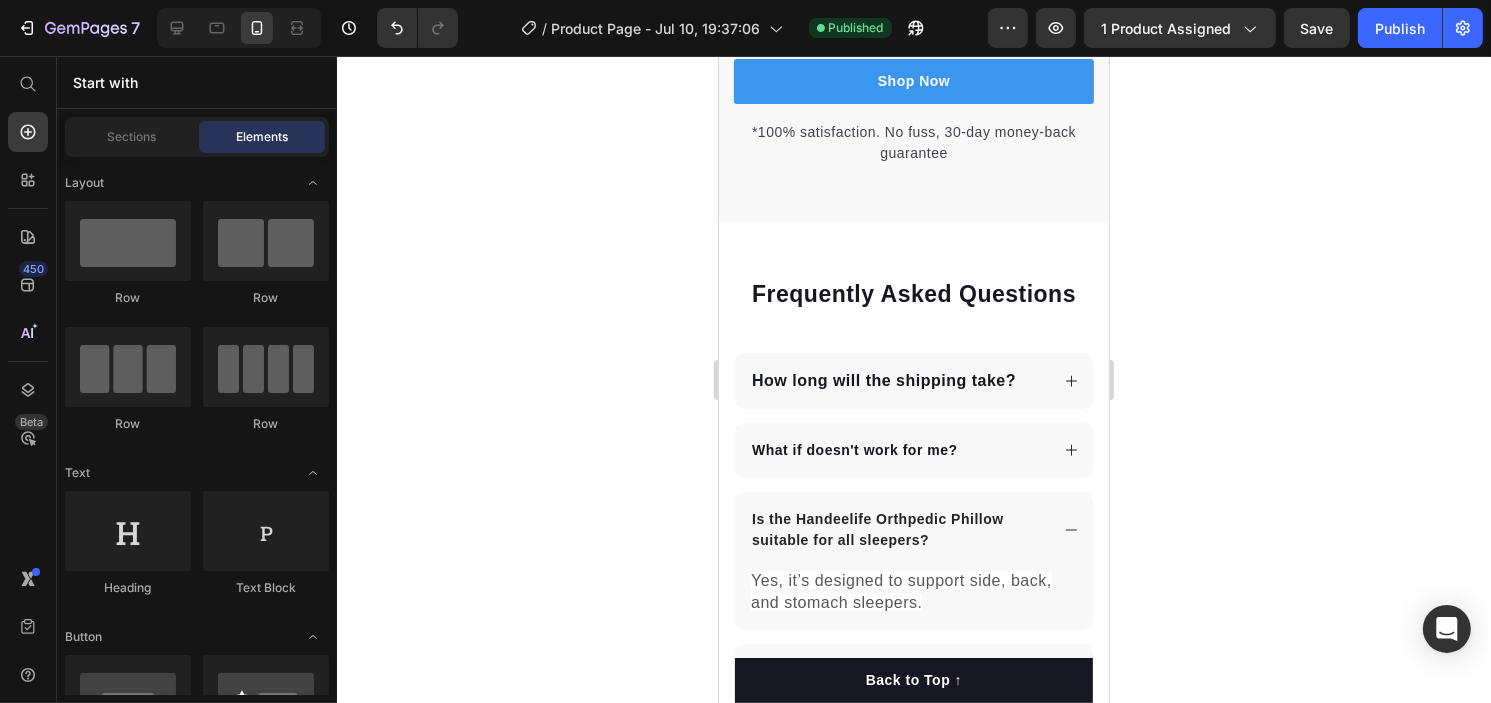 scroll, scrollTop: 10266, scrollLeft: 0, axis: vertical 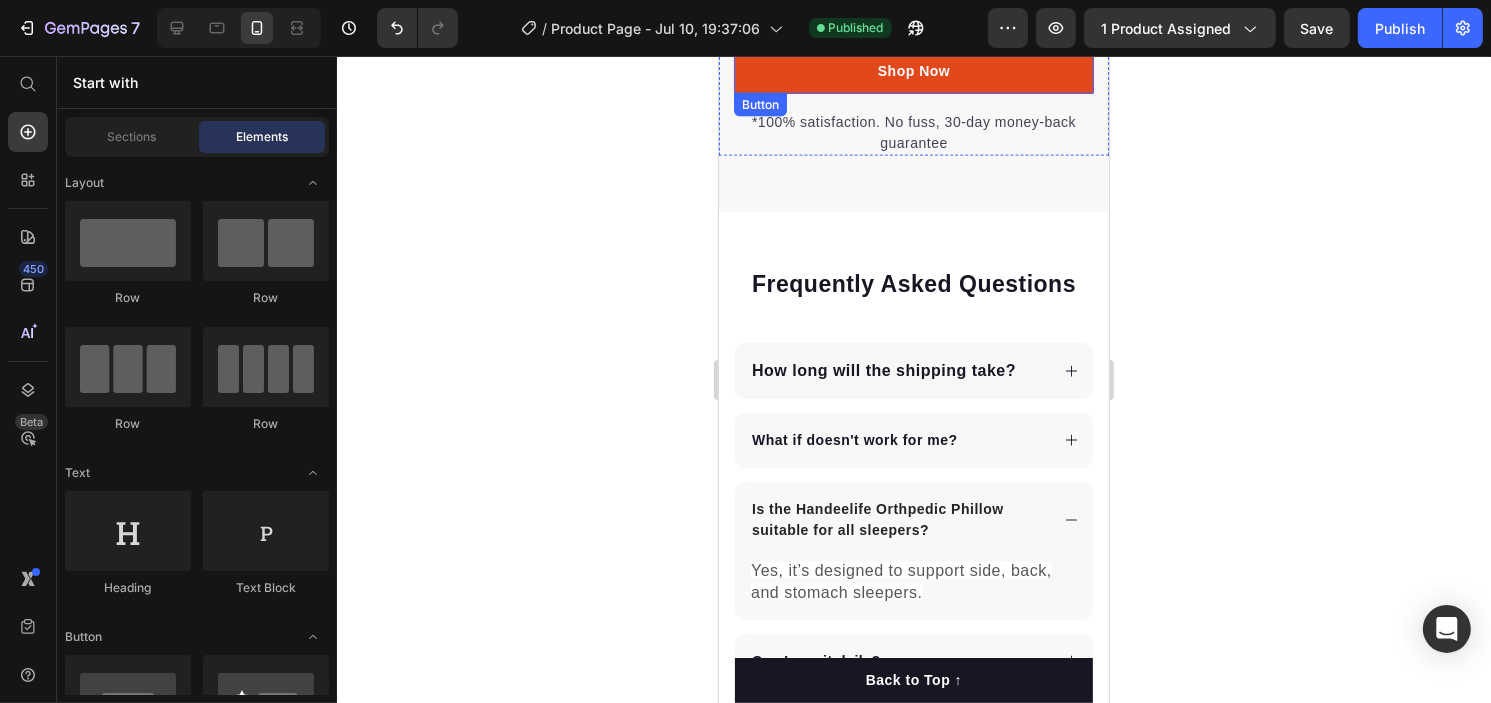 click on "Shop Now" at bounding box center [913, 71] 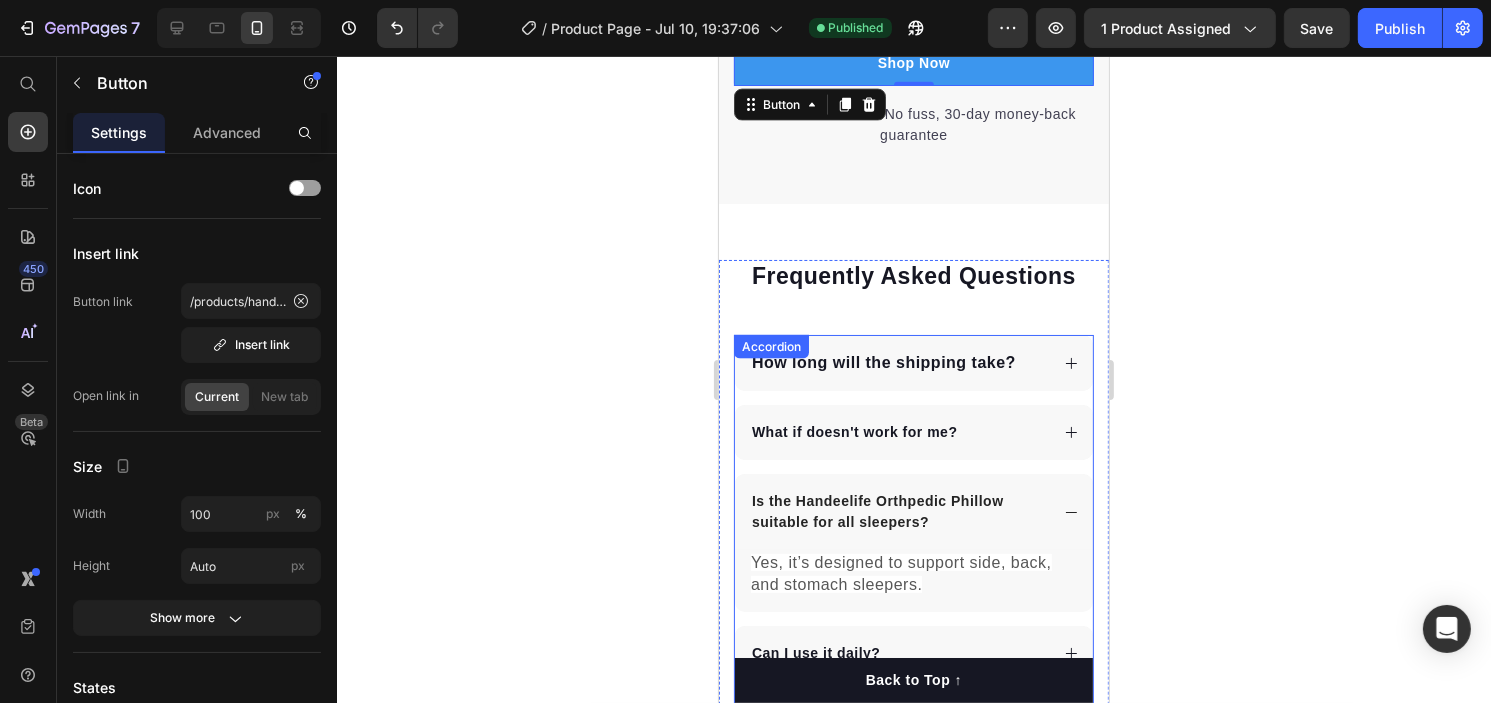 scroll, scrollTop: 10266, scrollLeft: 0, axis: vertical 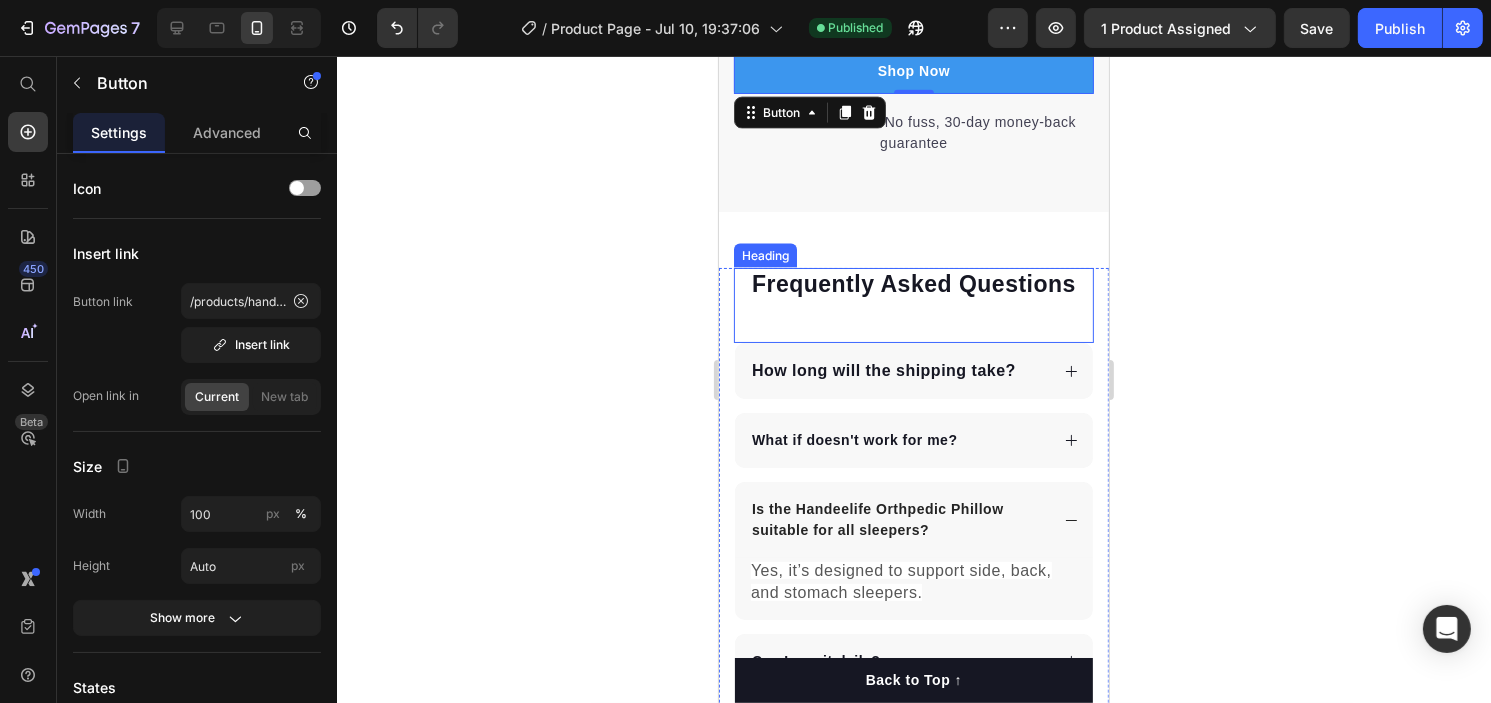 click on "Frequently Asked Questions" at bounding box center [913, 285] 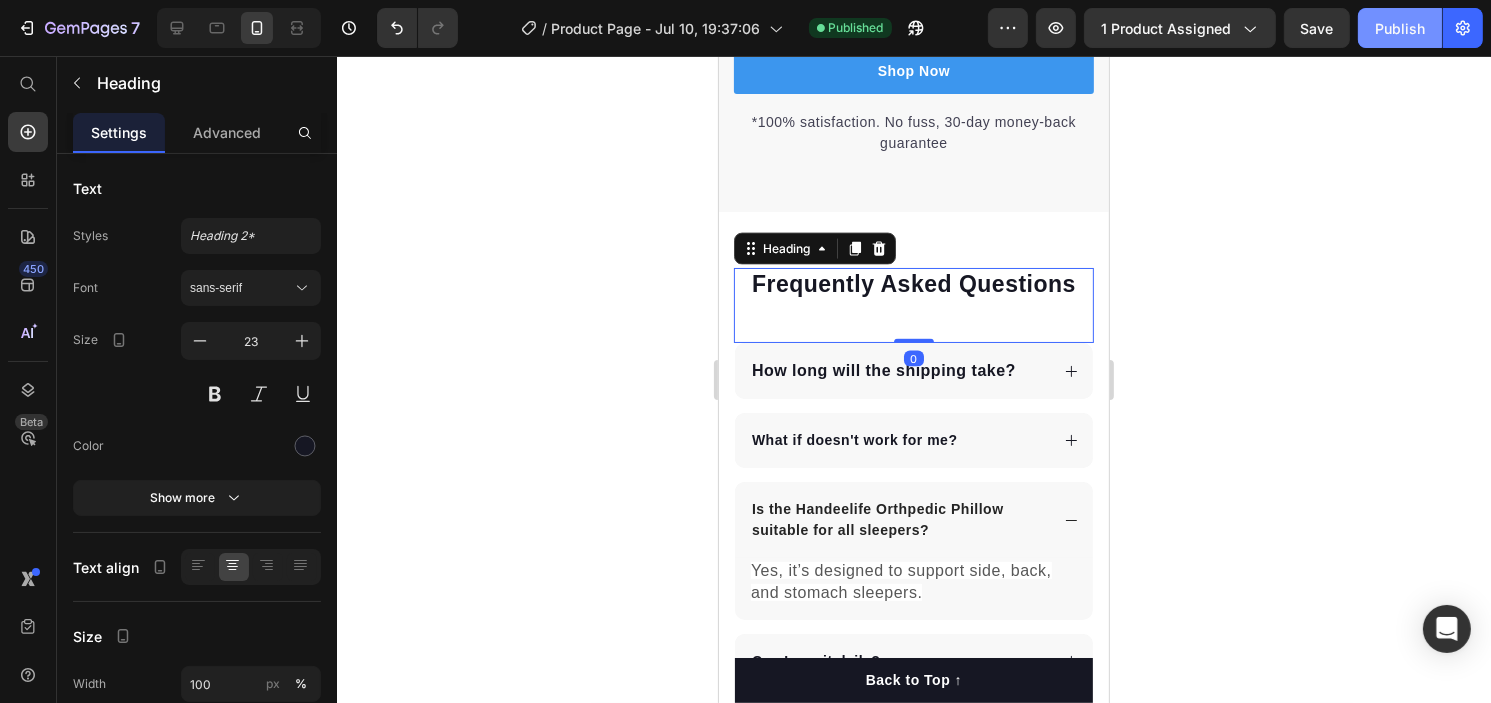 click on "Publish" 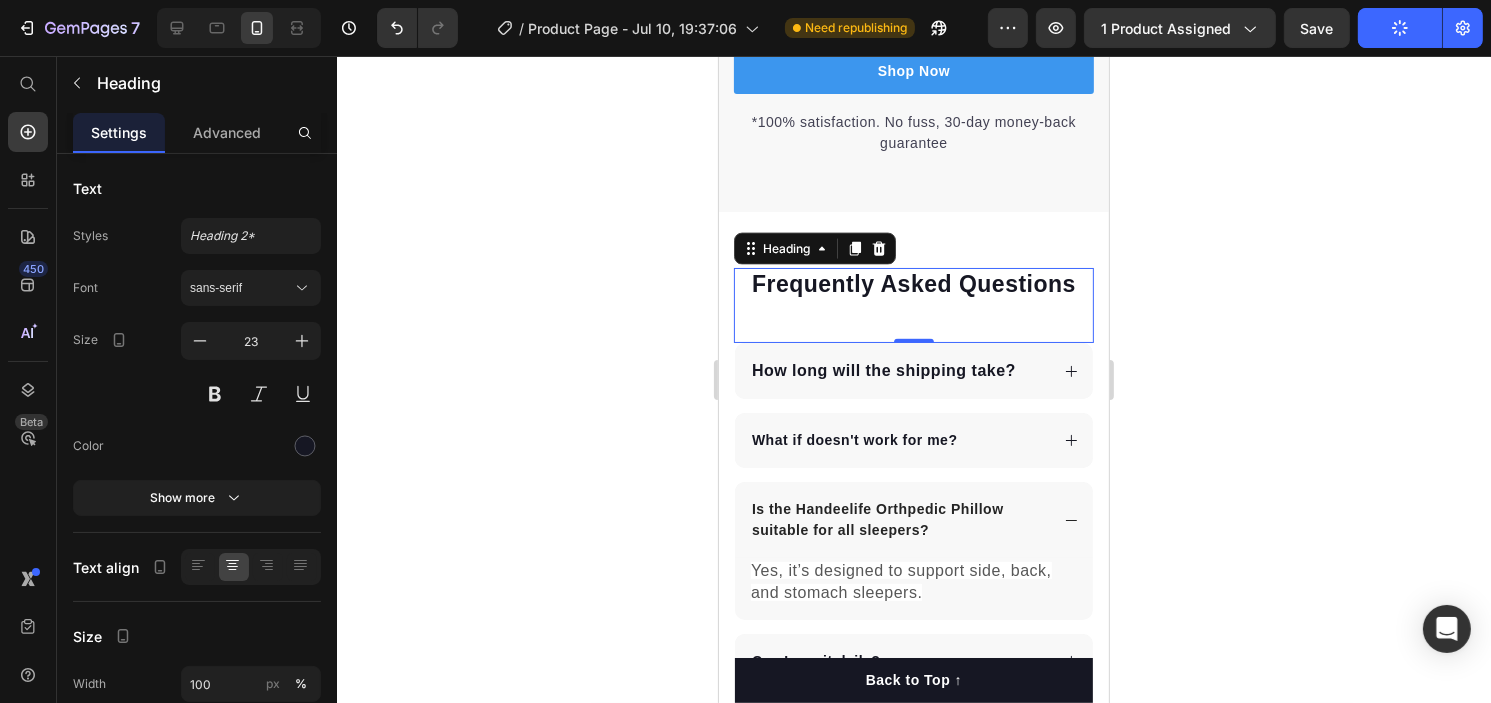 drag, startPoint x: 180, startPoint y: 35, endPoint x: 549, endPoint y: 267, distance: 435.87268 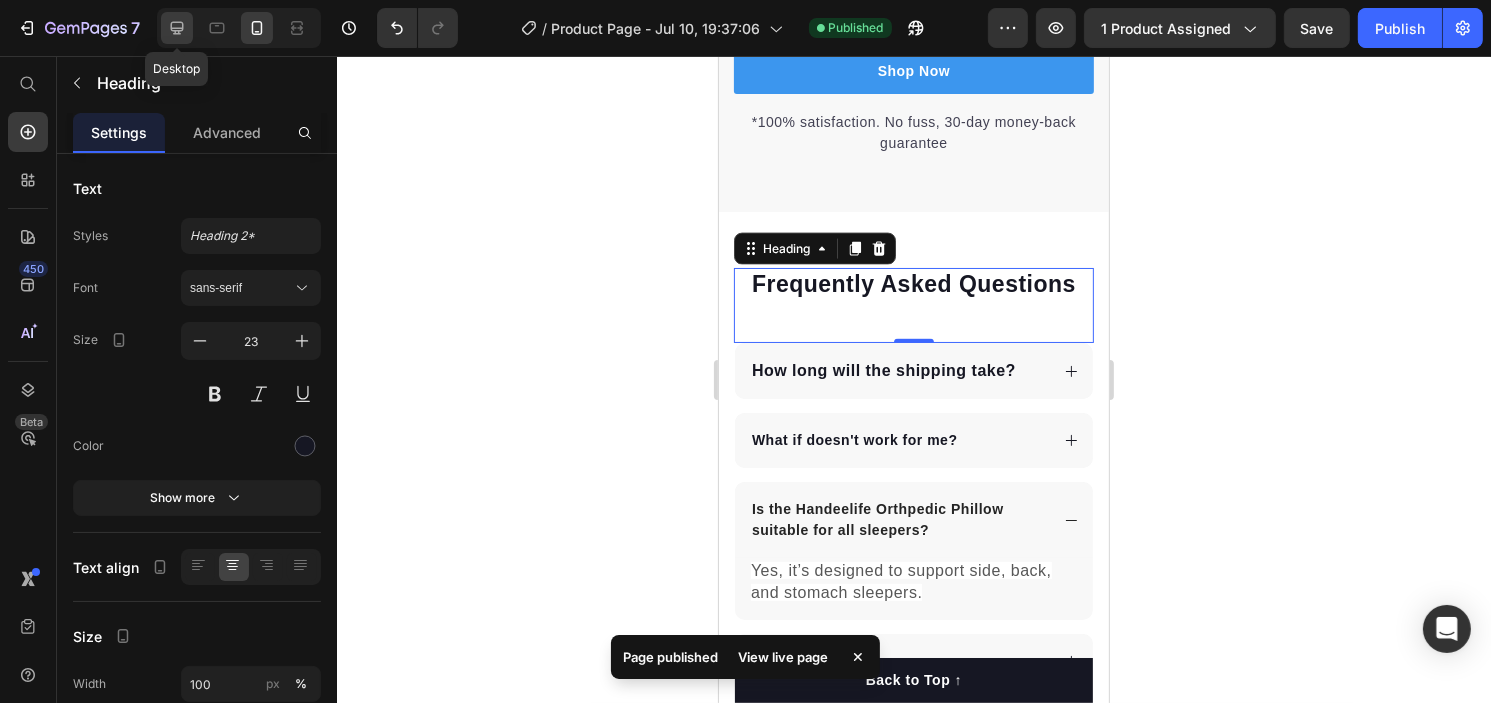click 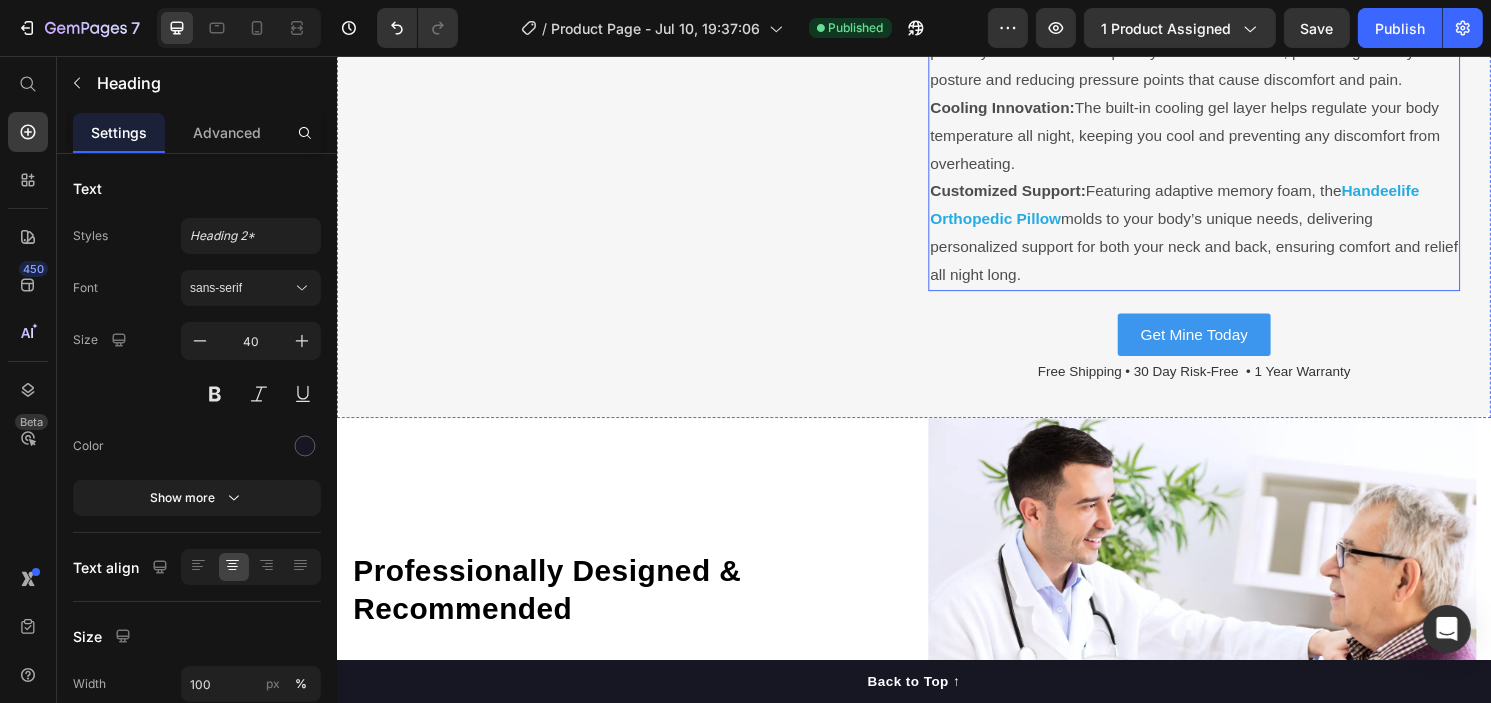 scroll, scrollTop: 6184, scrollLeft: 0, axis: vertical 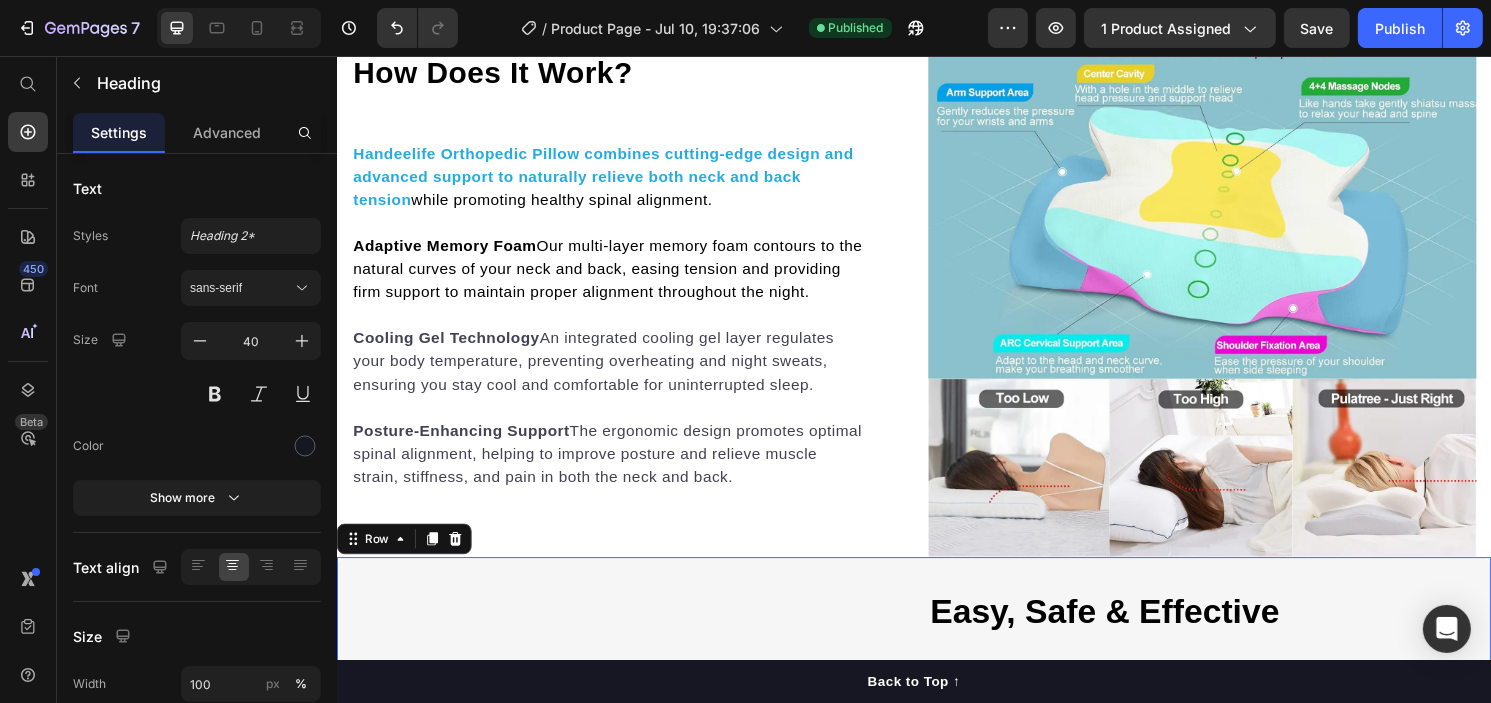 click on "Text Block Row" at bounding box center (644, 838) 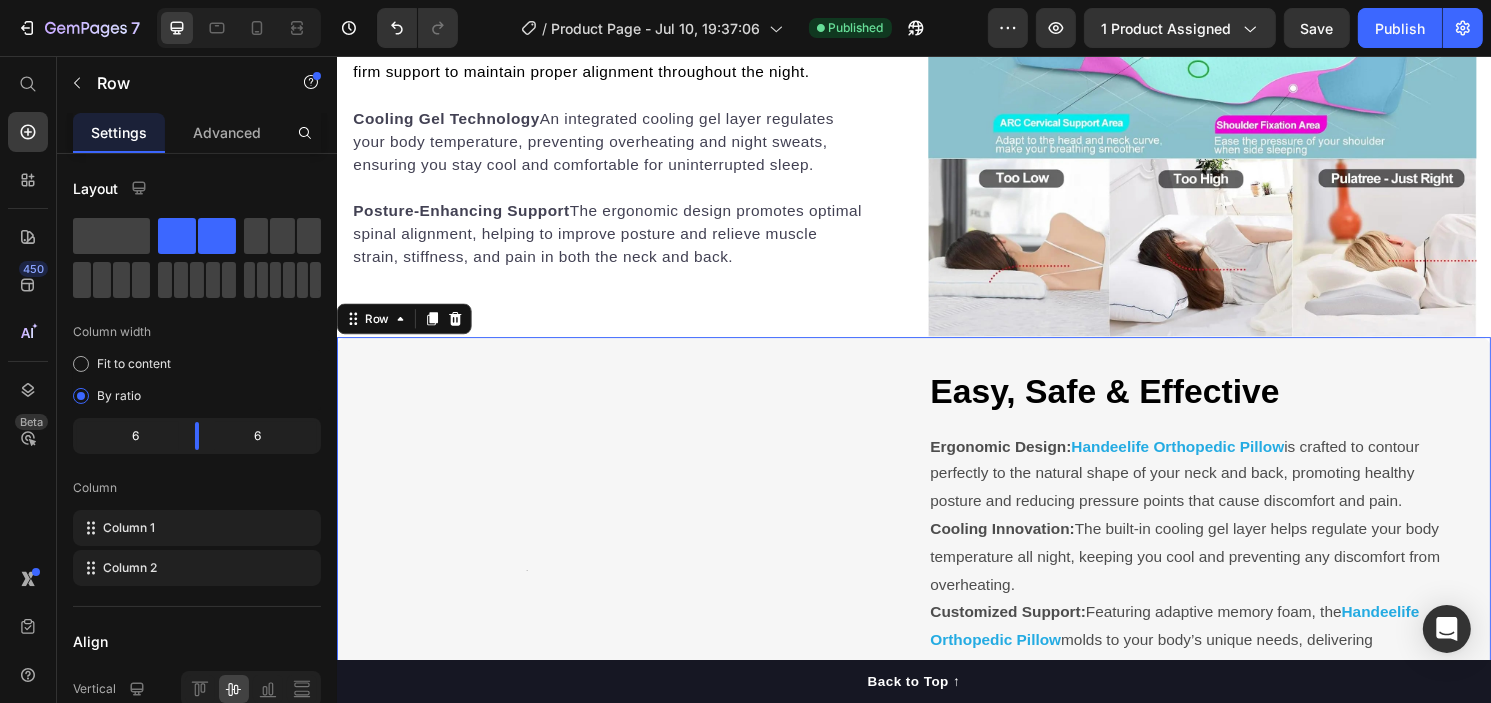 scroll, scrollTop: 6084, scrollLeft: 0, axis: vertical 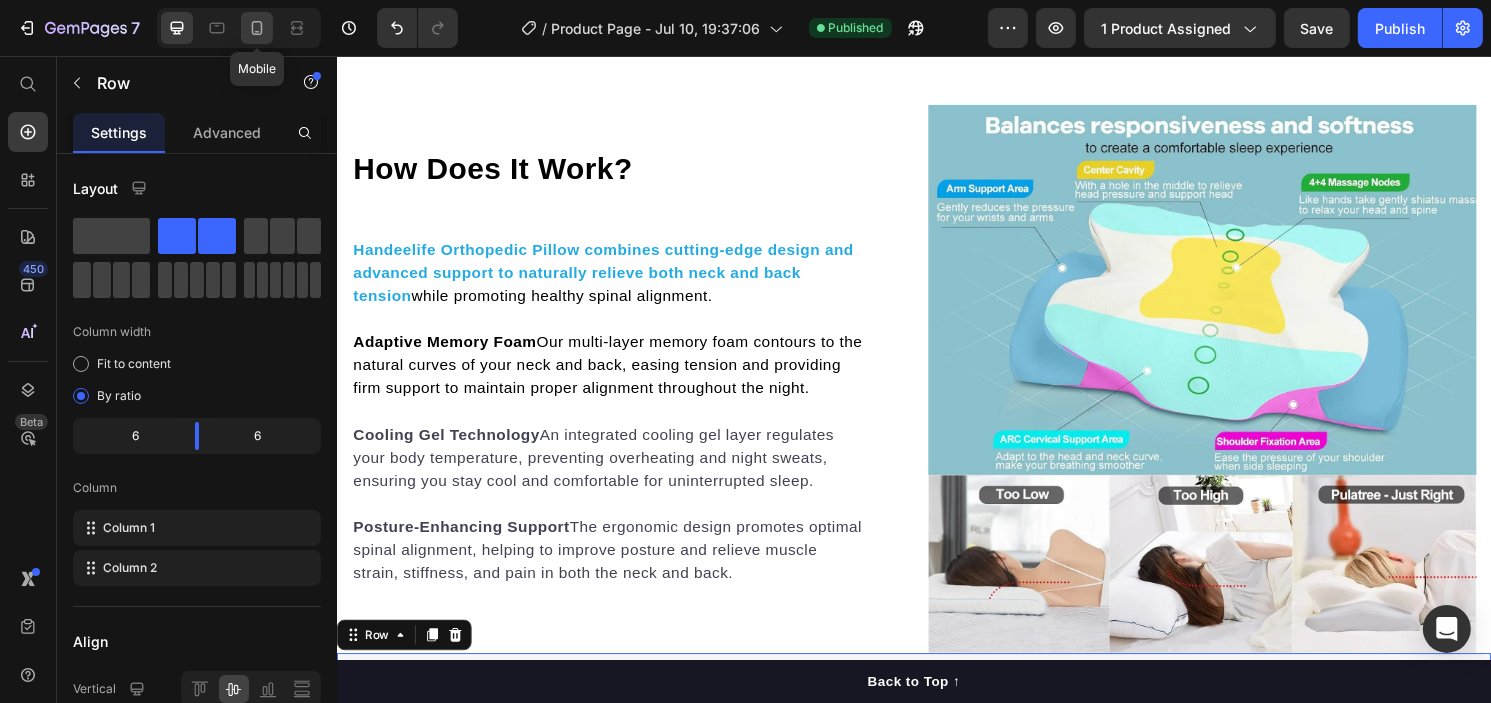 click 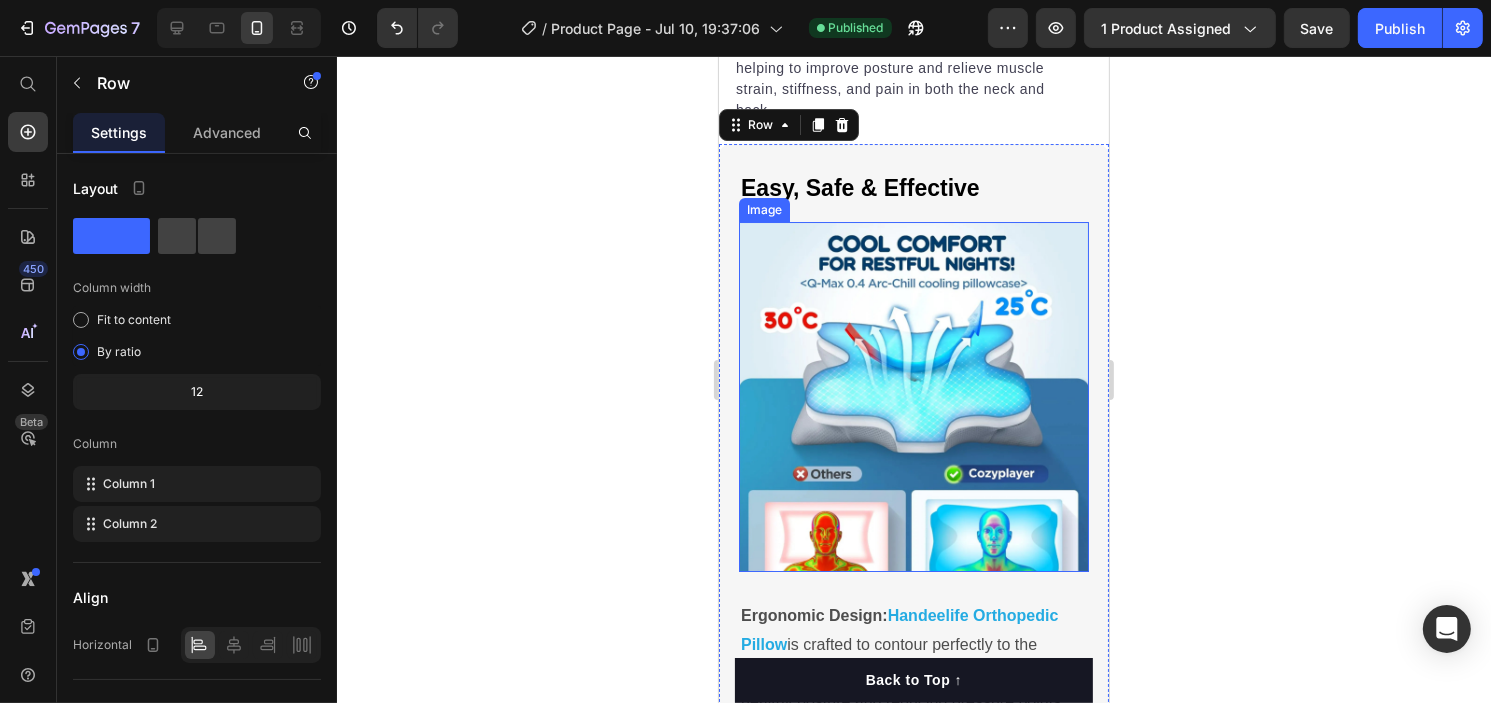 scroll, scrollTop: 7088, scrollLeft: 0, axis: vertical 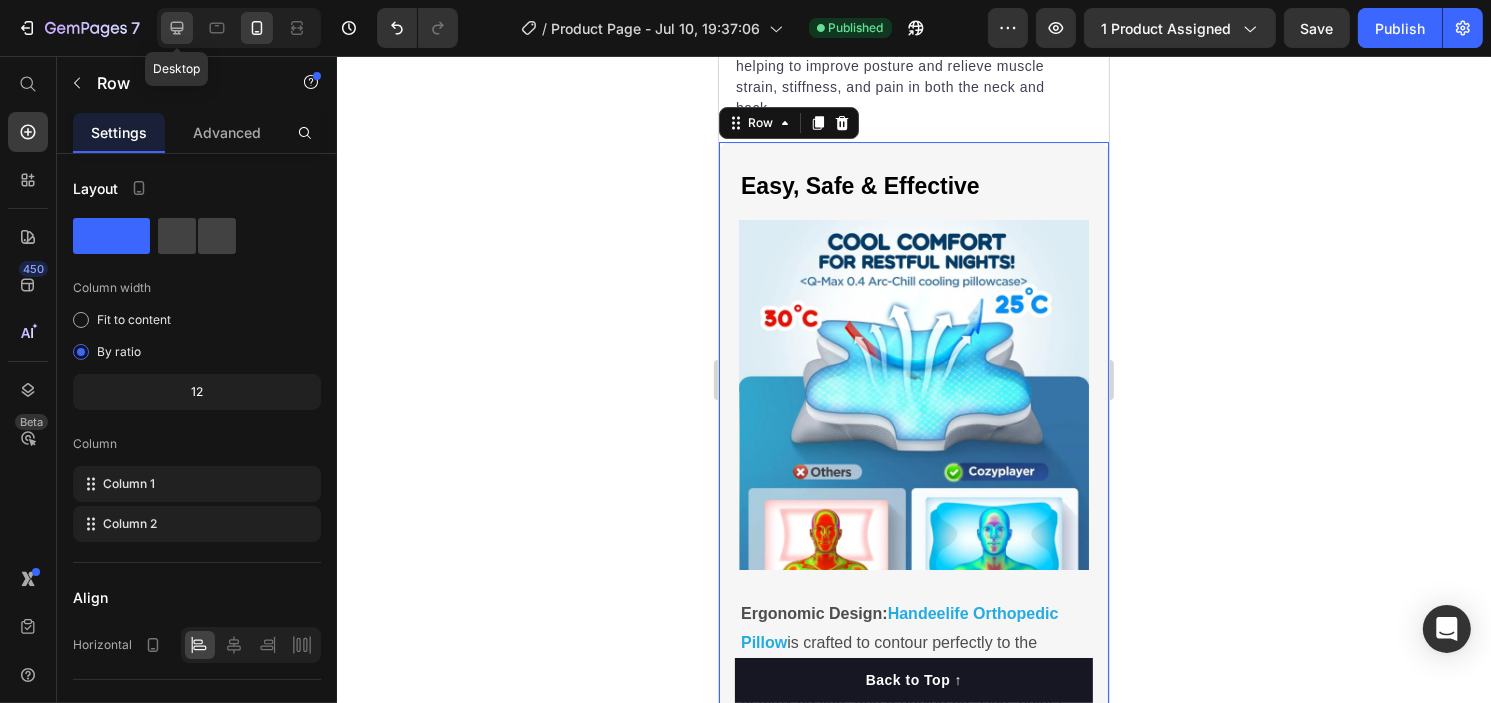 click 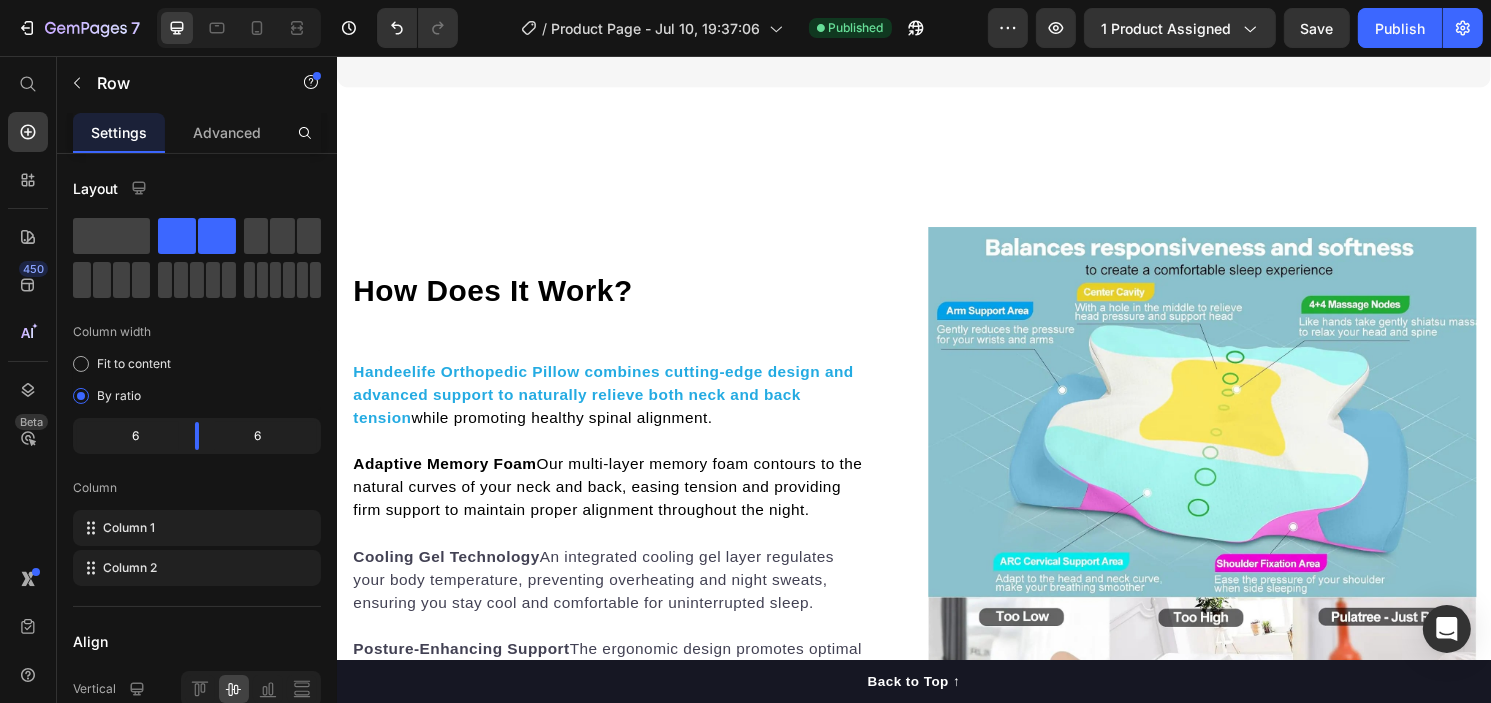 scroll, scrollTop: 6052, scrollLeft: 0, axis: vertical 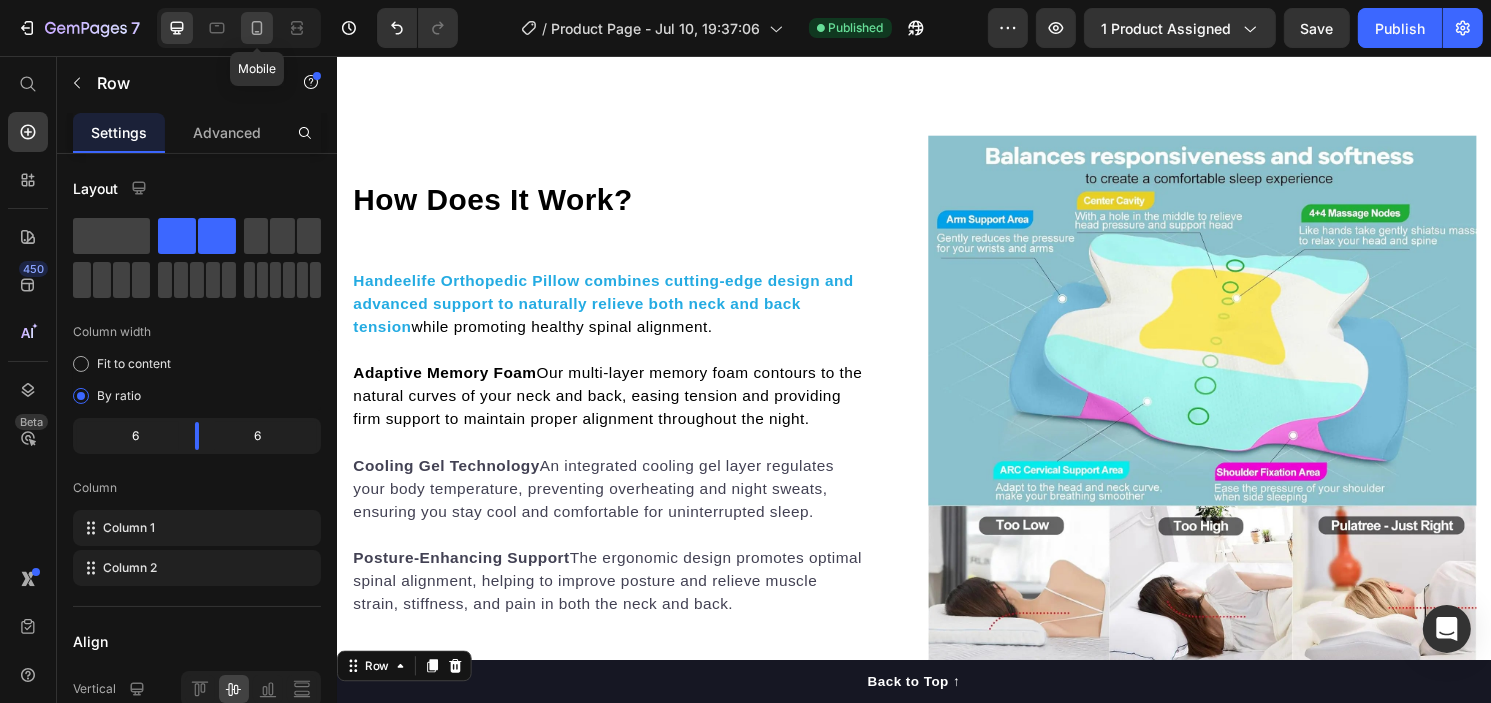 click 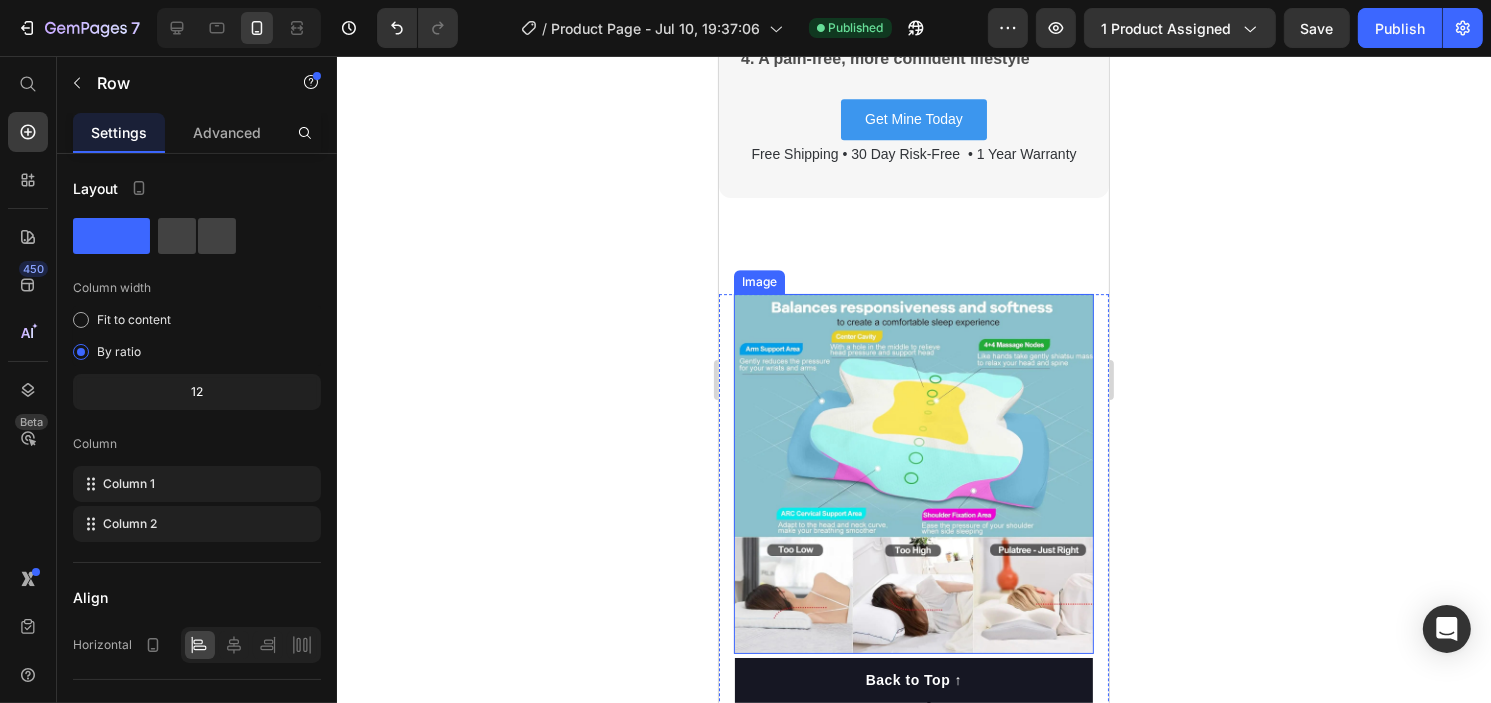 scroll, scrollTop: 6099, scrollLeft: 0, axis: vertical 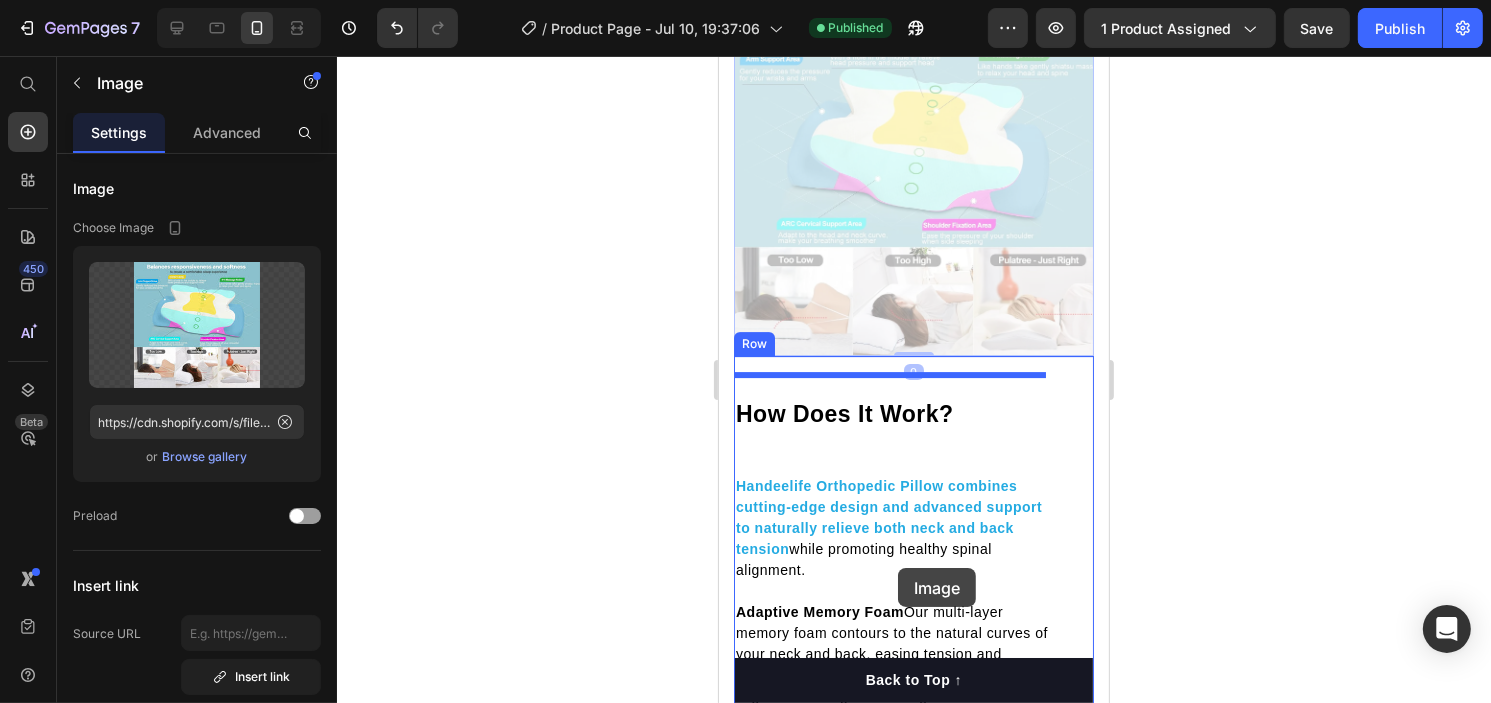 drag, startPoint x: 851, startPoint y: 354, endPoint x: 897, endPoint y: 568, distance: 218.88809 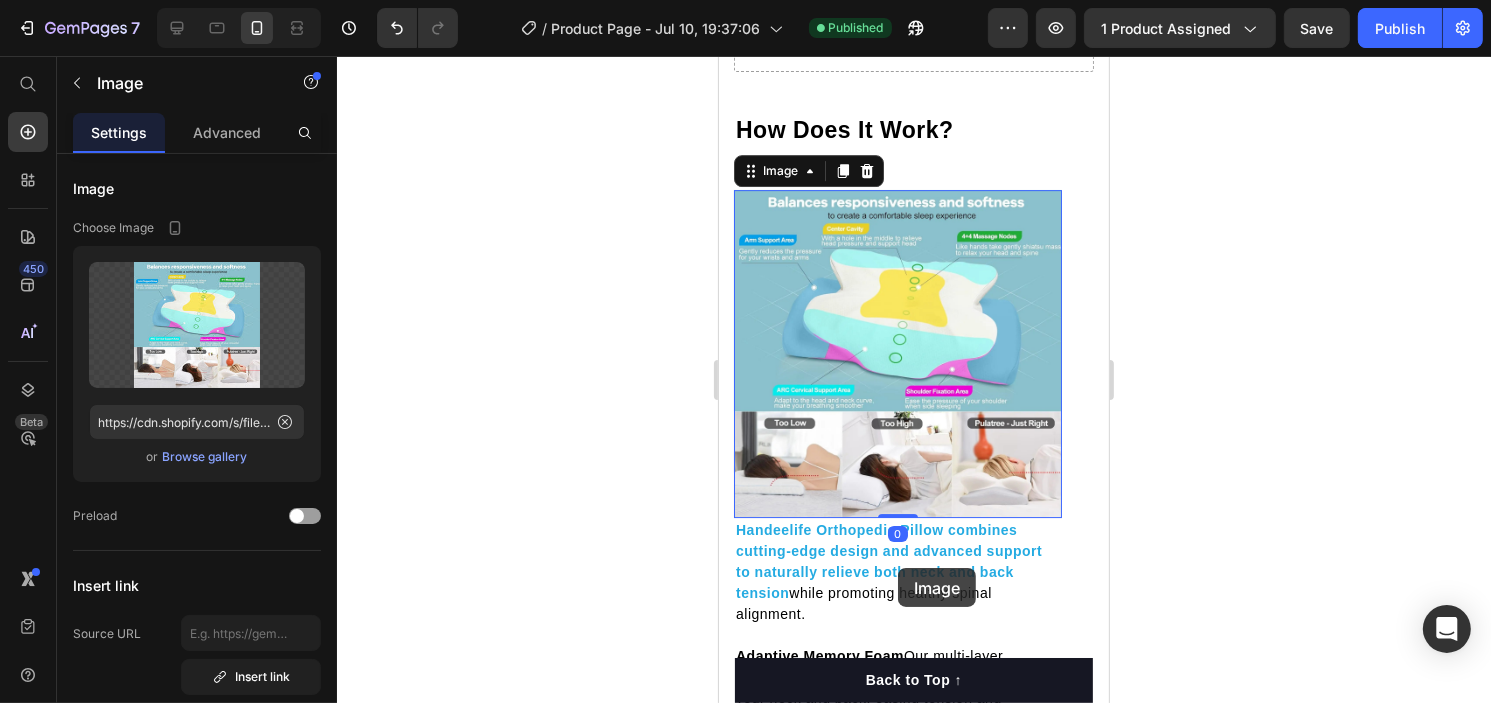 scroll, scrollTop: 6092, scrollLeft: 0, axis: vertical 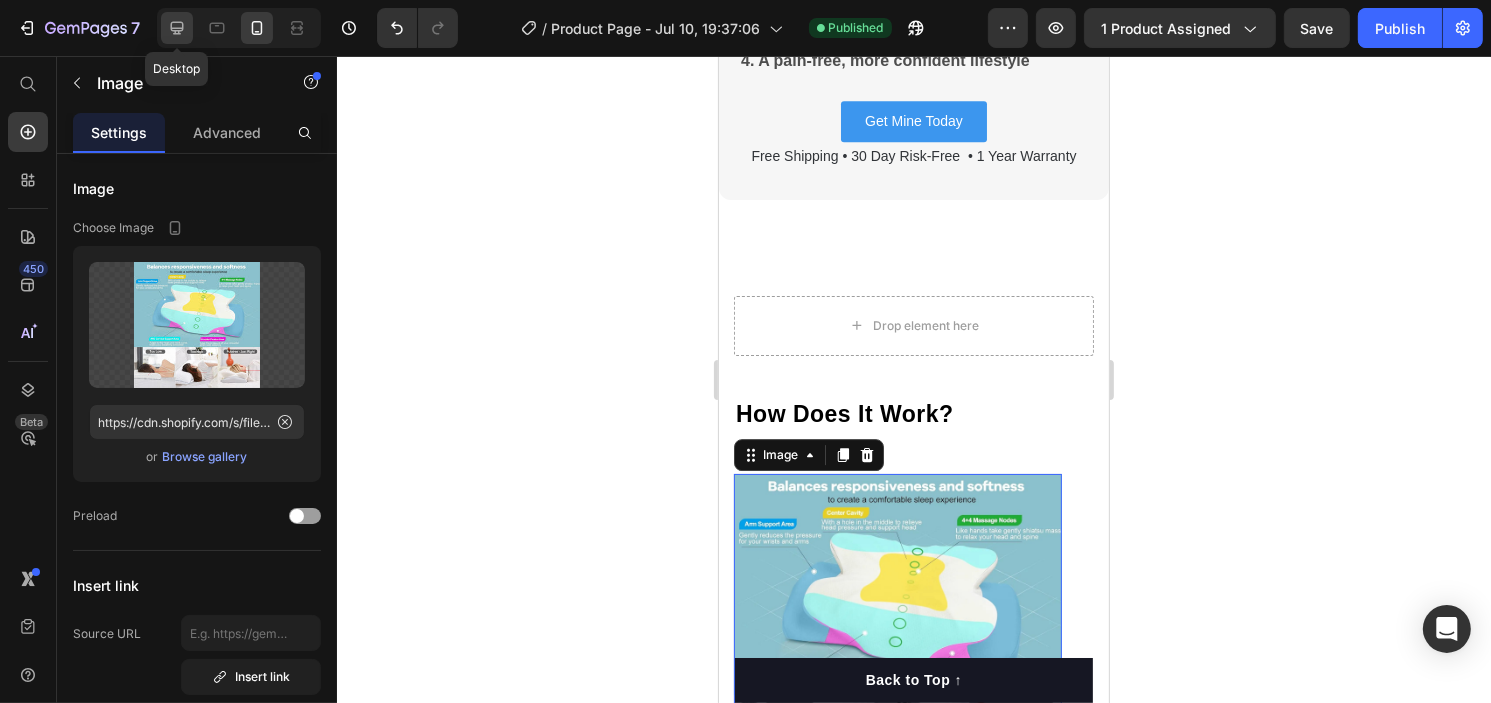 click 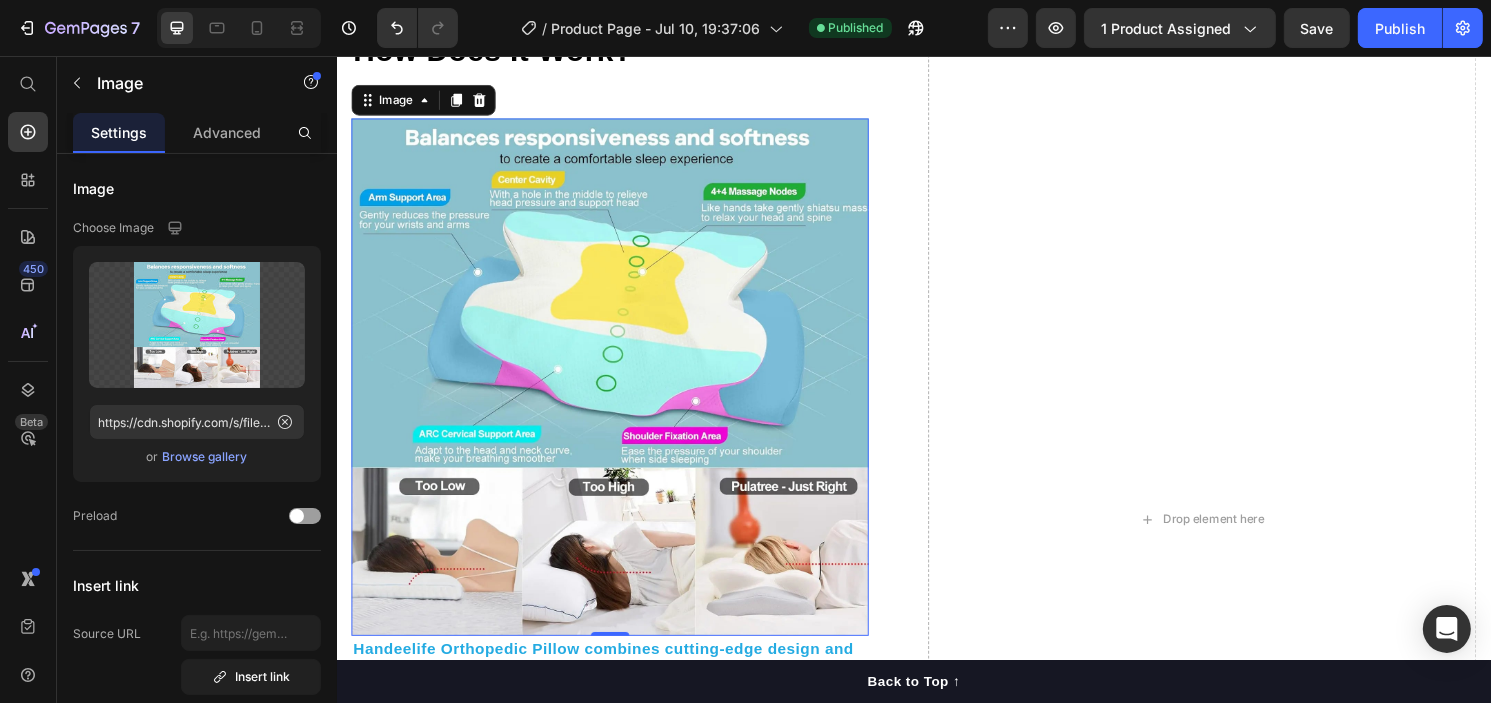 scroll, scrollTop: 6044, scrollLeft: 0, axis: vertical 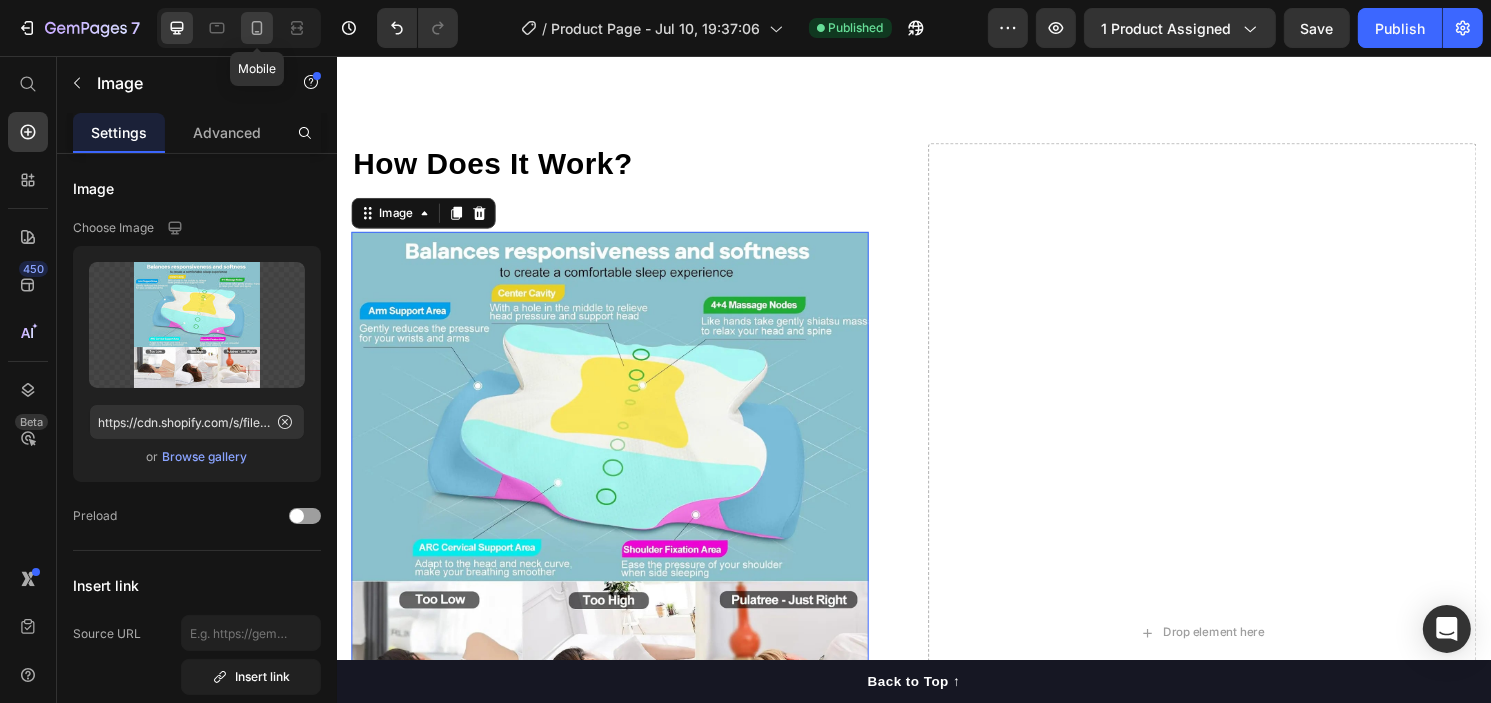 click 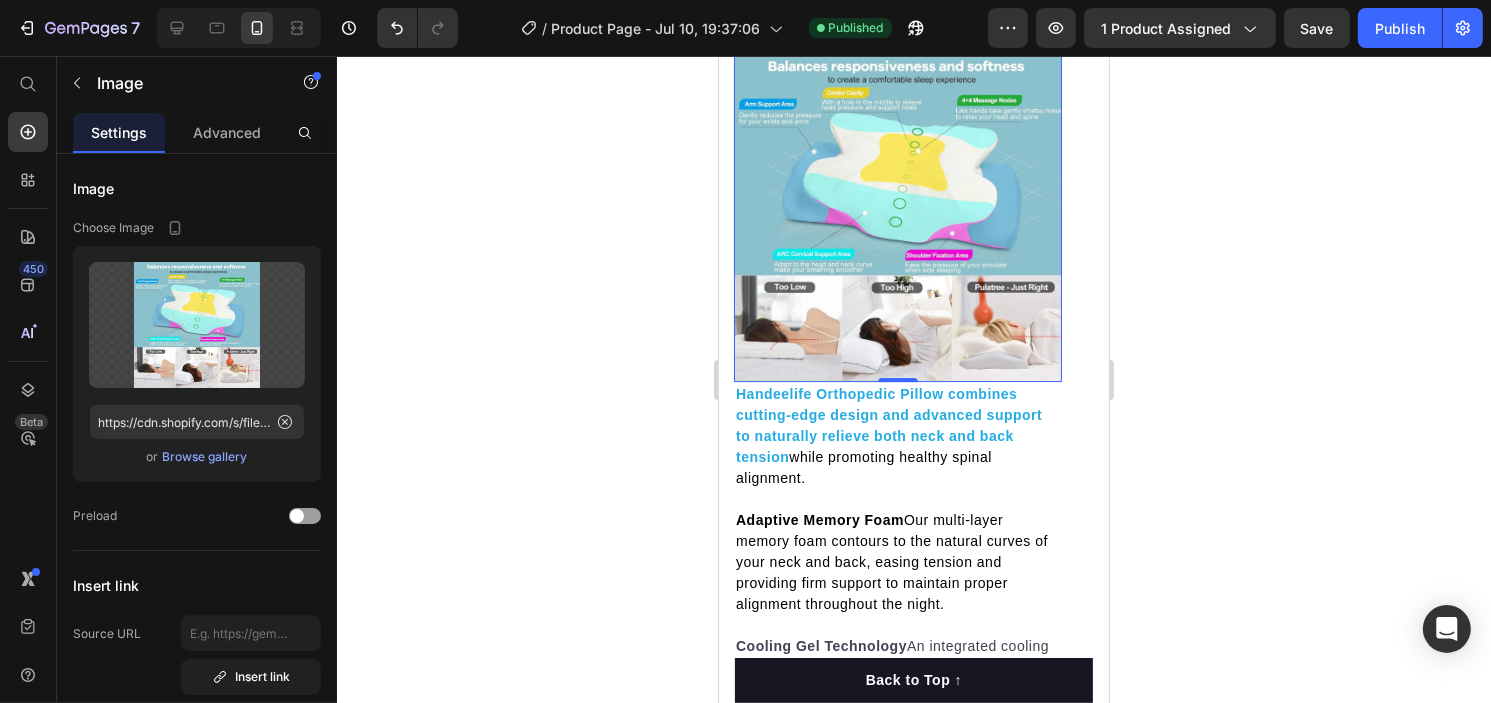 scroll, scrollTop: 6576, scrollLeft: 0, axis: vertical 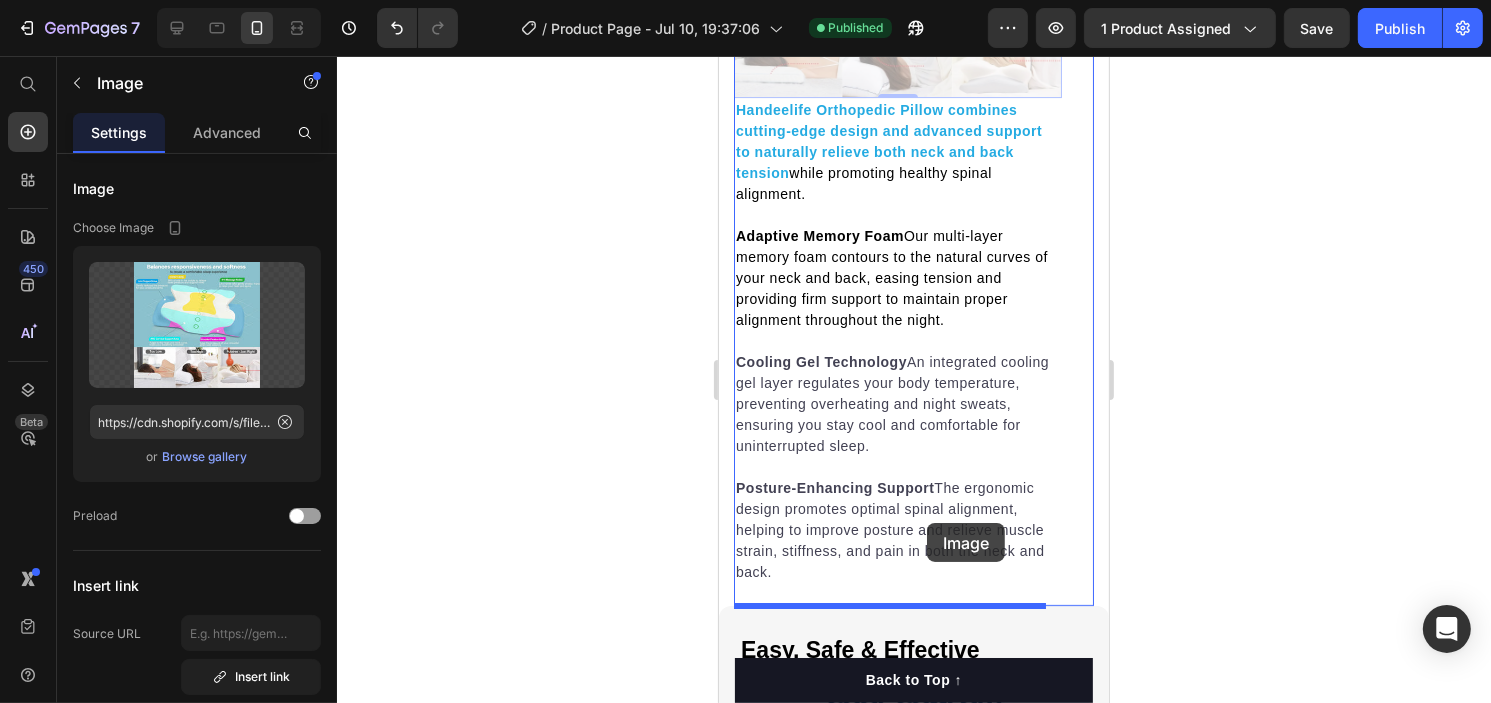 drag, startPoint x: 908, startPoint y: 258, endPoint x: 926, endPoint y: 523, distance: 265.61063 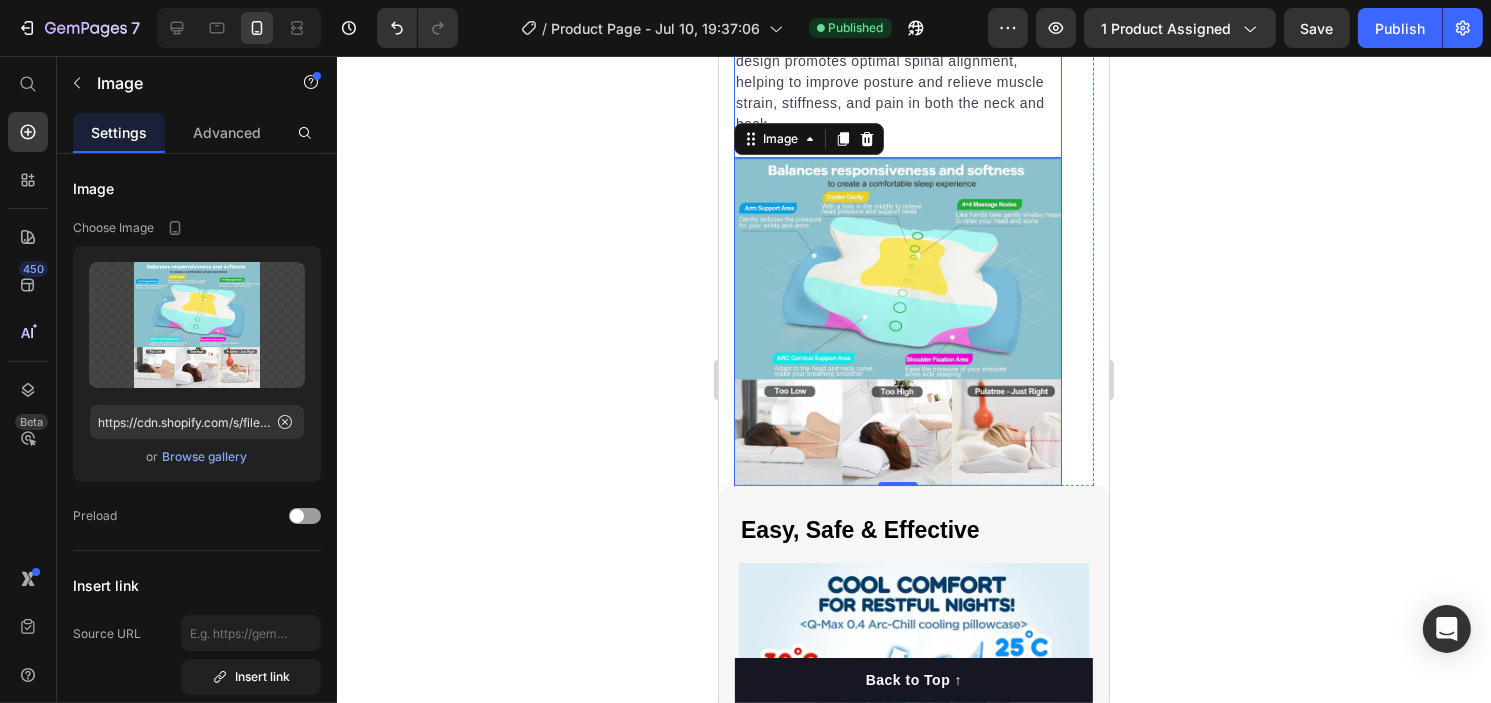 scroll, scrollTop: 6603, scrollLeft: 0, axis: vertical 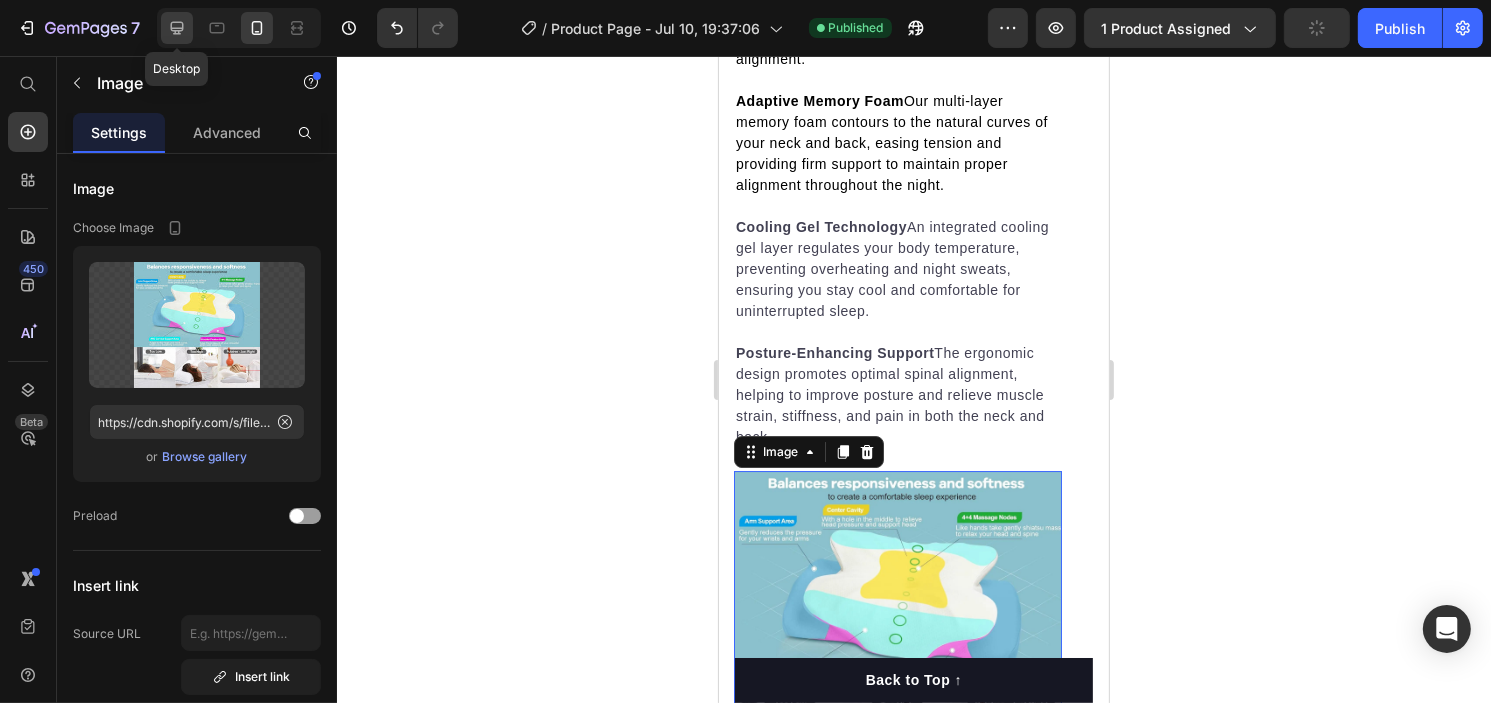 click 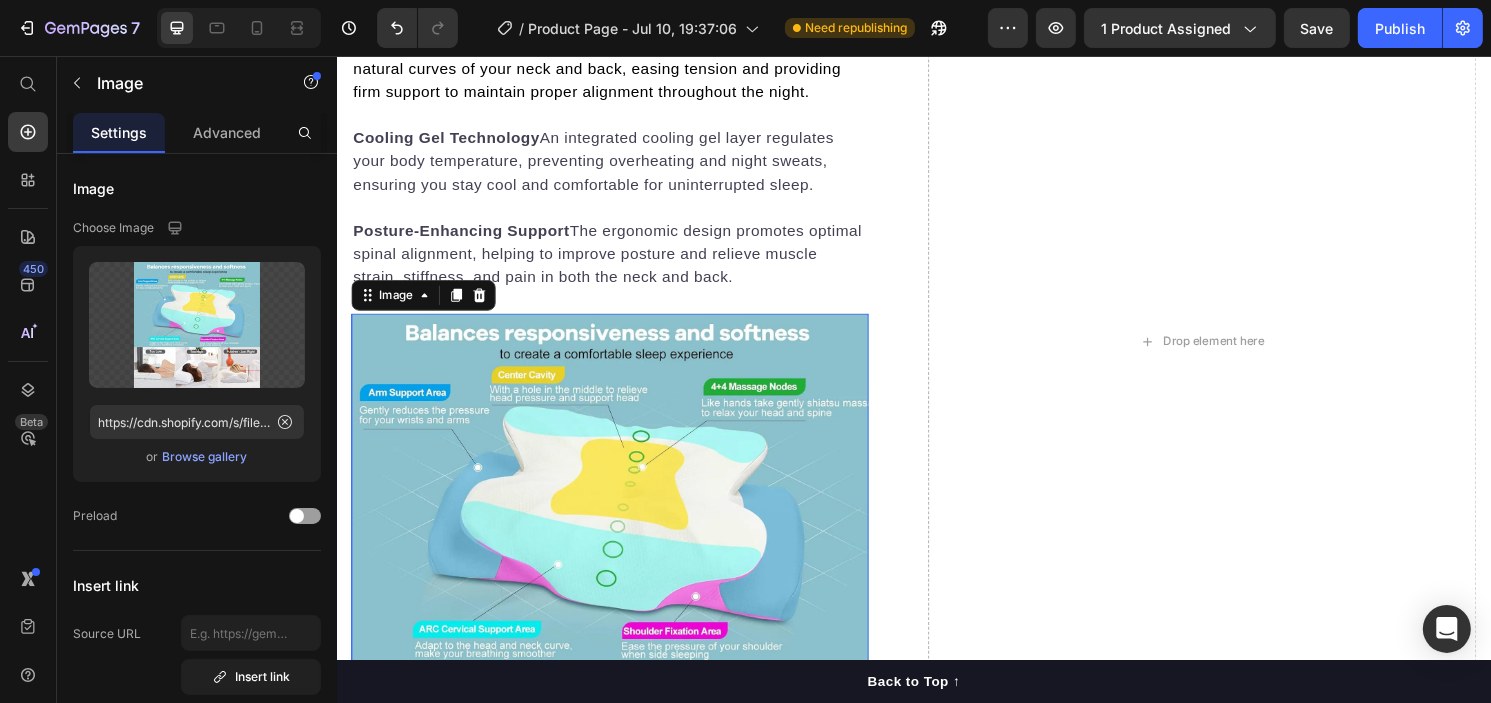 scroll, scrollTop: 6350, scrollLeft: 0, axis: vertical 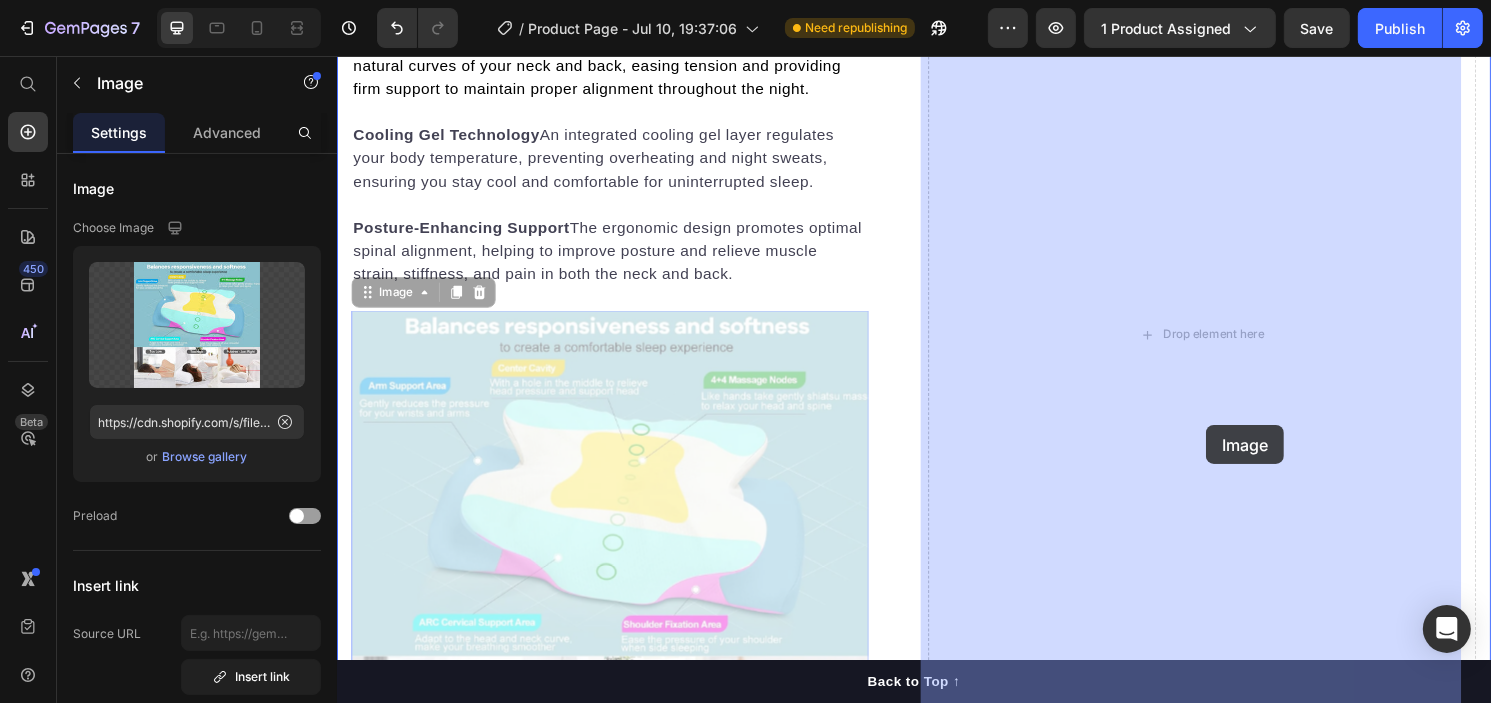 drag, startPoint x: 768, startPoint y: 591, endPoint x: 1240, endPoint y: 439, distance: 495.87094 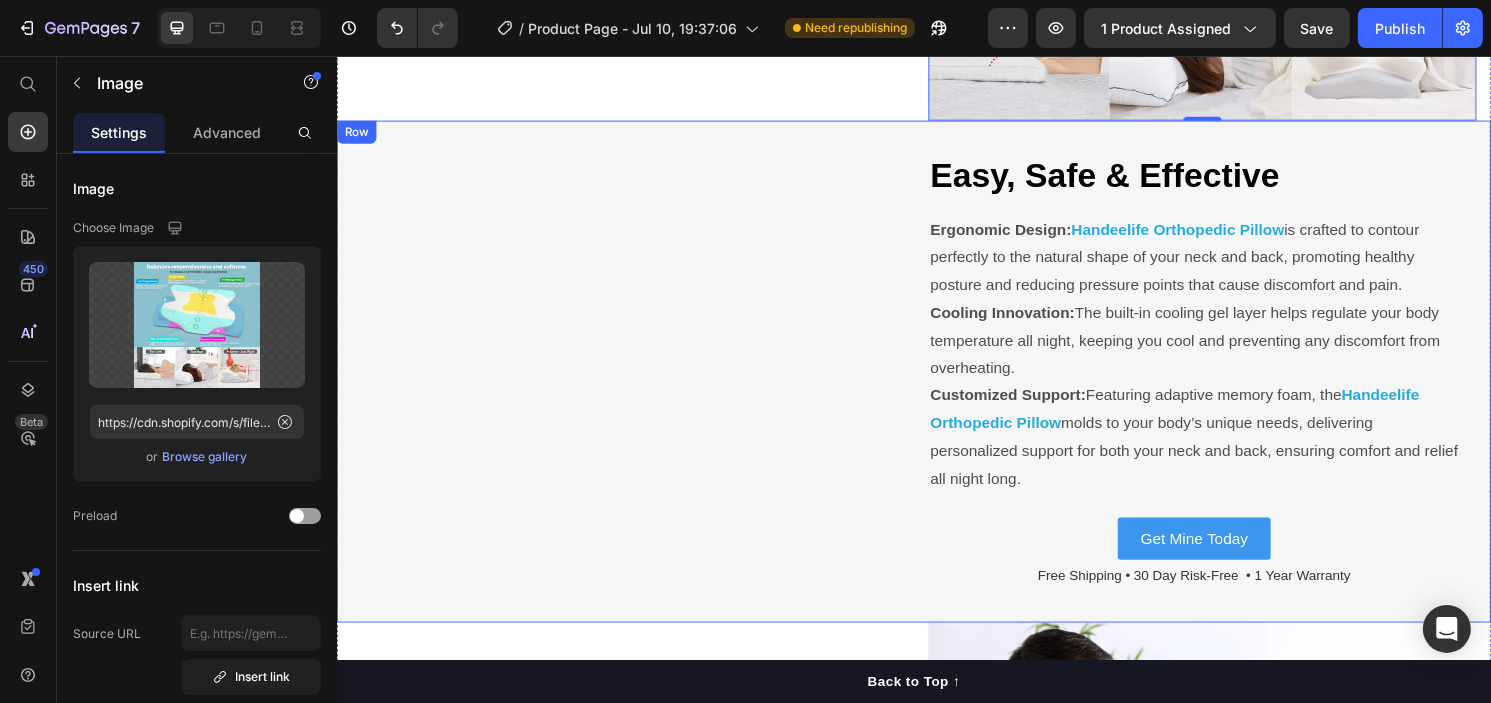 scroll, scrollTop: 6752, scrollLeft: 0, axis: vertical 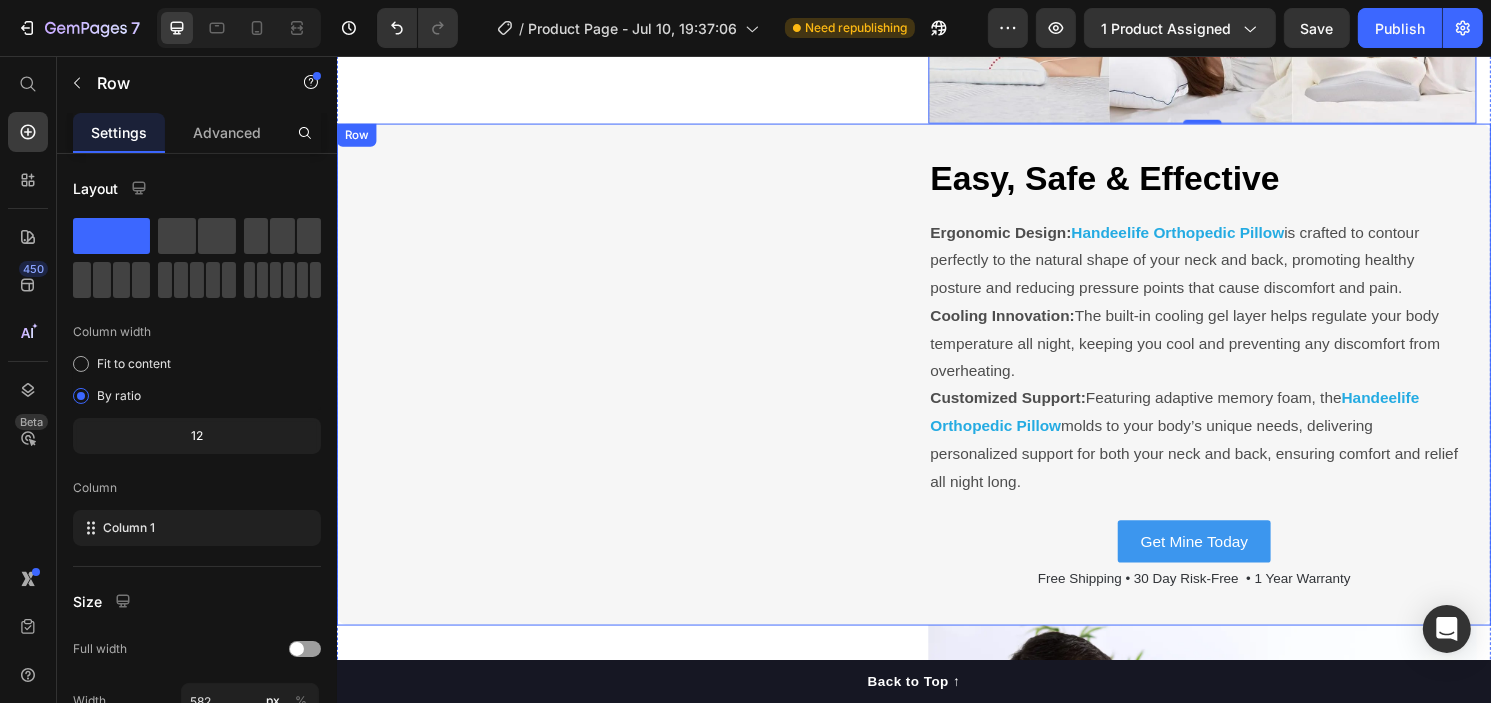 click on "Text Block" at bounding box center (644, 387) 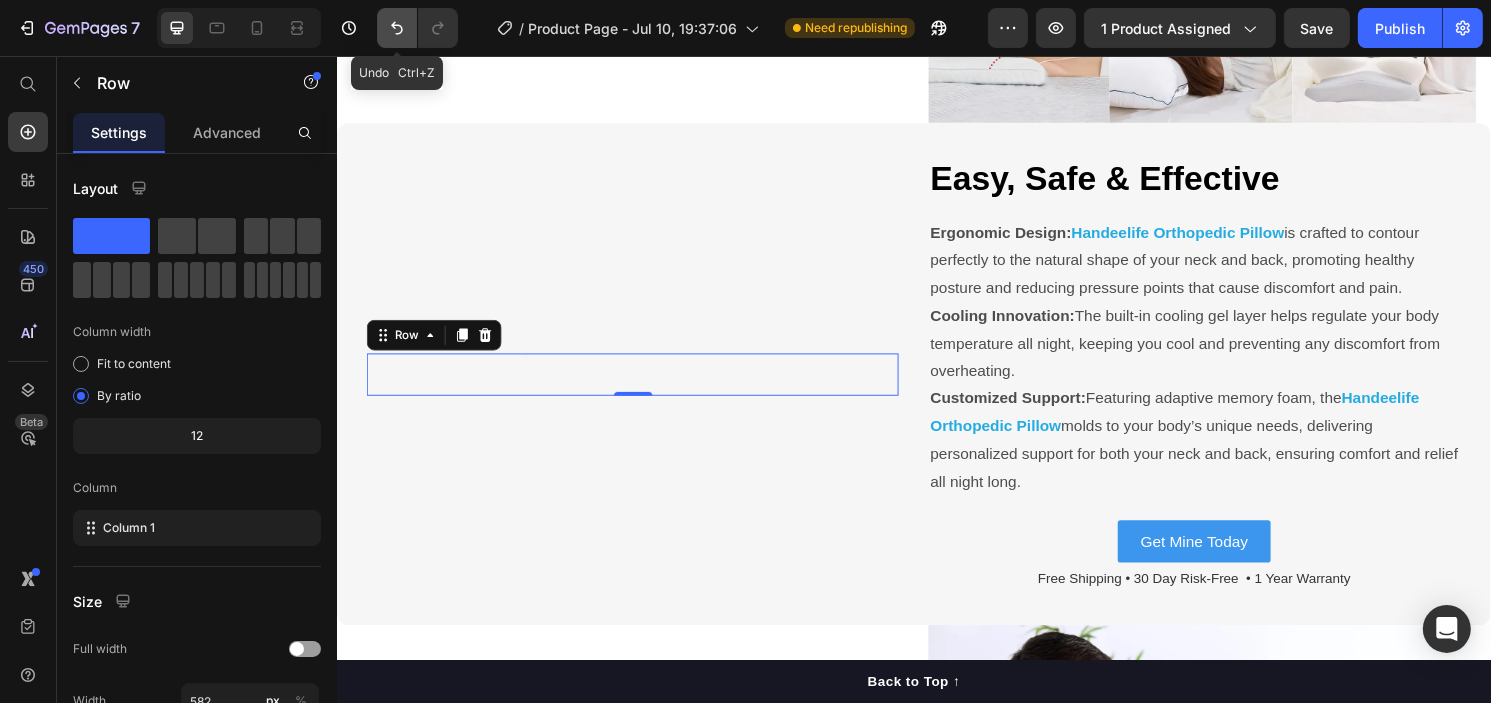click 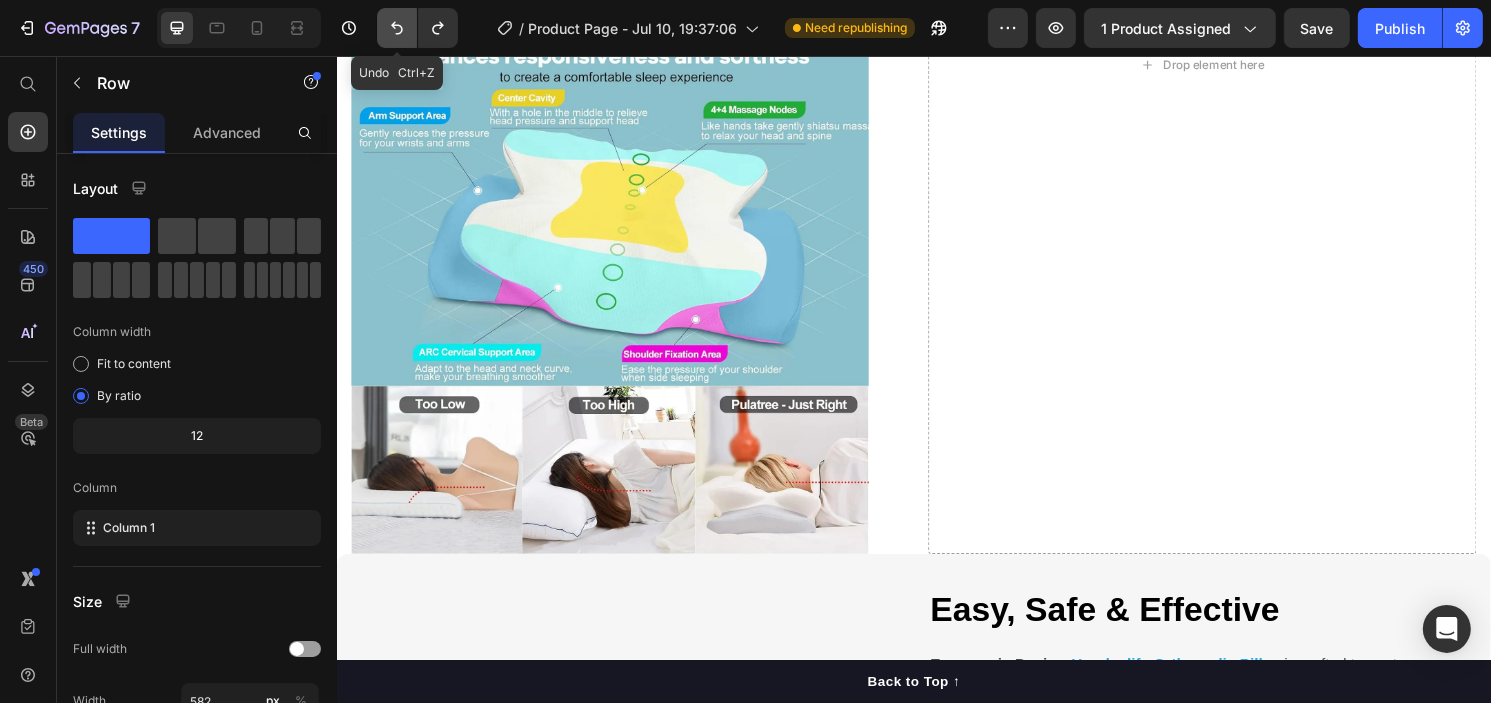 scroll, scrollTop: 6724, scrollLeft: 0, axis: vertical 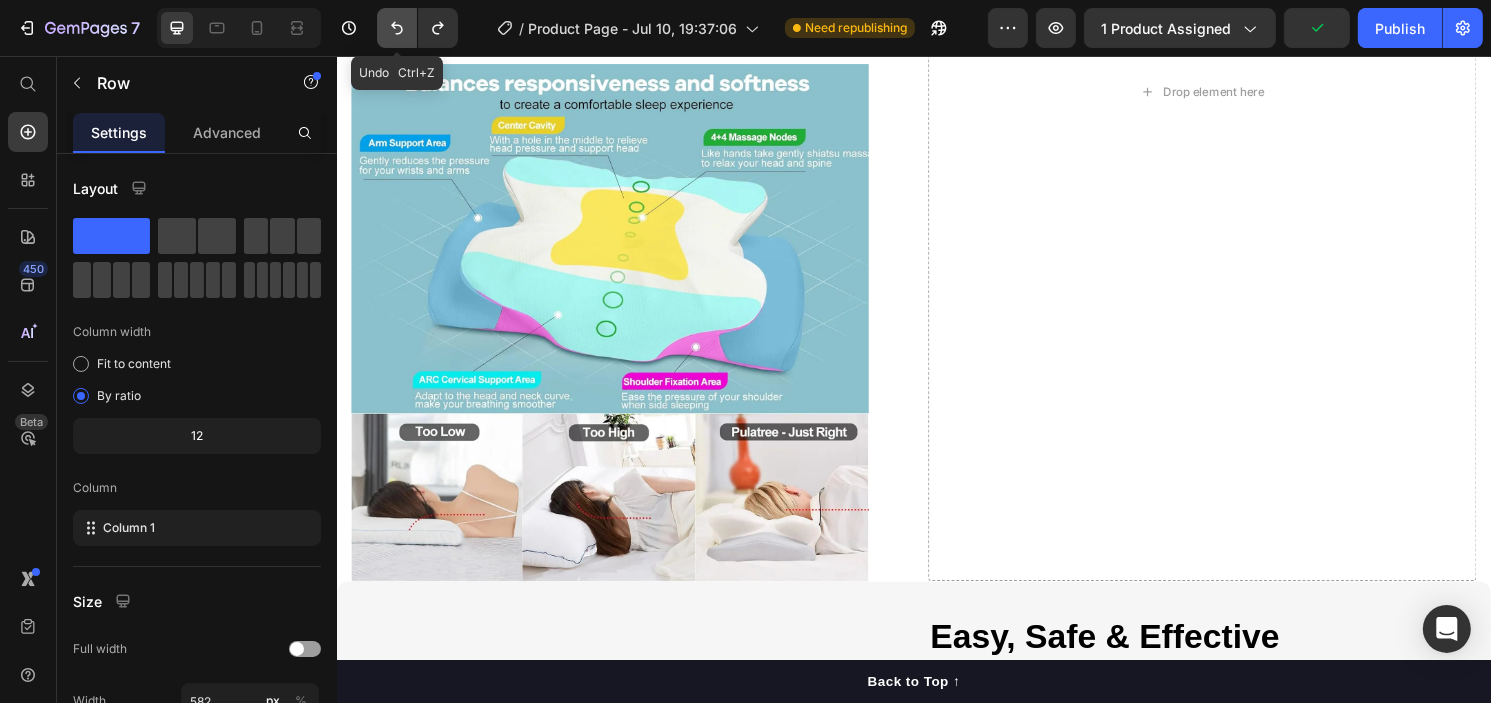 click 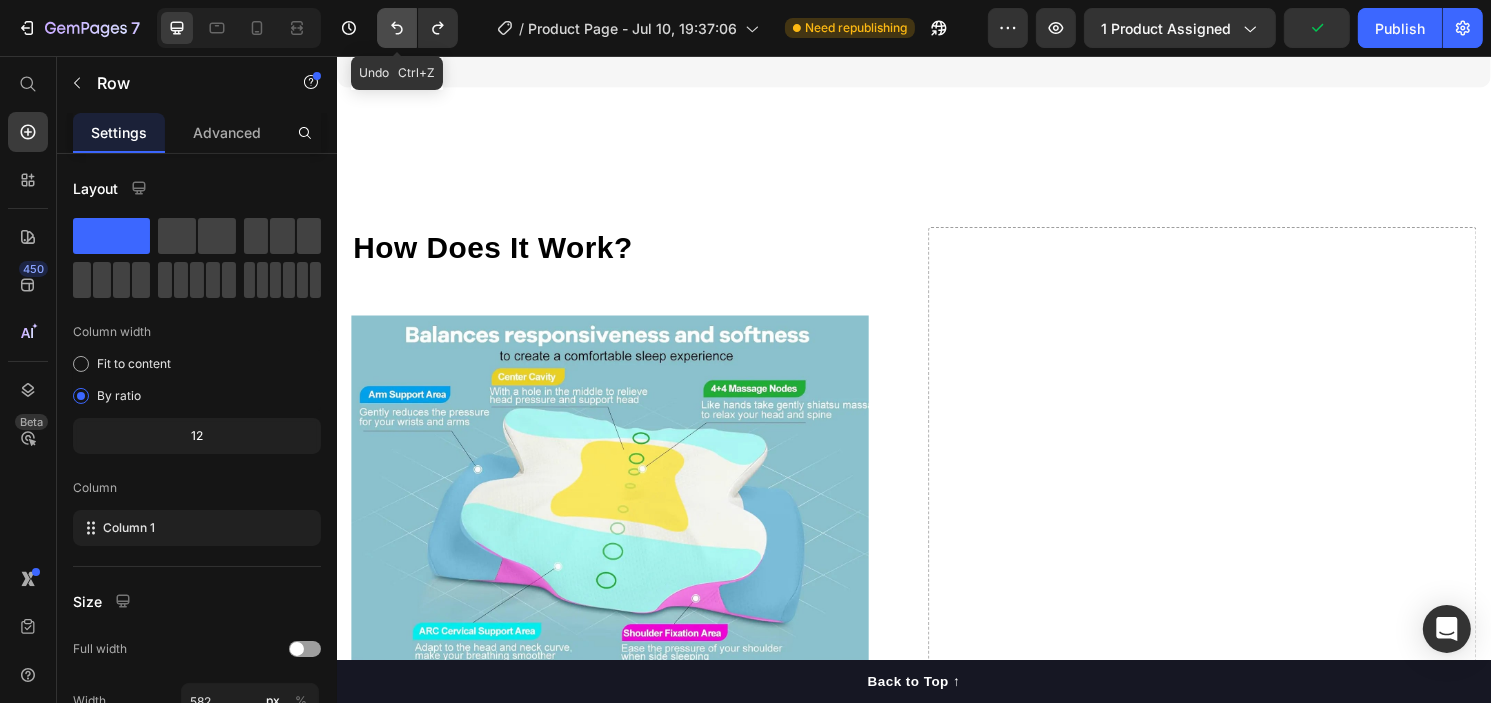 click 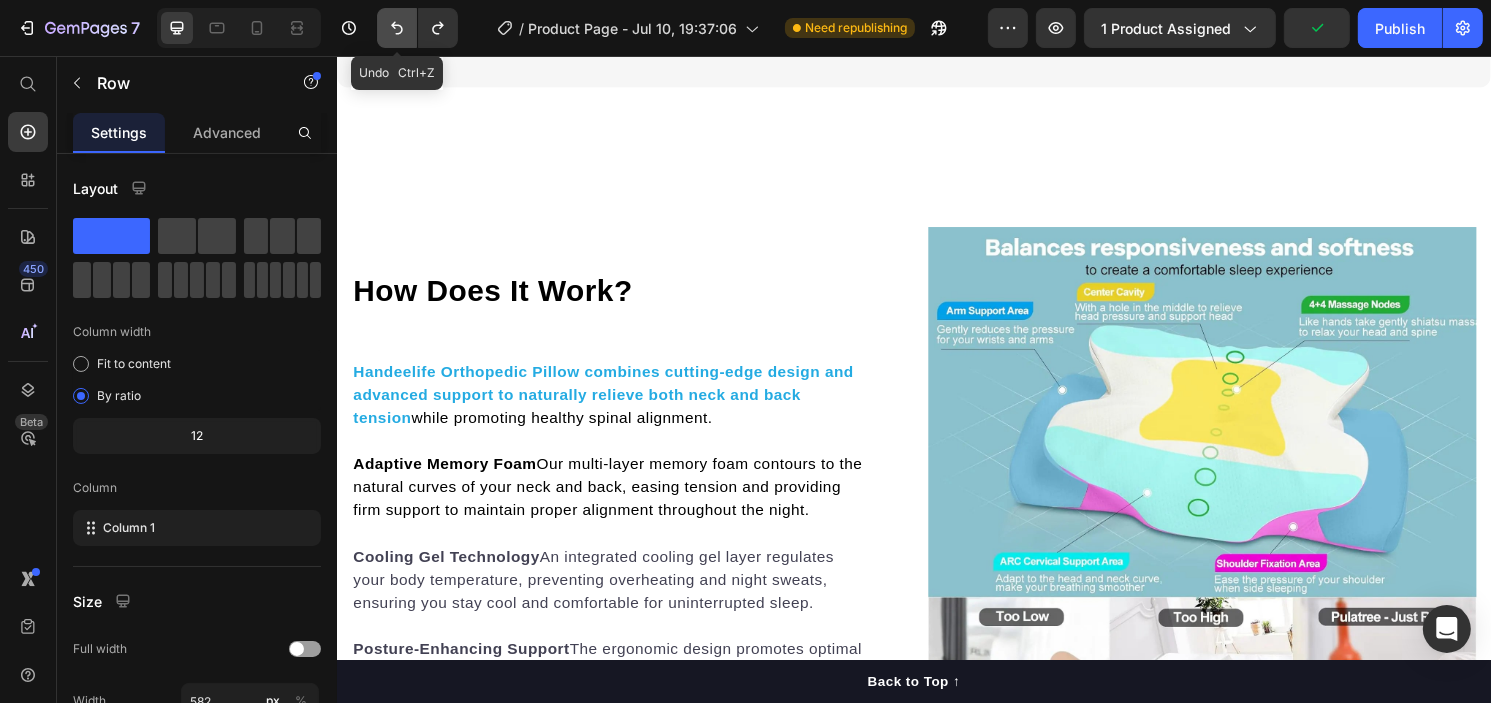scroll, scrollTop: 5986, scrollLeft: 0, axis: vertical 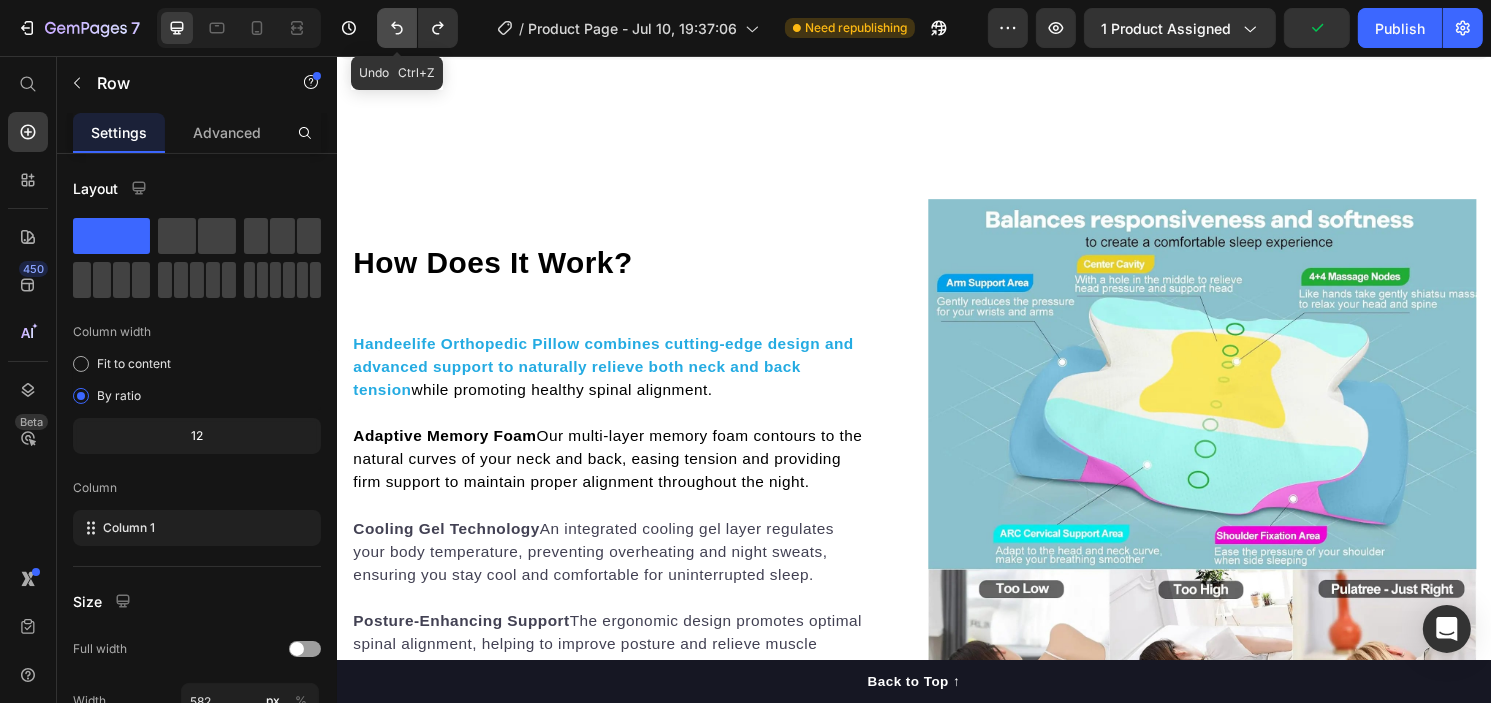 click 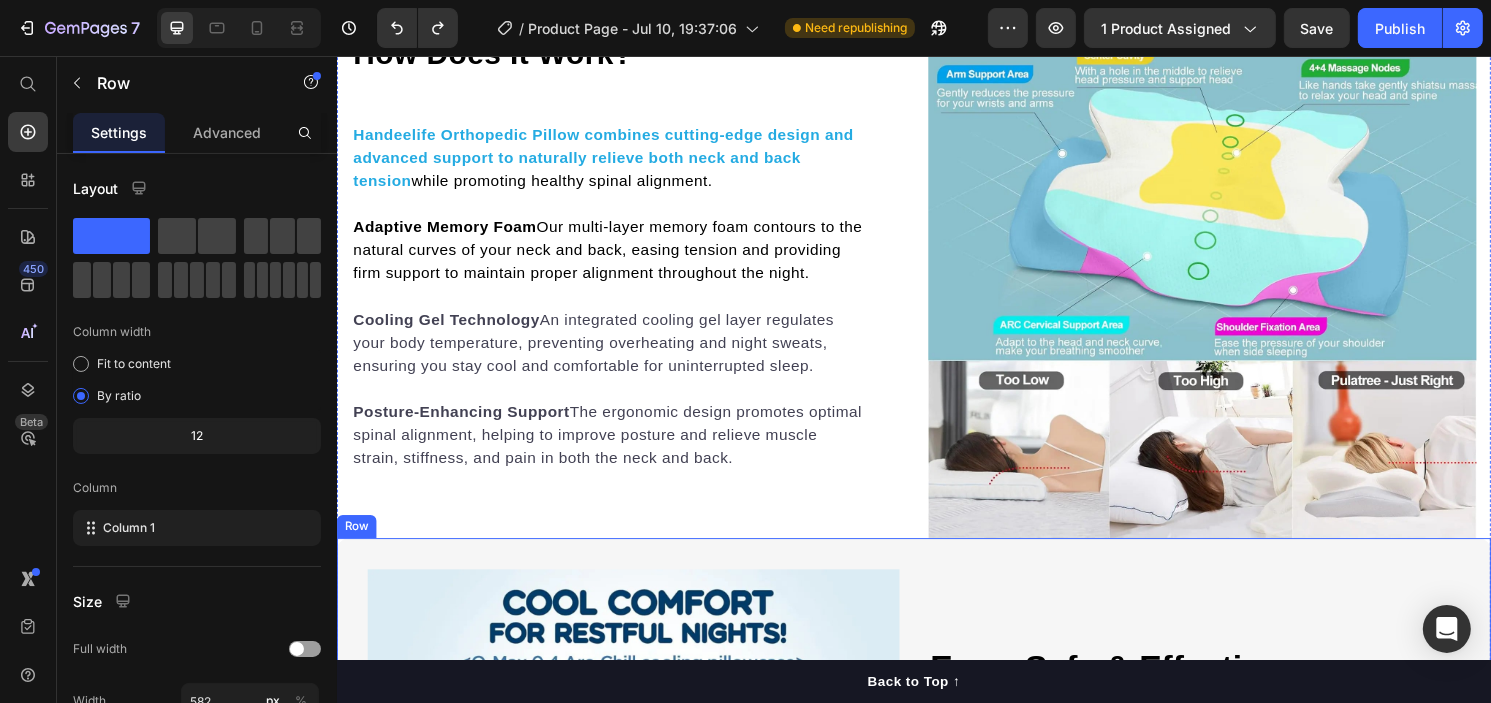 scroll, scrollTop: 6204, scrollLeft: 0, axis: vertical 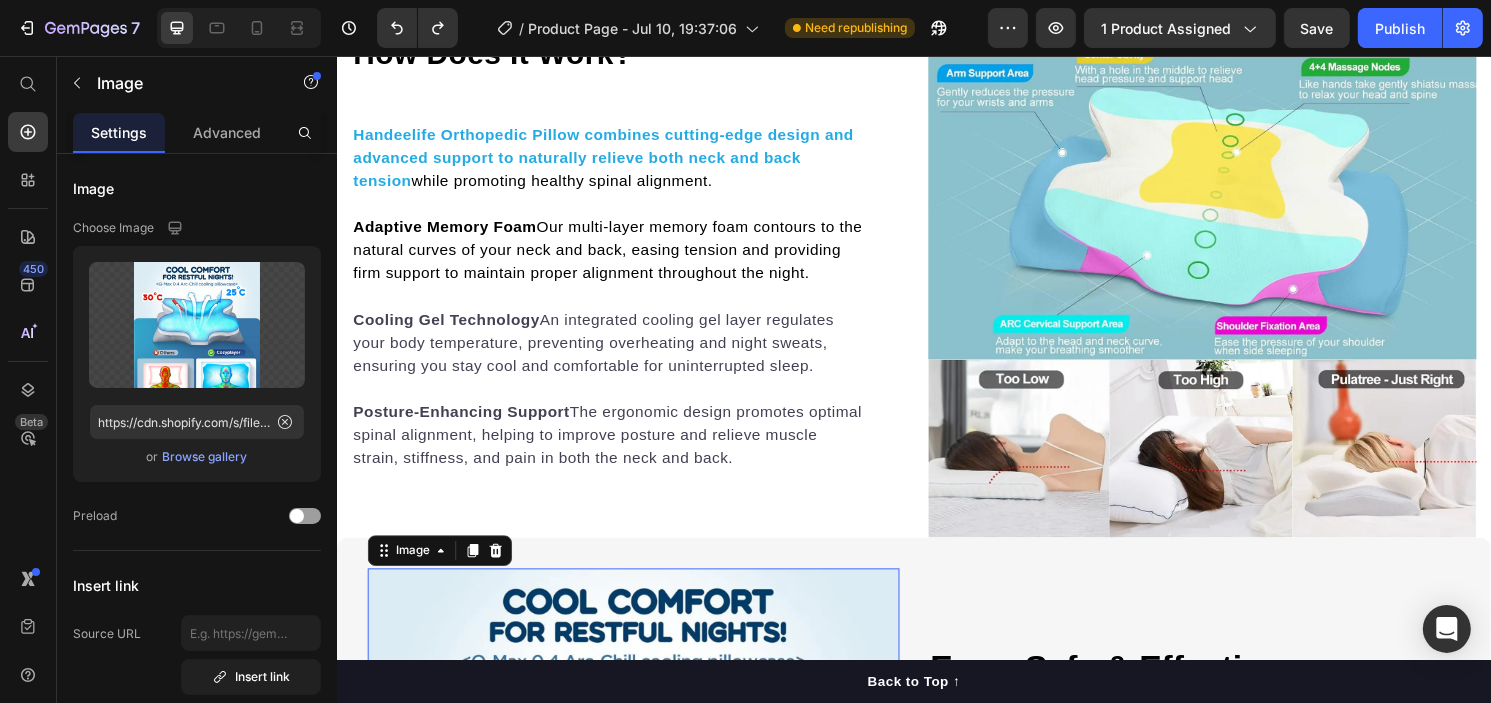 click at bounding box center [644, 865] 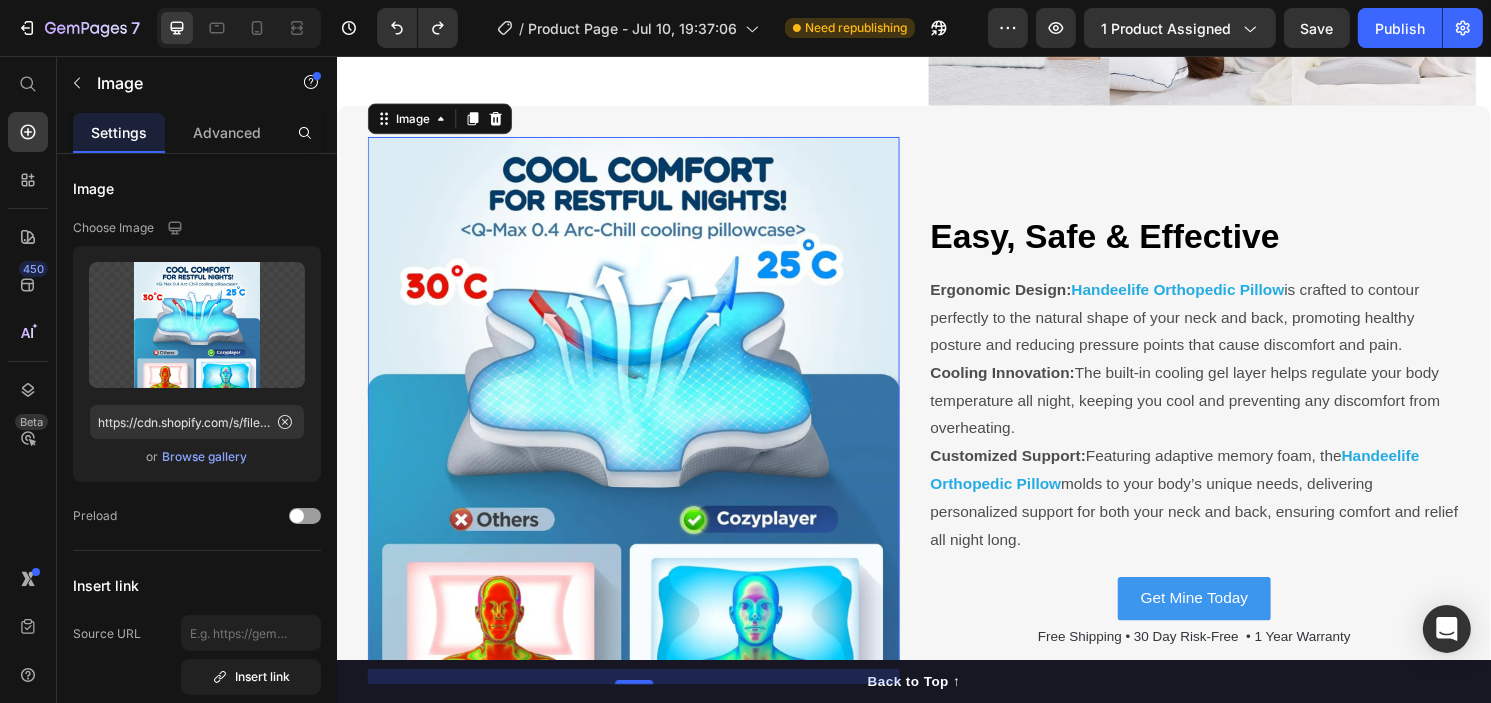 scroll, scrollTop: 6413, scrollLeft: 0, axis: vertical 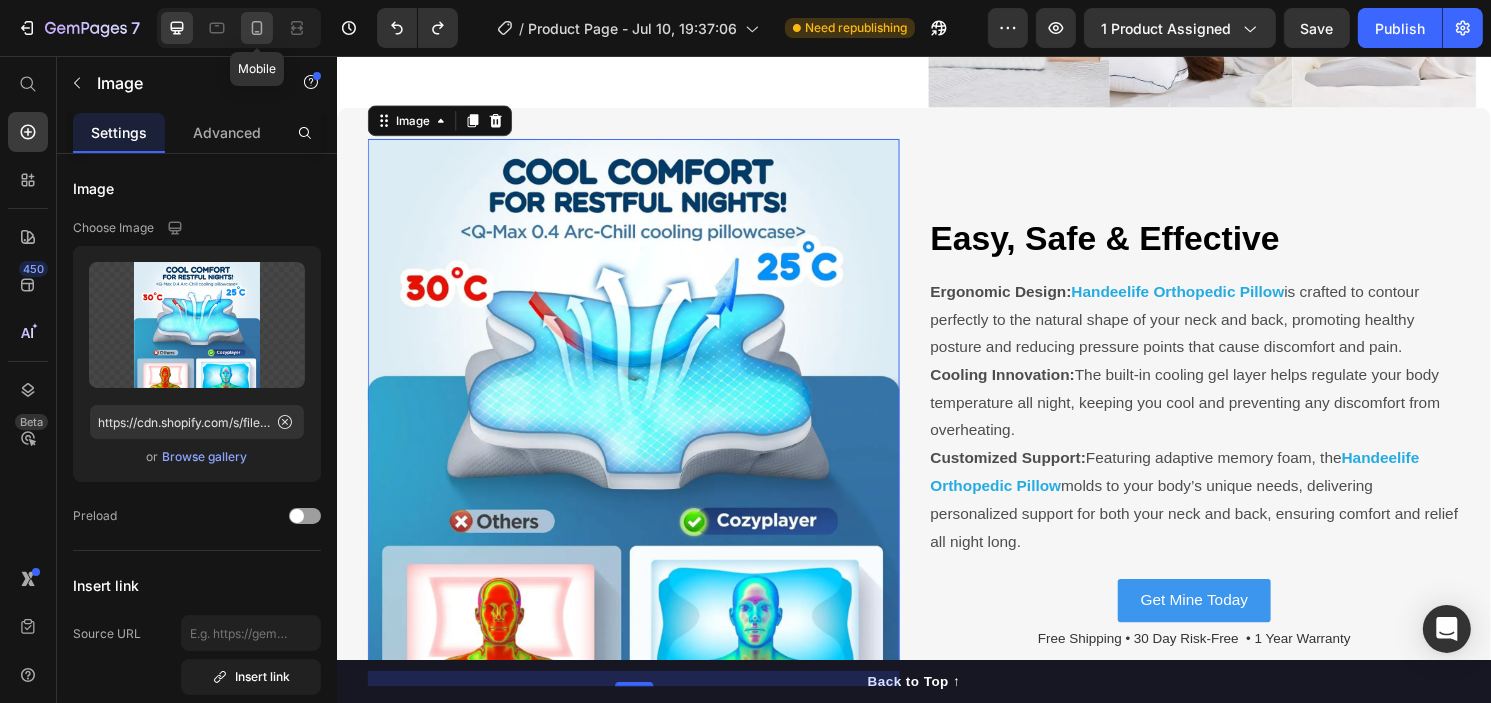 click 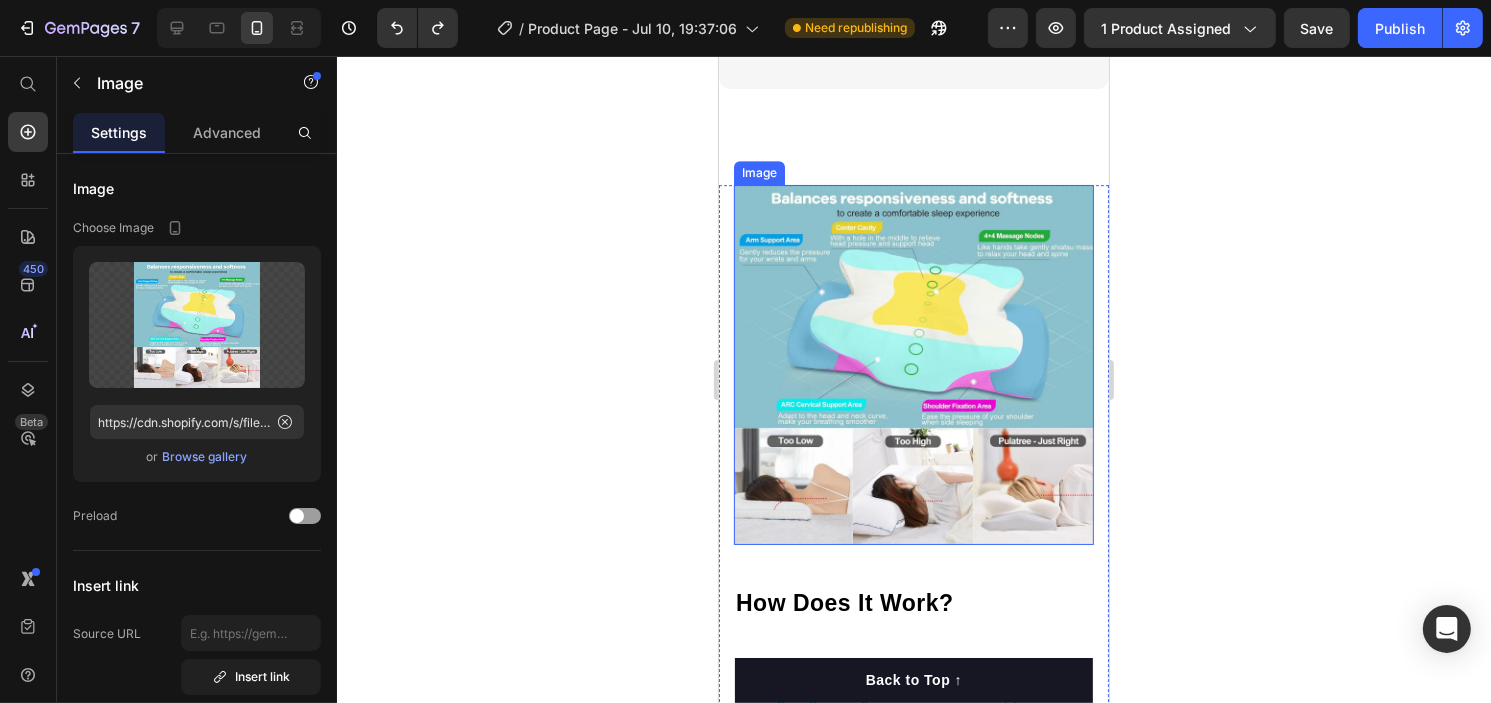 scroll, scrollTop: 6204, scrollLeft: 0, axis: vertical 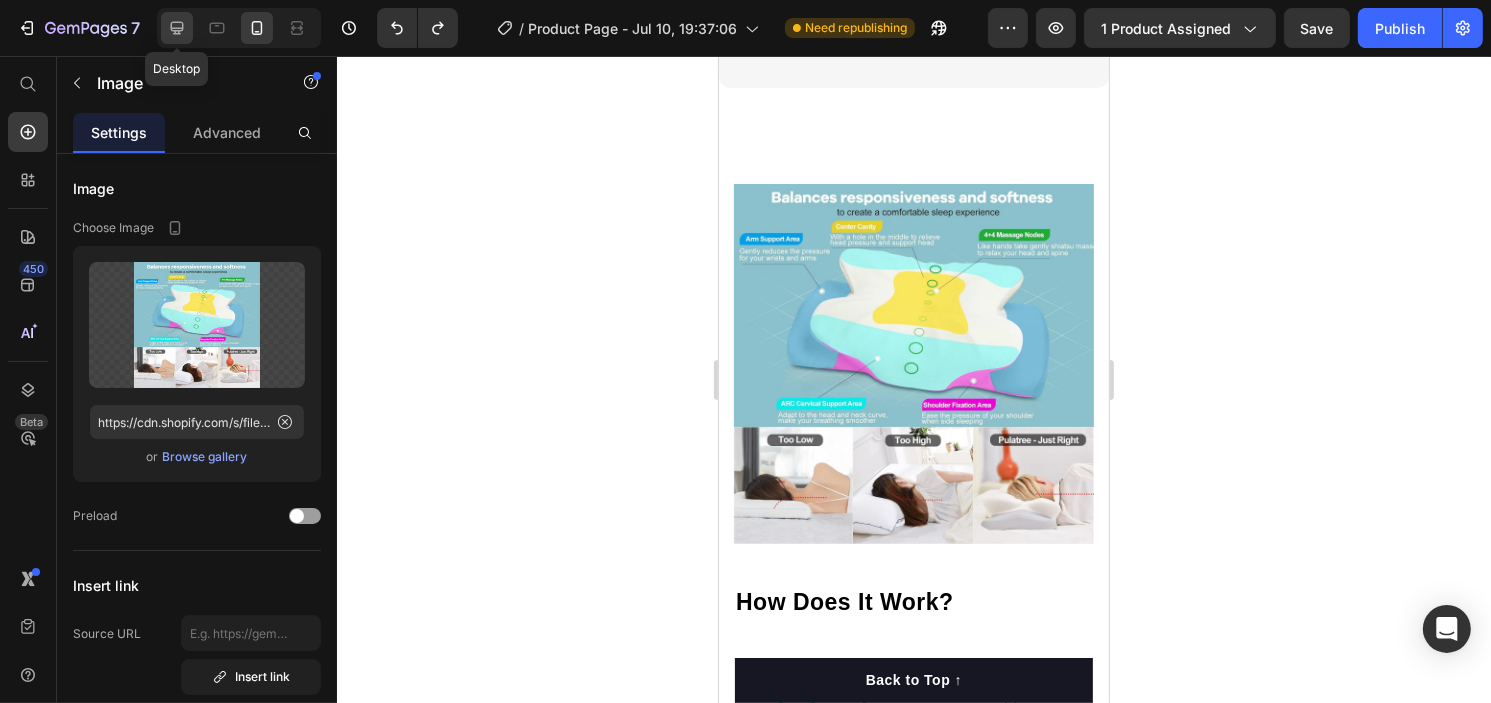 click 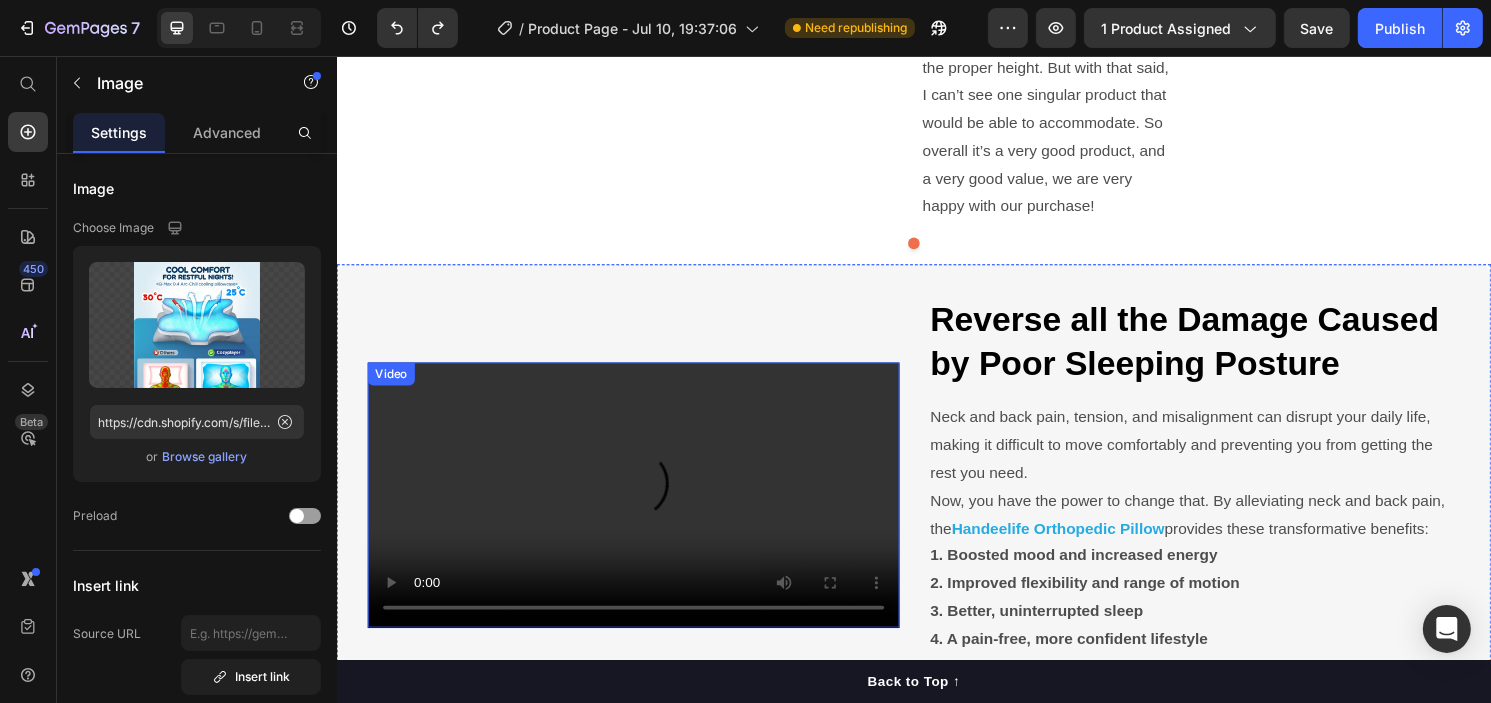 scroll, scrollTop: 4480, scrollLeft: 0, axis: vertical 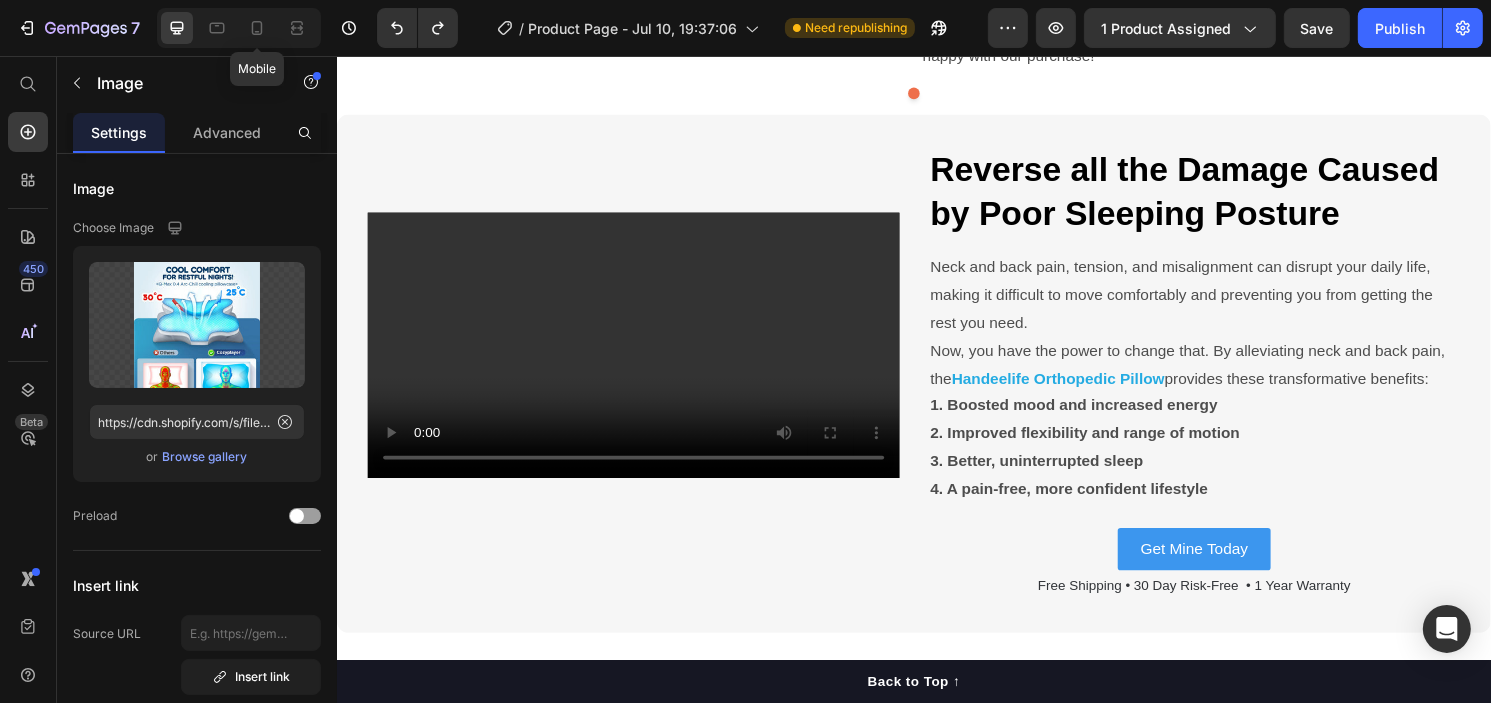 drag, startPoint x: 247, startPoint y: 34, endPoint x: 381, endPoint y: 105, distance: 151.64761 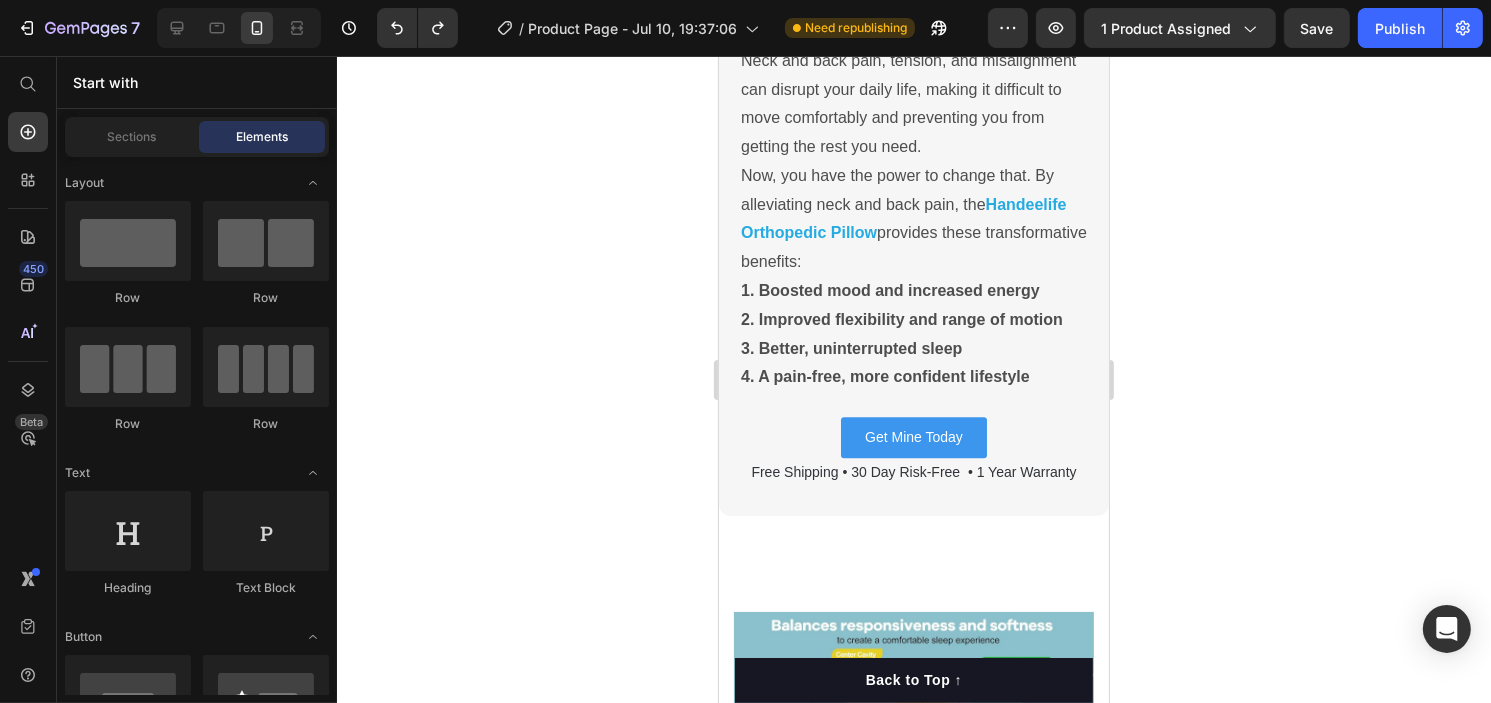 scroll, scrollTop: 5872, scrollLeft: 0, axis: vertical 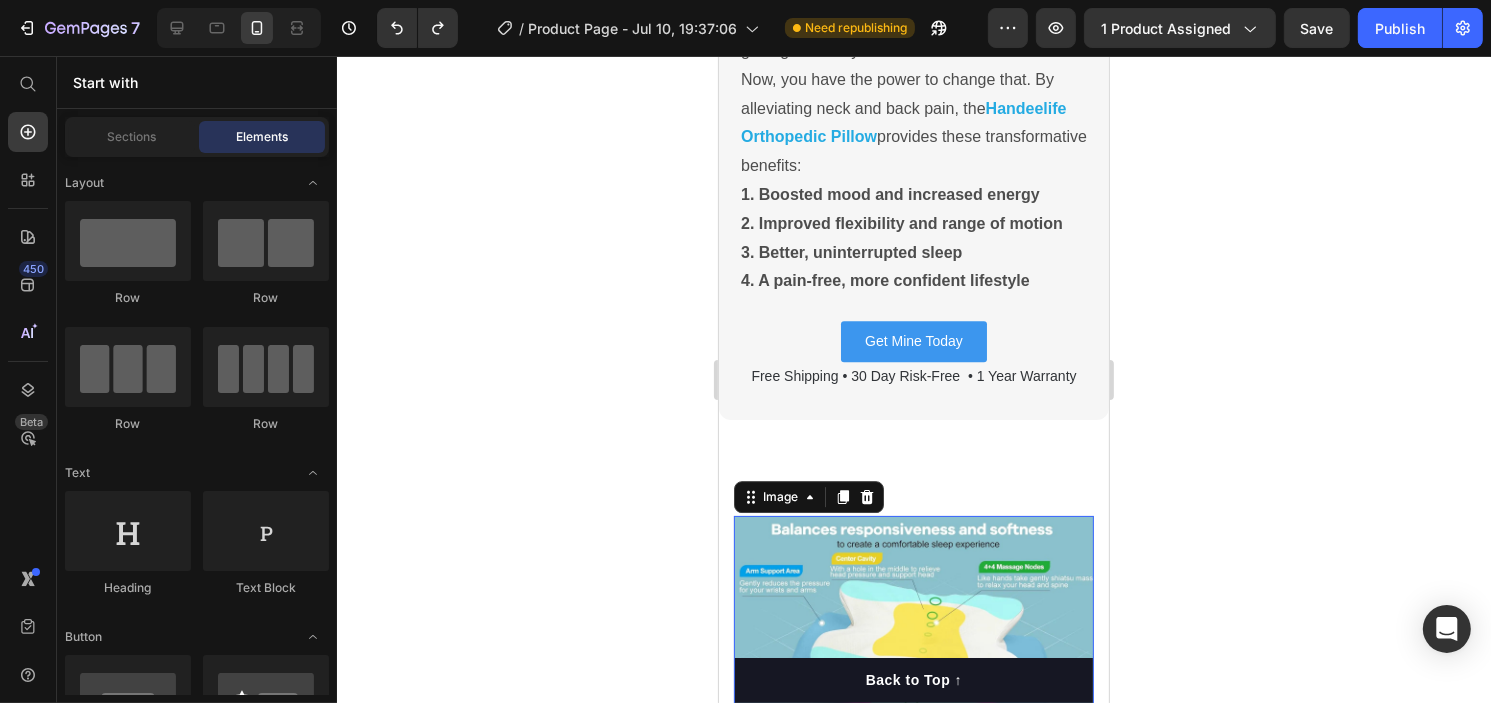 click at bounding box center (913, 696) 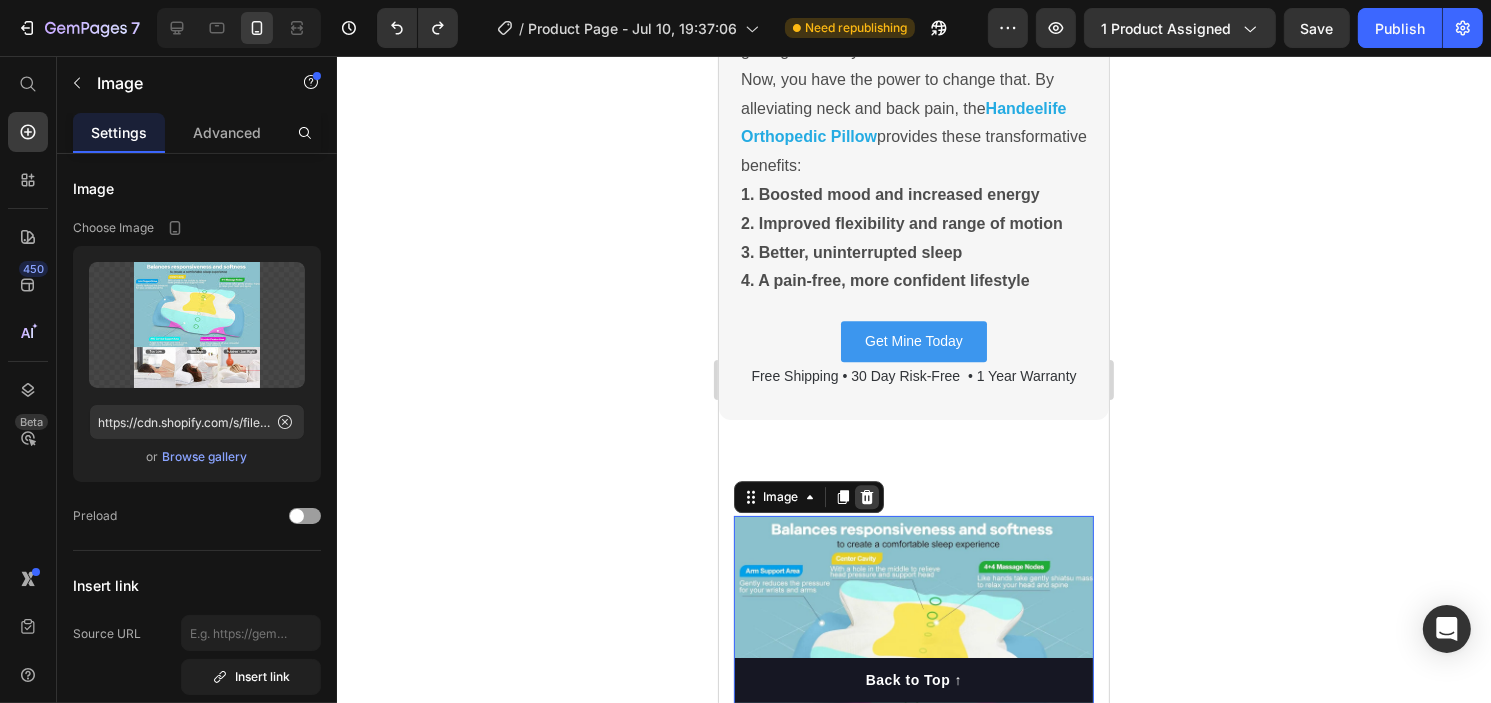 click at bounding box center [866, 497] 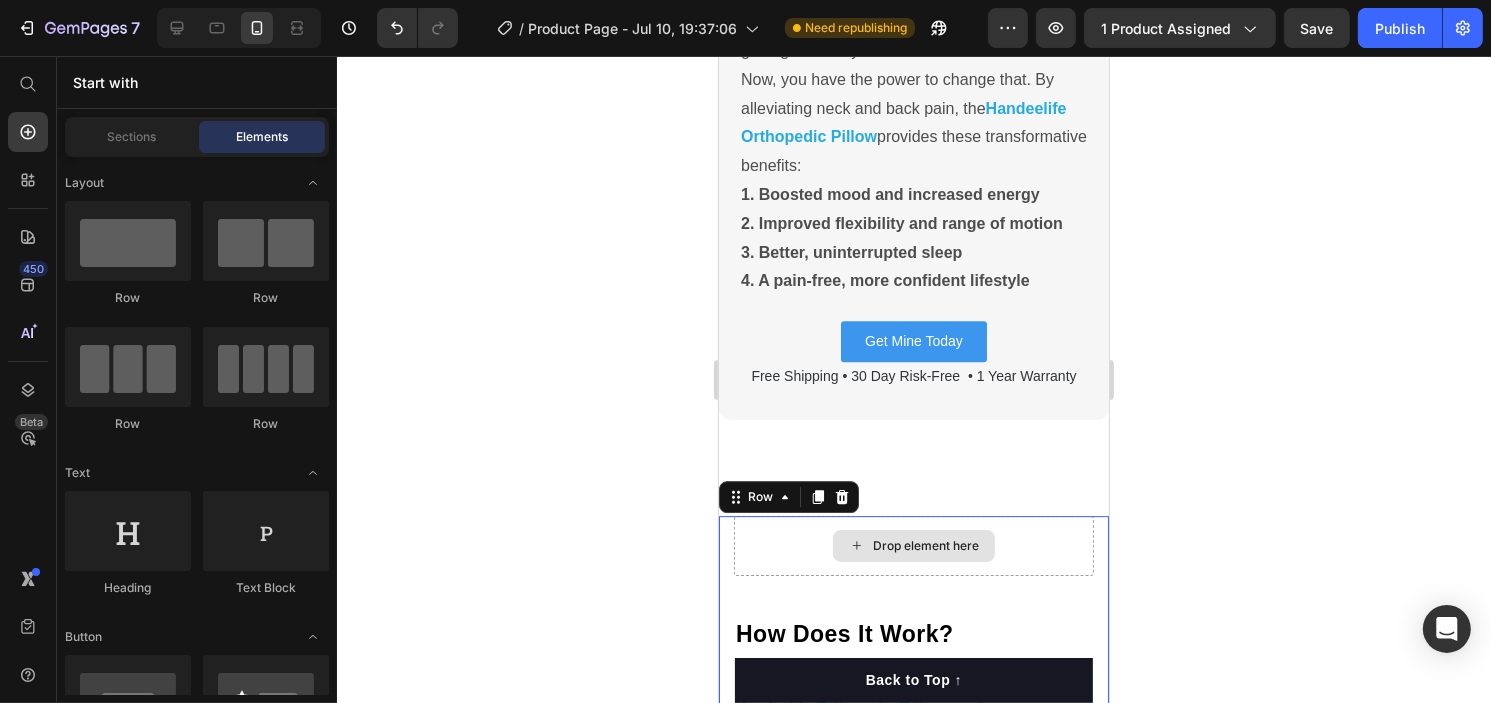 click on "Drop element here" at bounding box center [913, 546] 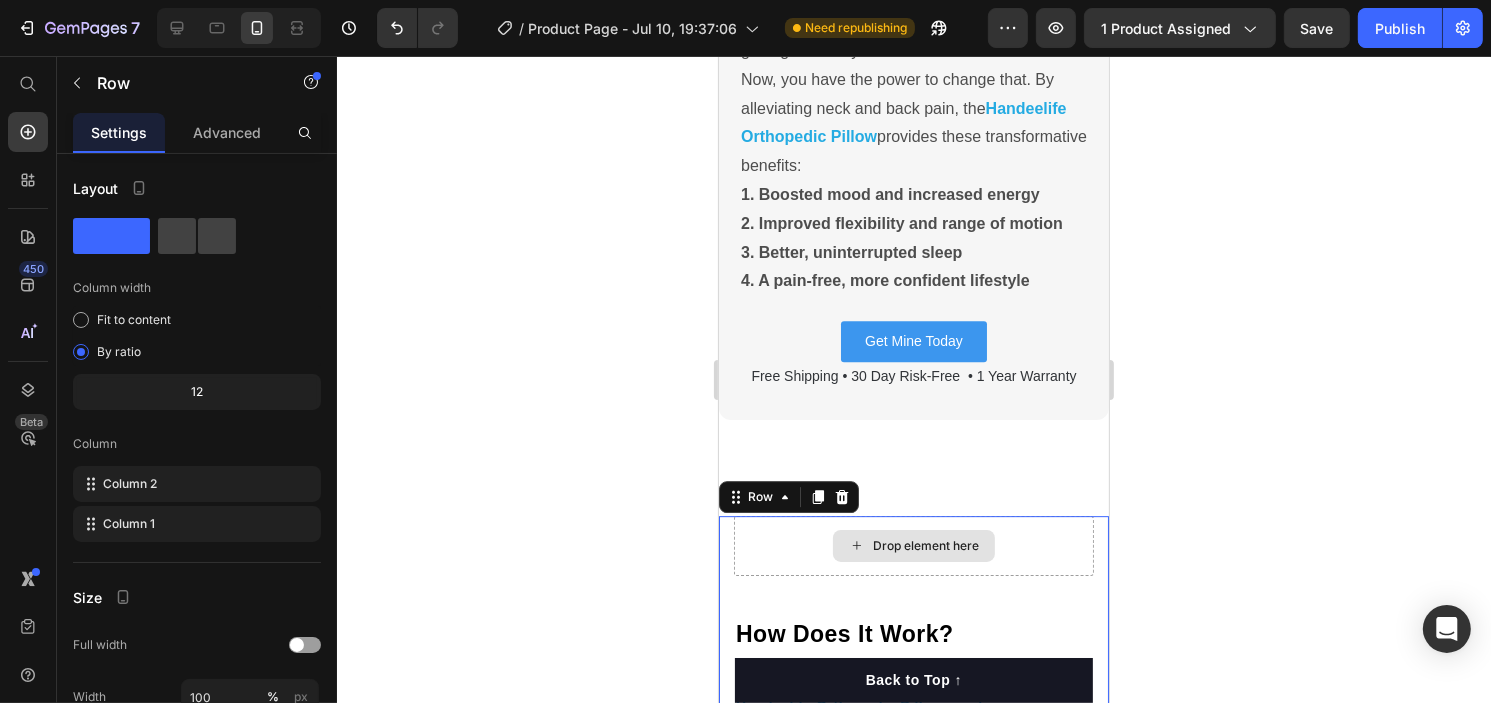 click on "Drop element here" at bounding box center [913, 546] 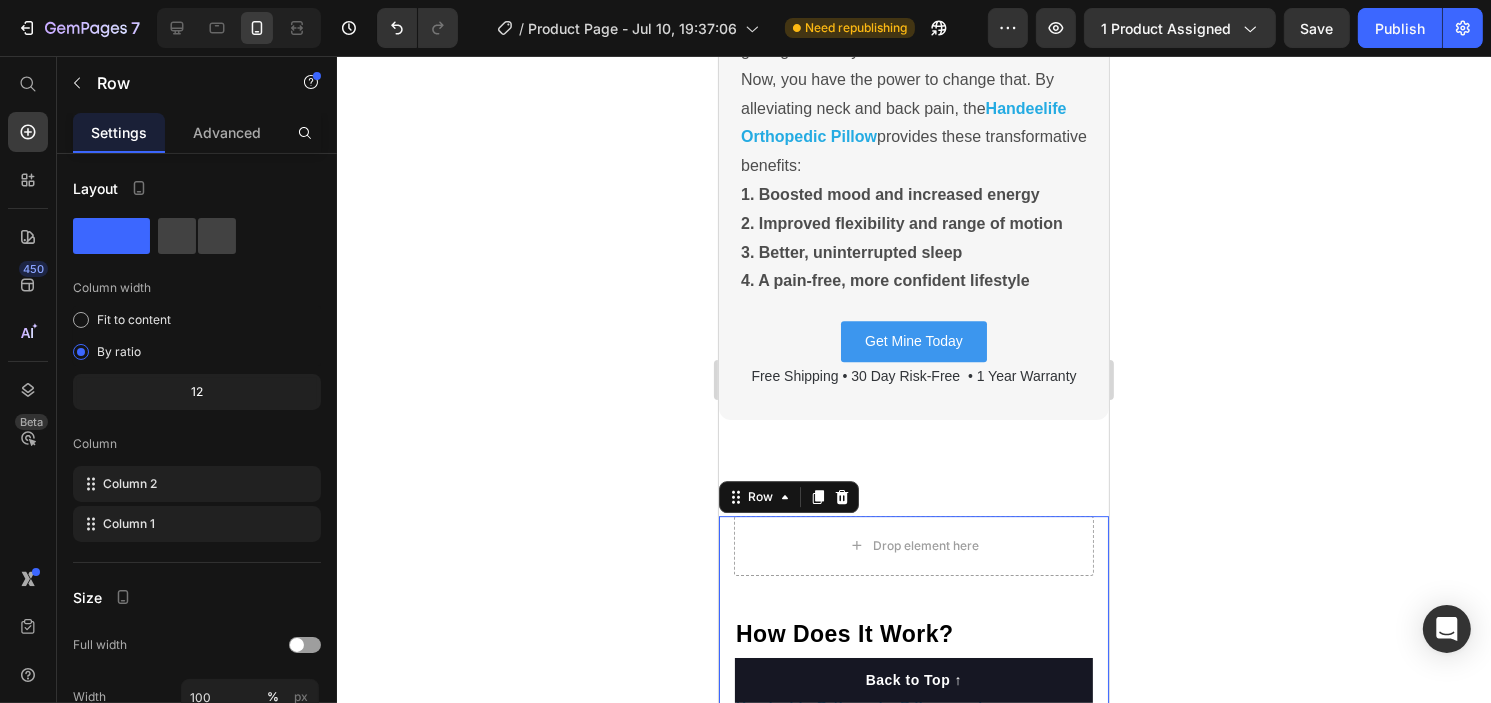 click 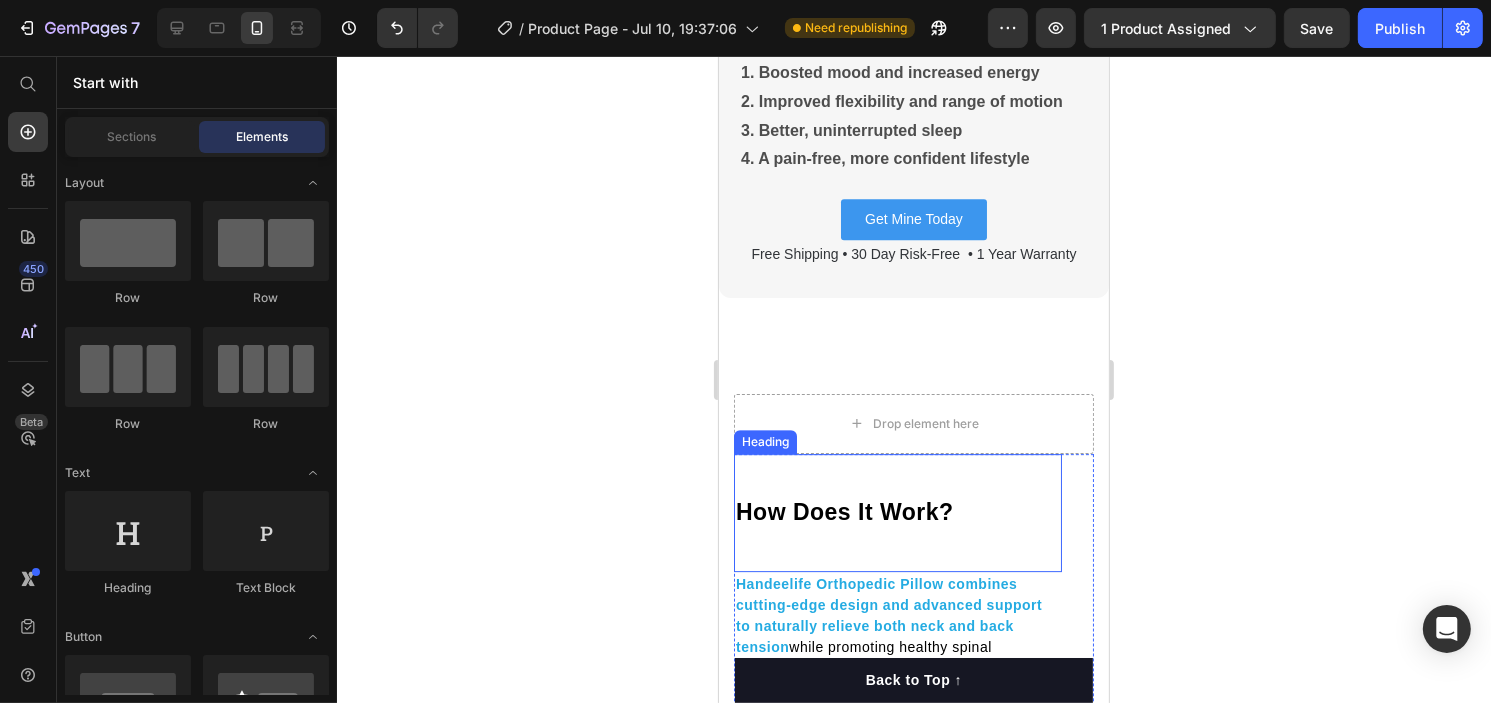 scroll, scrollTop: 5996, scrollLeft: 0, axis: vertical 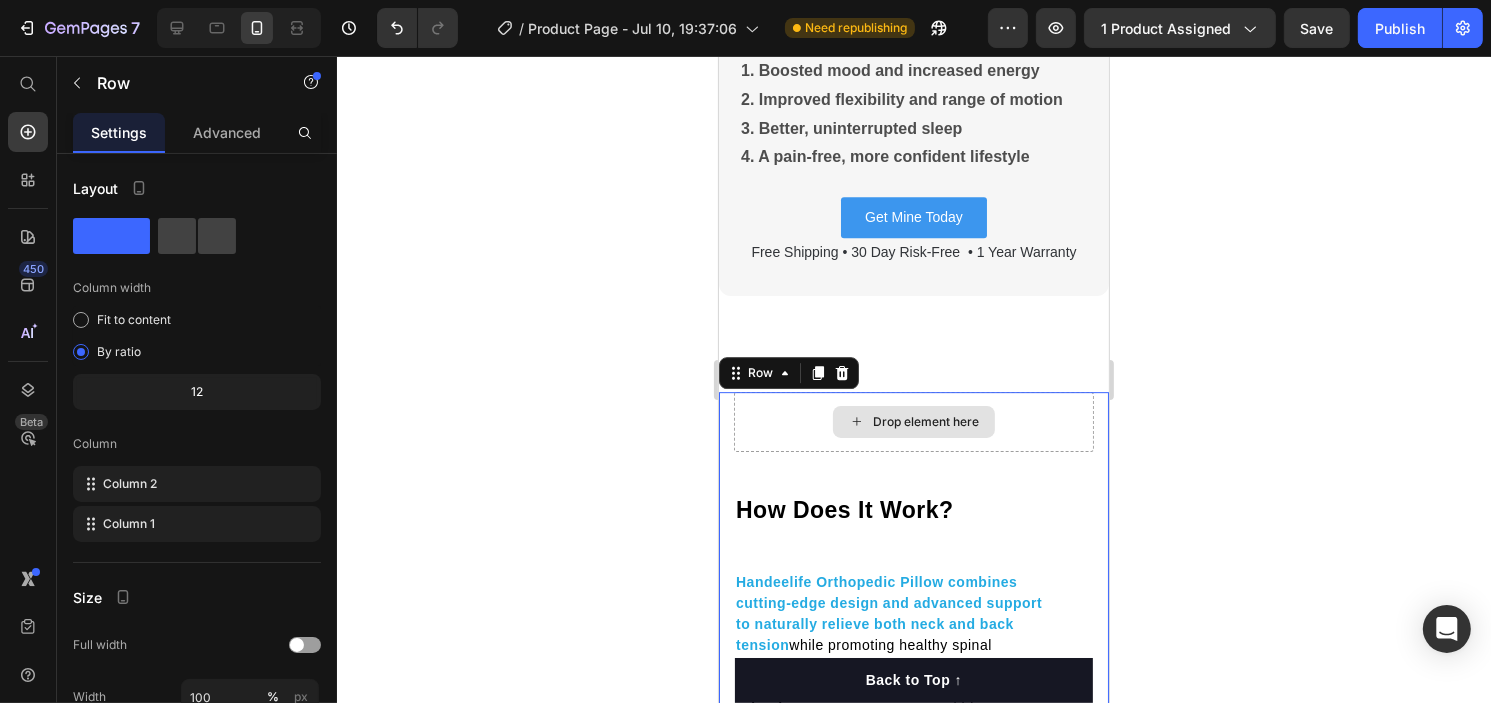 click on "Drop element here" at bounding box center (913, 422) 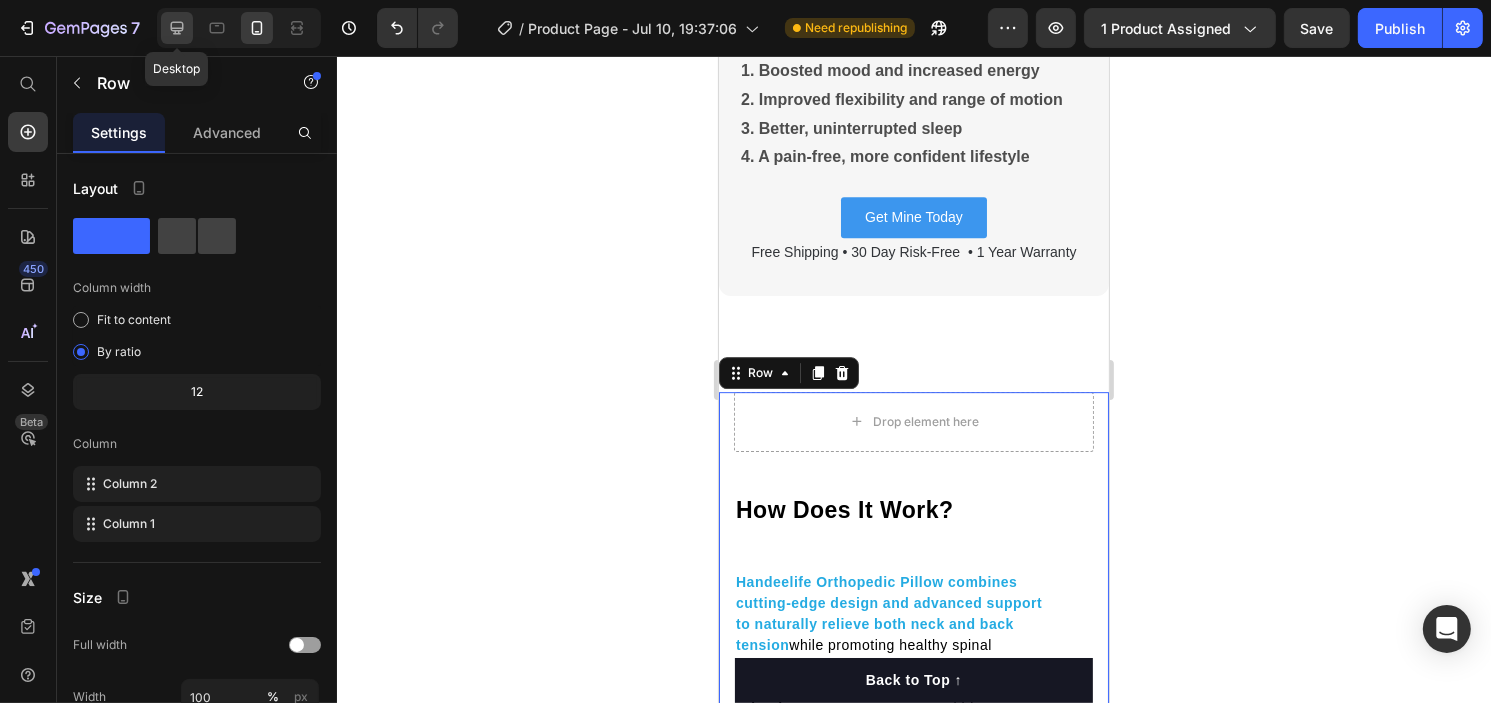 click 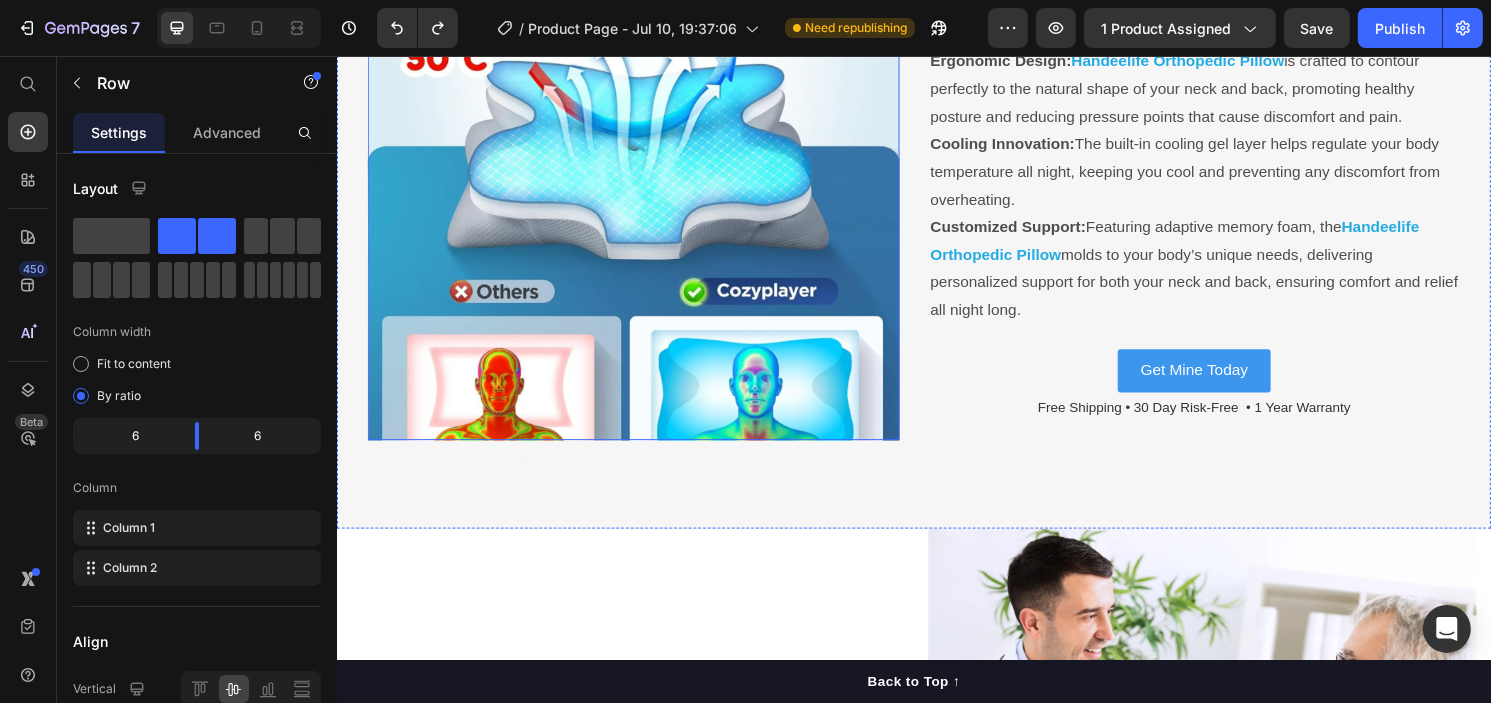 scroll, scrollTop: 7008, scrollLeft: 0, axis: vertical 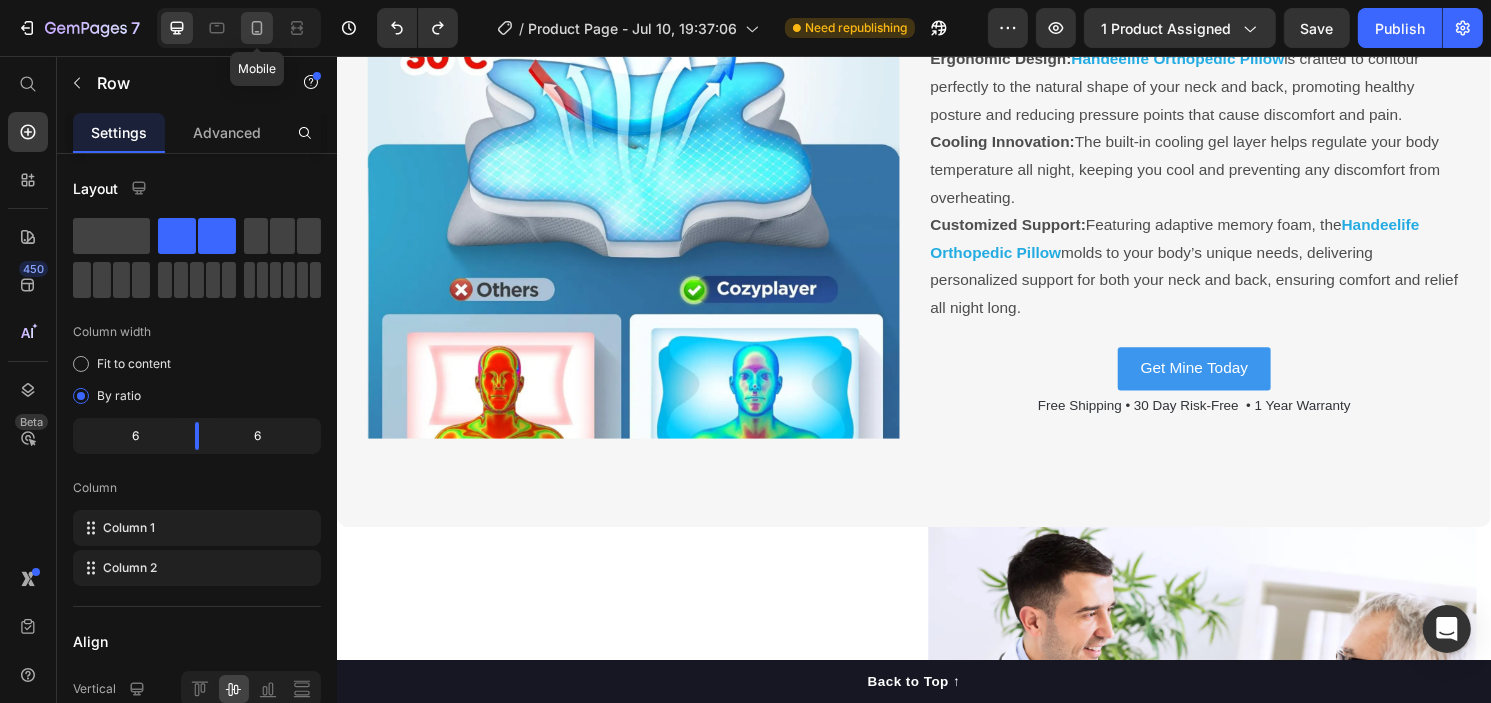 click 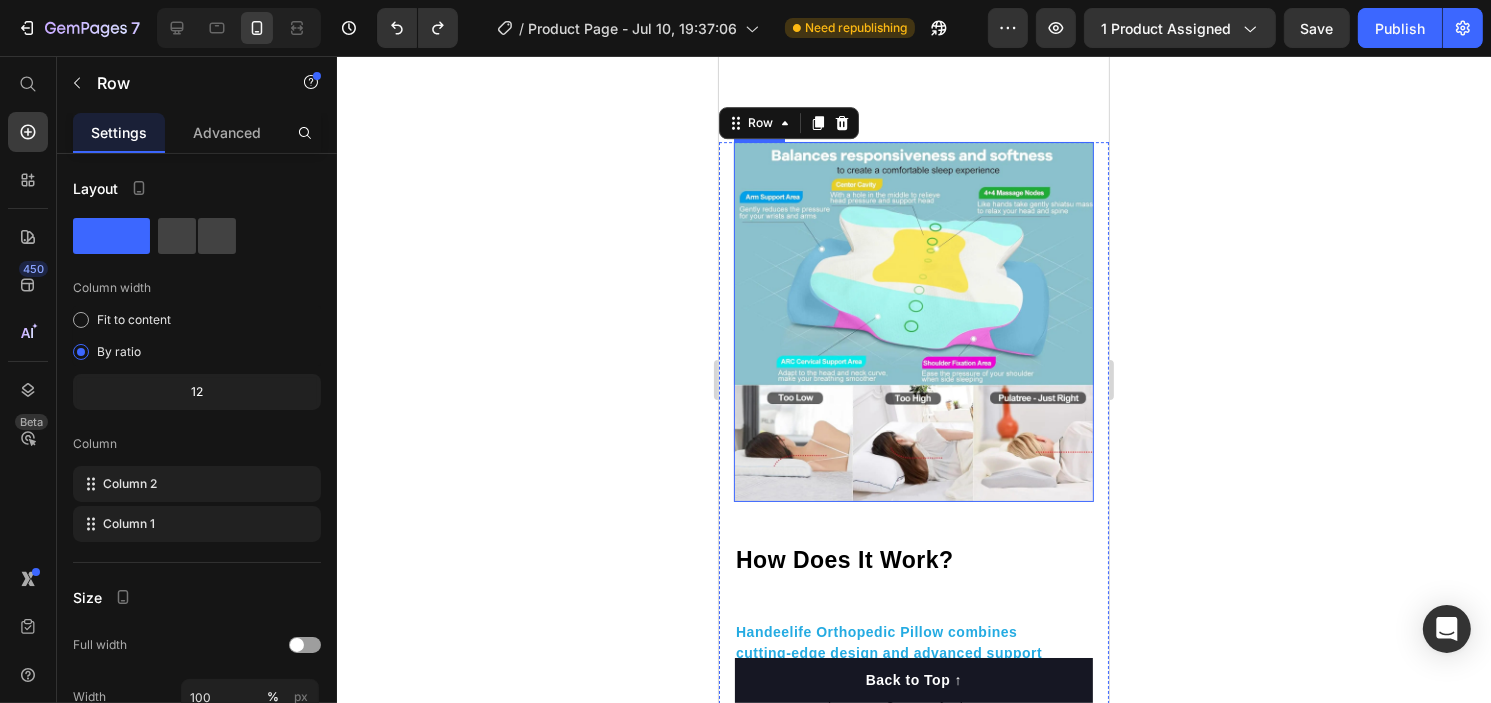 scroll, scrollTop: 6492, scrollLeft: 0, axis: vertical 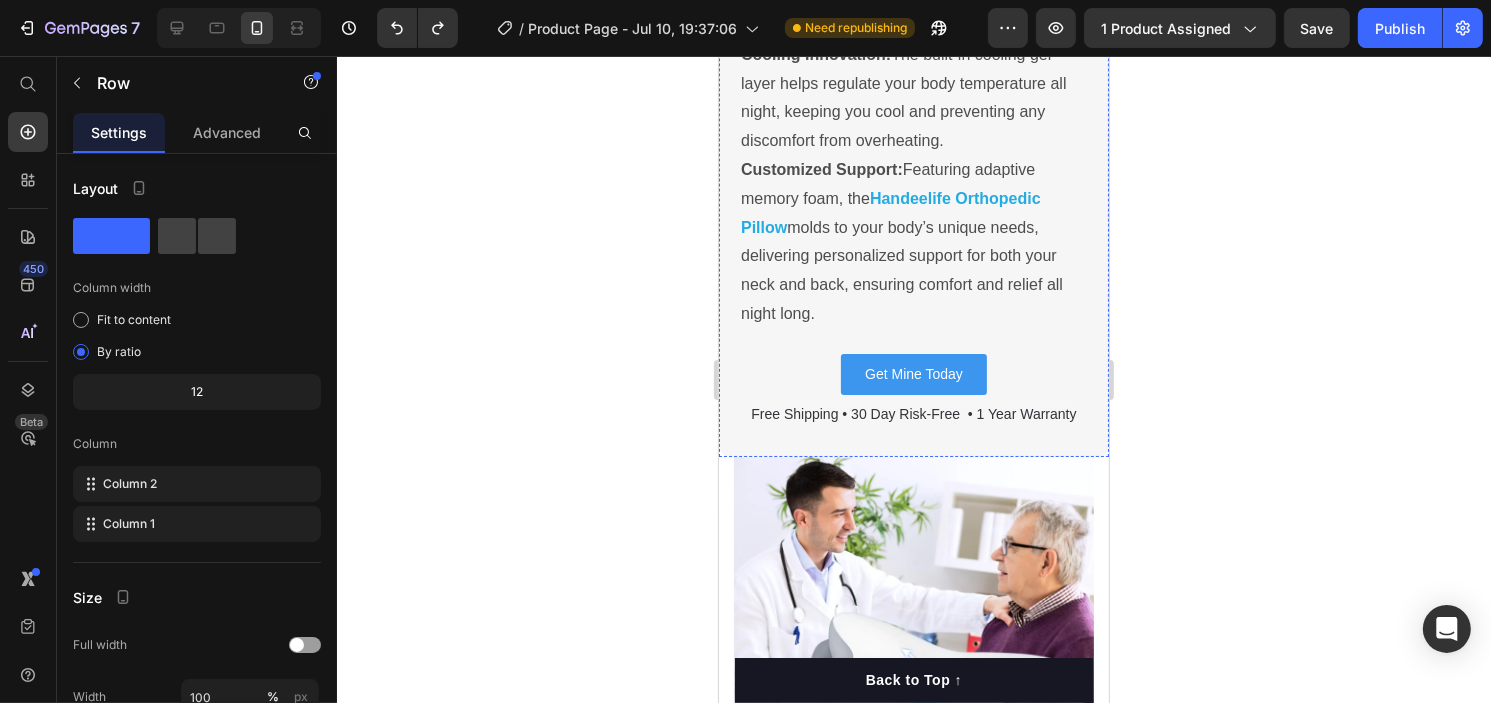 click at bounding box center [913, -199] 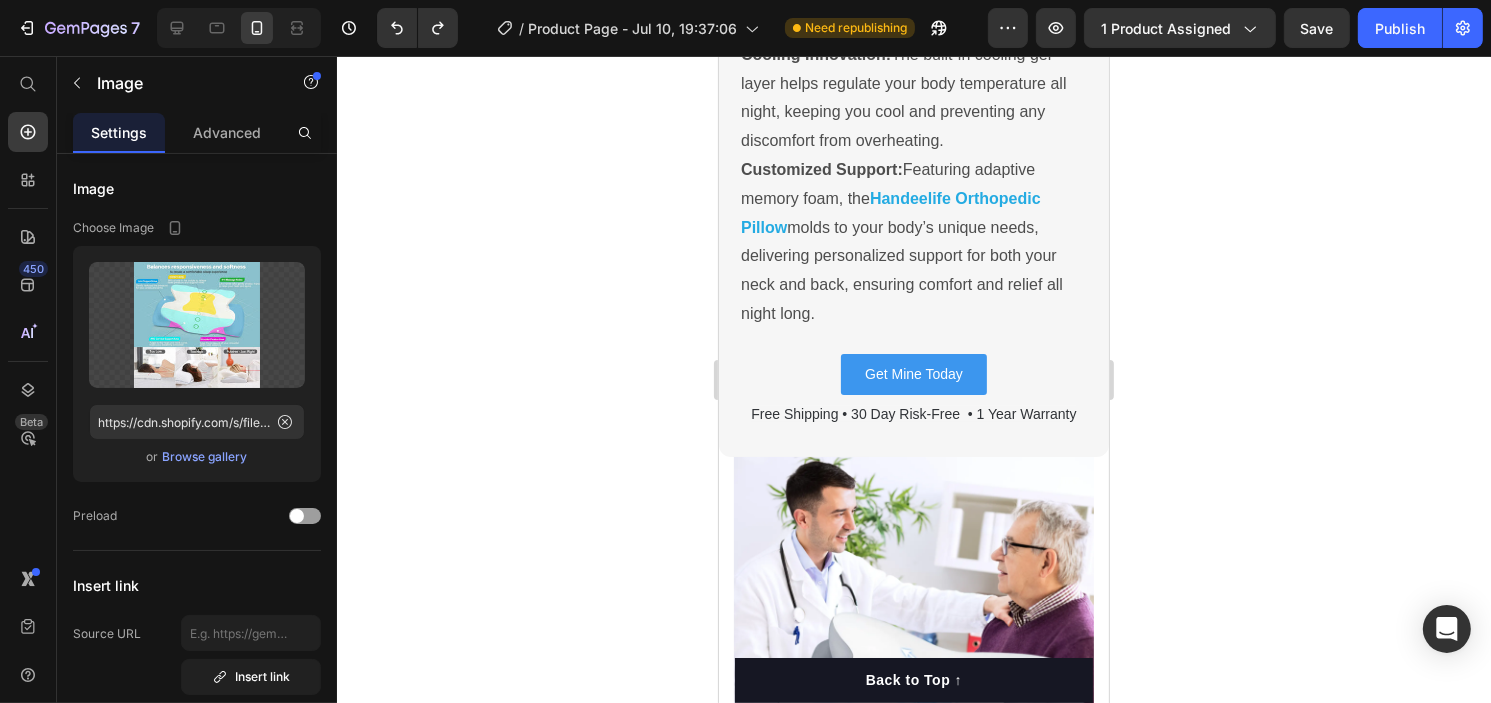 click at bounding box center [871, -218] 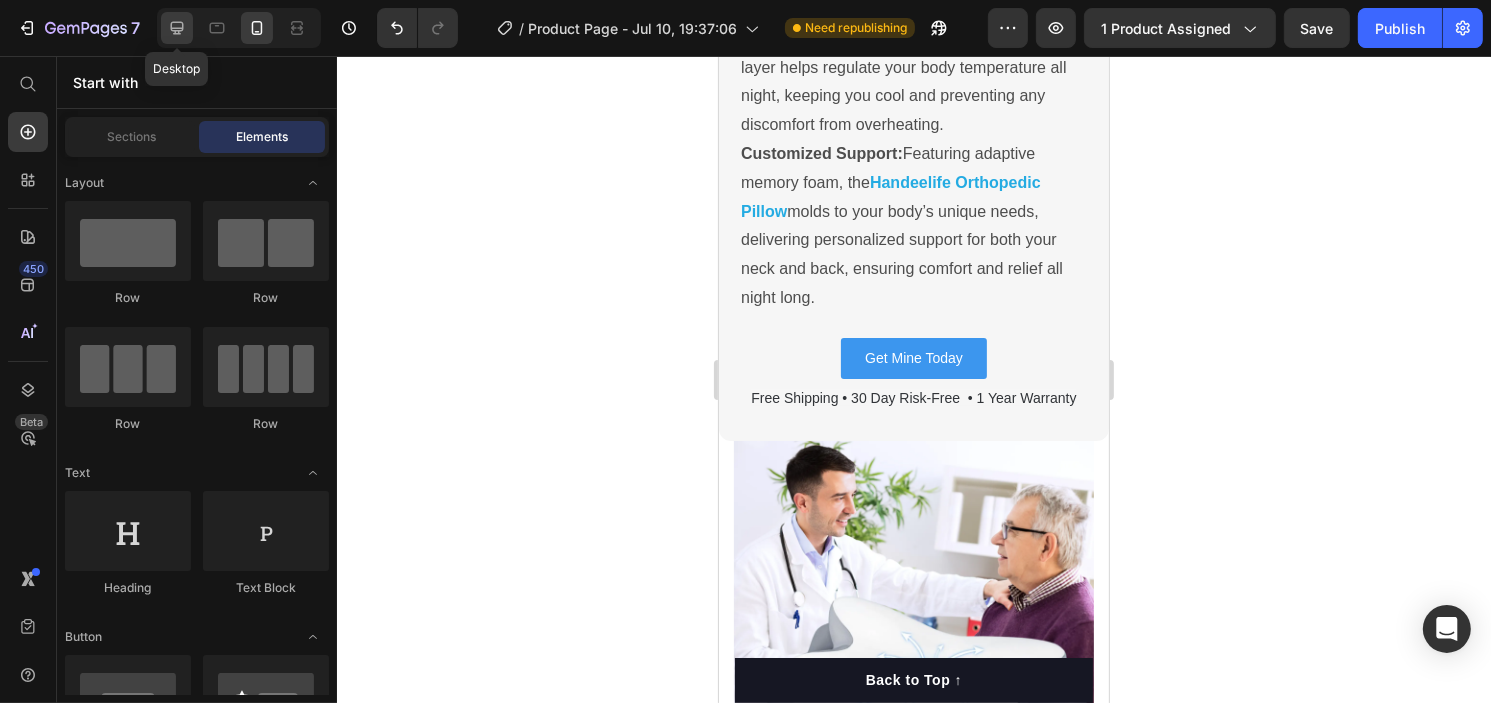 click 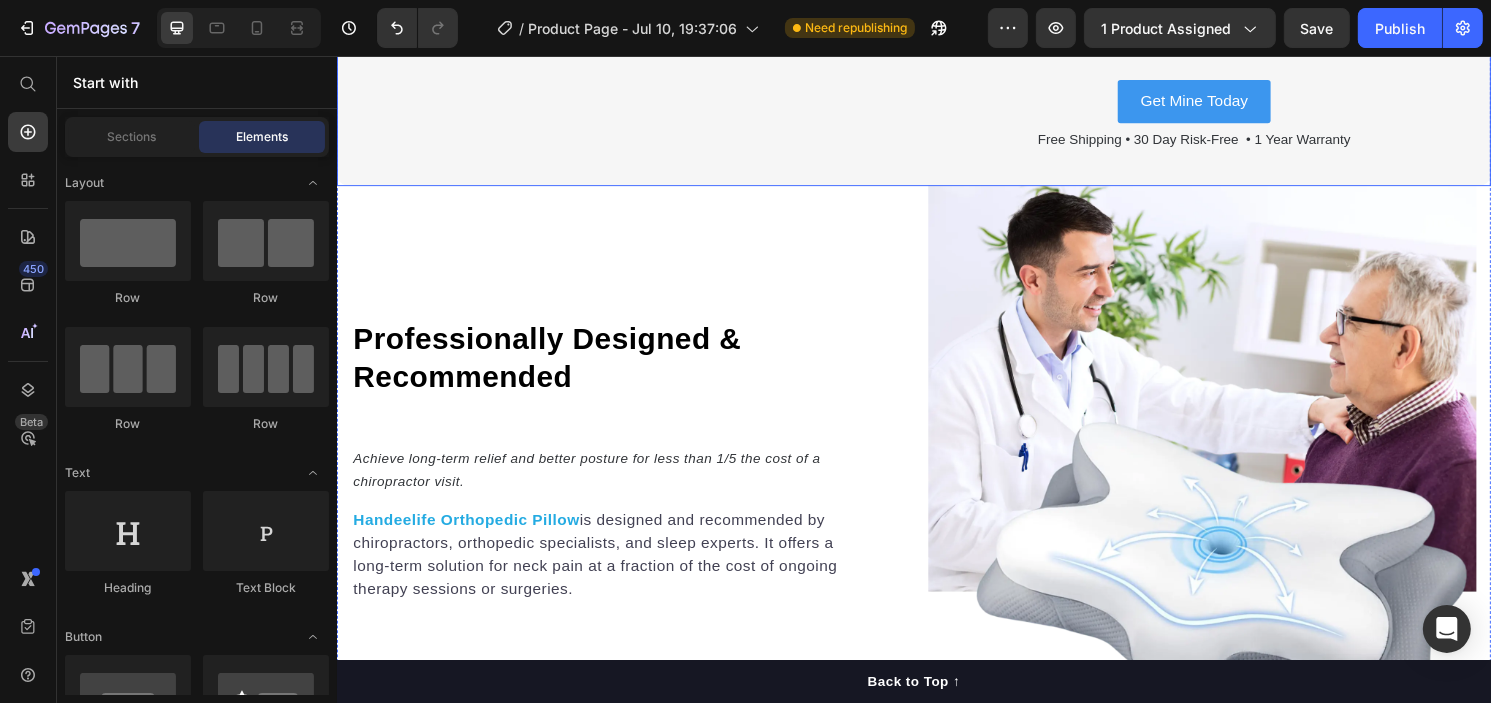 scroll, scrollTop: 6649, scrollLeft: 0, axis: vertical 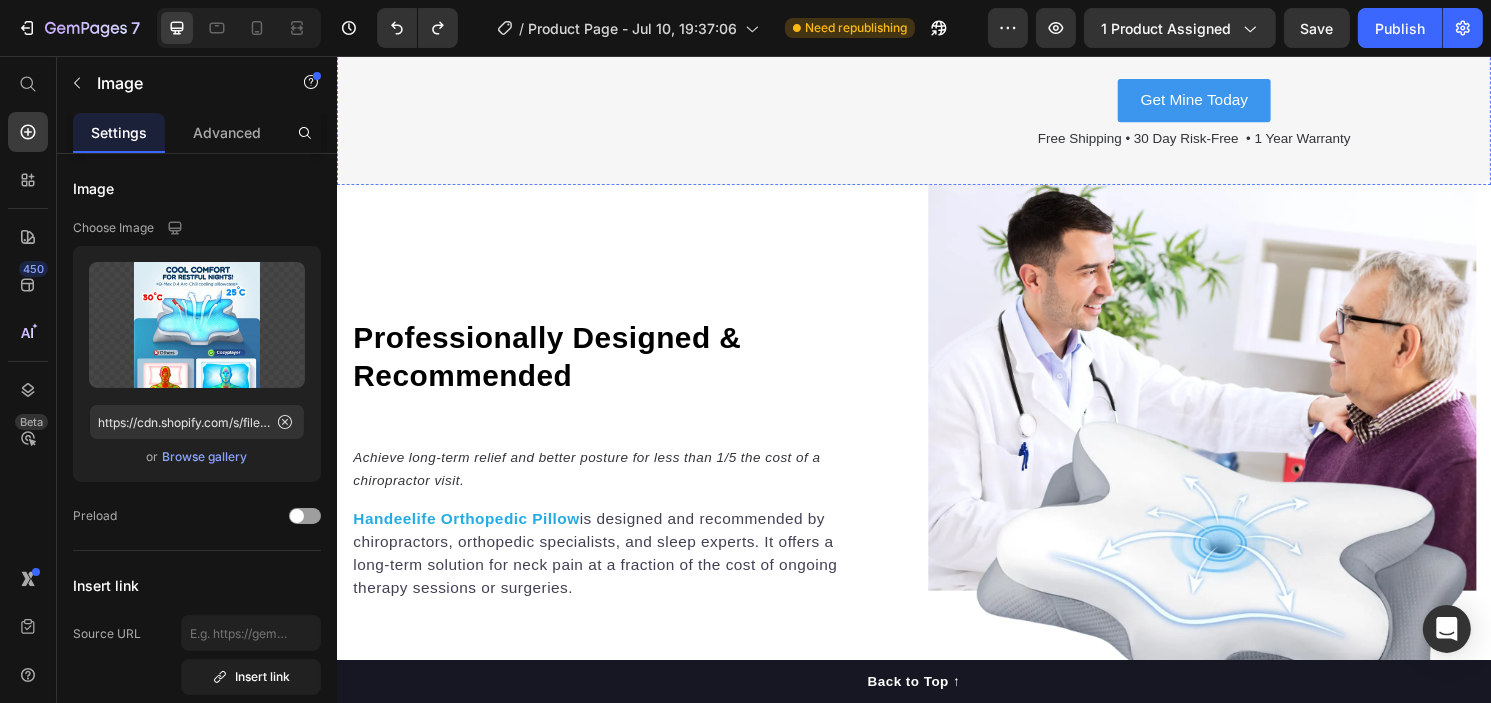 click at bounding box center (644, -101) 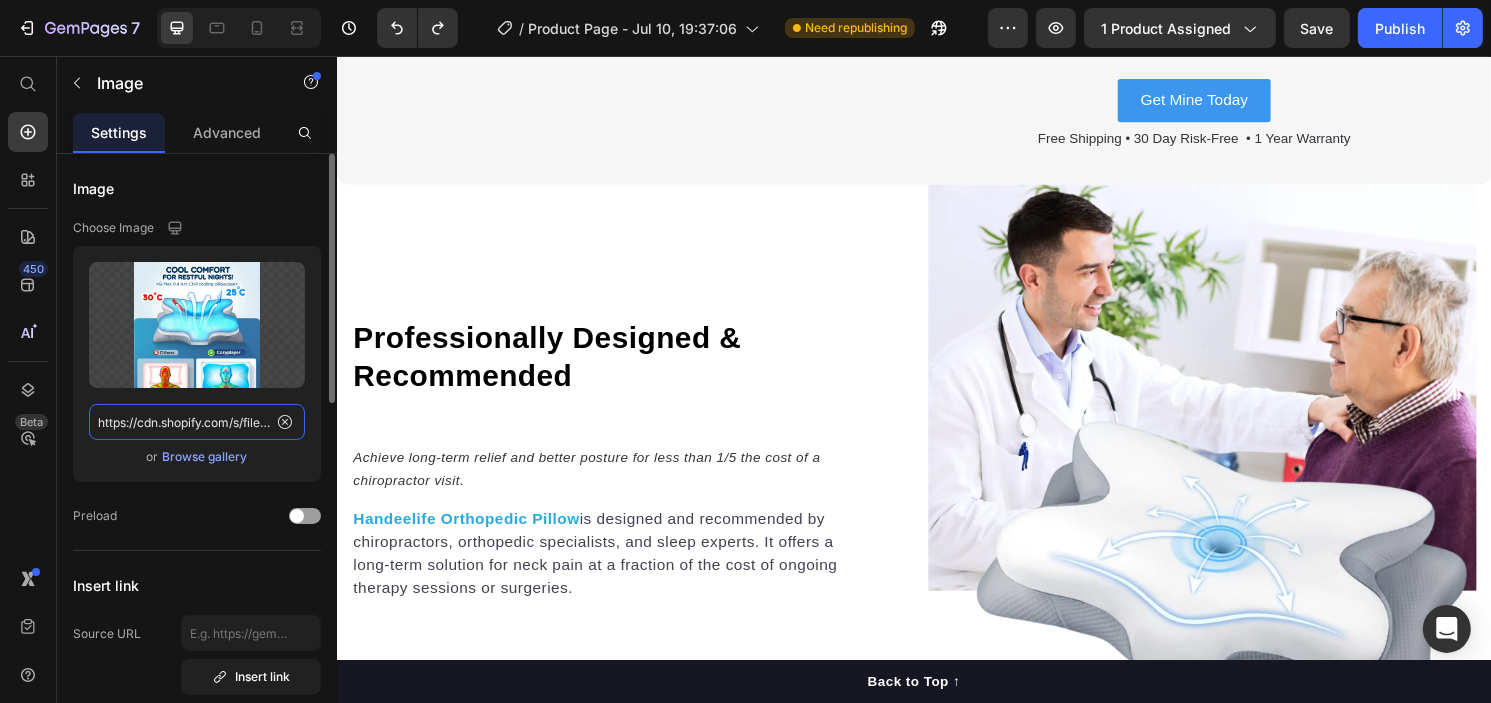 click on "https://cdn.shopify.com/s/files/1/0750/9285/2965/files/gempages_569540175701476222-5ecc0108-108c-4899-b189-3619f1f8b5e6.webp" 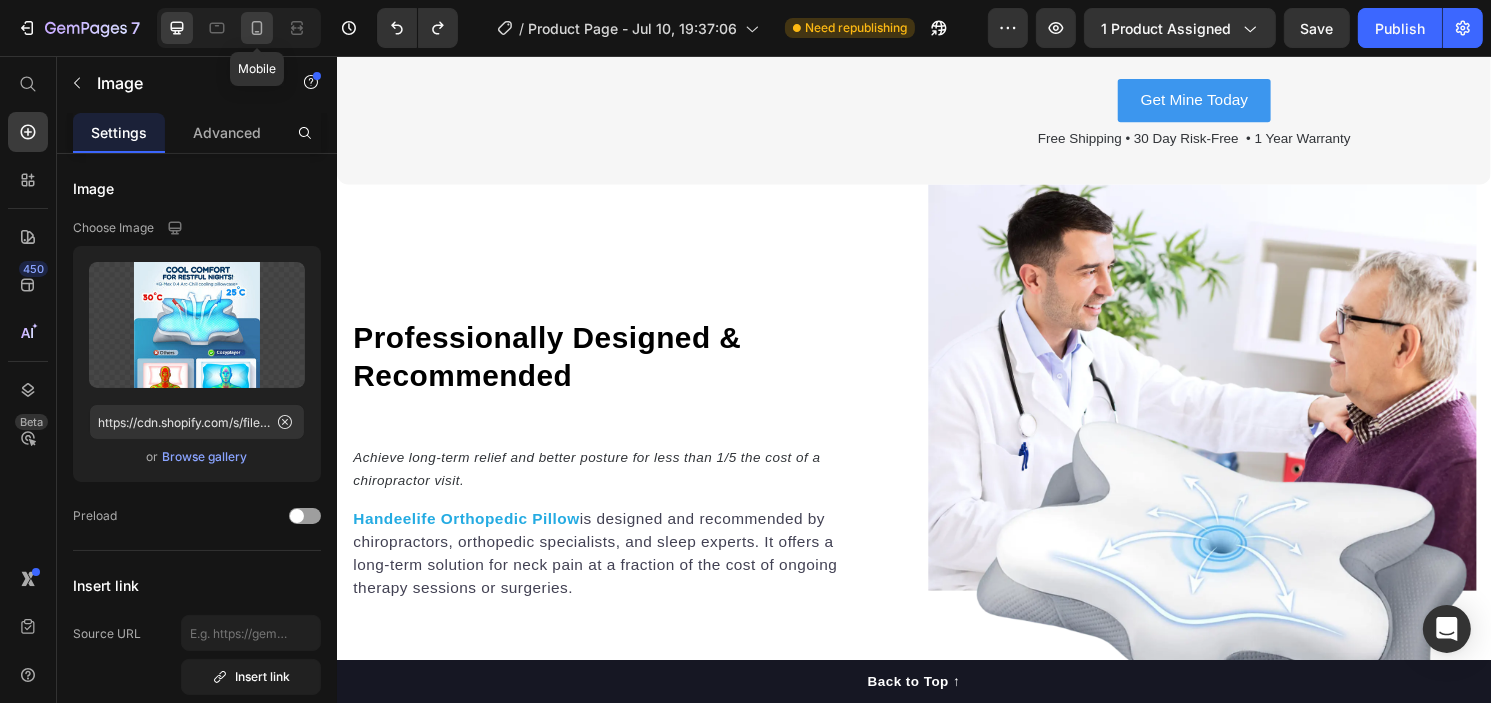 click 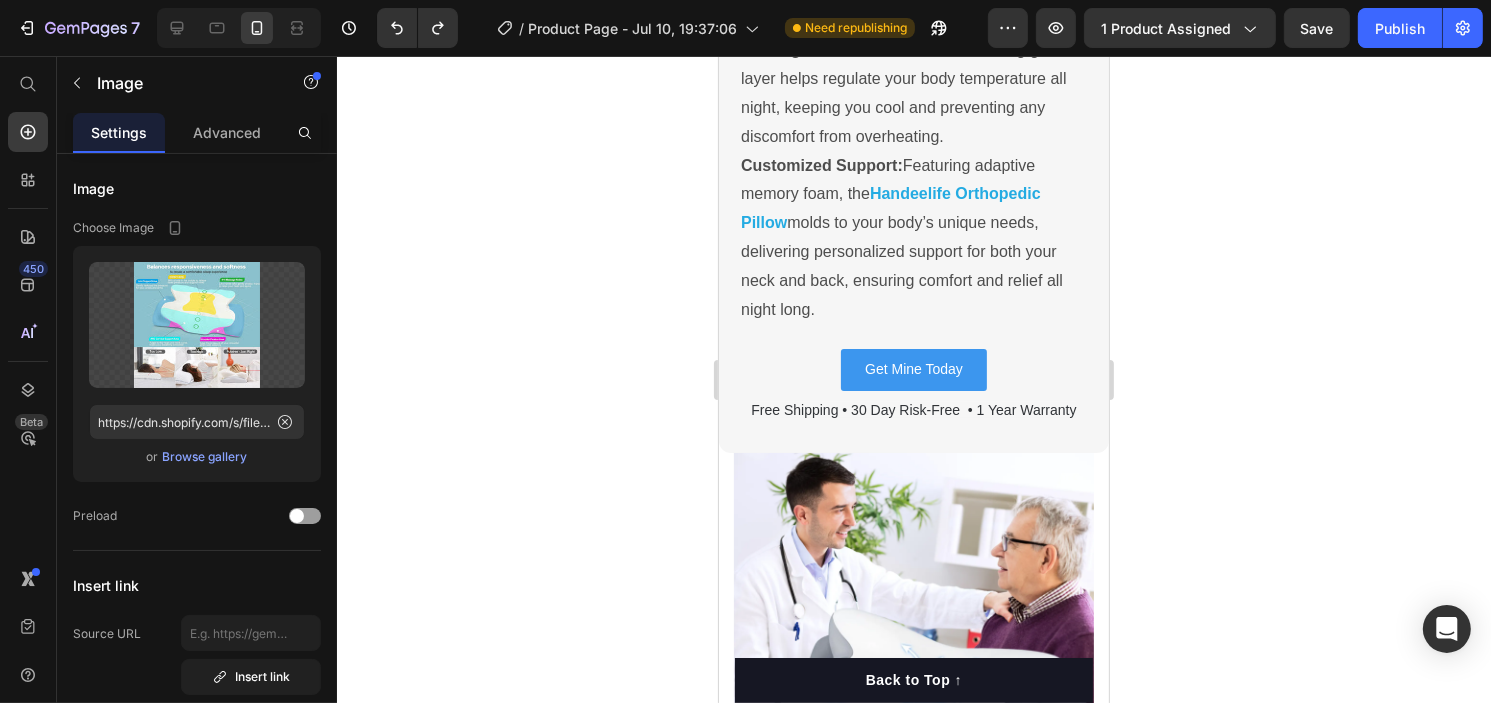 scroll, scrollTop: 6980, scrollLeft: 0, axis: vertical 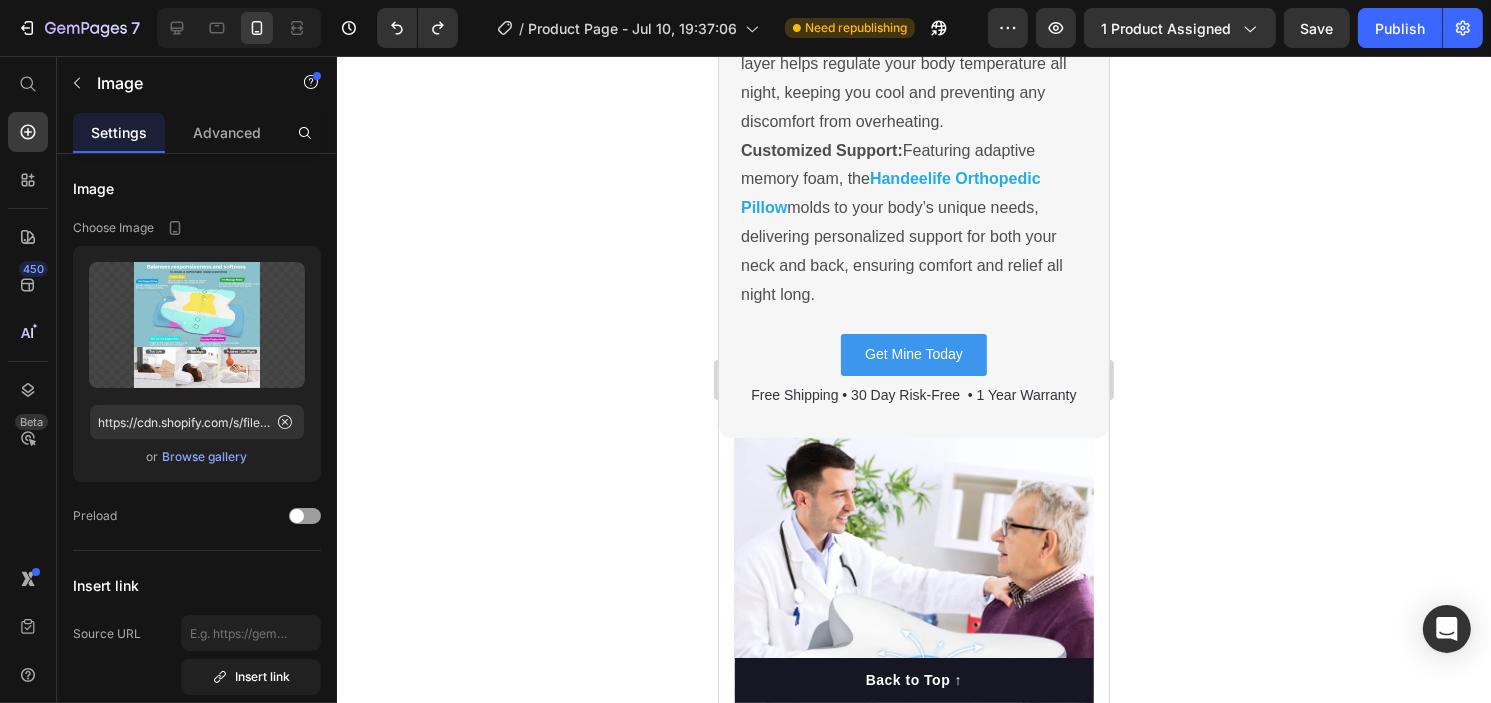 click at bounding box center [913, -218] 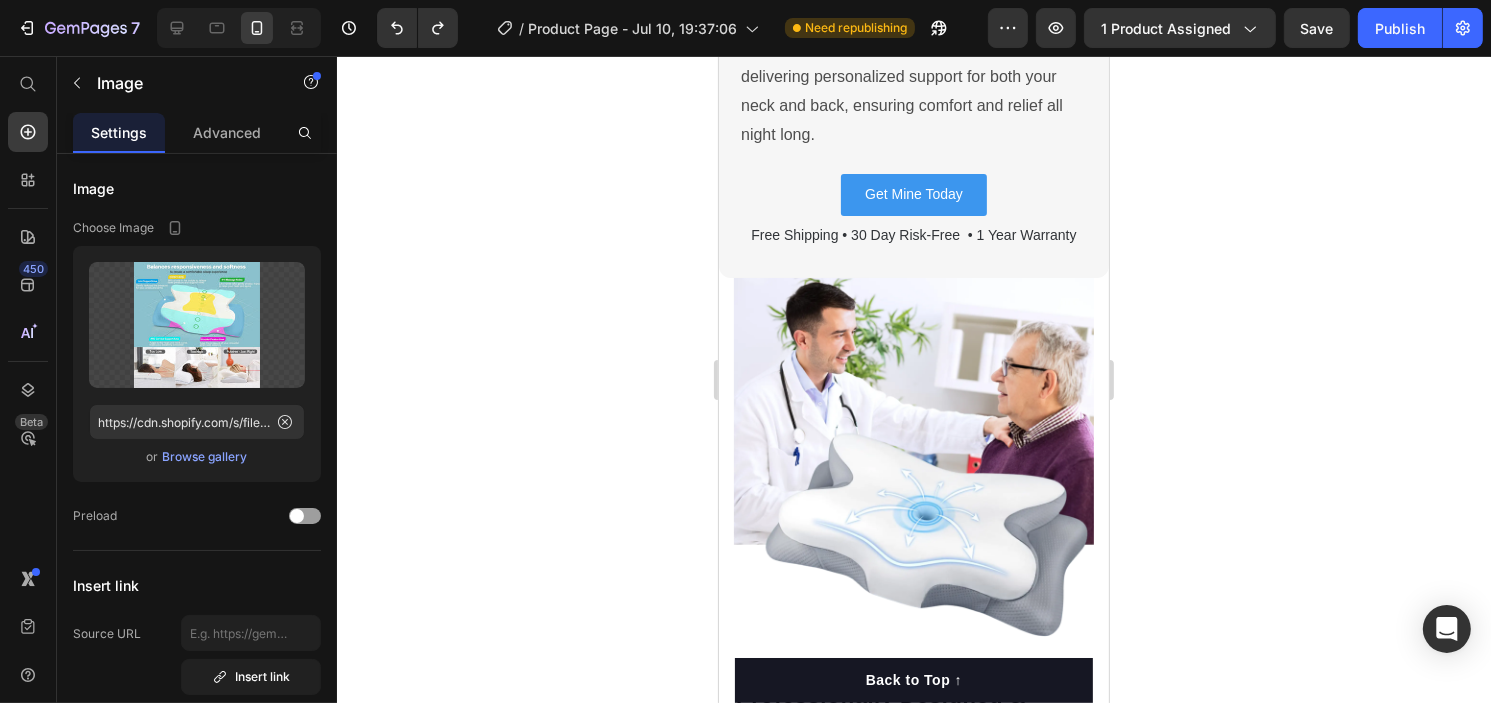 scroll, scrollTop: 7140, scrollLeft: 0, axis: vertical 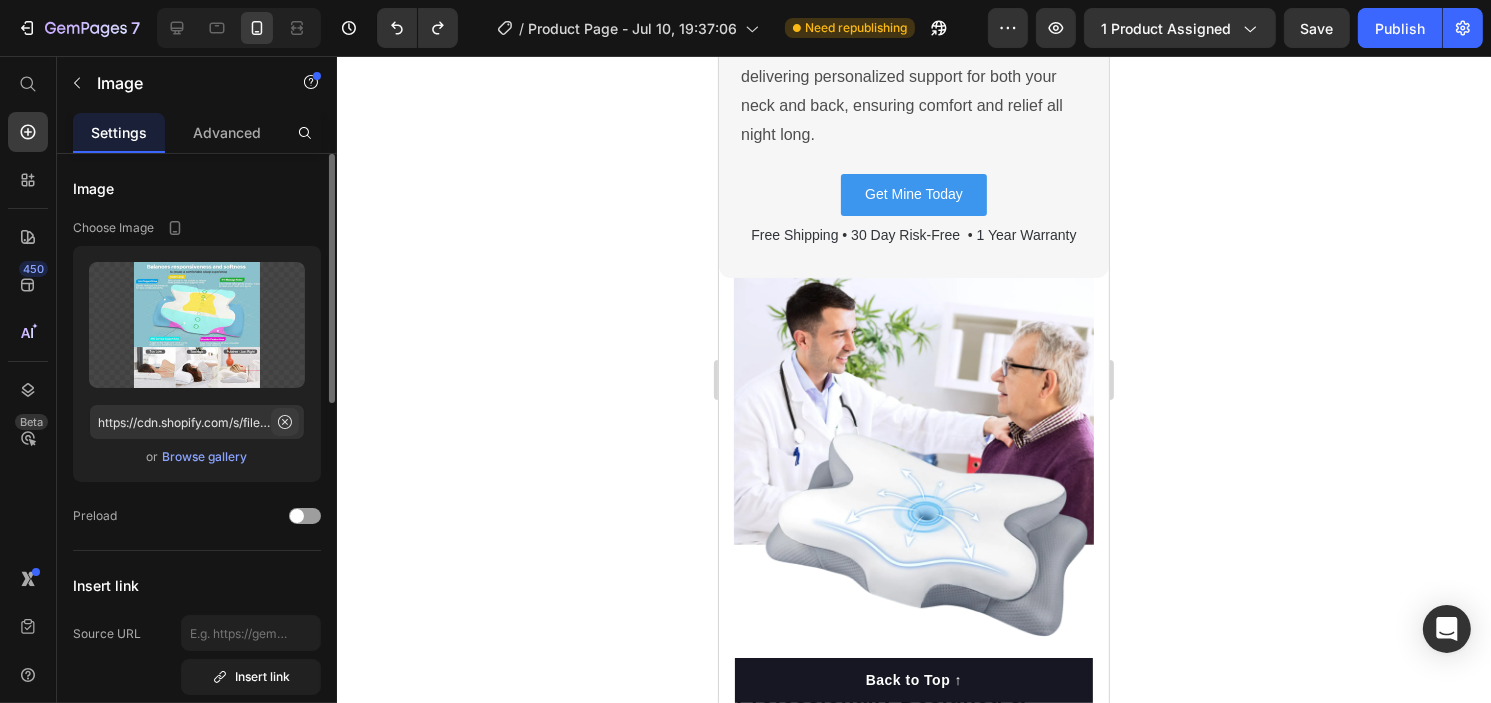 click 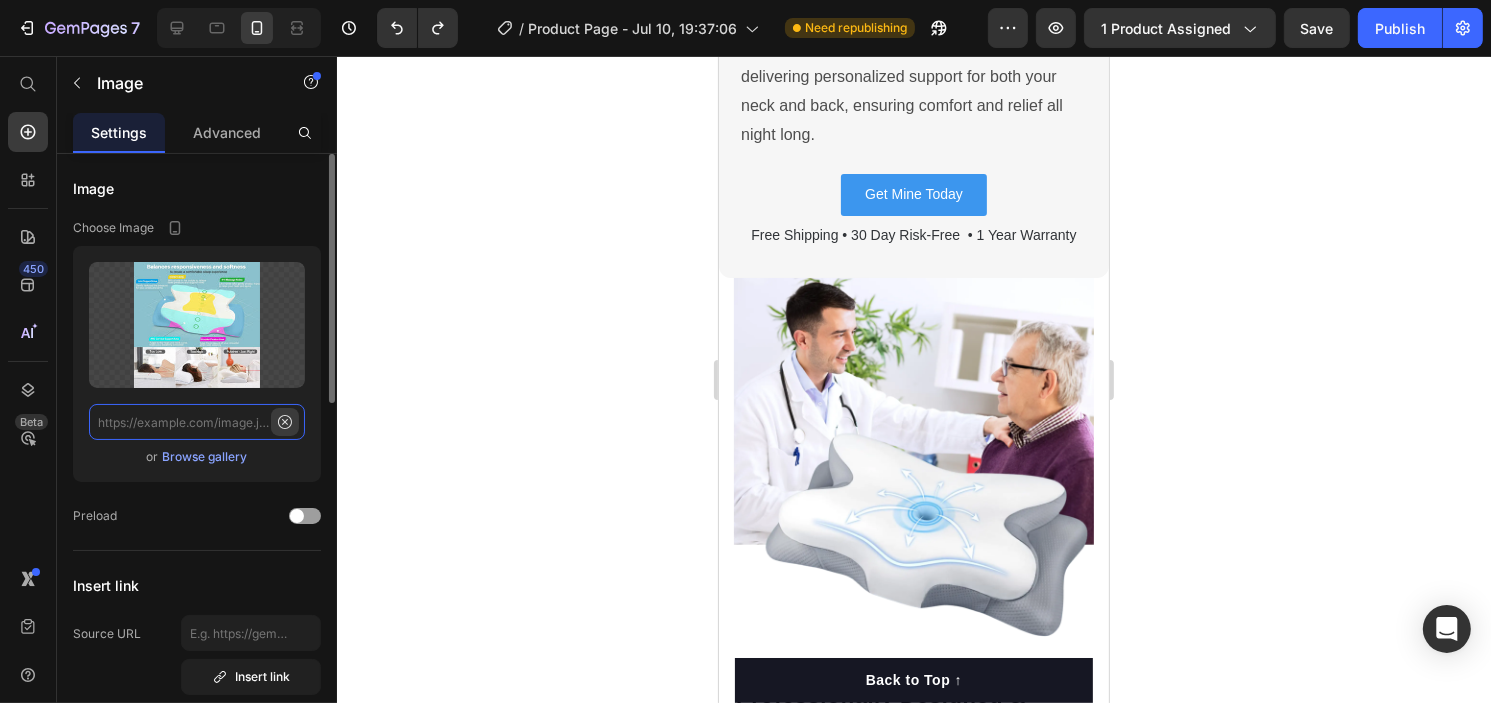 scroll, scrollTop: 0, scrollLeft: 0, axis: both 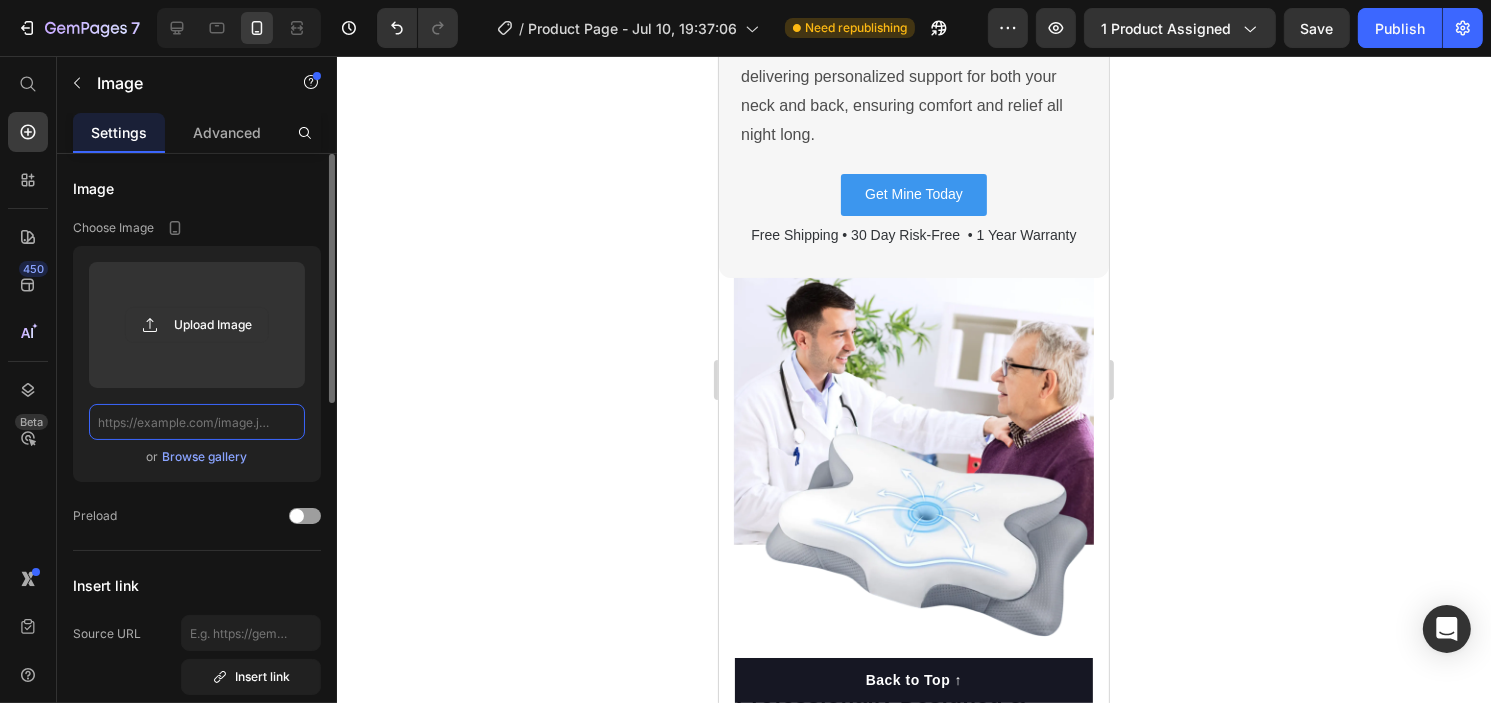 paste on "https://cdn.shopify.com/s/files/1/0750/9285/2965/files/gempages_569540175701476222-5ecc0108-108c-4899-b189-3619f1f8b5e6.webp" 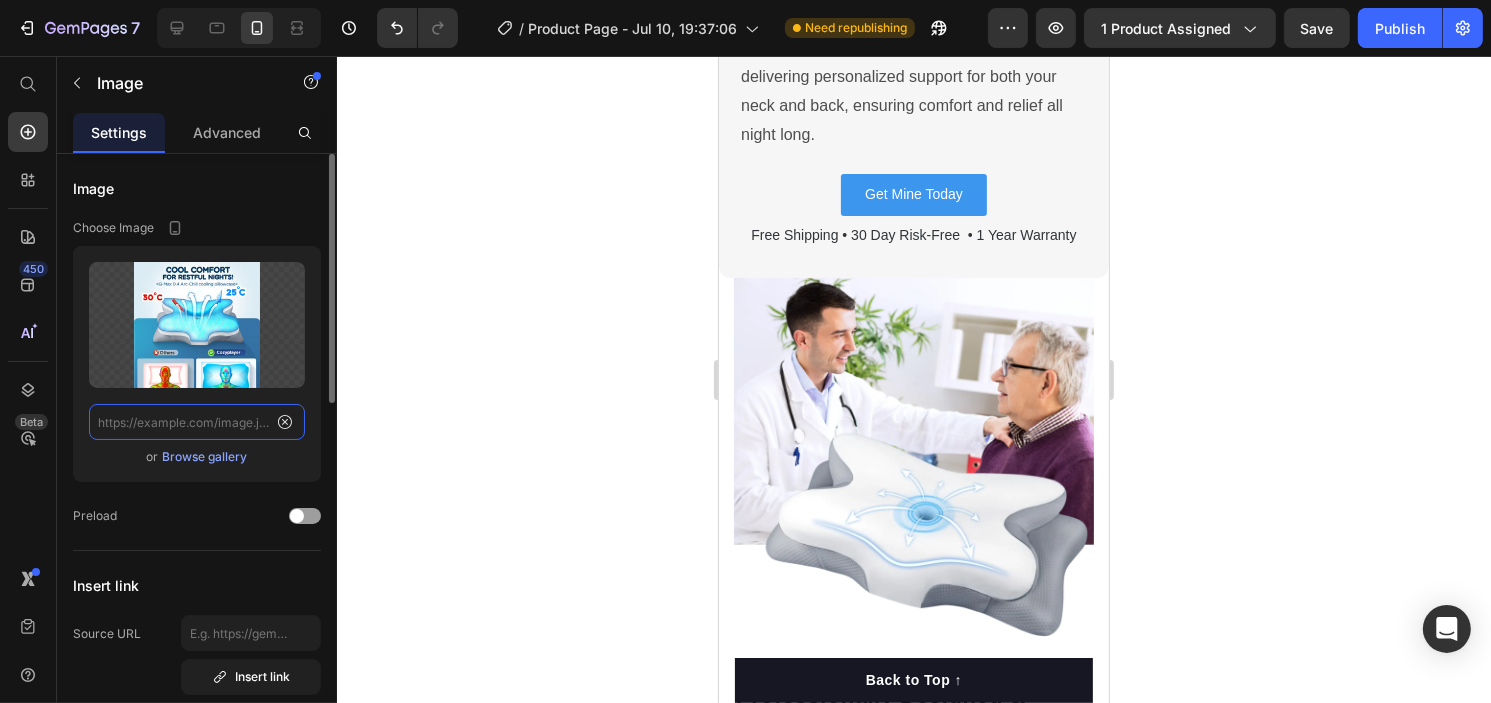 type on "https://cdn.shopify.com/s/files/1/0750/9285/2965/files/gempages_569540175701476222-5ecc0108-108c-4899-b189-3619f1f8b5e6.webp" 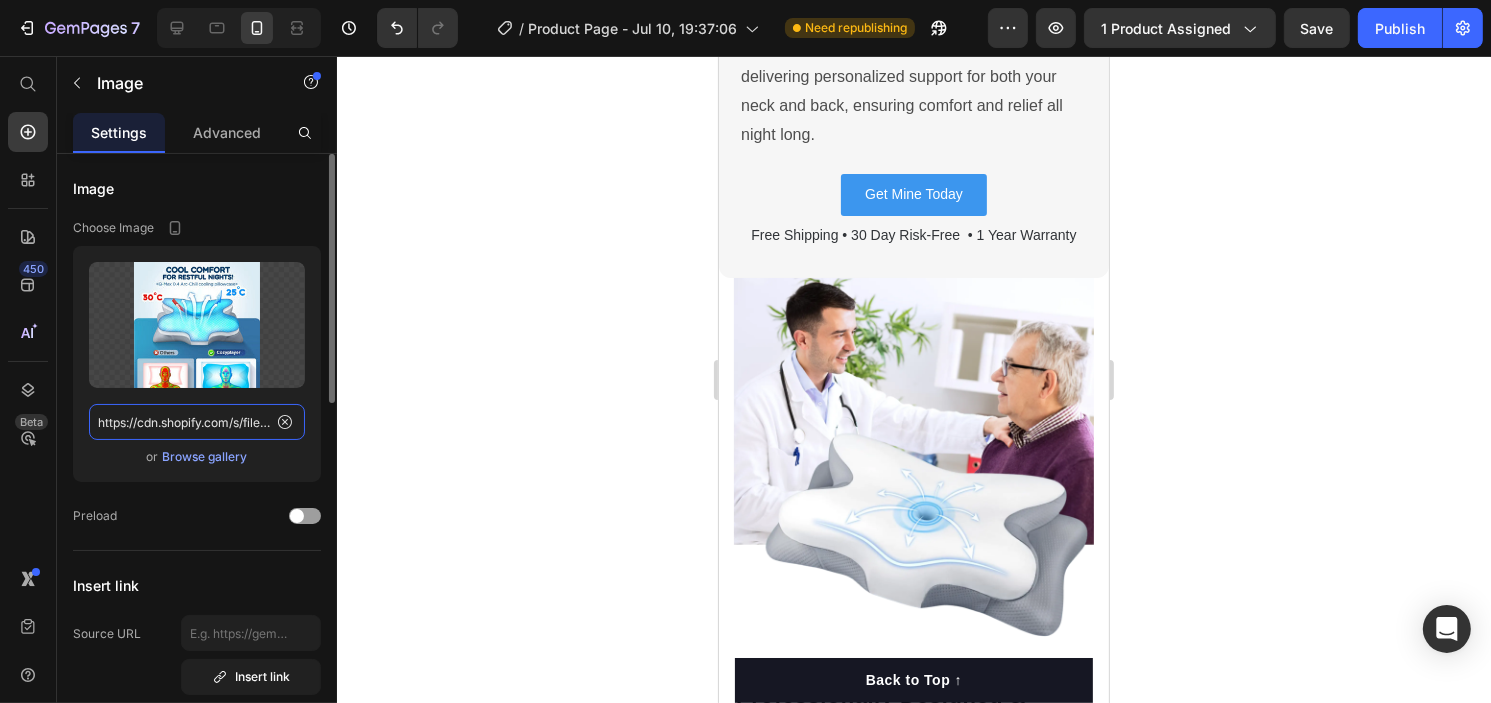 scroll, scrollTop: 0, scrollLeft: 609, axis: horizontal 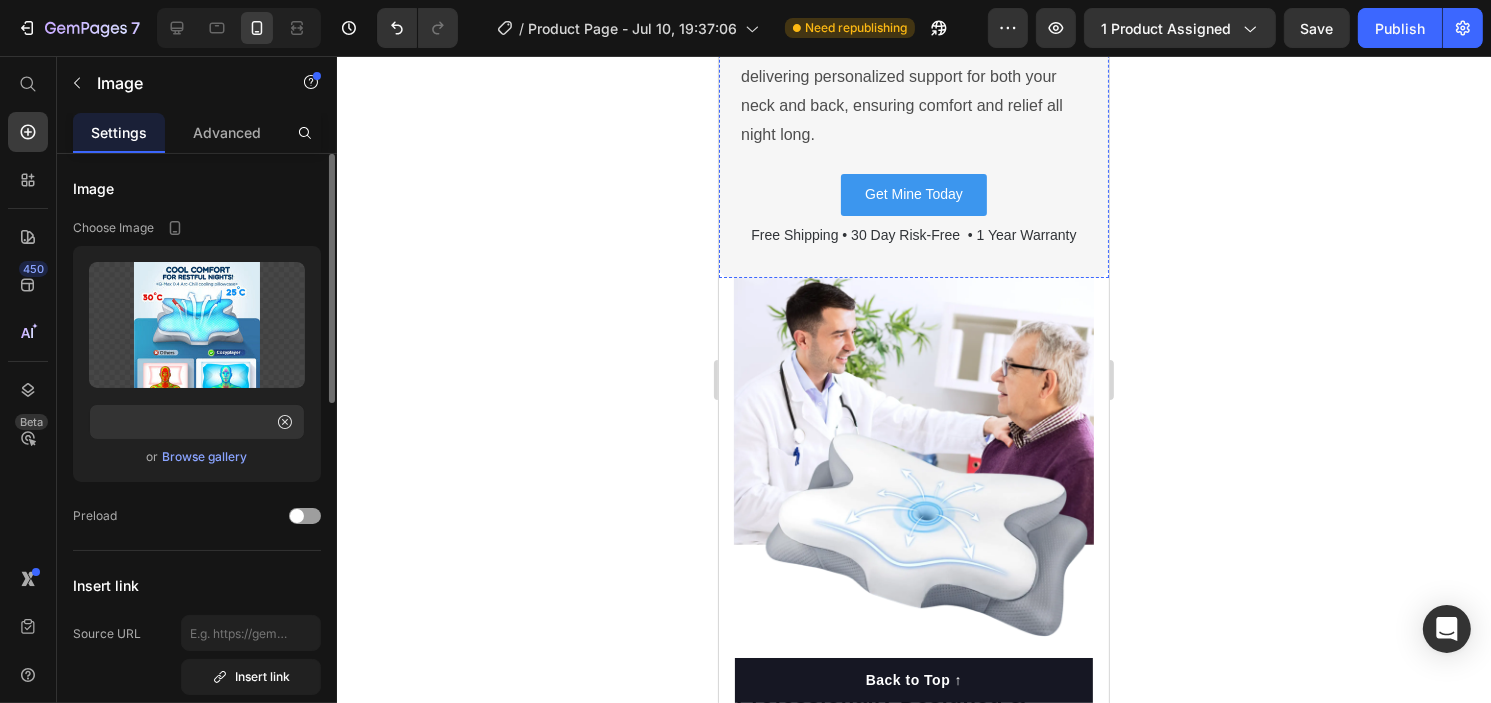 click at bounding box center (913, -313) 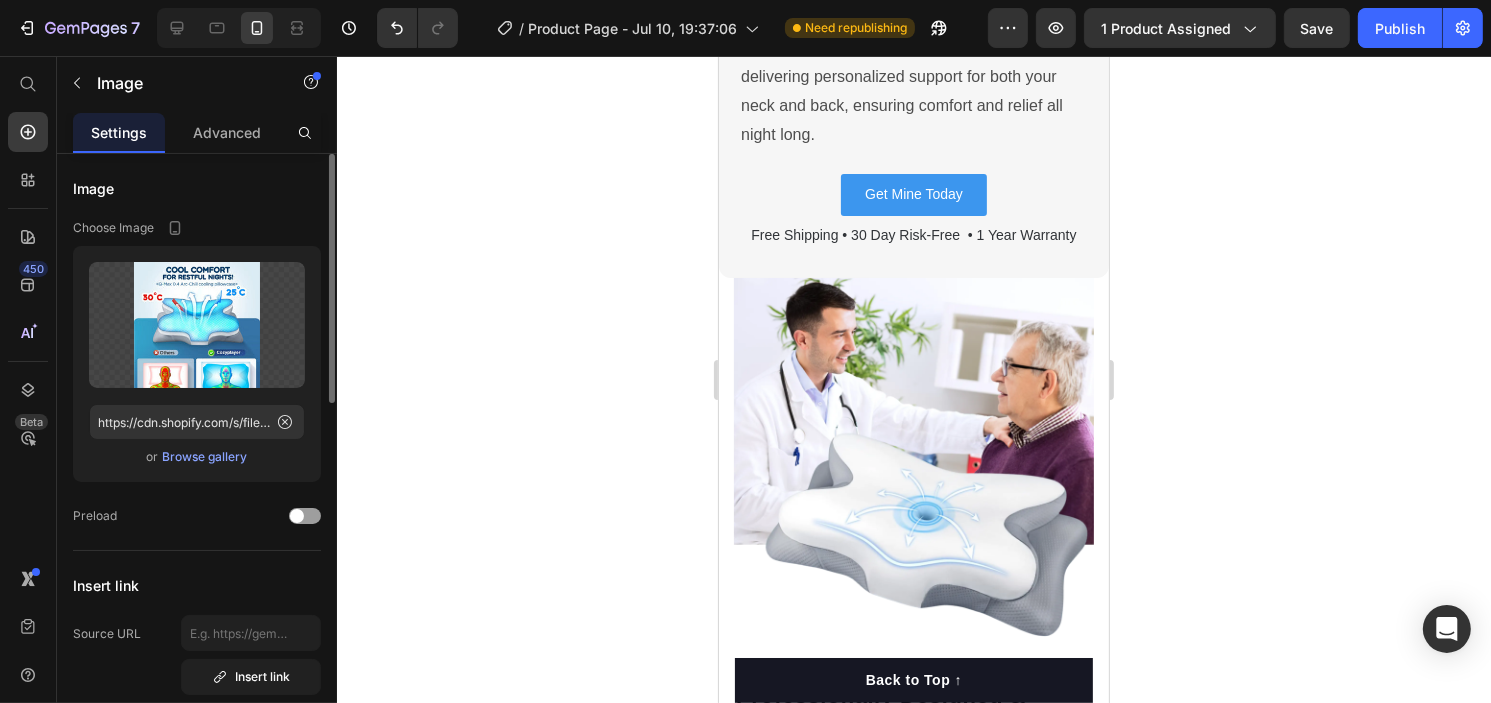 click 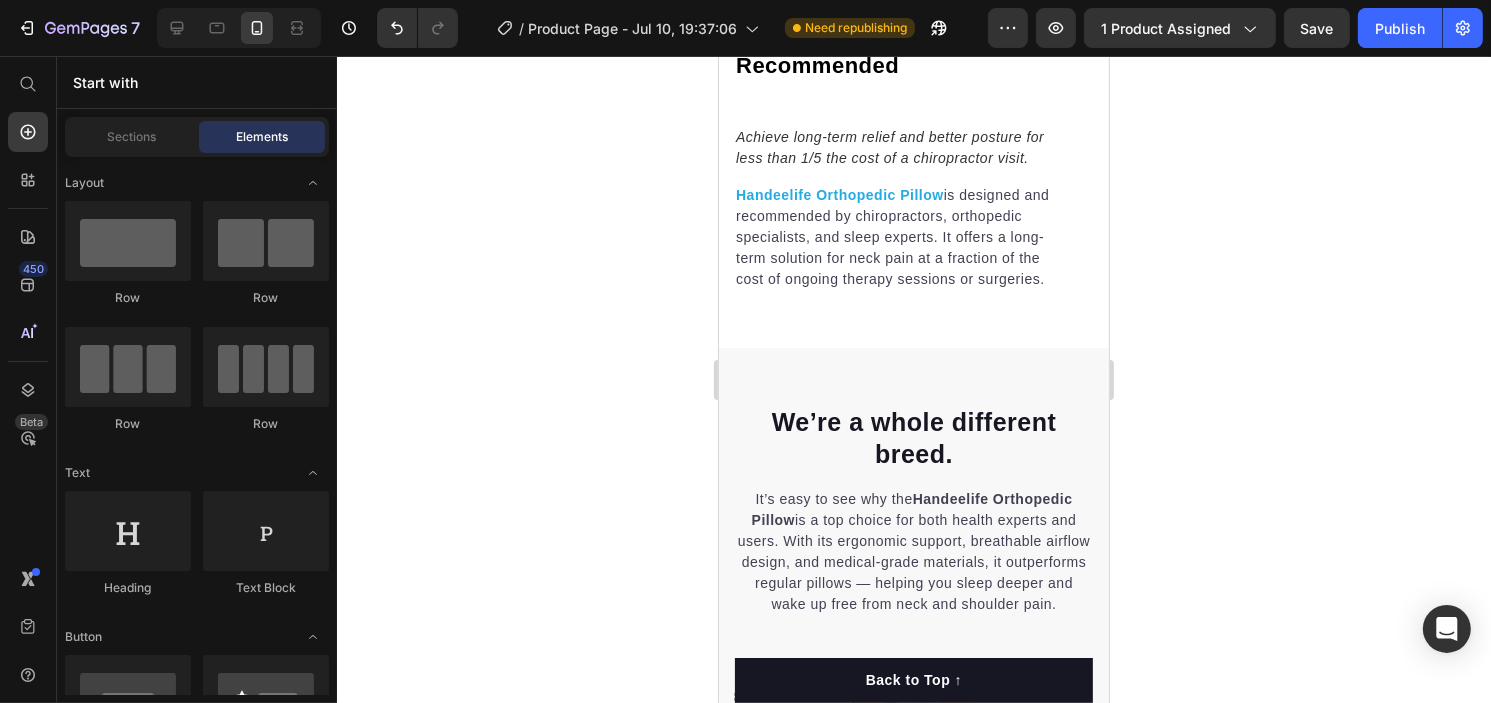 scroll, scrollTop: 7771, scrollLeft: 0, axis: vertical 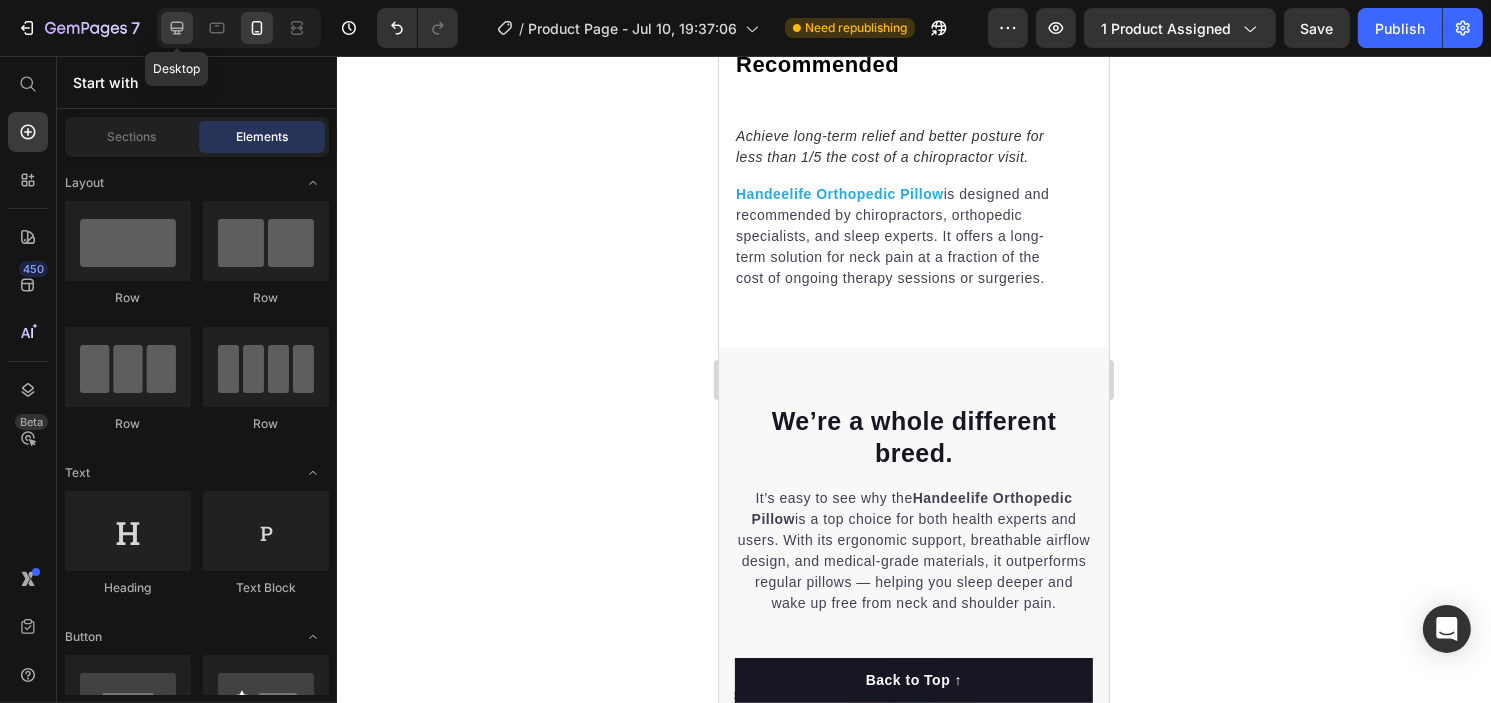 click 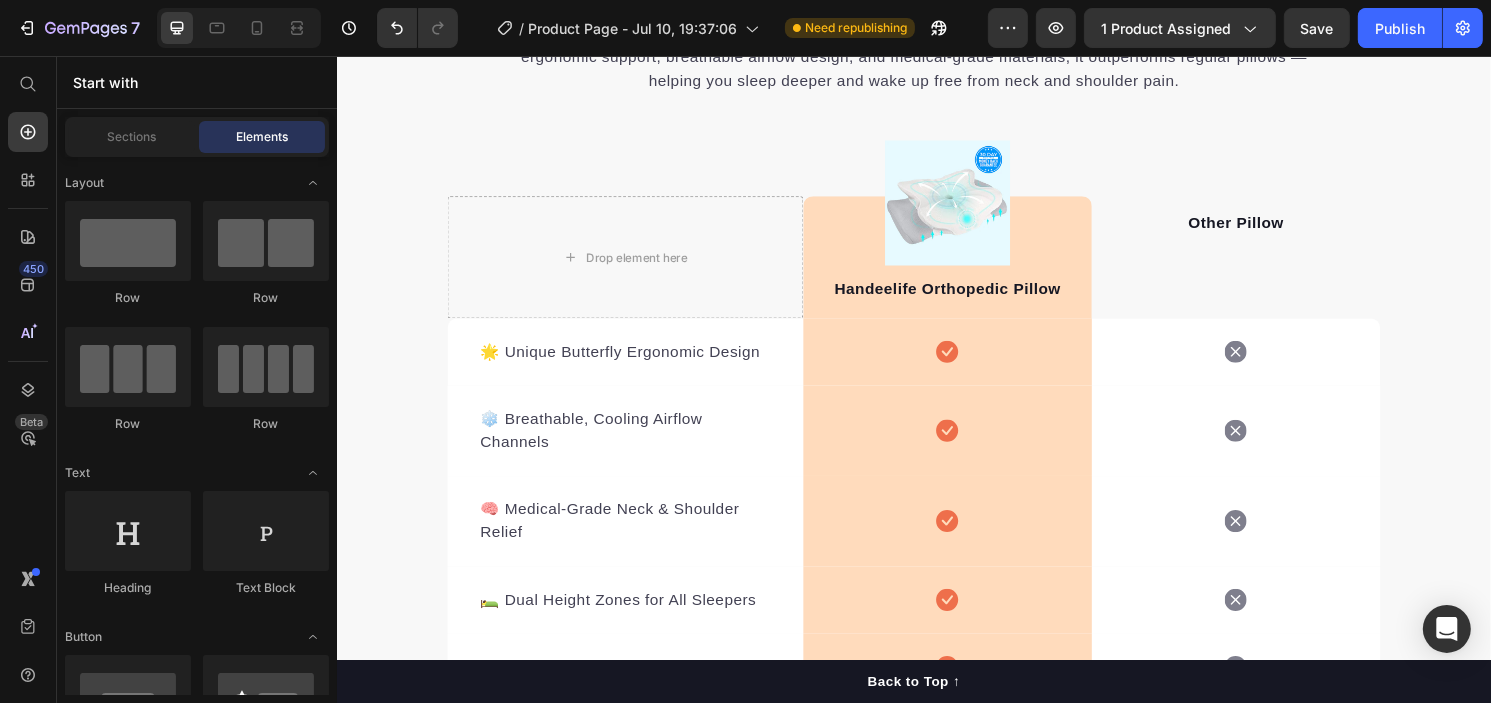 scroll, scrollTop: 8093, scrollLeft: 0, axis: vertical 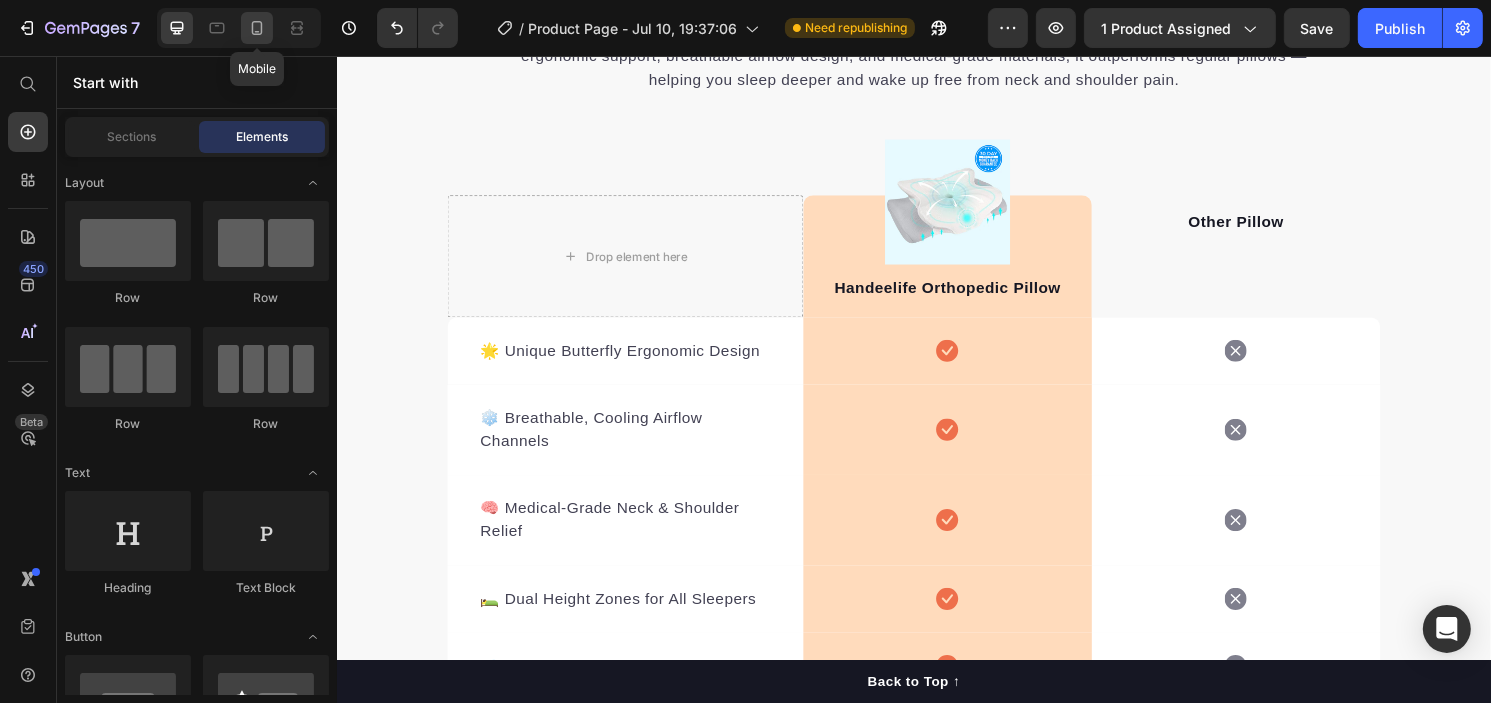 click 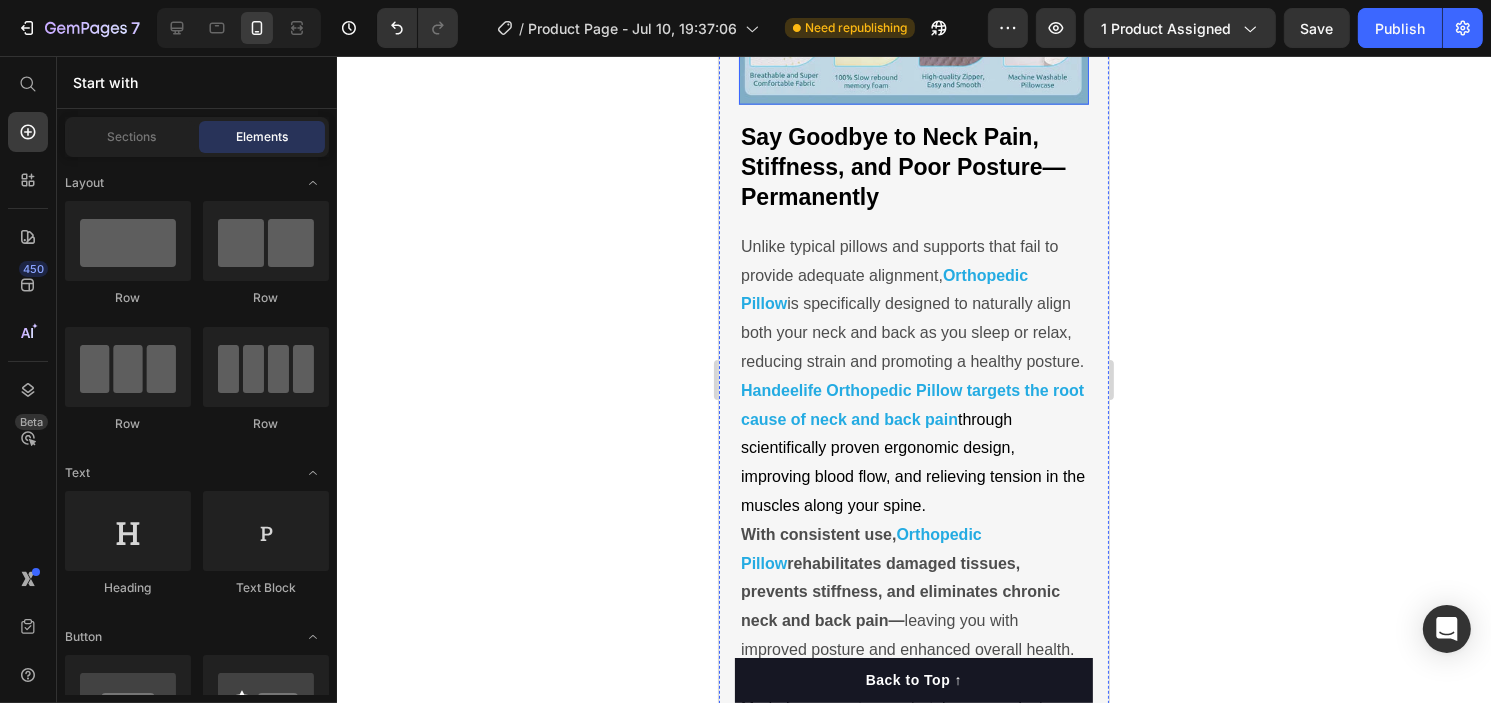 scroll, scrollTop: 2825, scrollLeft: 0, axis: vertical 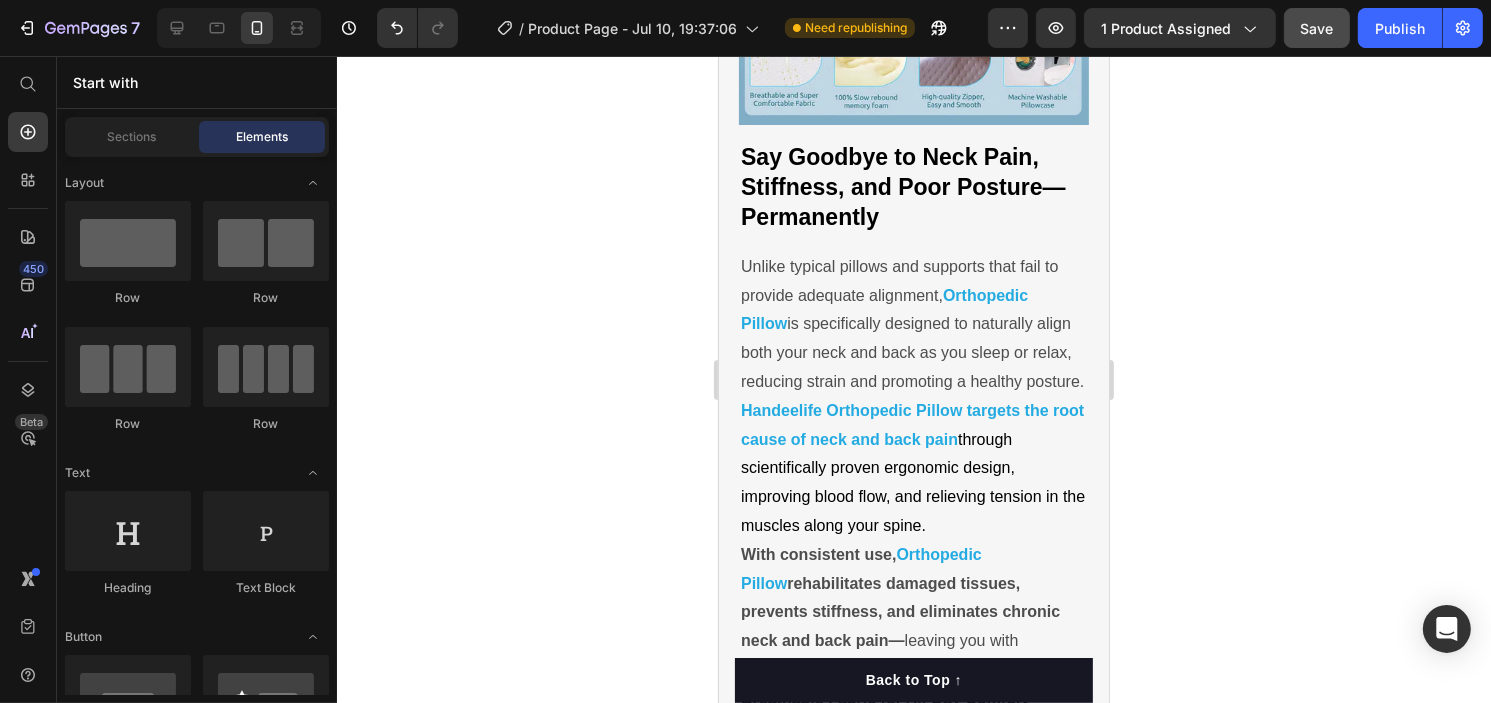 drag, startPoint x: 1382, startPoint y: 31, endPoint x: 1341, endPoint y: 45, distance: 43.32436 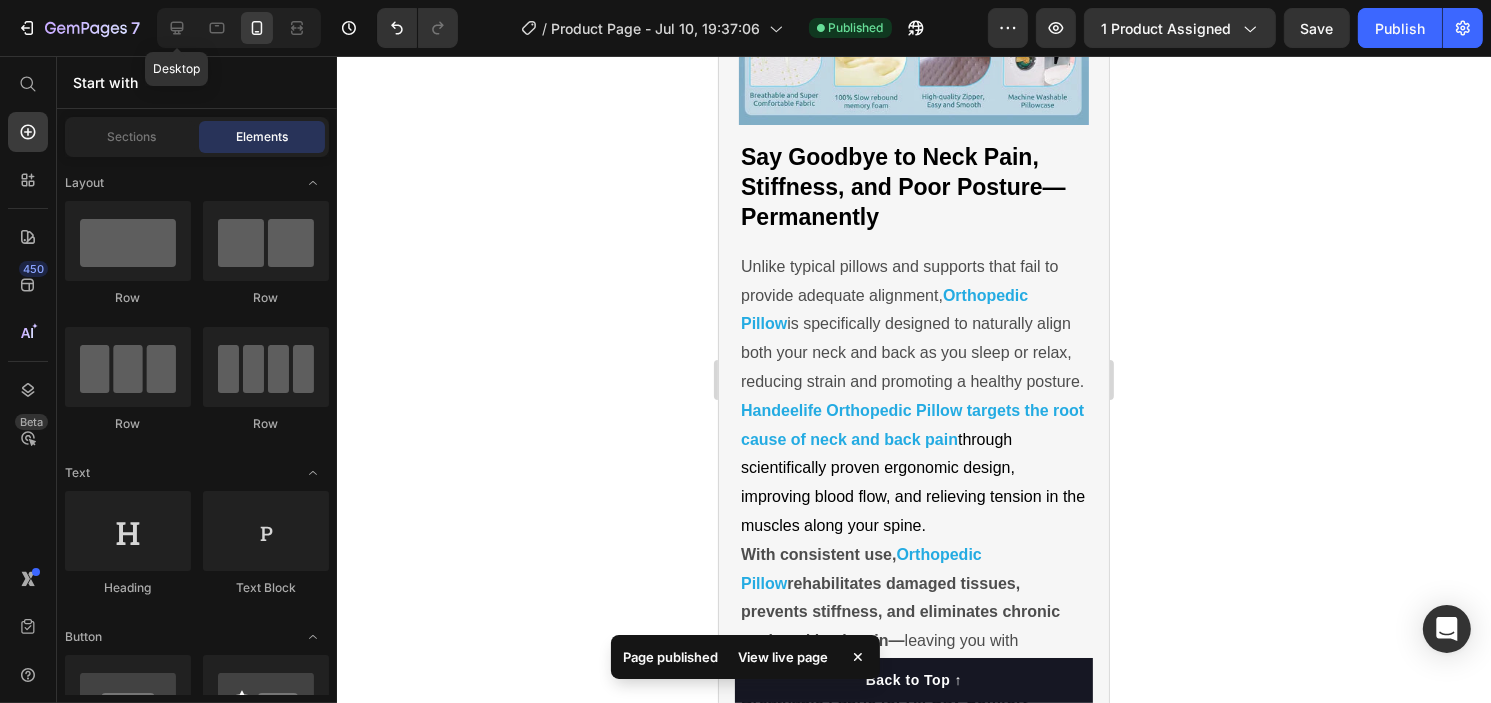 drag, startPoint x: 186, startPoint y: 27, endPoint x: 1080, endPoint y: 38, distance: 894.0677 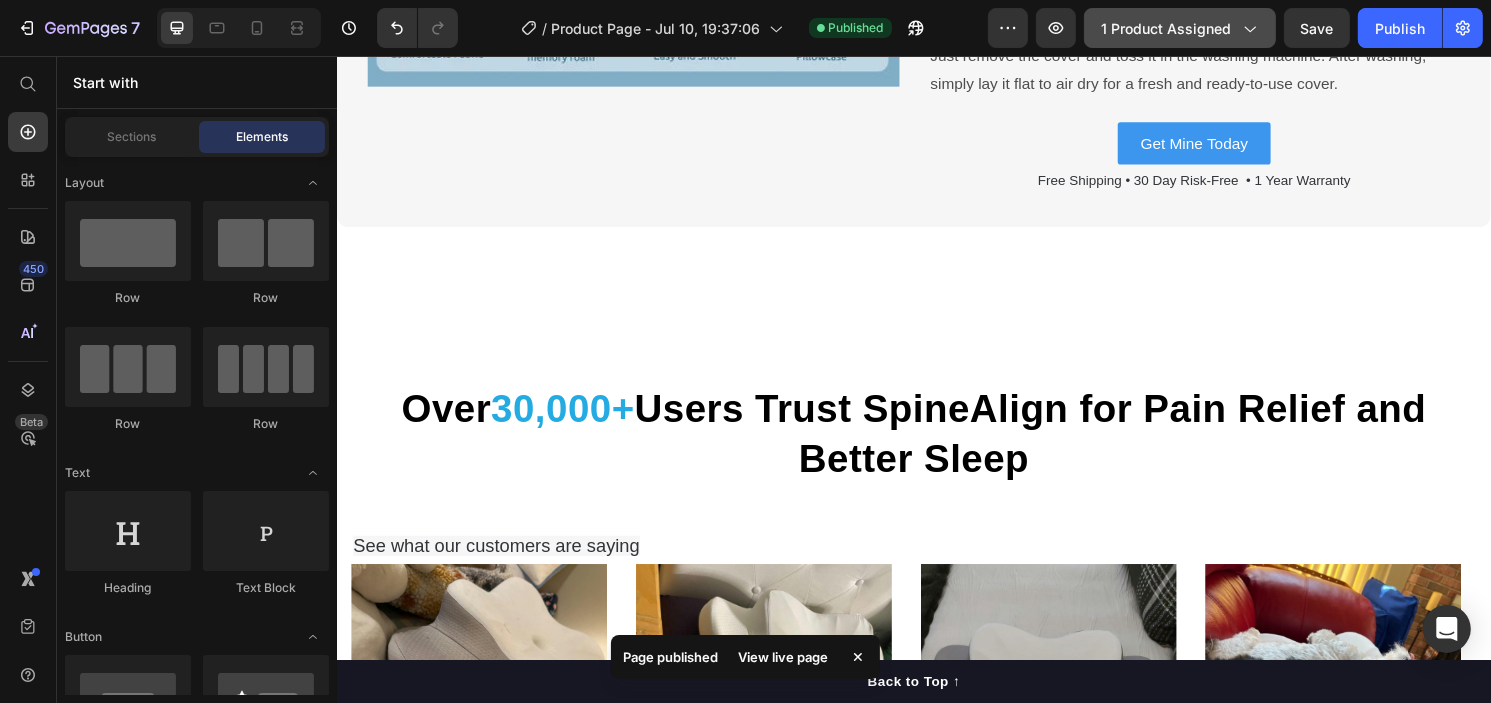 scroll, scrollTop: 2905, scrollLeft: 0, axis: vertical 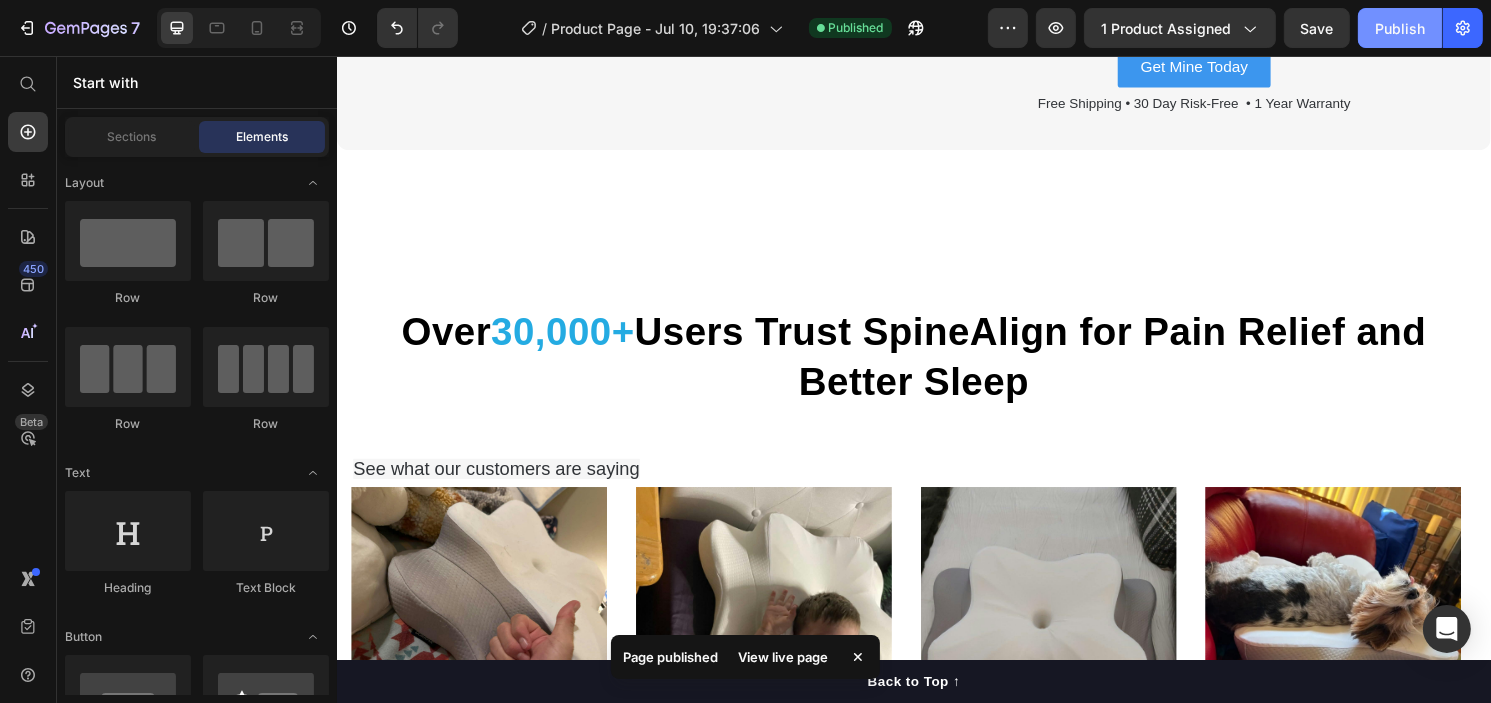 click on "Publish" at bounding box center (1400, 28) 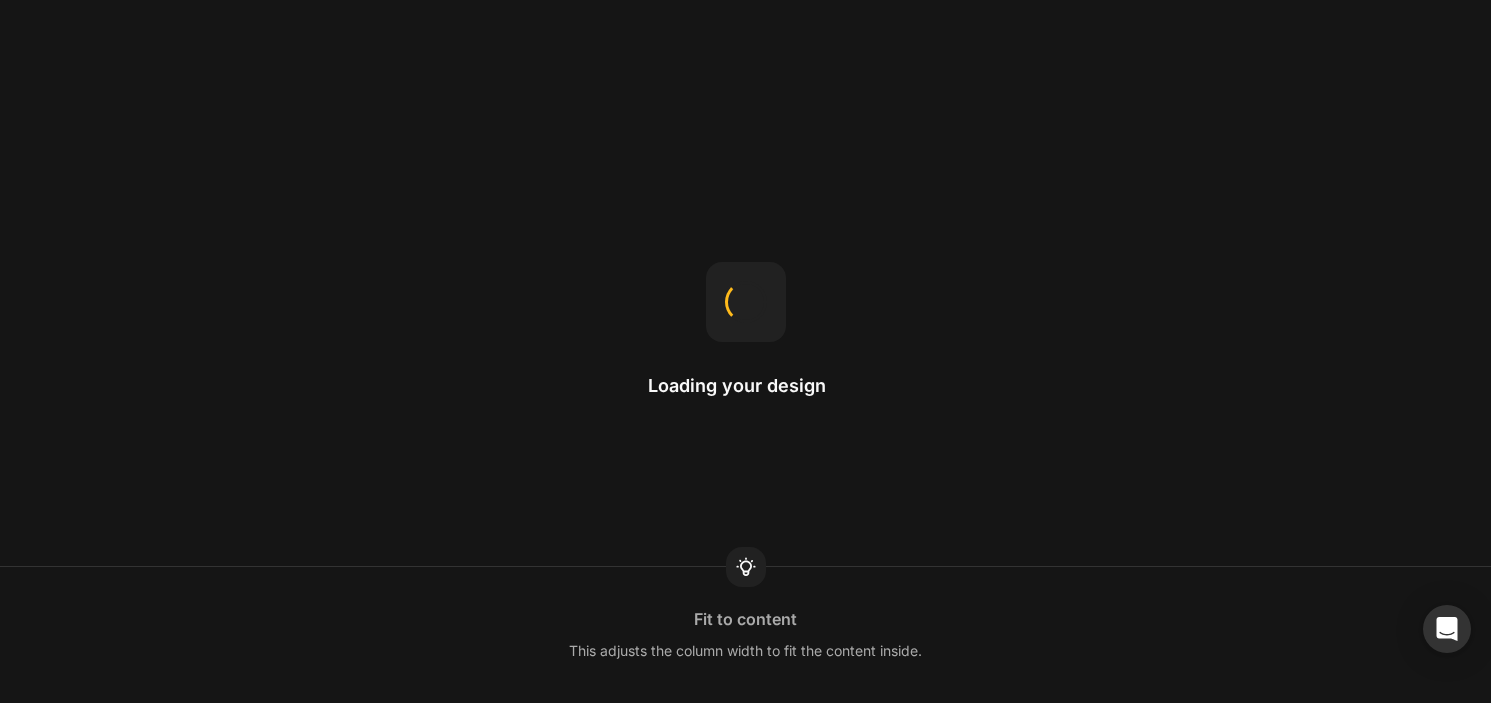 scroll, scrollTop: 0, scrollLeft: 0, axis: both 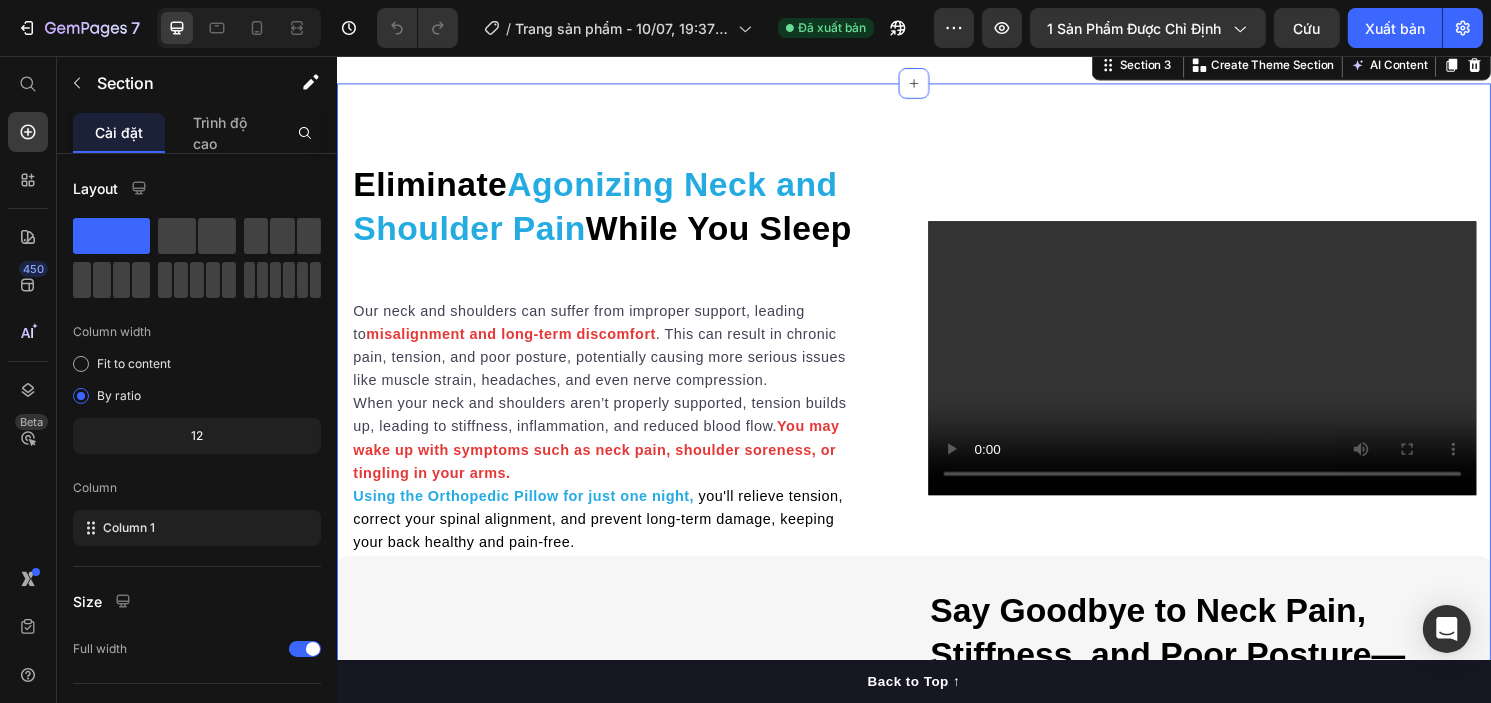 click on "Eliminate  Agonizing Neck and Shoulder Pain  While You Sleep Heading Our neck and shoulders can suffer from improper support, leading to  misalignment and long-term discomfort . This can result in chronic pain, tension, and poor posture, potentially causing more serious issues like muscle strain, headaches, and even nerve compression. When your neck and shoulders aren’t properly supported, tension builds up, leading to stiffness, inflammation, and reduced blood flow.  You may wake up with symptoms such as neck pain, shoulder soreness, or tingling in your arms. Using the Orthopedic Pillow for just one night,   you'll relieve tension, correct your spinal alignment, and prevent long-term damage, keeping your back healthy and pain-free. Text block Row Video Row Image Text Block Row Say Goodbye to Neck Pain, Stiffness, and Poor Posture—Permanently Heading Unlike typical pillows and supports that fail to provide adequate alignment,  Orthopedic Pillow Handeelife Orthopedic Pillow   With consistent use,  Button" at bounding box center [936, 763] 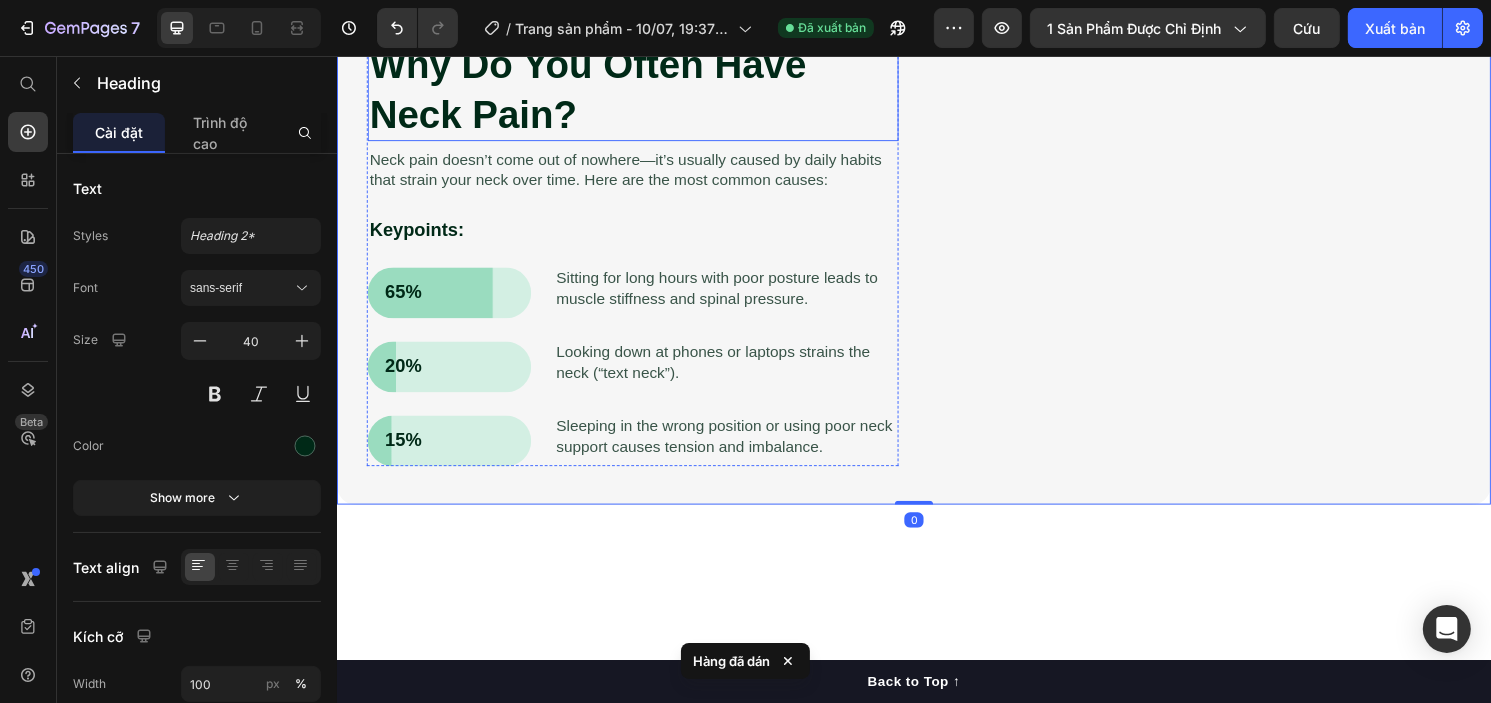 click on "Why Do You Often Have Neck Pain?" at bounding box center (644, 91) 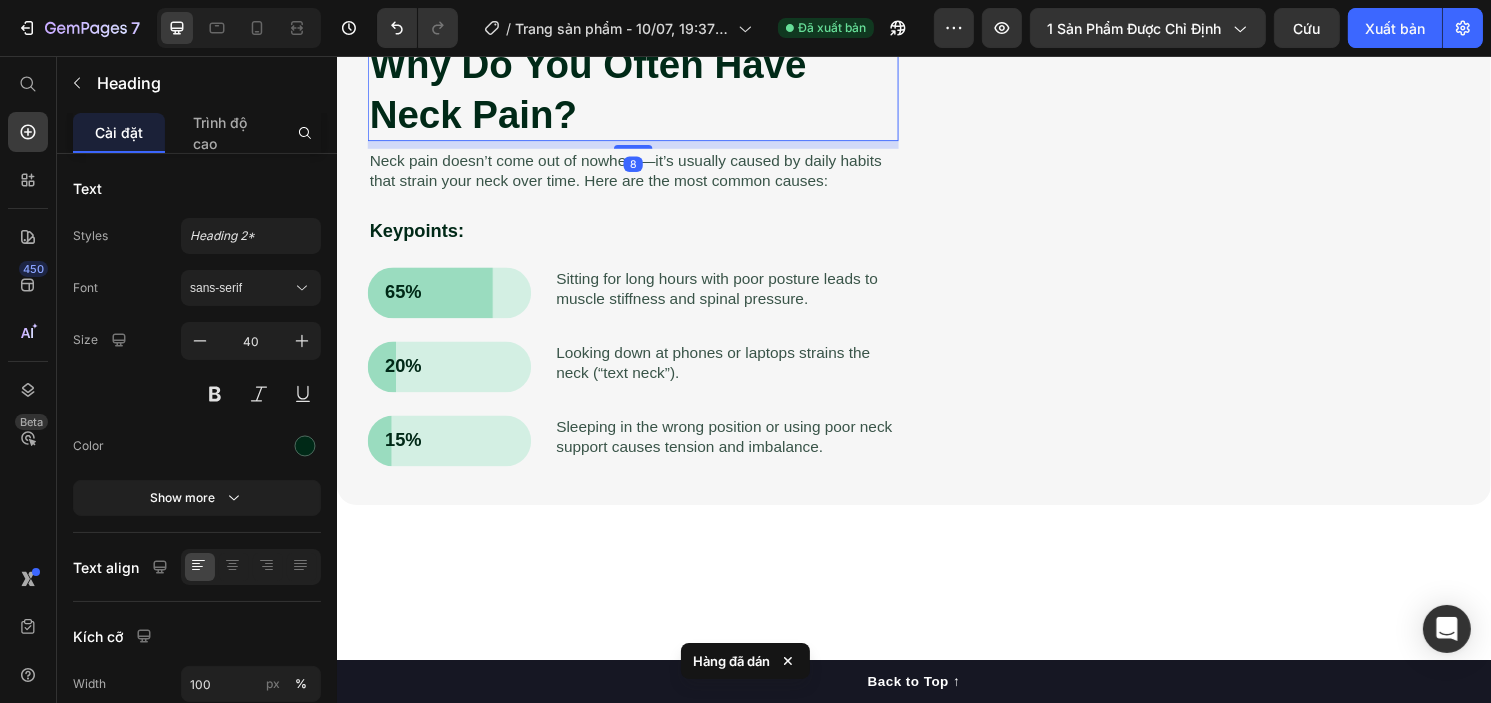 click on "Why Do You Often Have Neck Pain?" at bounding box center [644, 91] 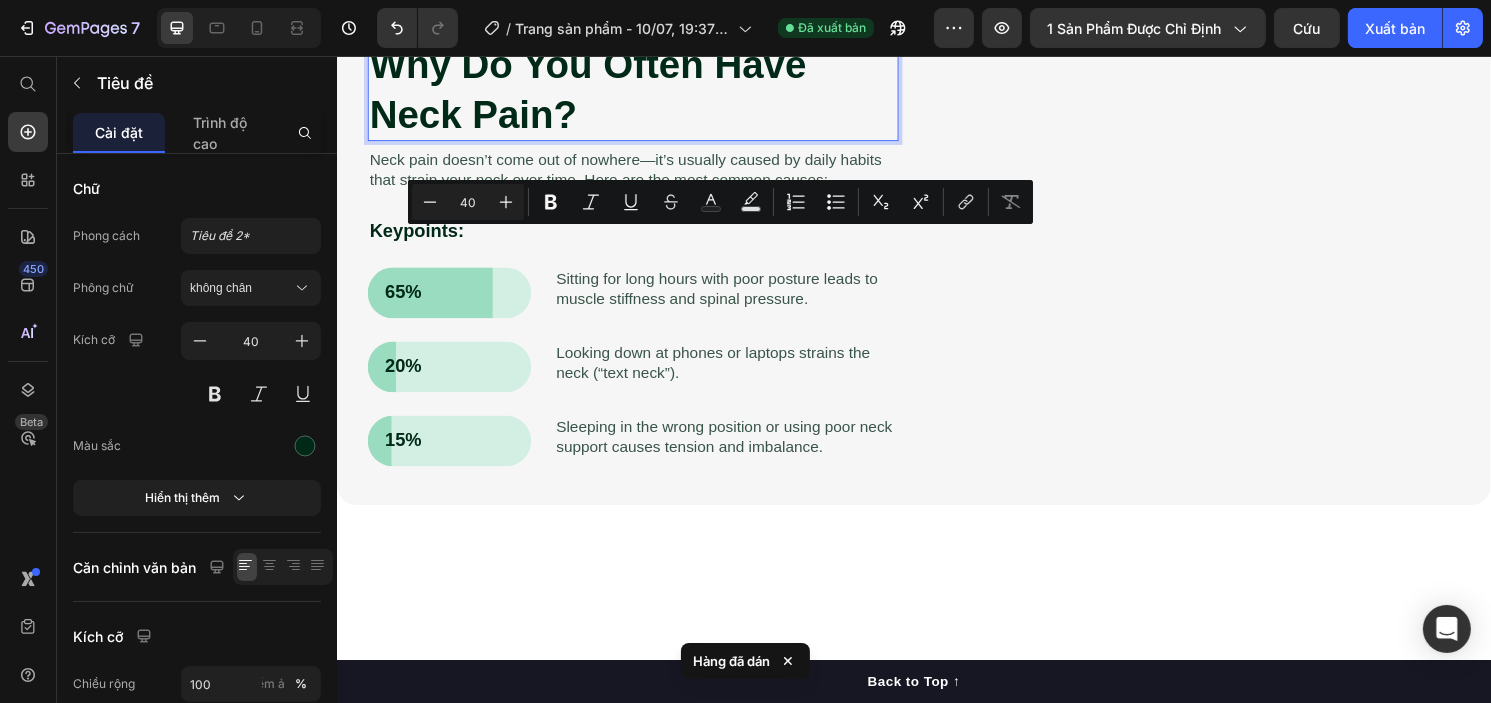click on "Why Do You Often Have Neck Pain?" at bounding box center (644, 91) 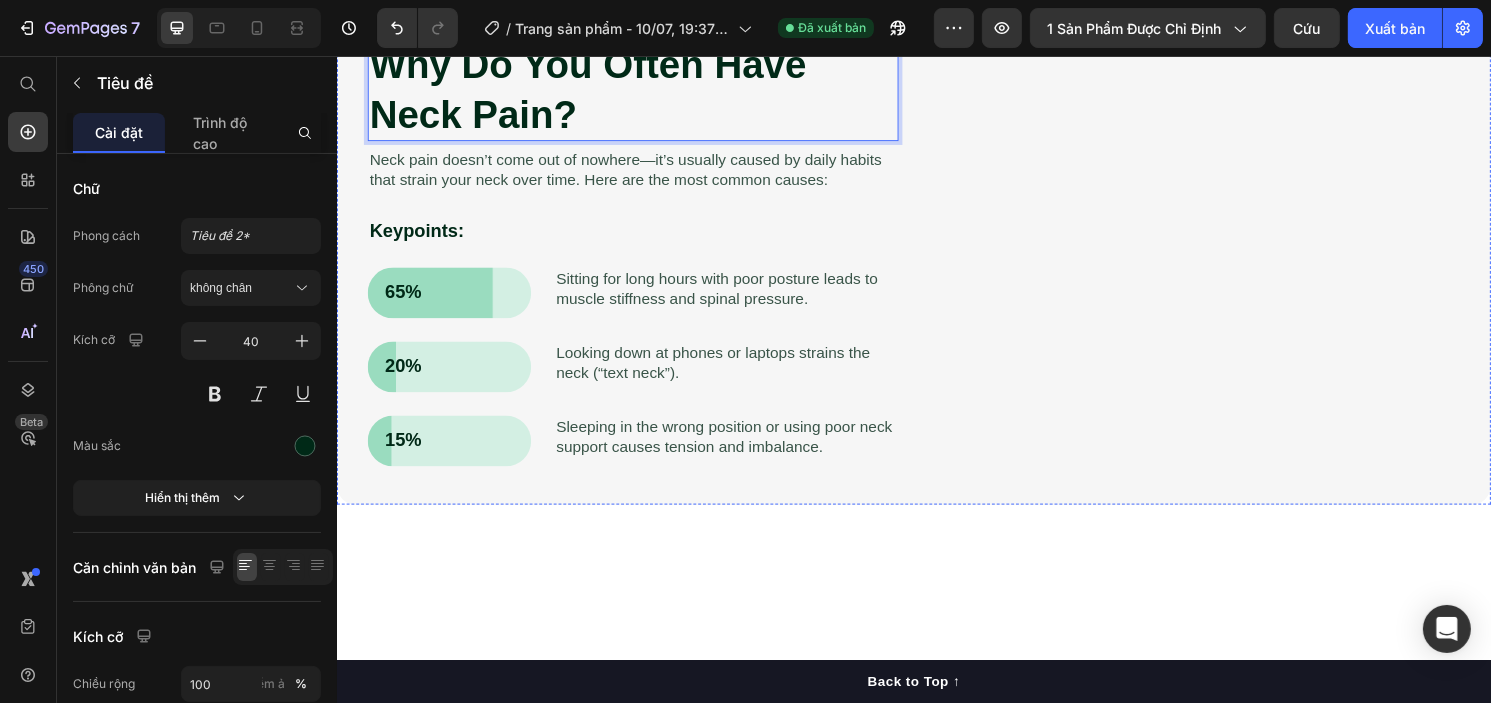 click at bounding box center [1227, 37] 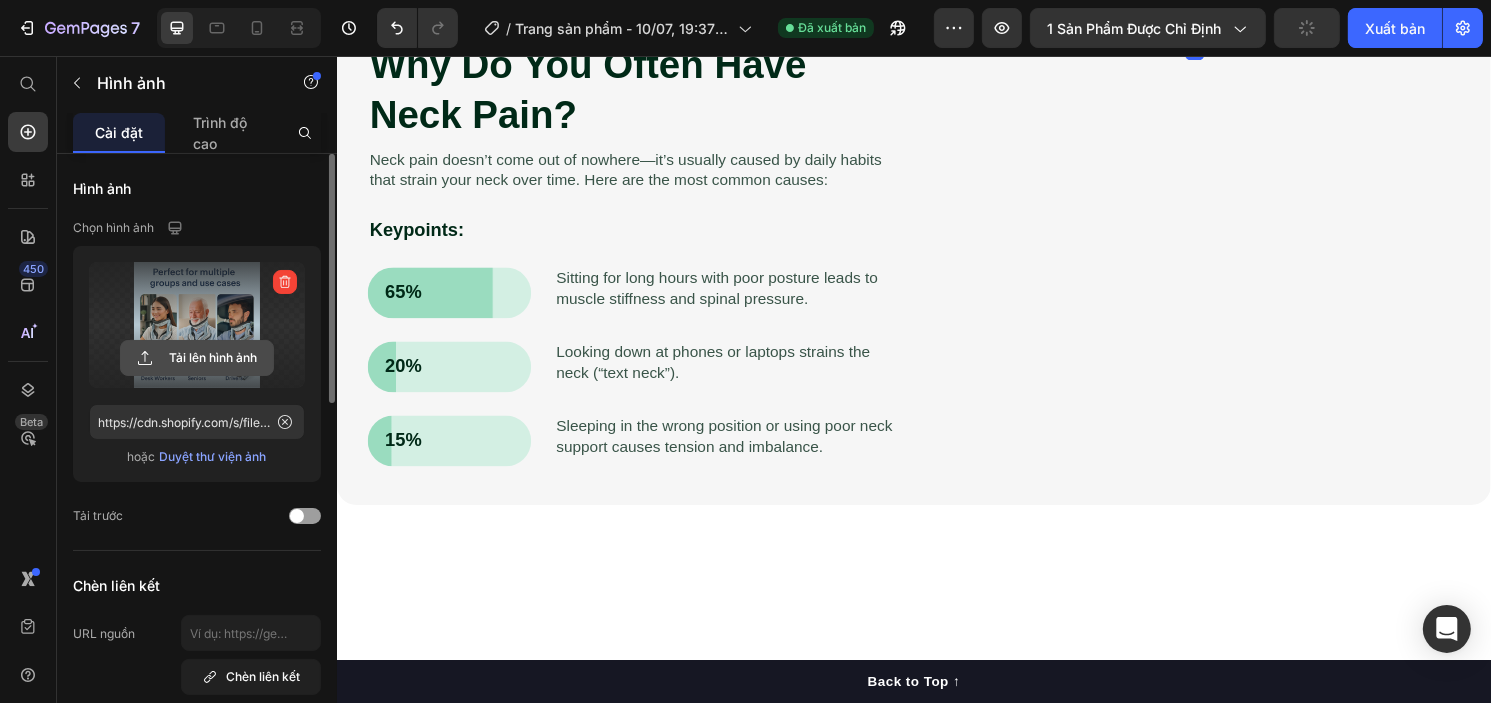 click 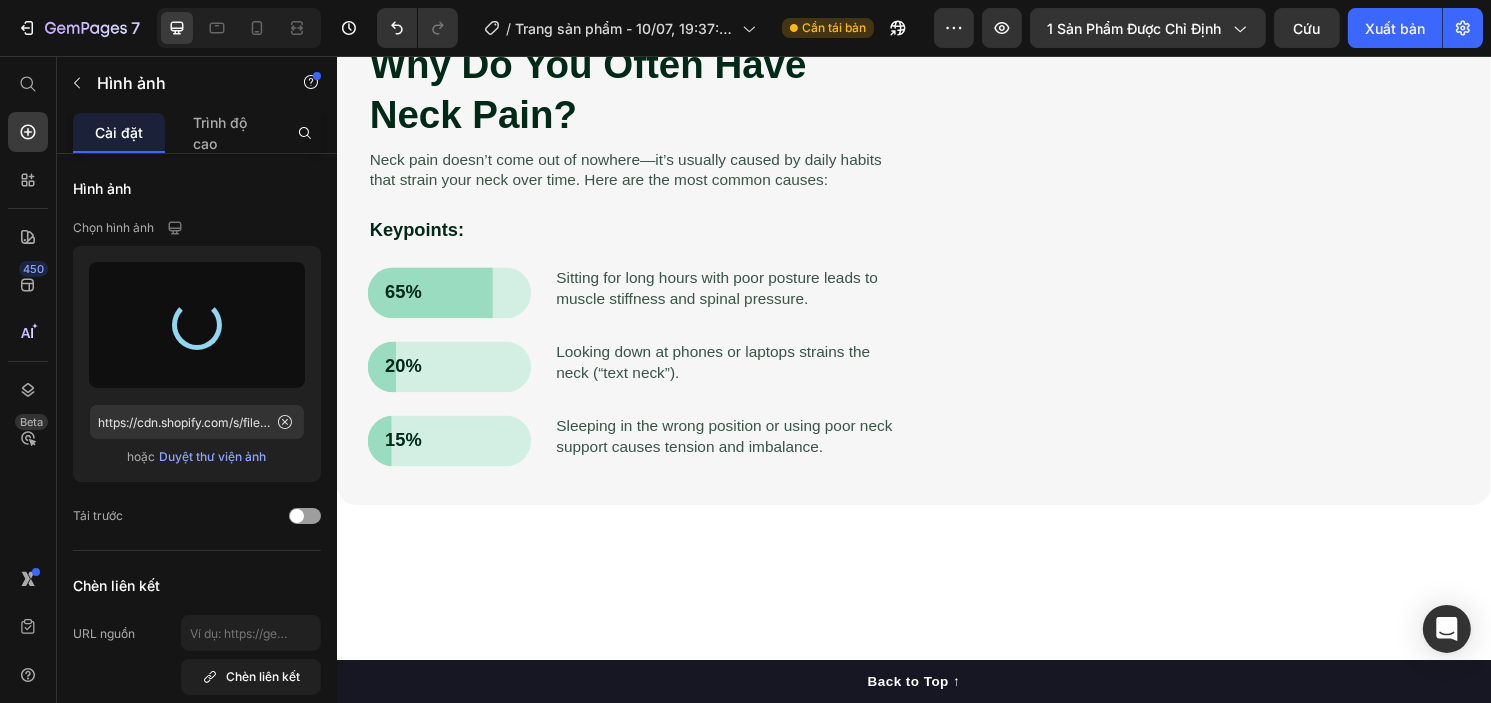 type on "https://cdn.shopify.com/s/files/1/0750/9285/2965/files/gempages_569540175701476222-6b61985e-bc45-4793-b7ed-a6d93818b221.png" 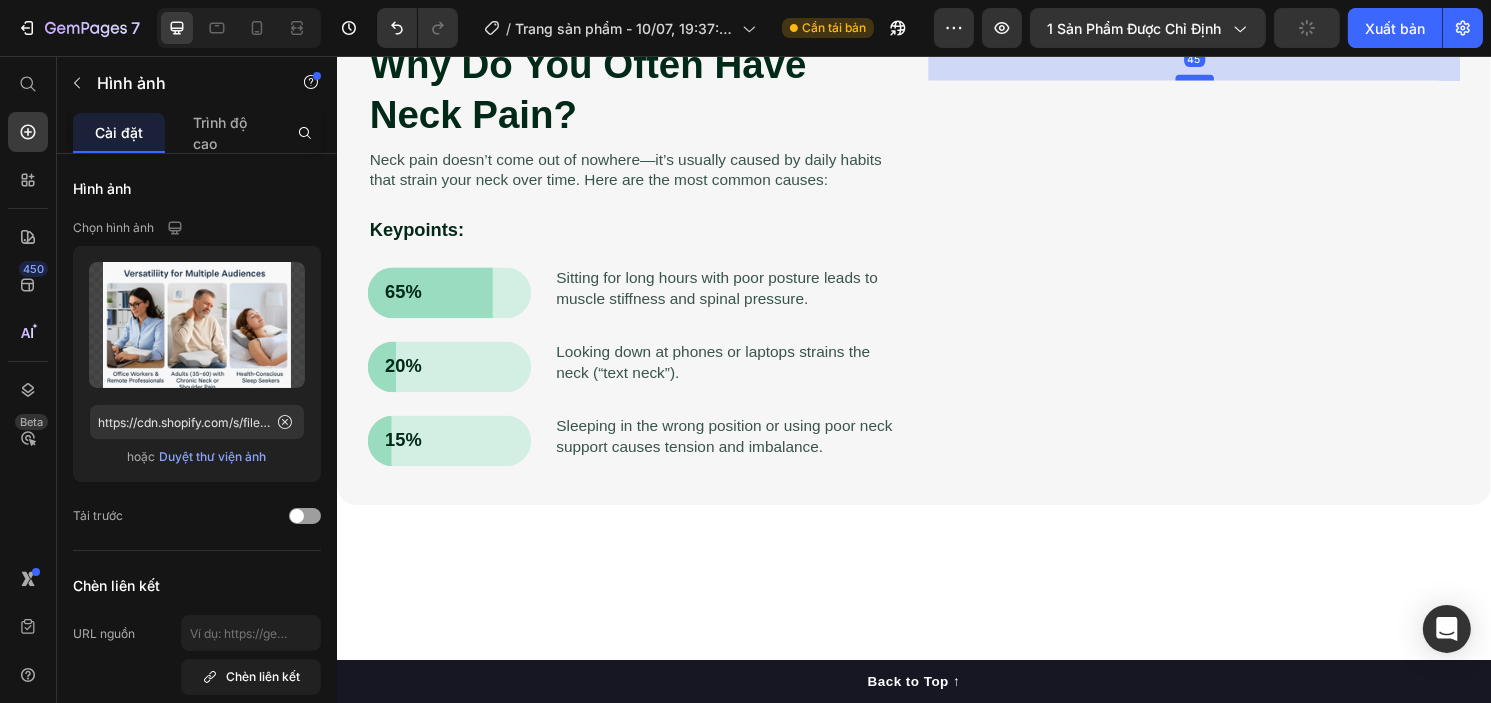 drag, startPoint x: 1211, startPoint y: 593, endPoint x: 1212, endPoint y: 638, distance: 45.01111 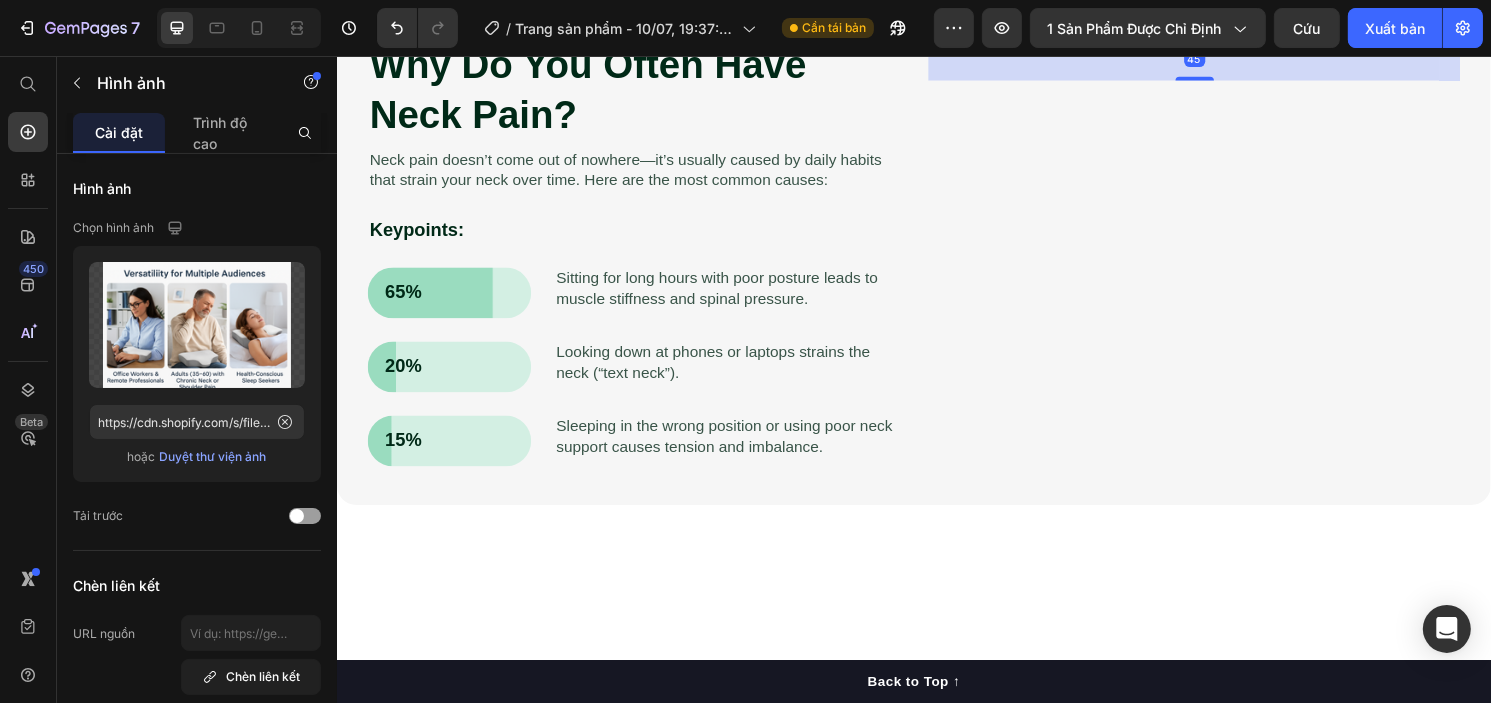 click on "45" at bounding box center [1227, 59] 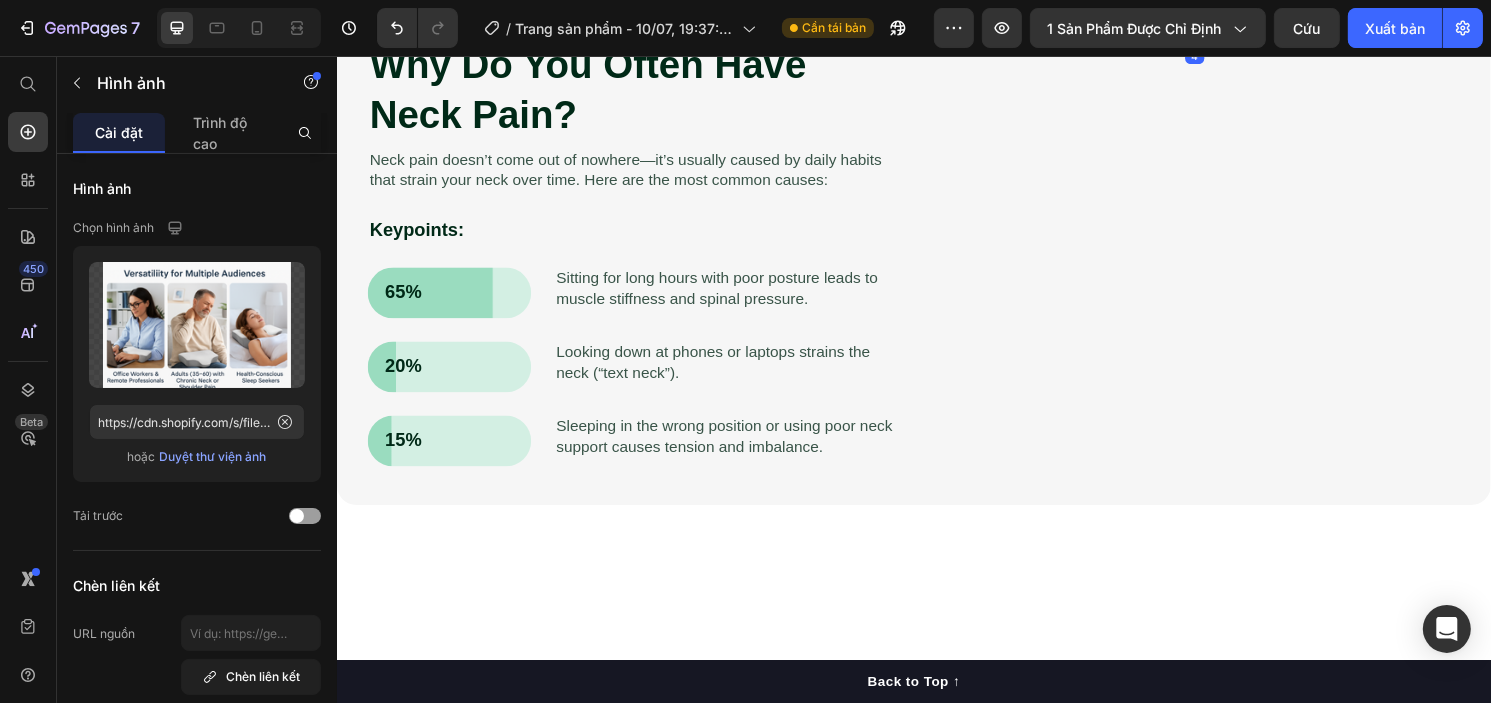 drag, startPoint x: 1213, startPoint y: 639, endPoint x: 1214, endPoint y: 598, distance: 41.01219 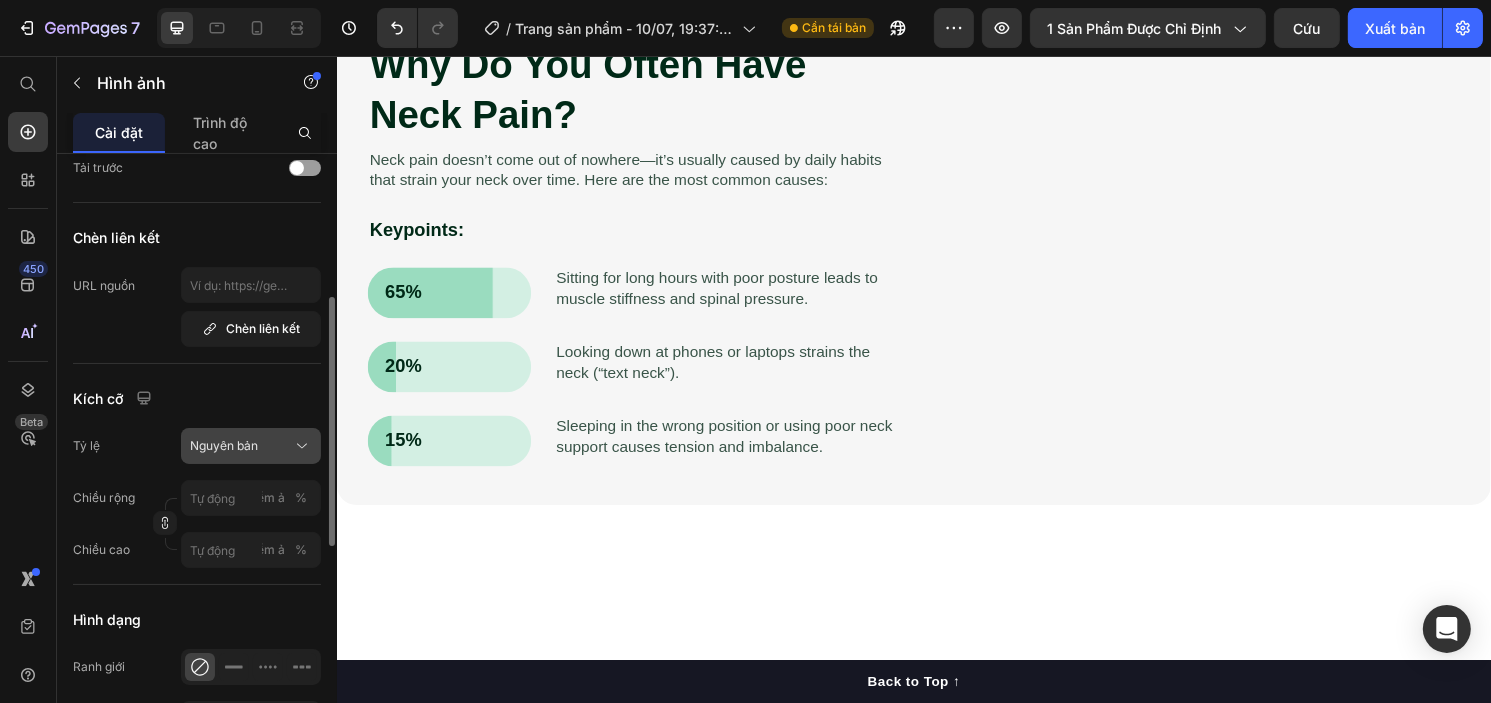 scroll, scrollTop: 349, scrollLeft: 0, axis: vertical 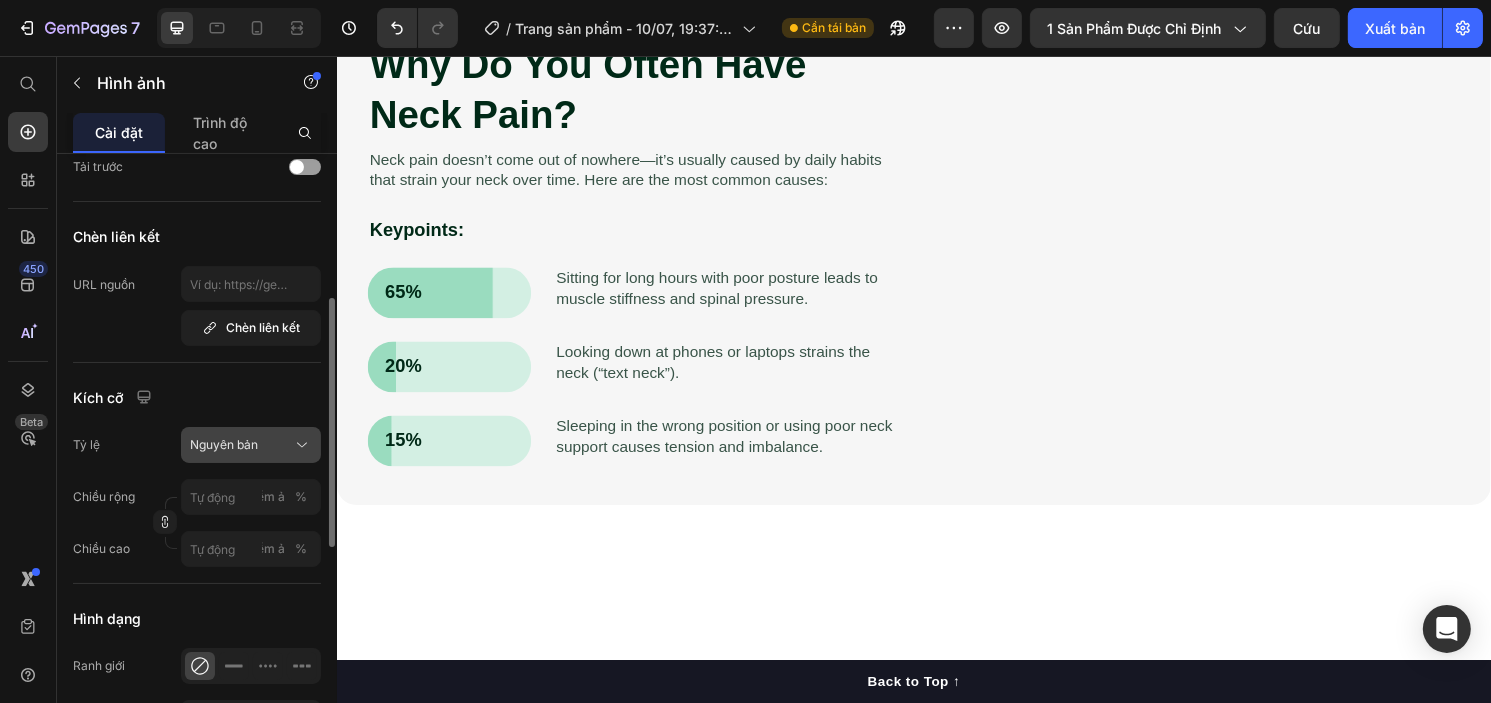 click on "Nguyên bản" at bounding box center [224, 444] 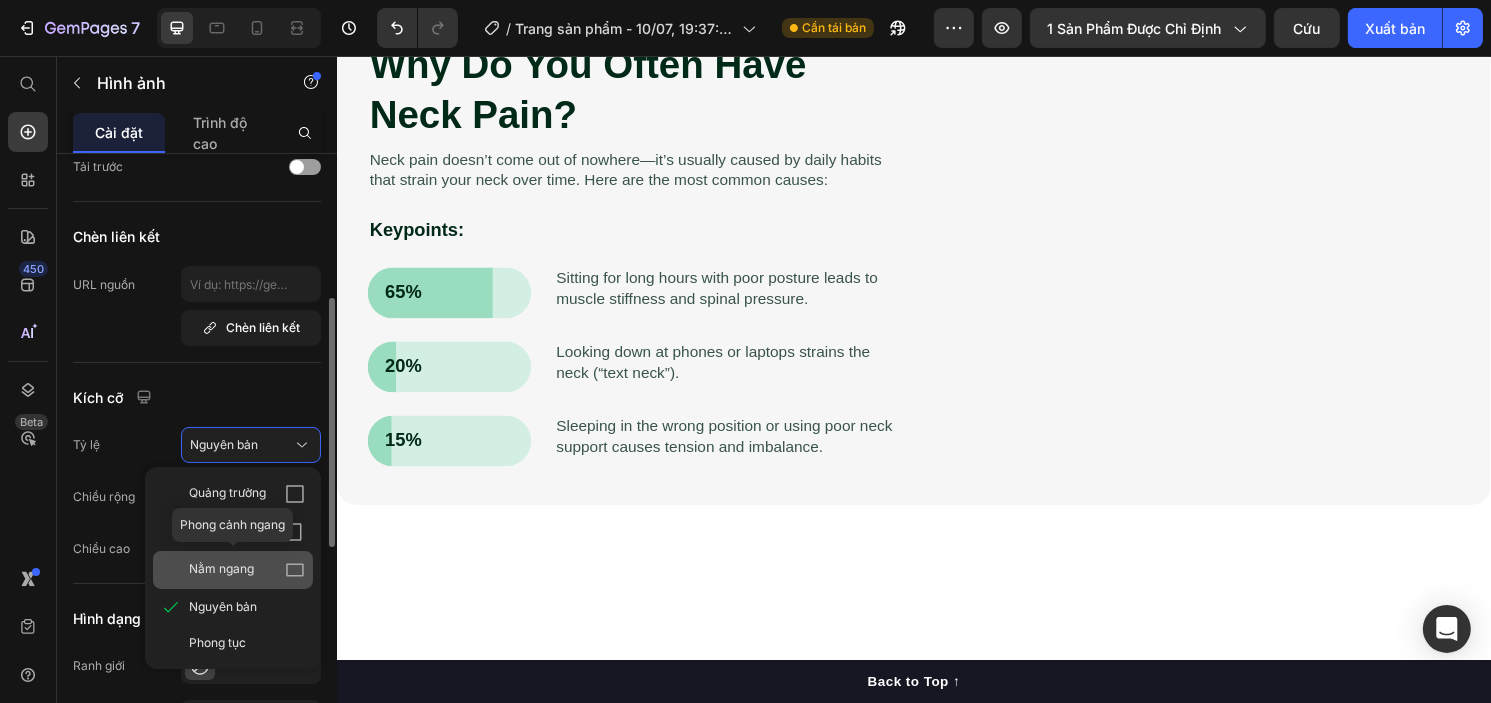 click on "Nằm ngang" at bounding box center (221, 568) 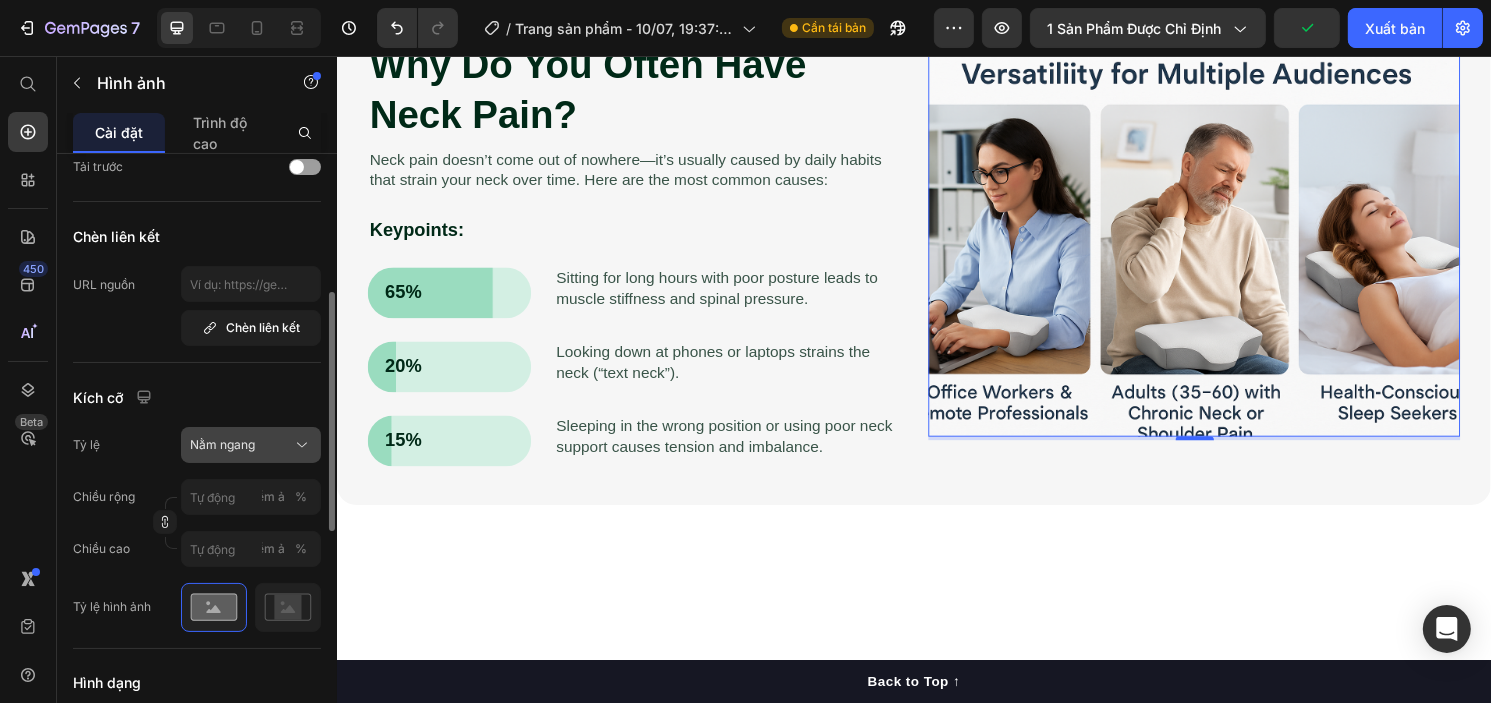 click on "Nằm ngang" 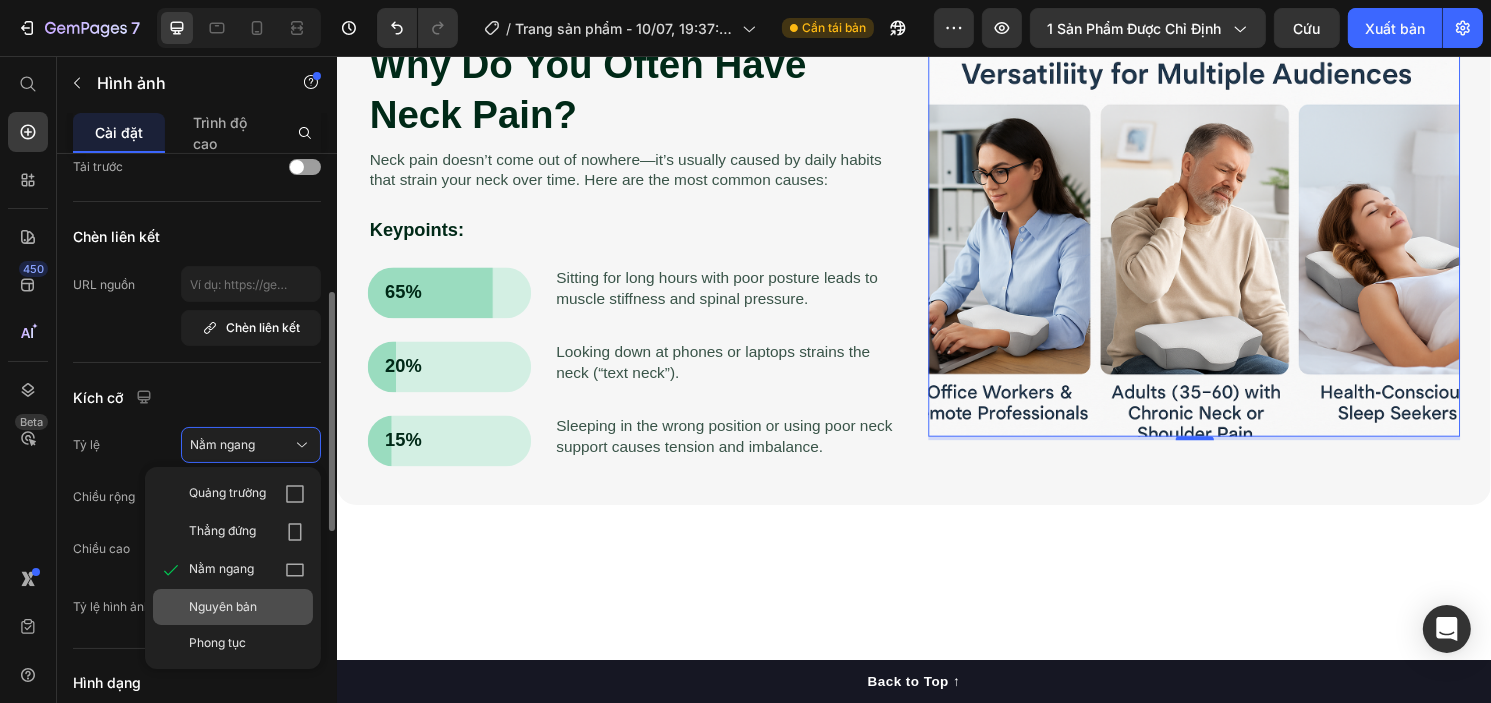 click on "Nguyên bản" at bounding box center (247, 607) 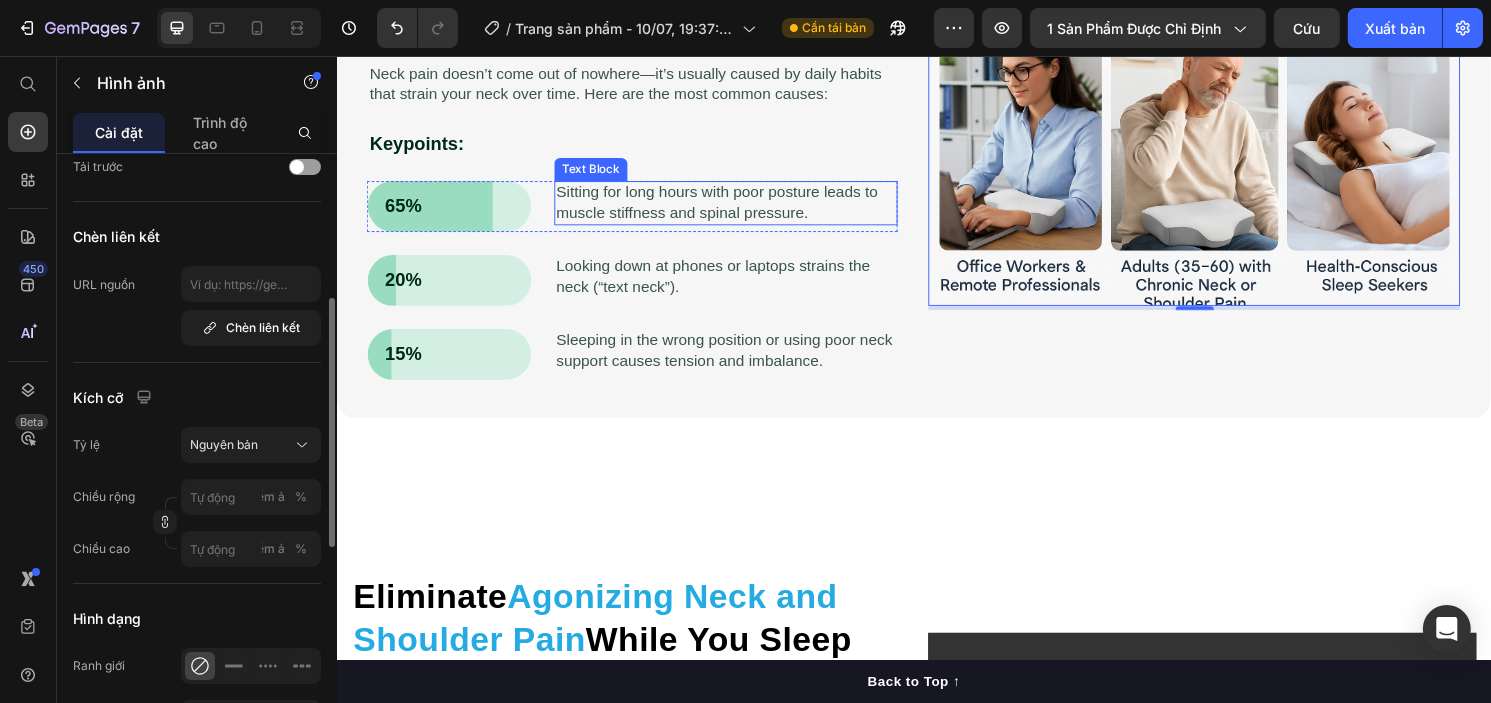 scroll, scrollTop: 1428, scrollLeft: 0, axis: vertical 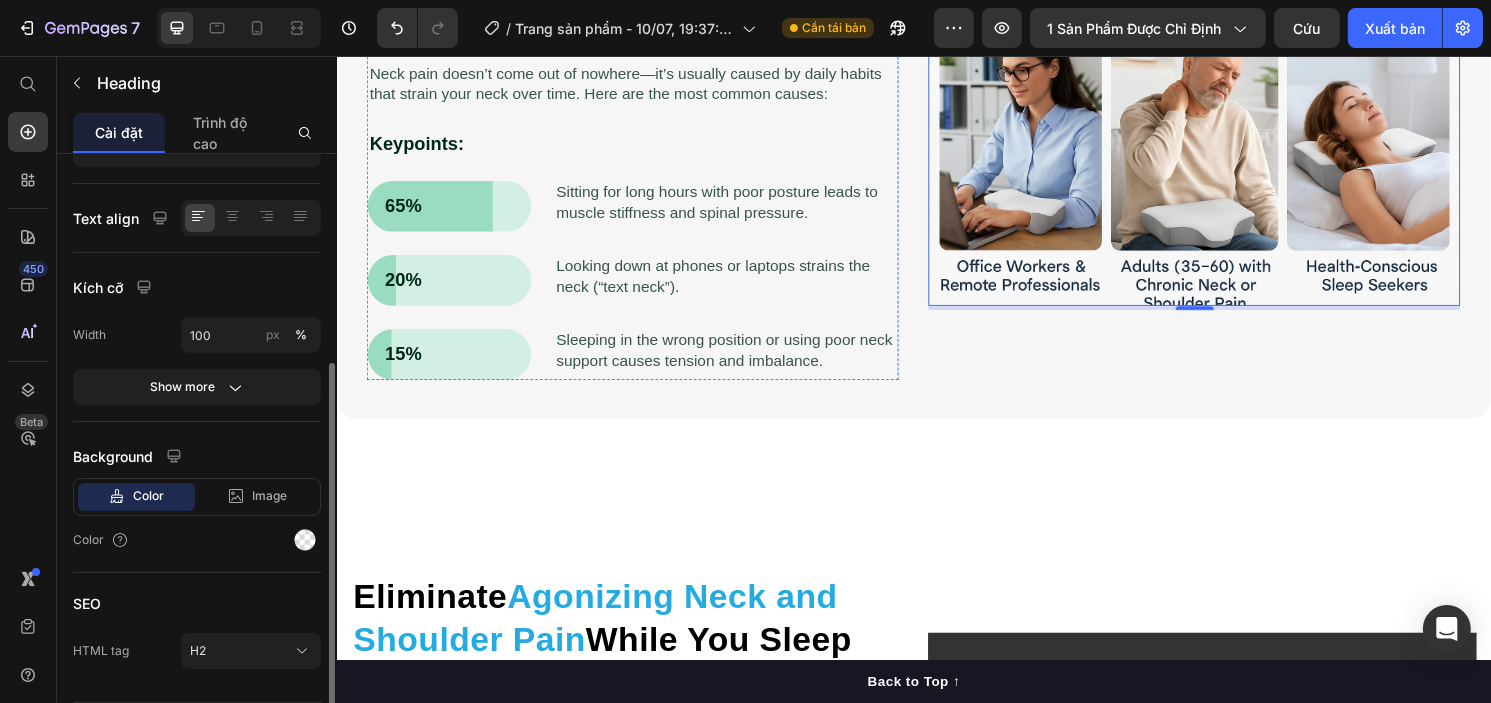 click on "Why Do You Often Have Neck Pain?" at bounding box center (644, 1) 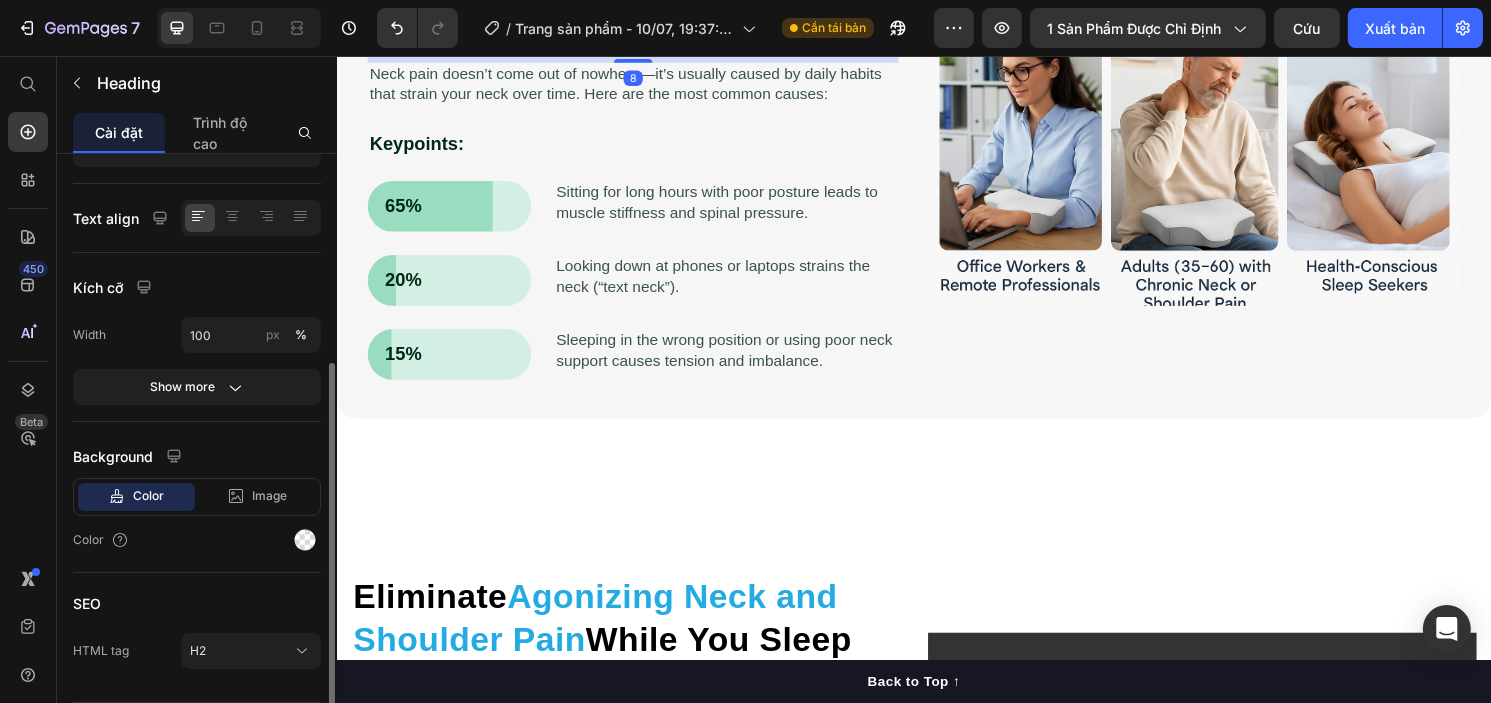 scroll, scrollTop: 0, scrollLeft: 0, axis: both 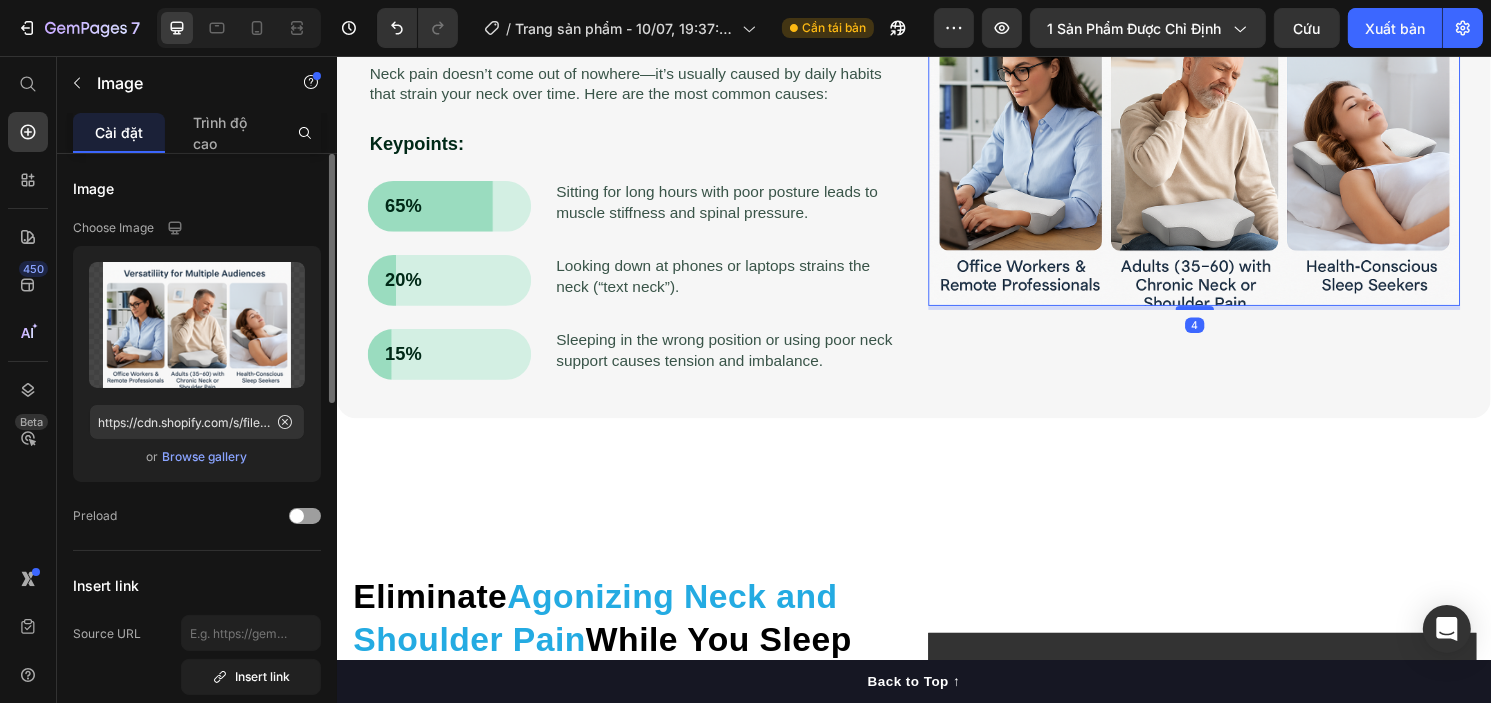 click at bounding box center (1227, 131) 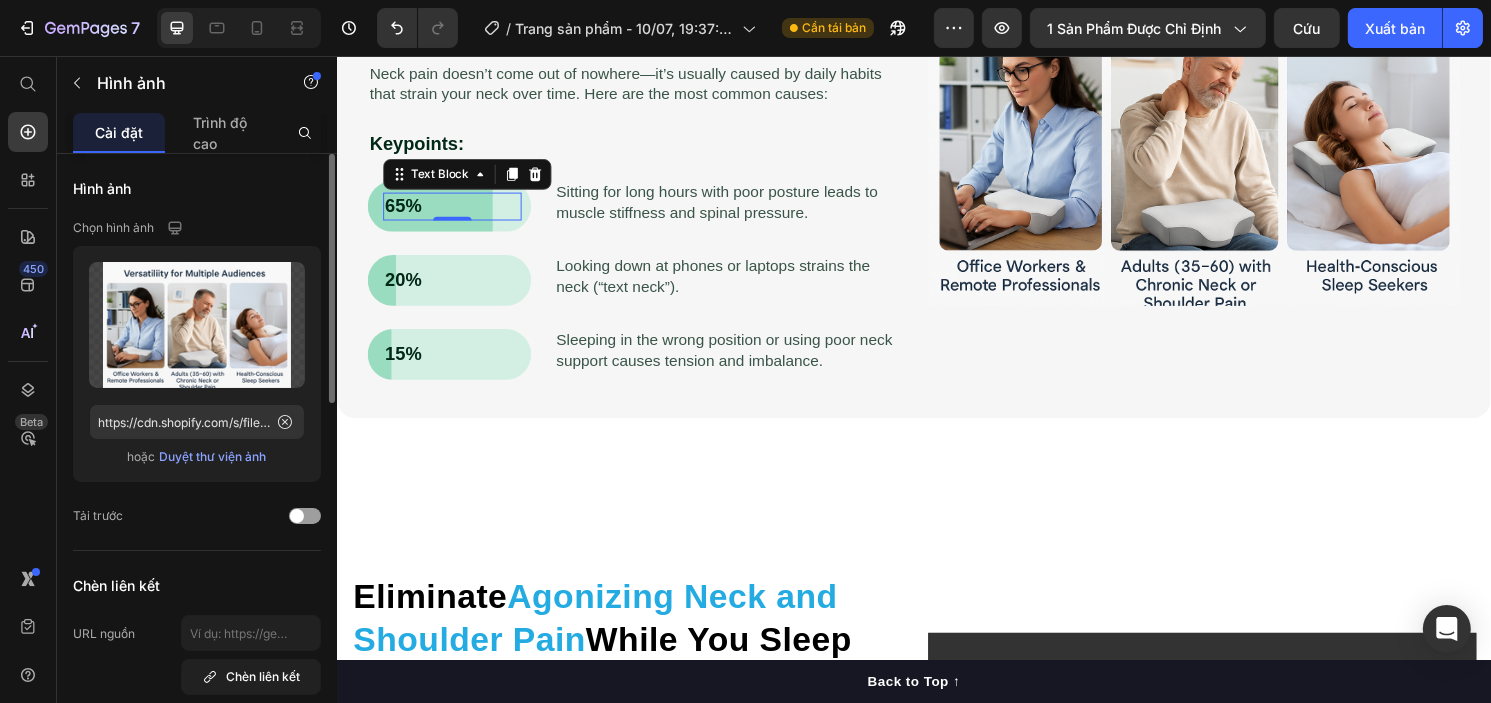 click on "65%" at bounding box center (456, 212) 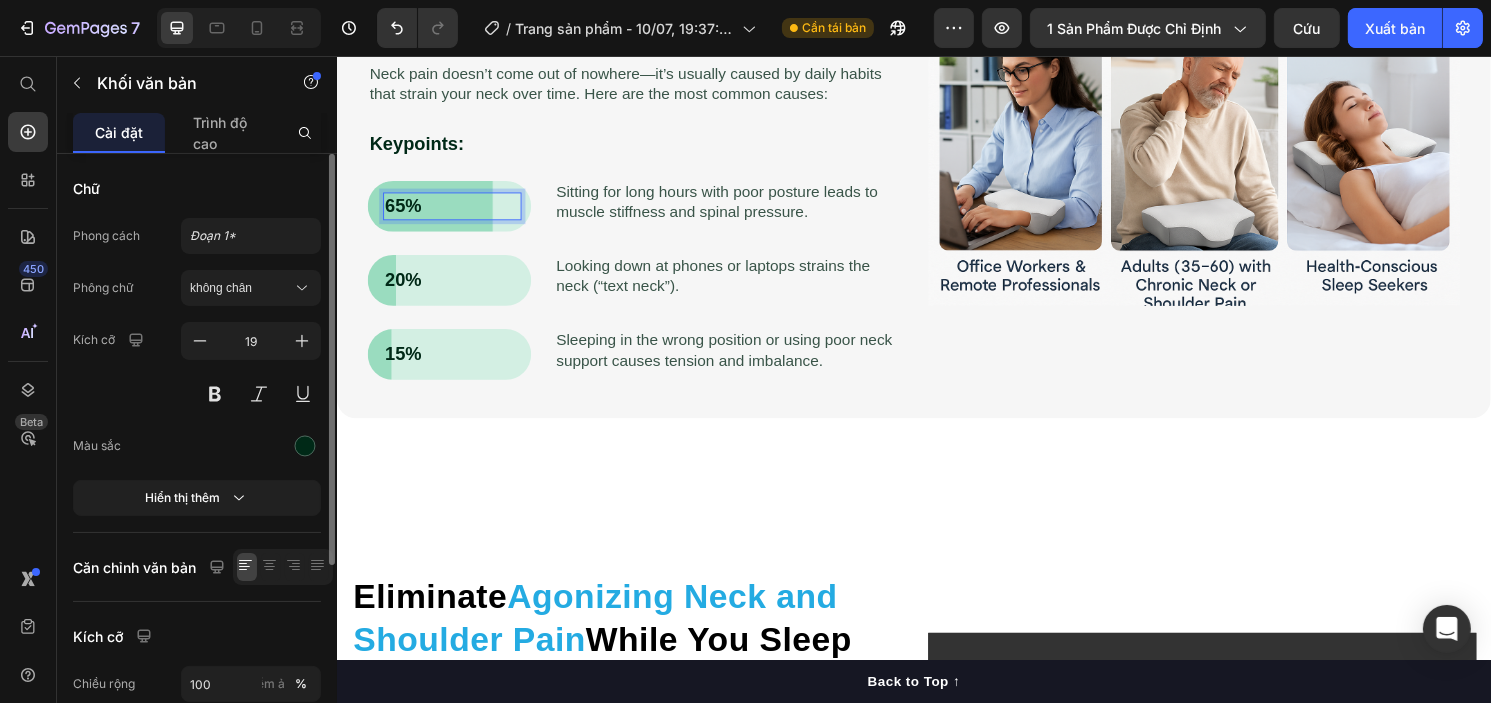 click on "65%" at bounding box center (456, 212) 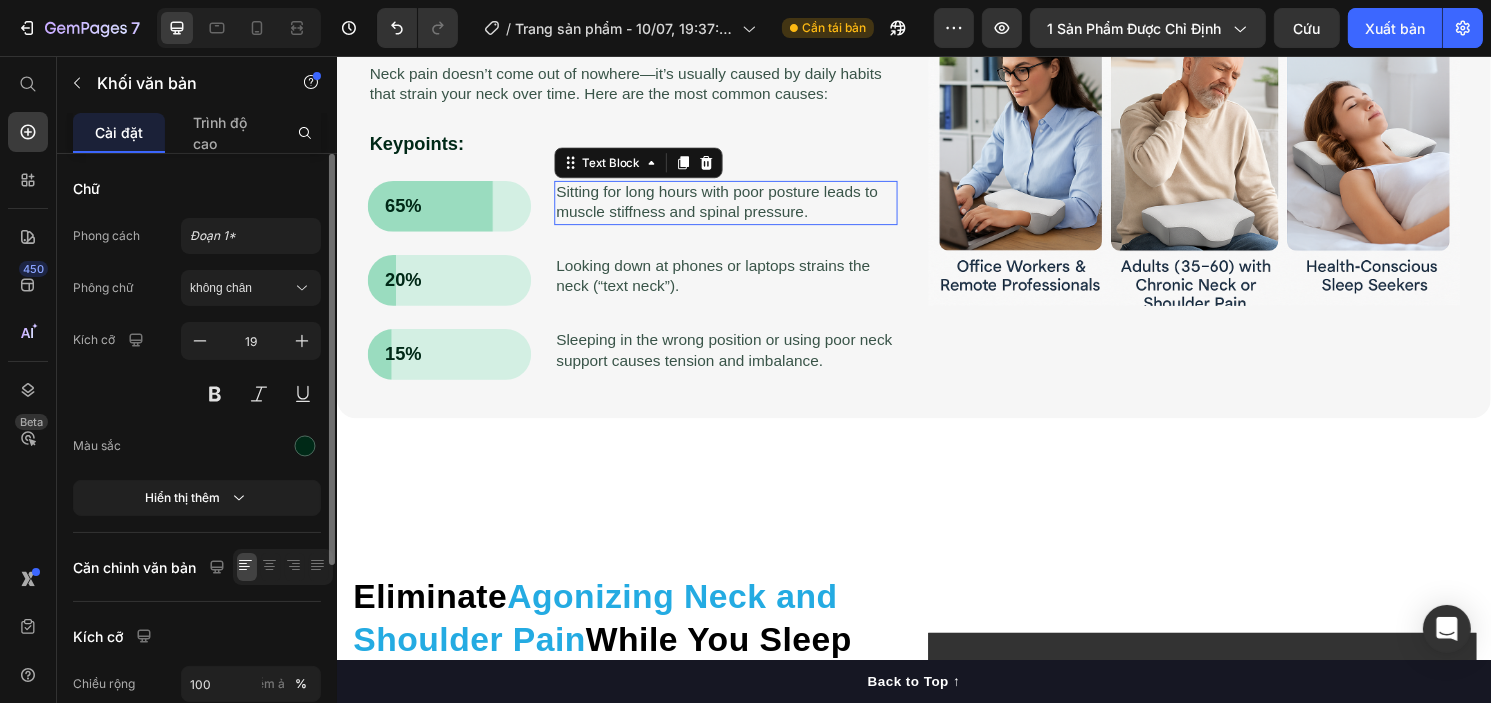click on "Sitting for long hours with poor posture leads to muscle stiffness and spinal pressure." at bounding box center (740, 209) 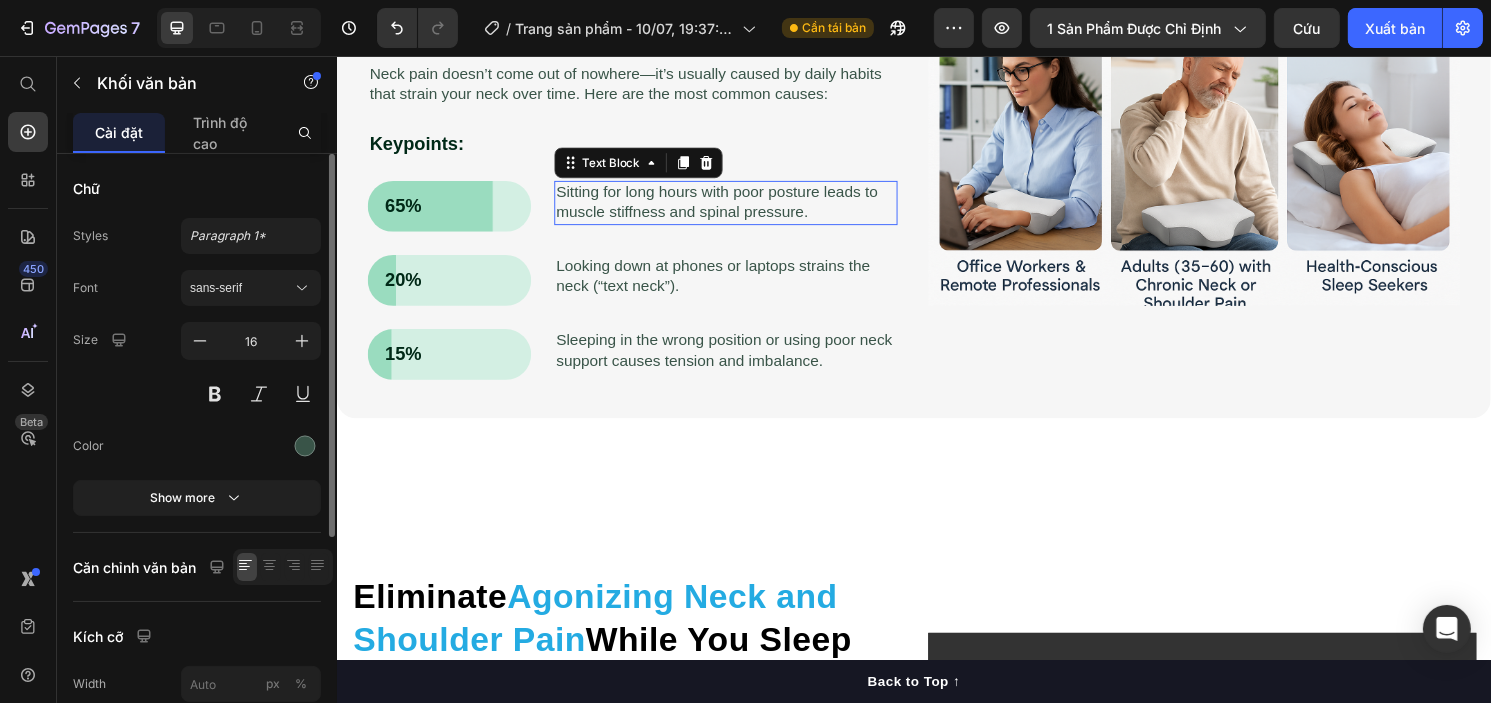 click on "Sitting for long hours with poor posture leads to muscle stiffness and spinal pressure." at bounding box center [740, 209] 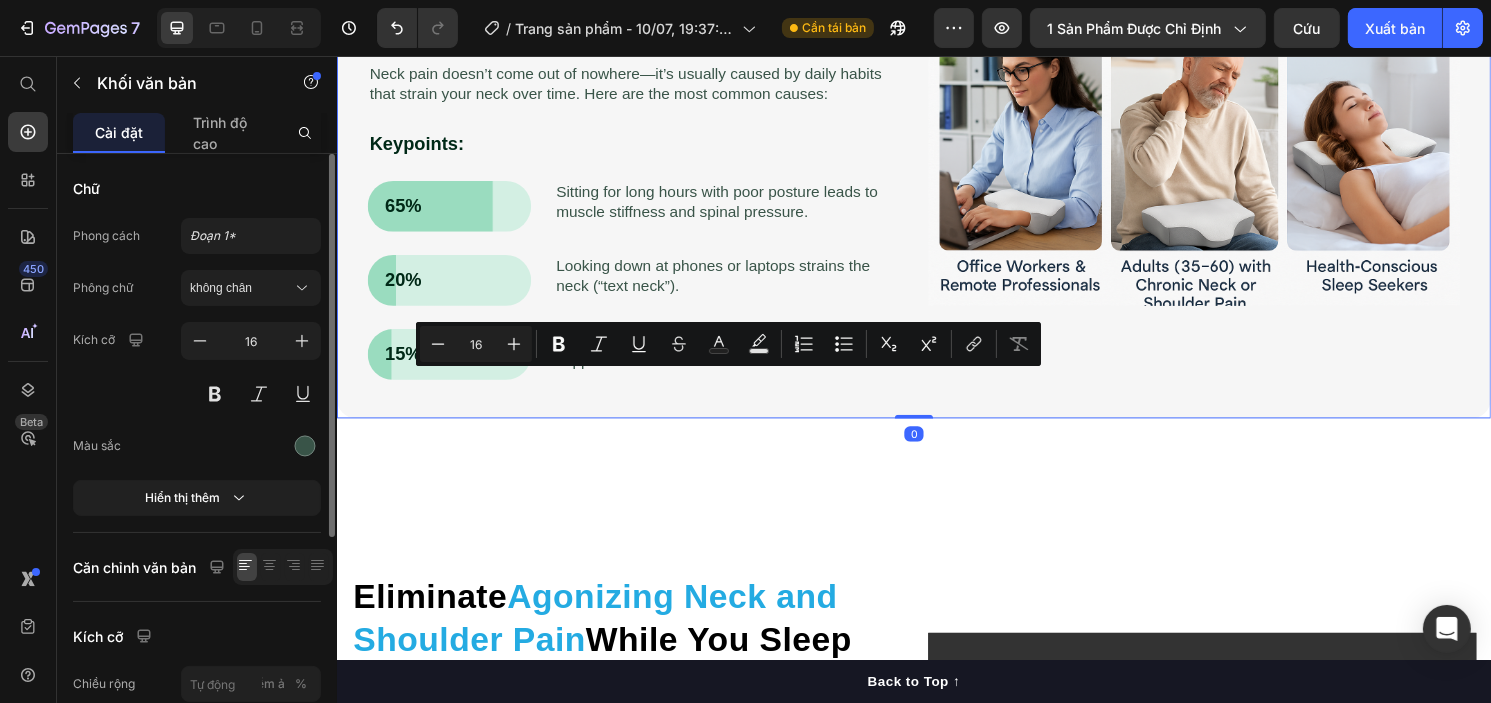 click on "Image" at bounding box center (1227, 173) 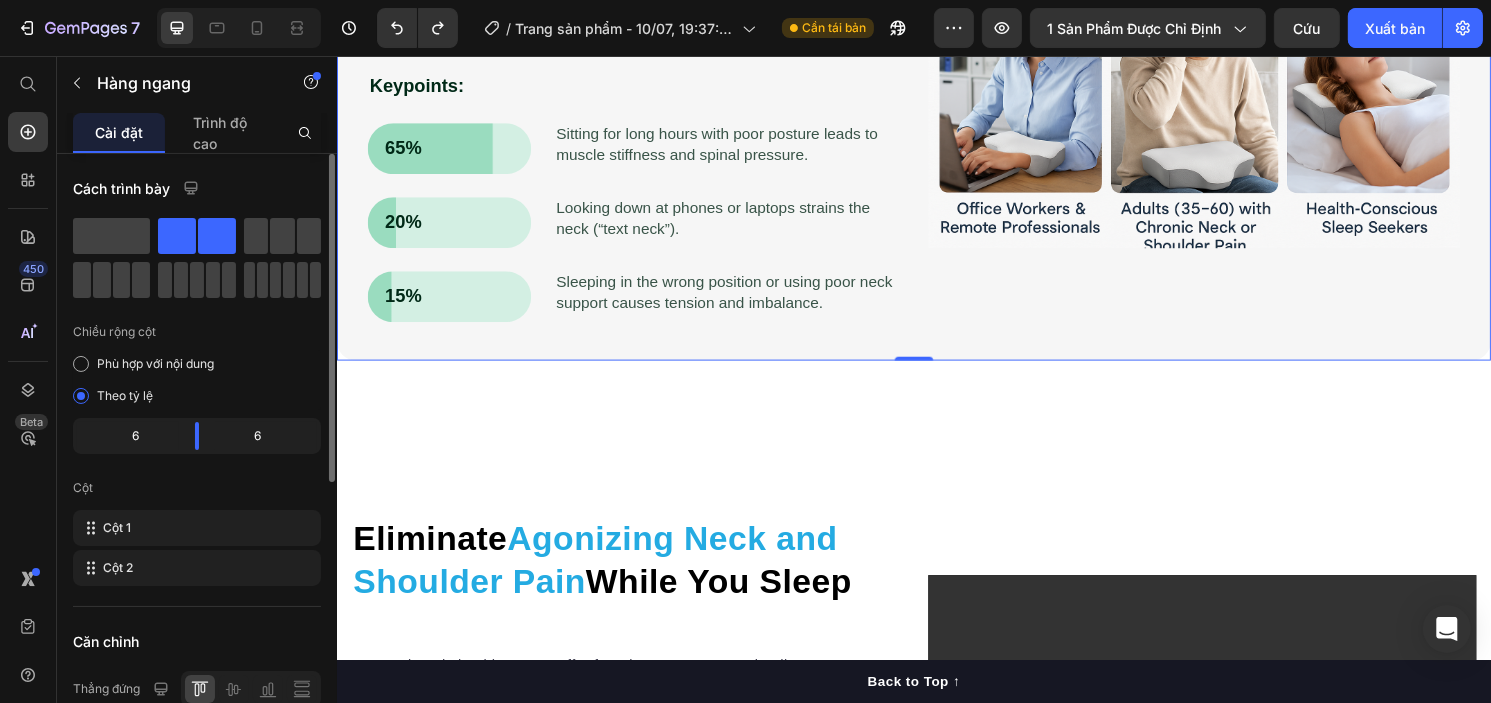 scroll, scrollTop: 1499, scrollLeft: 0, axis: vertical 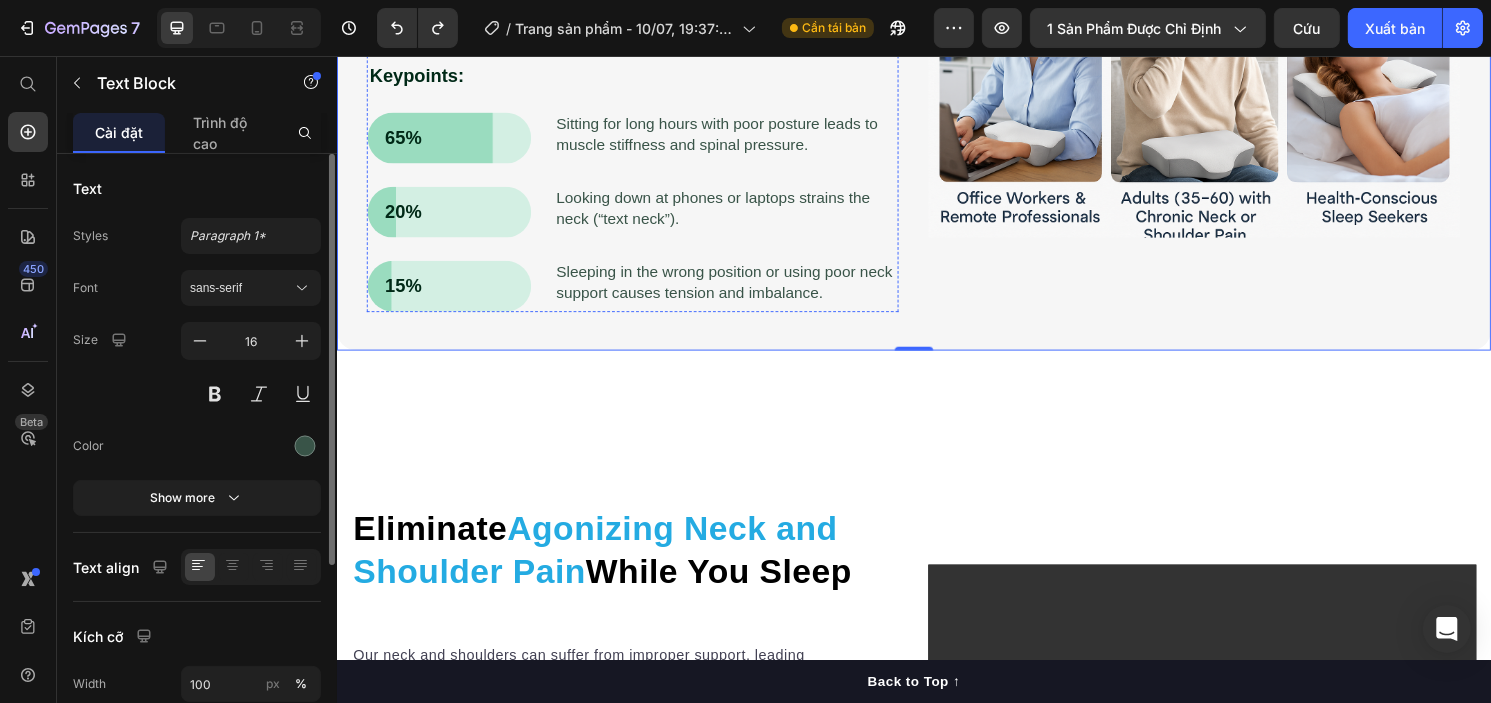 click on "Neck pain doesn’t come out of nowhere—it’s usually caused by daily habits that strain your neck over time. Here are the most common causes:" at bounding box center [644, 15] 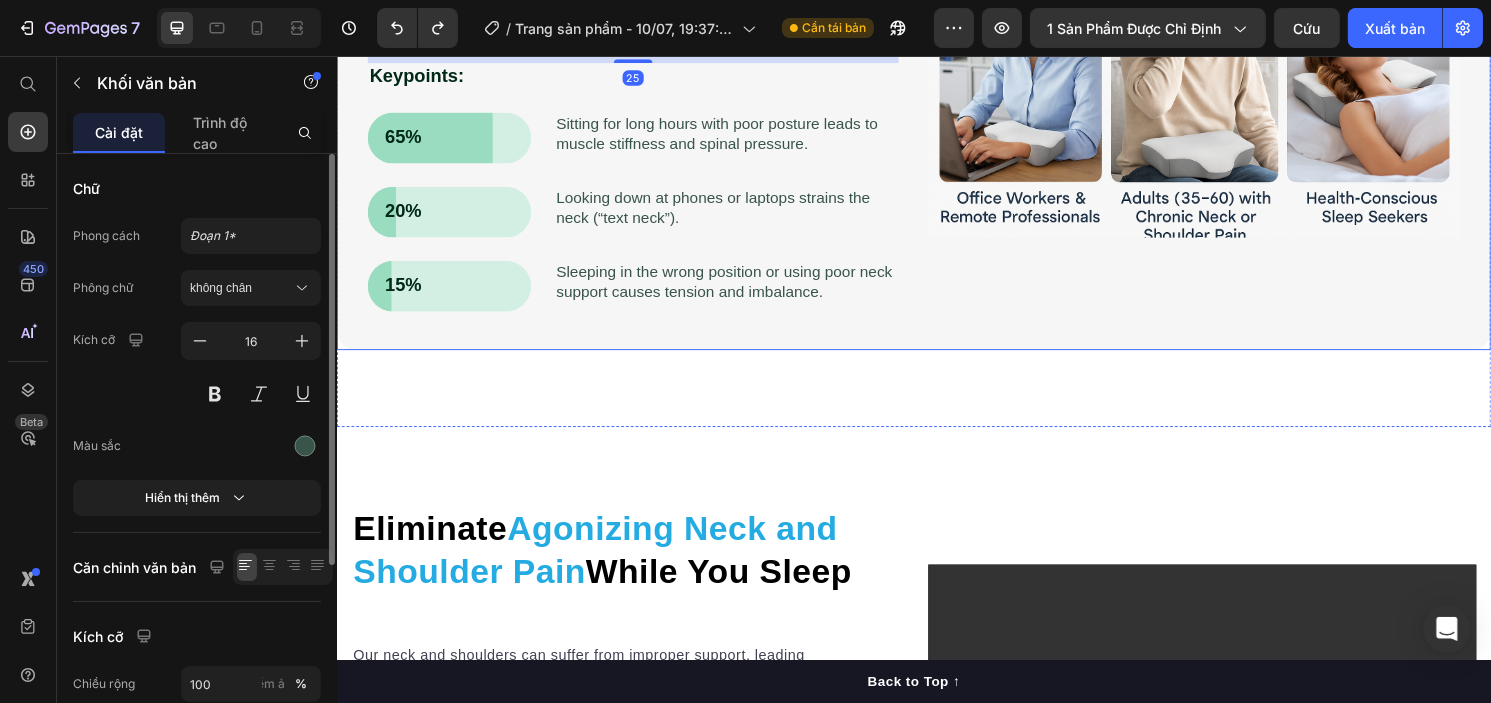 click on "Why Do You Often Have Neck Pain? Heading Neck pain doesn’t come out of nowhere—it’s usually caused by daily habits that strain your neck over time. Here are the most common causes: Text Block   25 Keypoints: Text Block 65% Text Block Row Sitting for long hours with poor posture leads to muscle stiffness and spinal pressure. Text Block Row 20% Text Block Row Looking down at phones or laptops strains the neck (“text neck”). Text Block Row 15% Text Block Row Sleeping in the wrong position or using poor neck support causes tension and imbalance. Text Block Row Row Image Row" at bounding box center [936, 102] 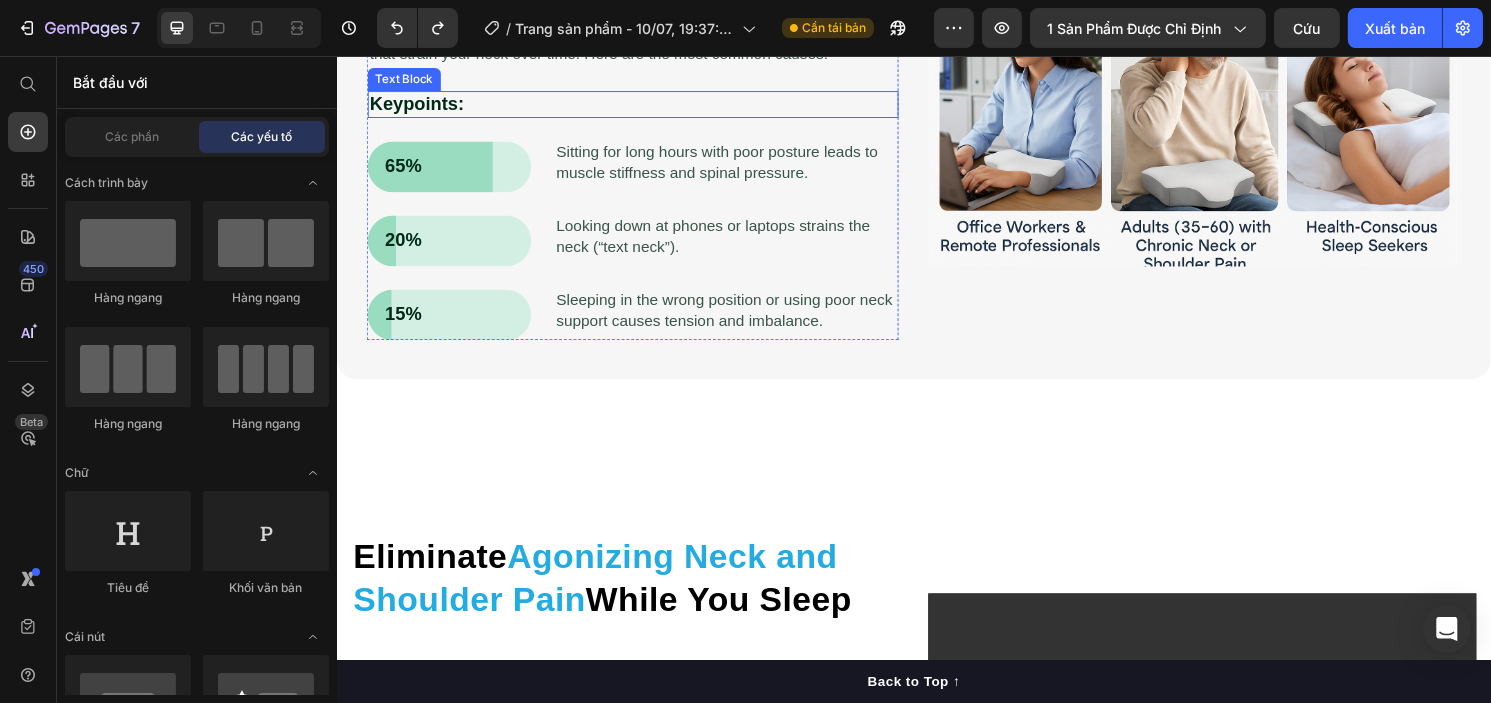 scroll, scrollTop: 1472, scrollLeft: 0, axis: vertical 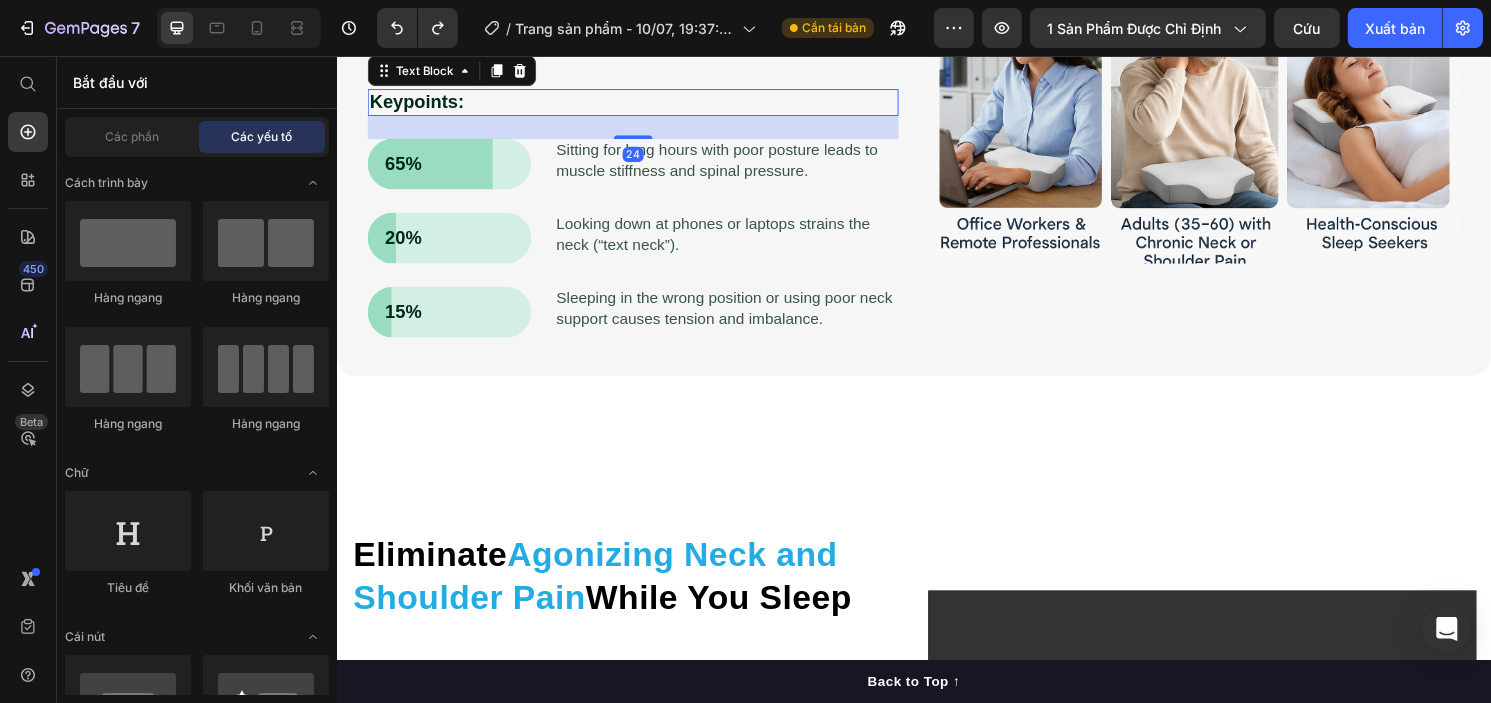 click on "Keypoints:" at bounding box center (644, 104) 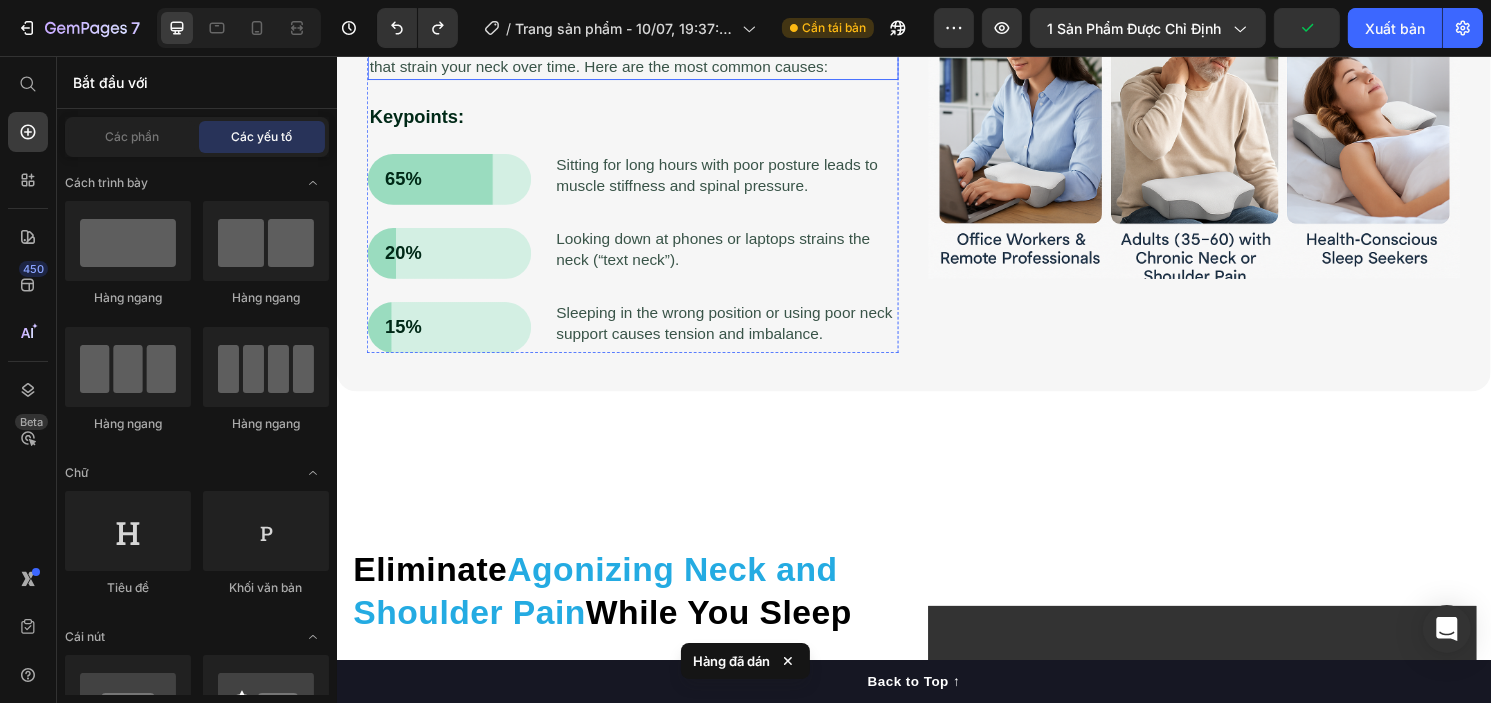 scroll, scrollTop: 1453, scrollLeft: 0, axis: vertical 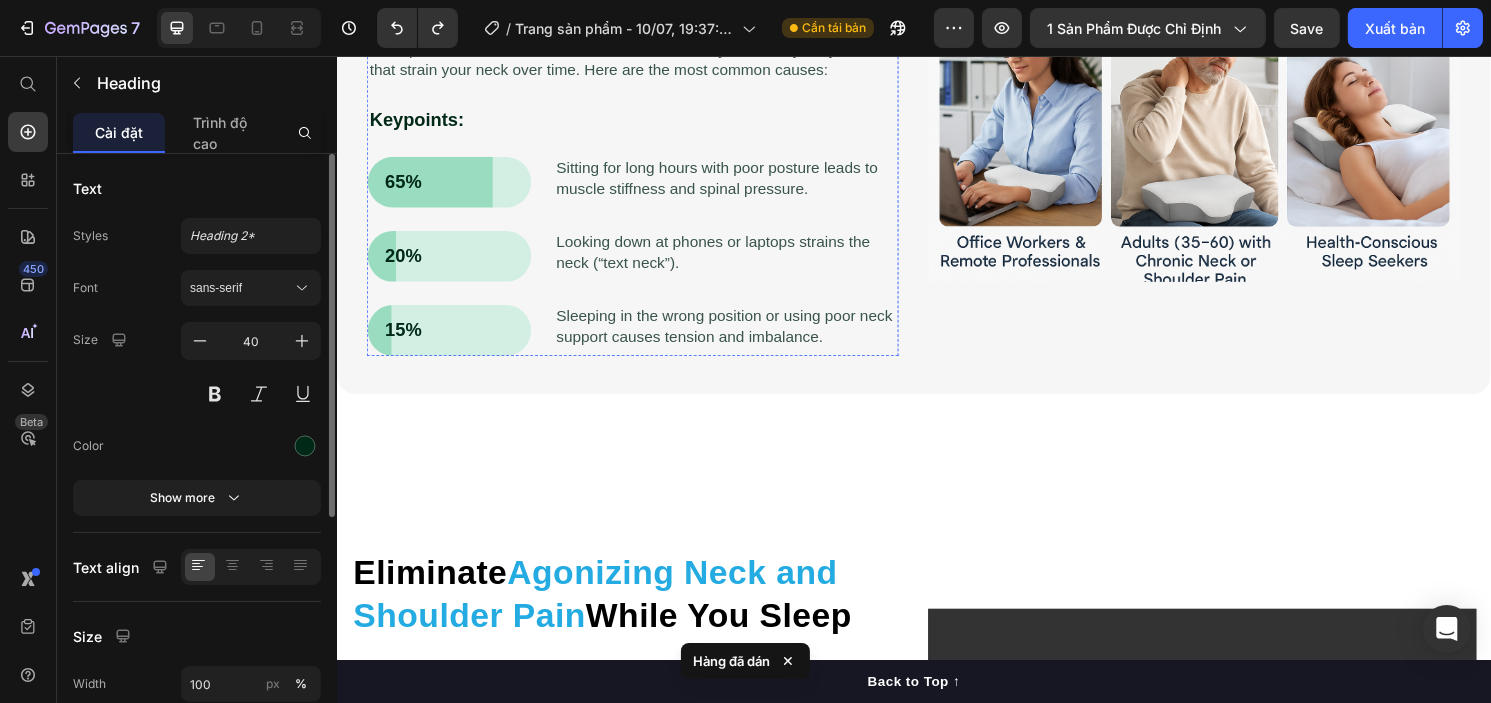 click on "Why Do You Often Have Neck Pain?" at bounding box center [644, -24] 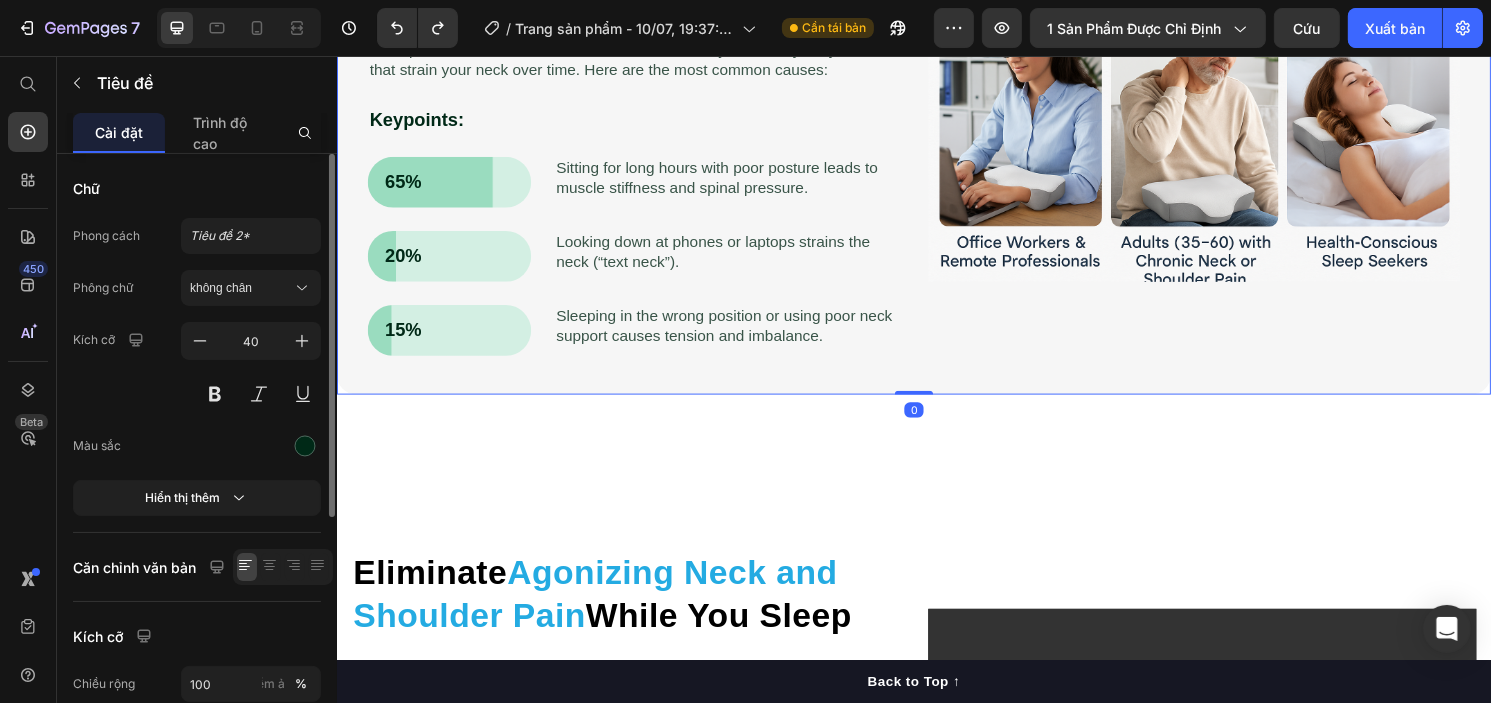 click on "Why Do You Often Have Neck Pain? Heading Neck pain doesn’t come out of nowhere—it’s usually caused by daily habits that strain your neck over time. Here are the most common causes: Text Block Keypoints: Text Block 65% Text Block Row Sitting for long hours with poor posture leads to muscle stiffness and spinal pressure. Text Block Row 20% Text Block Row Looking down at phones or laptops strains the neck (“text neck”). Text Block Row 15% Text Block Row Sleeping in the wrong position or using poor neck support causes tension and imbalance. Text Block Row Row Image Row   0" at bounding box center (936, 148) 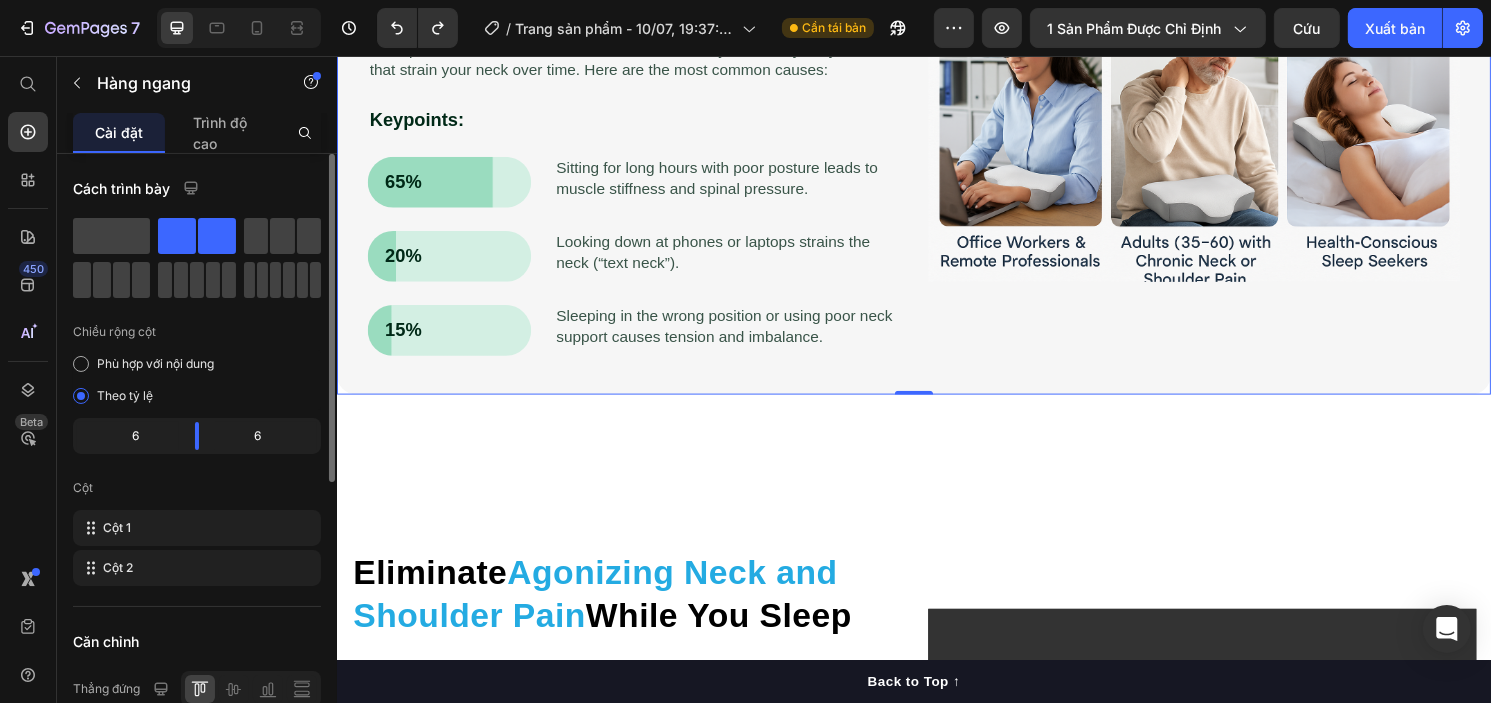 click 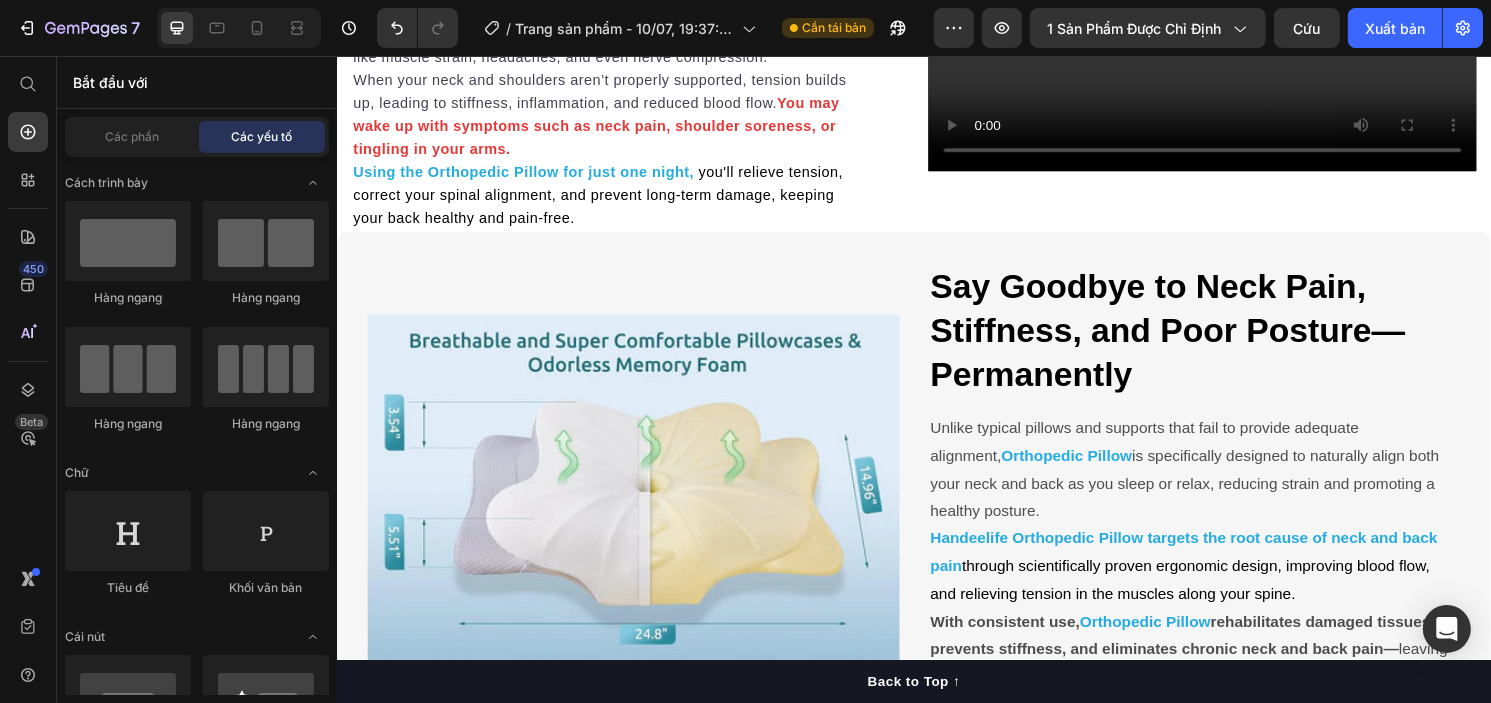 scroll, scrollTop: 1953, scrollLeft: 0, axis: vertical 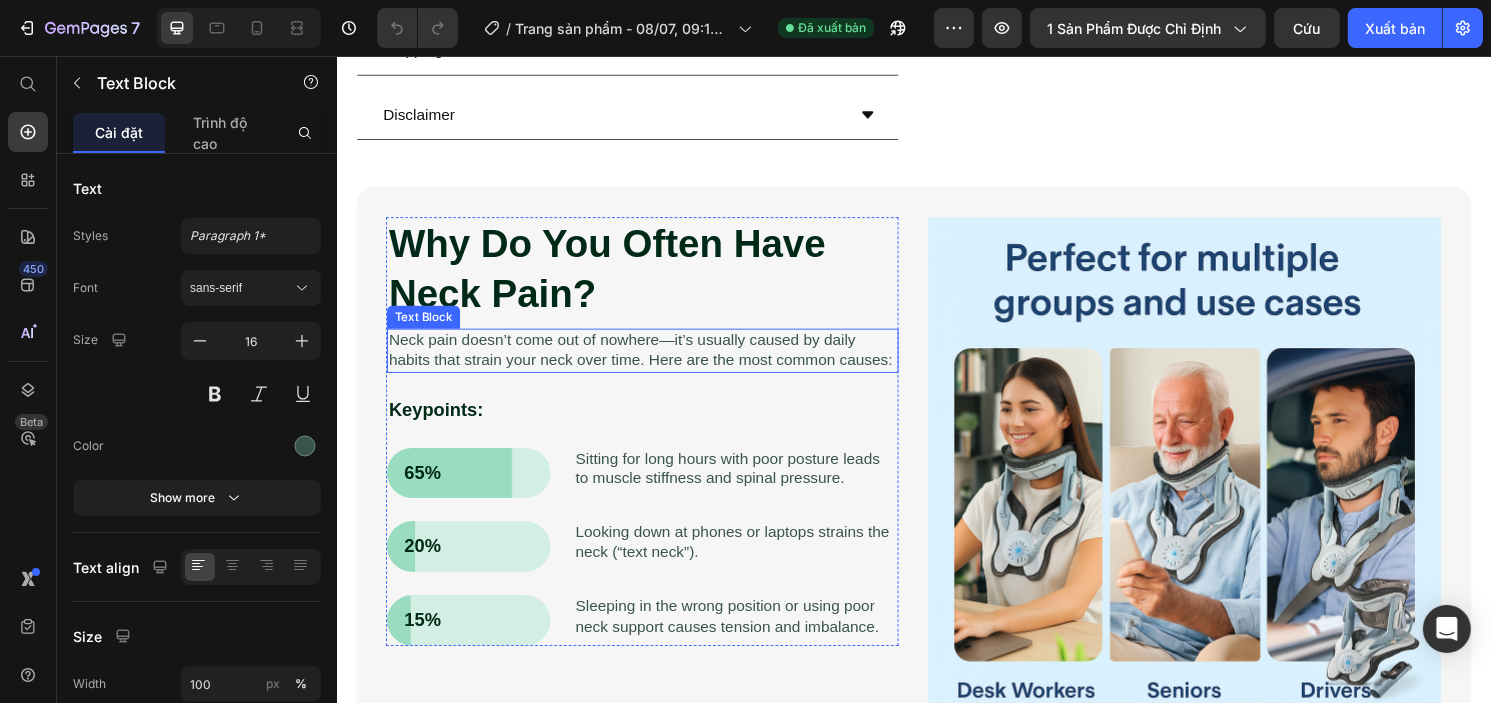 click on "Neck pain doesn’t come out of nowhere—it’s usually caused by daily habits that strain your neck over time. Here are the most common causes:" at bounding box center (654, 363) 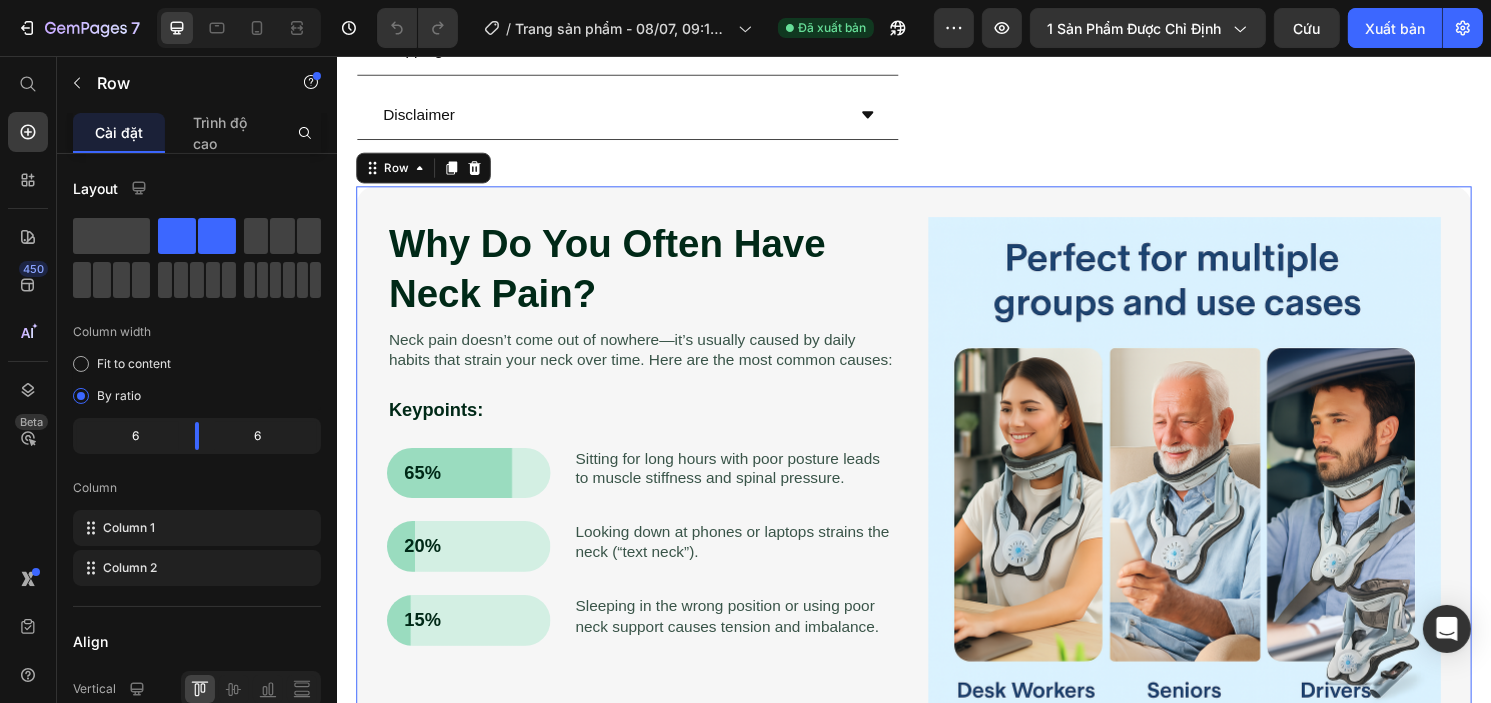 click on "Why Do You Often Have Neck Pain? Heading Neck pain doesn’t come out of nowhere—it’s usually caused by daily habits that strain your neck over time. Here are the most common causes: Text Block Keypoints: Text Block 65% Text Block Row Sitting for long hours with poor posture leads to muscle stiffness and spinal pressure. Text Block Row 20% Text Block Row Looking down at phones or laptops strains the neck (“text neck”). Text Block Row 15% Text Block Row Sleeping in the wrong position or using poor neck support causes tension and imbalance. Text Block Row Row Image Row   0" at bounding box center (936, 490) 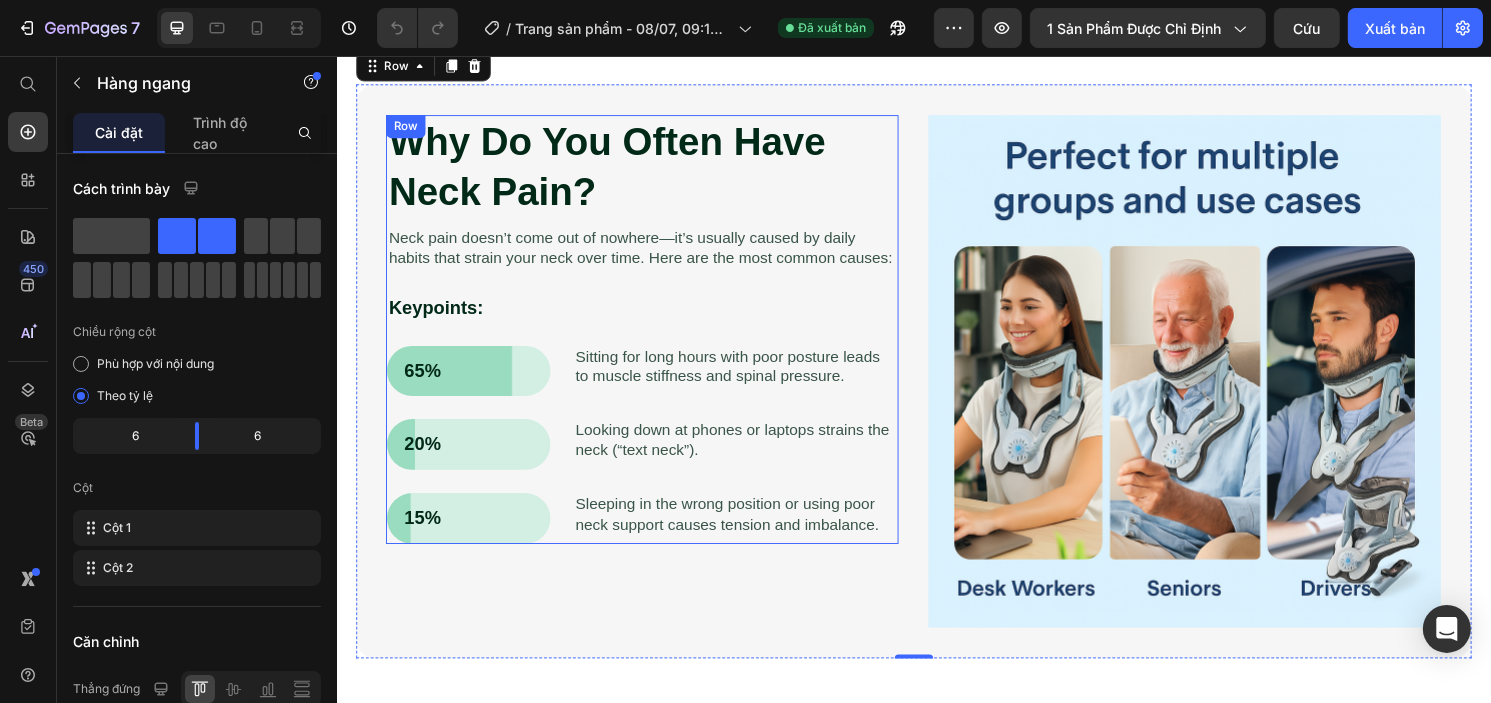 scroll, scrollTop: 2377, scrollLeft: 0, axis: vertical 